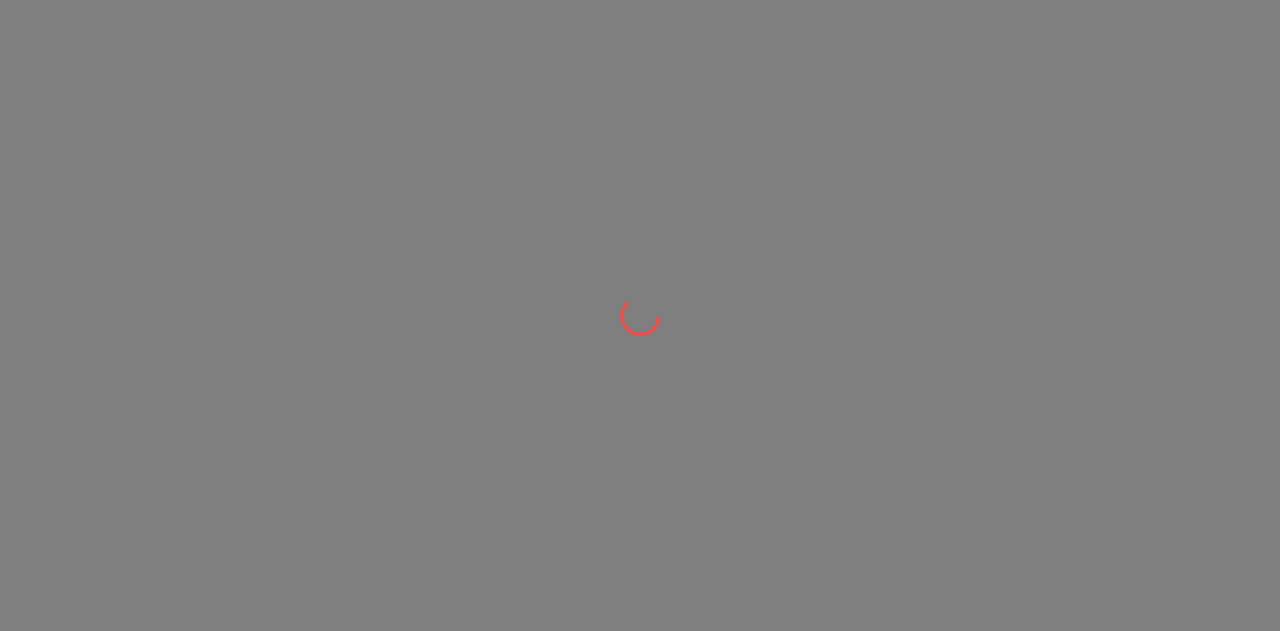scroll, scrollTop: 0, scrollLeft: 0, axis: both 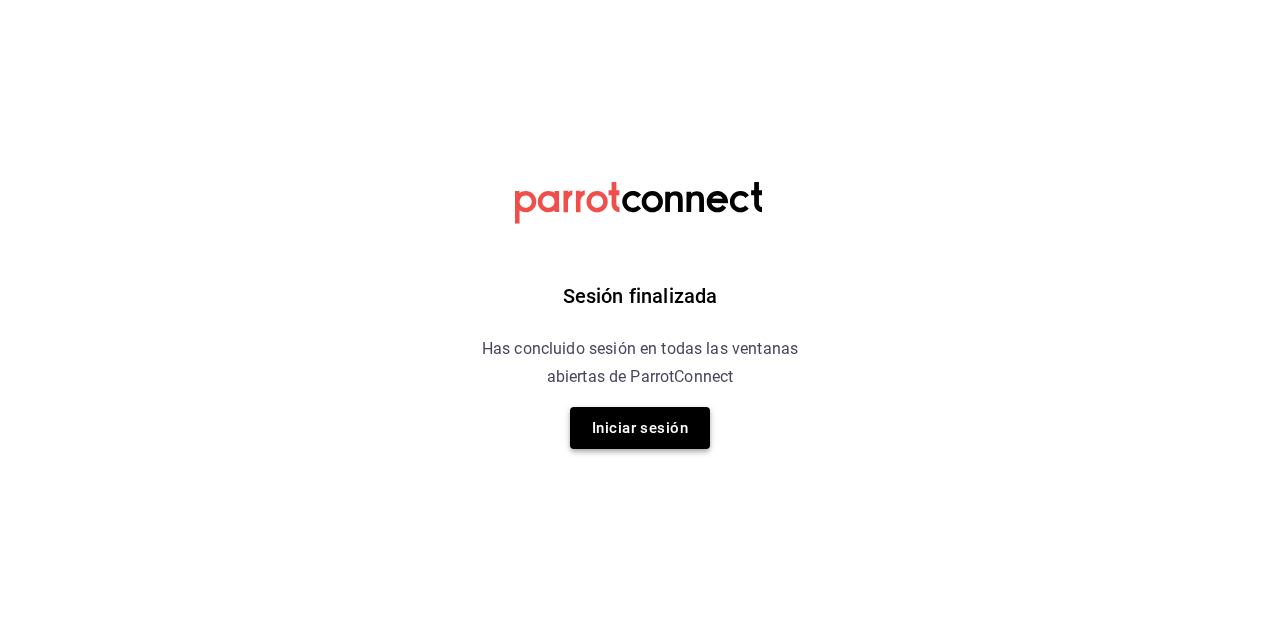 click on "Iniciar sesión" at bounding box center (640, 428) 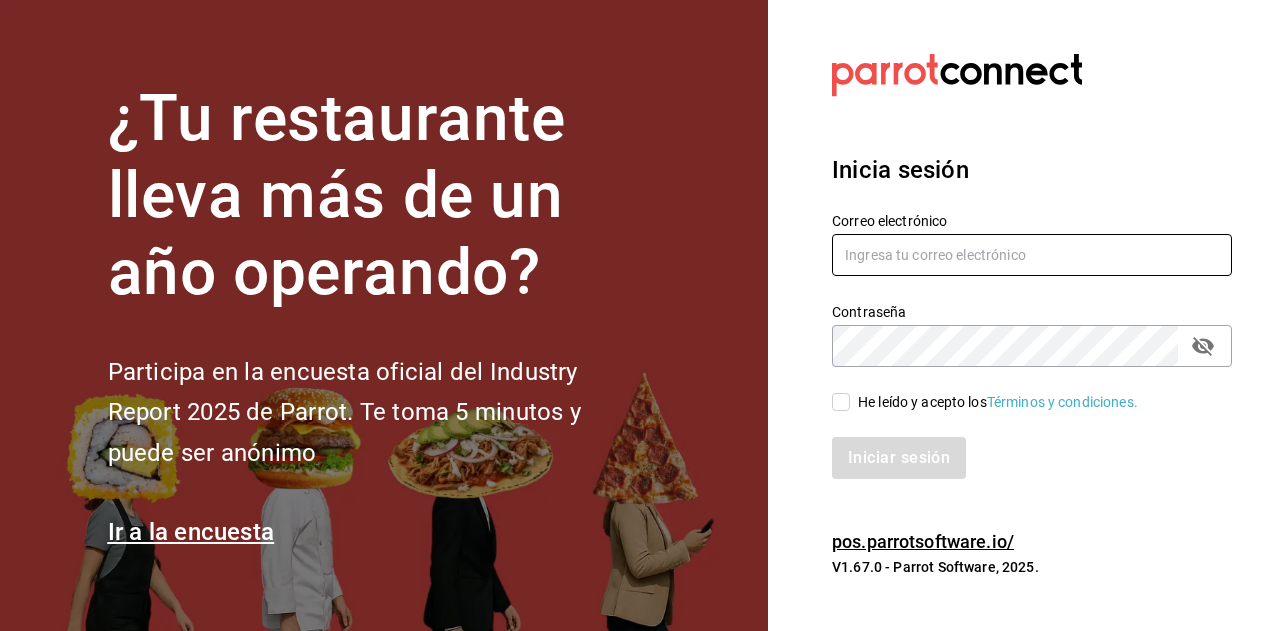 type on "[USERNAME]@example.com" 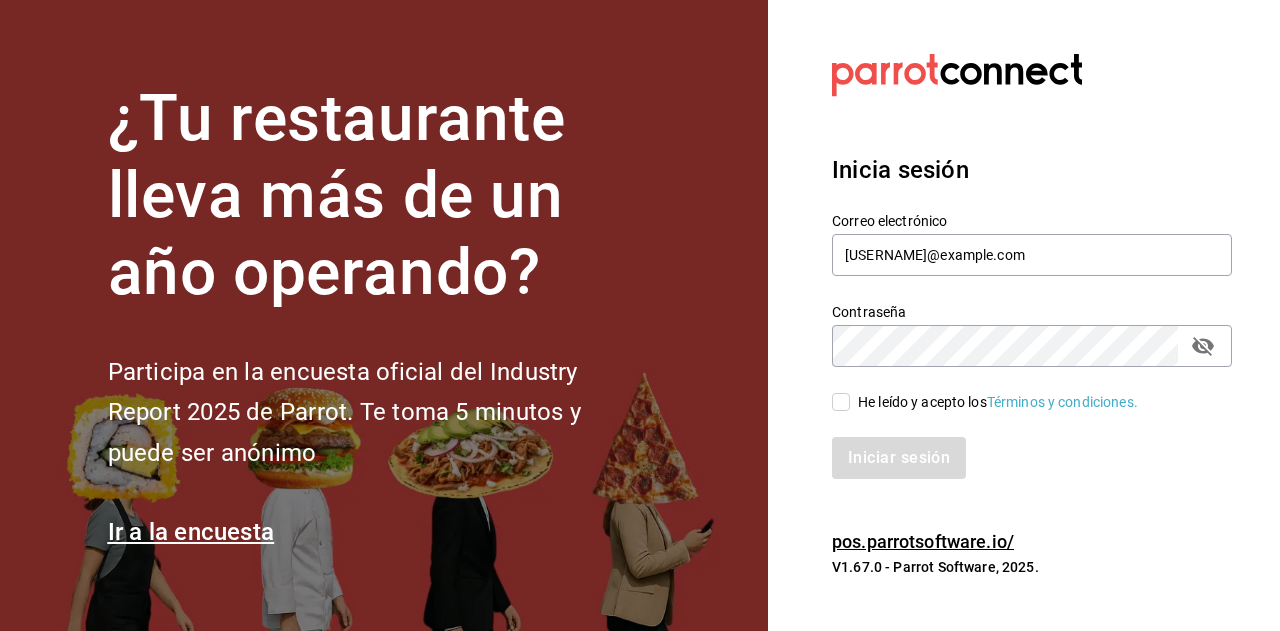 click on "He leído y acepto los  Términos y condiciones." at bounding box center (1020, 390) 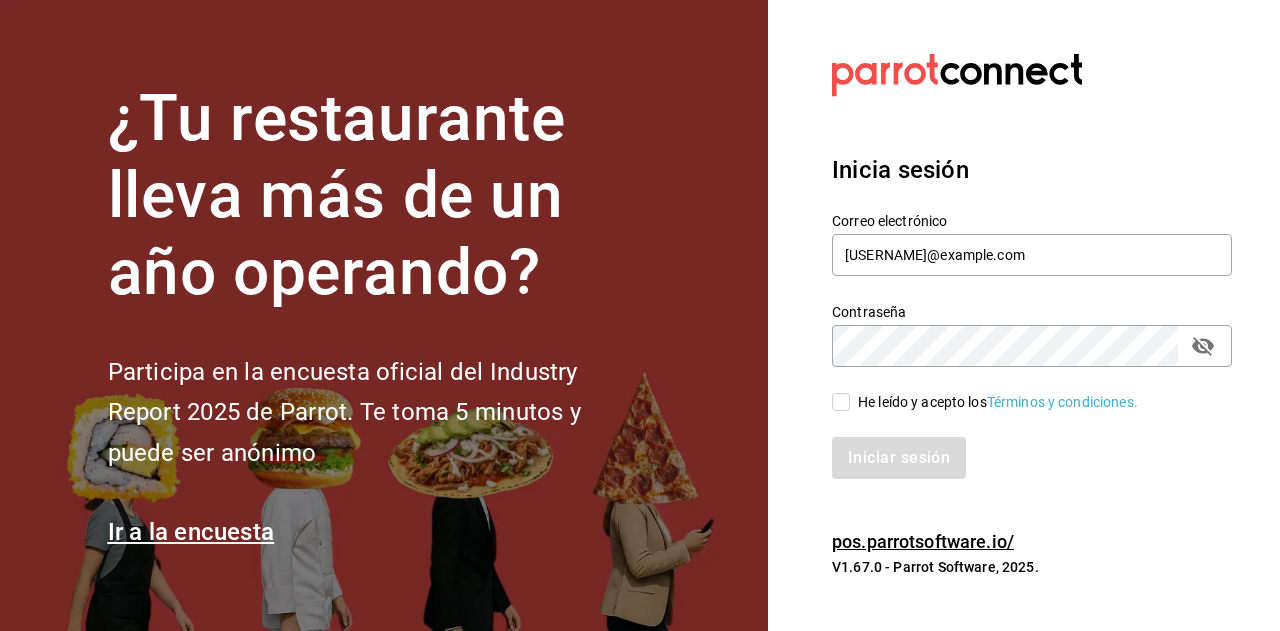 click on "He leído y acepto los  Términos y condiciones." at bounding box center [841, 402] 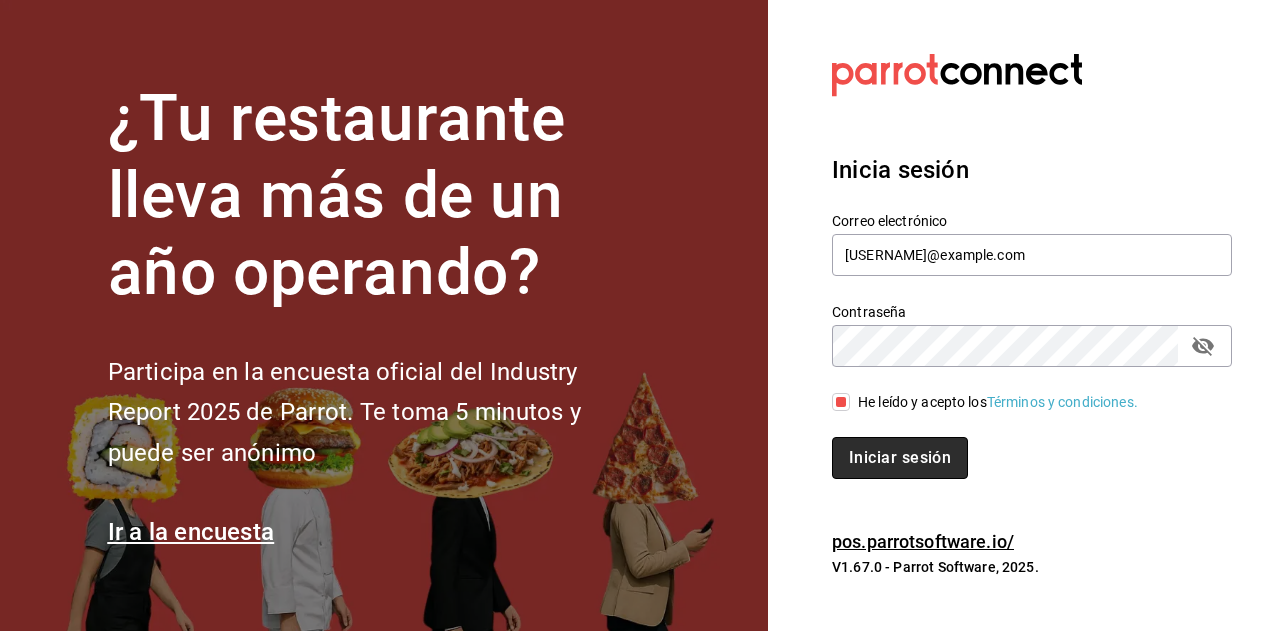 click on "Iniciar sesión" at bounding box center [900, 458] 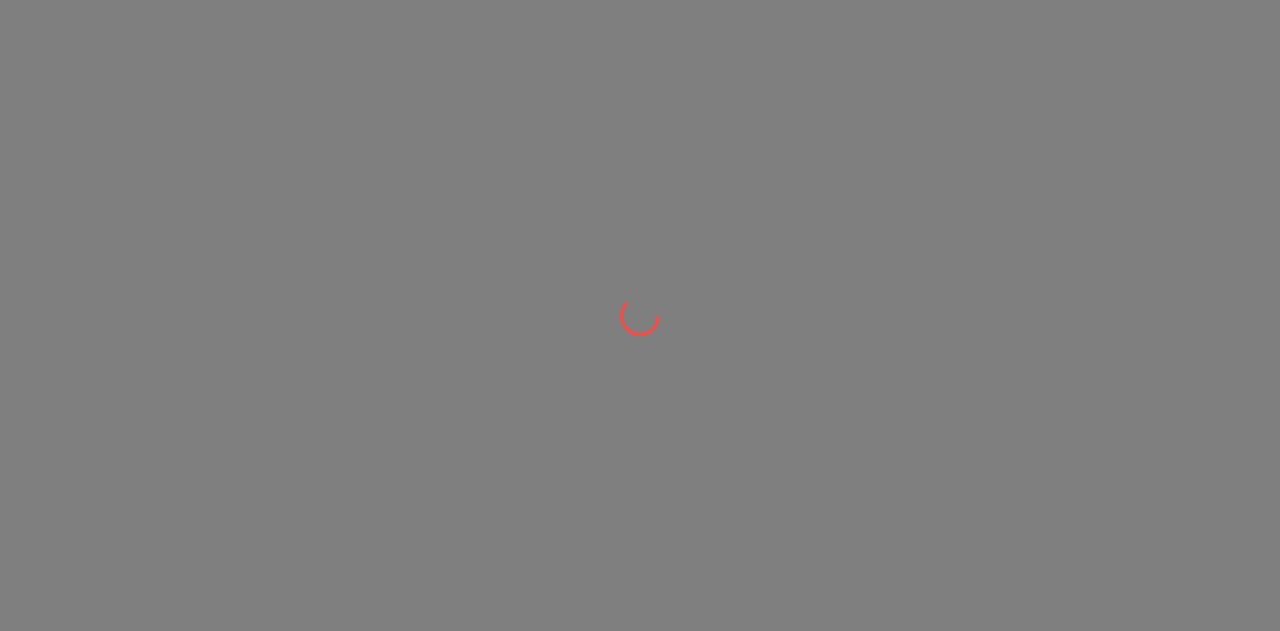 scroll, scrollTop: 0, scrollLeft: 0, axis: both 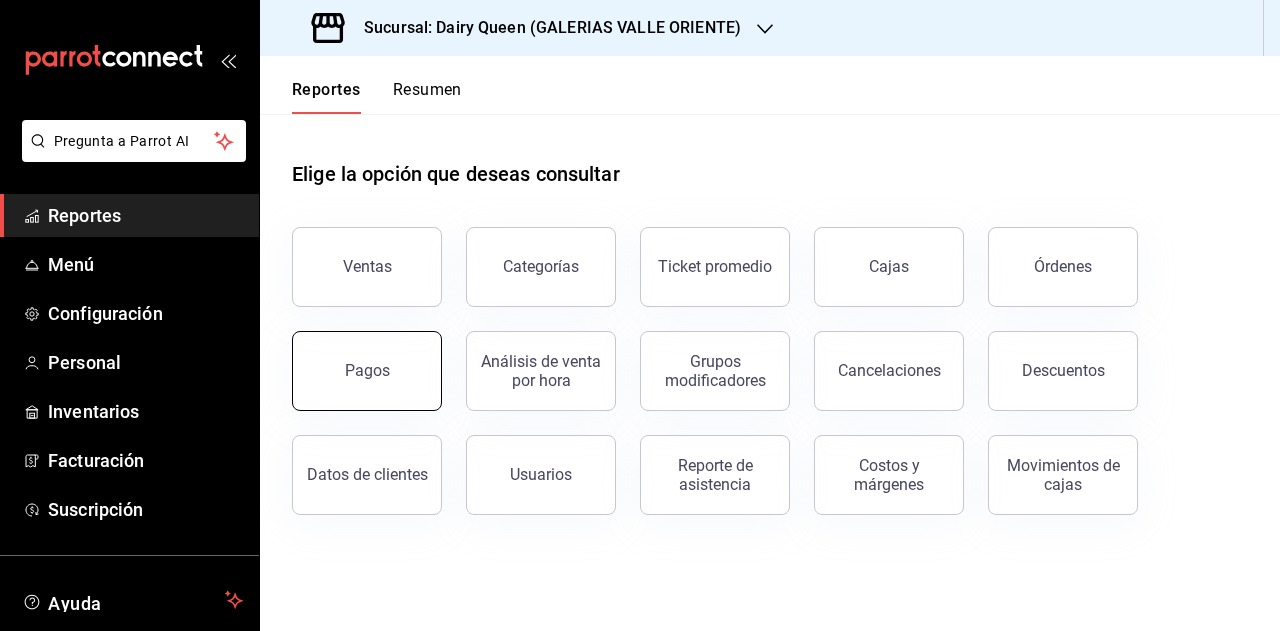 click on "Pagos" at bounding box center (367, 371) 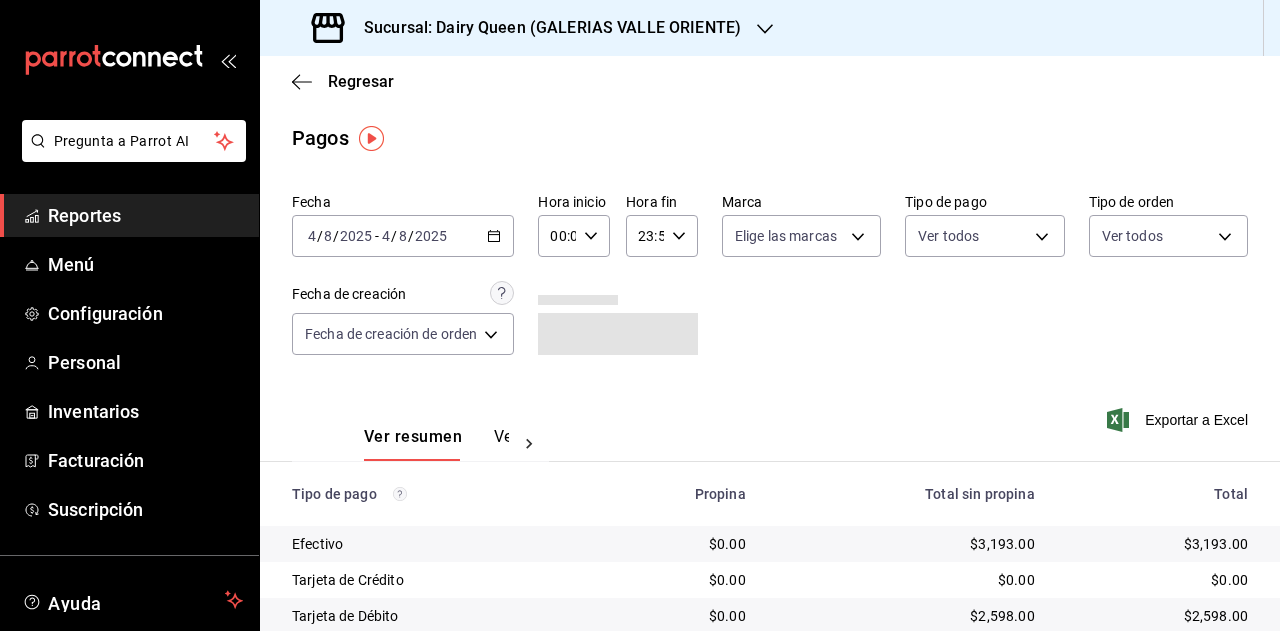 click on "2025" at bounding box center (431, 236) 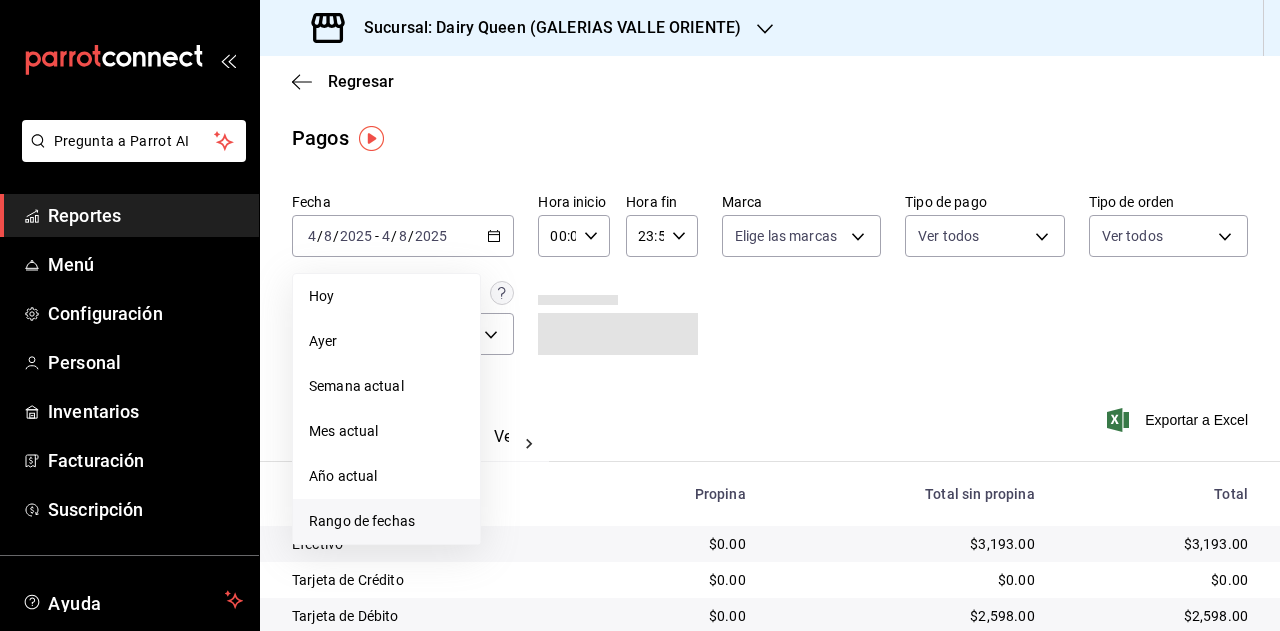 click on "Rango de fechas" at bounding box center (386, 521) 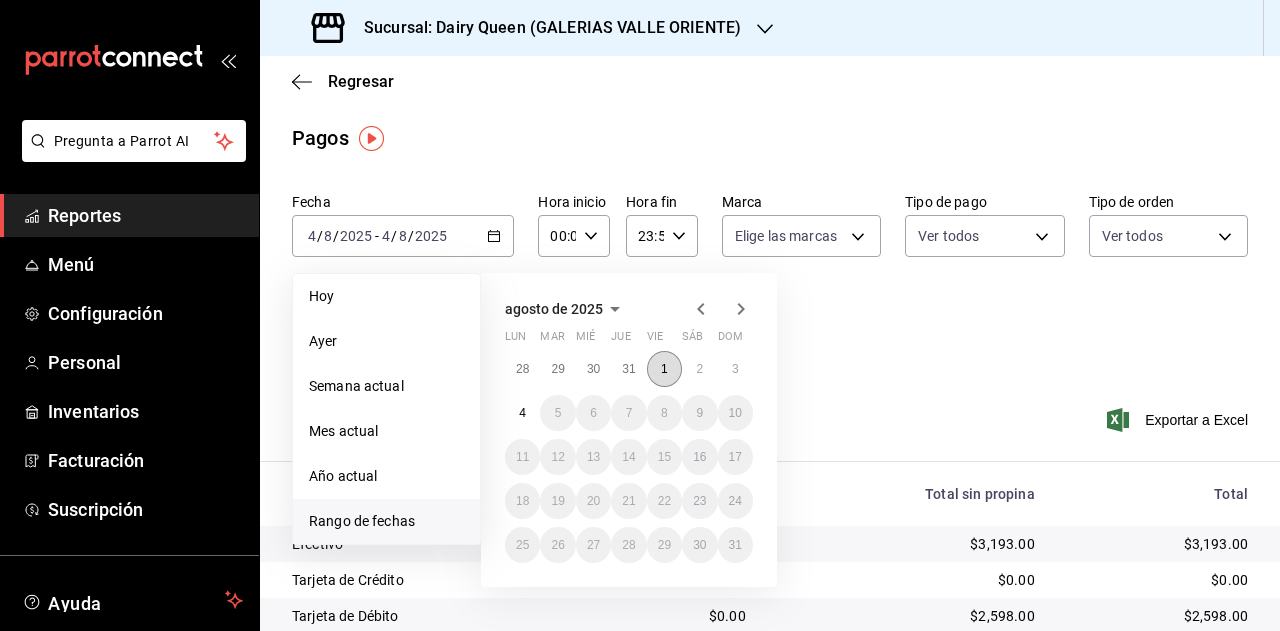 click on "1" at bounding box center [664, 369] 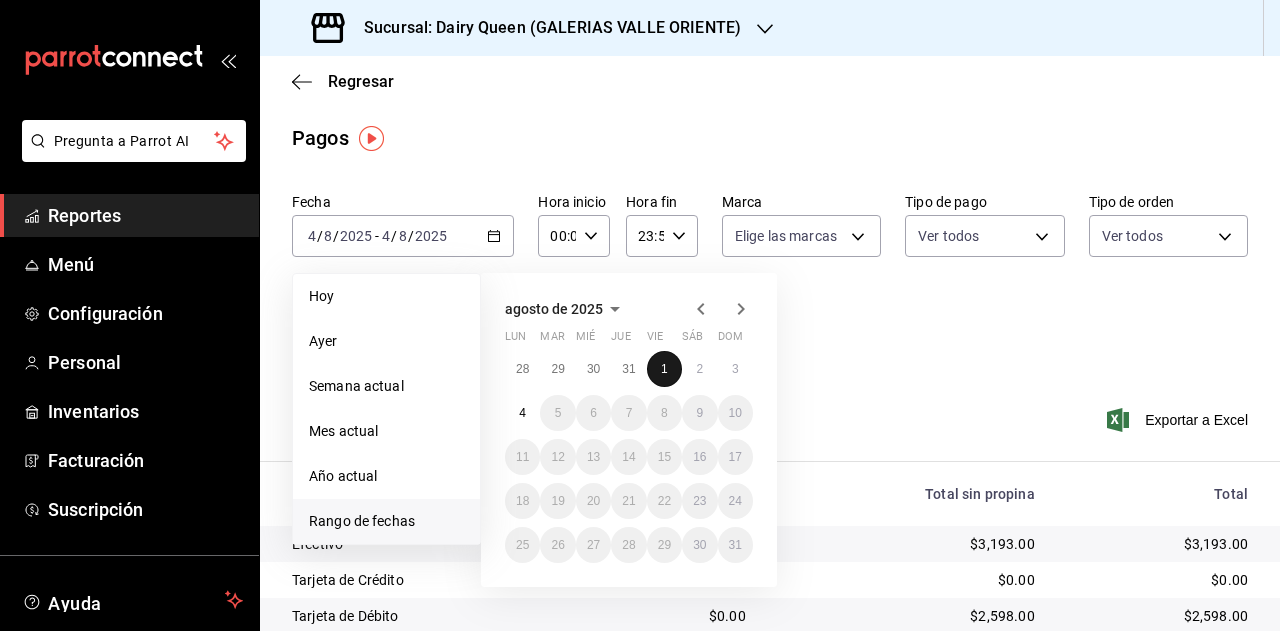 click on "1" at bounding box center [664, 369] 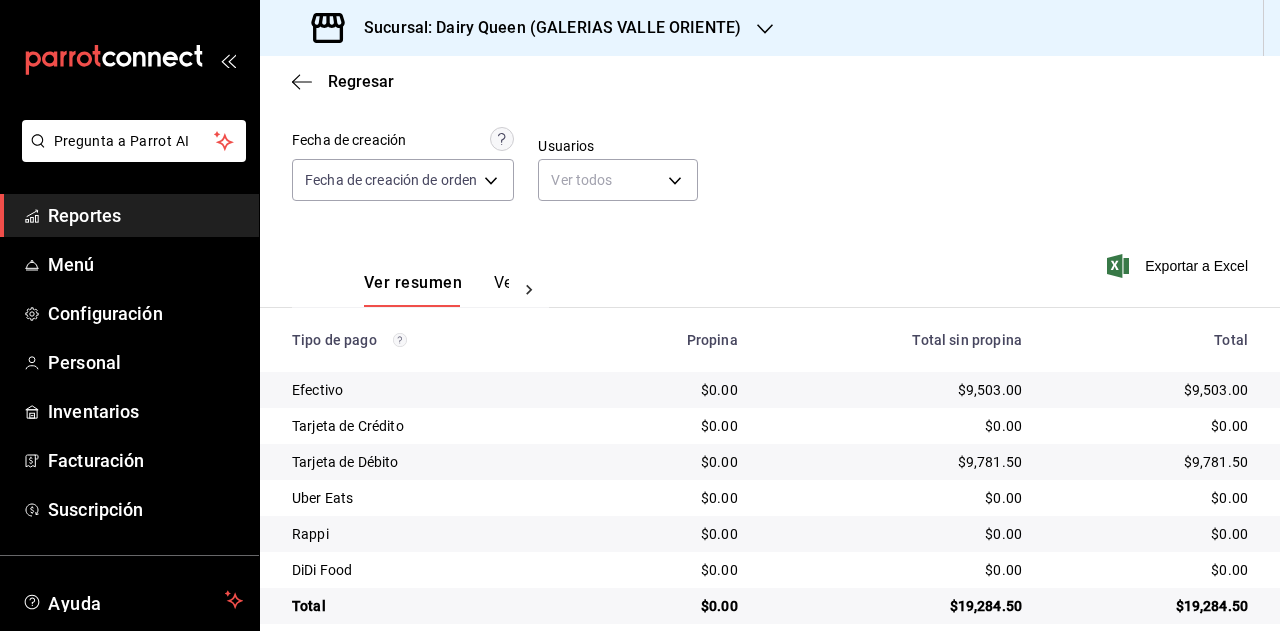 scroll, scrollTop: 179, scrollLeft: 0, axis: vertical 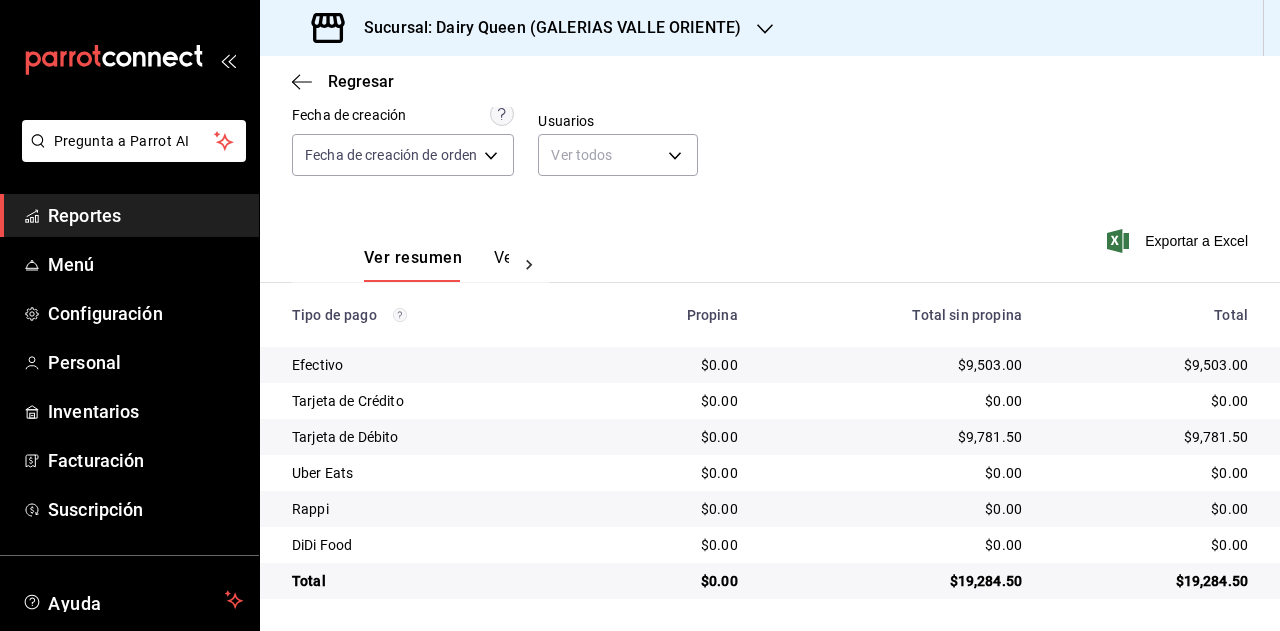 click on "$19,284.50" at bounding box center (1151, 581) 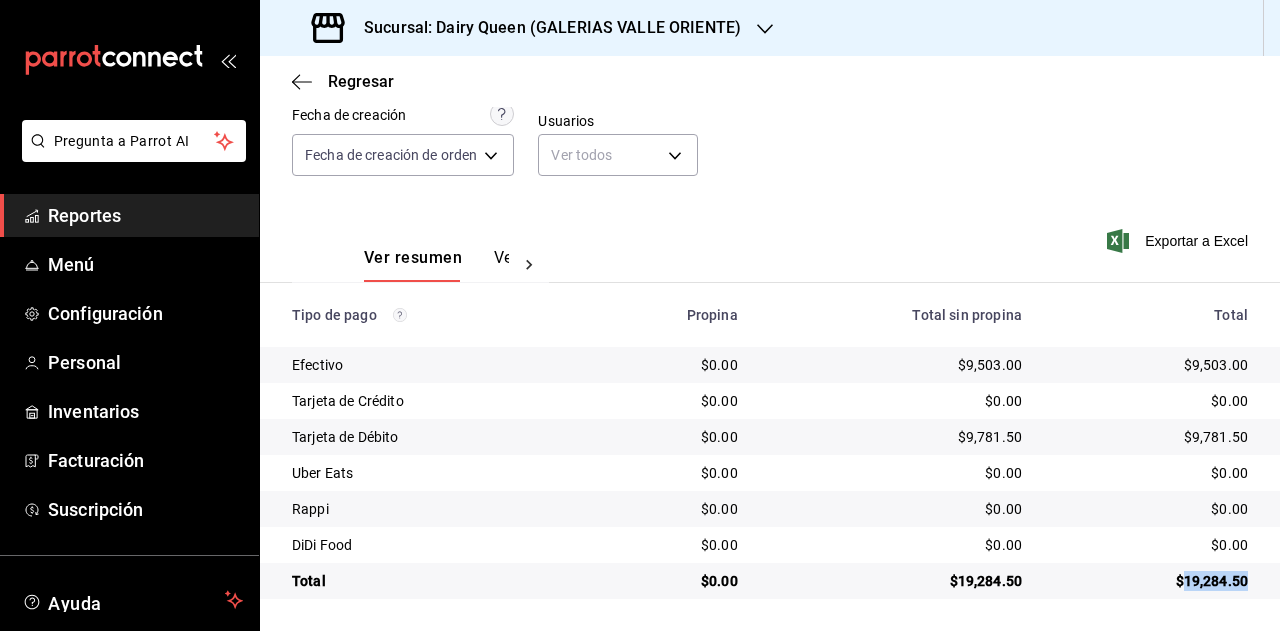 click on "$19,284.50" at bounding box center [1151, 581] 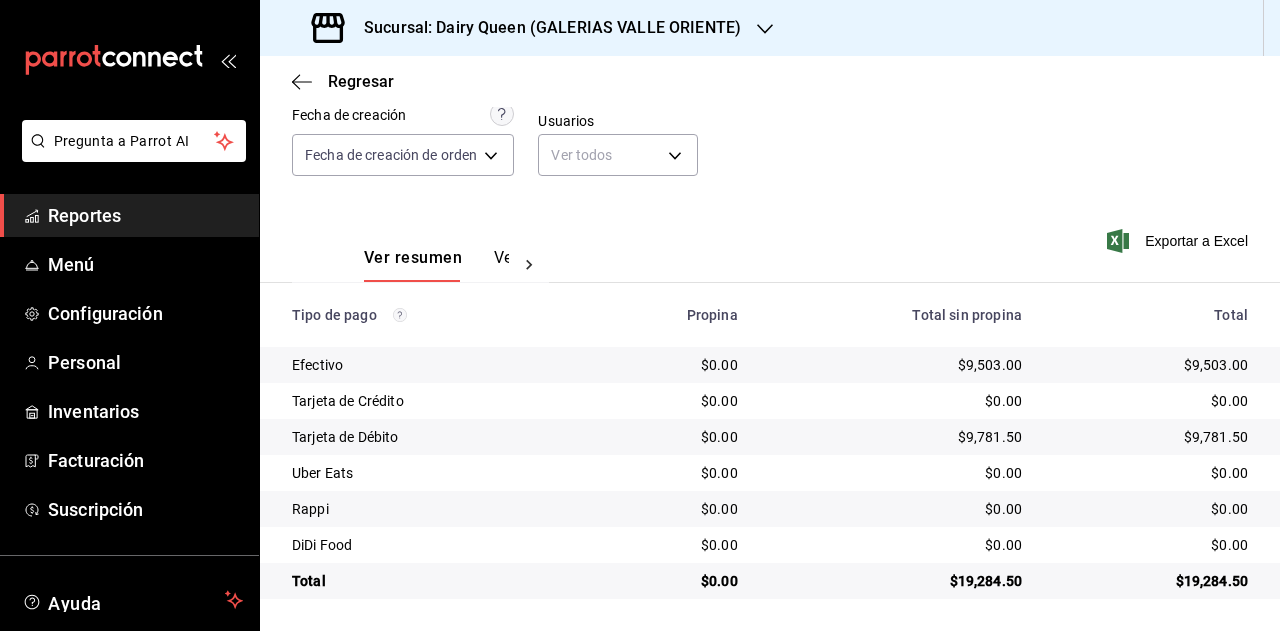 click on "Sucursal: Dairy Queen (GALERIAS VALLE ORIENTE)" at bounding box center [544, 28] 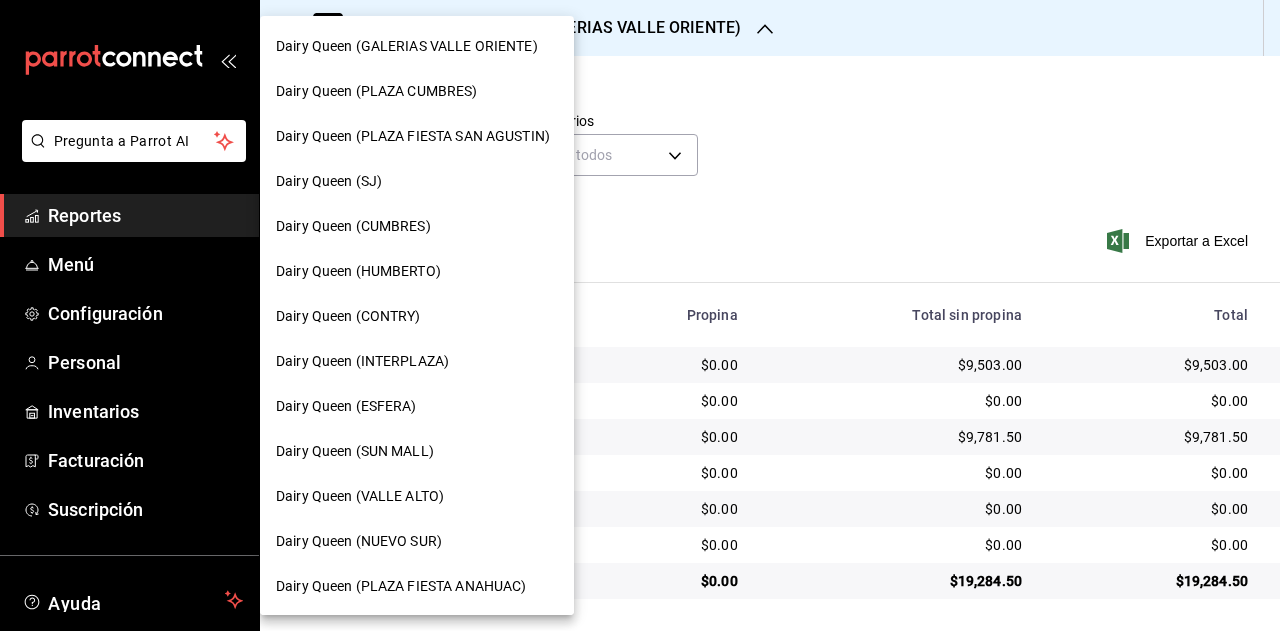 click on "Dairy Queen (PLAZA CUMBRES)" at bounding box center [377, 91] 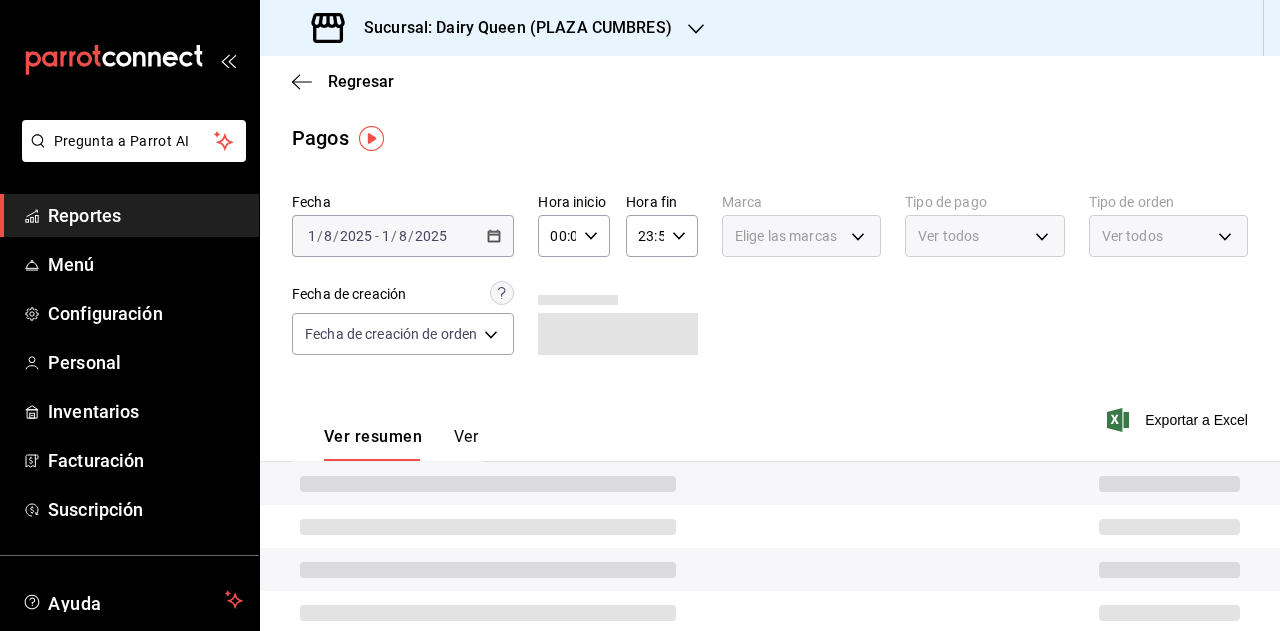 scroll, scrollTop: 179, scrollLeft: 0, axis: vertical 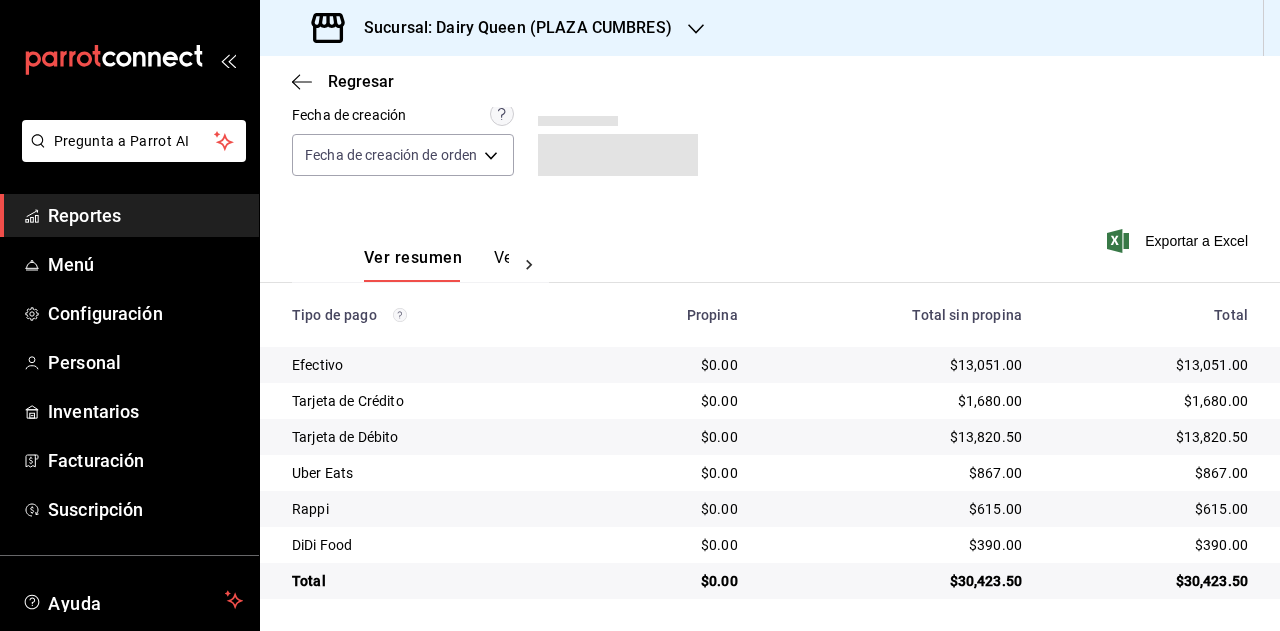 click on "$30,423.50" at bounding box center [1151, 581] 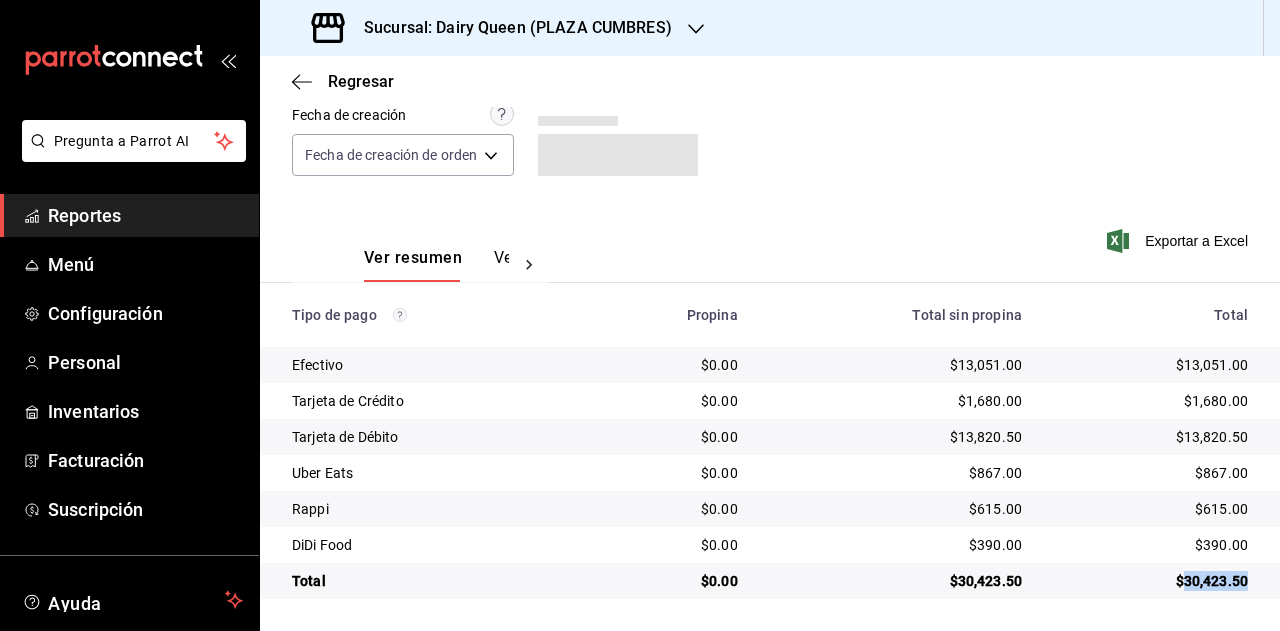 click on "$30,423.50" at bounding box center (1151, 581) 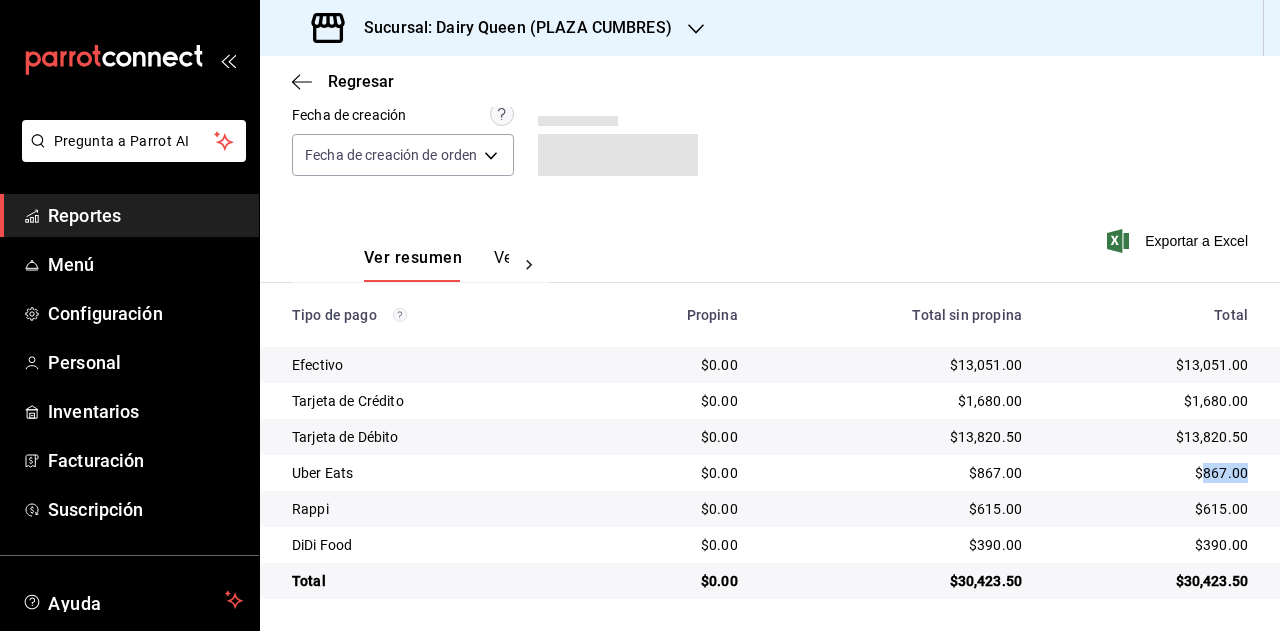 click on "$867.00" at bounding box center (1151, 473) 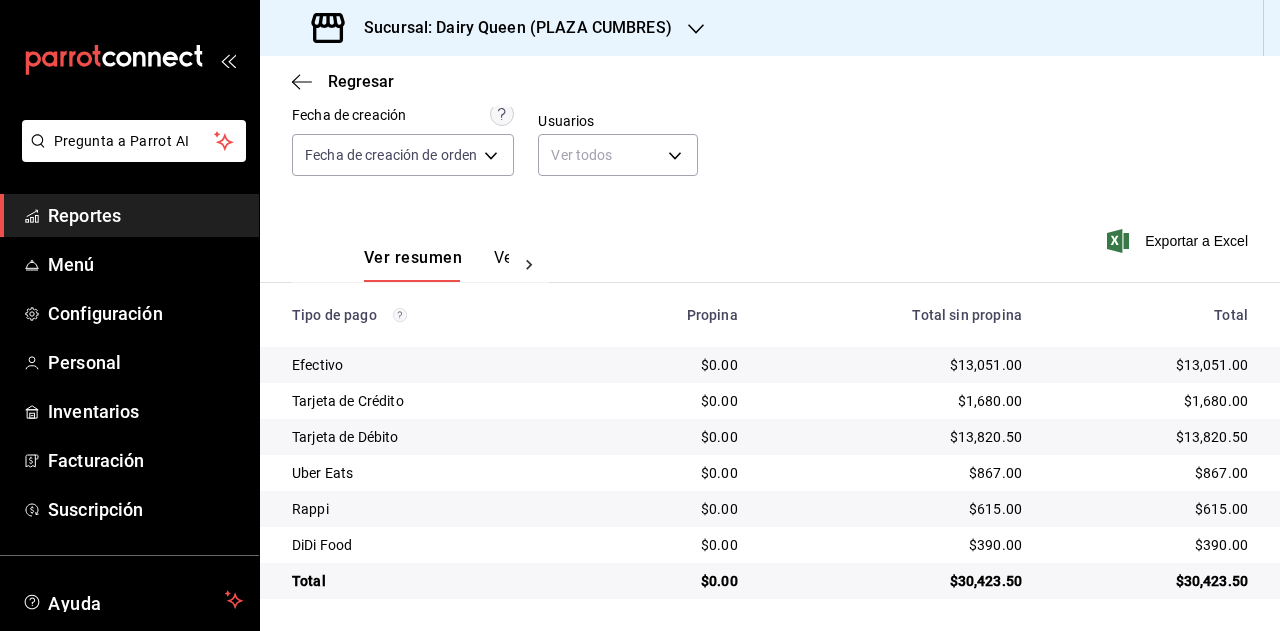 click on "$615.00" at bounding box center [1151, 509] 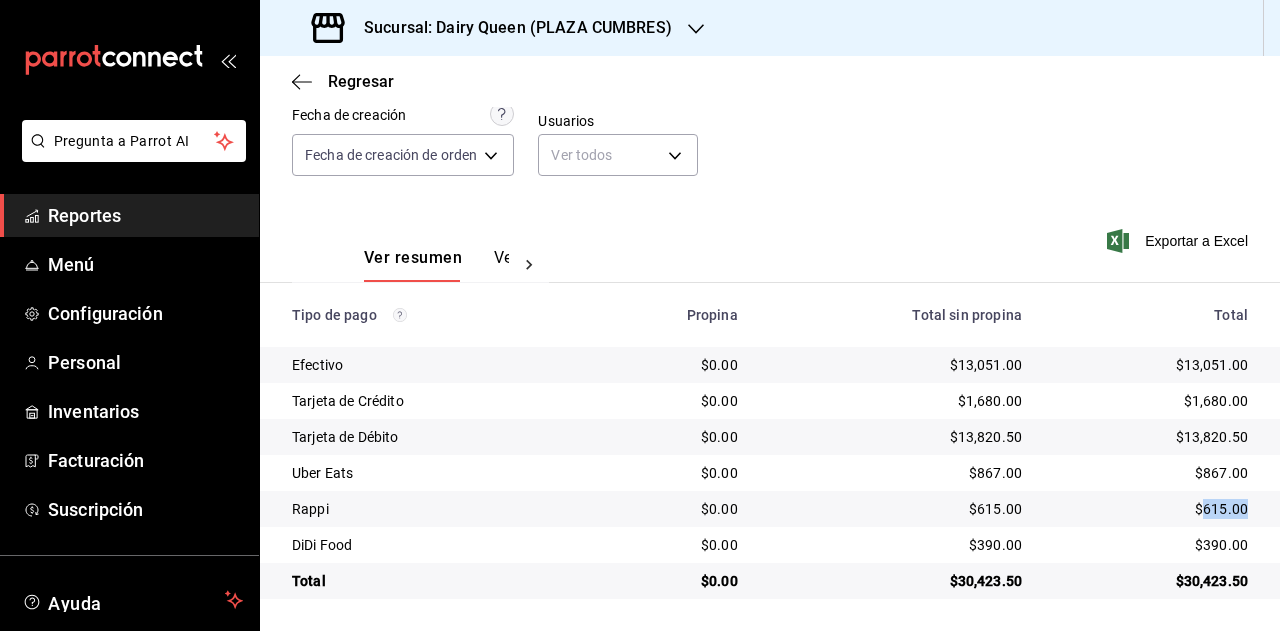 click on "$615.00" at bounding box center [1151, 509] 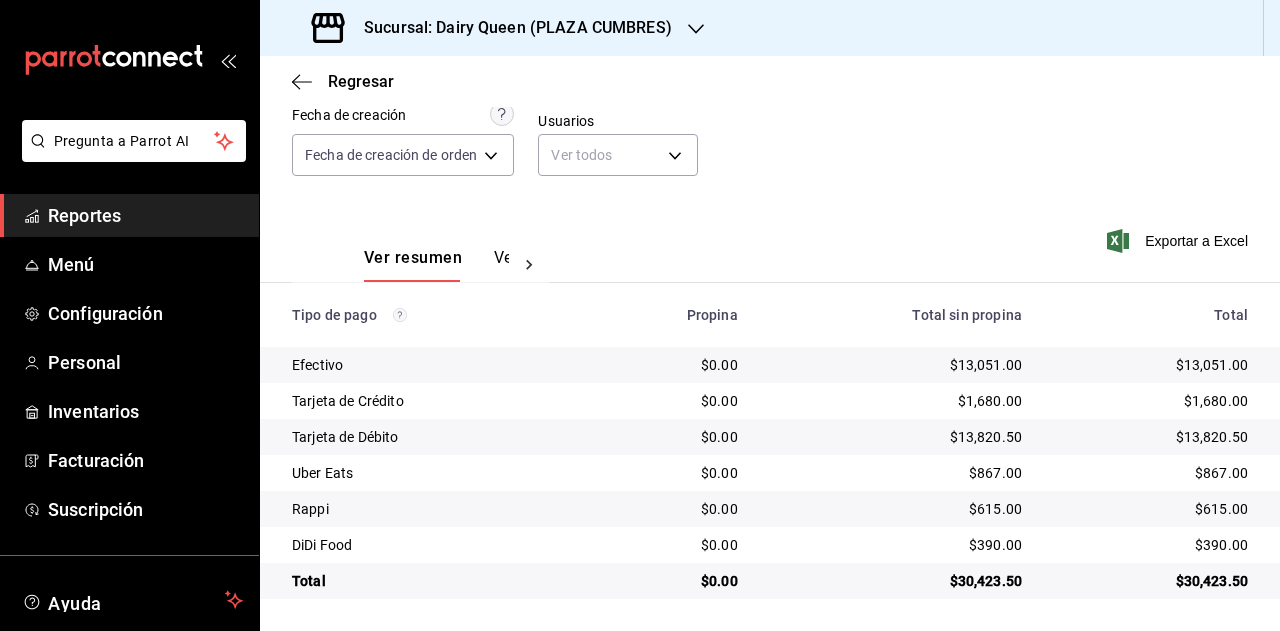 click on "$390.00" at bounding box center (1151, 545) 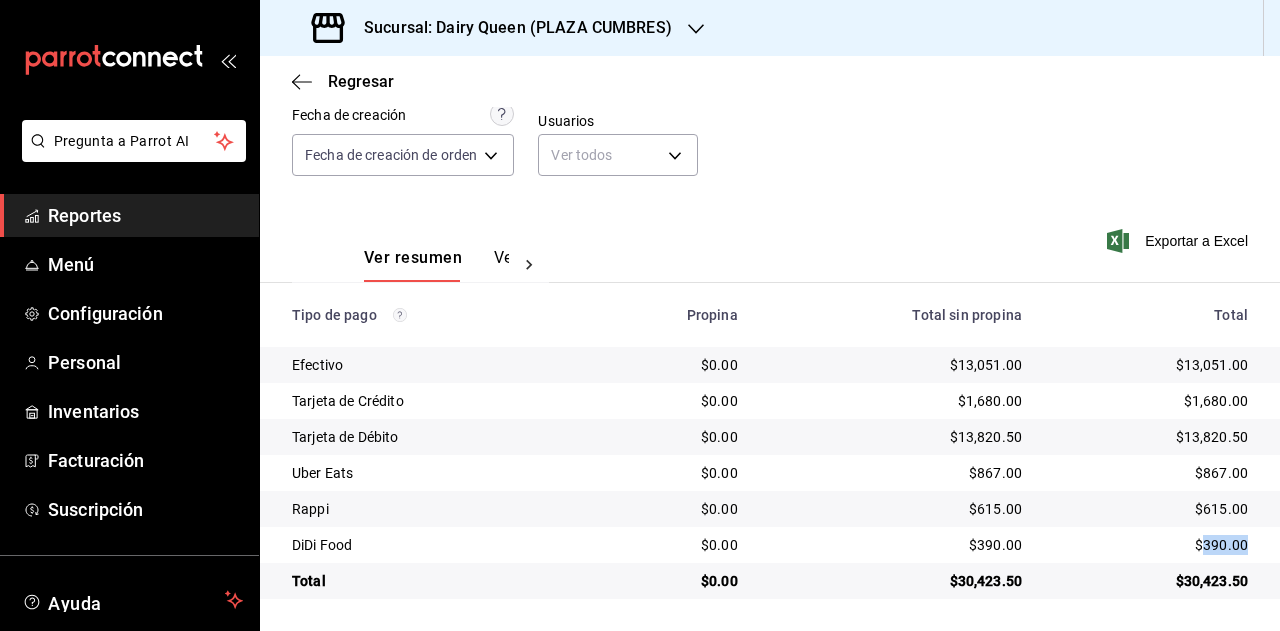 click on "$390.00" at bounding box center (1151, 545) 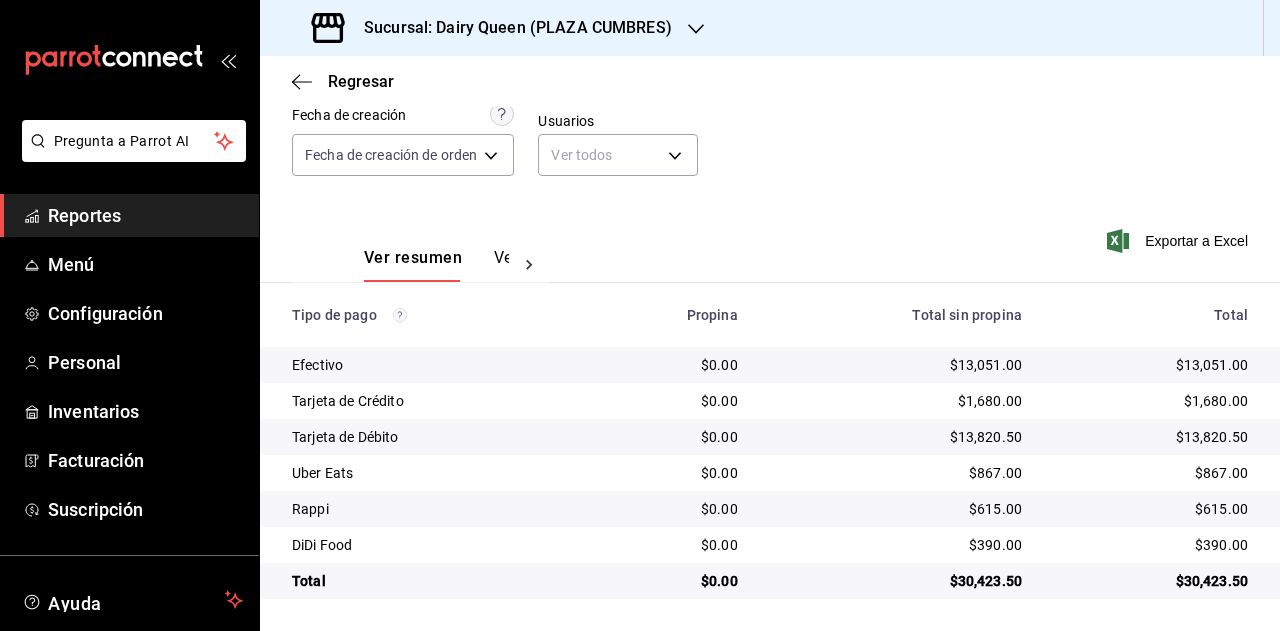 click on "Sucursal: Dairy Queen (PLAZA CUMBRES)" at bounding box center (510, 28) 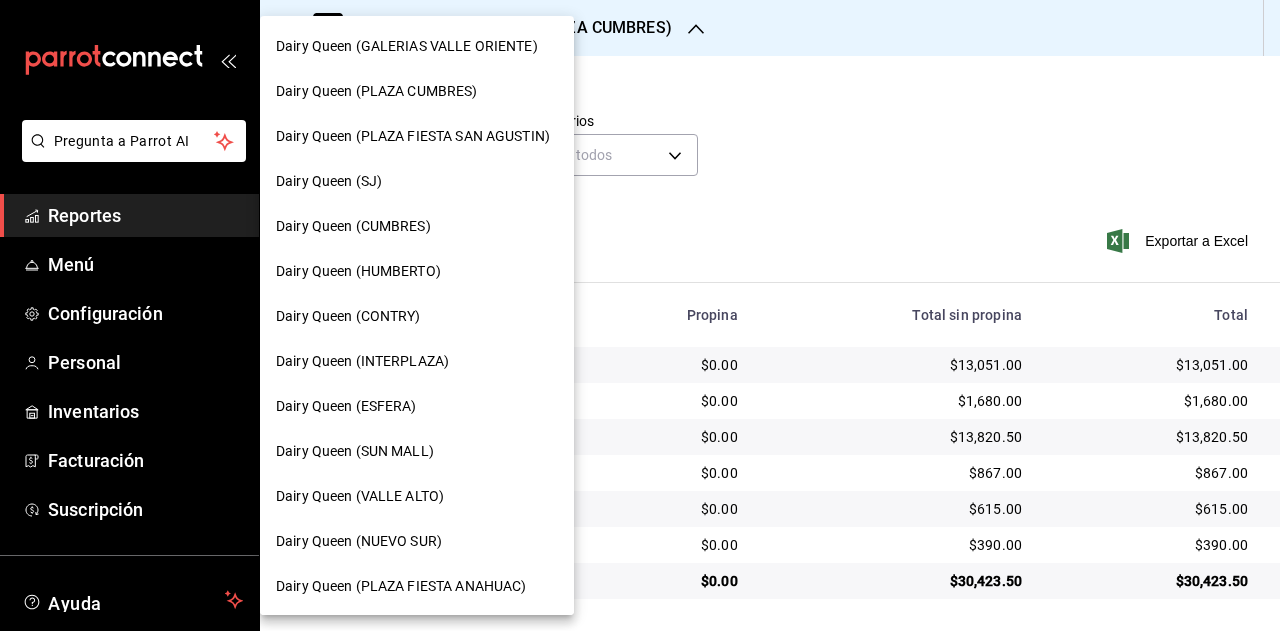 click on "Dairy Queen (PLAZA FIESTA SAN AGUSTIN)" at bounding box center (417, 136) 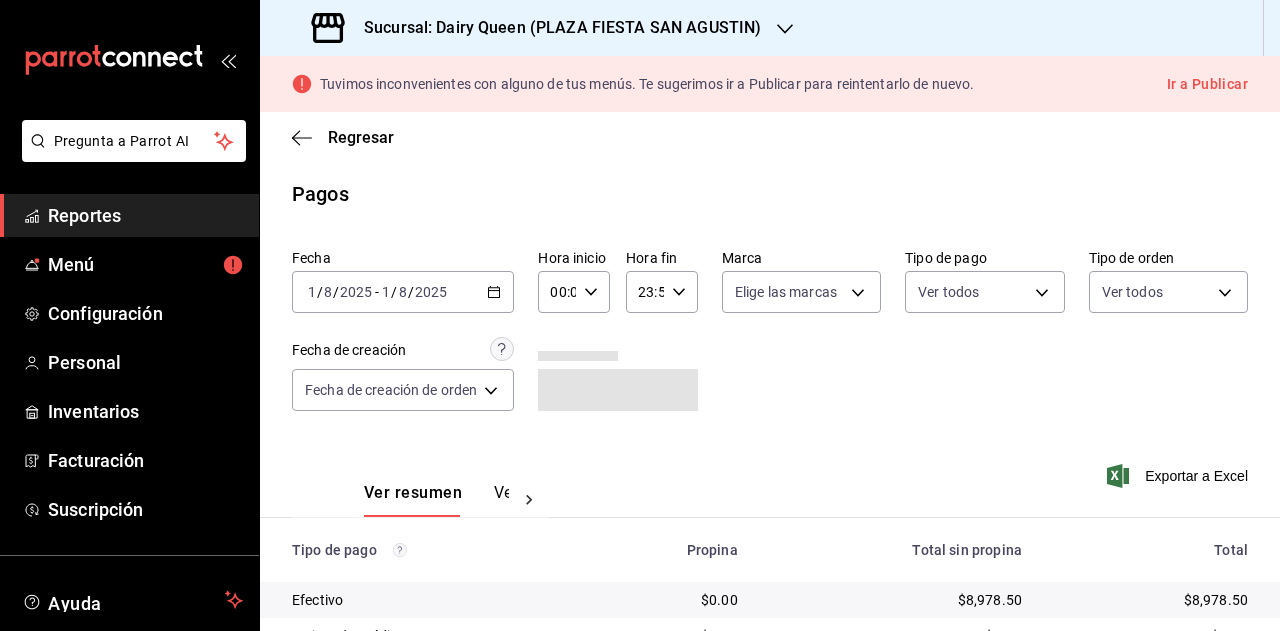scroll, scrollTop: 235, scrollLeft: 0, axis: vertical 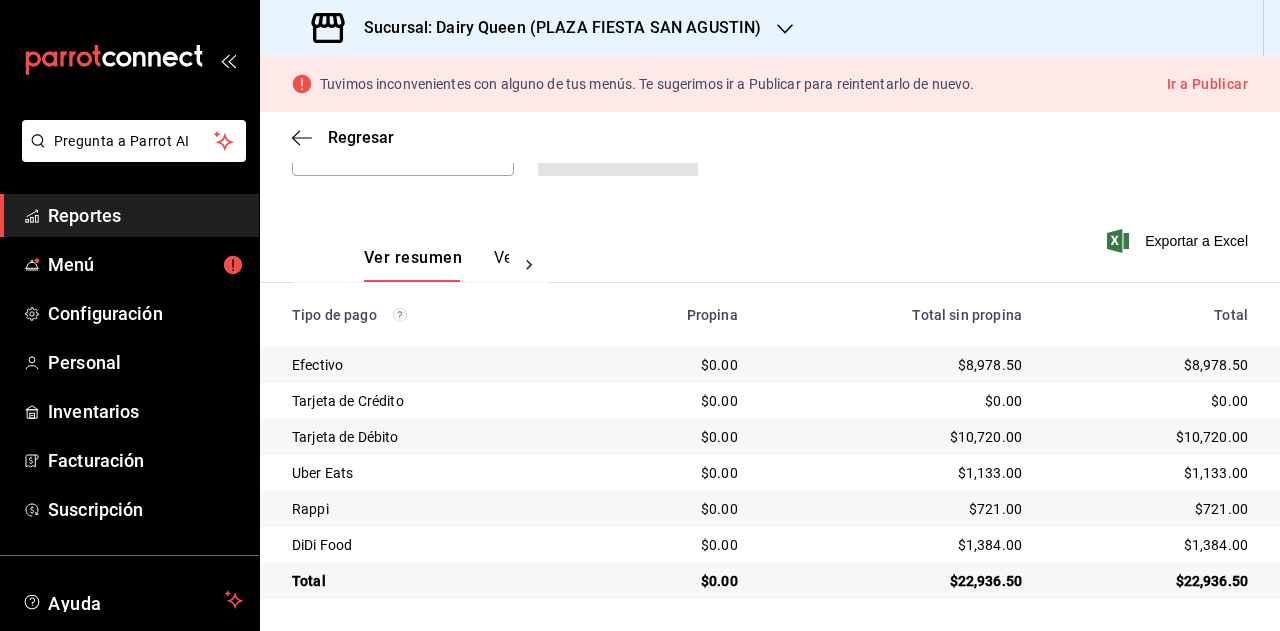 click on "$22,936.50" at bounding box center (1151, 581) 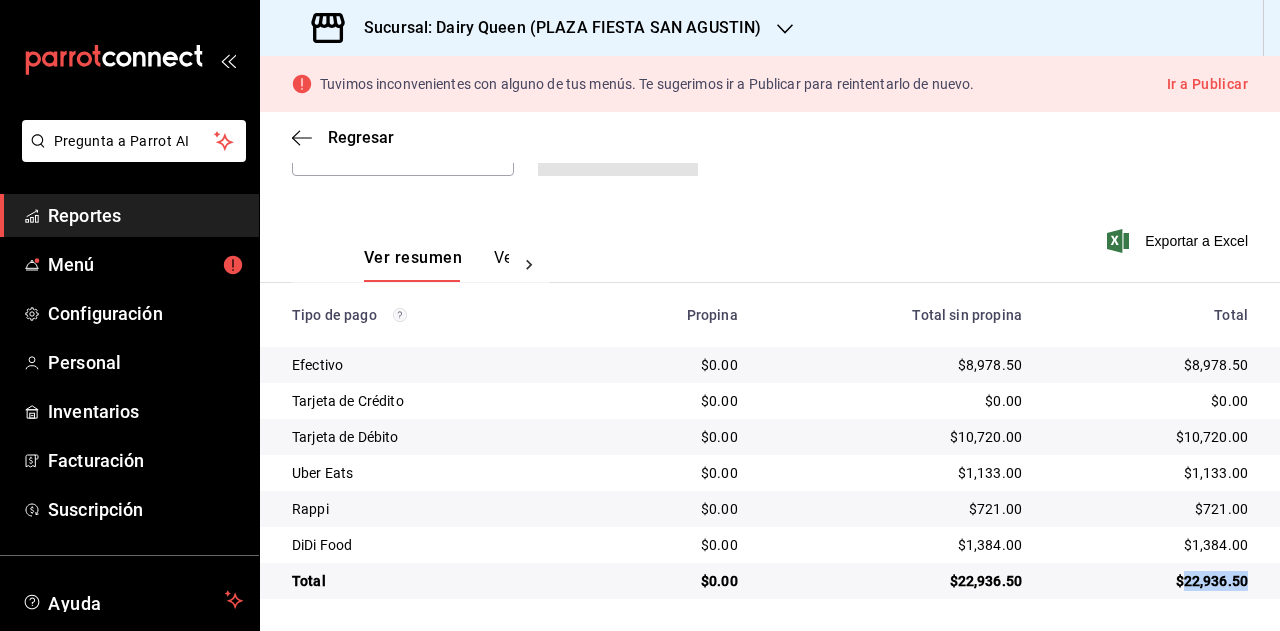 copy on "22,936.50" 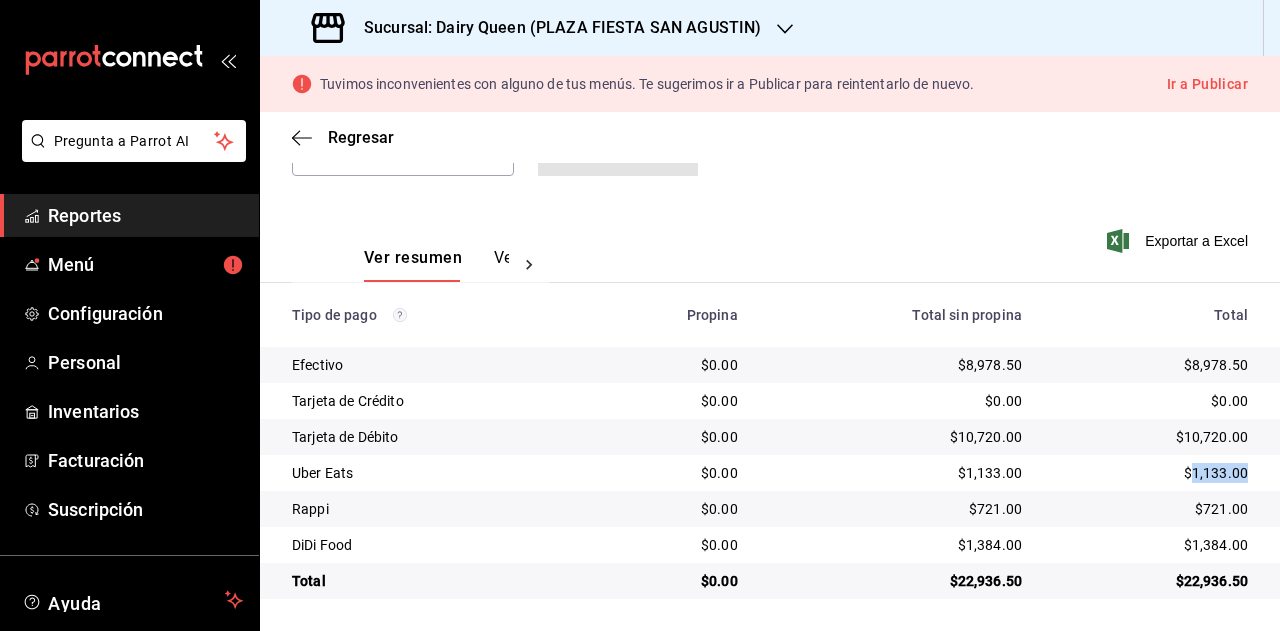 copy on "1,133.00" 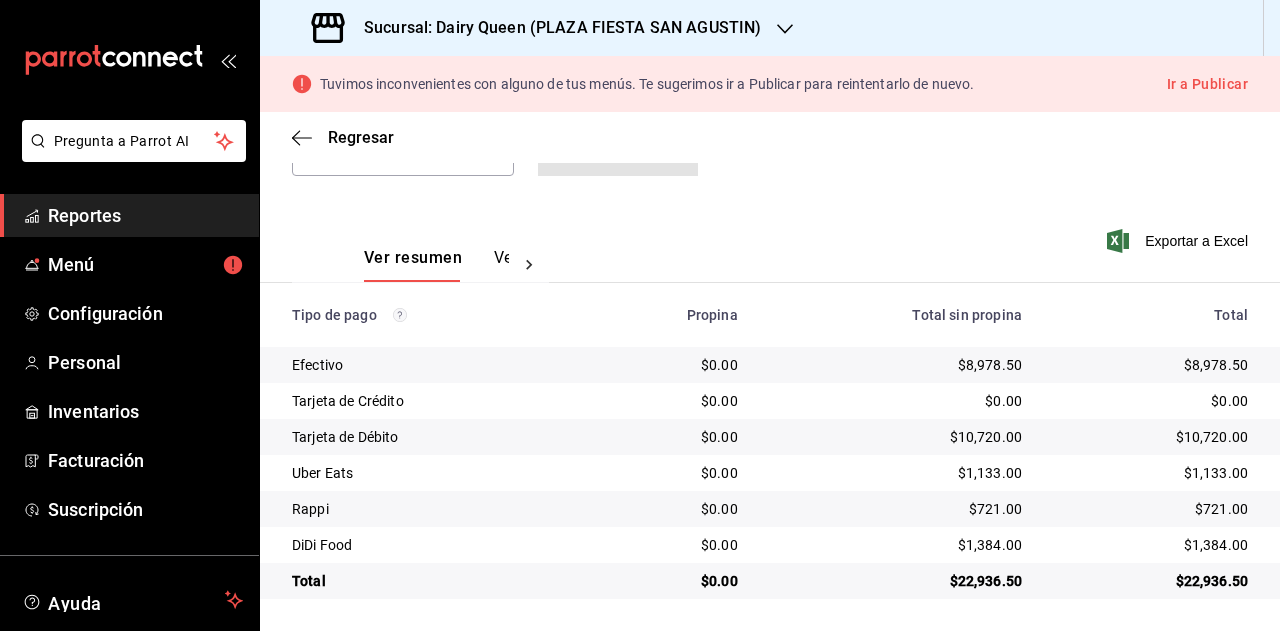 click on "$721.00" at bounding box center (1151, 509) 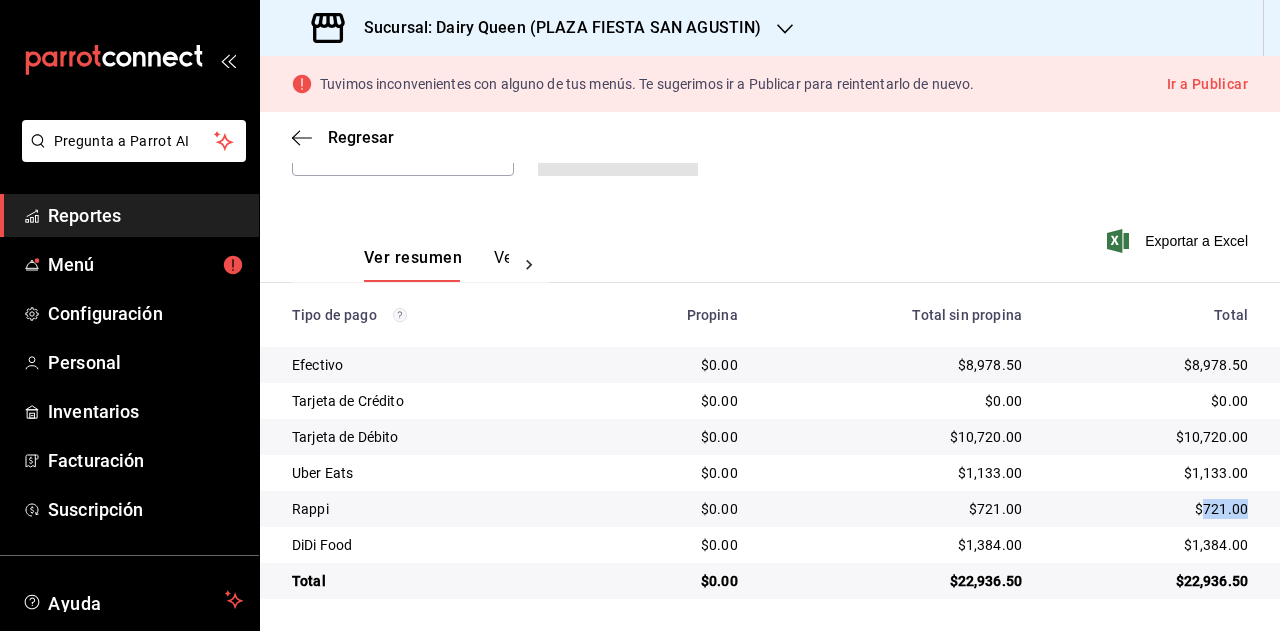 click on "$721.00" at bounding box center [1151, 509] 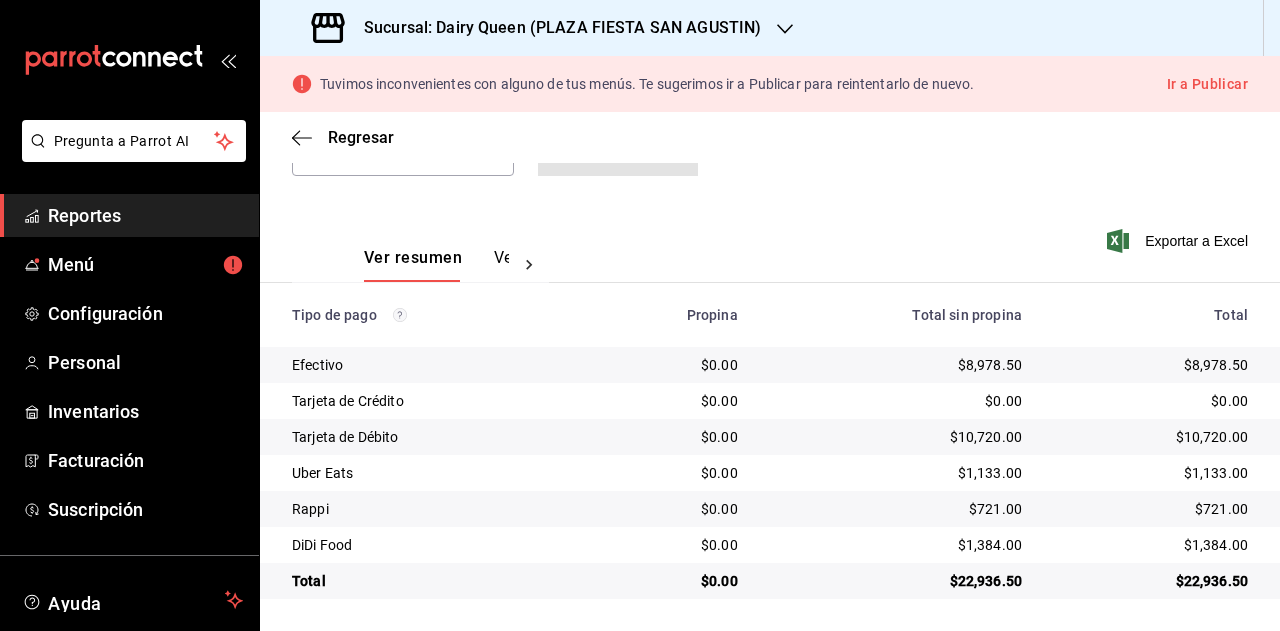 click on "$1,384.00" at bounding box center (1159, 545) 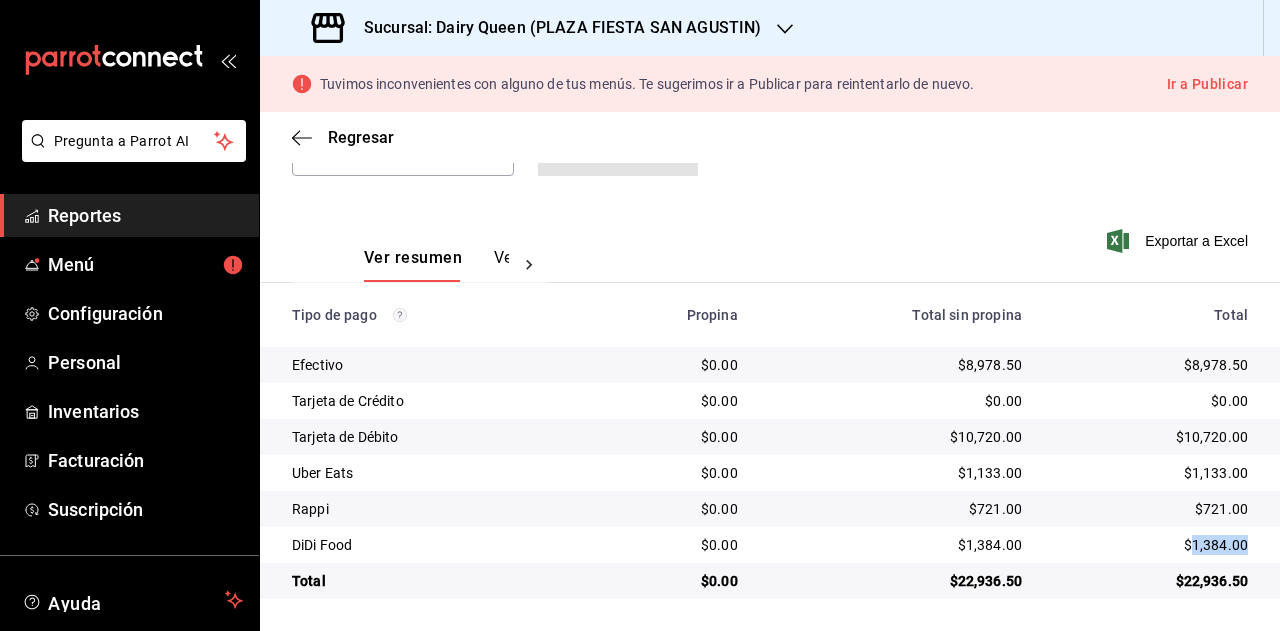 click on "$1,384.00" at bounding box center (1159, 545) 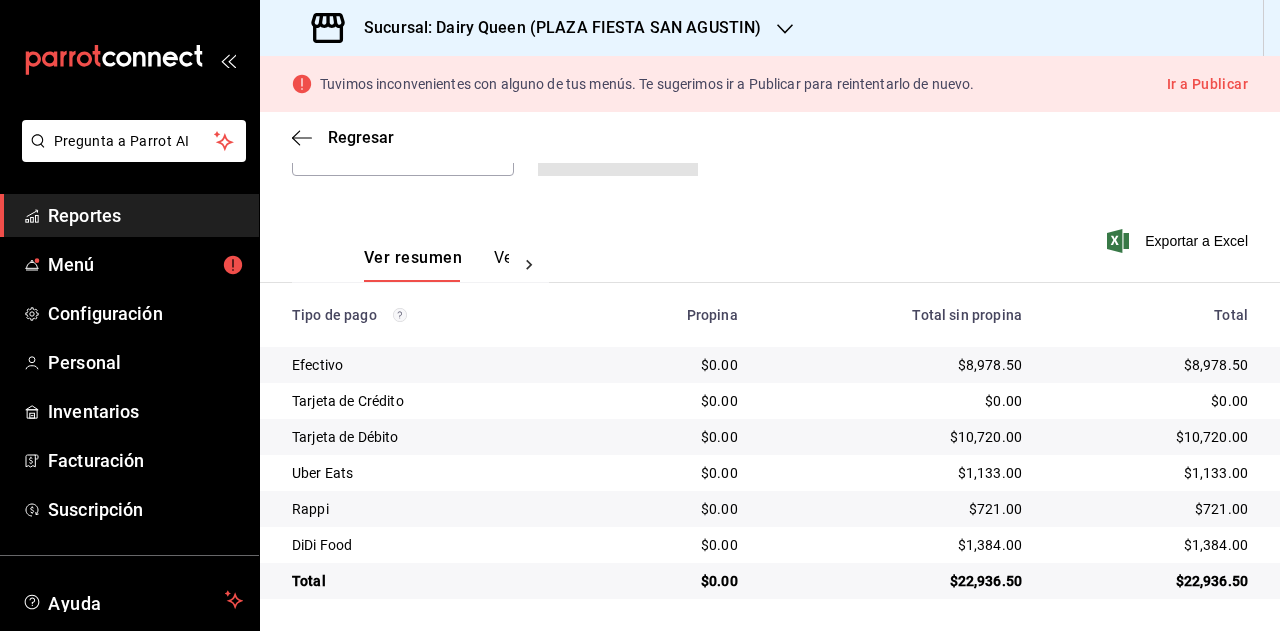 click on "Sucursal: Dairy Queen (PLAZA FIESTA SAN AGUSTIN)" at bounding box center (554, 28) 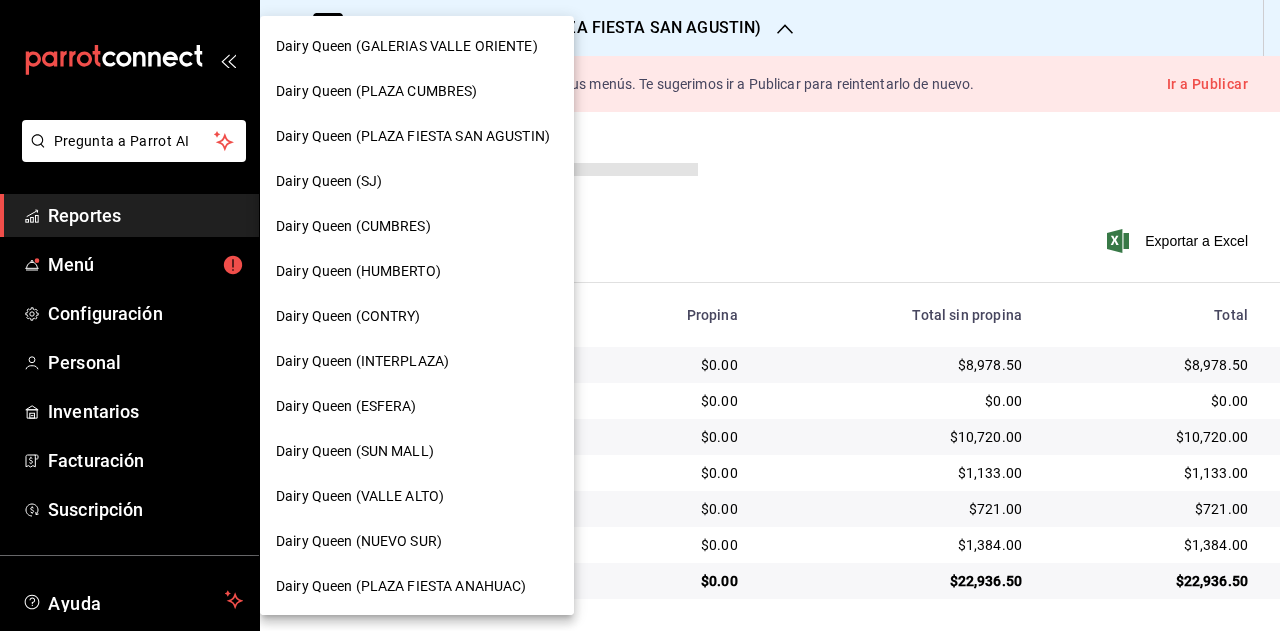 click on "Dairy Queen (SJ)" at bounding box center [417, 181] 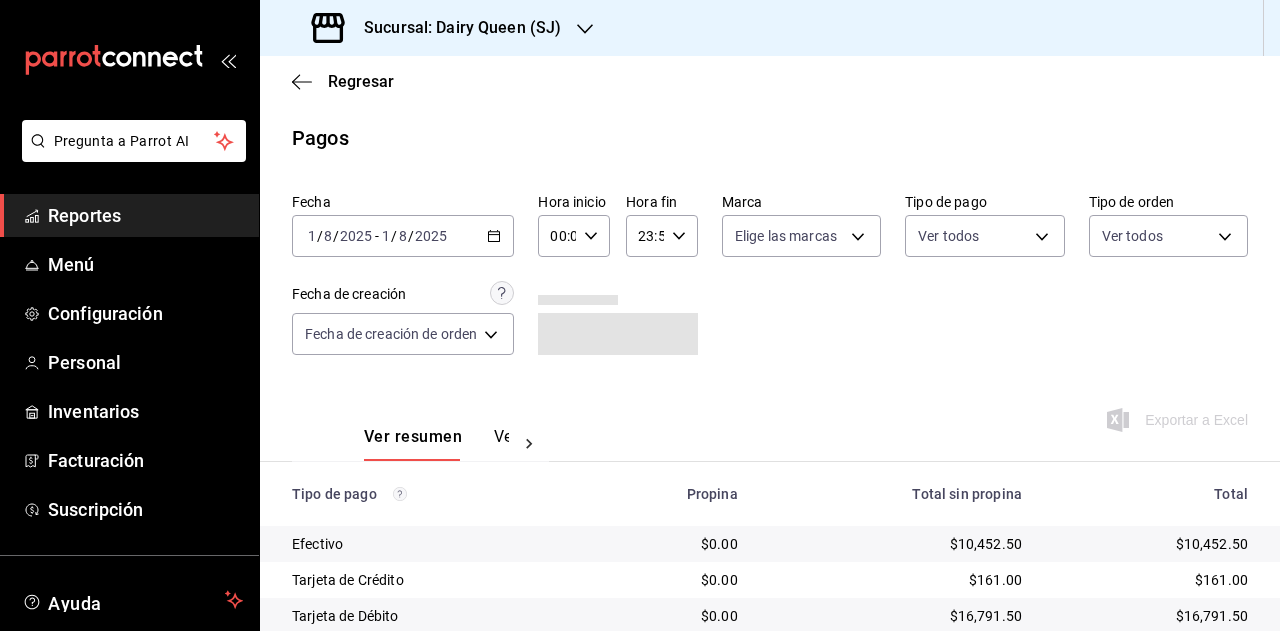 scroll, scrollTop: 179, scrollLeft: 0, axis: vertical 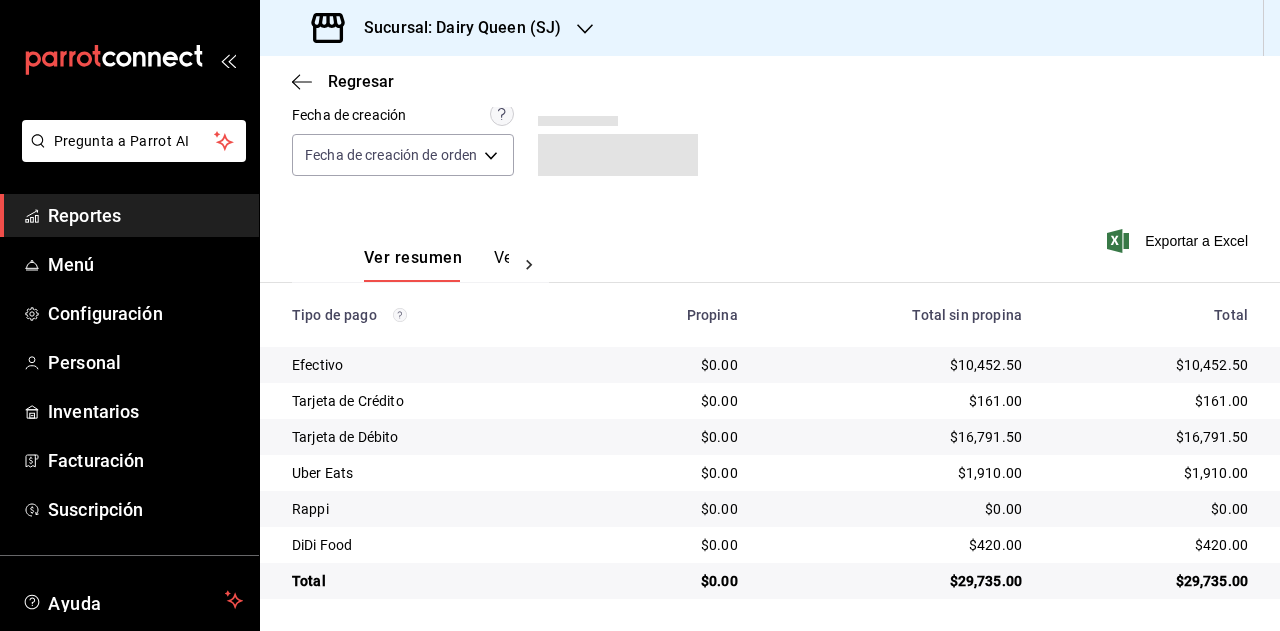 click on "$29,735.00" at bounding box center (1151, 581) 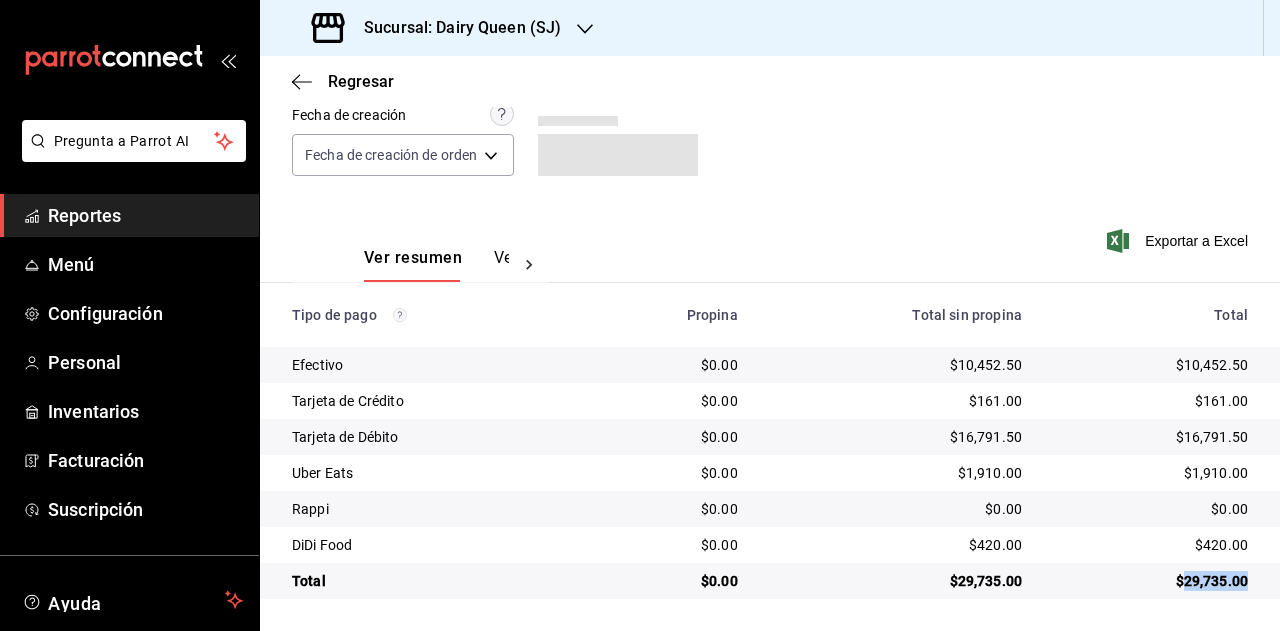click on "$29,735.00" at bounding box center (1151, 581) 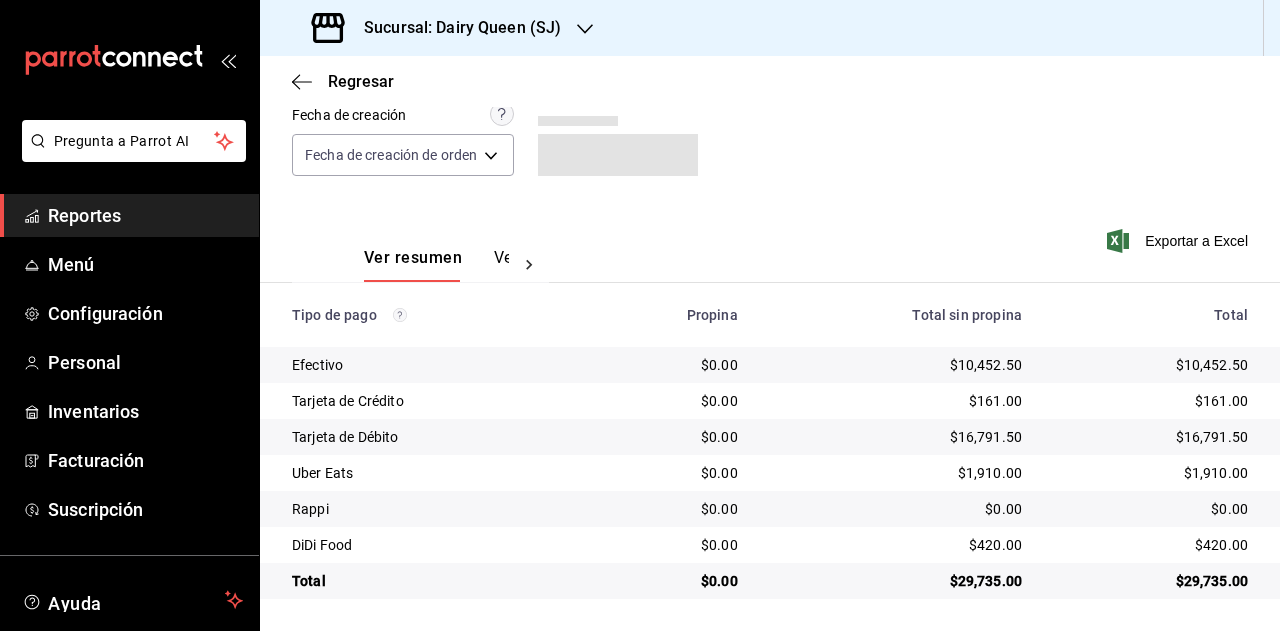 click on "$1,910.00" at bounding box center [1151, 473] 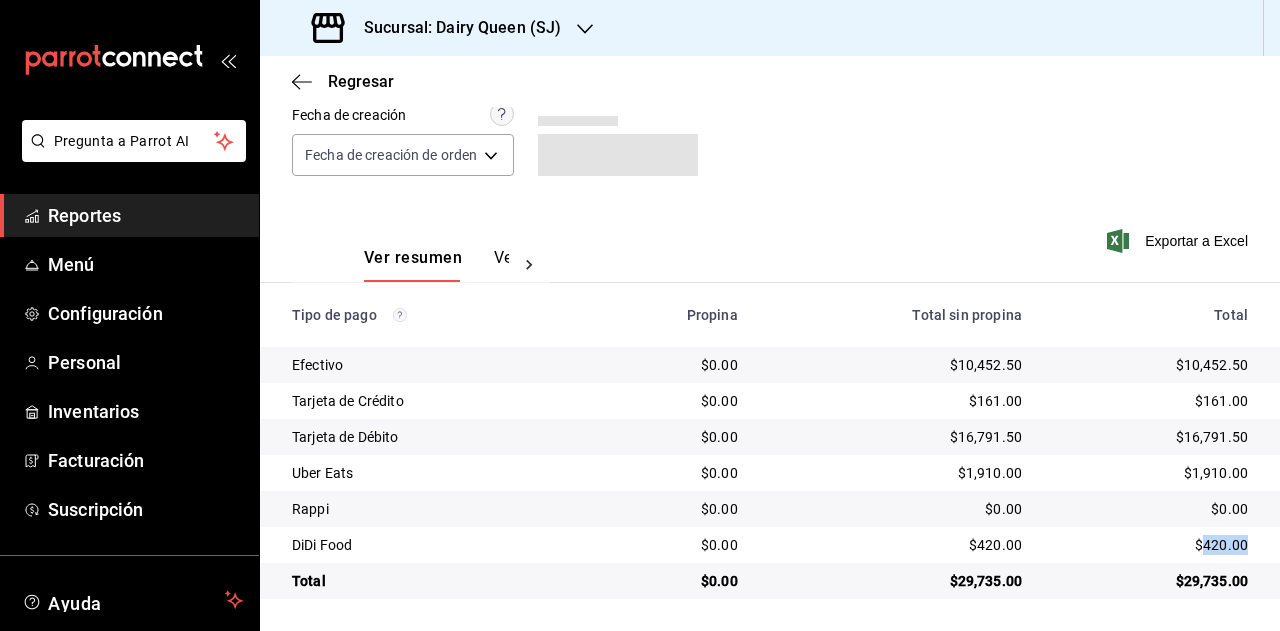 drag, startPoint x: 1204, startPoint y: 545, endPoint x: 1238, endPoint y: 522, distance: 41.04875 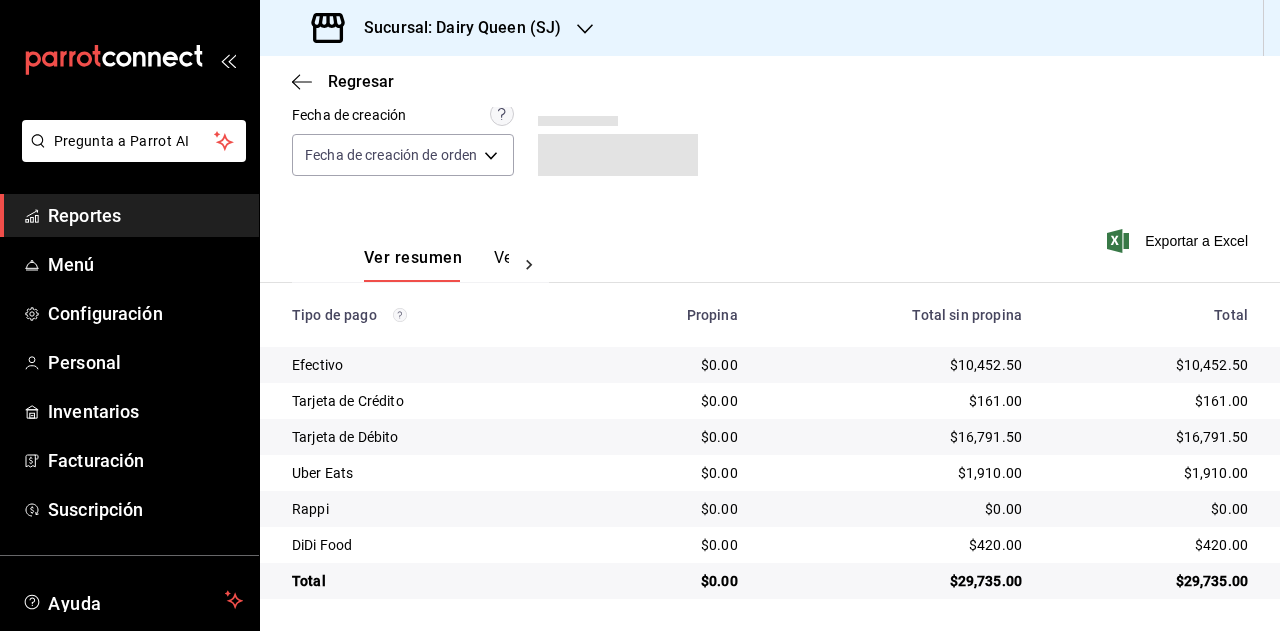 click on "Sucursal: Dairy Queen (SJ)" at bounding box center [454, 28] 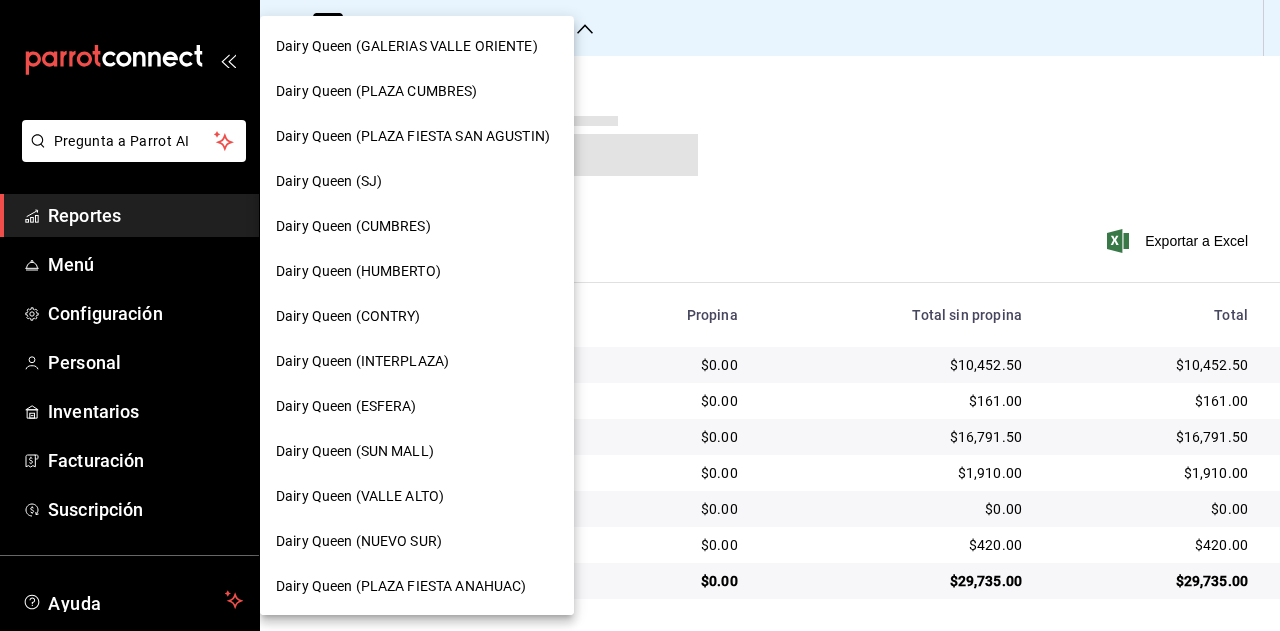 click on "Dairy Queen (CUMBRES)" at bounding box center (353, 226) 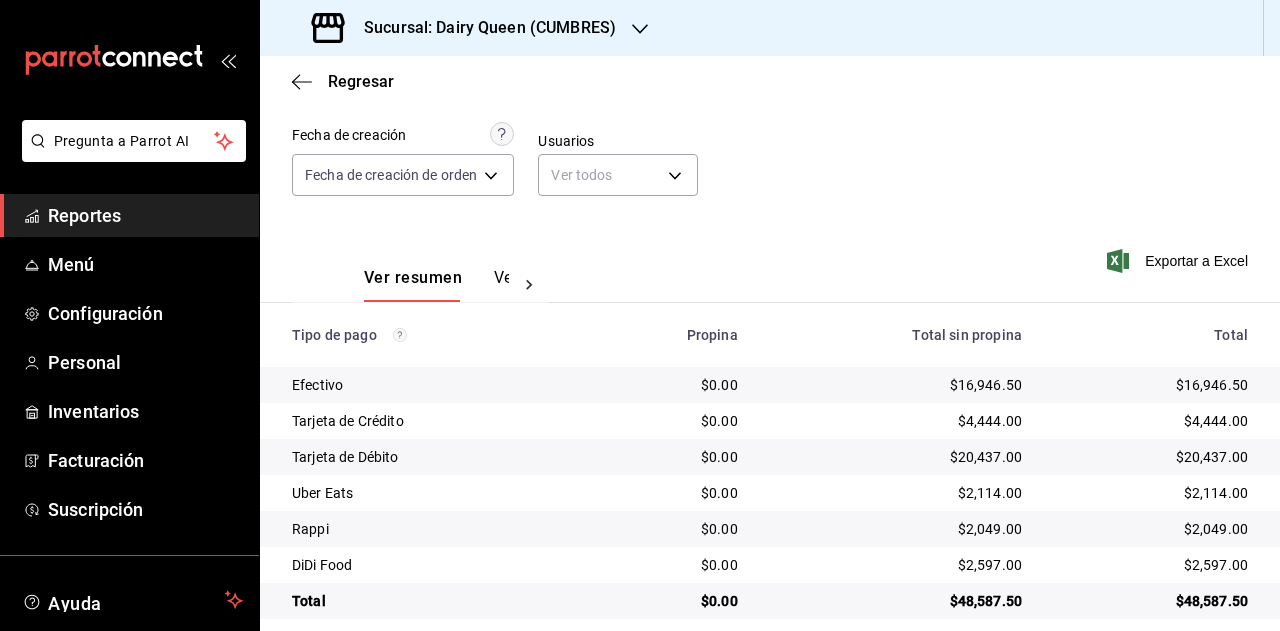 scroll, scrollTop: 179, scrollLeft: 0, axis: vertical 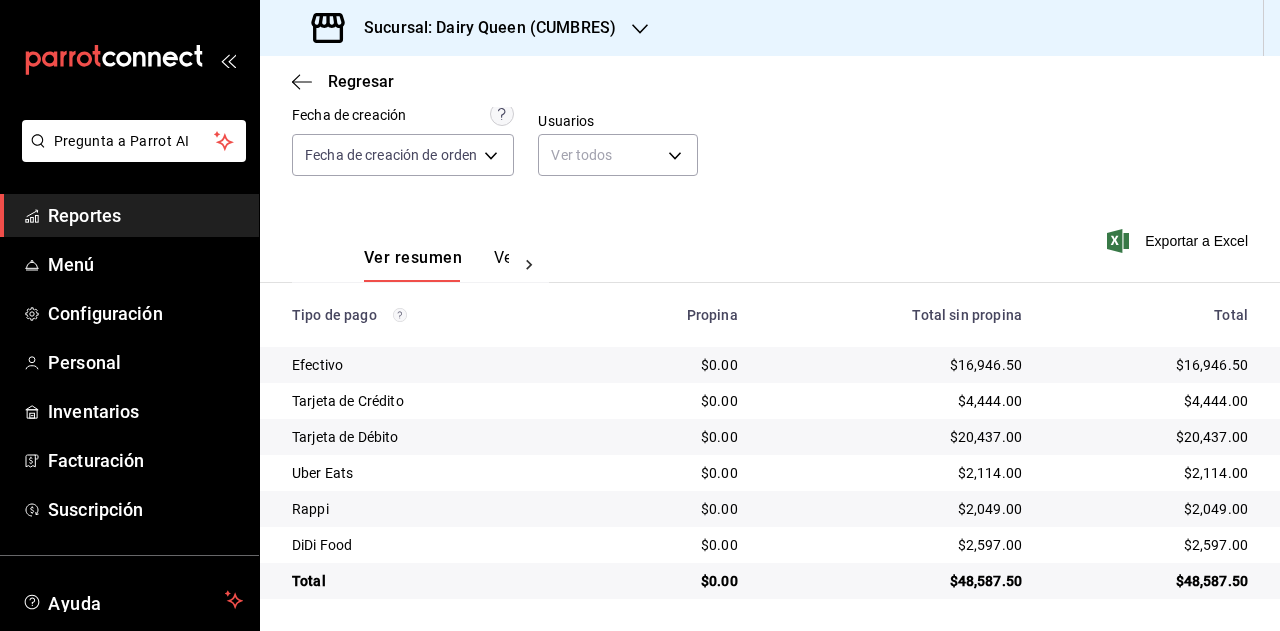 click on "$48,587.50" at bounding box center (1151, 581) 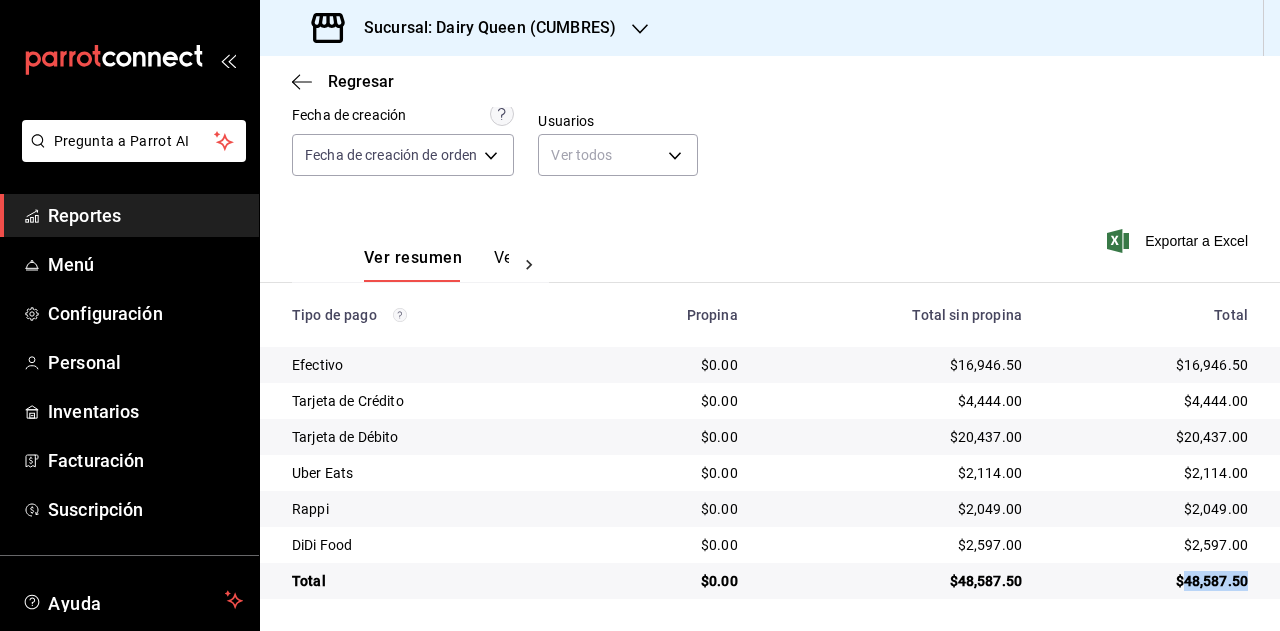 click on "$48,587.50" at bounding box center (1151, 581) 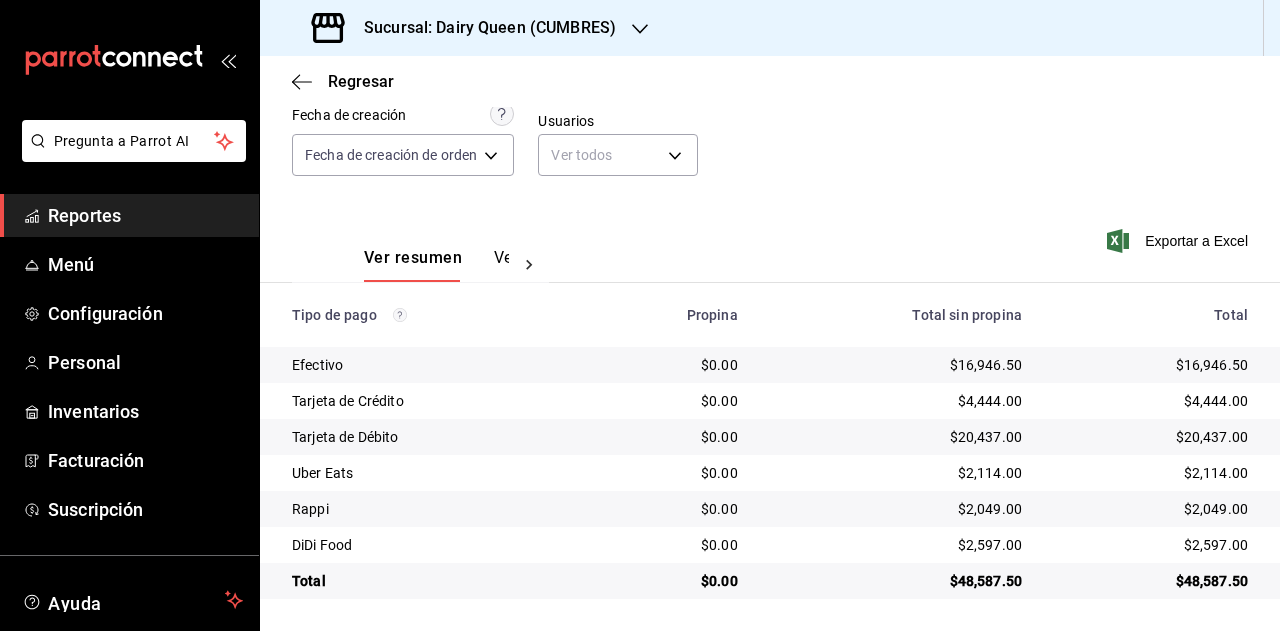 click on "$2,114.00" at bounding box center [1151, 473] 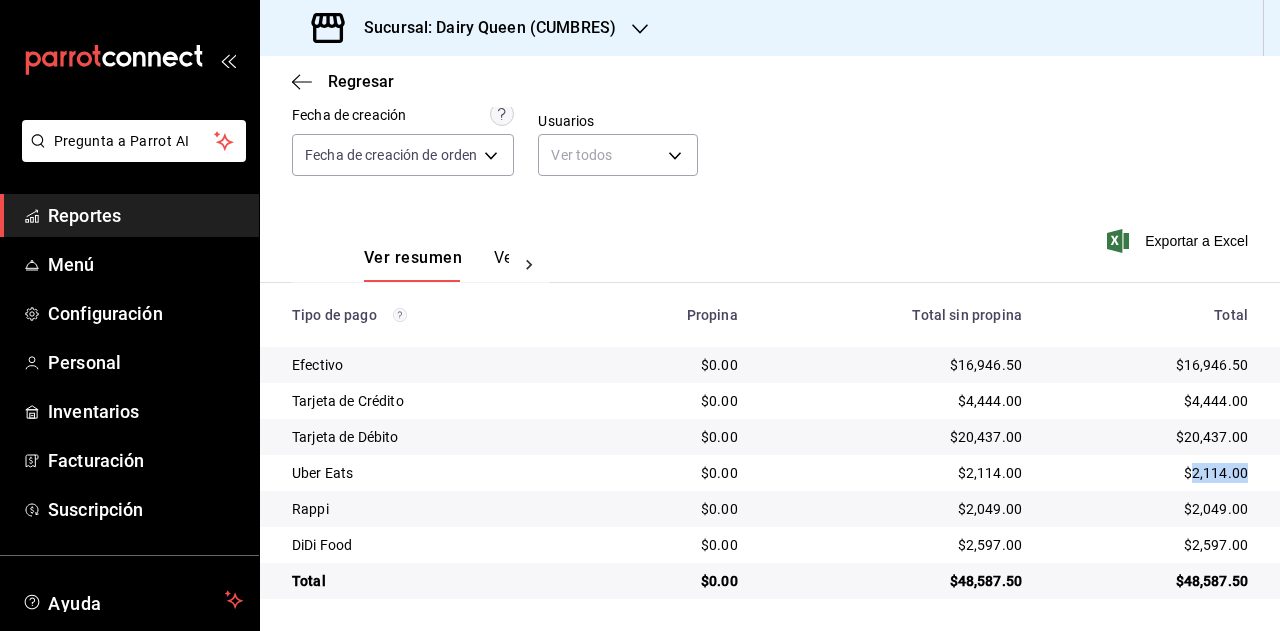 click on "$2,114.00" at bounding box center [1151, 473] 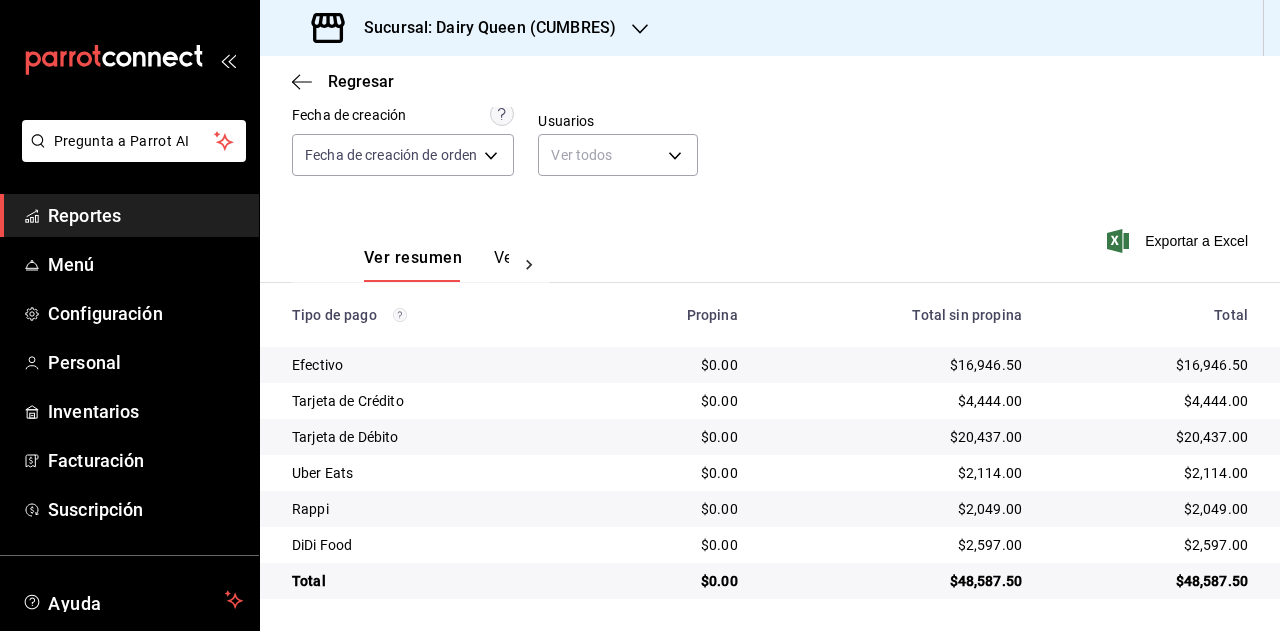 click on "$2,049.00" at bounding box center [1151, 509] 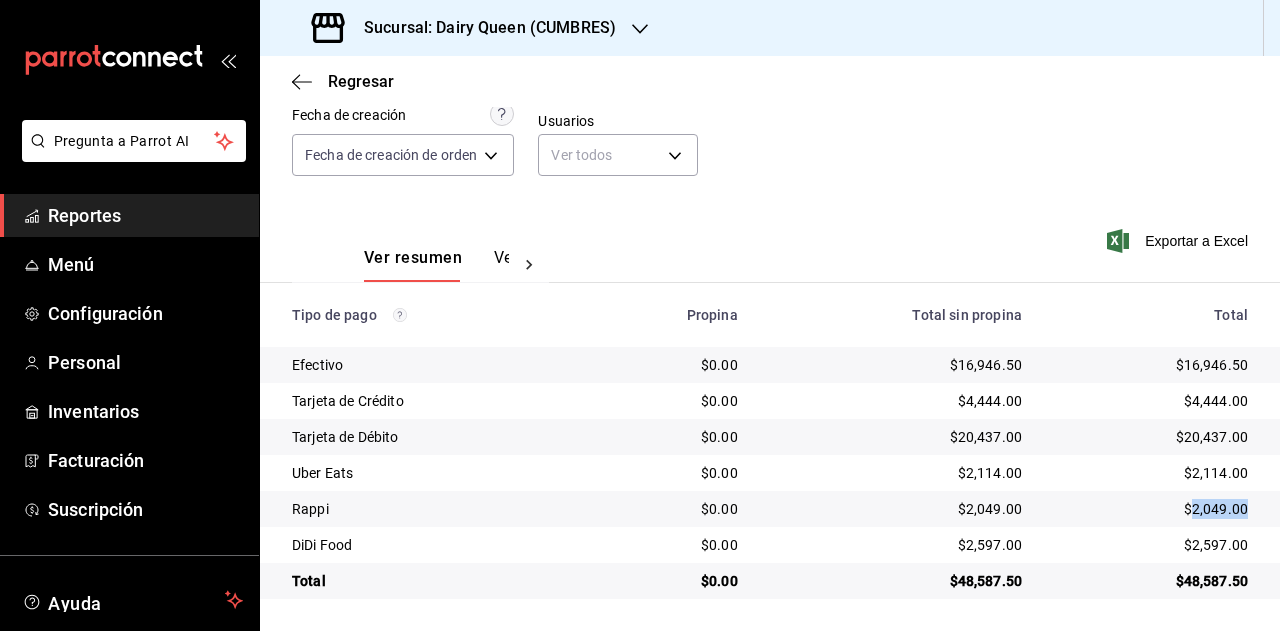 click on "$2,049.00" at bounding box center [1151, 509] 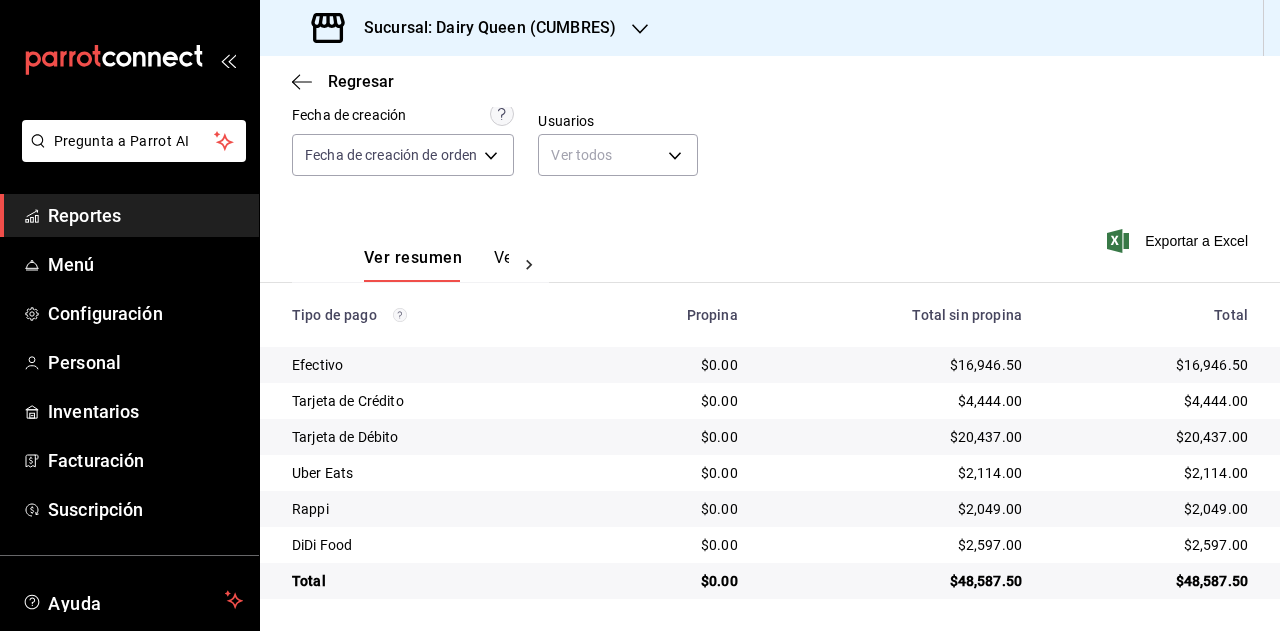 click on "$2,597.00" at bounding box center (1159, 545) 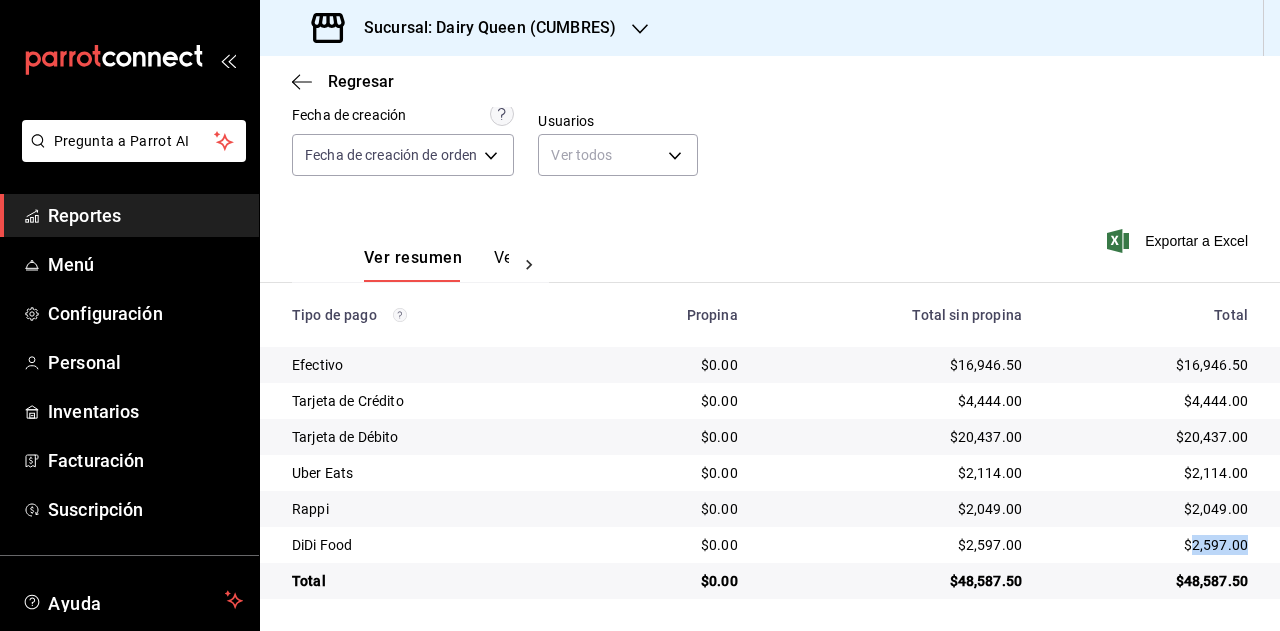 click on "$2,597.00" at bounding box center [1151, 545] 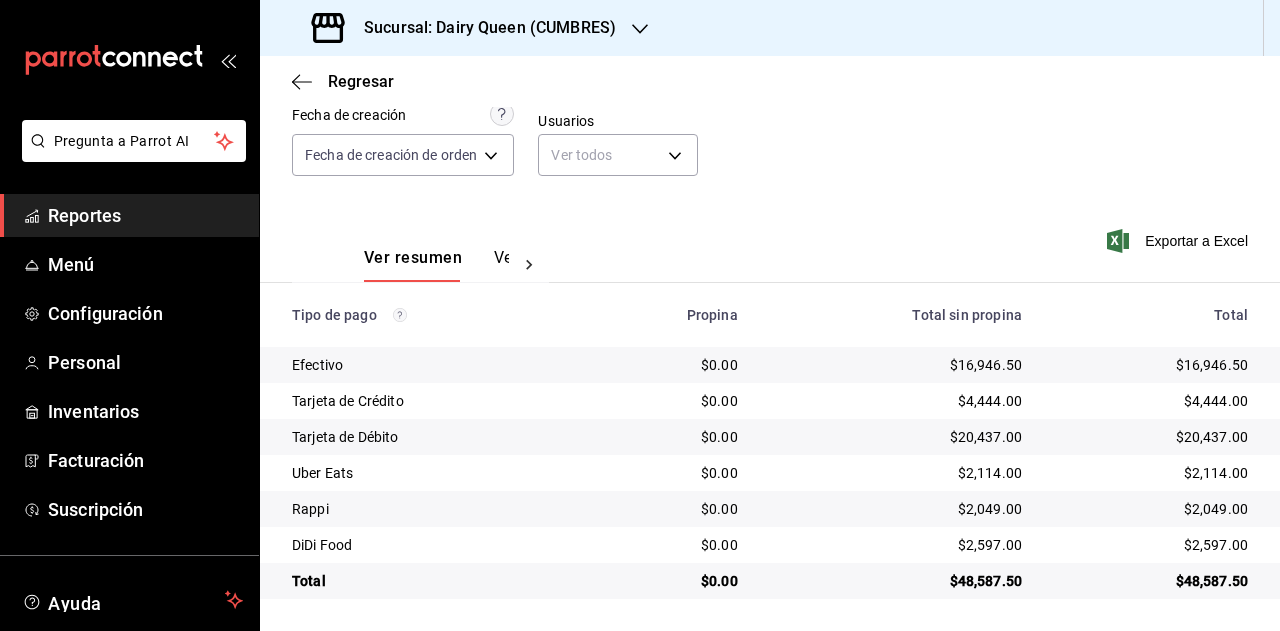 click on "Sucursal: Dairy Queen (CUMBRES)" at bounding box center (482, 28) 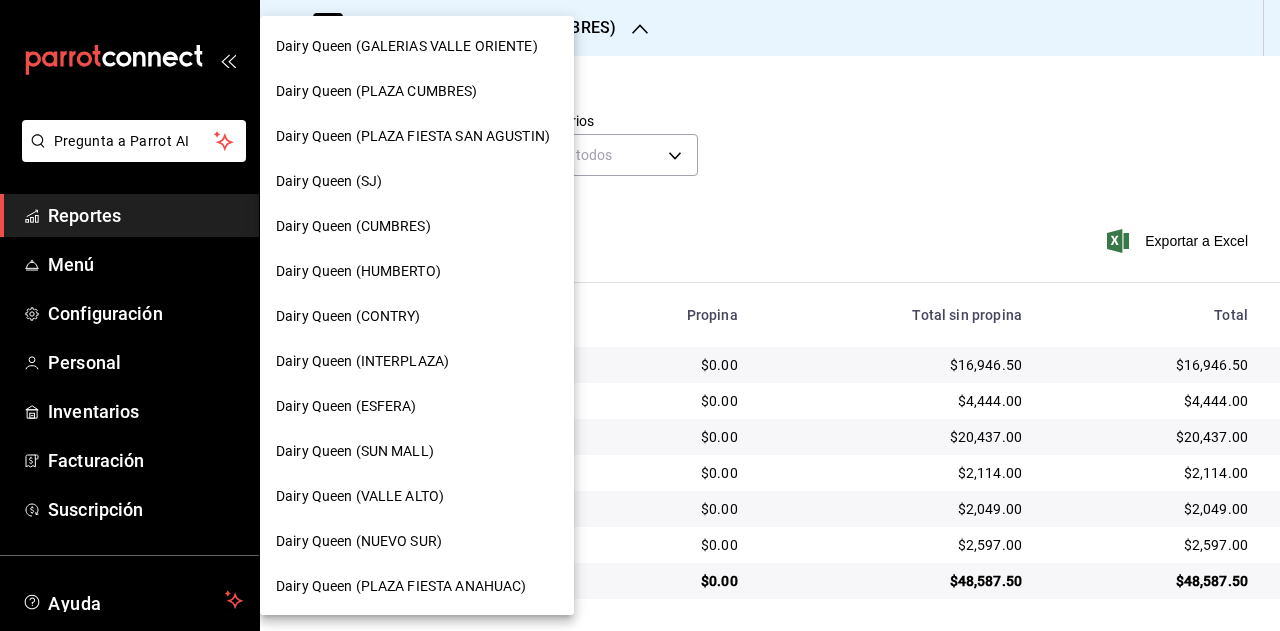 click on "Dairy Queen (HUMBERTO)" at bounding box center (358, 271) 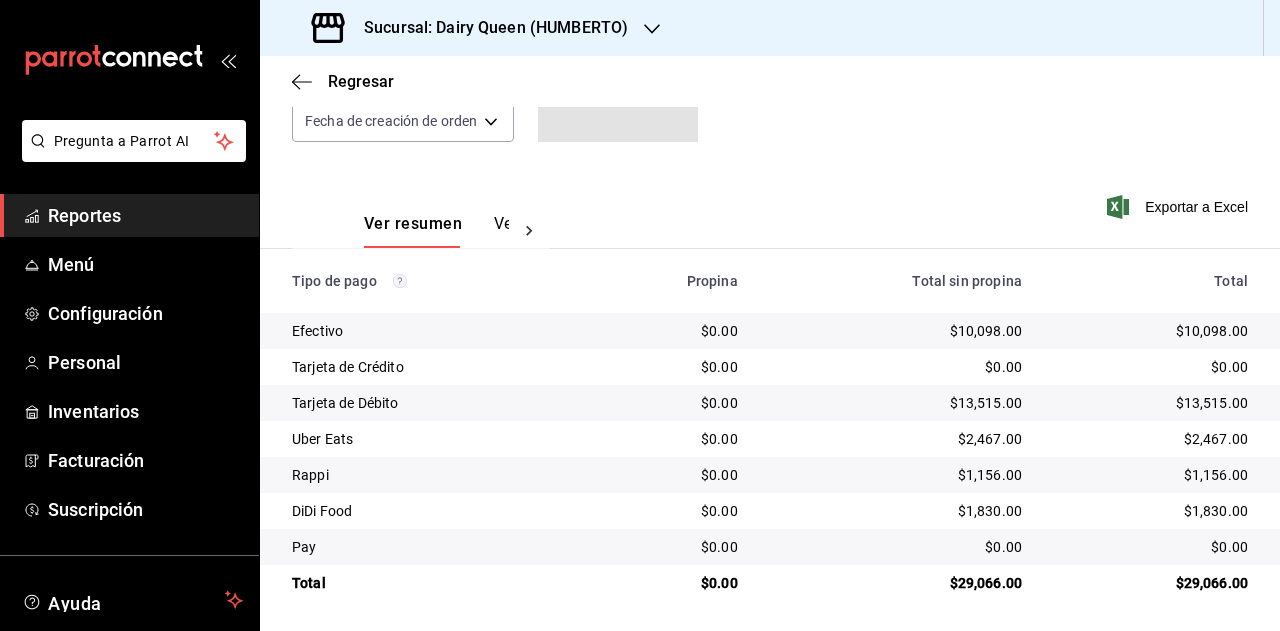 scroll, scrollTop: 215, scrollLeft: 0, axis: vertical 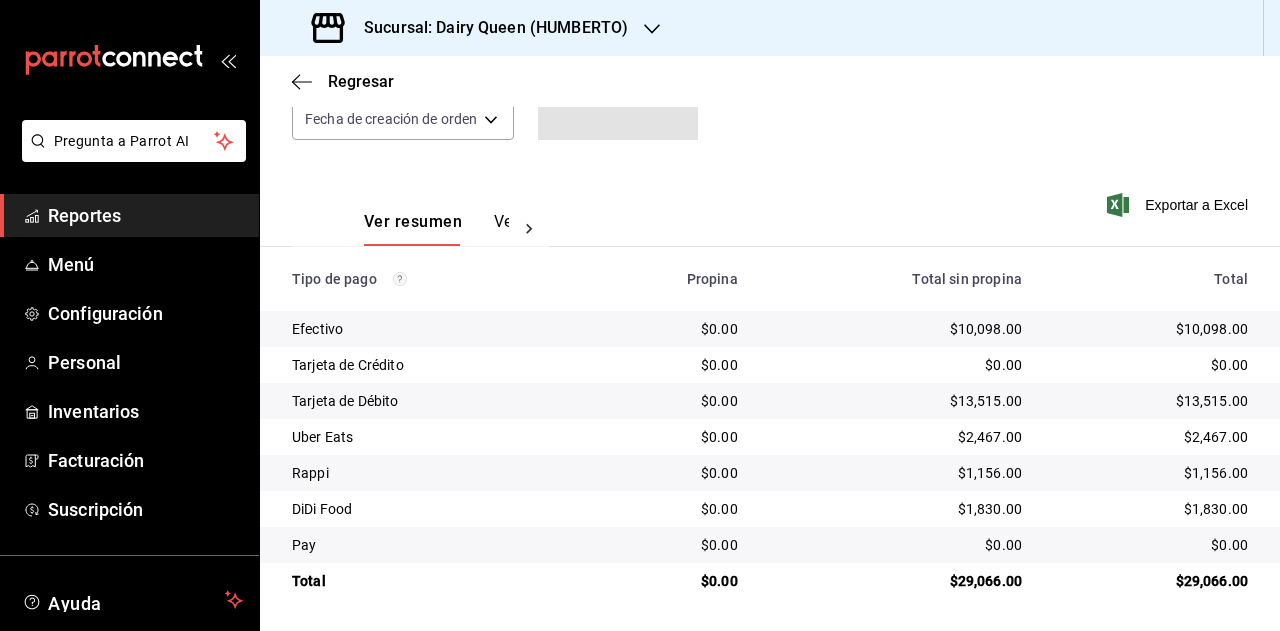 click on "$29,066.00" at bounding box center (1151, 581) 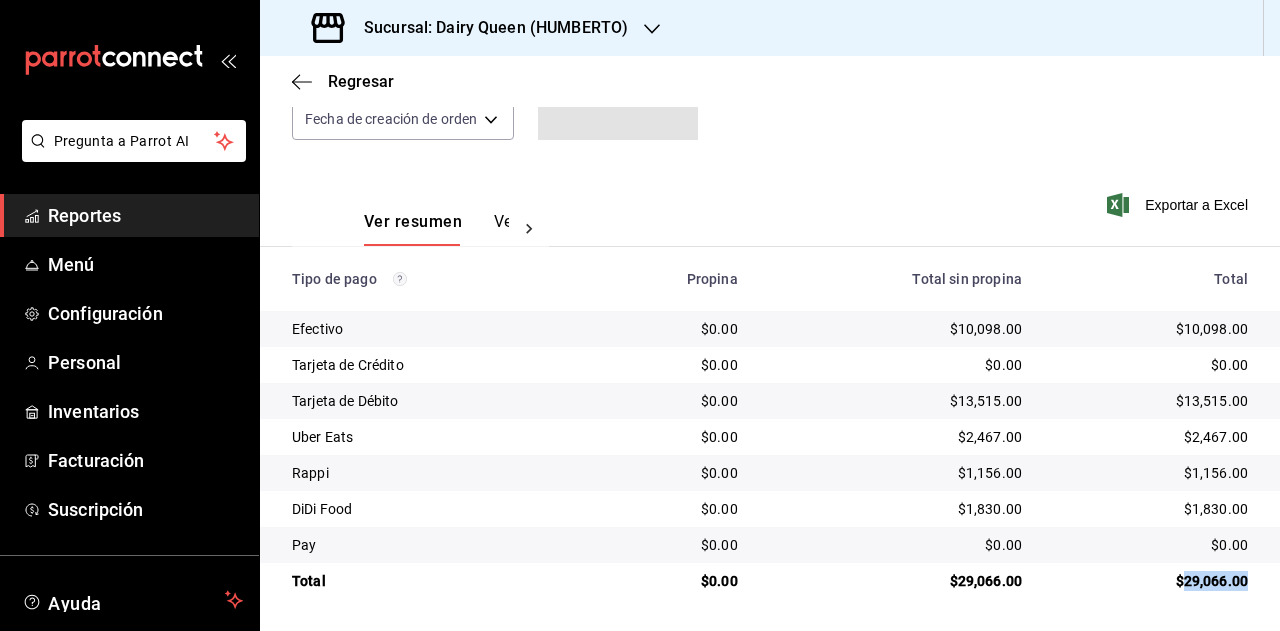 click on "$29,066.00" at bounding box center (1151, 581) 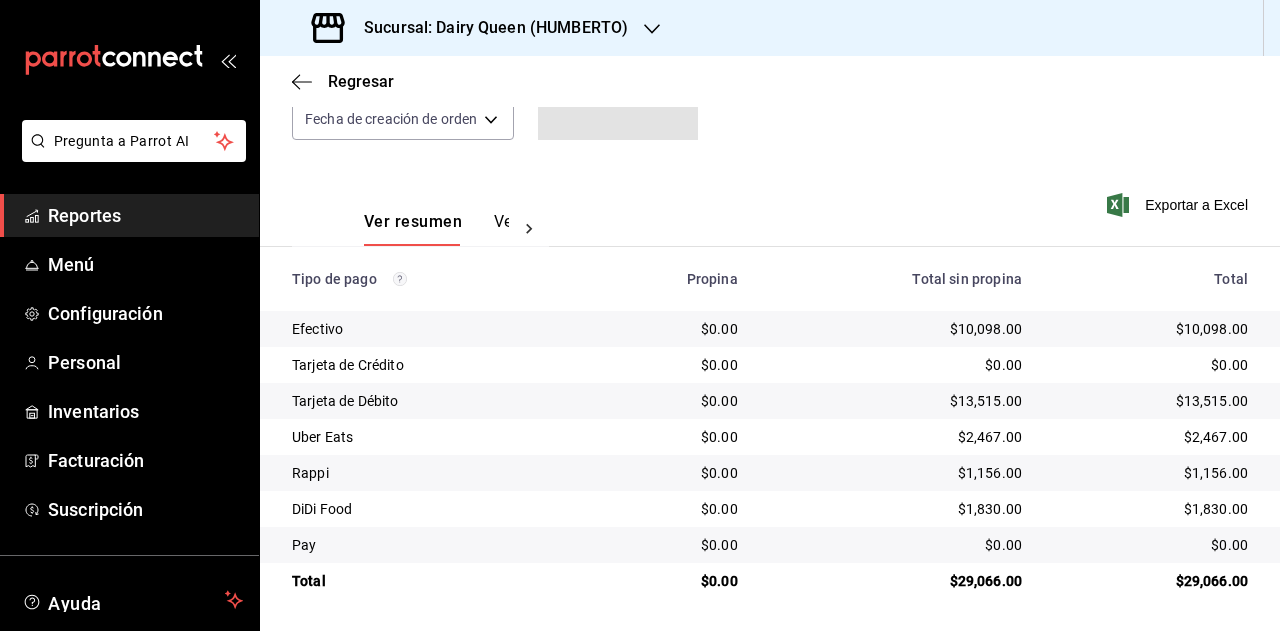 click on "$2,467.00" at bounding box center (1151, 437) 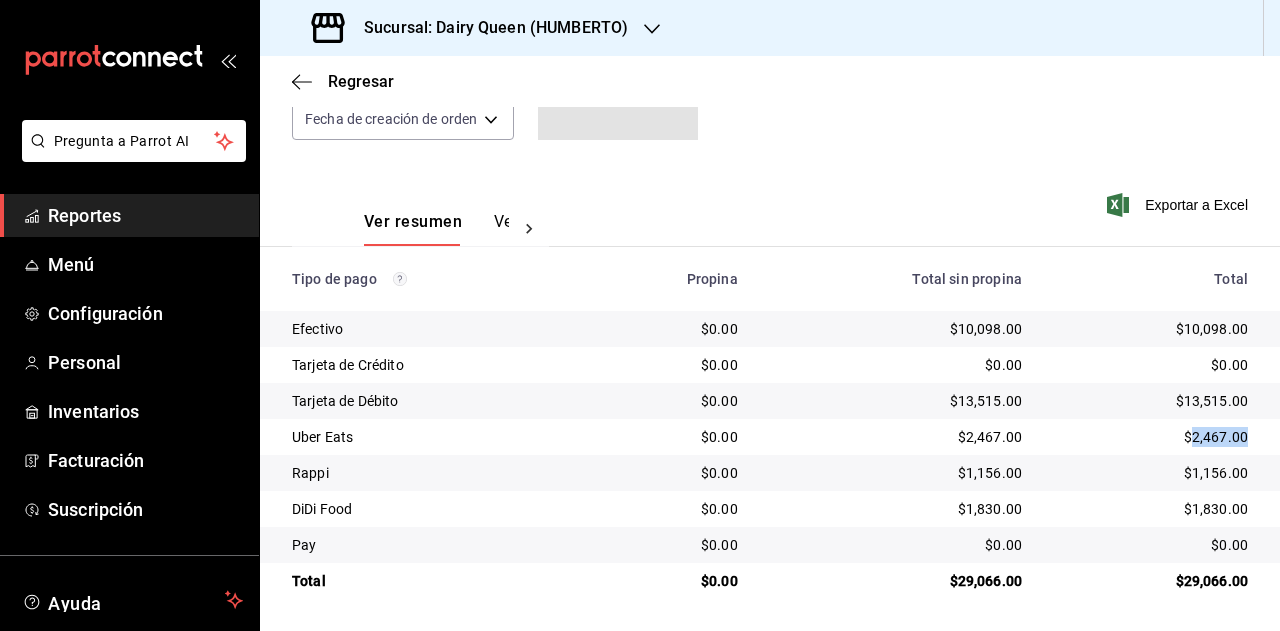 click on "$2,467.00" at bounding box center (1151, 437) 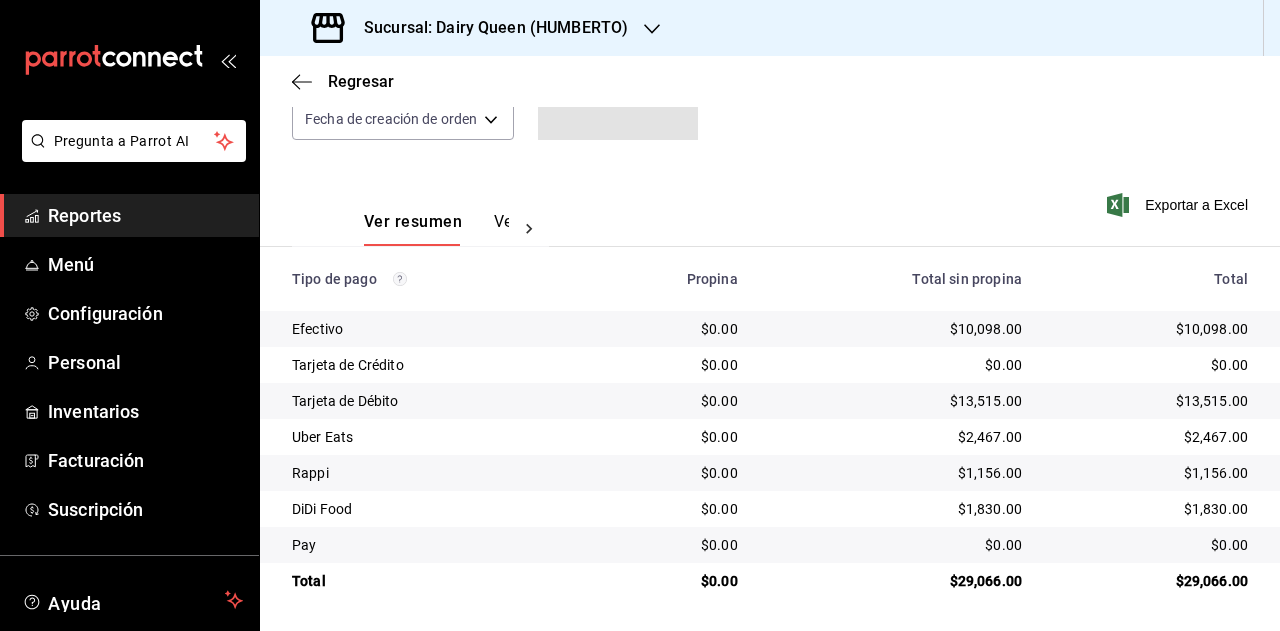 click on "$1,830.00" at bounding box center (1151, 509) 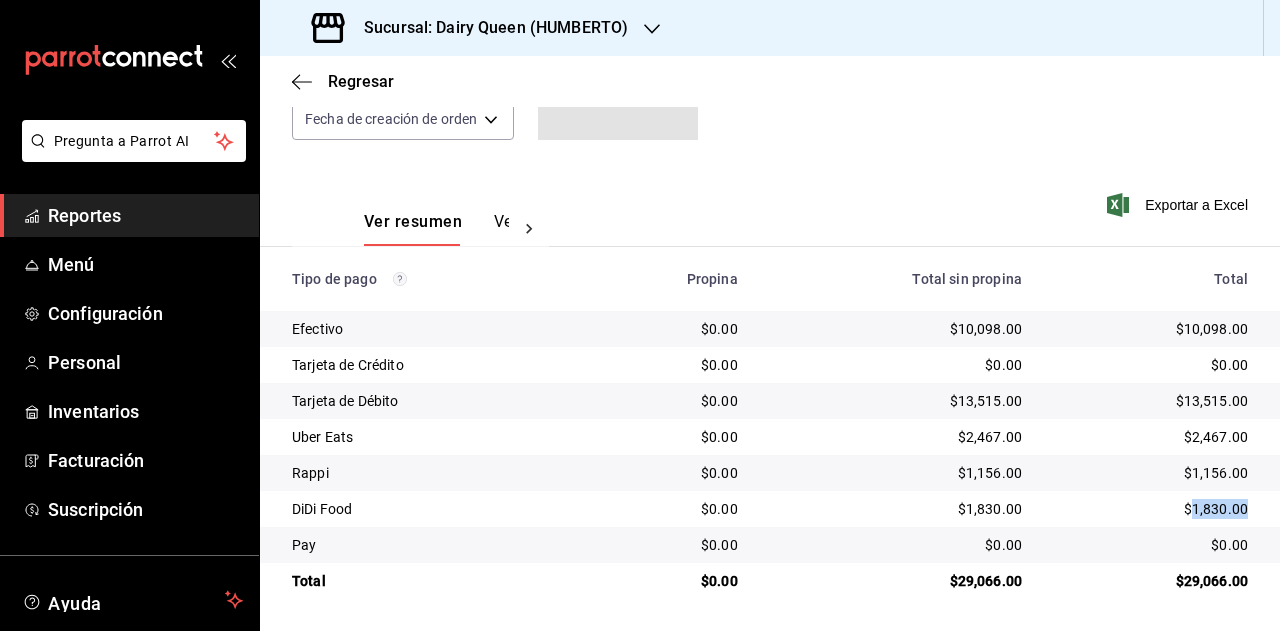 click on "$1,830.00" at bounding box center [1151, 509] 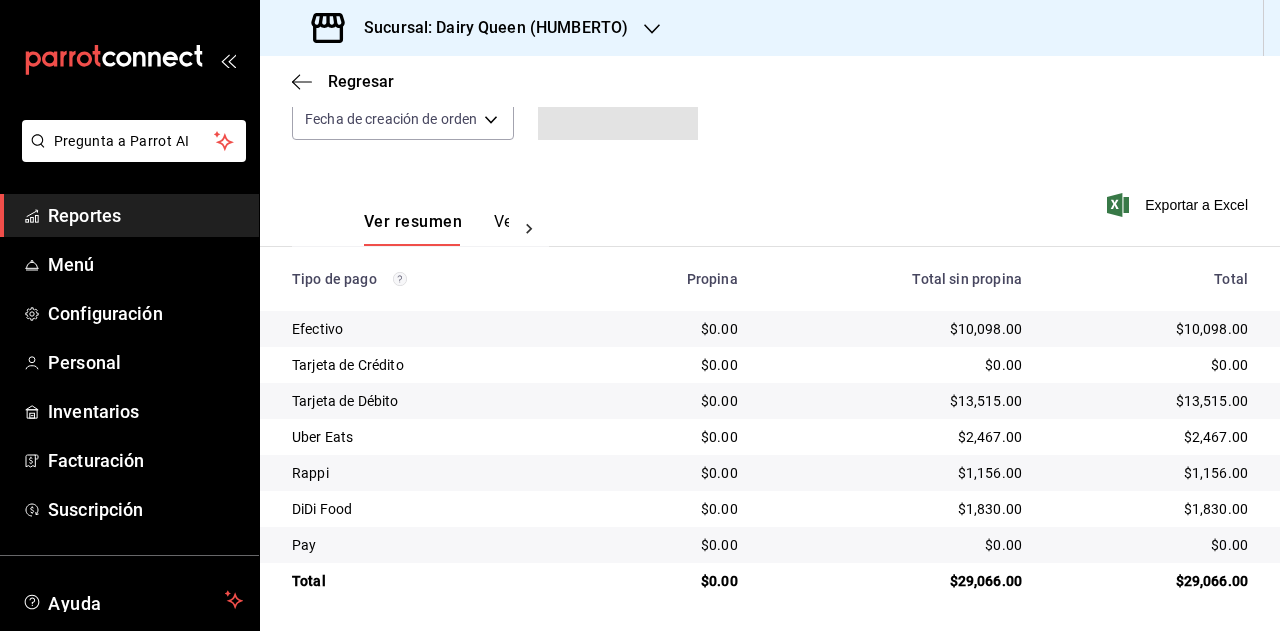 click on "Sucursal: Dairy Queen (HUMBERTO)" at bounding box center (488, 28) 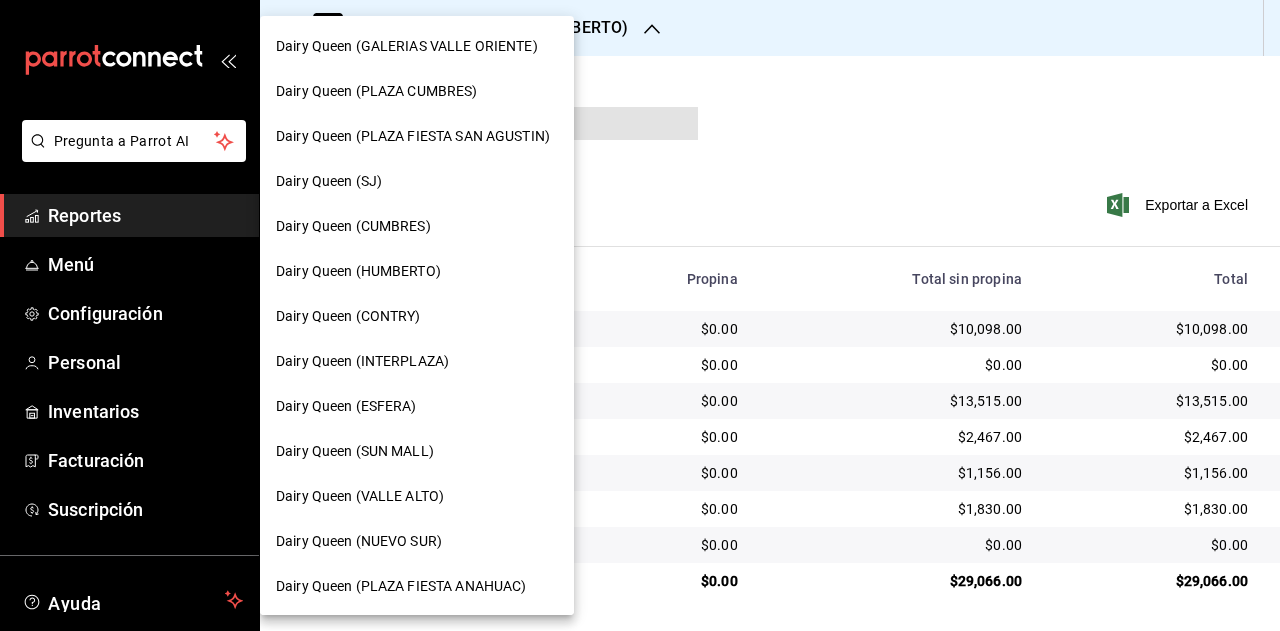 click on "Dairy Queen (CONTRY)" at bounding box center (417, 316) 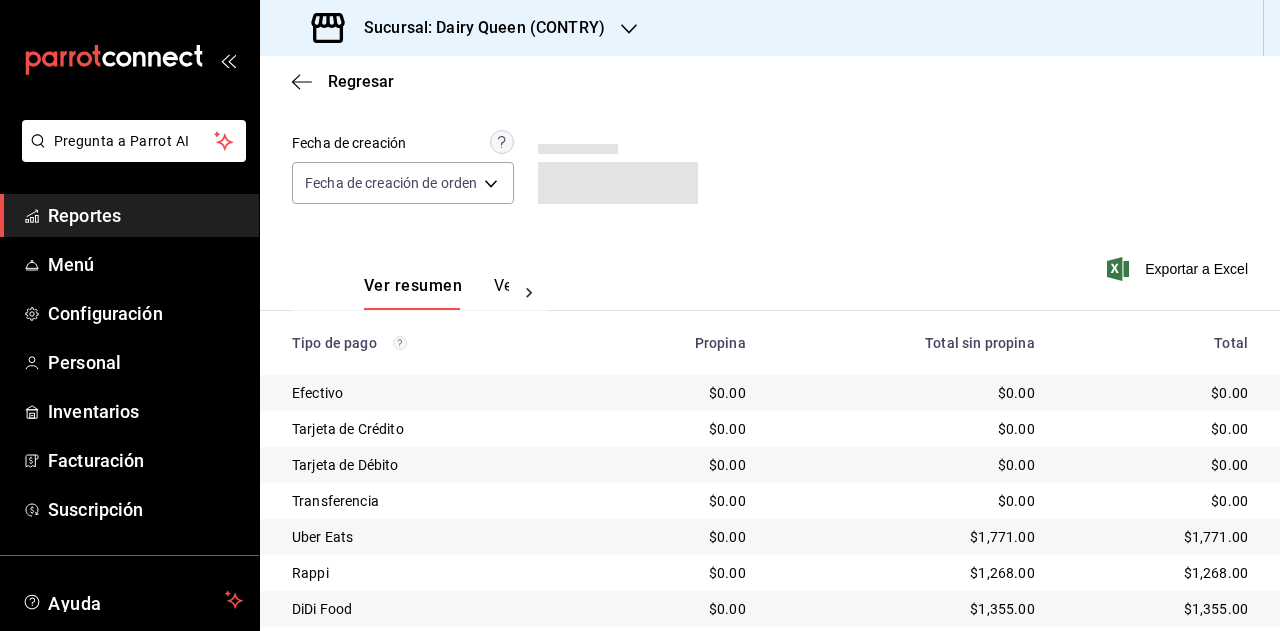 scroll, scrollTop: 215, scrollLeft: 0, axis: vertical 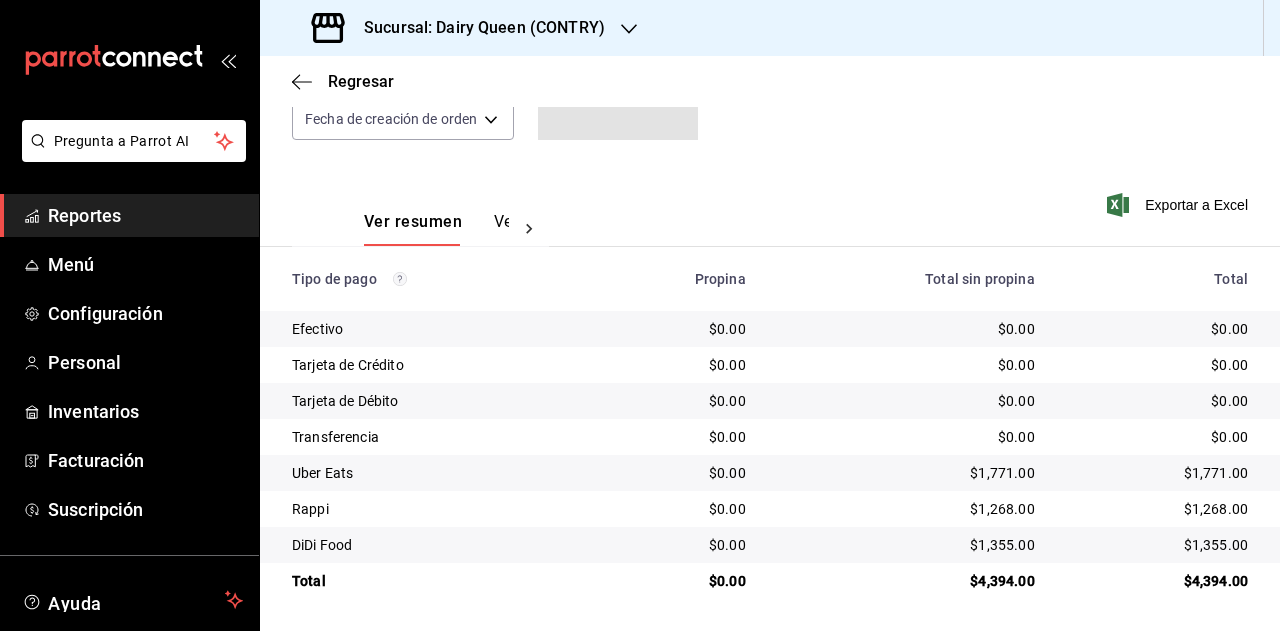 click on "$1,771.00" at bounding box center [1157, 473] 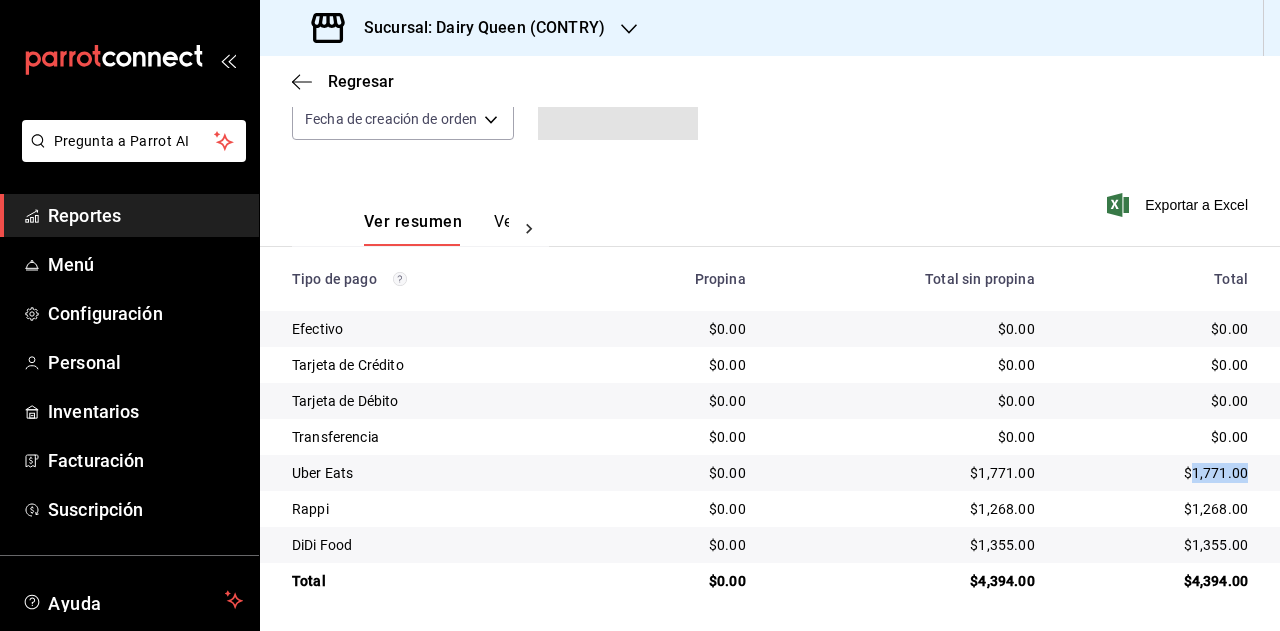 click on "$1,771.00" at bounding box center [1157, 473] 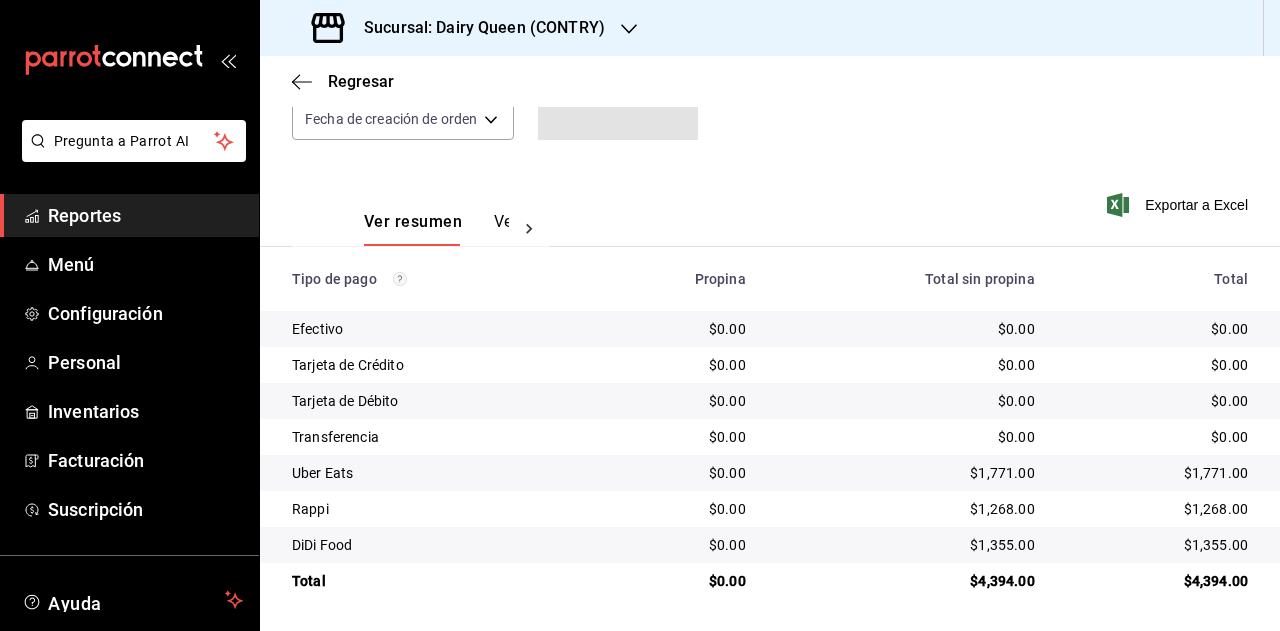 click on "$1,355.00" at bounding box center [1157, 545] 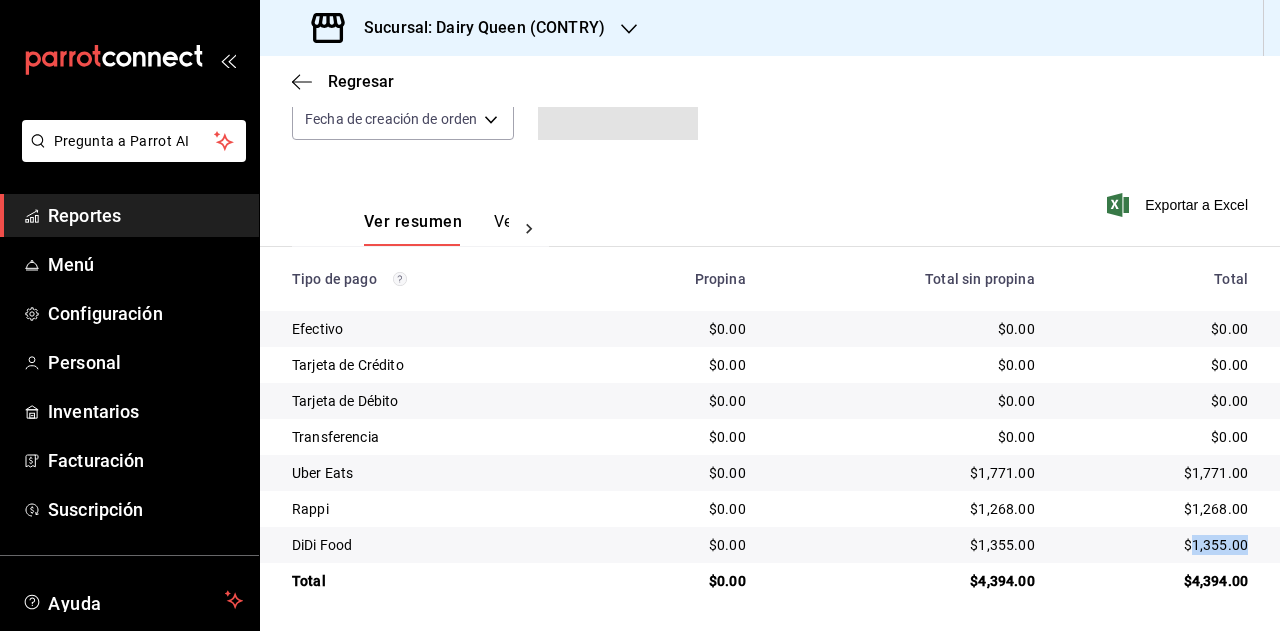 click on "$1,355.00" at bounding box center (1157, 545) 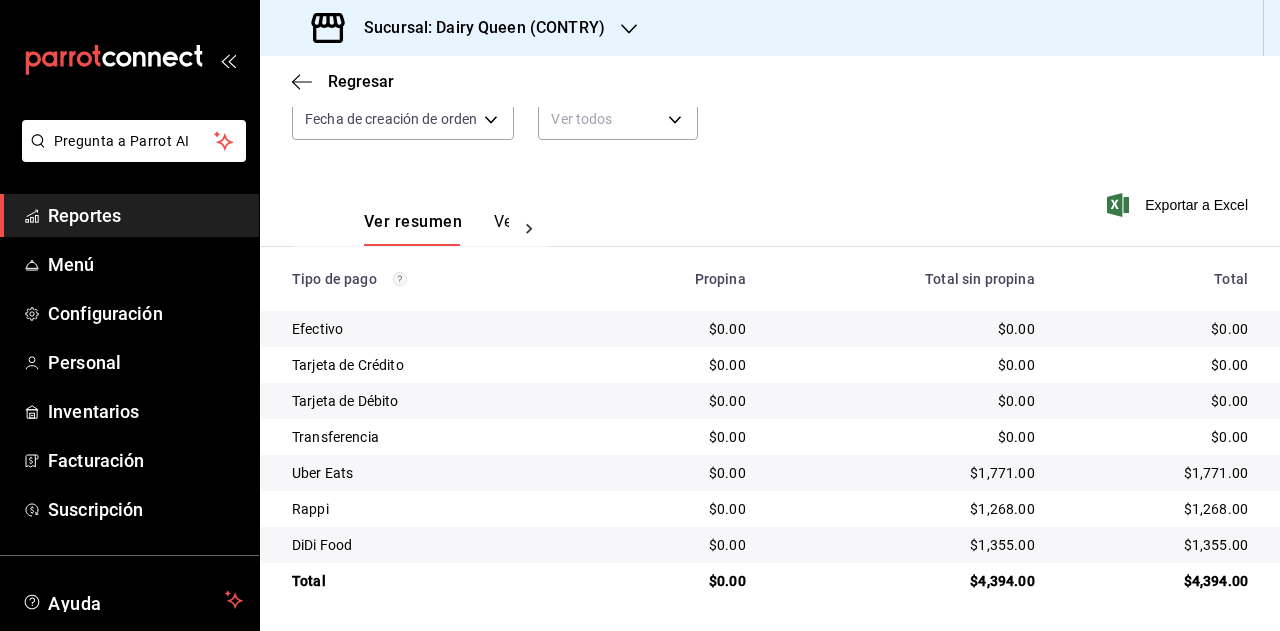 click on "Sucursal: Dairy Queen (CONTRY)" at bounding box center [476, 28] 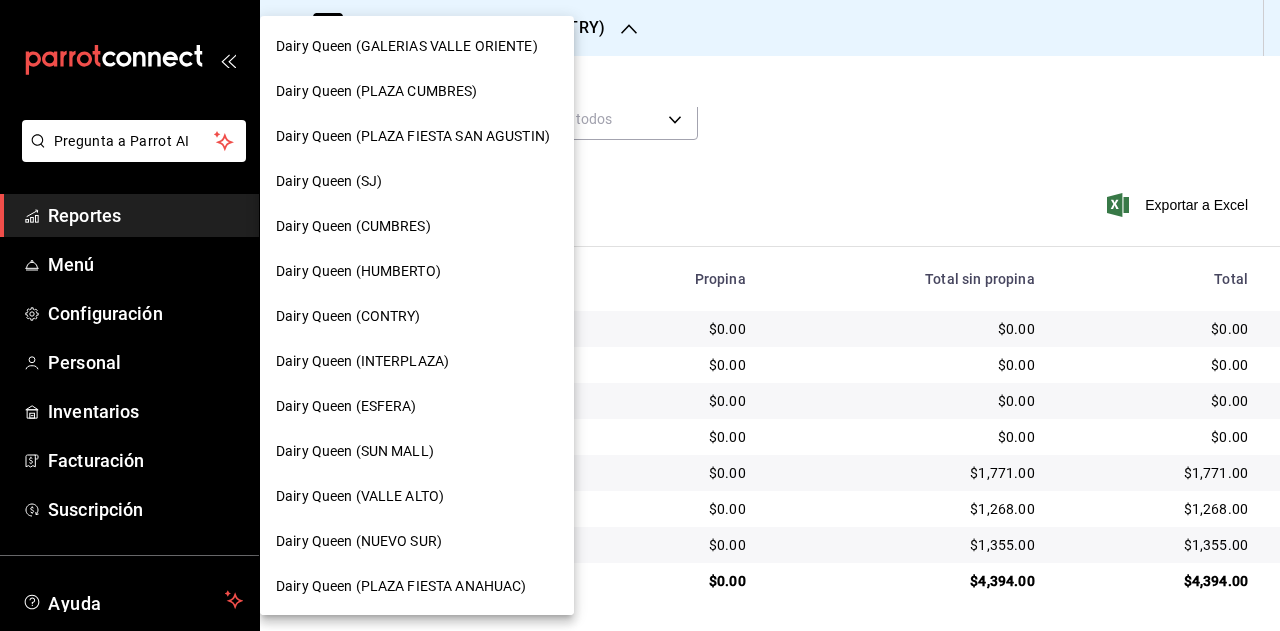 click on "Dairy Queen (INTERPLAZA)" at bounding box center [362, 361] 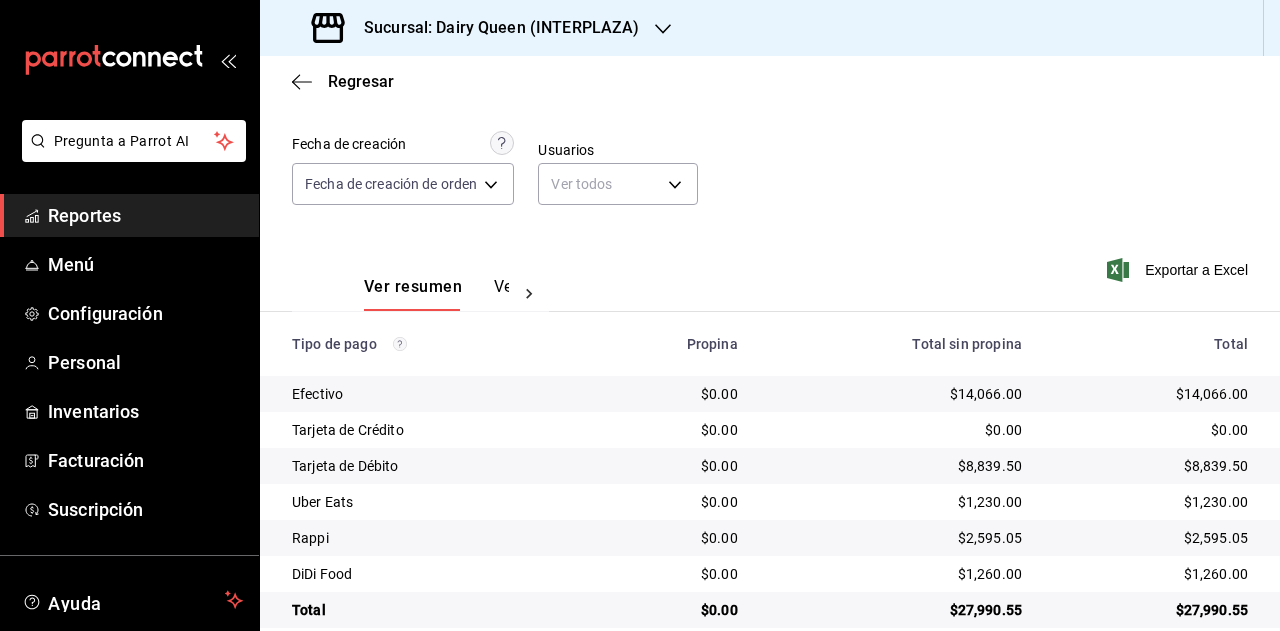 scroll, scrollTop: 179, scrollLeft: 0, axis: vertical 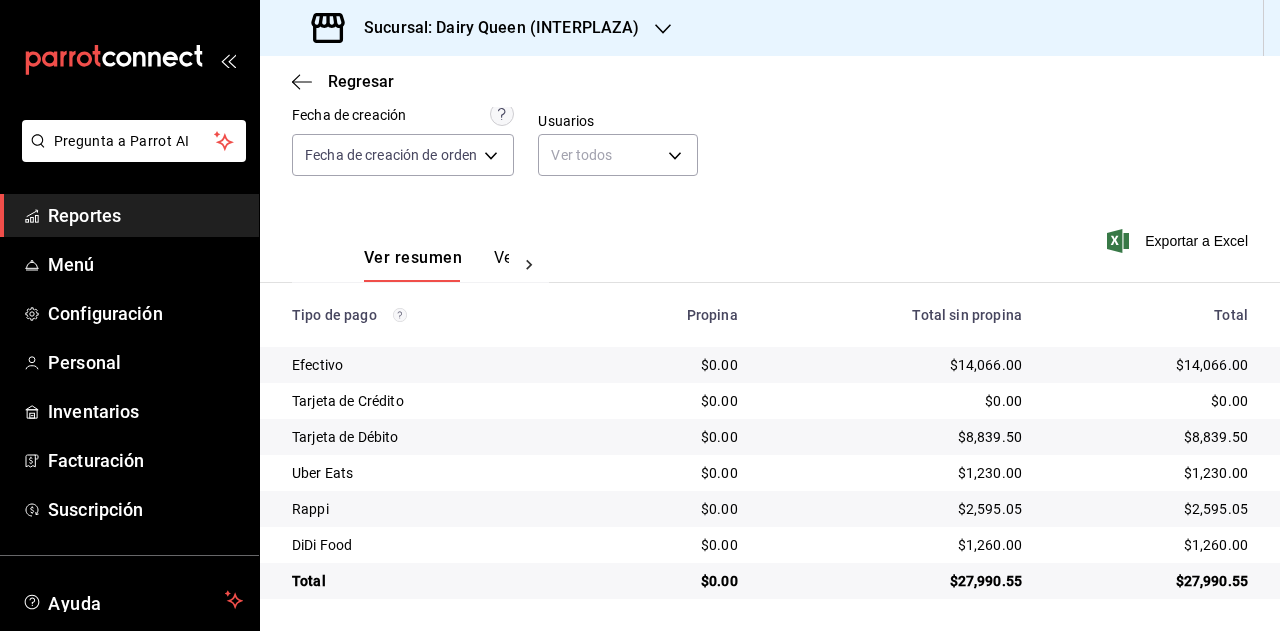 click on "$27,990.55" at bounding box center [1151, 581] 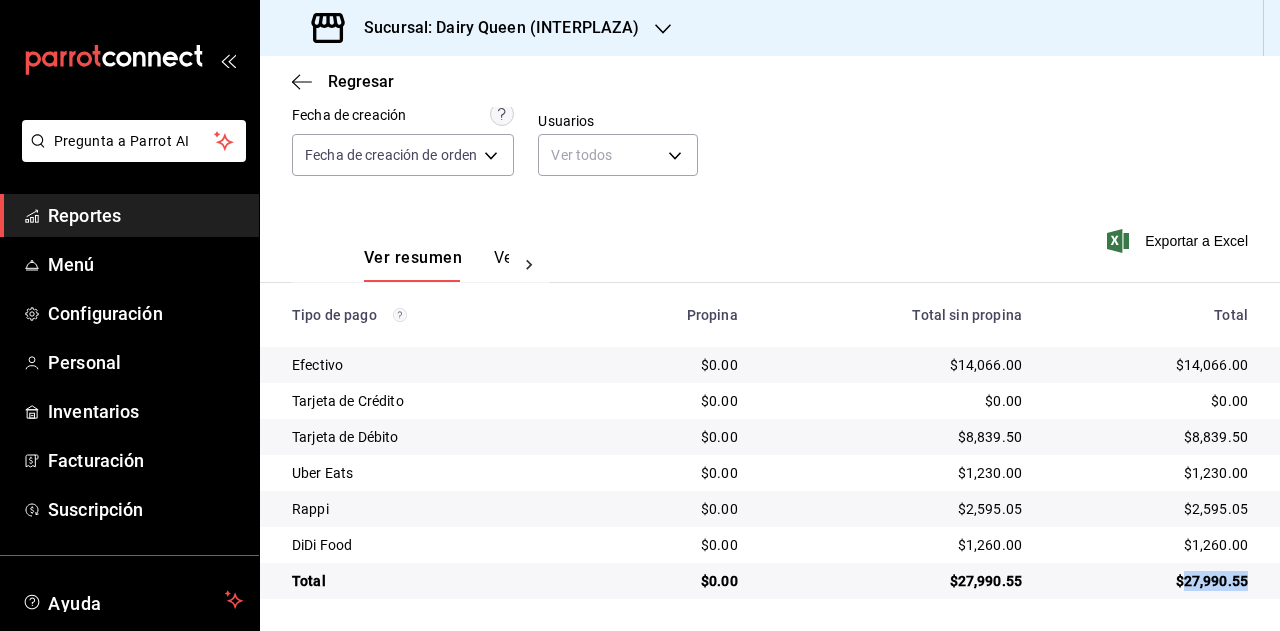 click on "$27,990.55" at bounding box center (1151, 581) 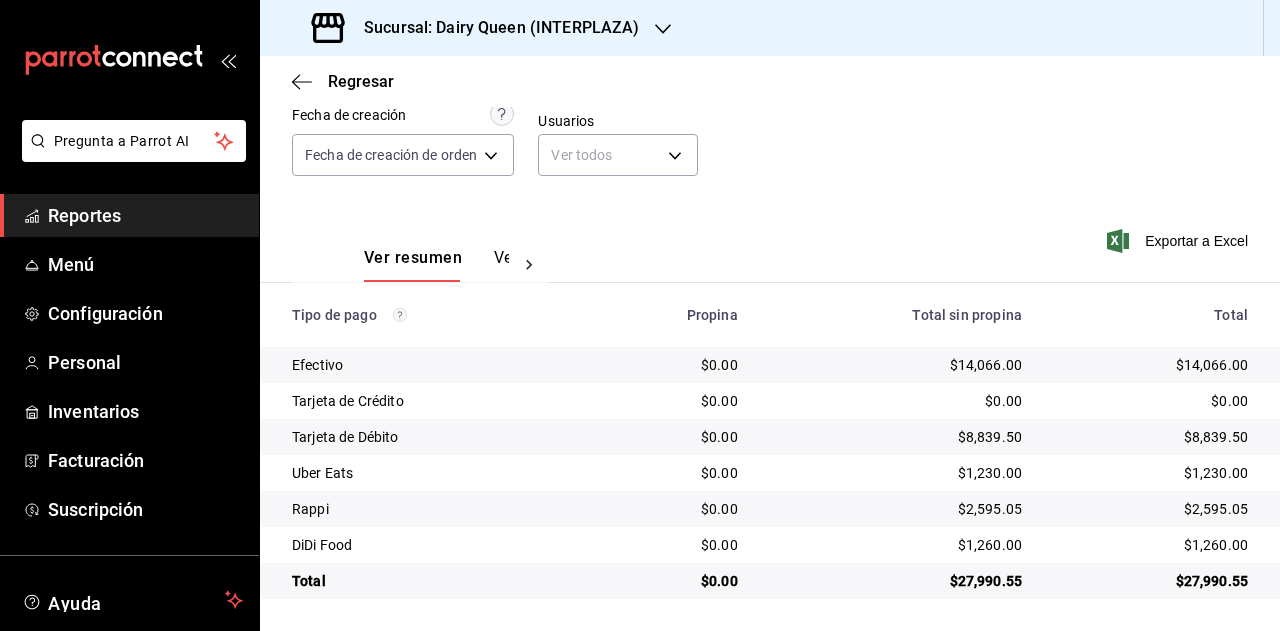 click on "$1,230.00" at bounding box center (1151, 473) 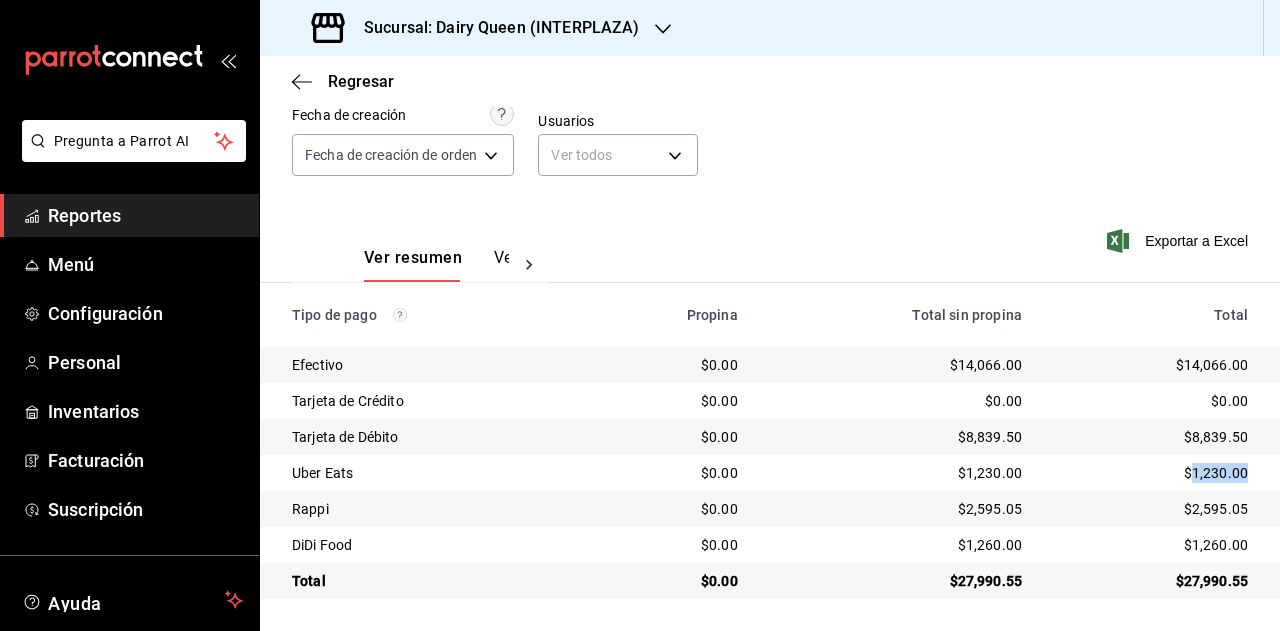 click on "$1,230.00" at bounding box center (1151, 473) 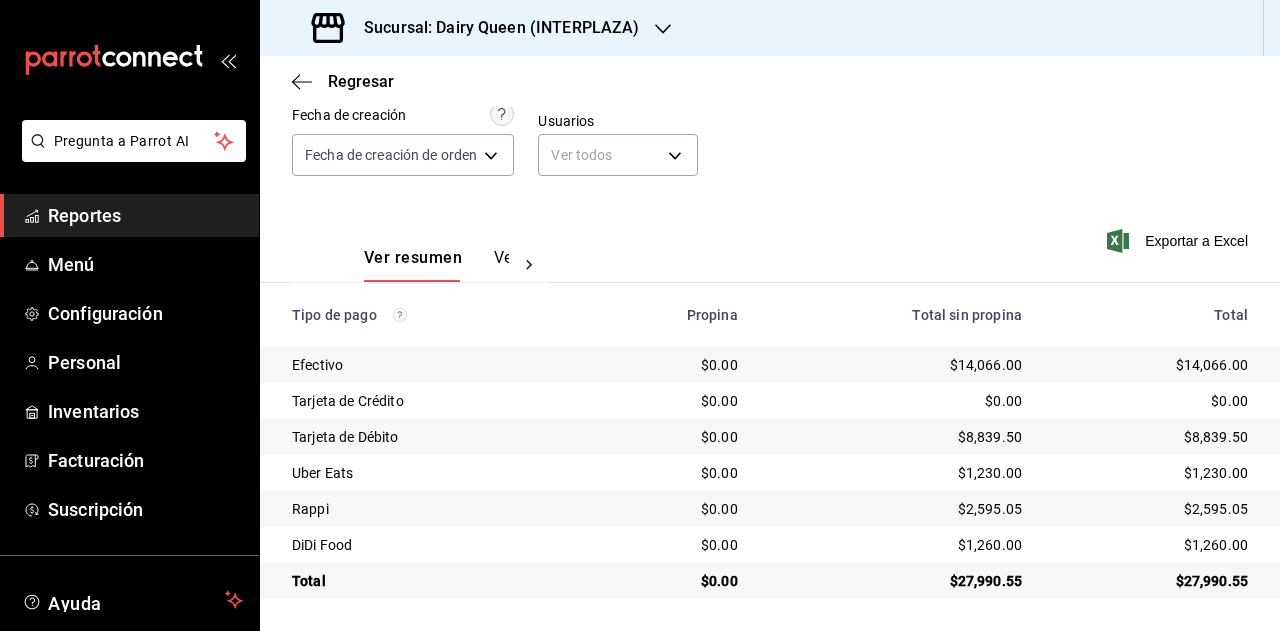 click on "$2,595.05" at bounding box center [1159, 509] 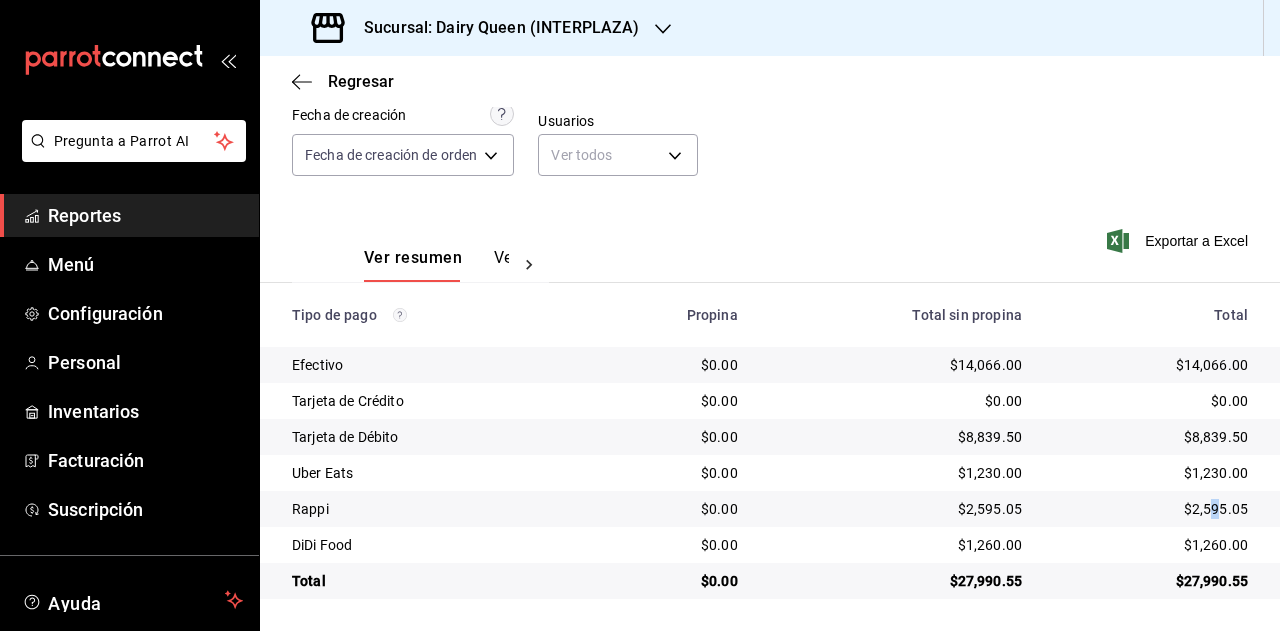 click on "$2,595.05" at bounding box center (1151, 509) 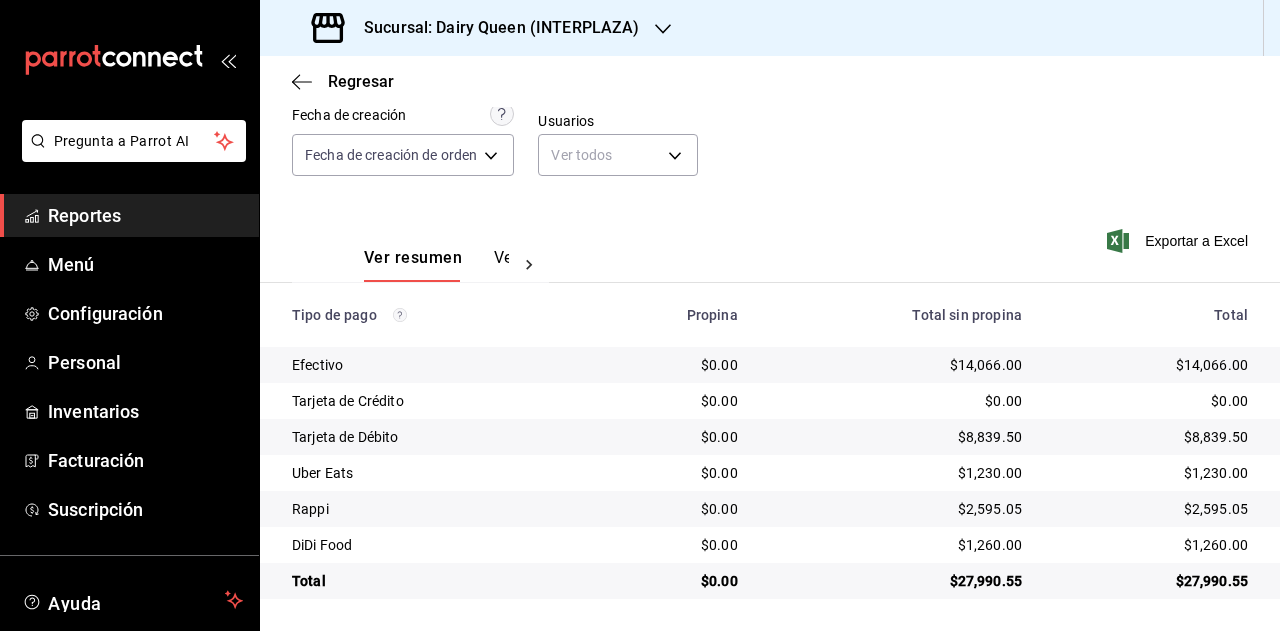 click on "$2,595.05" at bounding box center [1151, 509] 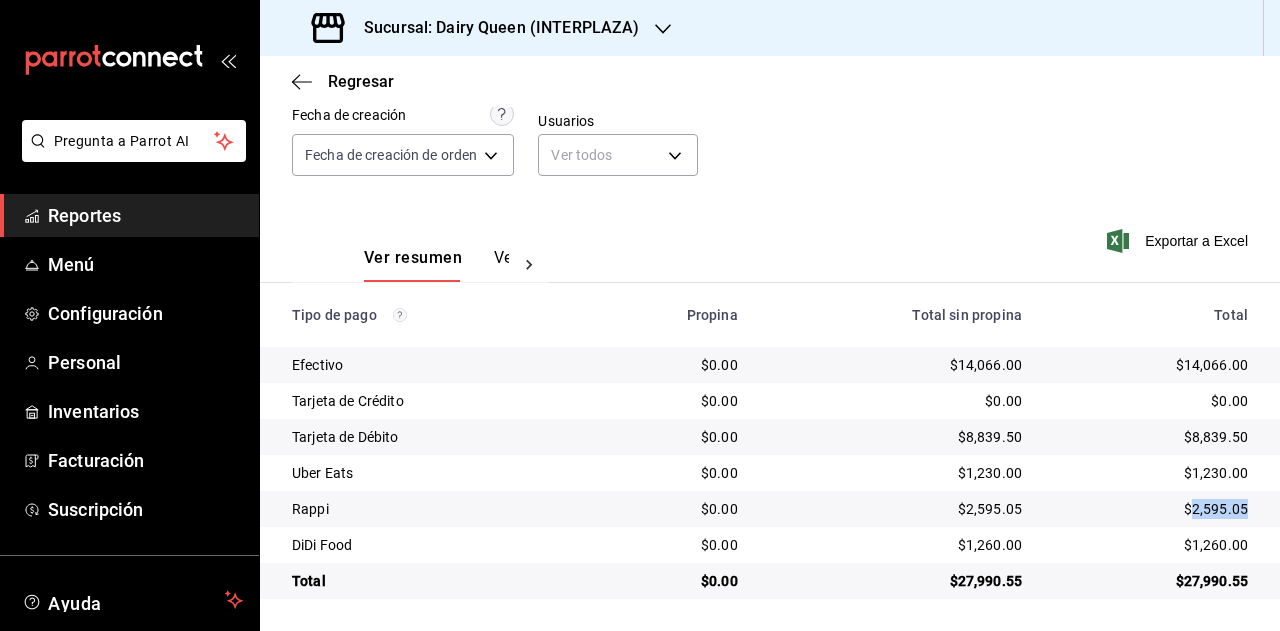 click on "$2,595.05" at bounding box center [1151, 509] 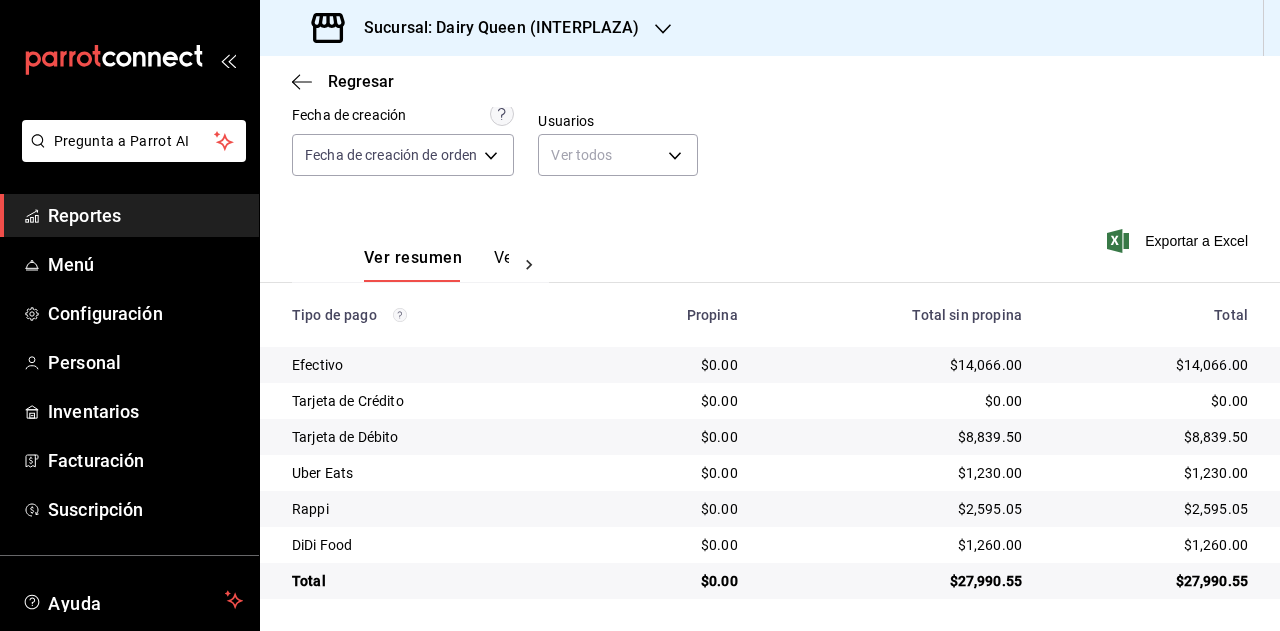 click on "$1,260.00" at bounding box center [1151, 545] 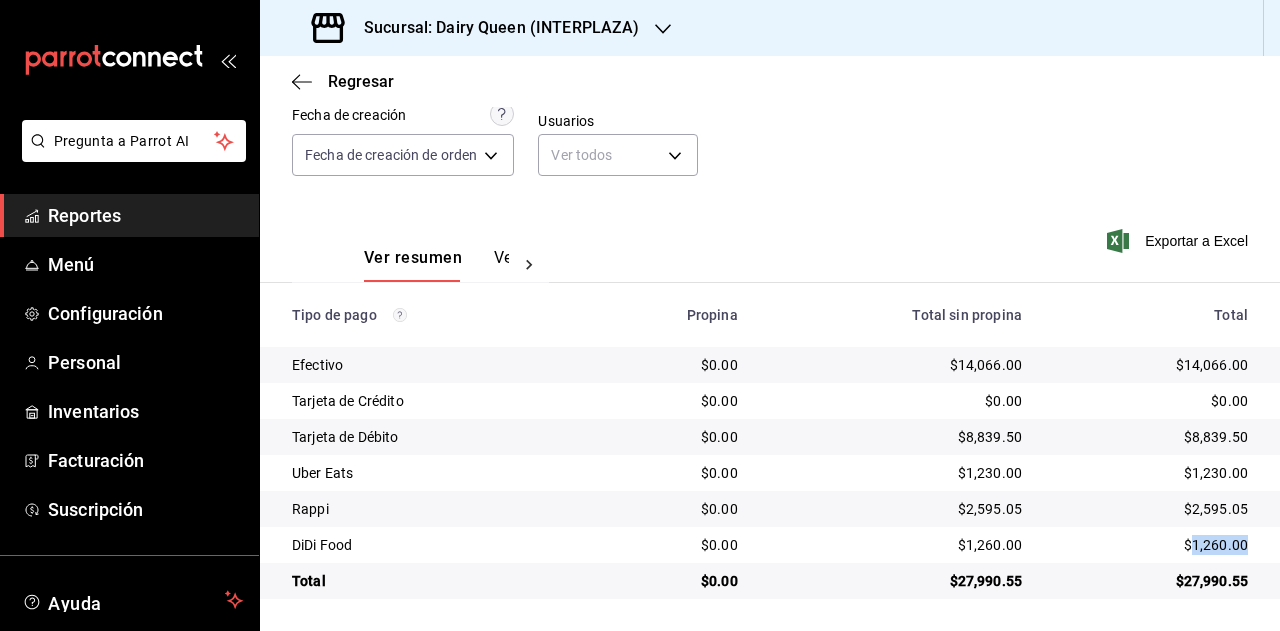 click on "$1,260.00" at bounding box center (1151, 545) 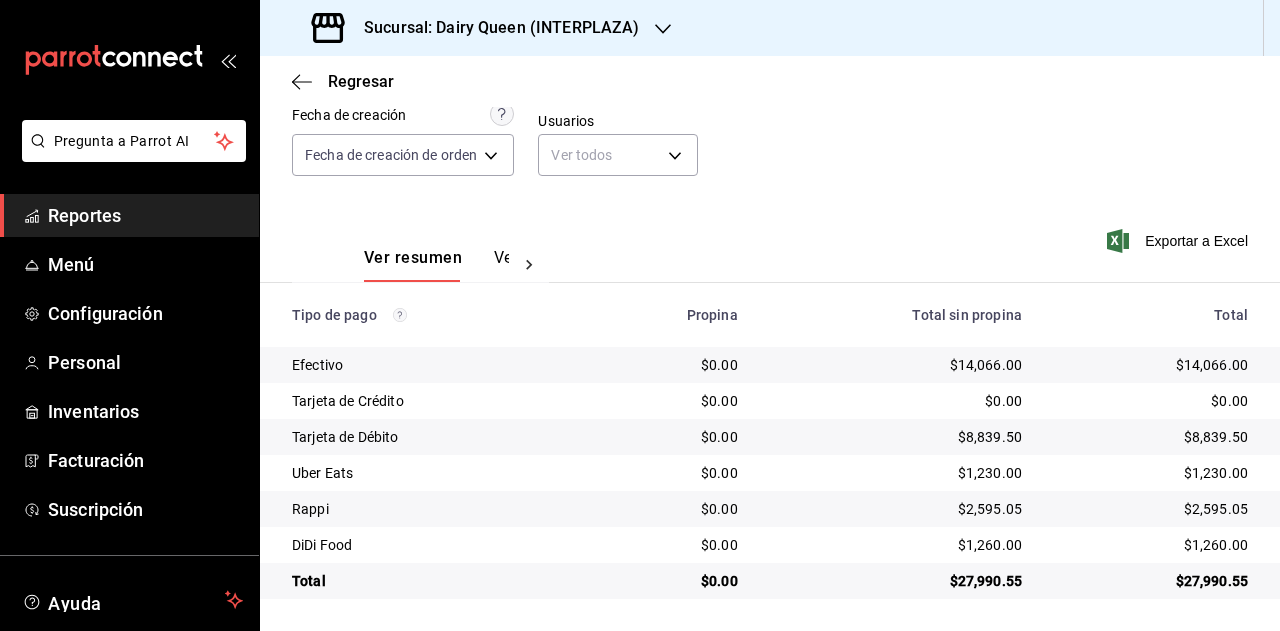 click on "Sucursal: Dairy Queen (INTERPLAZA)" at bounding box center (493, 28) 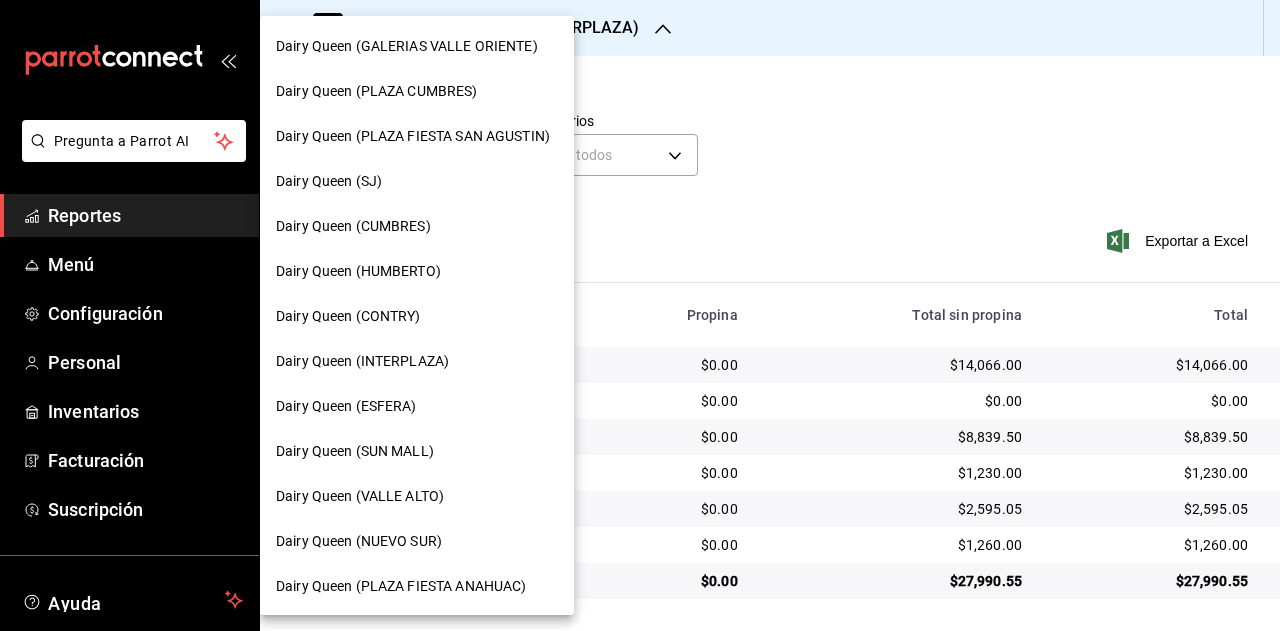click on "Dairy Queen (ESFERA)" at bounding box center [417, 406] 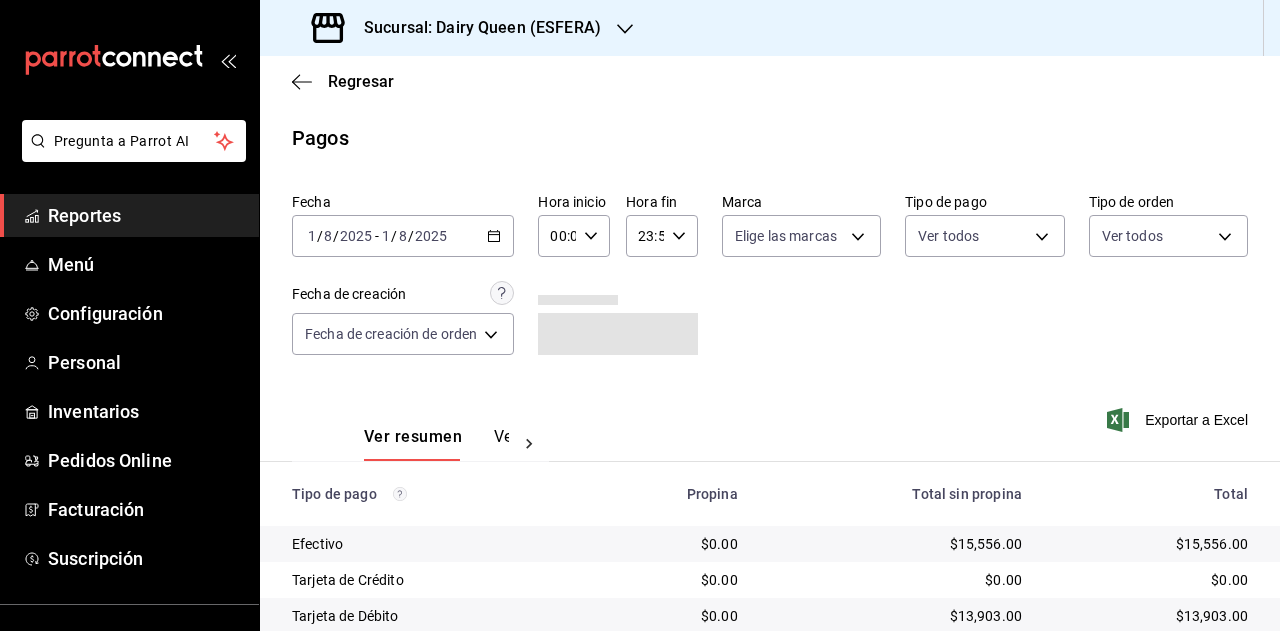 scroll, scrollTop: 179, scrollLeft: 0, axis: vertical 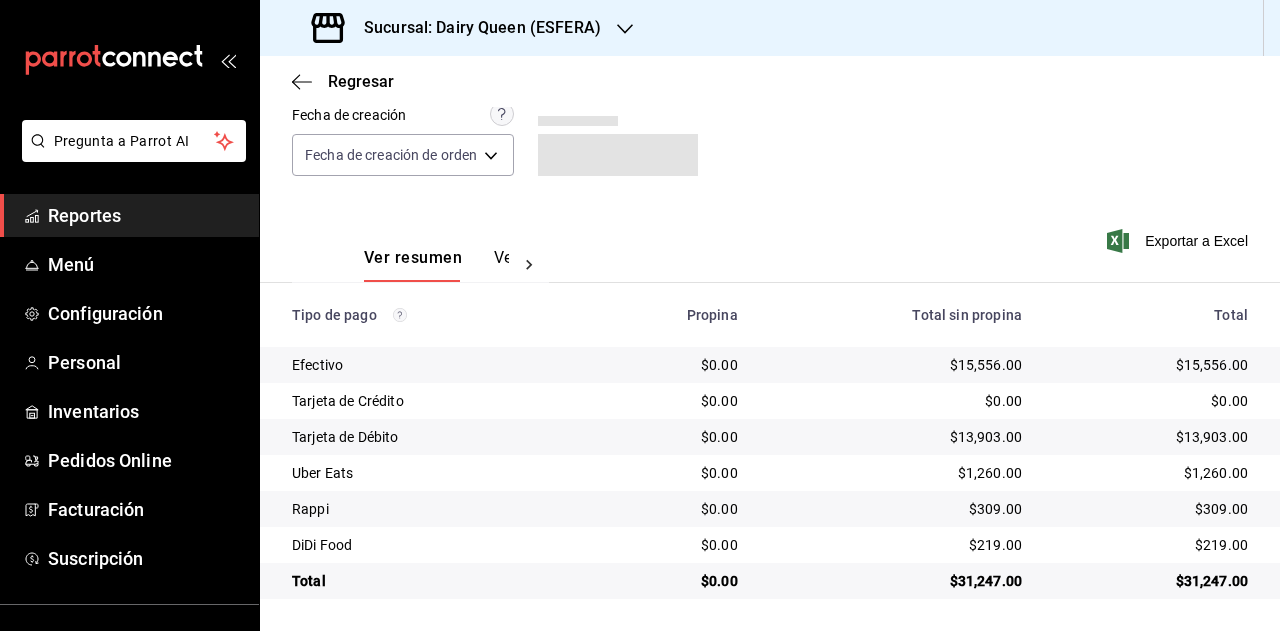 click on "$31,247.00" at bounding box center (1151, 581) 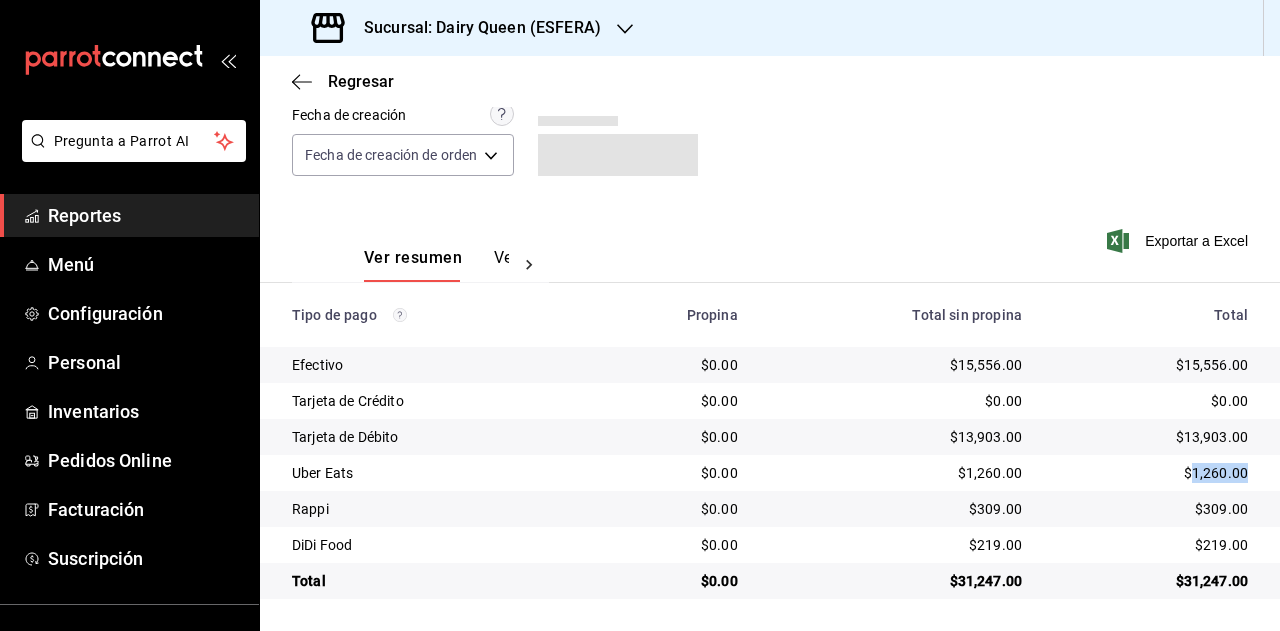click on "$1,260.00" at bounding box center (1151, 473) 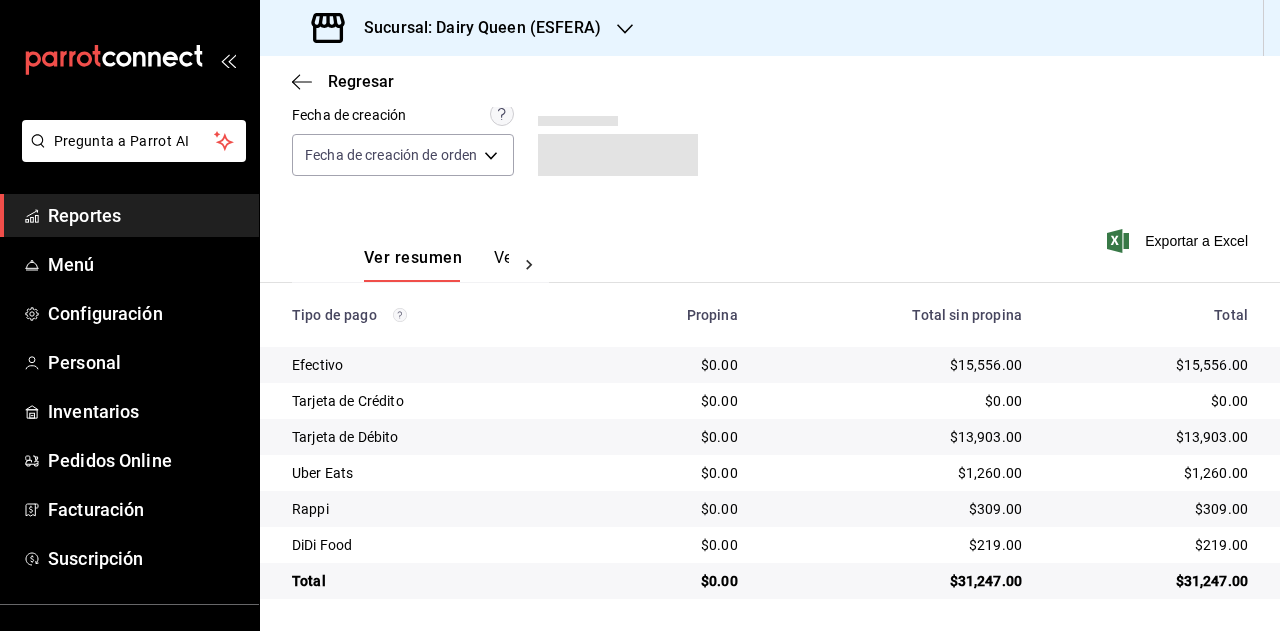 click on "$309.00" at bounding box center [1151, 509] 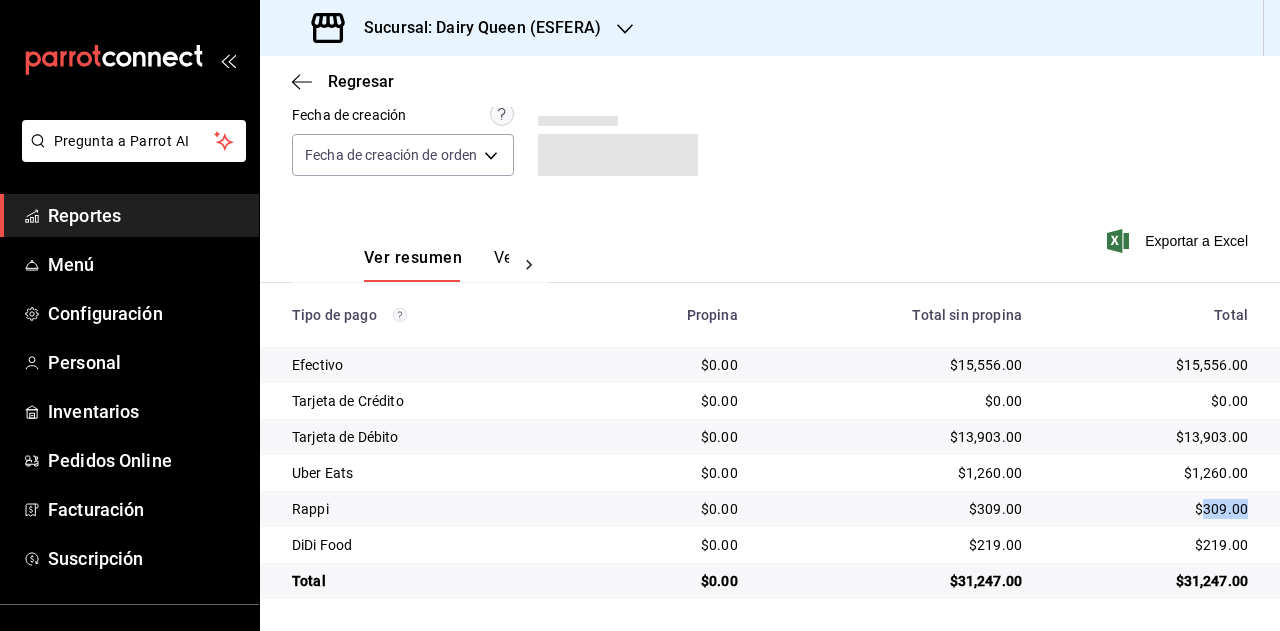 click on "$309.00" at bounding box center (1151, 509) 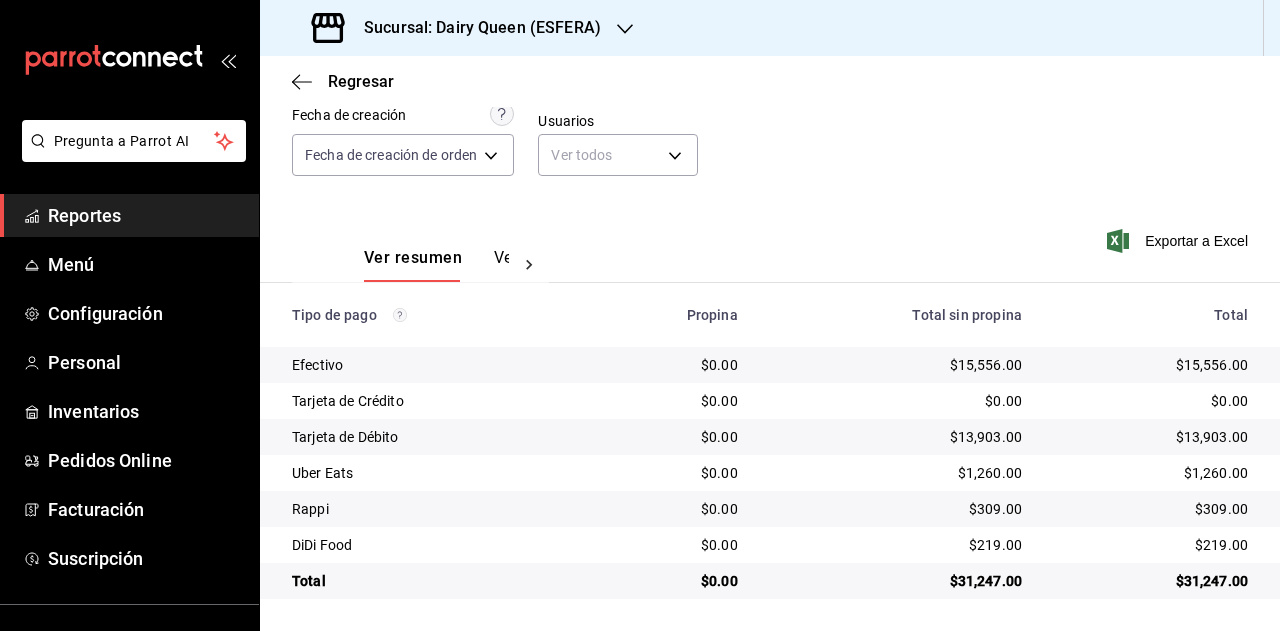 click on "$219.00" at bounding box center [1151, 545] 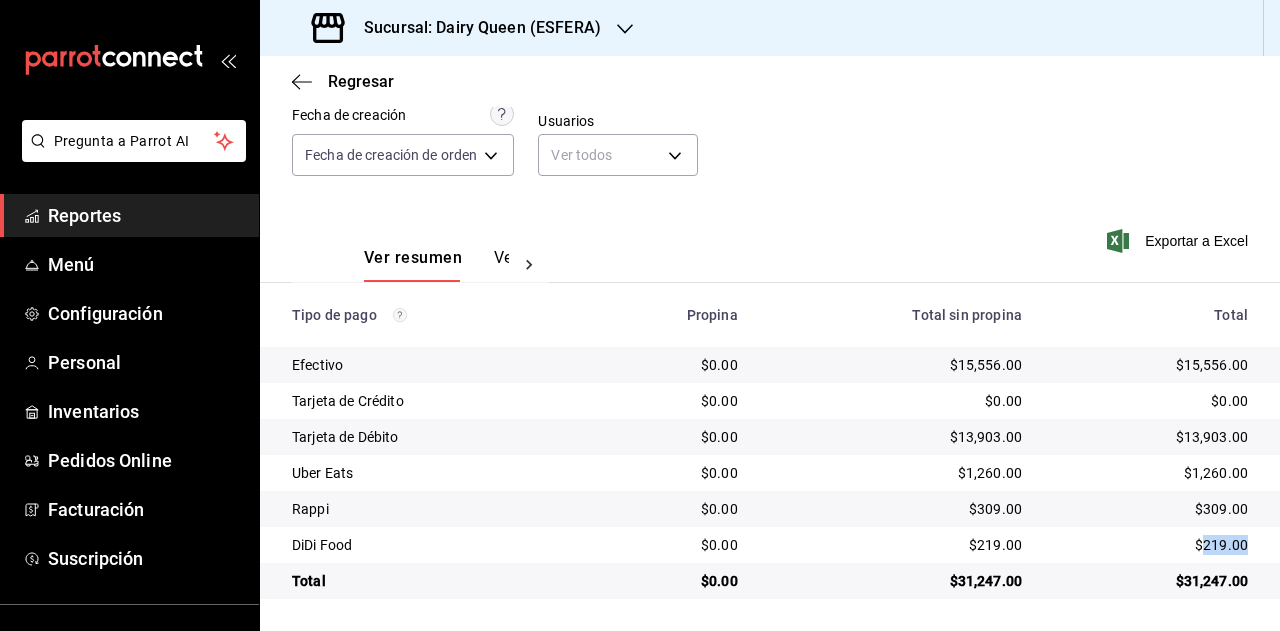 drag, startPoint x: 1187, startPoint y: 545, endPoint x: 1248, endPoint y: 541, distance: 61.13101 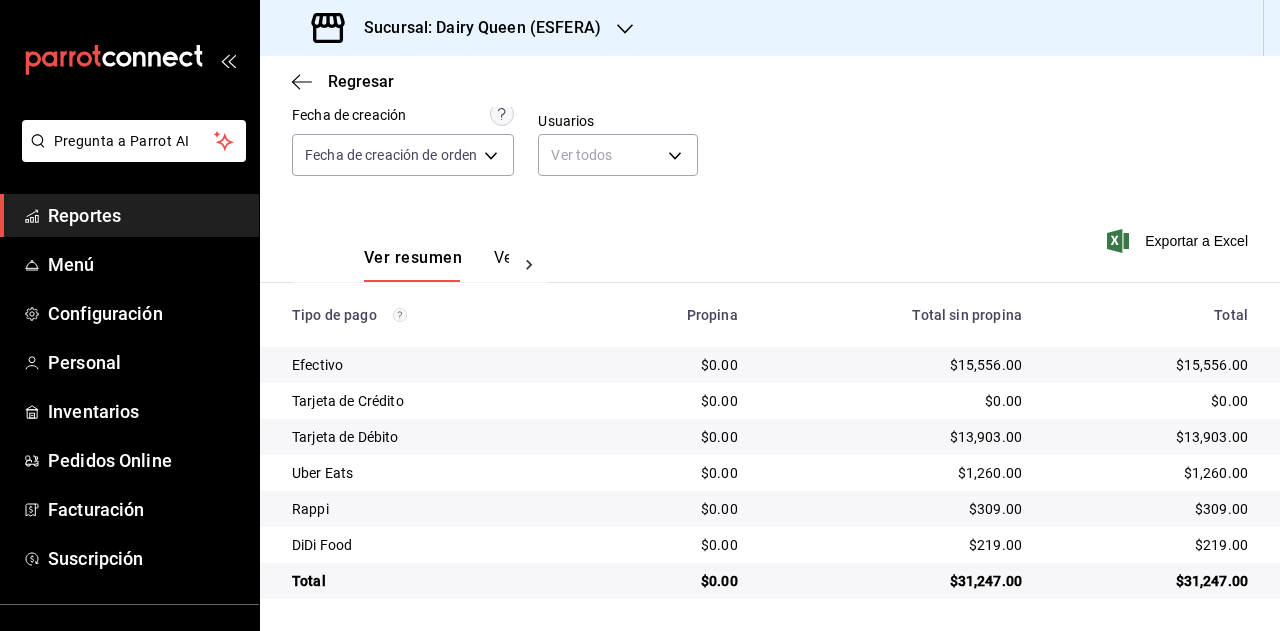 click on "Sucursal: Dairy Queen (ESFERA)" at bounding box center (458, 28) 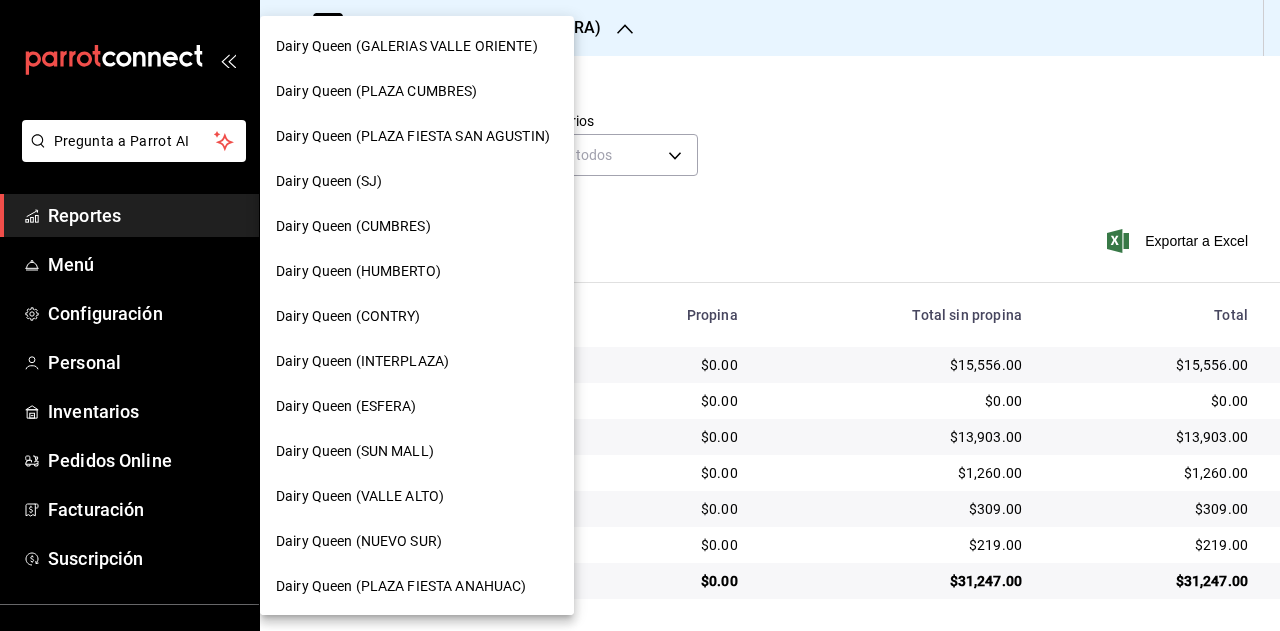 click on "Dairy Queen (SUN MALL)" at bounding box center [355, 451] 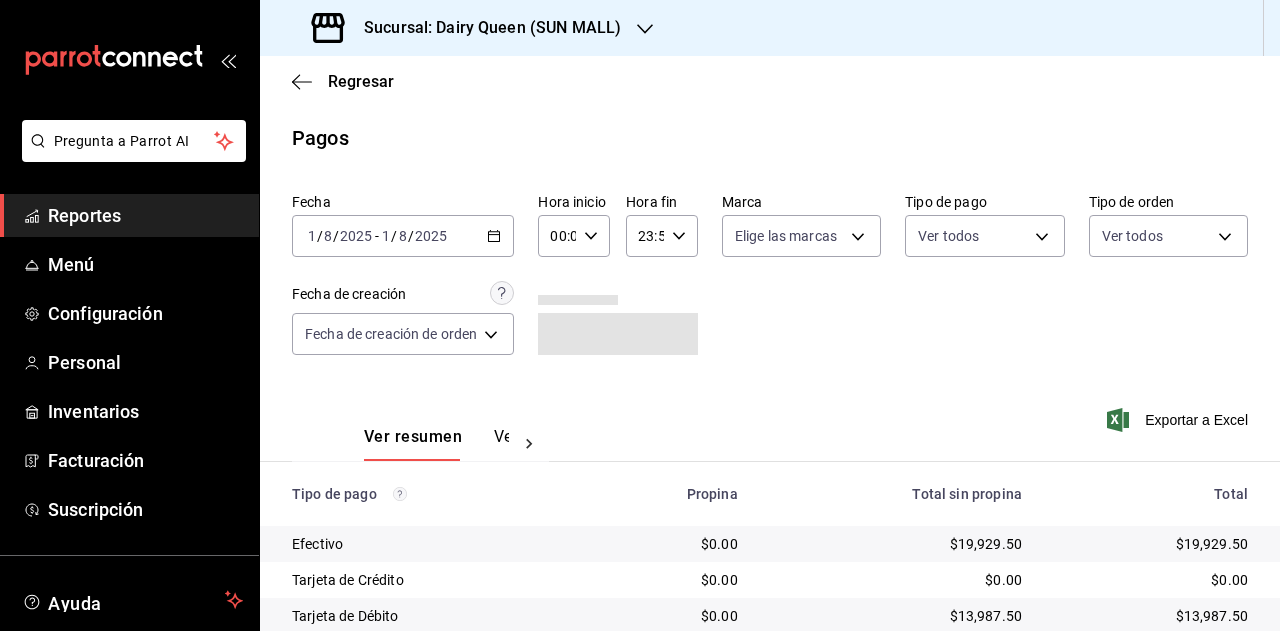 scroll, scrollTop: 179, scrollLeft: 0, axis: vertical 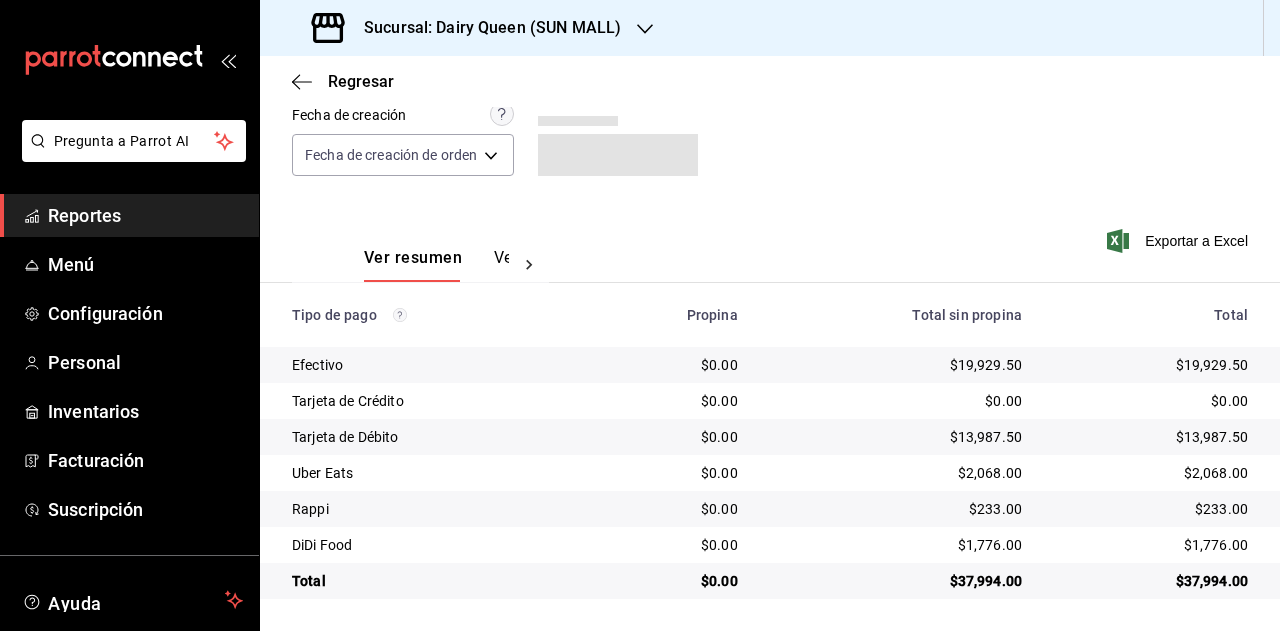 click on "$37,994.00" at bounding box center (1151, 581) 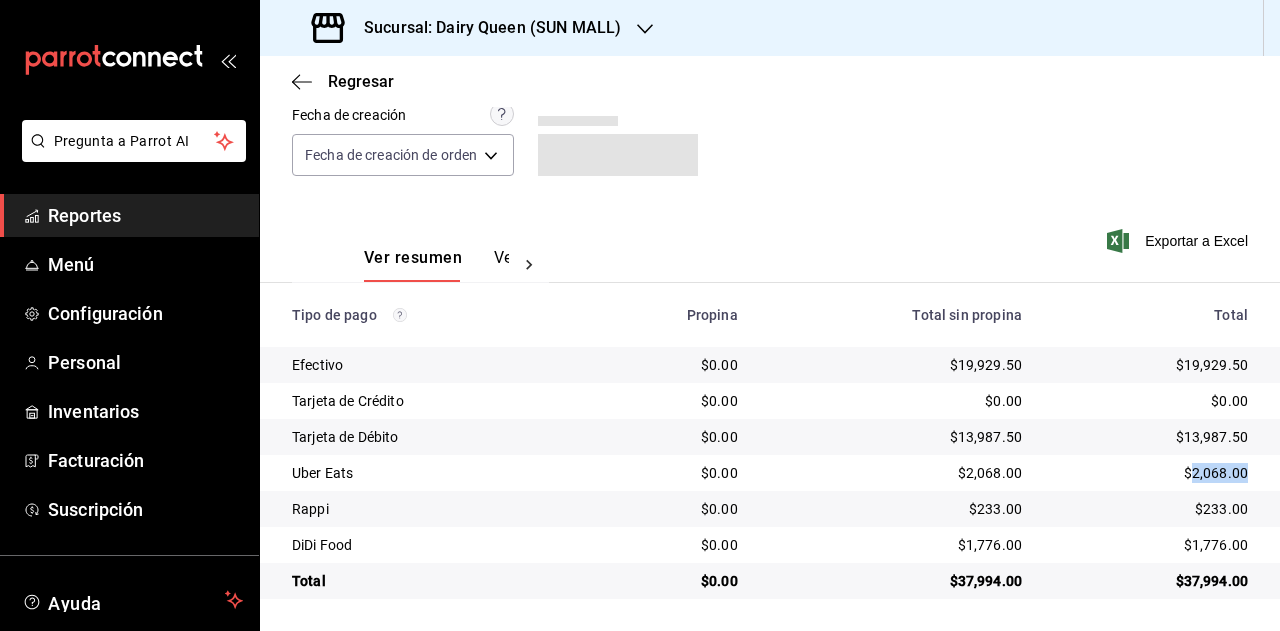click on "$2,068.00" at bounding box center (1151, 473) 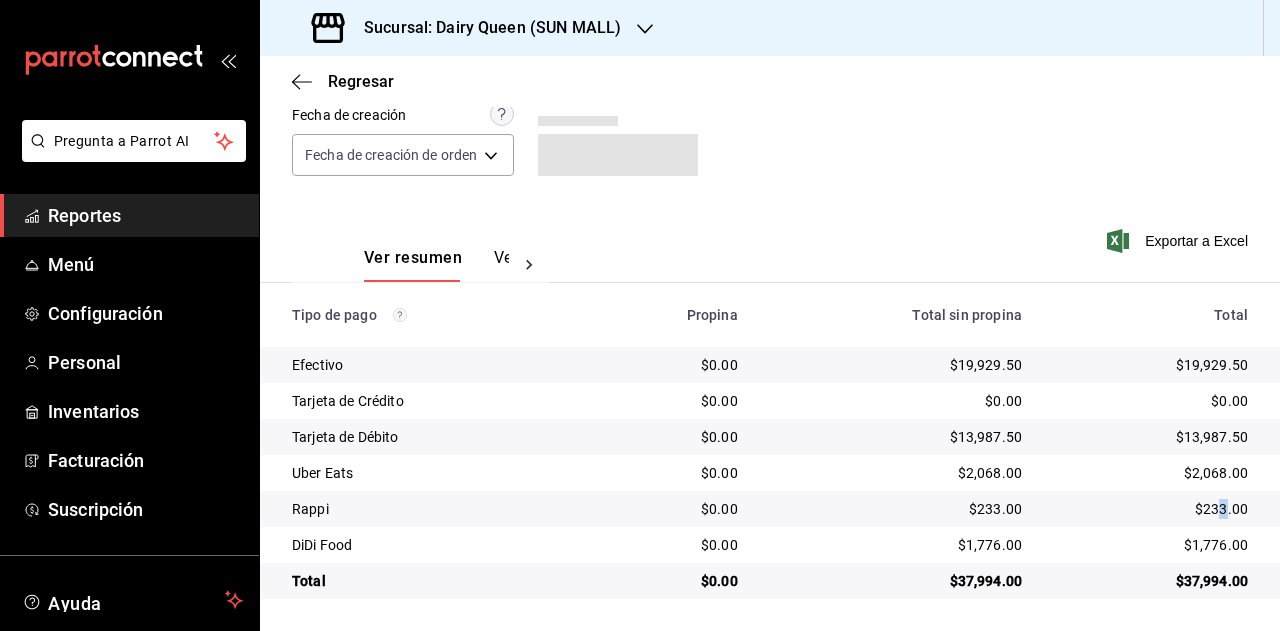 click on "$233.00" at bounding box center [1151, 509] 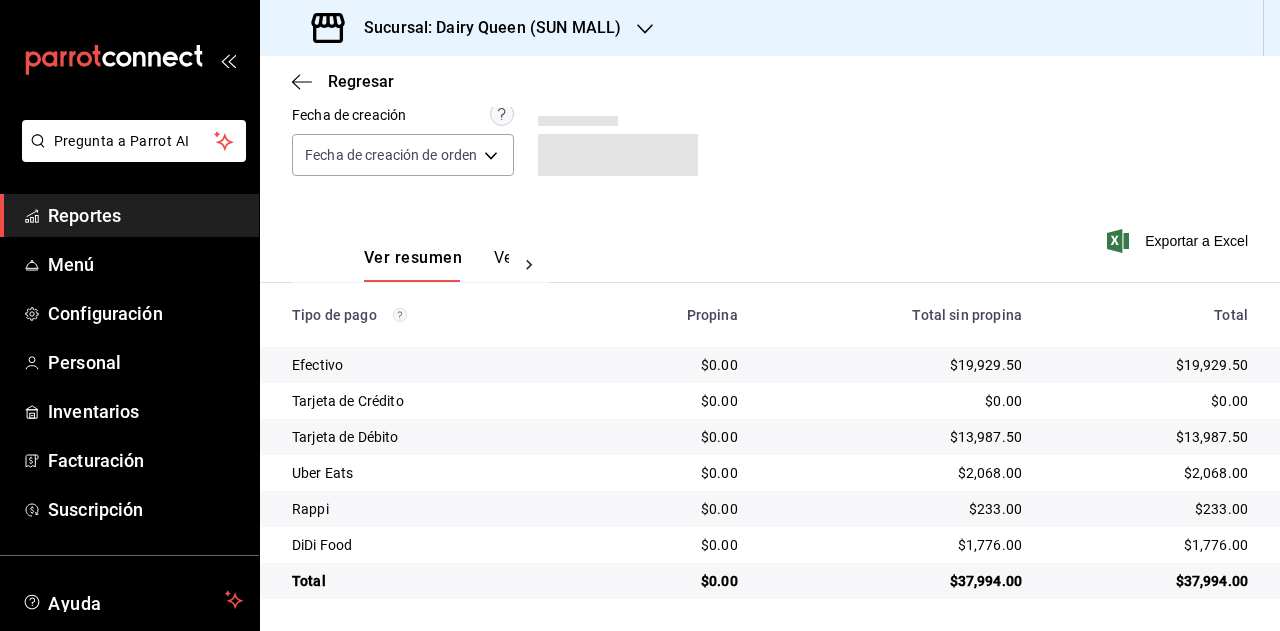 click on "$233.00" at bounding box center (1151, 509) 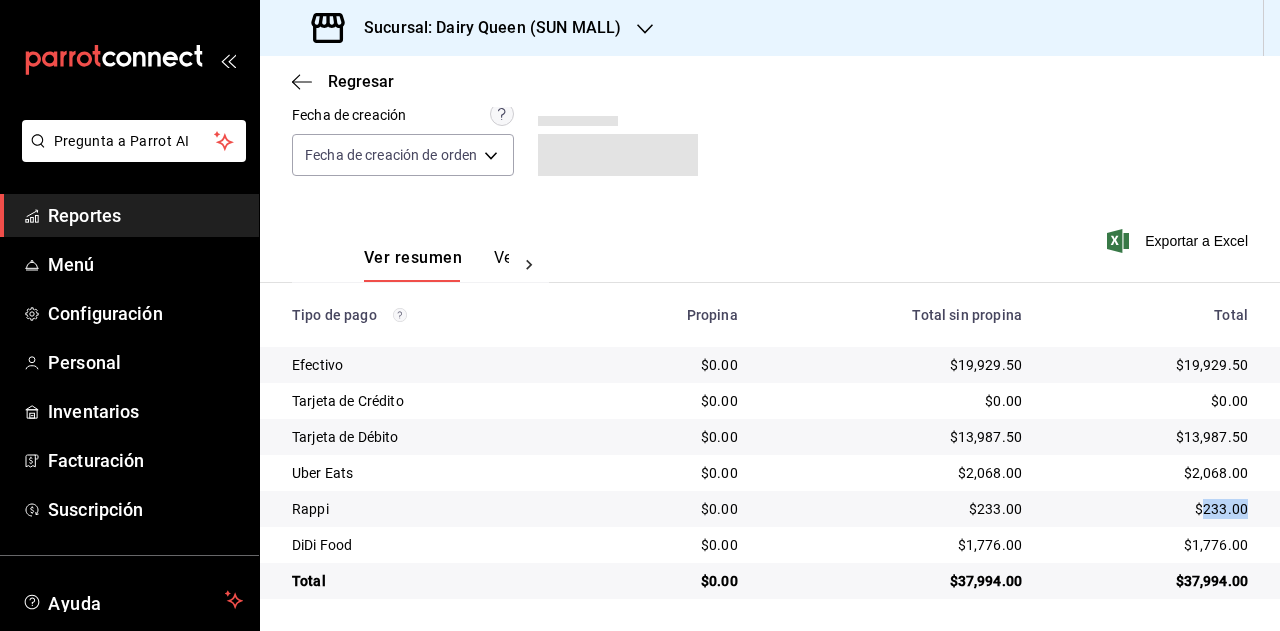 click on "$233.00" at bounding box center (1151, 509) 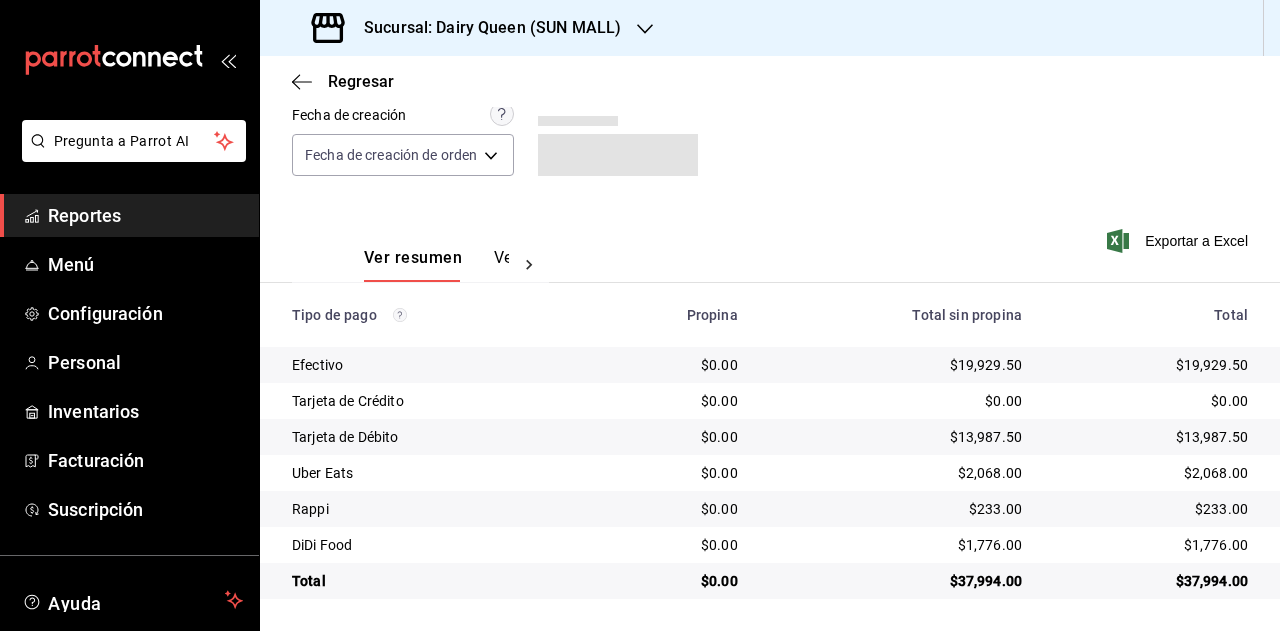 click on "$1,776.00" at bounding box center [1151, 545] 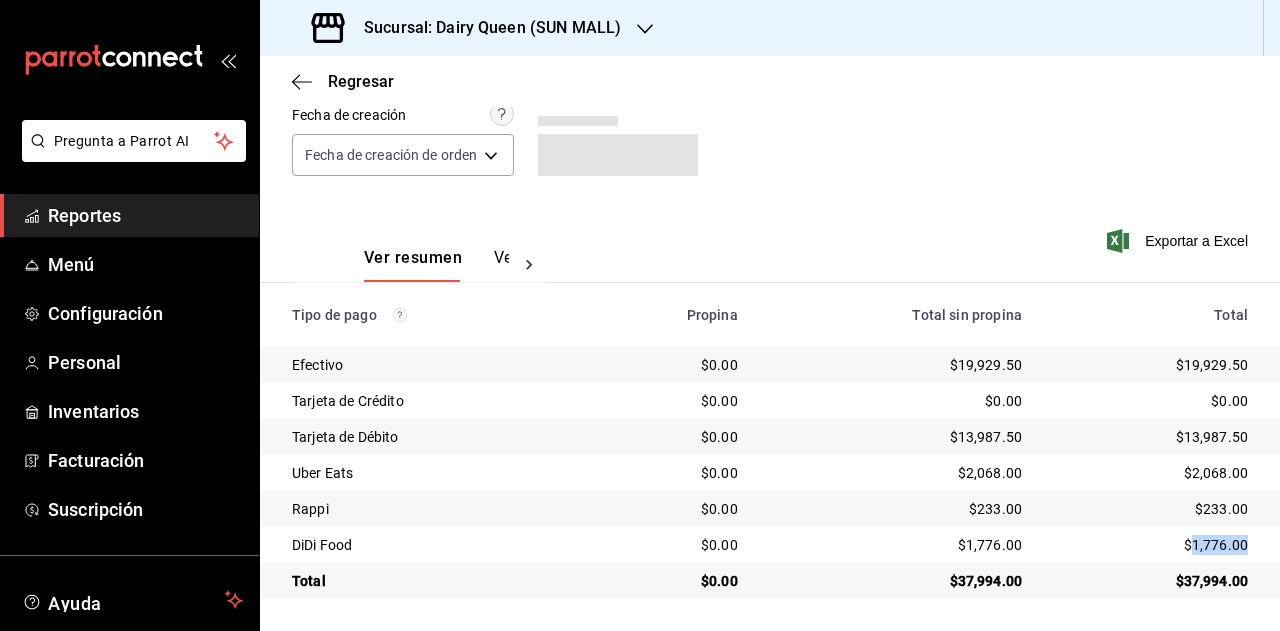 click on "$1,776.00" at bounding box center [1151, 545] 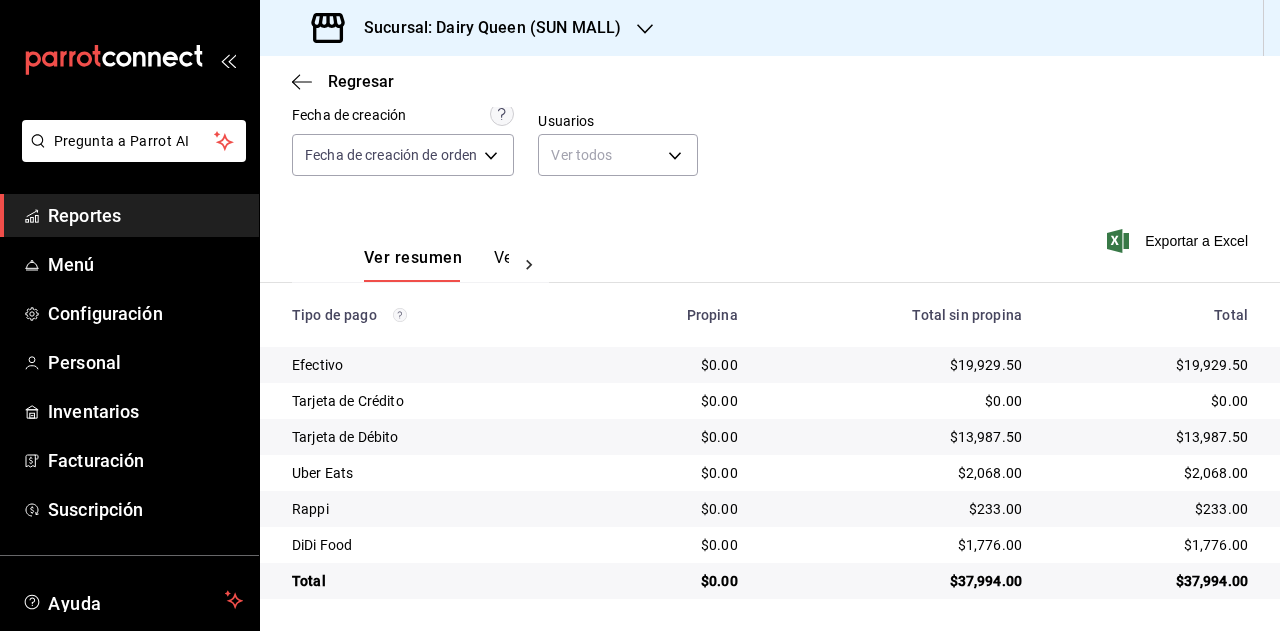 click on "Sucursal: Dairy Queen (SUN MALL)" at bounding box center [484, 28] 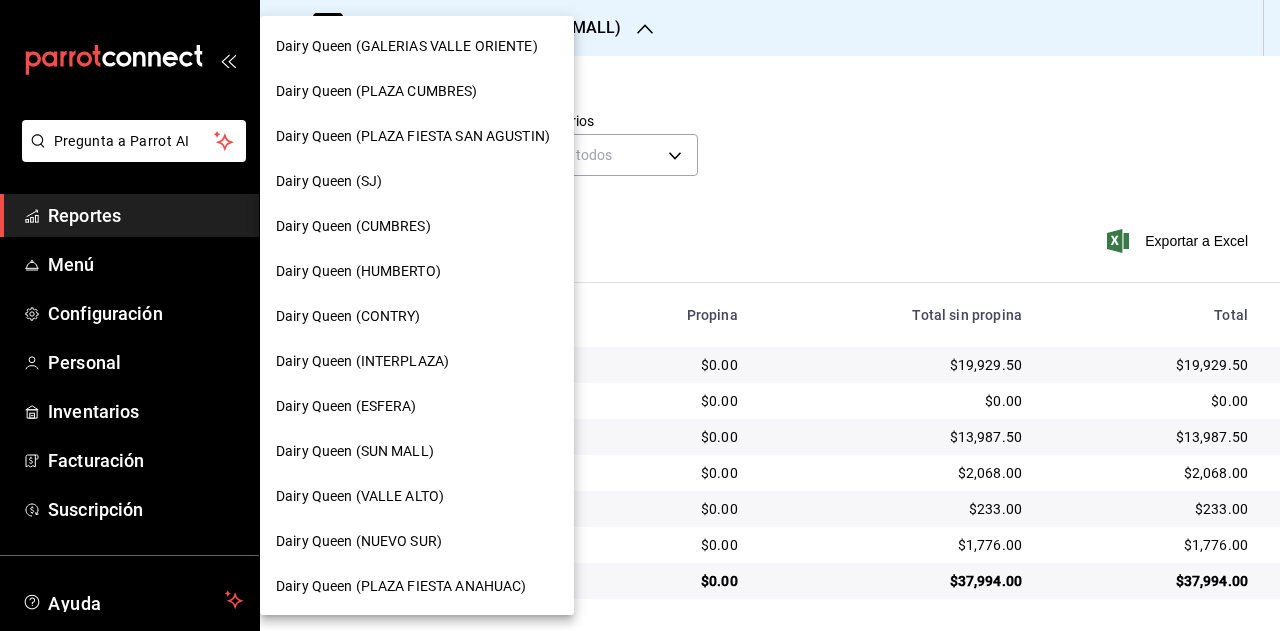 click on "Dairy Queen (VALLE ALTO)" at bounding box center (360, 496) 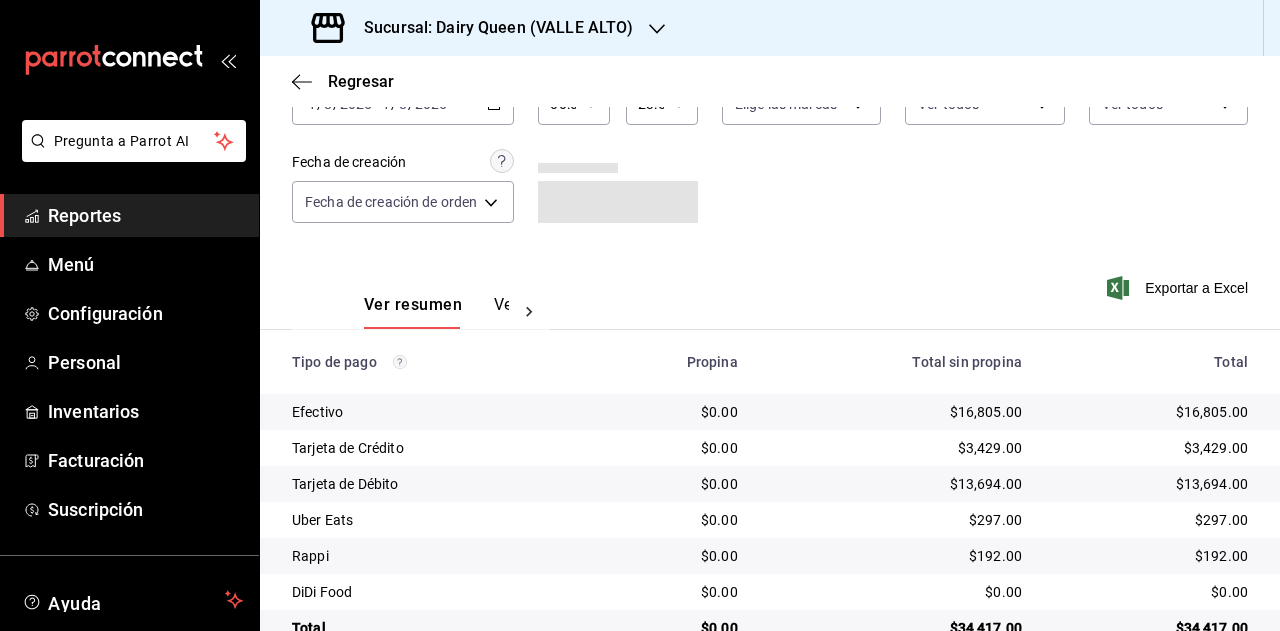 scroll, scrollTop: 179, scrollLeft: 0, axis: vertical 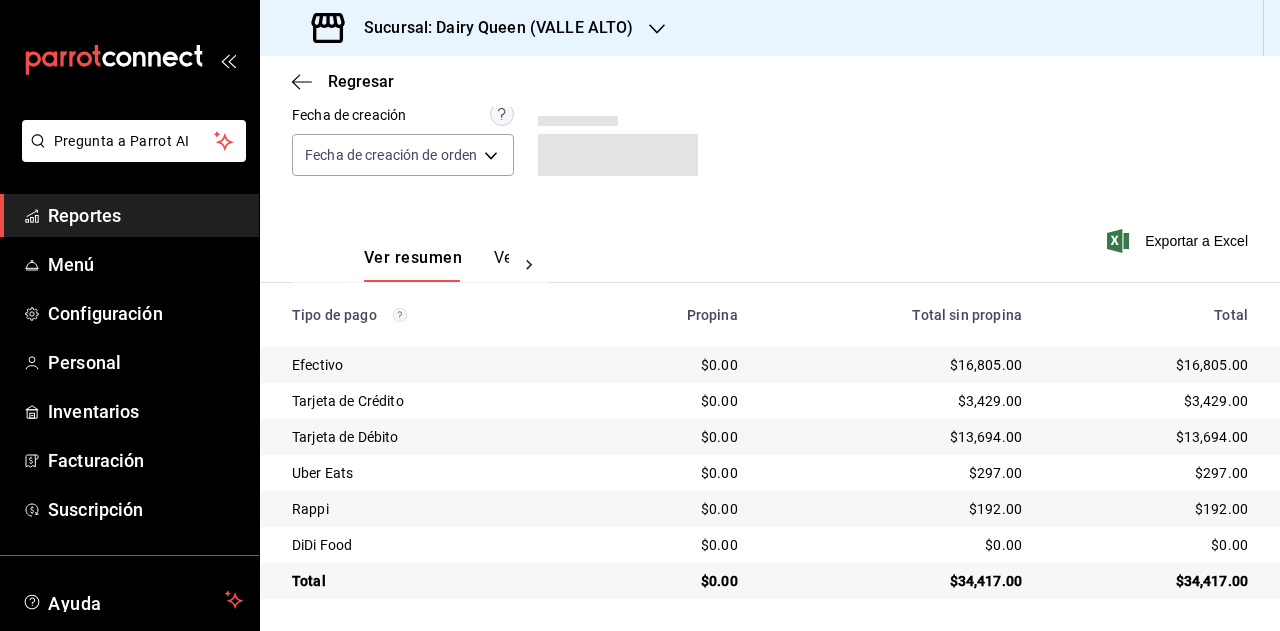 click on "$34,417.00" at bounding box center (1151, 581) 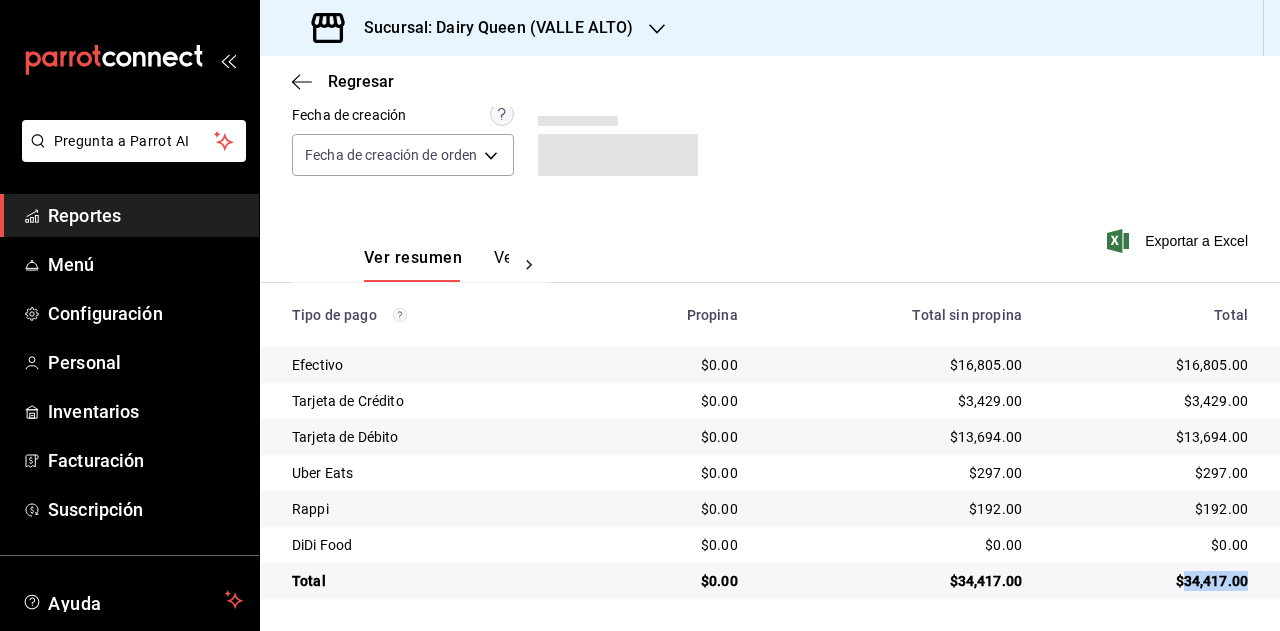 click on "$34,417.00" at bounding box center (1151, 581) 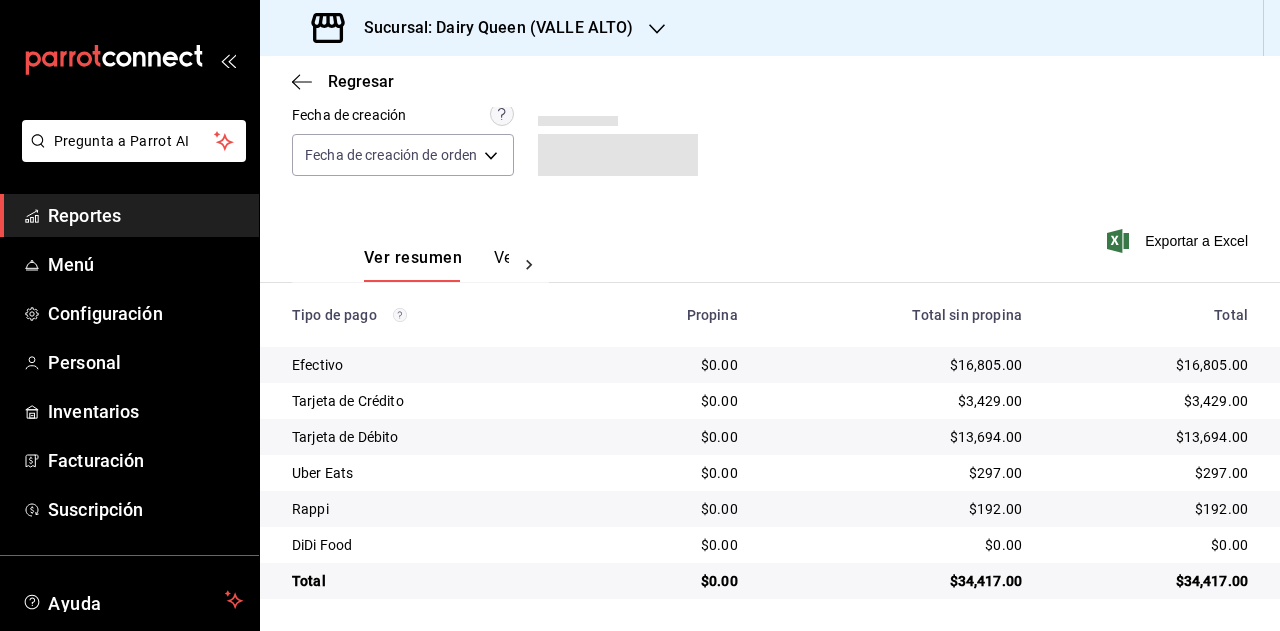 click on "$297.00" at bounding box center [1151, 473] 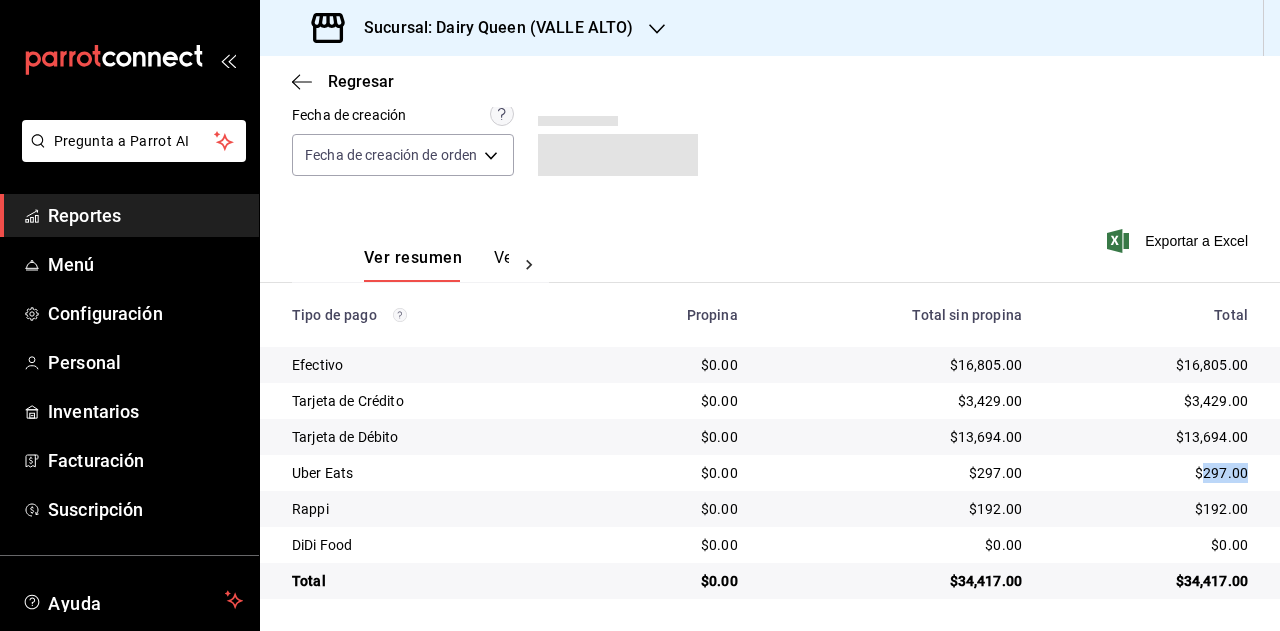 click on "$297.00" at bounding box center (1151, 473) 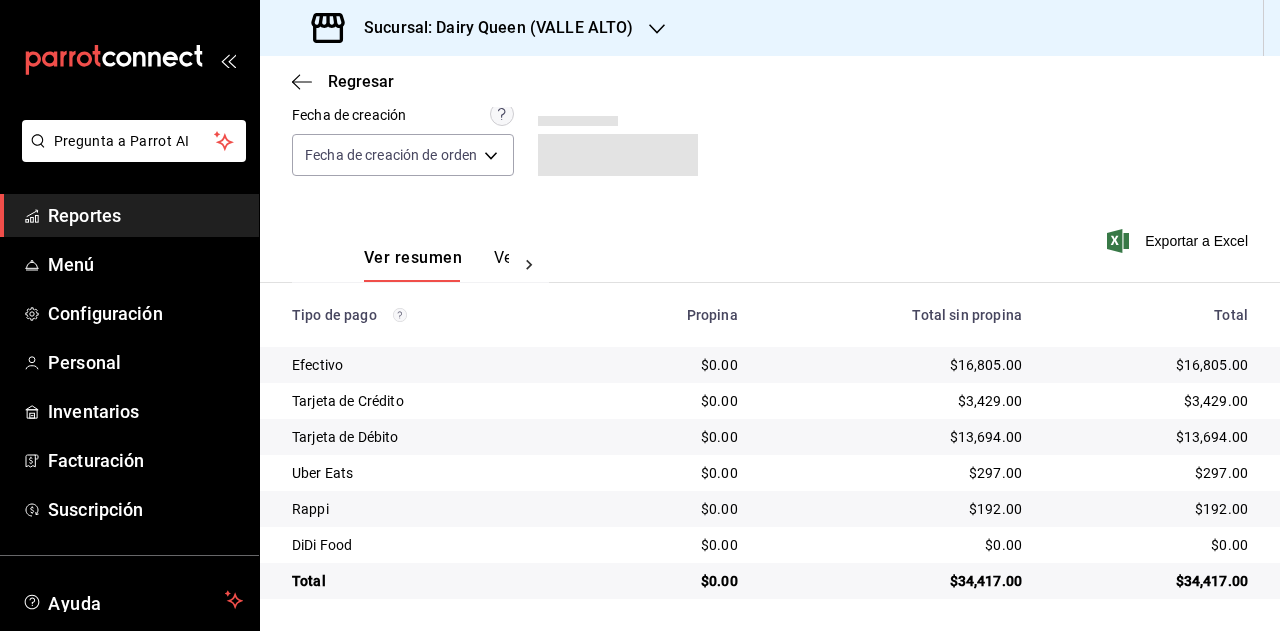click on "$192.00" at bounding box center [1151, 509] 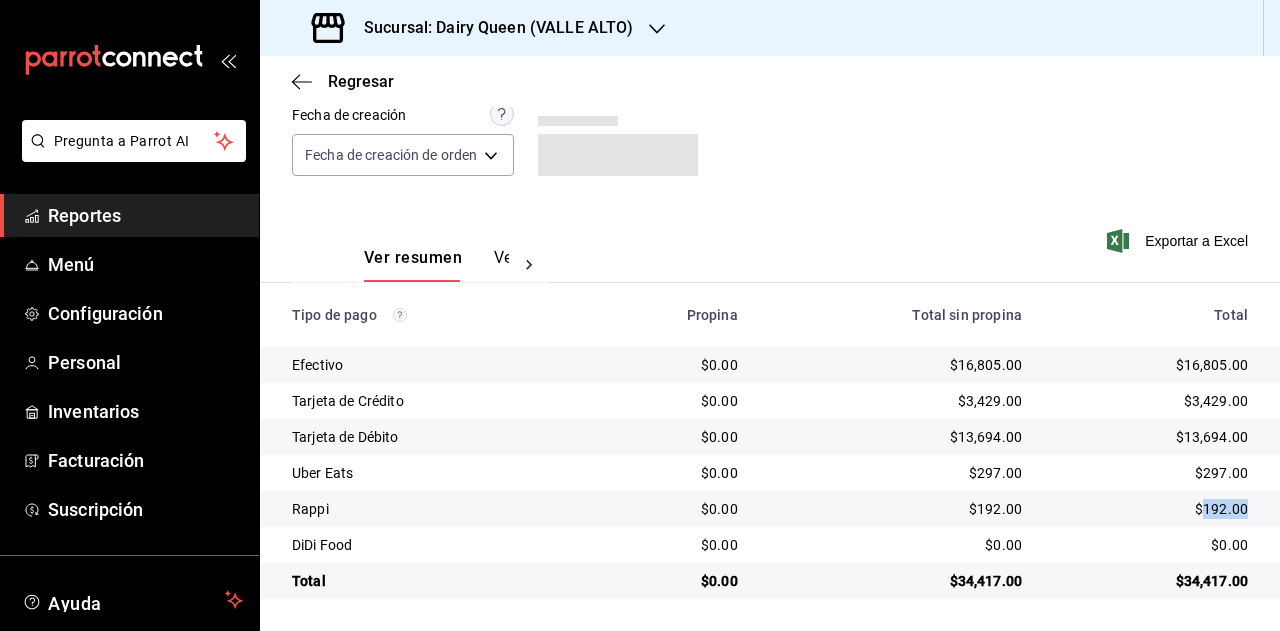 click on "$192.00" at bounding box center (1151, 509) 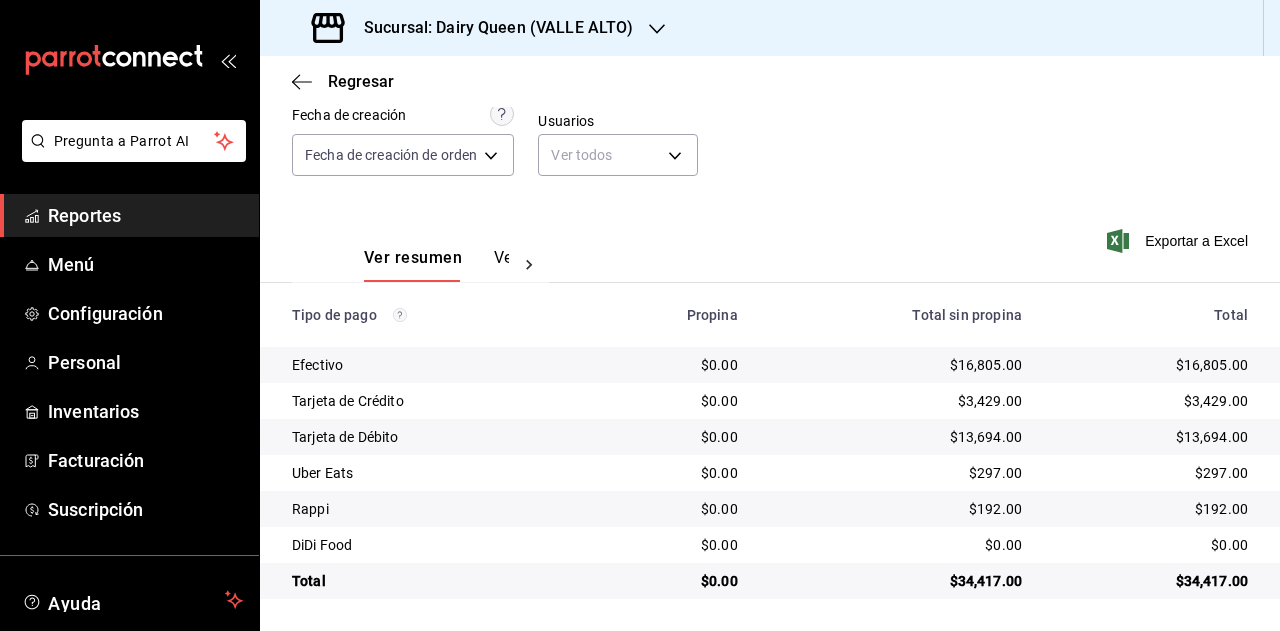 click on "$0.00" at bounding box center [1159, 545] 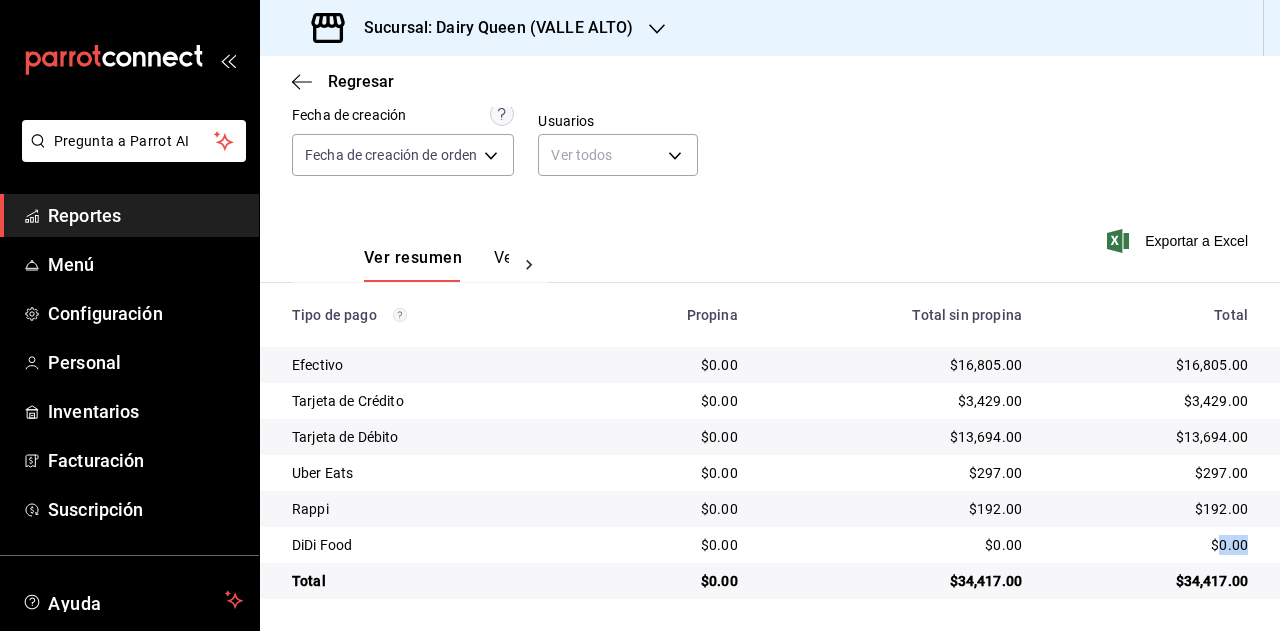 drag, startPoint x: 1204, startPoint y: 562, endPoint x: 1217, endPoint y: 555, distance: 14.764823 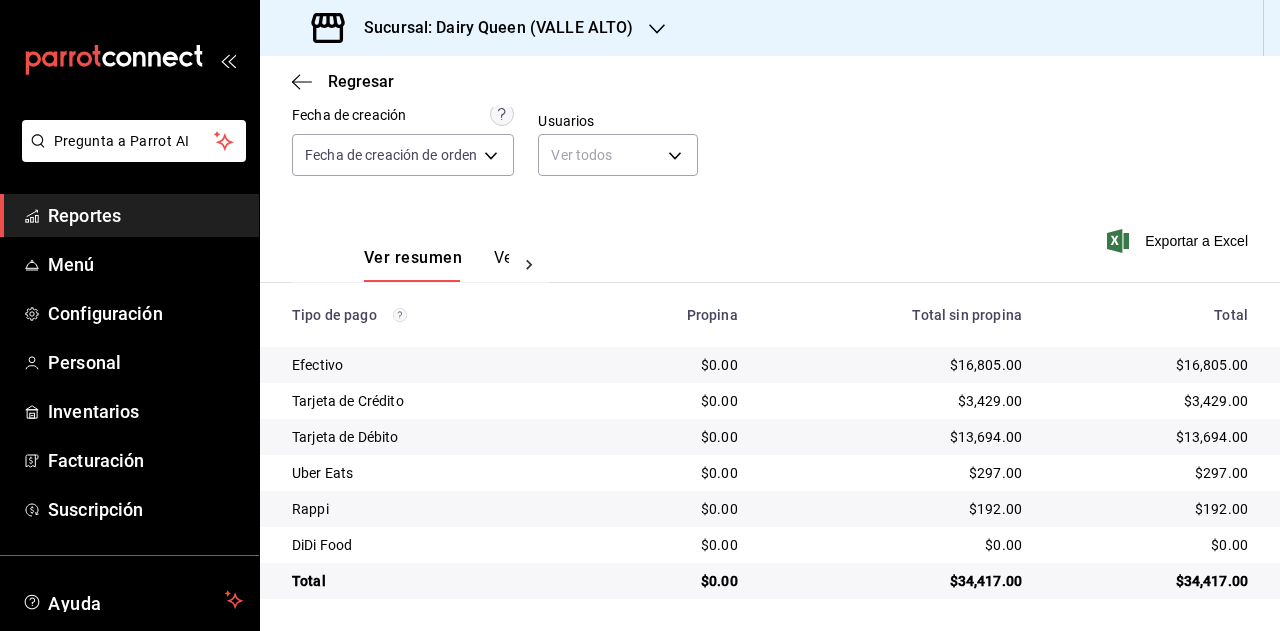 click on "Sucursal: Dairy Queen (VALLE ALTO)" at bounding box center (490, 28) 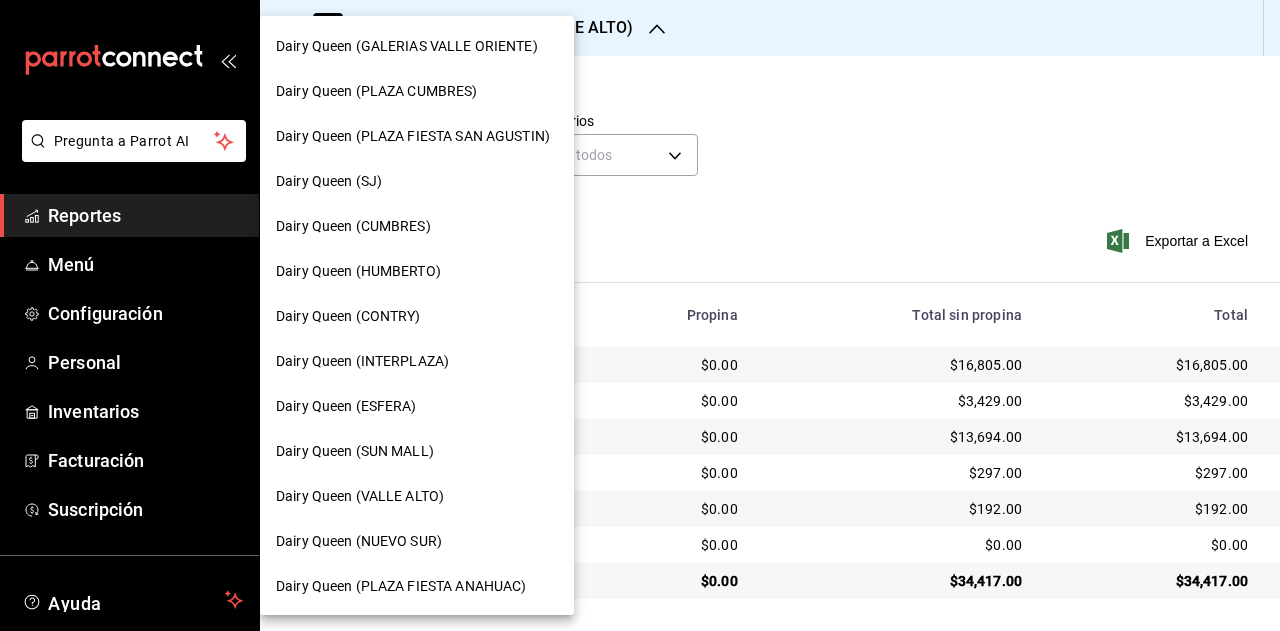 click on "Dairy Queen (NUEVO SUR)" at bounding box center (359, 541) 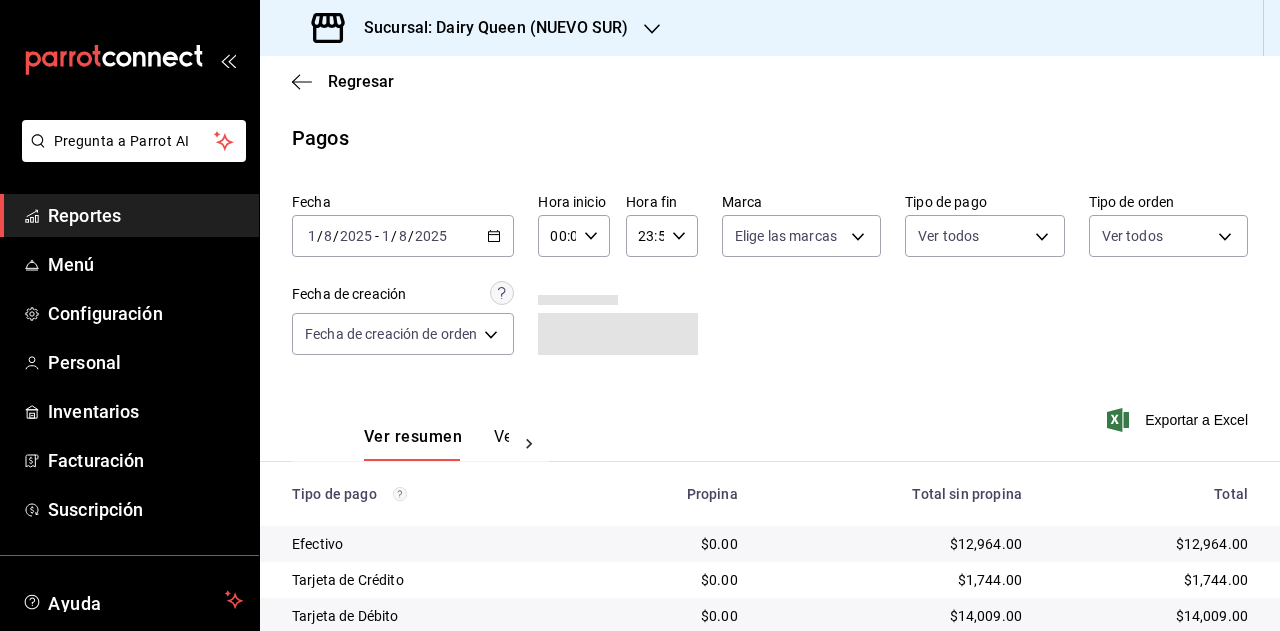 scroll, scrollTop: 179, scrollLeft: 0, axis: vertical 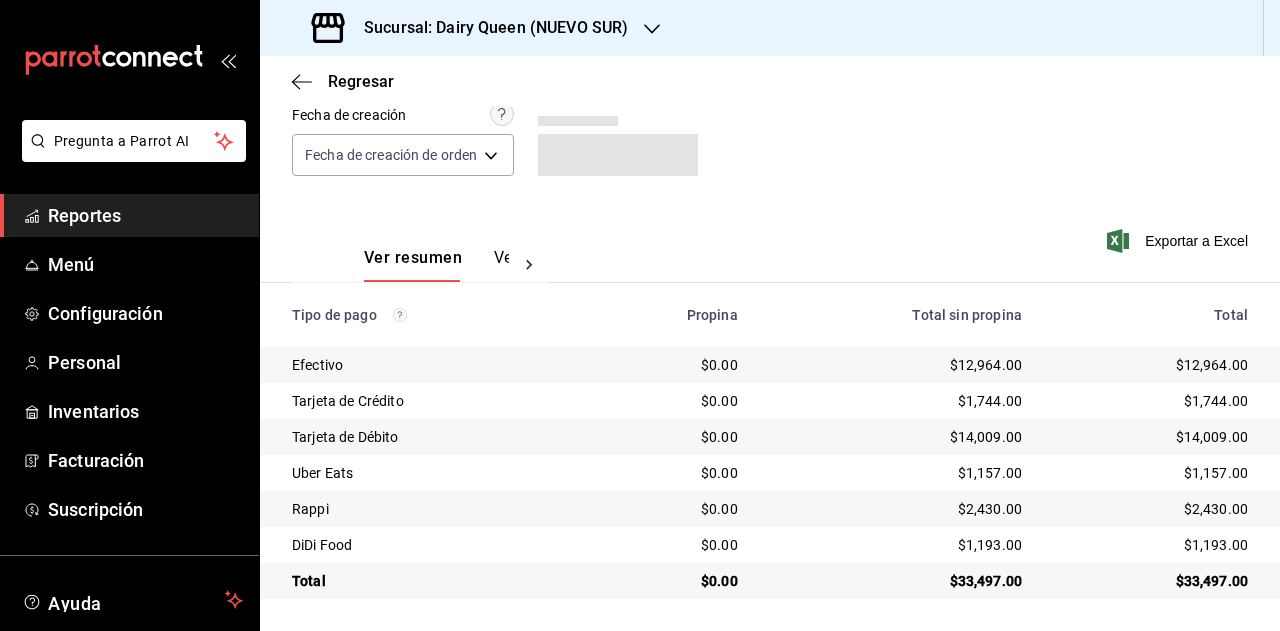 click on "$33,497.00" at bounding box center (1159, 581) 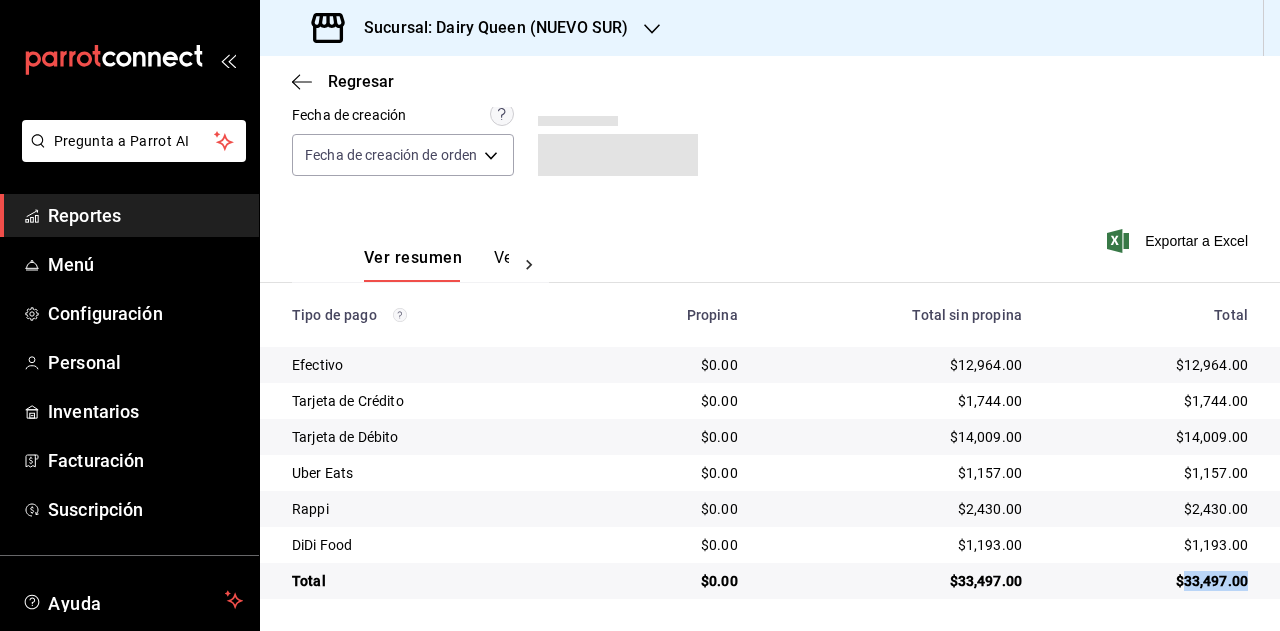 click on "$33,497.00" at bounding box center (1159, 581) 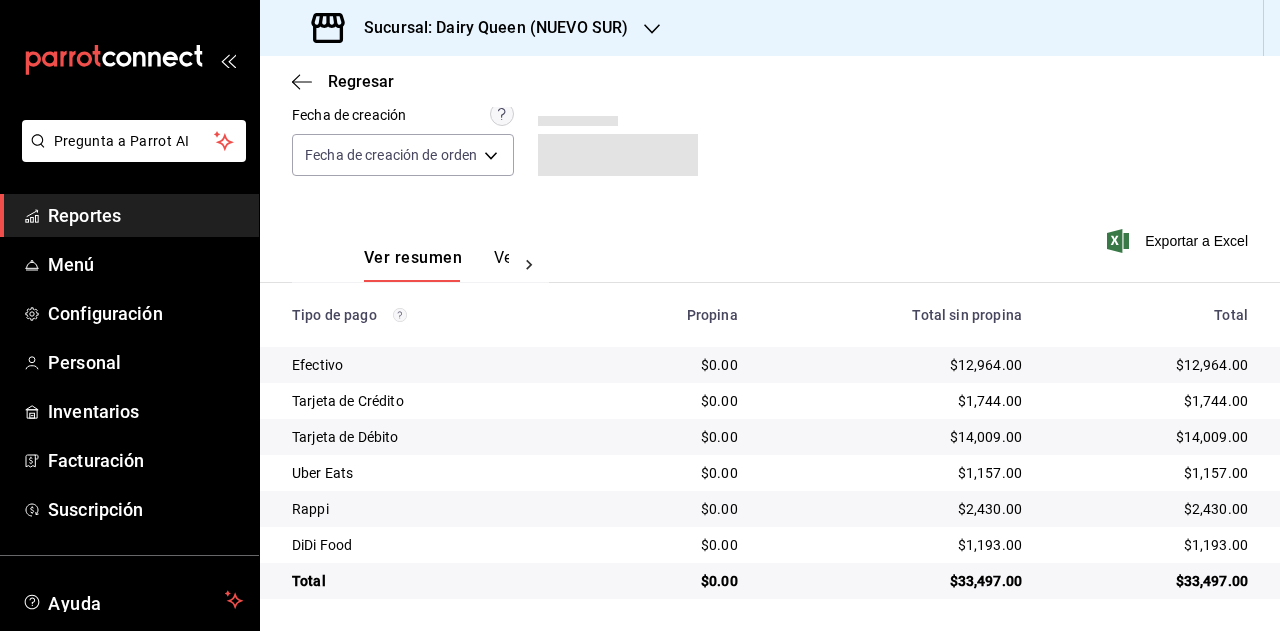 click on "$1,157.00" at bounding box center [1151, 473] 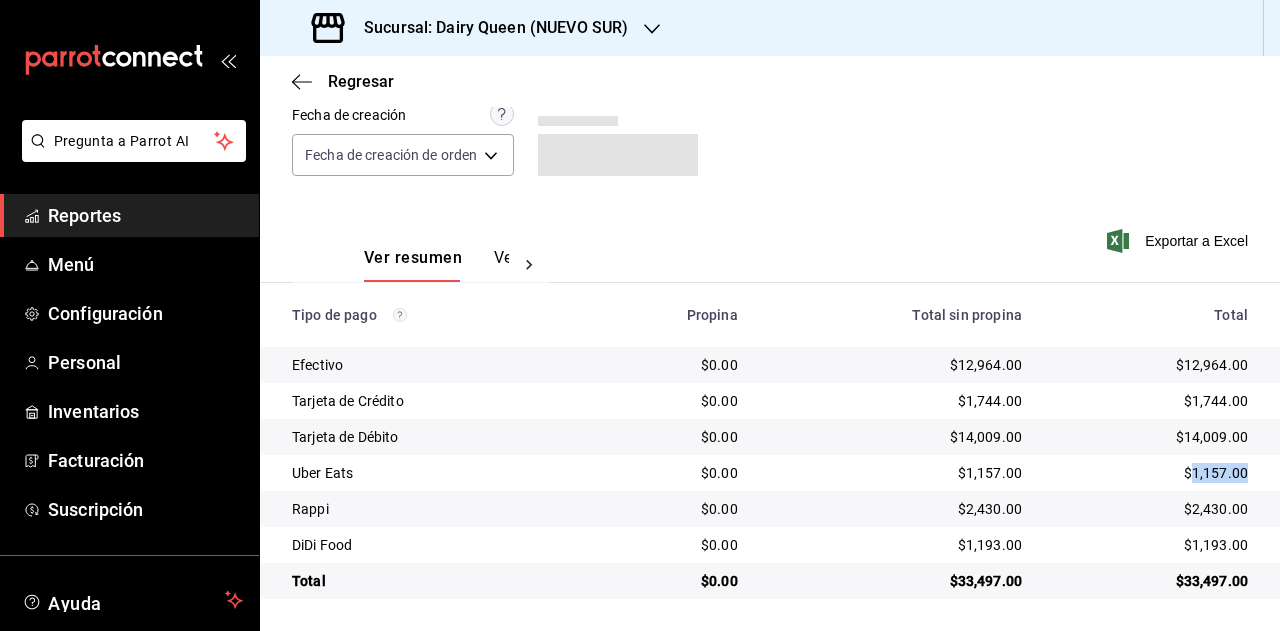 click on "$1,157.00" at bounding box center [1151, 473] 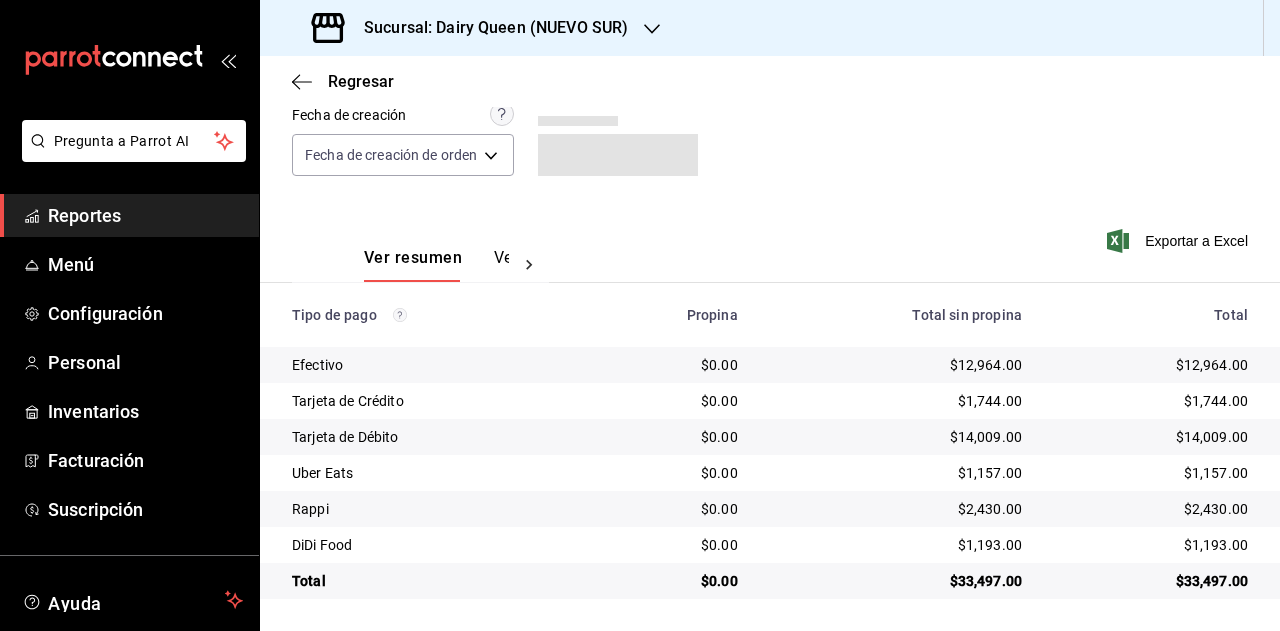 click on "$2,430.00" at bounding box center (1151, 509) 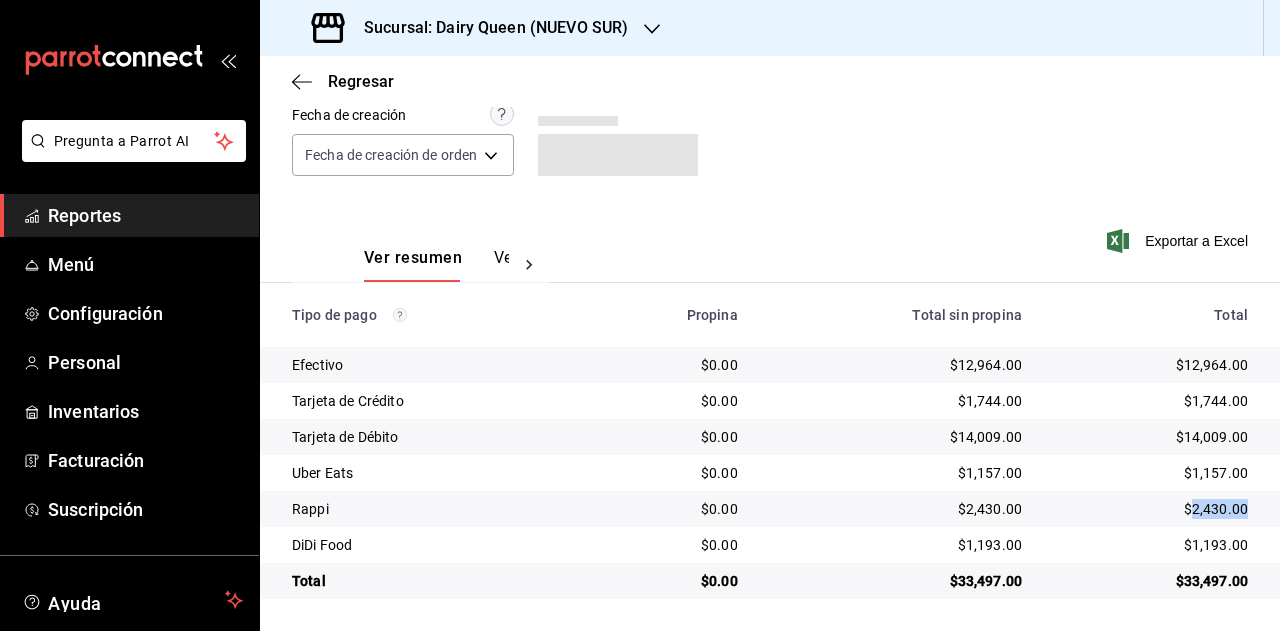 click on "$1,193.00" at bounding box center [1159, 545] 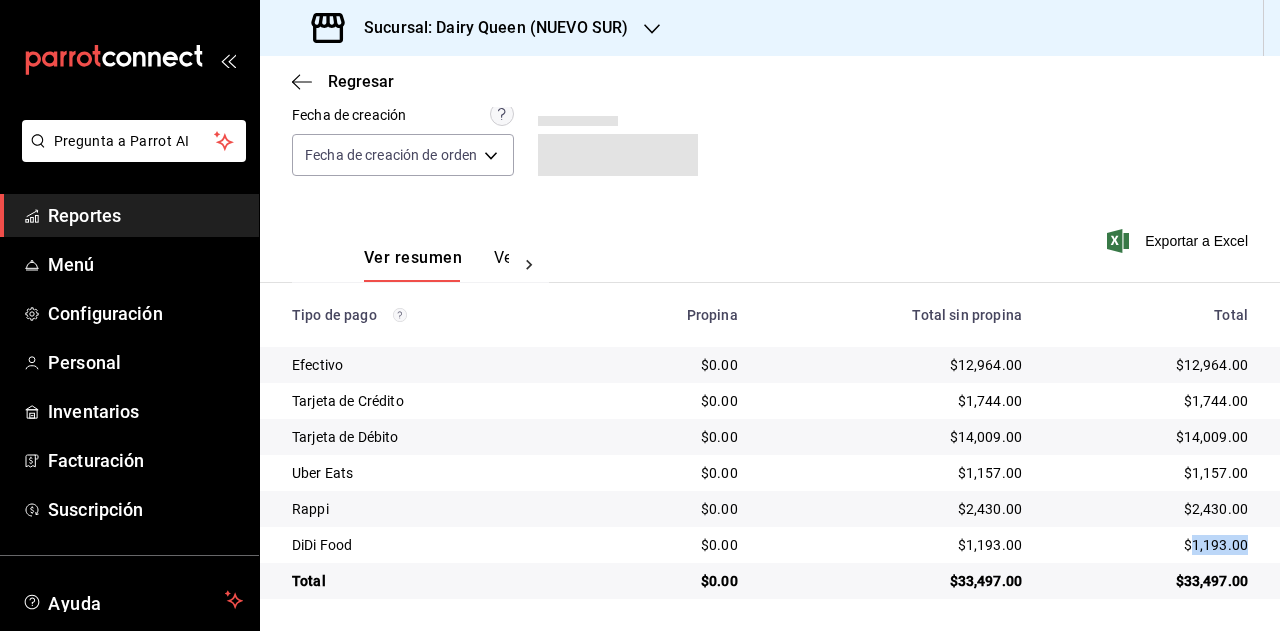 click on "$1,193.00" at bounding box center [1159, 545] 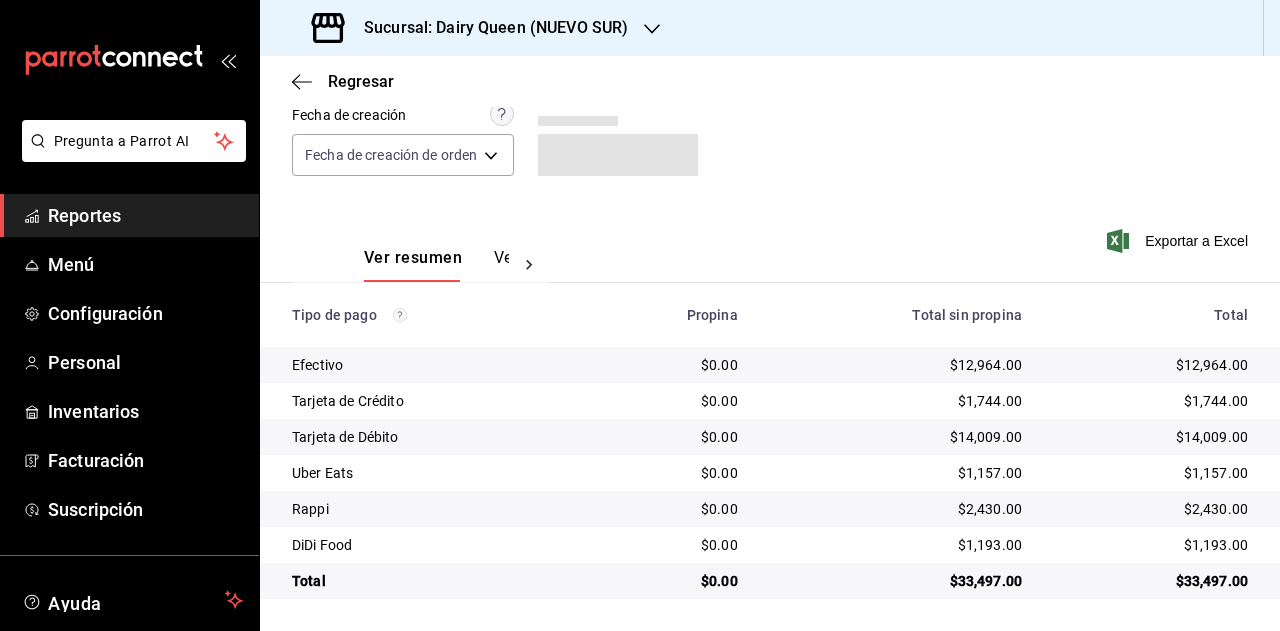 click on "Sucursal: Dairy Queen (NUEVO SUR)" at bounding box center [488, 28] 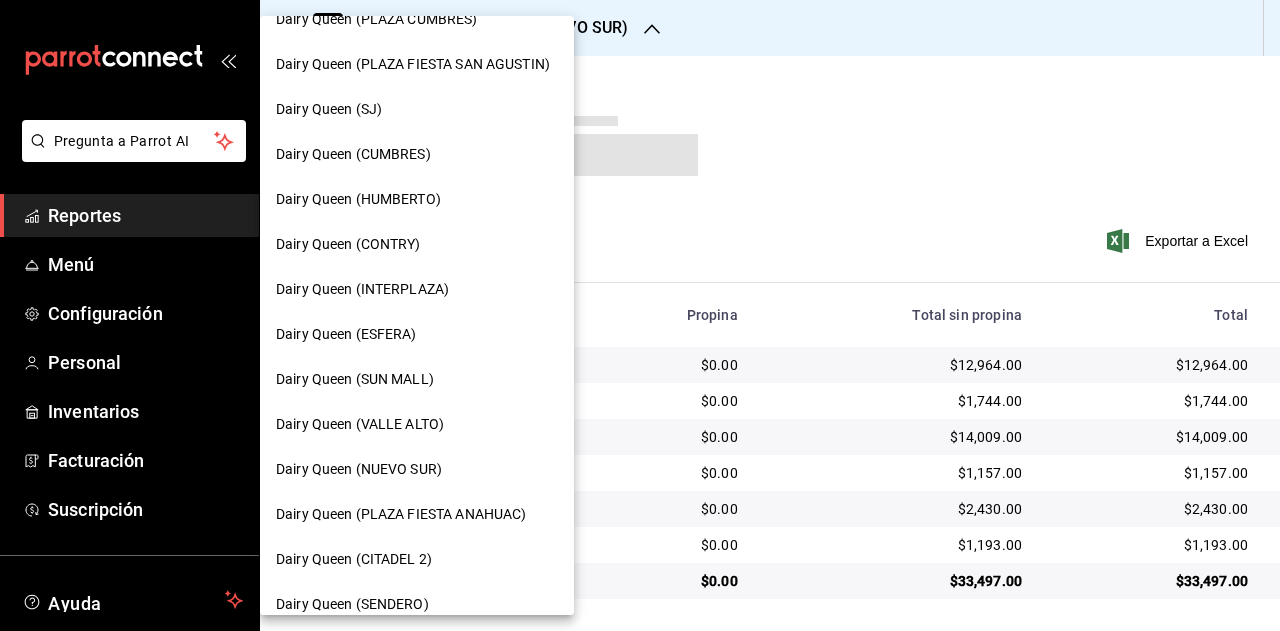 scroll, scrollTop: 100, scrollLeft: 0, axis: vertical 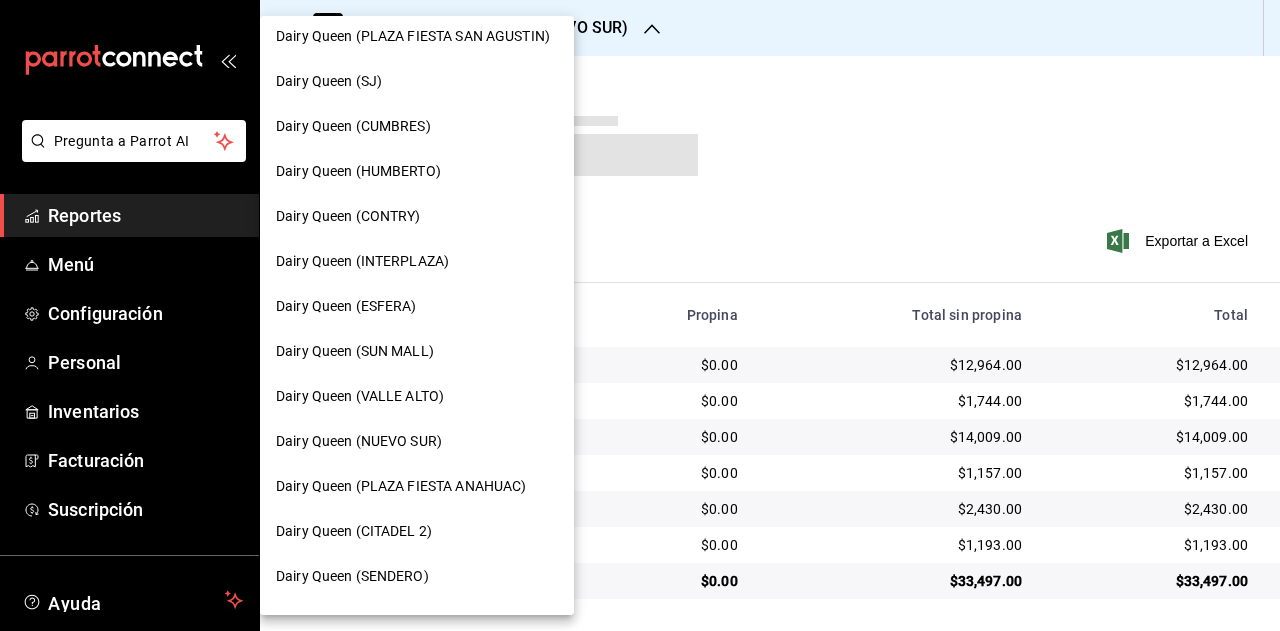 click on "Dairy Queen (PLAZA FIESTA ANAHUAC)" at bounding box center (417, 486) 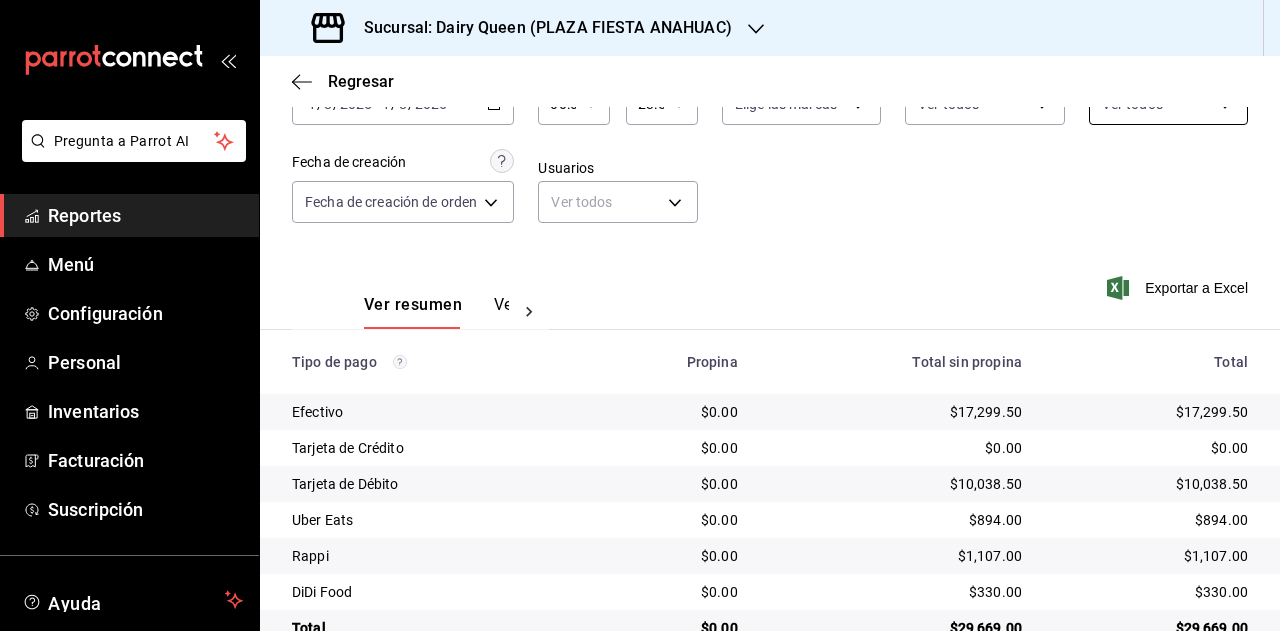 scroll, scrollTop: 179, scrollLeft: 0, axis: vertical 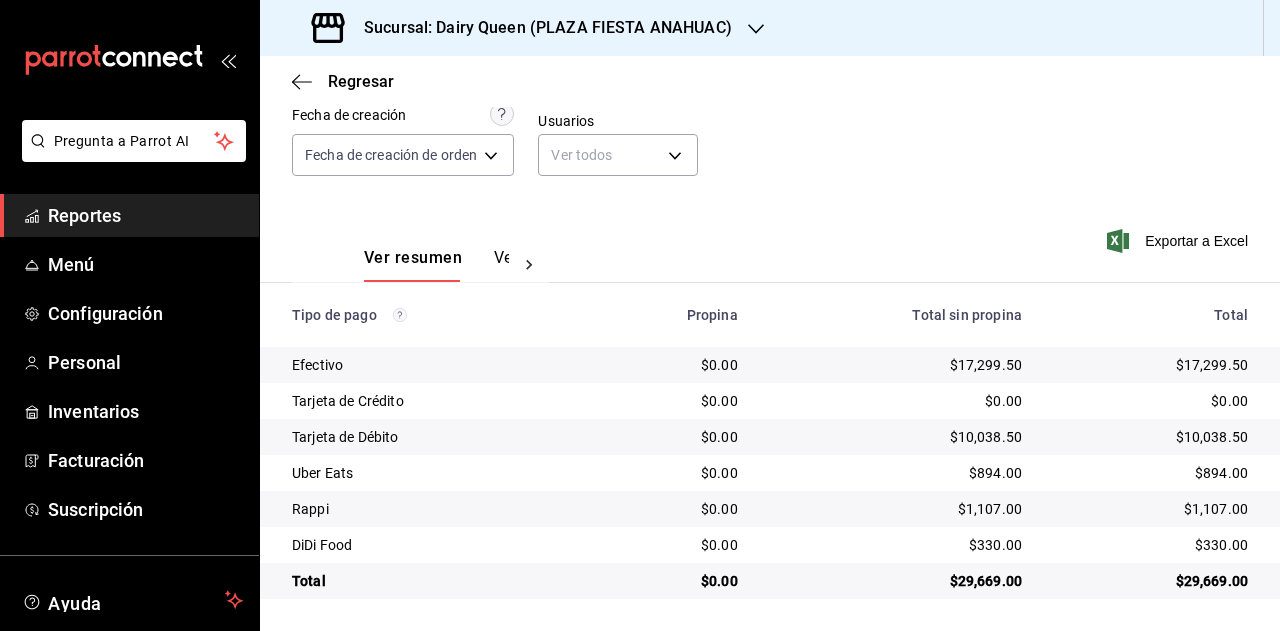 click on "$29,669.00" at bounding box center (1151, 581) 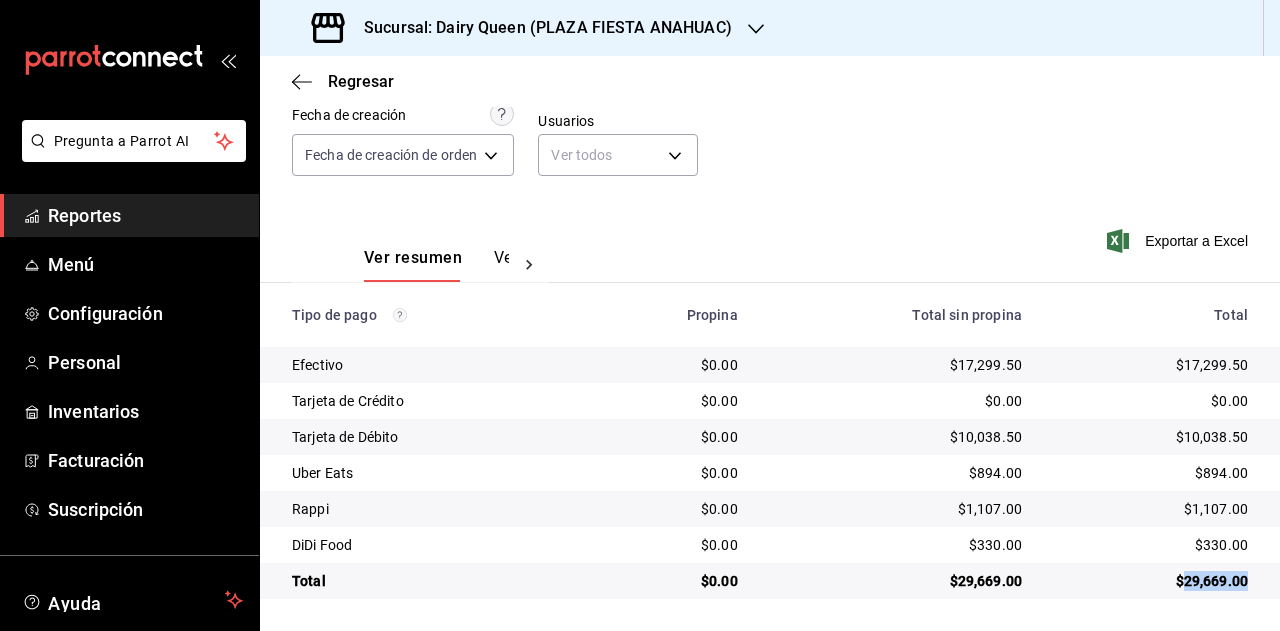 click on "$29,669.00" at bounding box center [1151, 581] 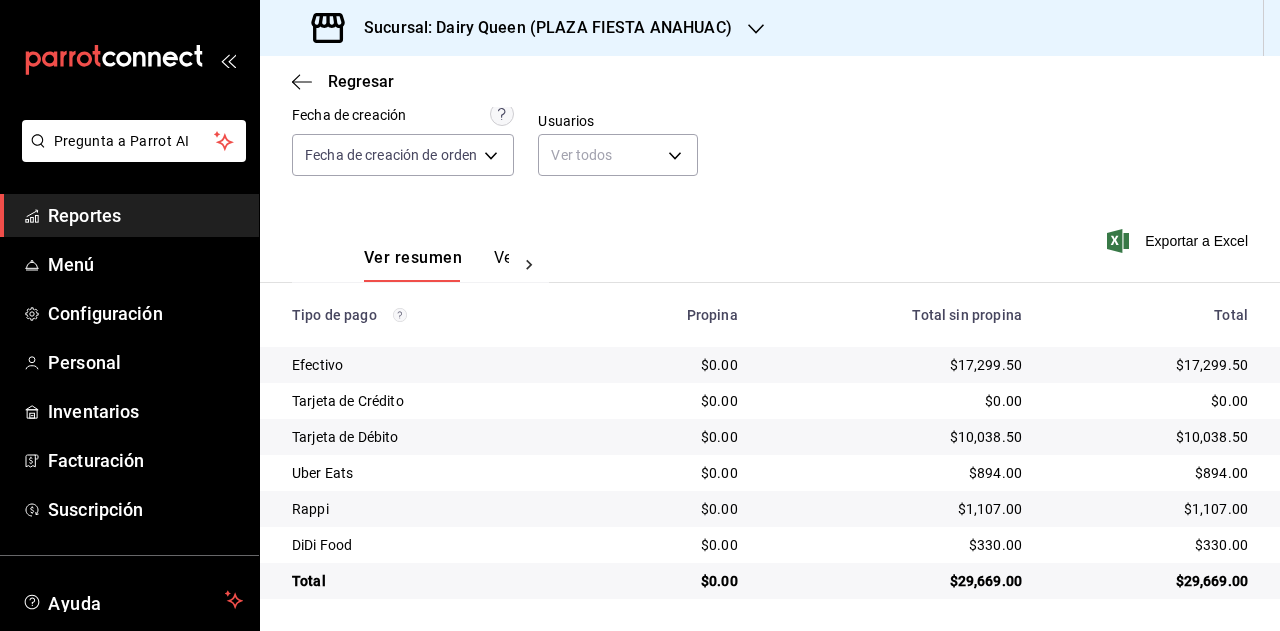 click on "$894.00" at bounding box center (1151, 473) 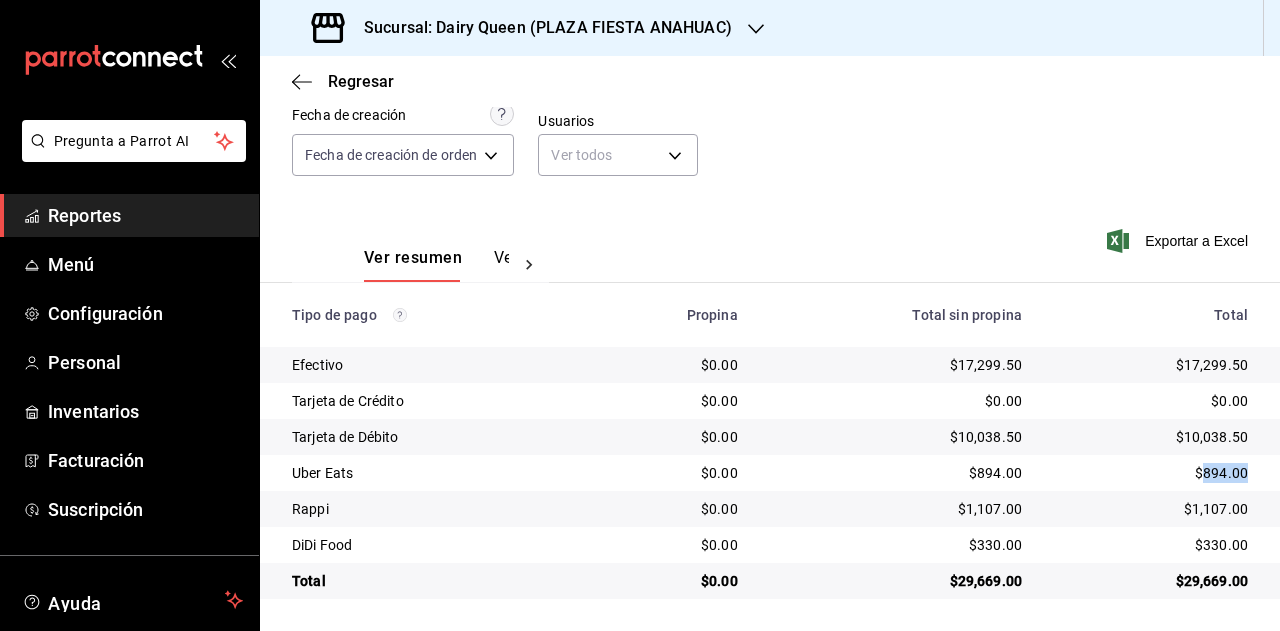 click on "$894.00" at bounding box center [1151, 473] 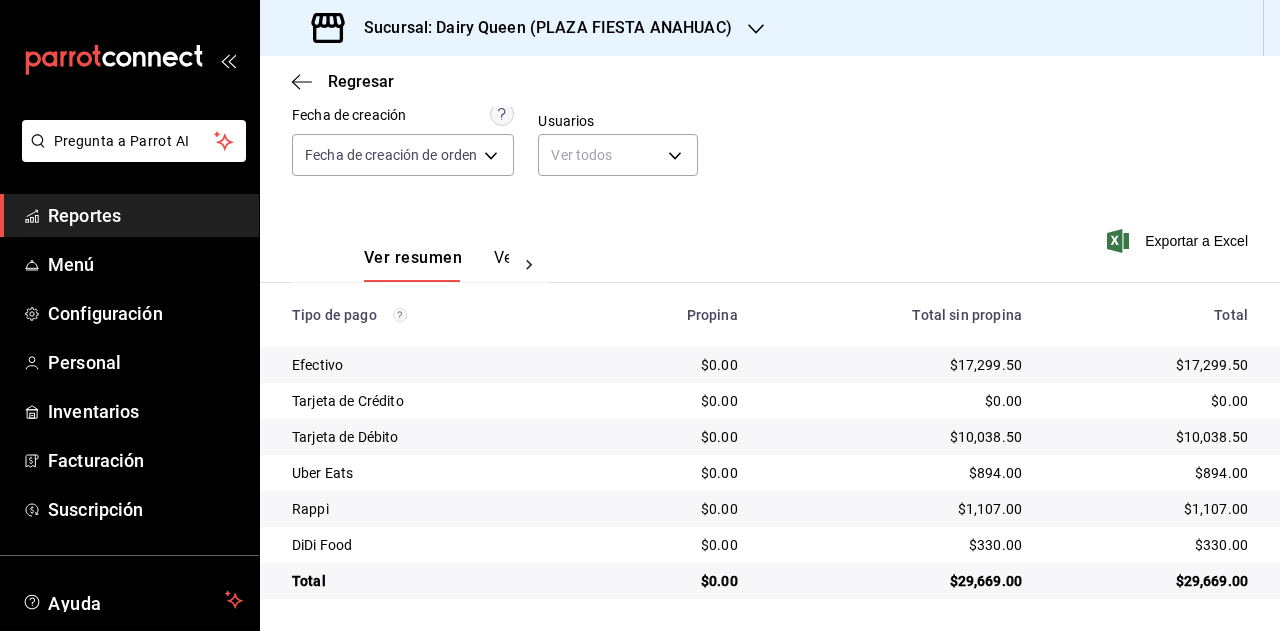 click on "$1,107.00" at bounding box center (1151, 509) 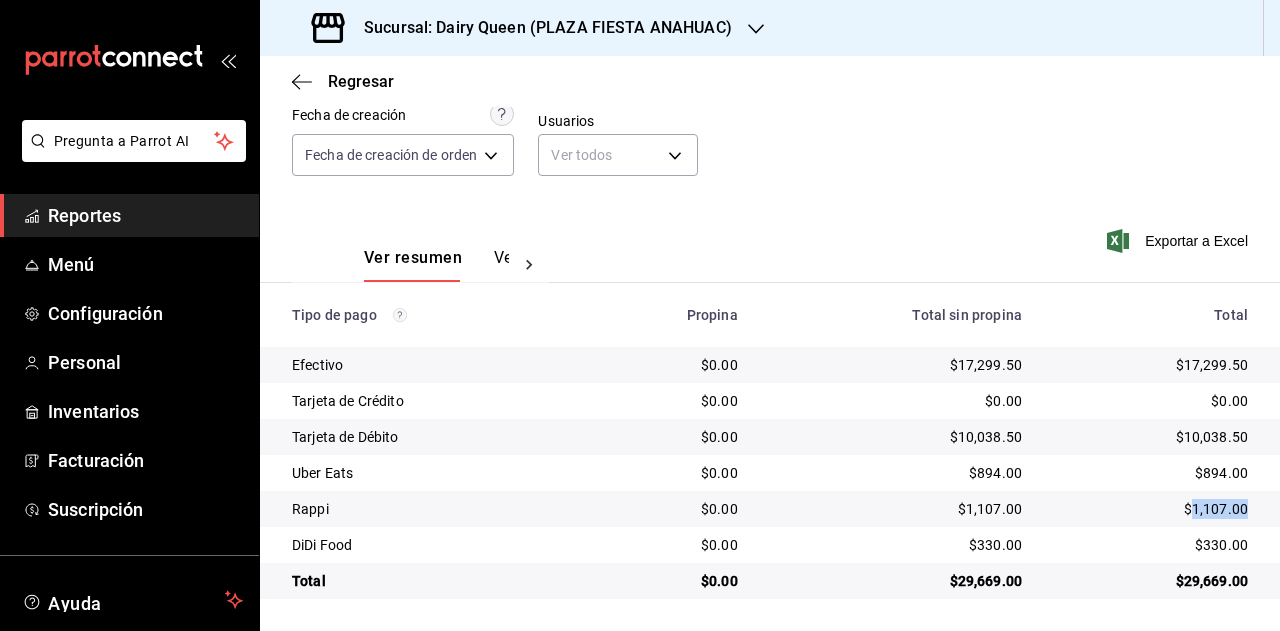 click on "$1,107.00" at bounding box center (1151, 509) 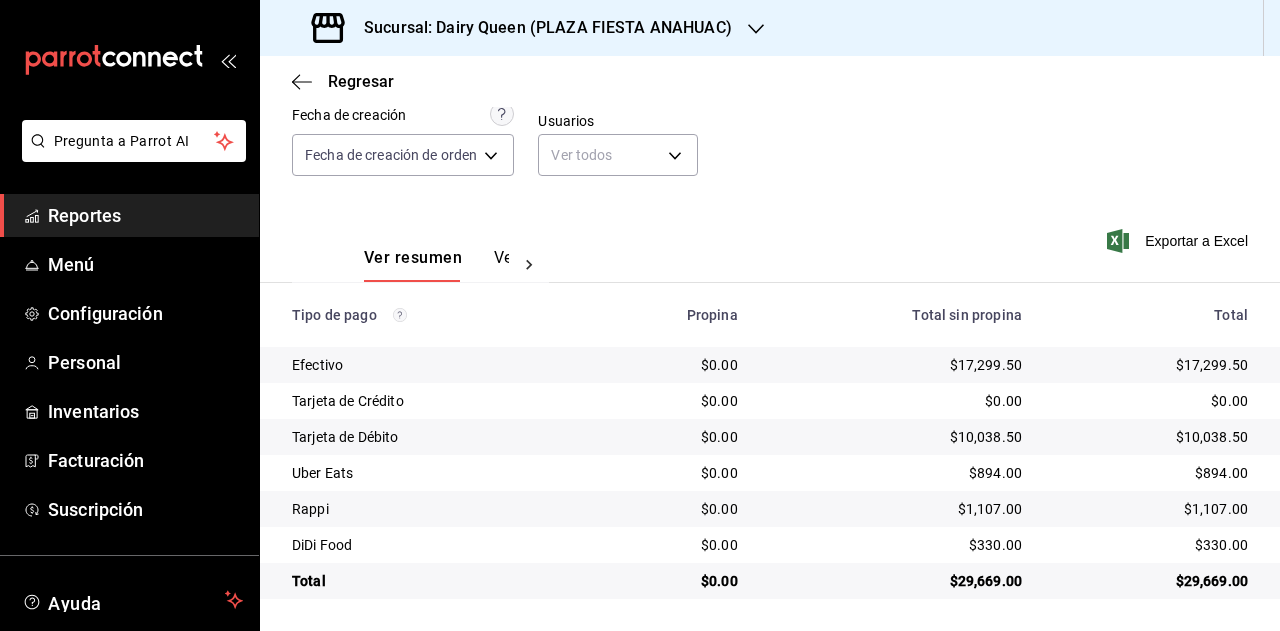 click on "$330.00" at bounding box center (1151, 545) 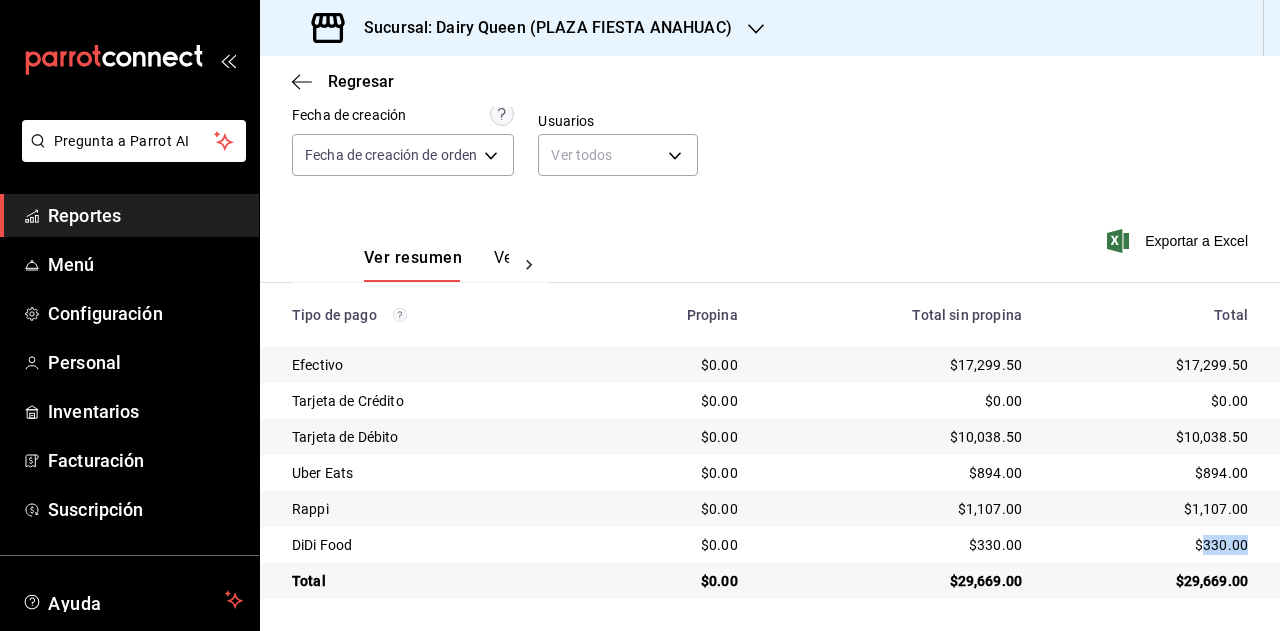 click on "$330.00" at bounding box center [1151, 545] 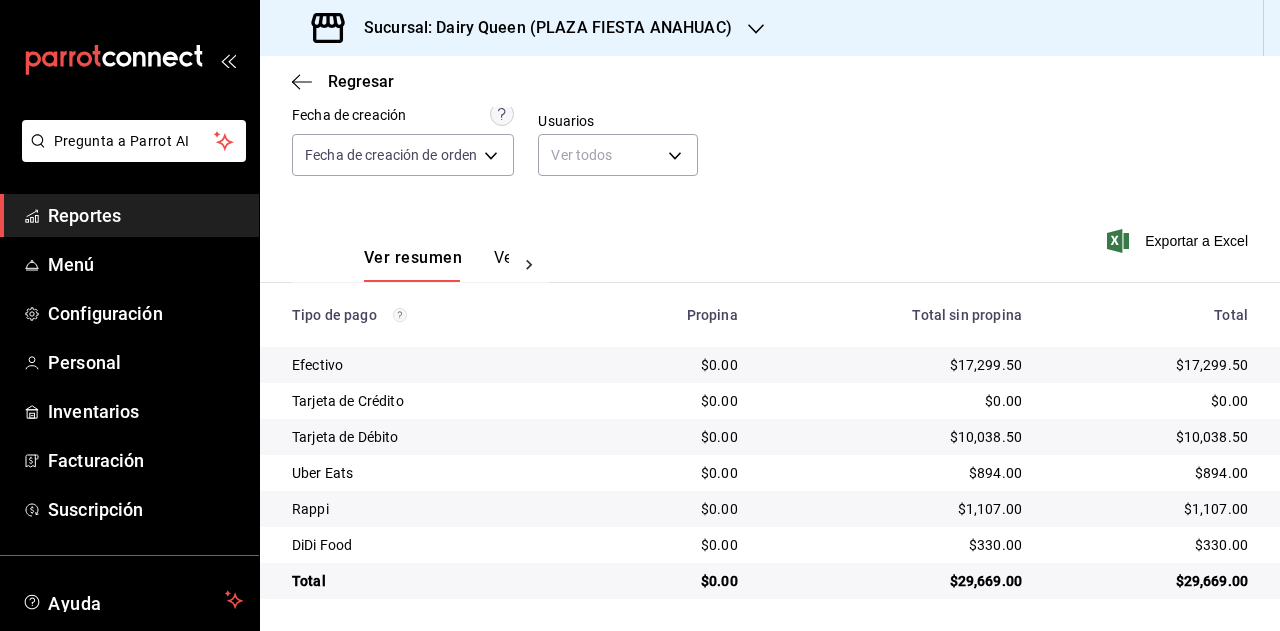 click on "Sucursal: Dairy Queen (PLAZA FIESTA ANAHUAC)" at bounding box center [540, 28] 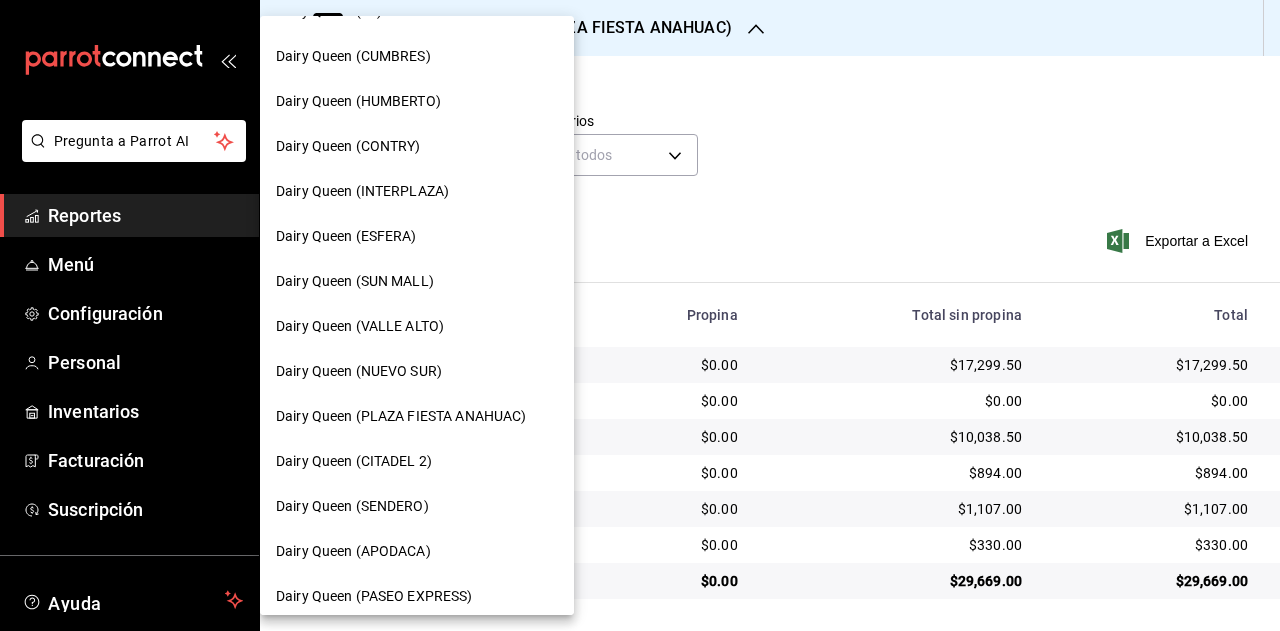 scroll, scrollTop: 200, scrollLeft: 0, axis: vertical 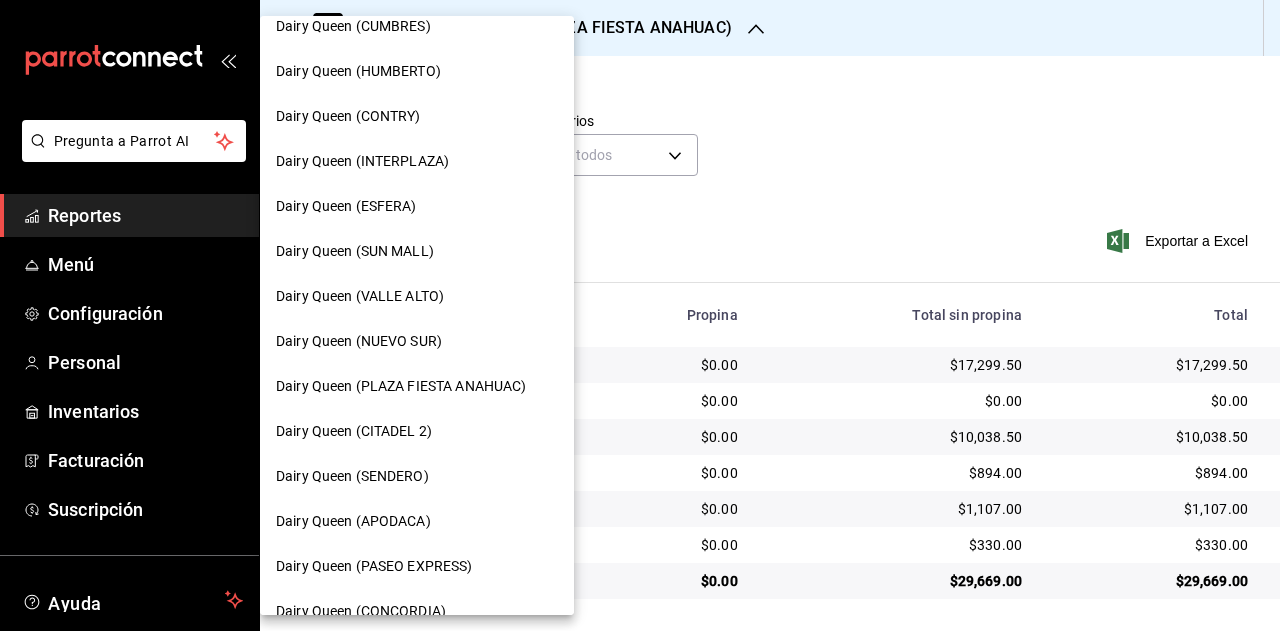 click on "Dairy Queen (CITADEL 2)" at bounding box center [417, 431] 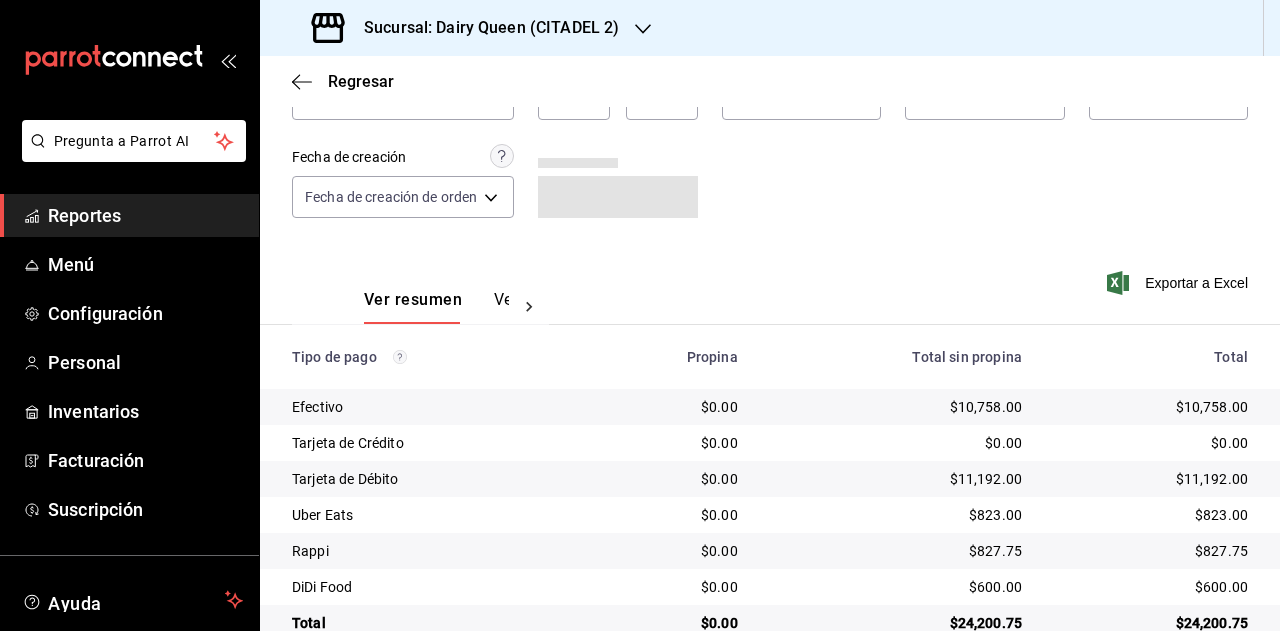 scroll, scrollTop: 179, scrollLeft: 0, axis: vertical 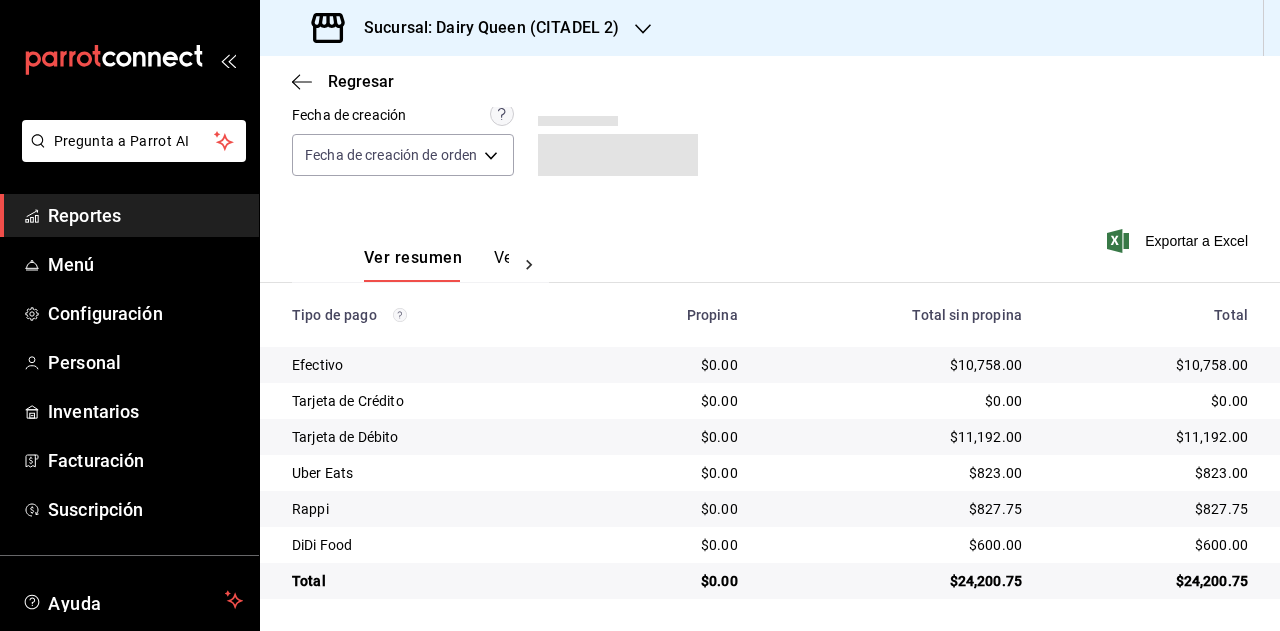 click on "$24,200.75" at bounding box center (1151, 581) 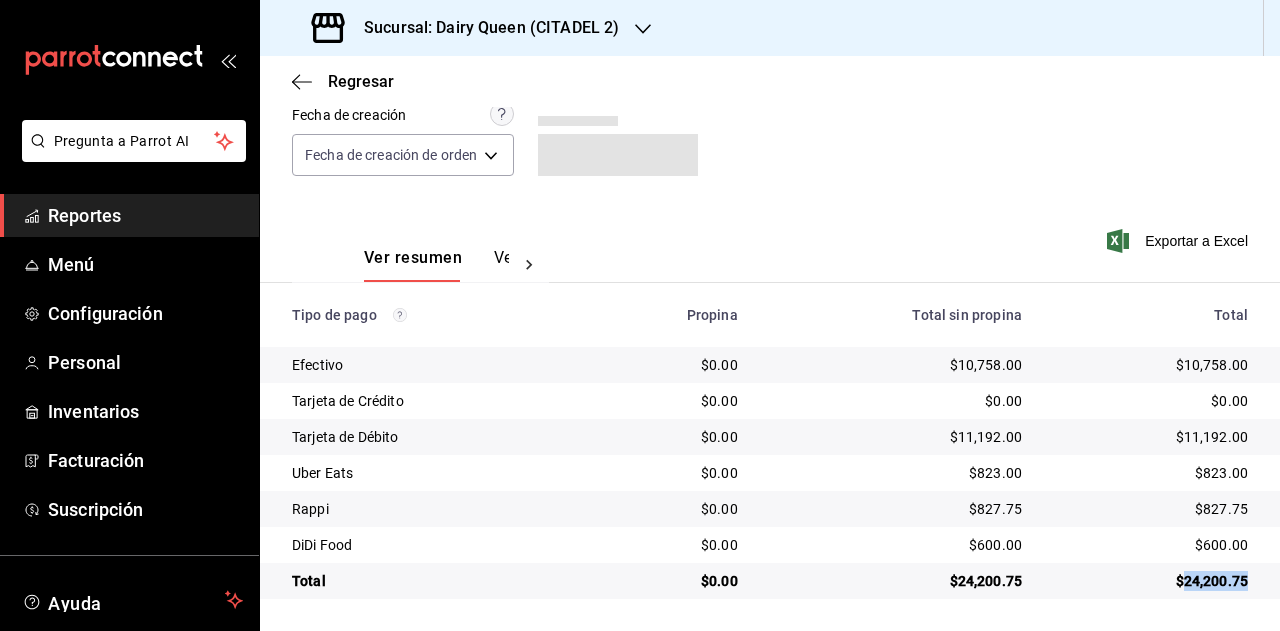 click on "$823.00" at bounding box center [1151, 473] 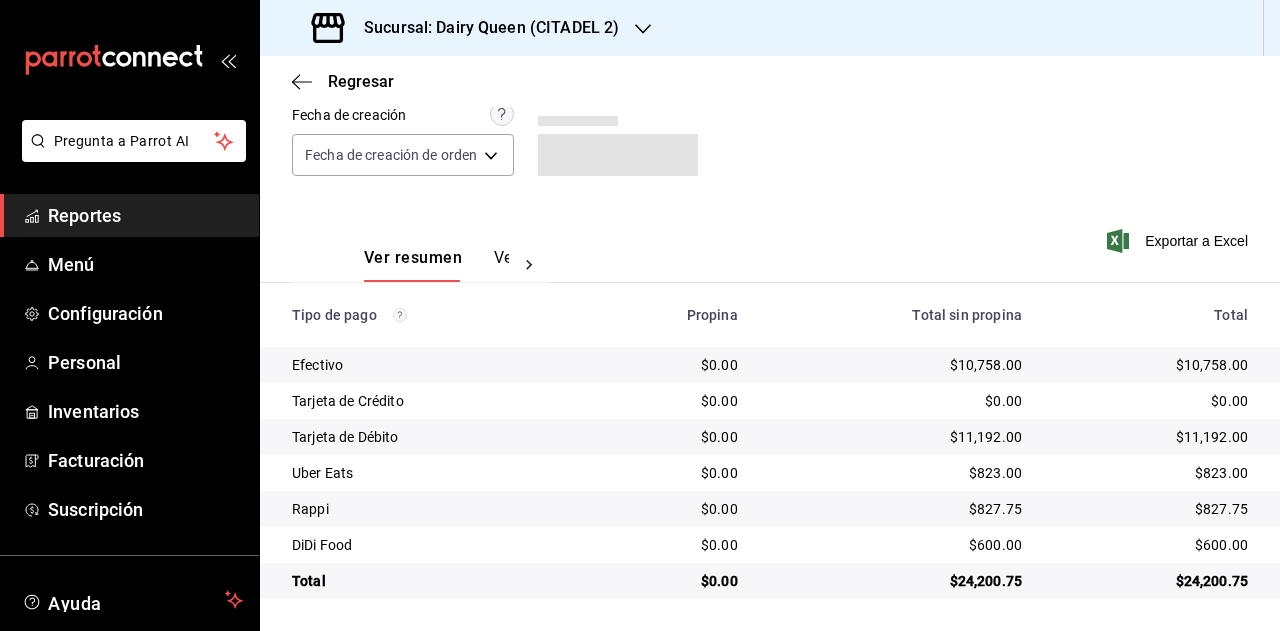 click on "$827.75" at bounding box center (1151, 509) 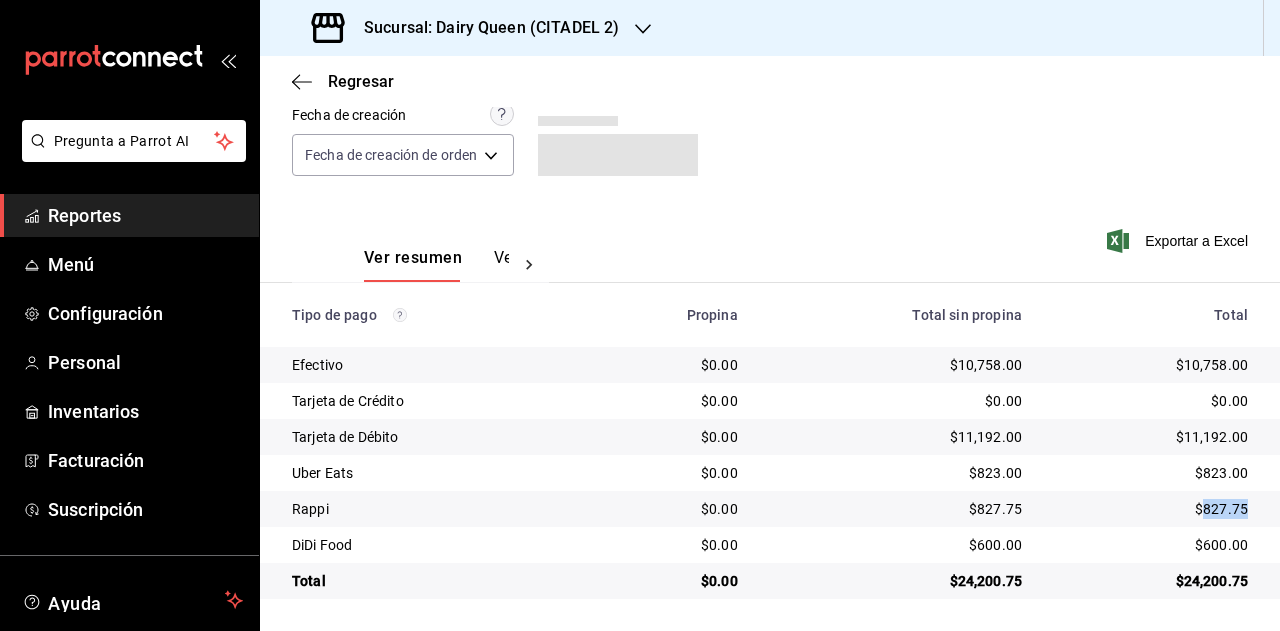 click on "$827.75" at bounding box center [1151, 509] 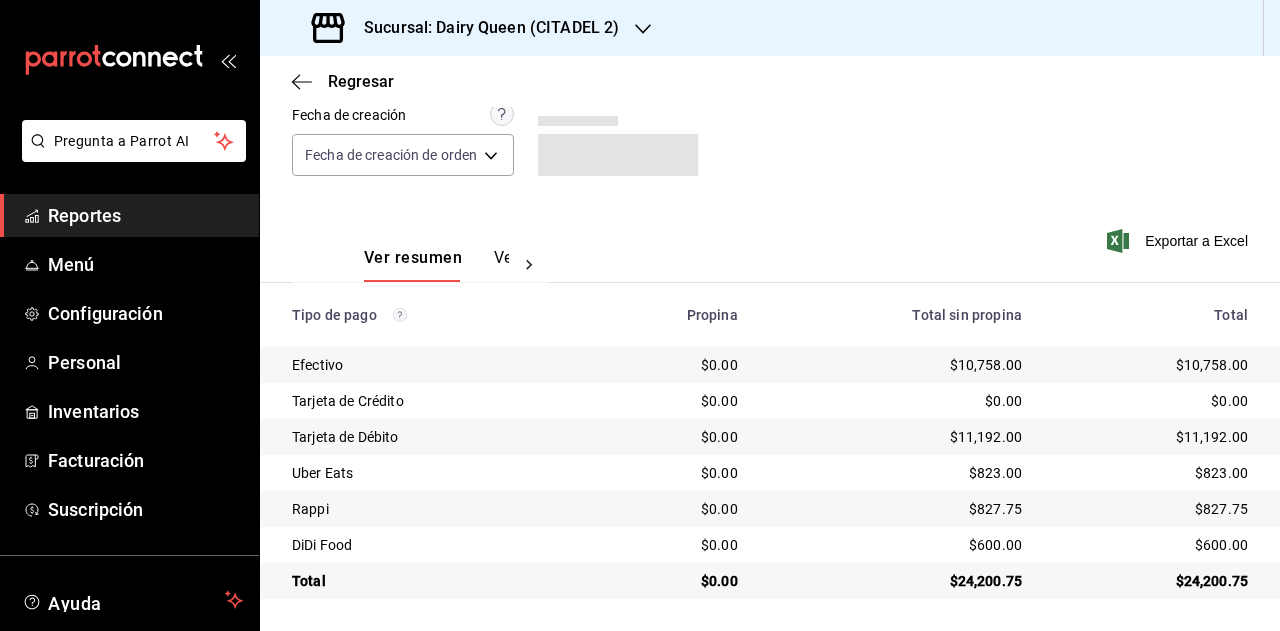 click on "$600.00" at bounding box center (1151, 545) 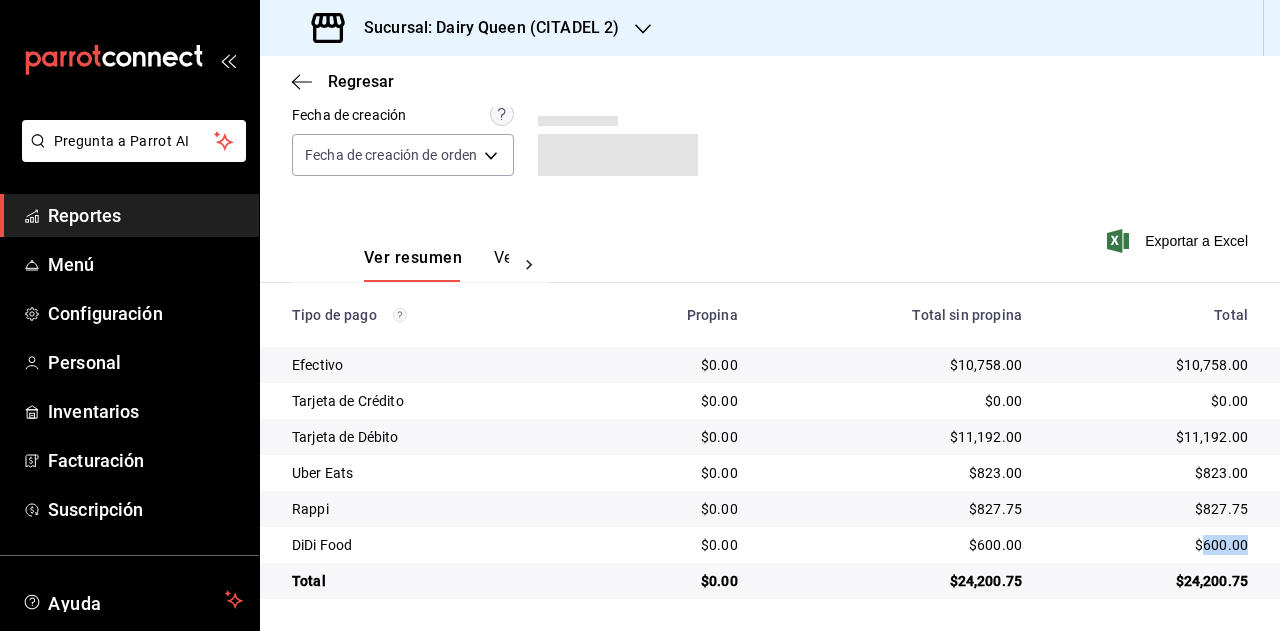 click on "$600.00" at bounding box center (1151, 545) 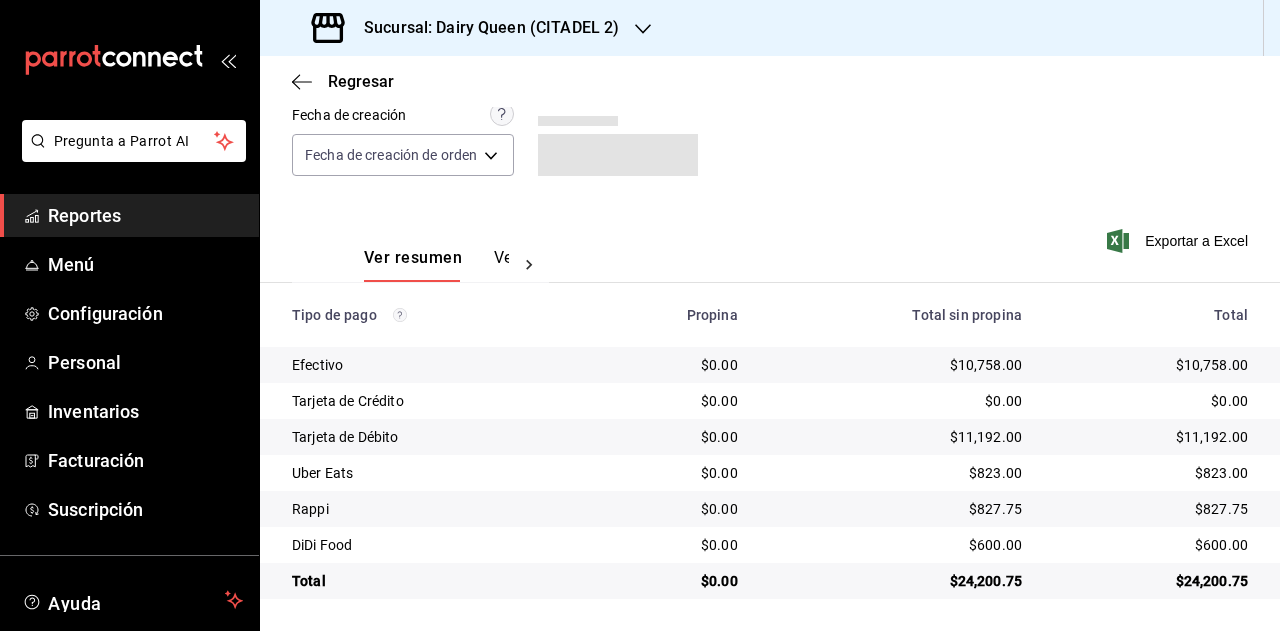 click on "Sucursal: Dairy Queen (CITADEL 2)" at bounding box center [483, 28] 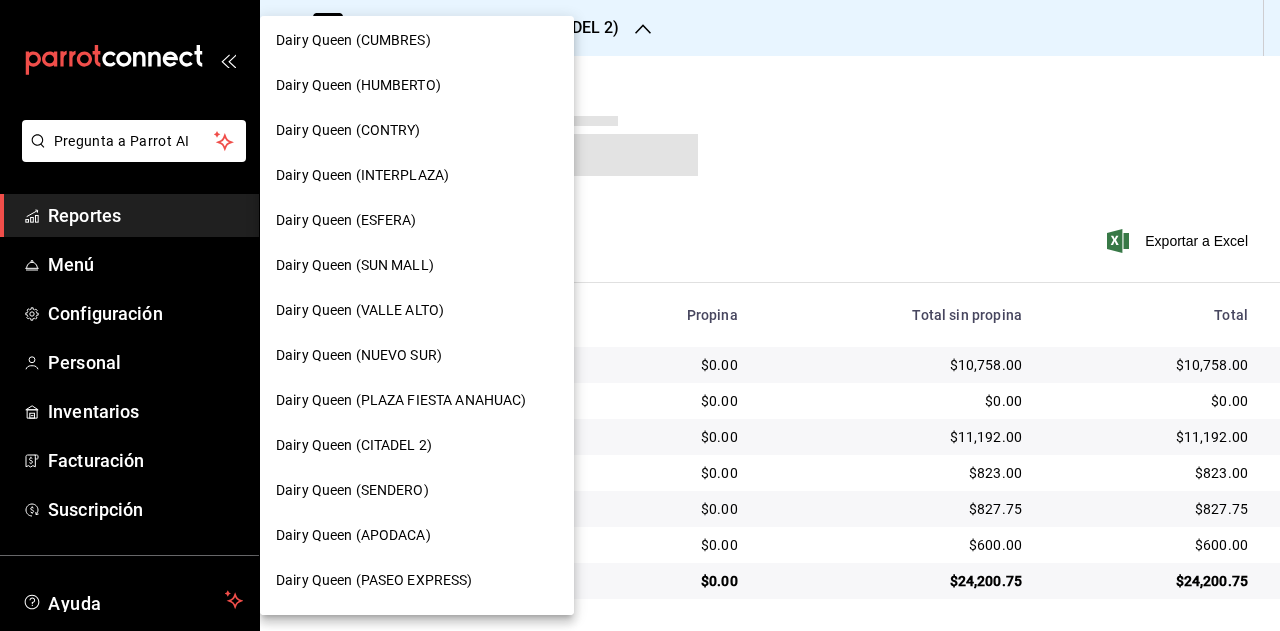 scroll, scrollTop: 200, scrollLeft: 0, axis: vertical 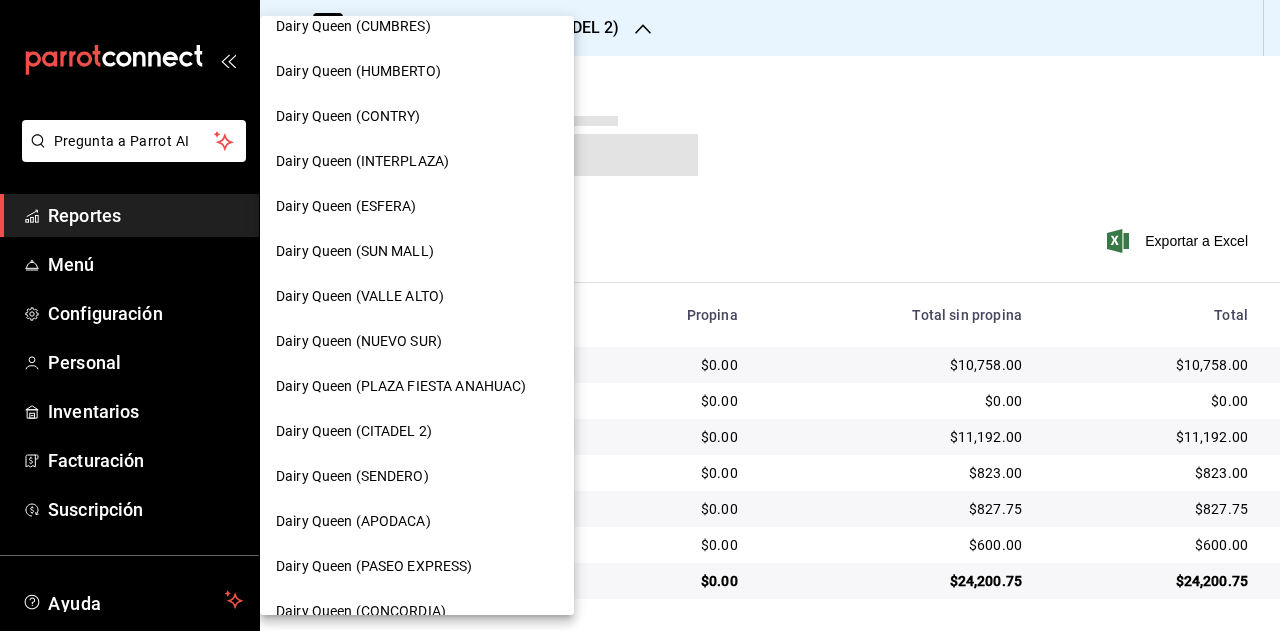 click on "Dairy Queen (SENDERO)" at bounding box center [417, 476] 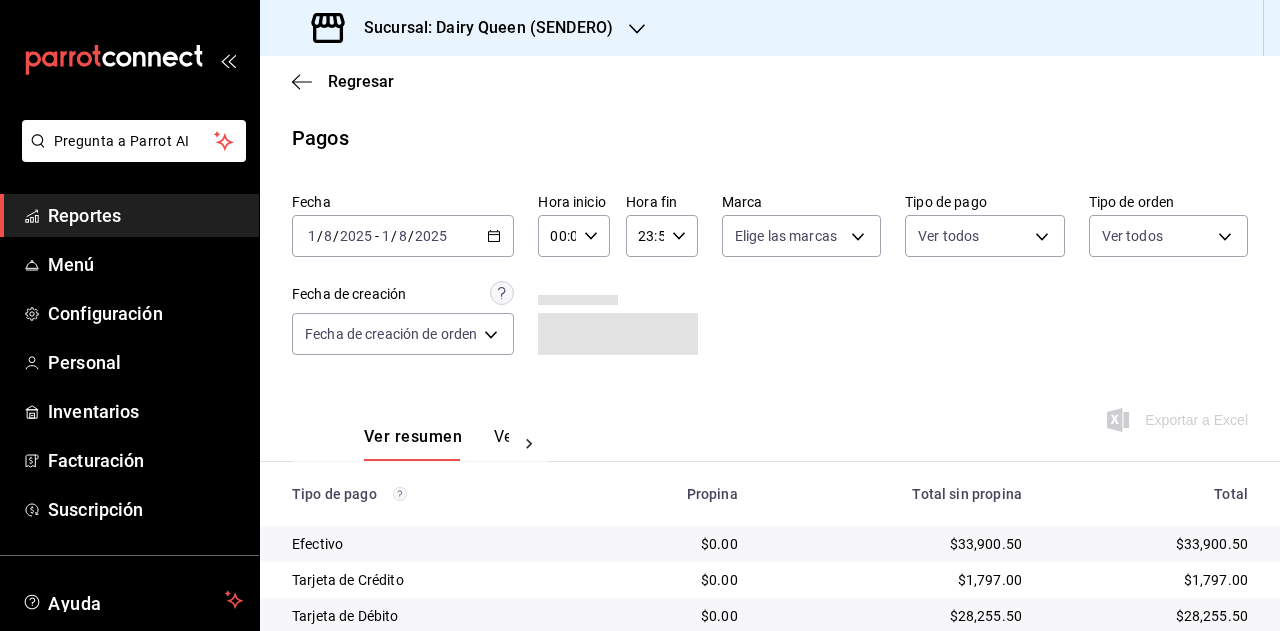 scroll, scrollTop: 179, scrollLeft: 0, axis: vertical 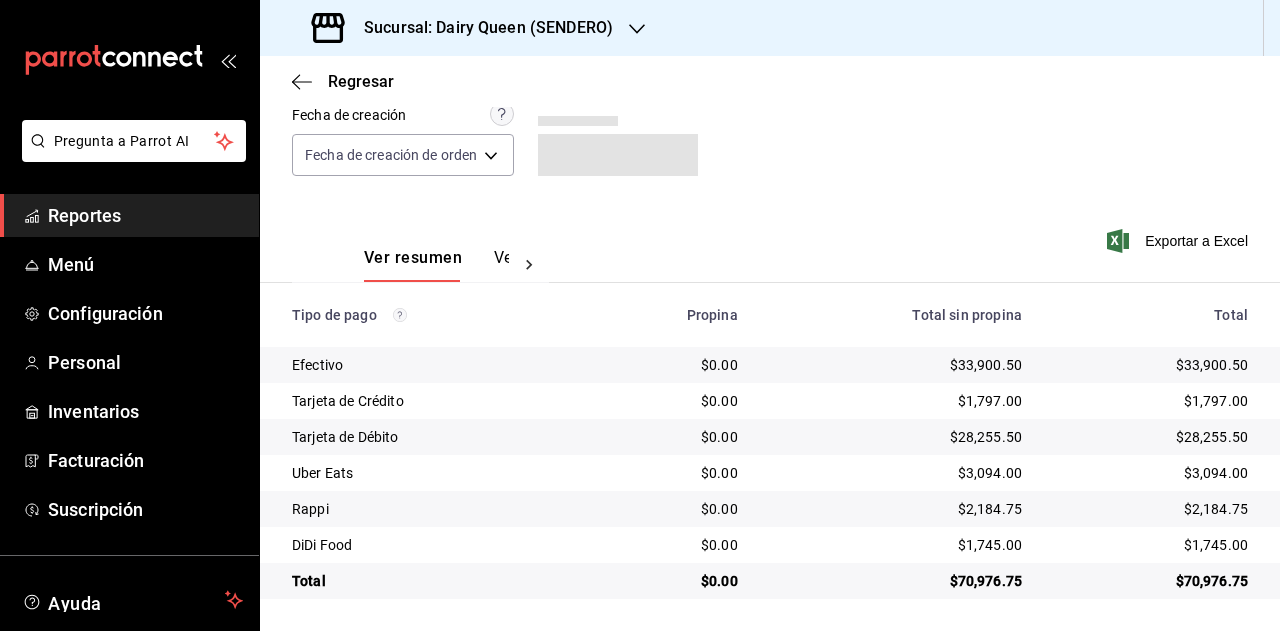 click on "$70,976.75" at bounding box center (1151, 581) 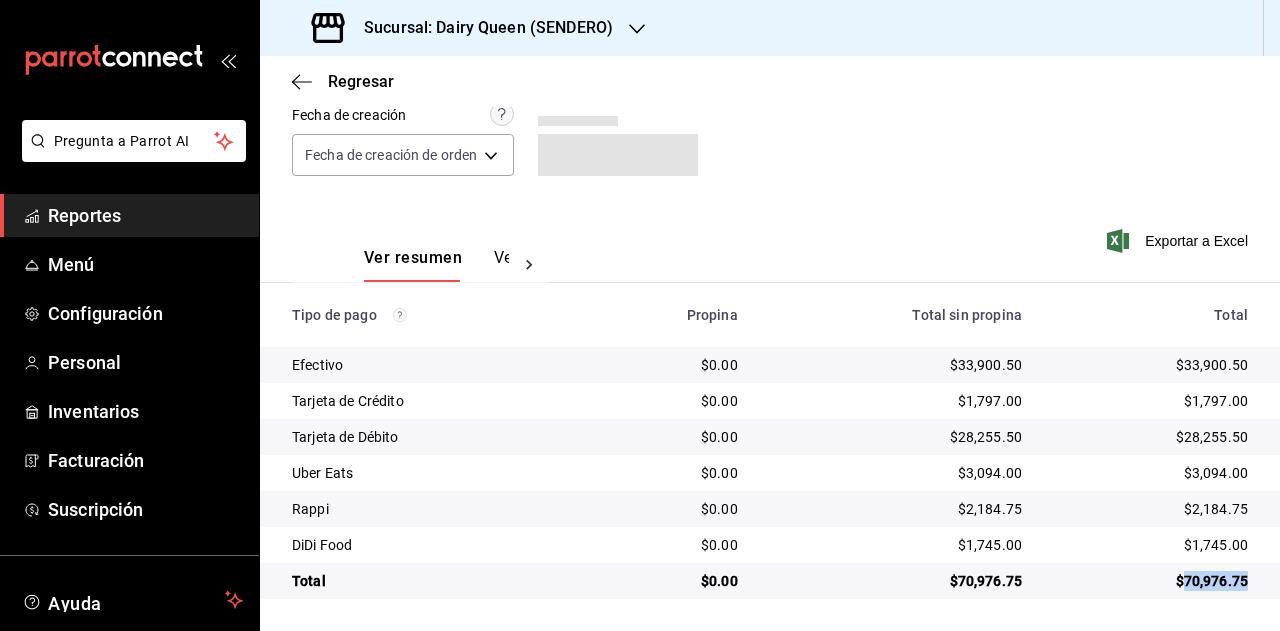 click on "$70,976.75" at bounding box center (1151, 581) 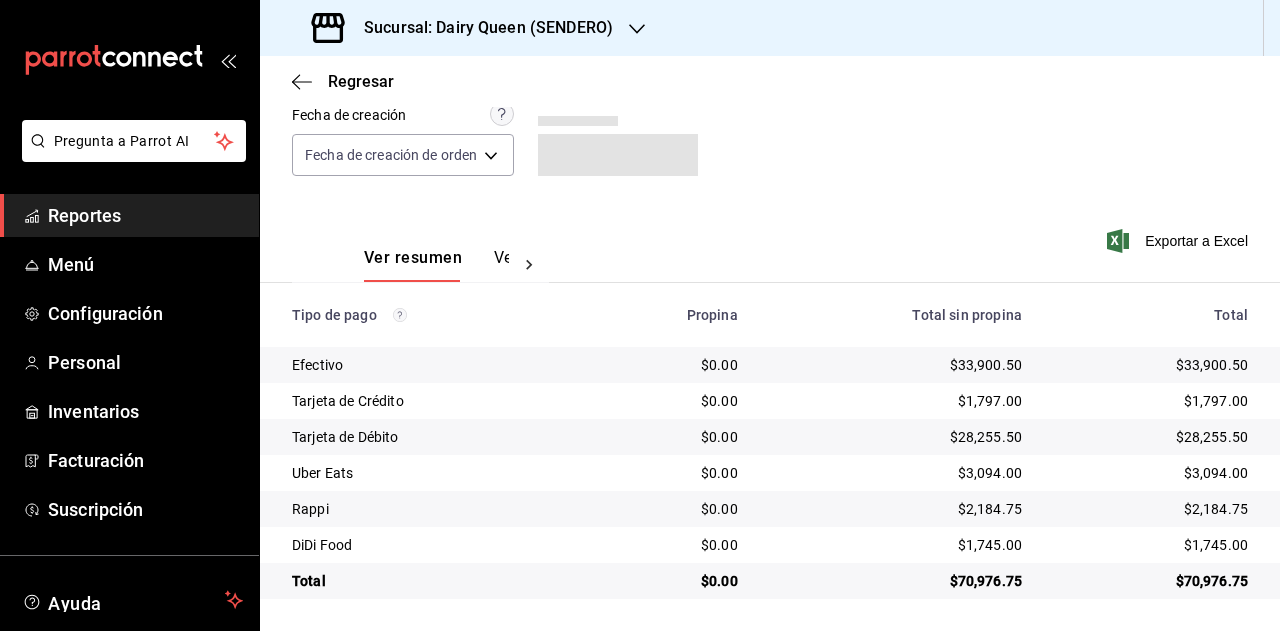 click on "$3,094.00" at bounding box center (1151, 473) 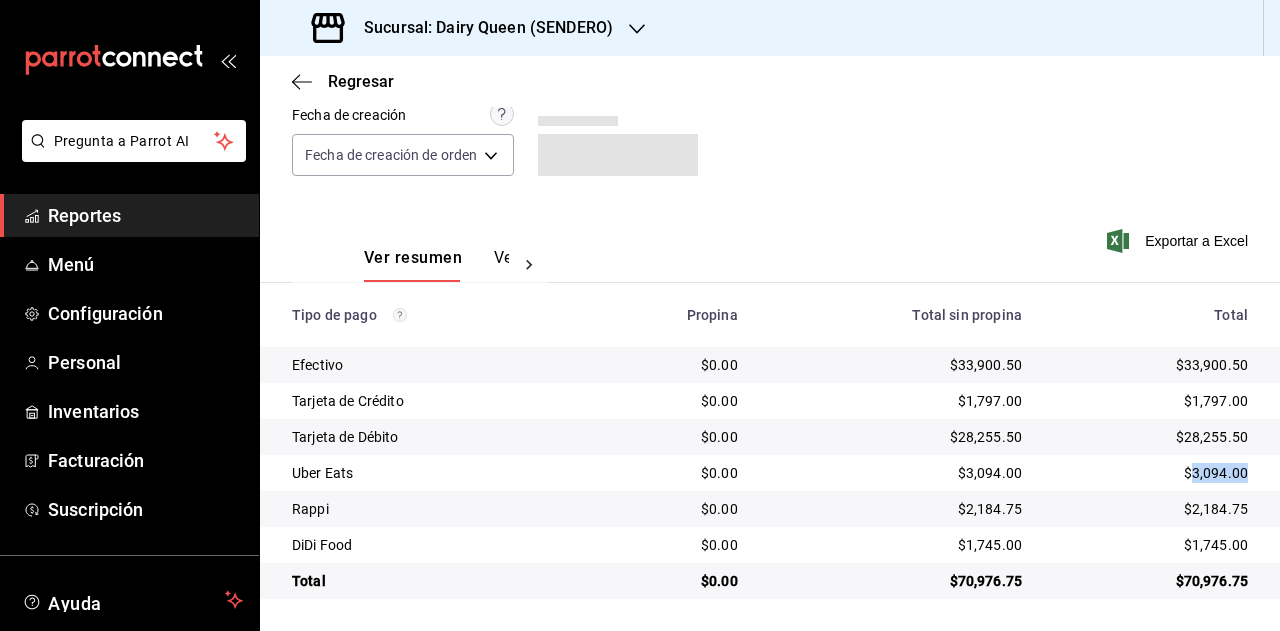 click on "$3,094.00" at bounding box center (1151, 473) 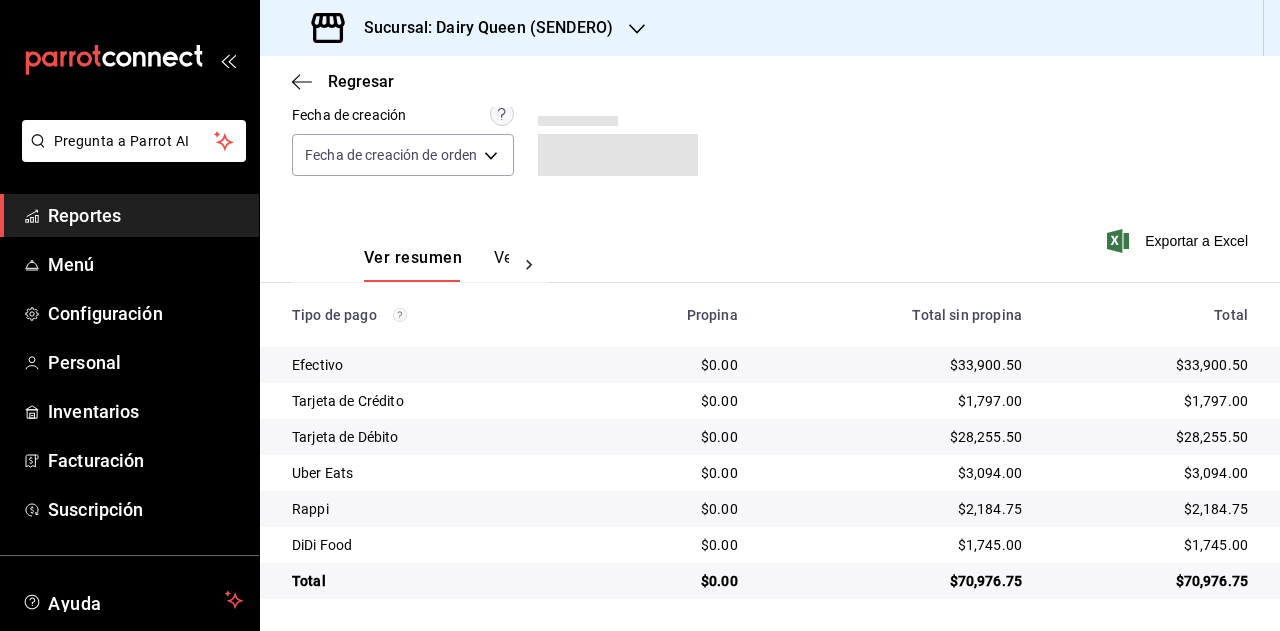 click on "$2,184.75" at bounding box center (1151, 509) 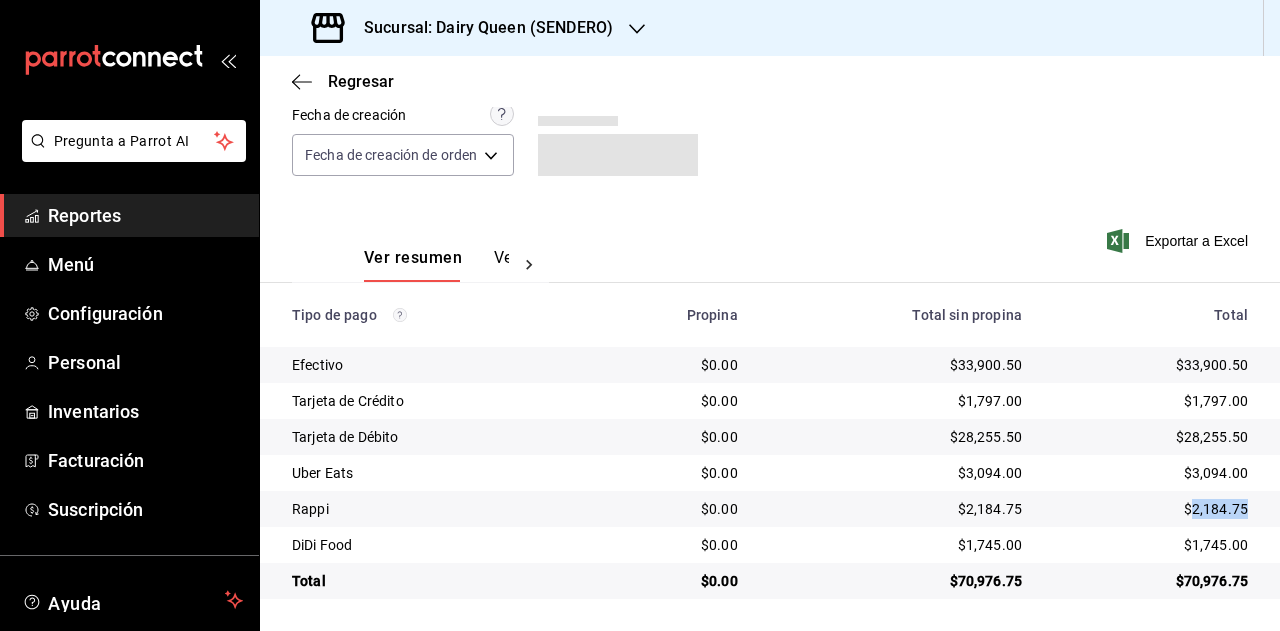 drag, startPoint x: 1205, startPoint y: 515, endPoint x: 1241, endPoint y: 475, distance: 53.814495 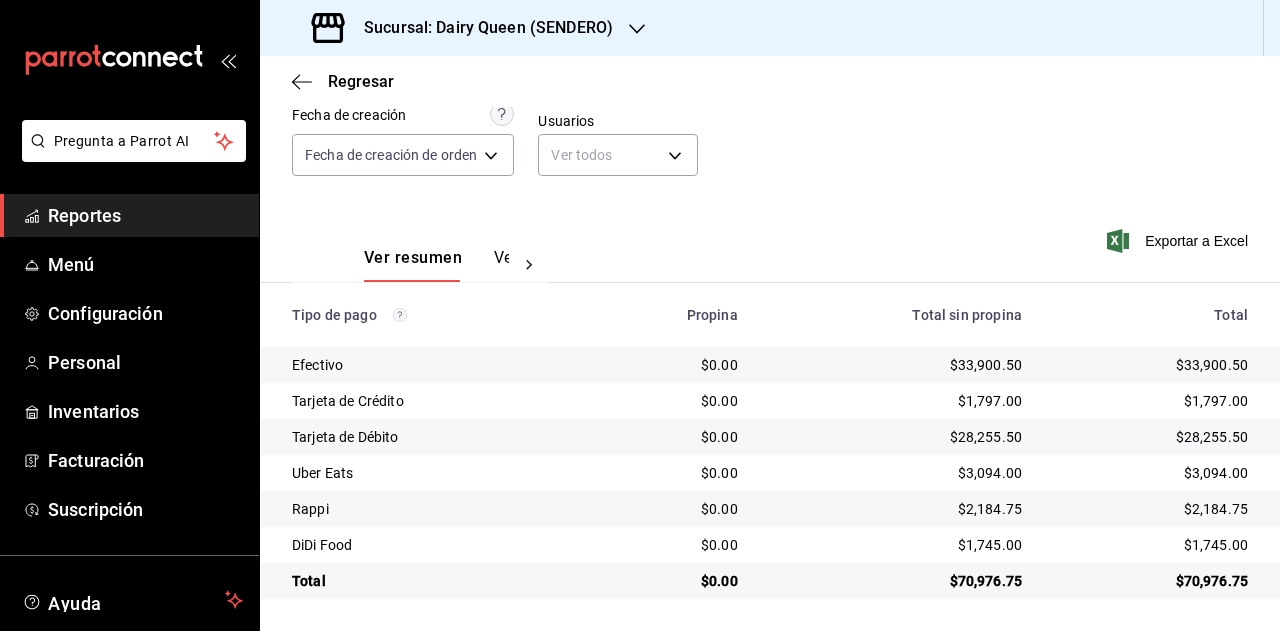 click on "$1,745.00" at bounding box center (1159, 545) 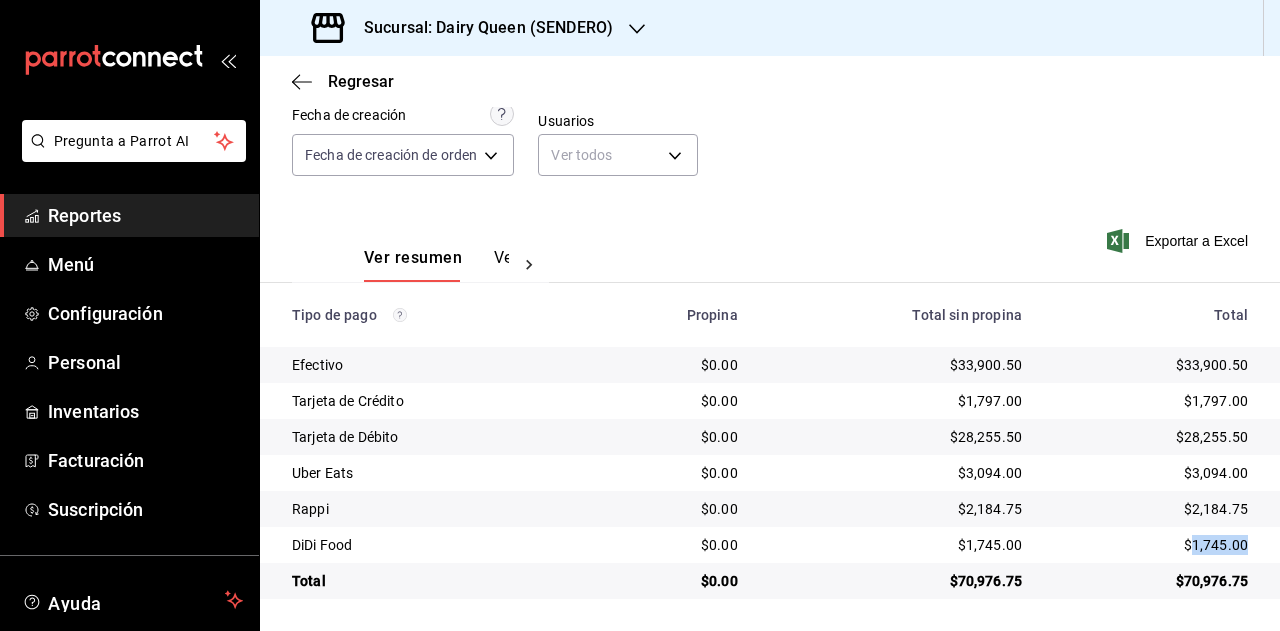 click on "$1,745.00" at bounding box center (1159, 545) 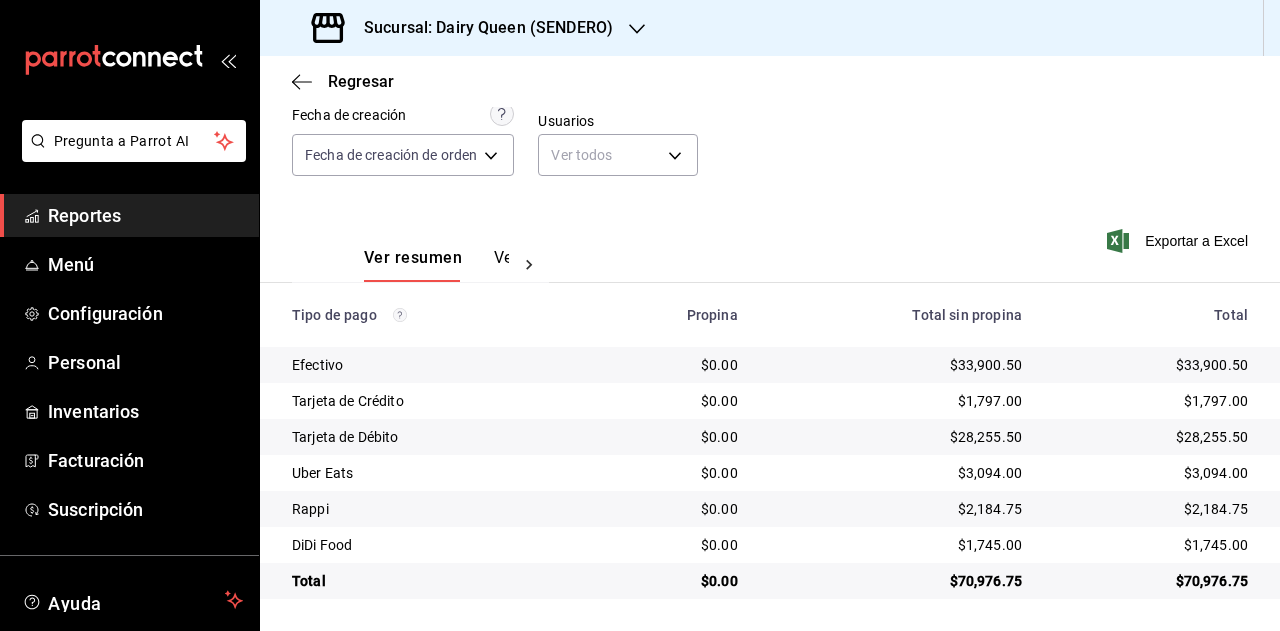 click on "Sucursal: Dairy Queen (SENDERO)" at bounding box center [480, 28] 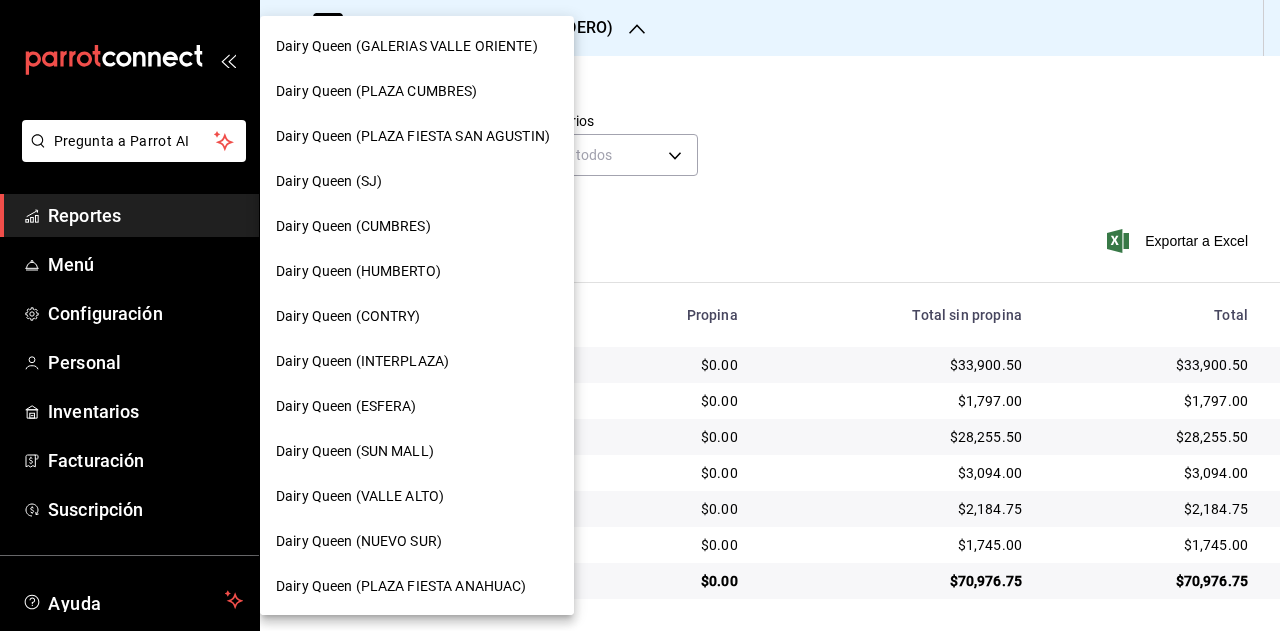 drag, startPoint x: 720, startPoint y: 173, endPoint x: 702, endPoint y: 173, distance: 18 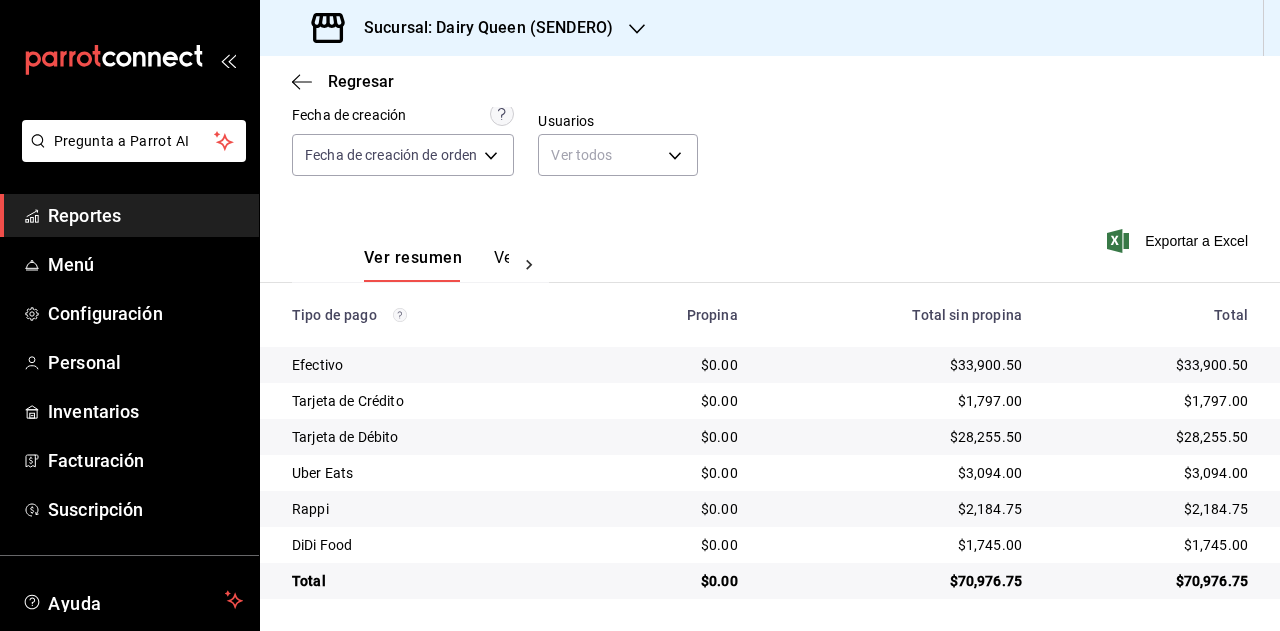 click on "Sucursal: Dairy Queen (SENDERO)" at bounding box center (480, 28) 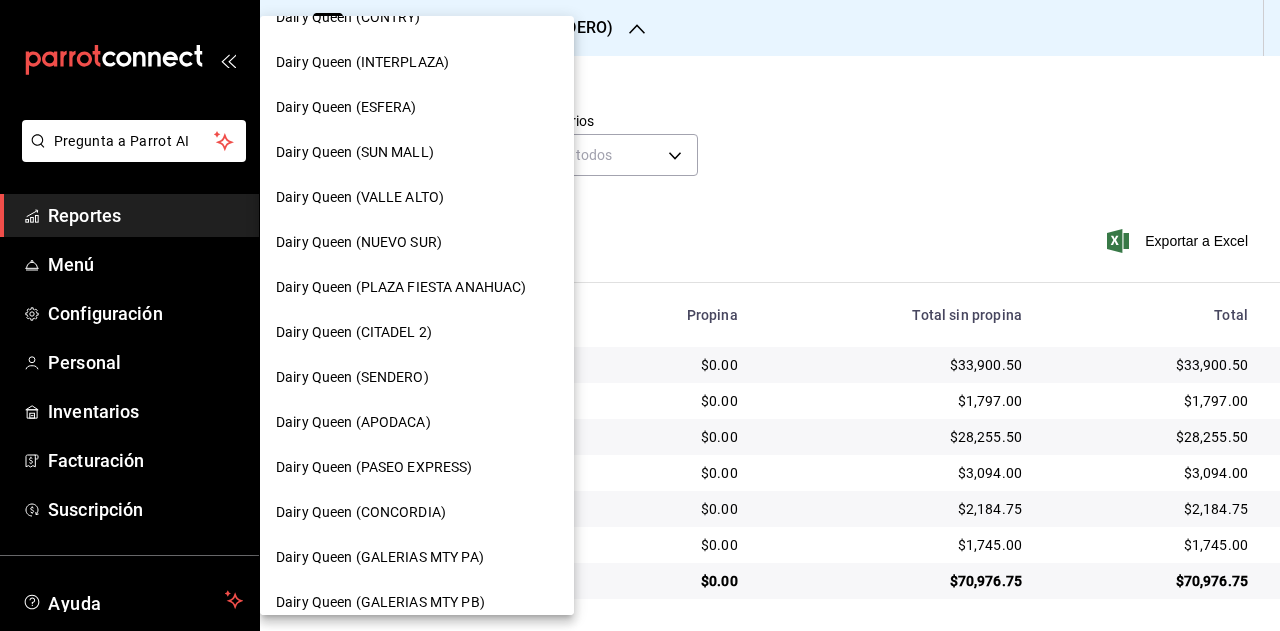 scroll, scrollTop: 300, scrollLeft: 0, axis: vertical 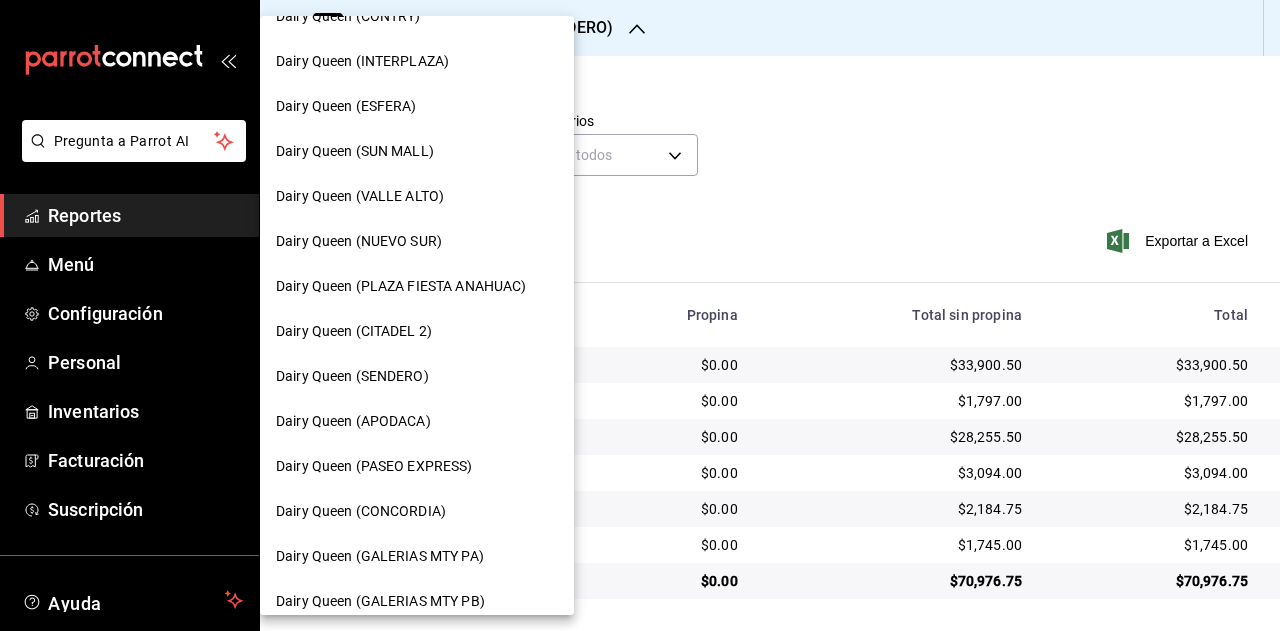 click on "Dairy Queen (APODACA)" at bounding box center [417, 421] 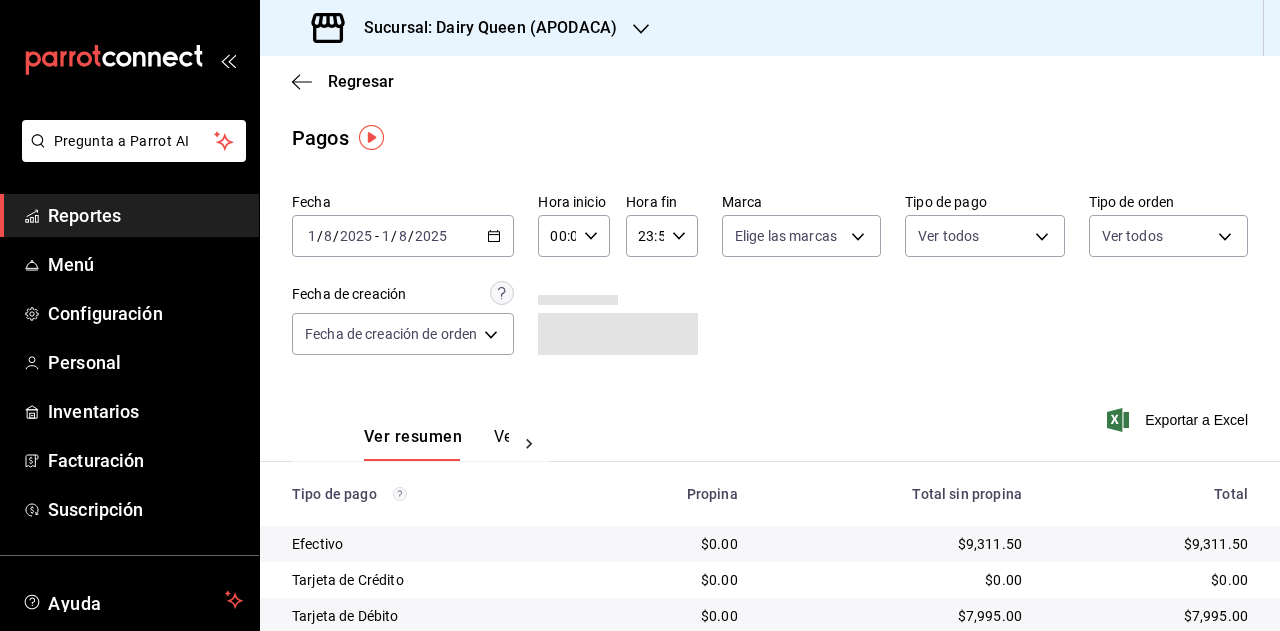 scroll, scrollTop: 71, scrollLeft: 0, axis: vertical 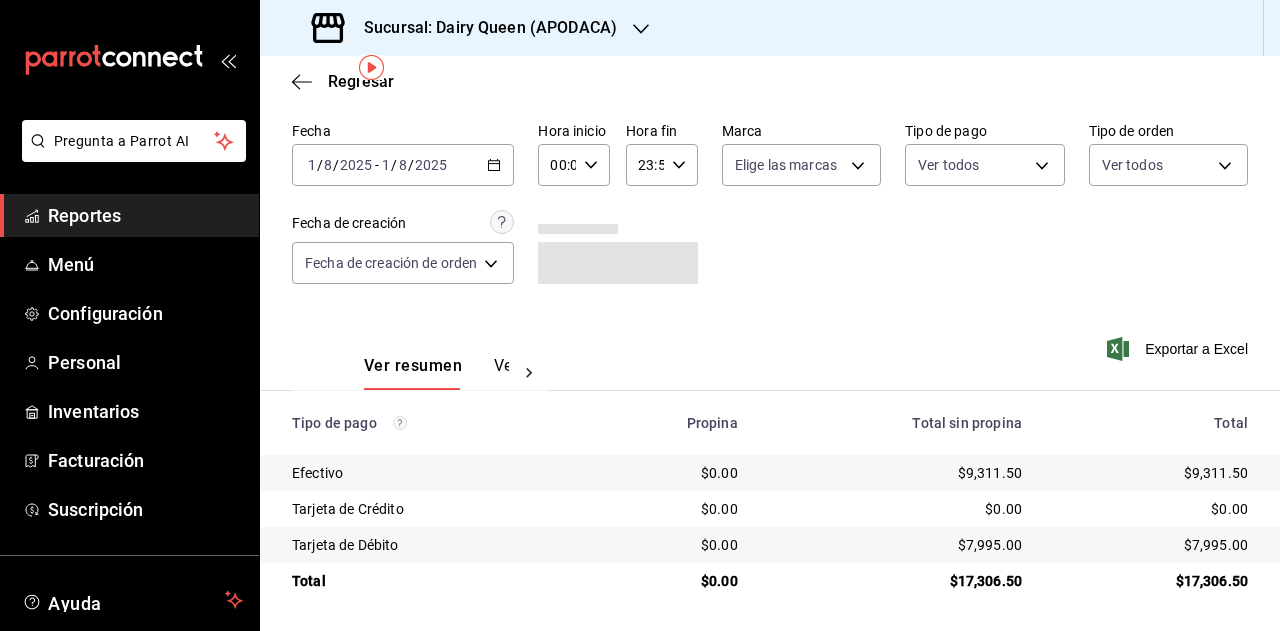 click on "$17,306.50" at bounding box center [1151, 581] 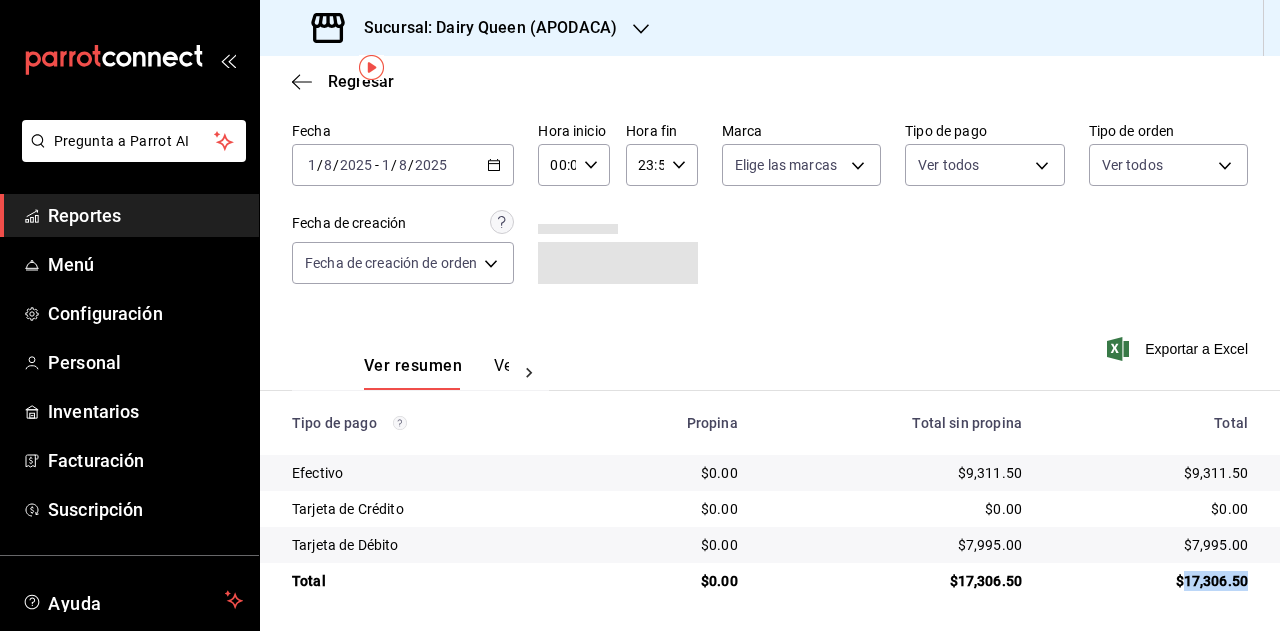 click on "$17,306.50" at bounding box center (1151, 581) 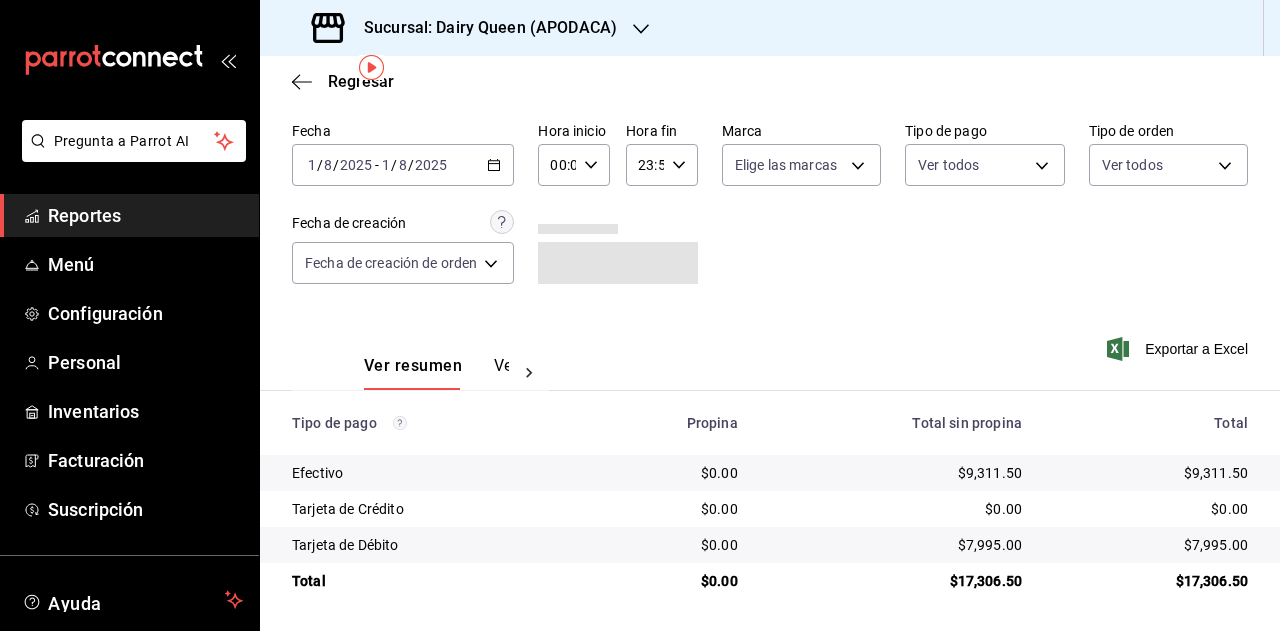 click on "Sucursal: Dairy Queen (APODACA)" at bounding box center [770, 28] 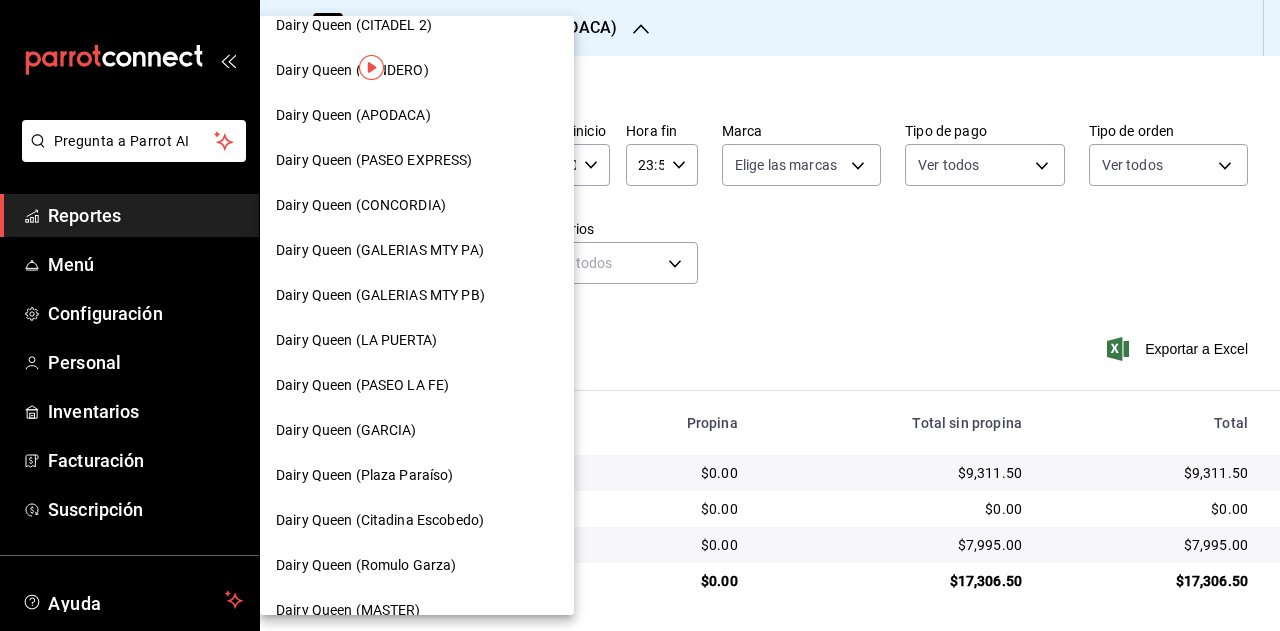 scroll, scrollTop: 600, scrollLeft: 0, axis: vertical 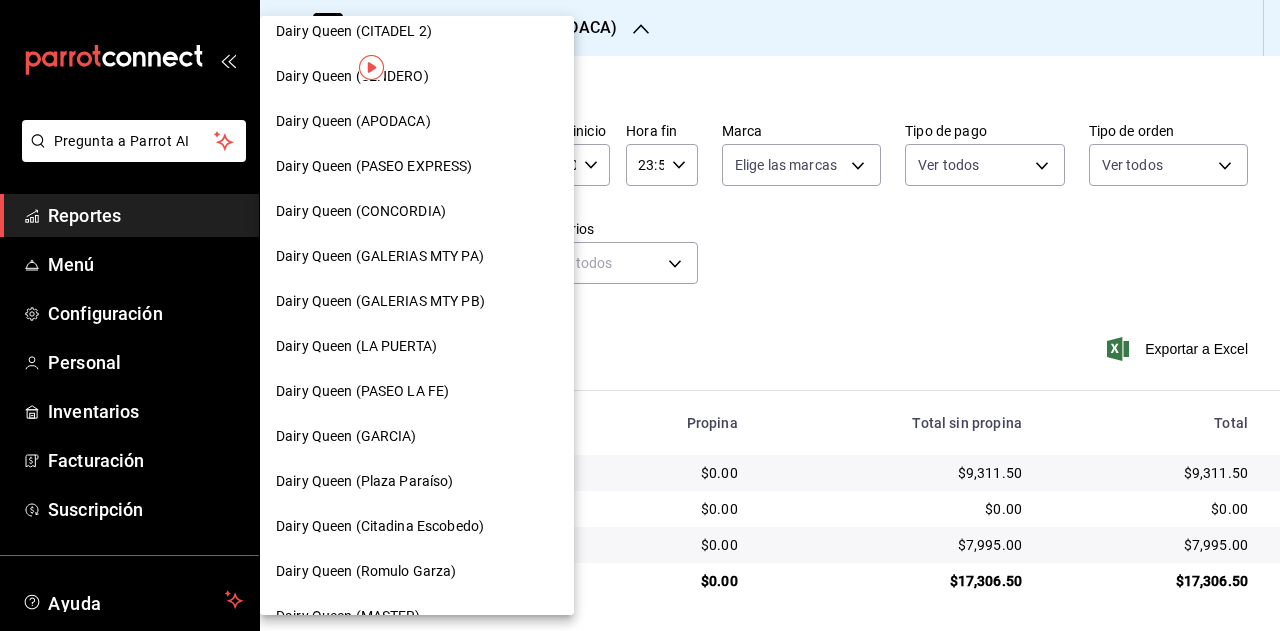 click on "Dairy Queen (PASEO EXPRESS)" at bounding box center (417, 166) 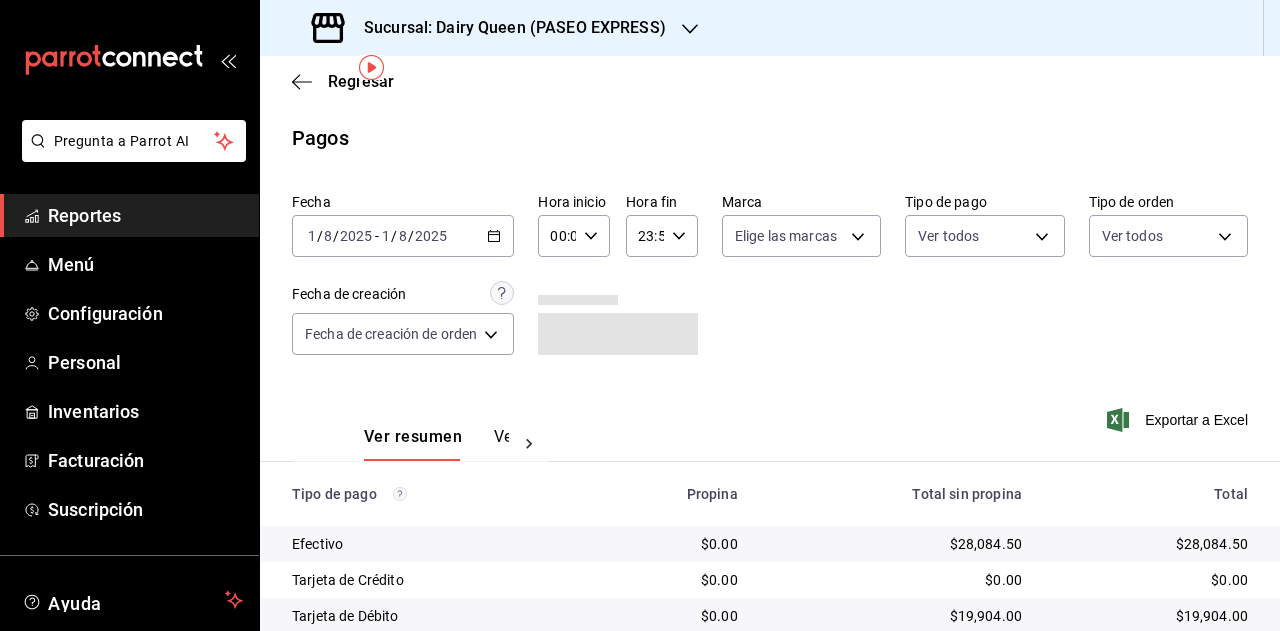scroll, scrollTop: 71, scrollLeft: 0, axis: vertical 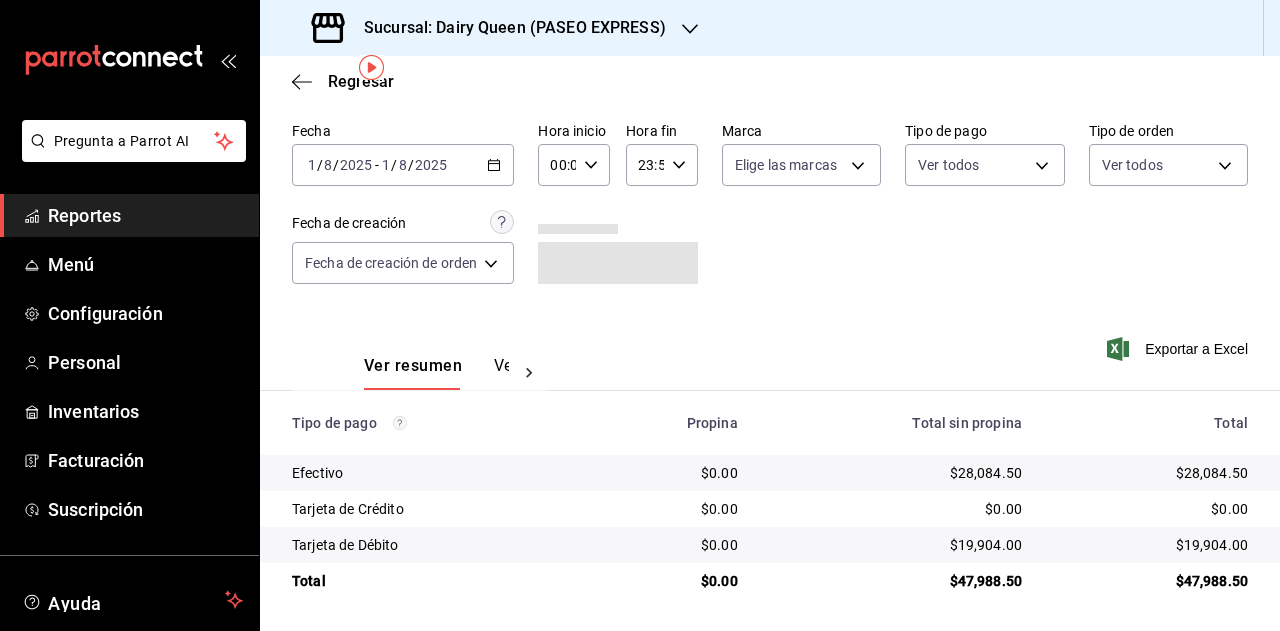 click on "$47,988.50" at bounding box center [1151, 581] 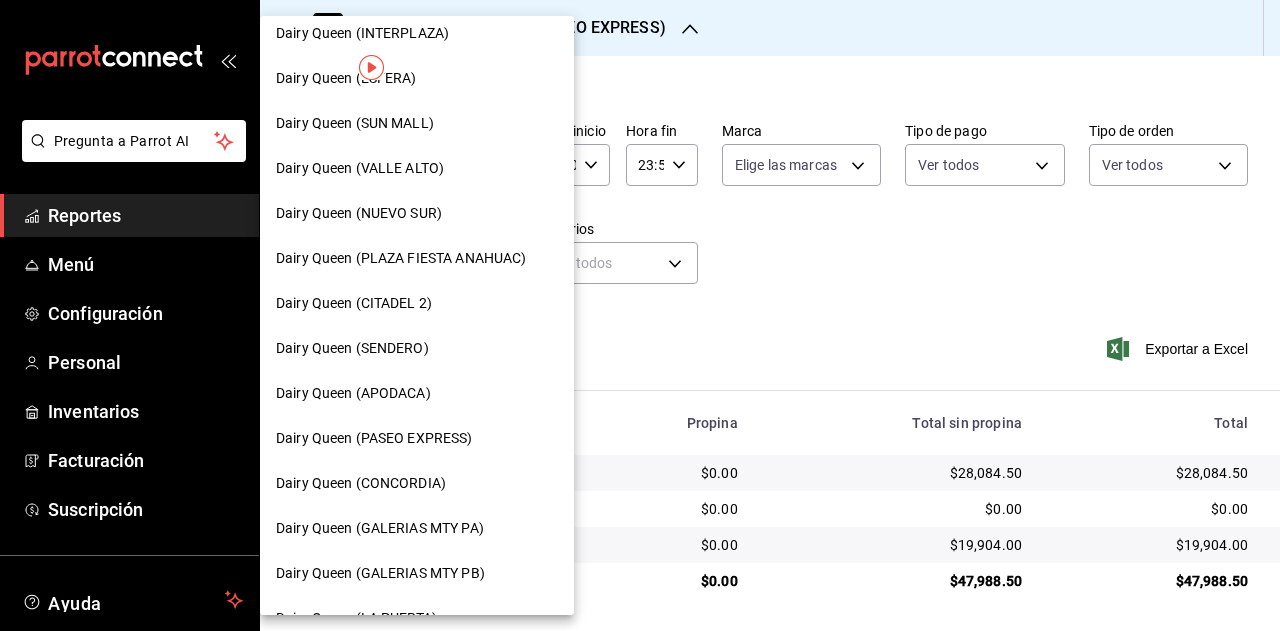 scroll, scrollTop: 400, scrollLeft: 0, axis: vertical 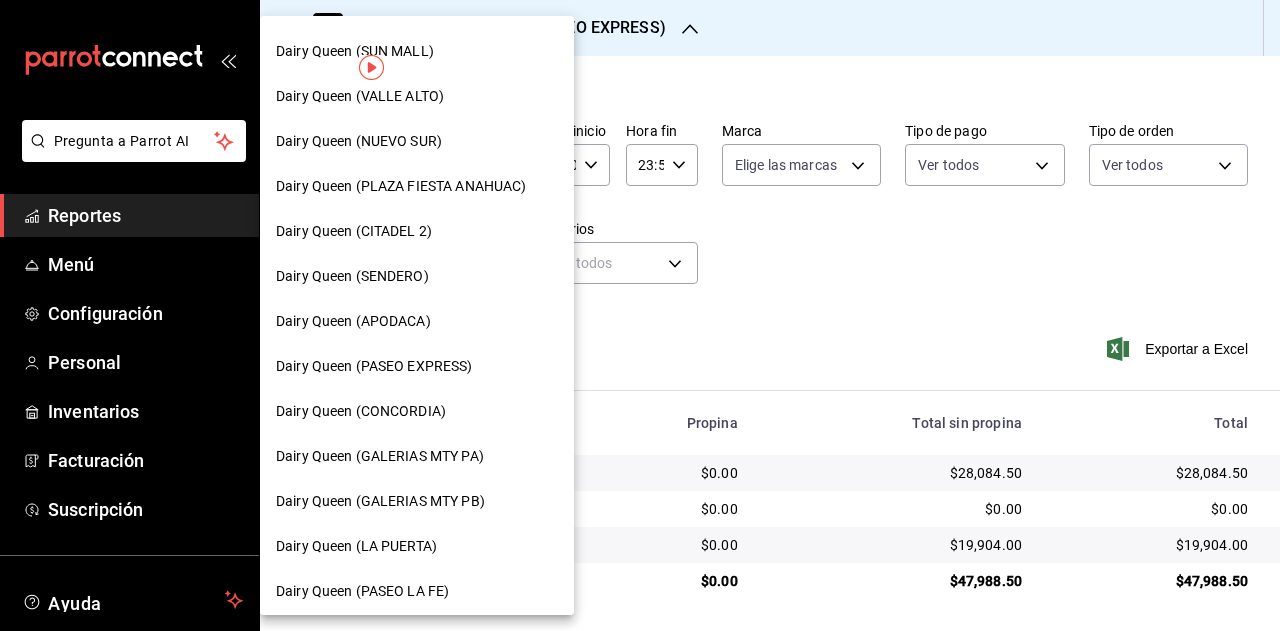 click on "Dairy Queen (CONCORDIA)" at bounding box center [417, 411] 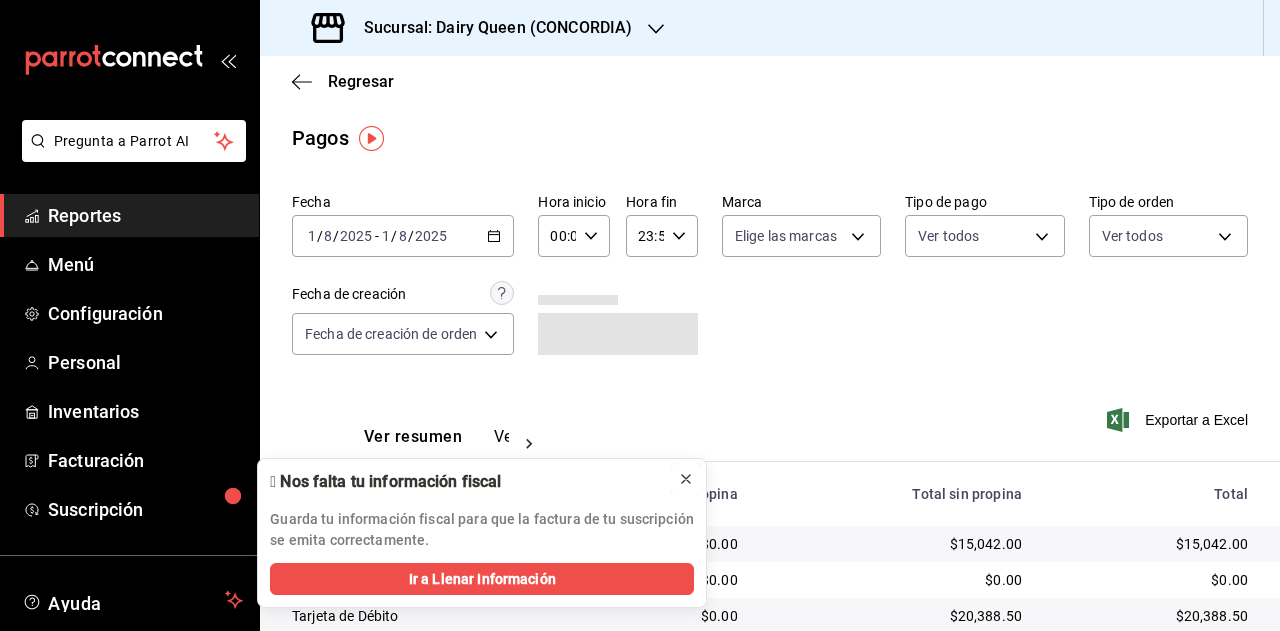 click at bounding box center [686, 479] 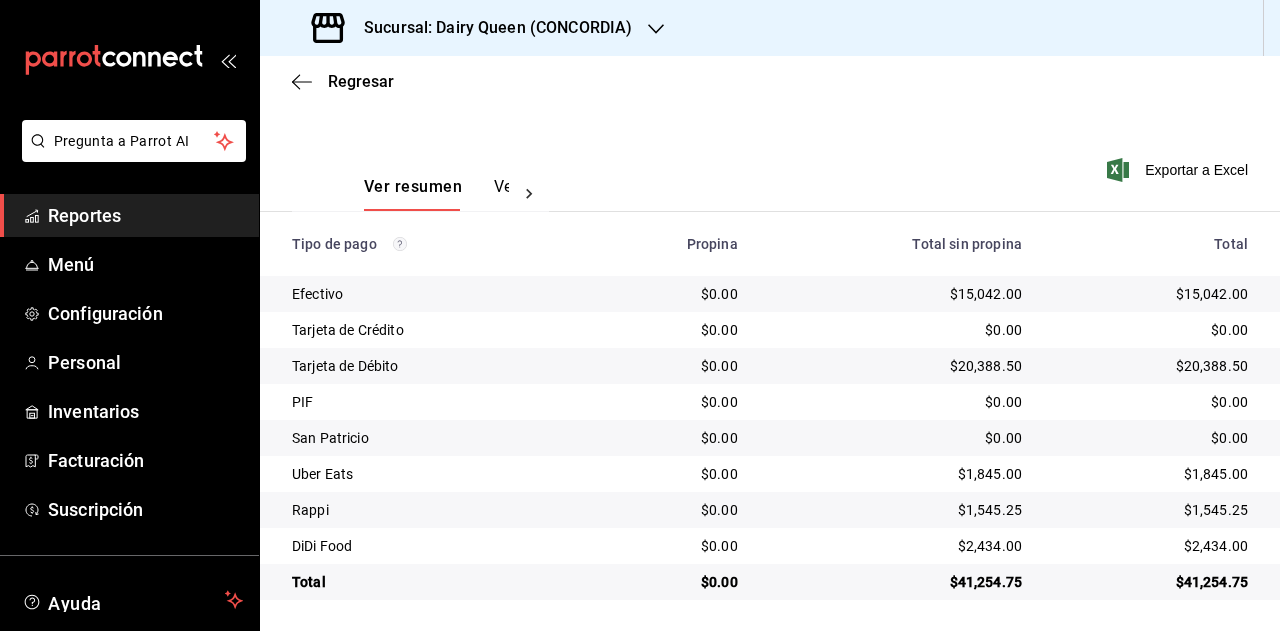 scroll, scrollTop: 251, scrollLeft: 0, axis: vertical 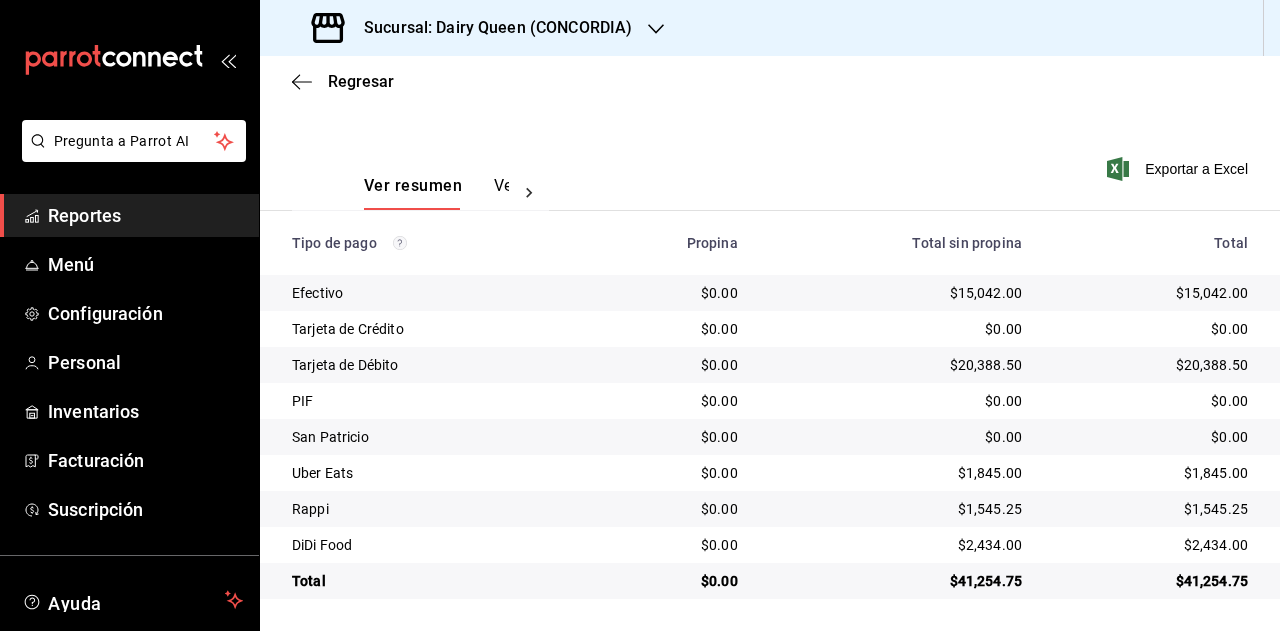 click on "$41,254.75" at bounding box center (1151, 581) 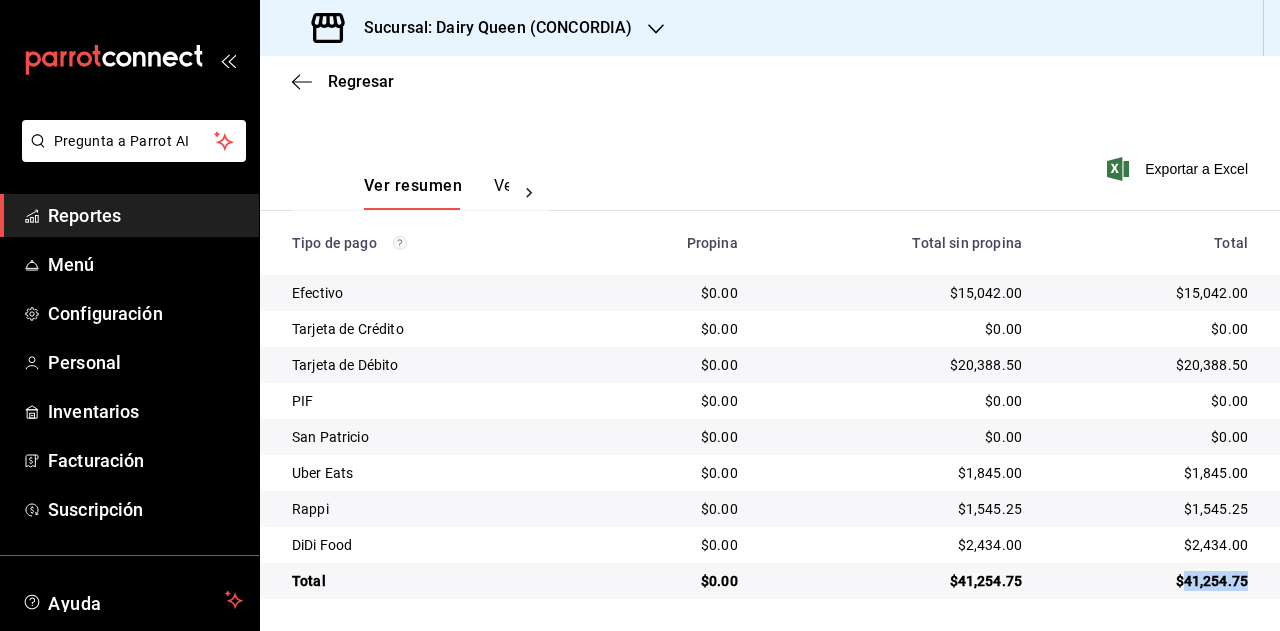 click on "$41,254.75" at bounding box center (1151, 581) 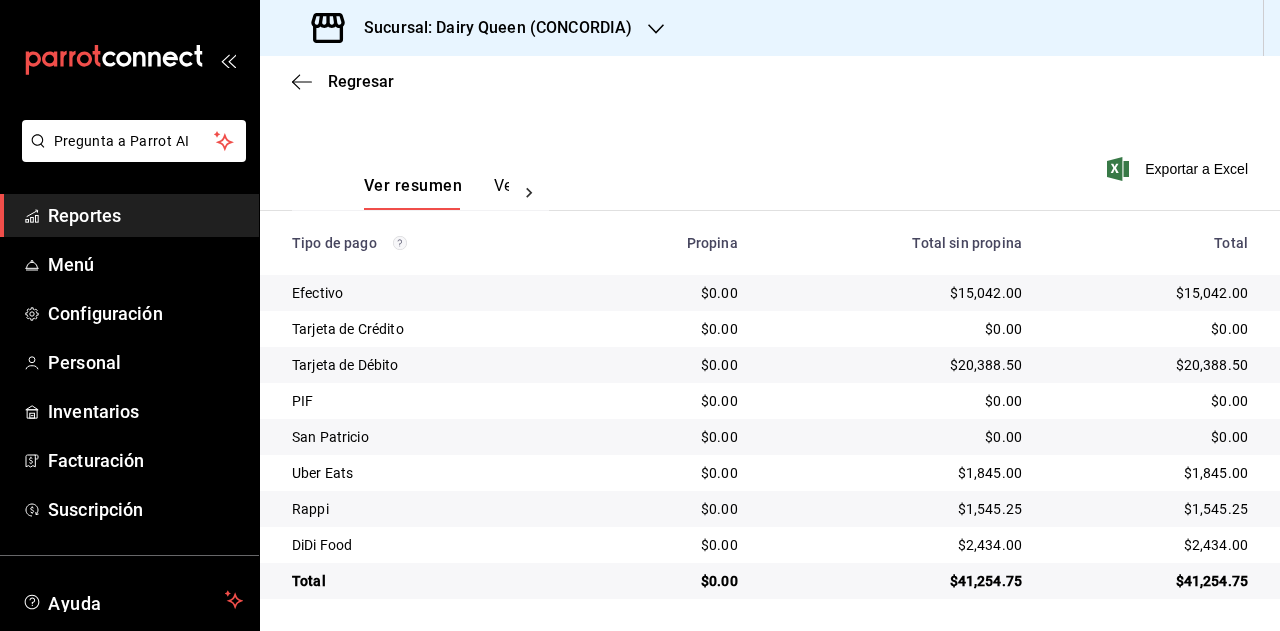 click on "$1,845.00" at bounding box center [1151, 473] 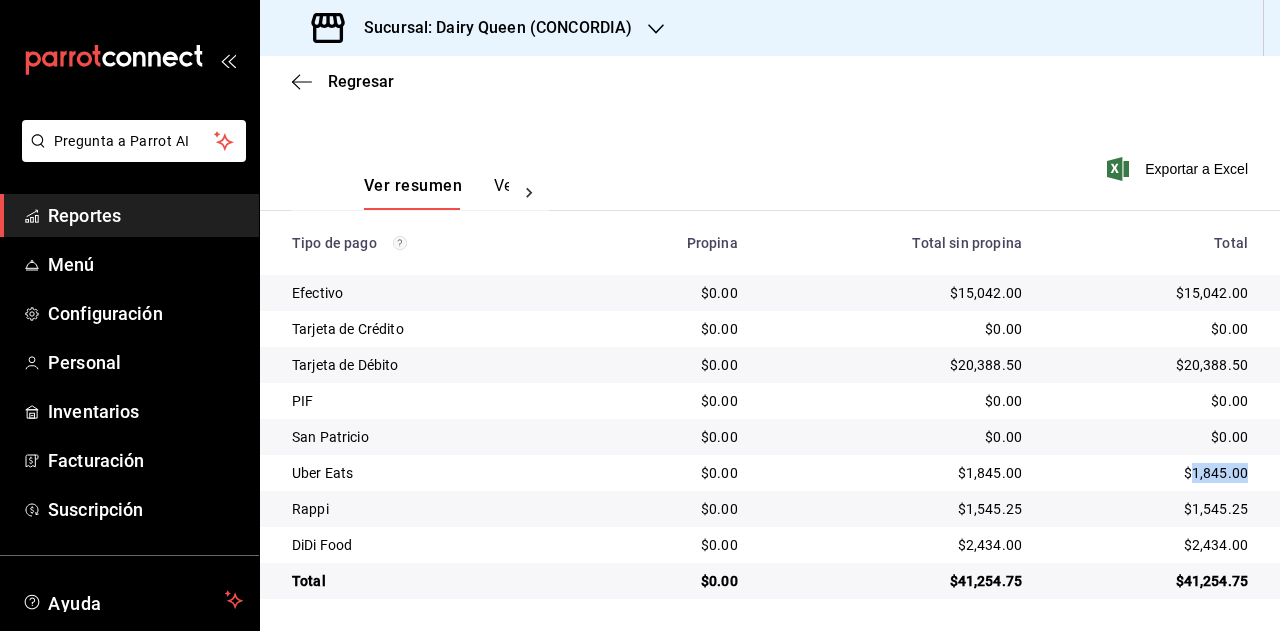 click on "$1,845.00" at bounding box center [1151, 473] 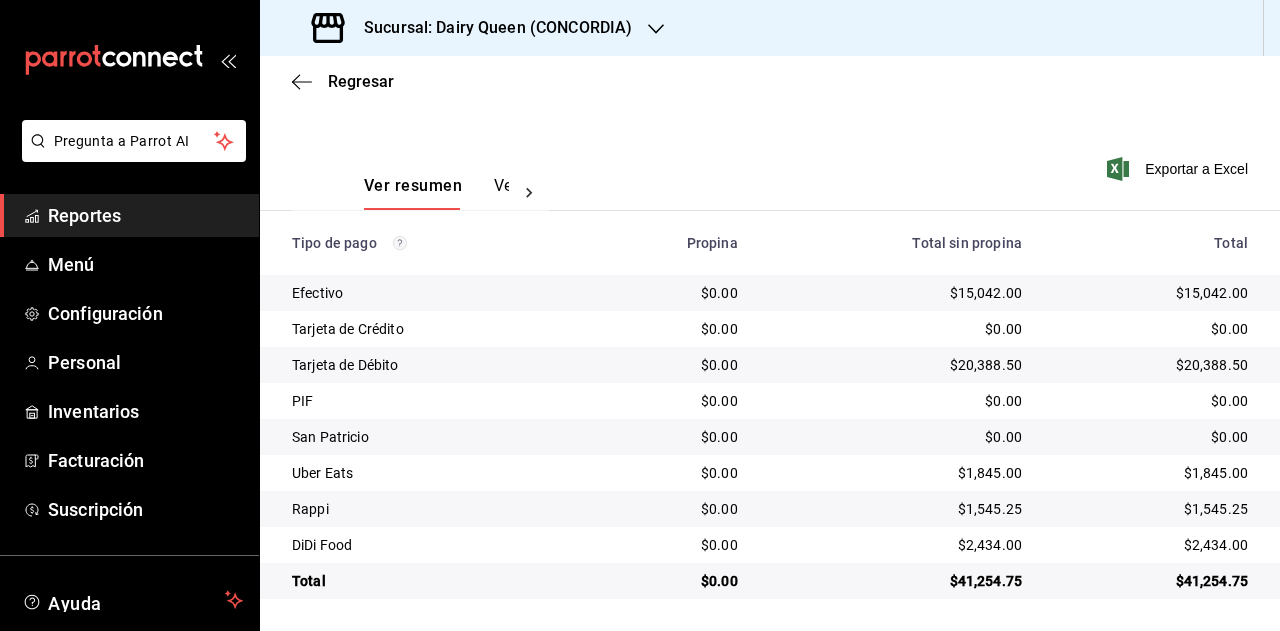 click on "$1,545.25" at bounding box center (1151, 509) 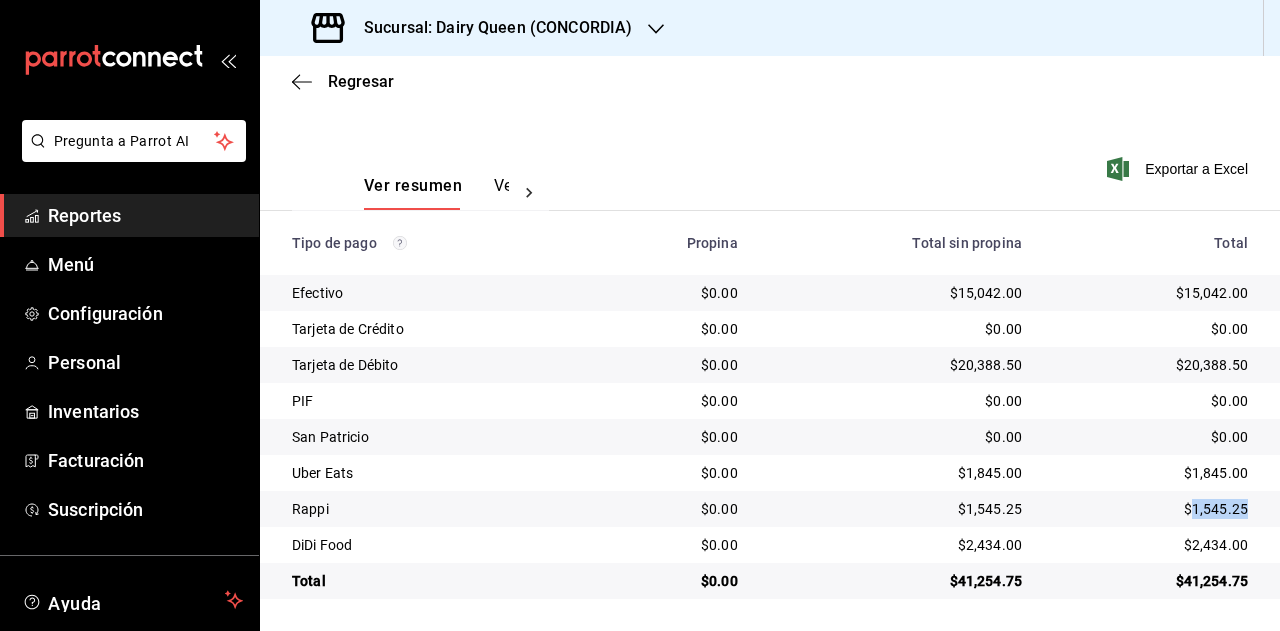 click on "$1,545.25" at bounding box center [1151, 509] 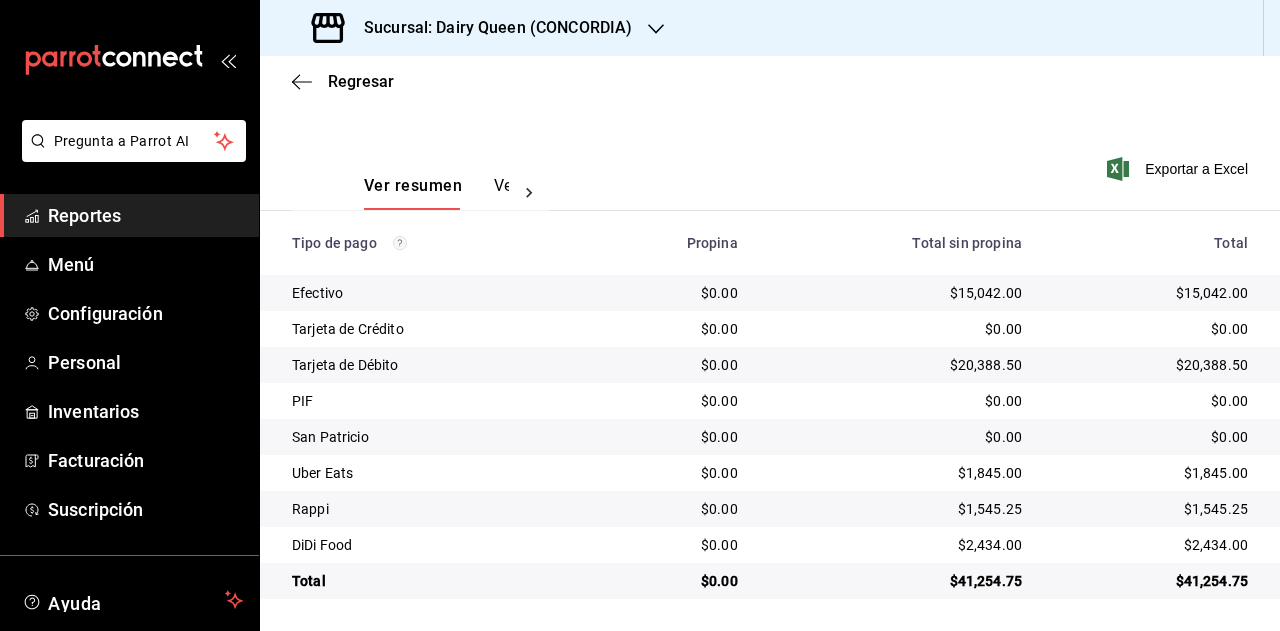 click on "$2,434.00" at bounding box center (1151, 545) 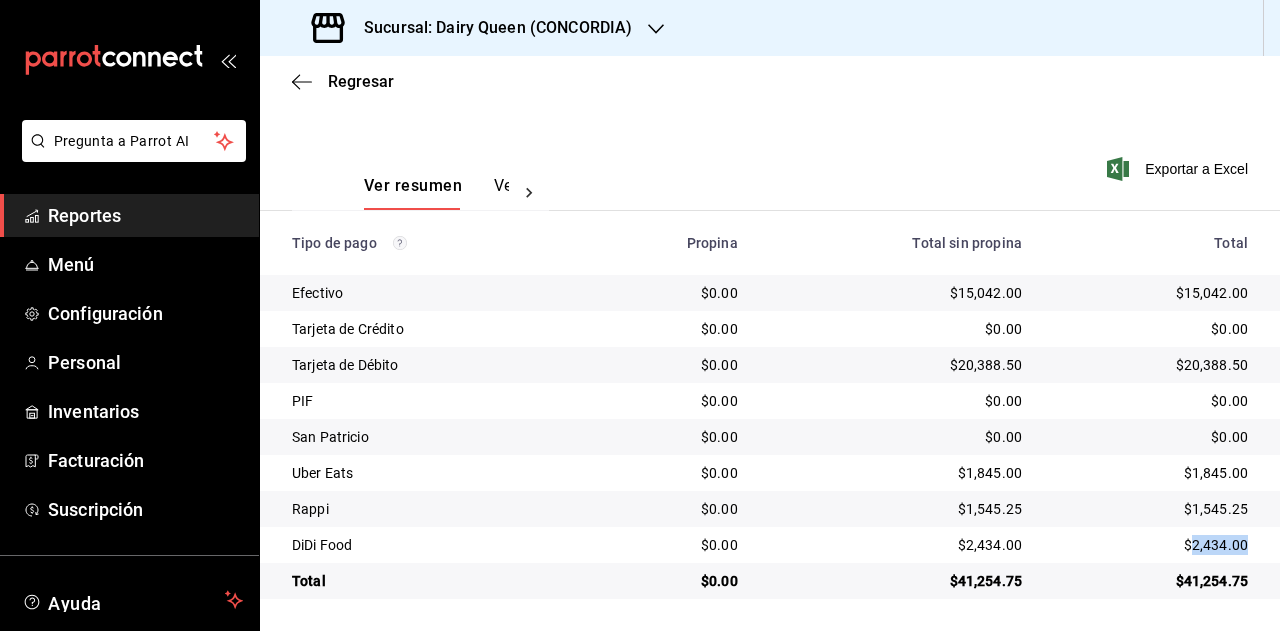 click on "$2,434.00" at bounding box center [1151, 545] 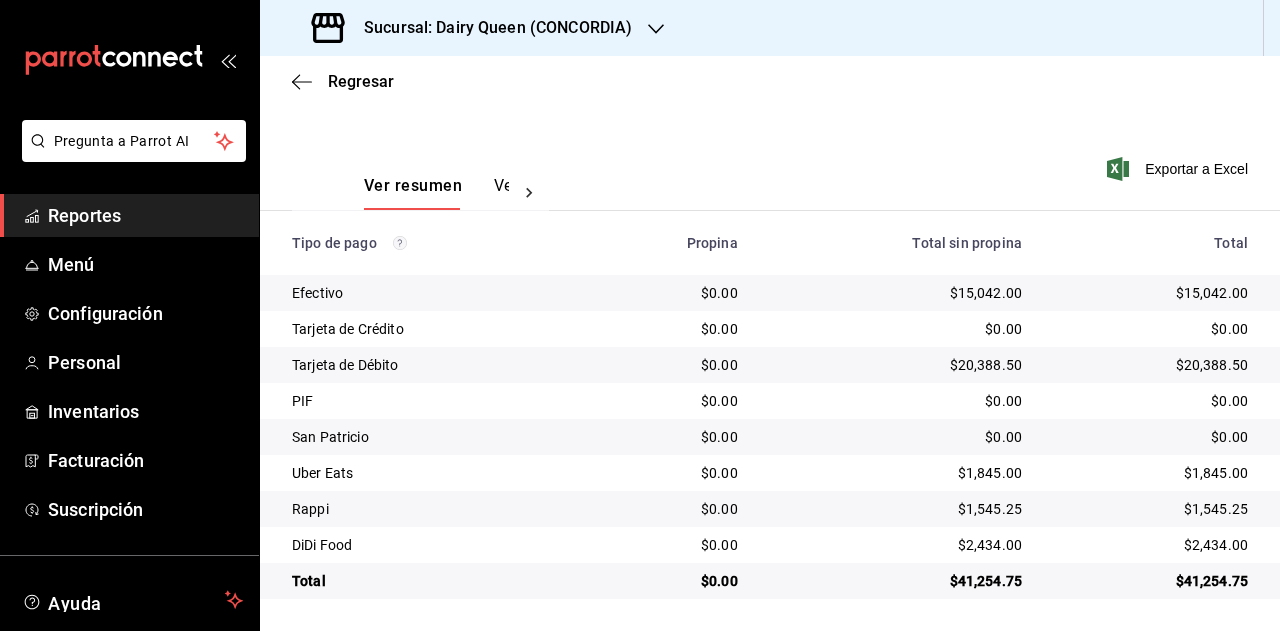 click on "Sucursal: Dairy Queen (CONCORDIA)" at bounding box center [474, 28] 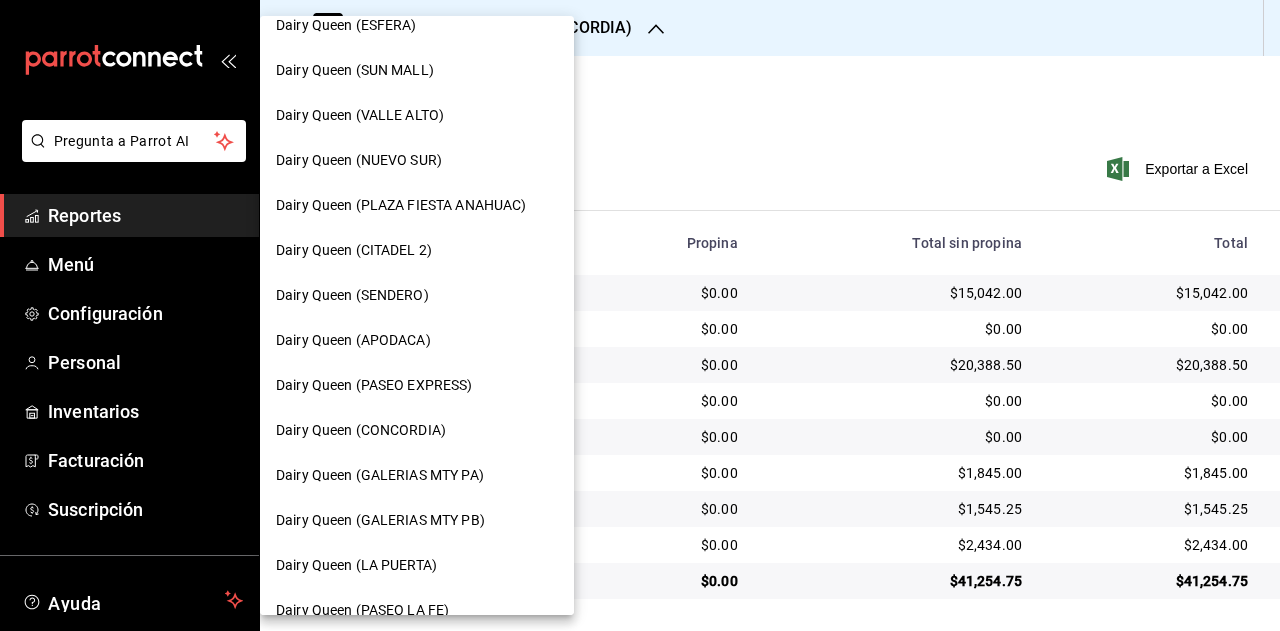 scroll, scrollTop: 400, scrollLeft: 0, axis: vertical 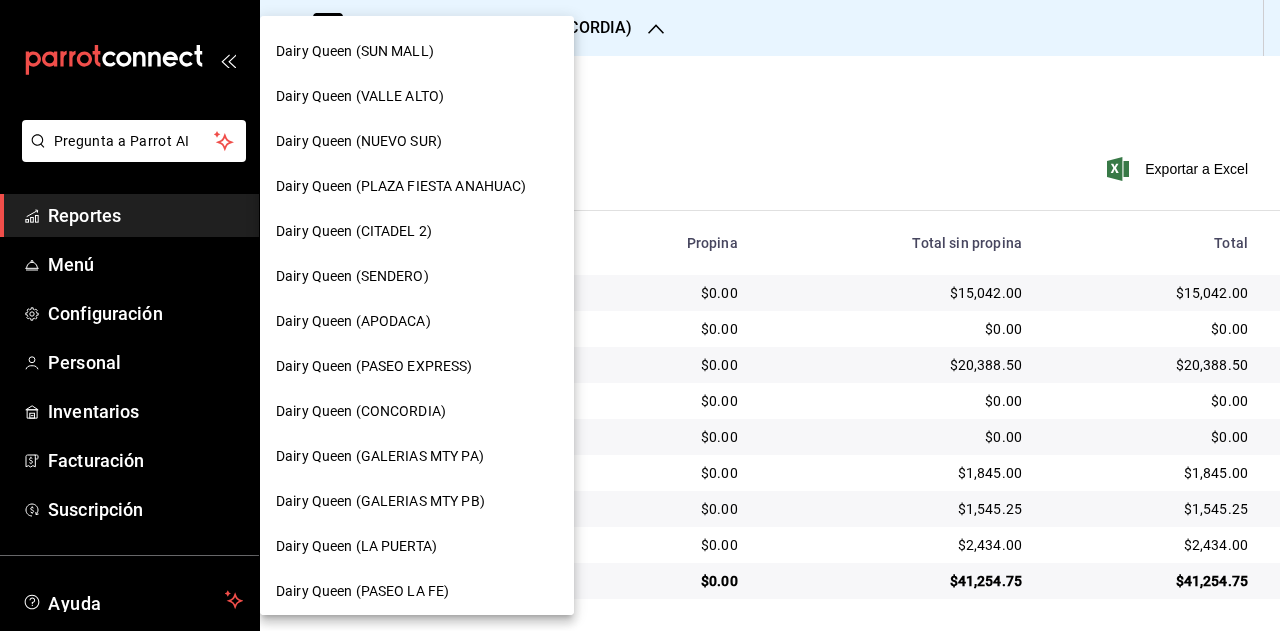 click on "Dairy Queen (GALERIAS MTY PA)" at bounding box center (380, 456) 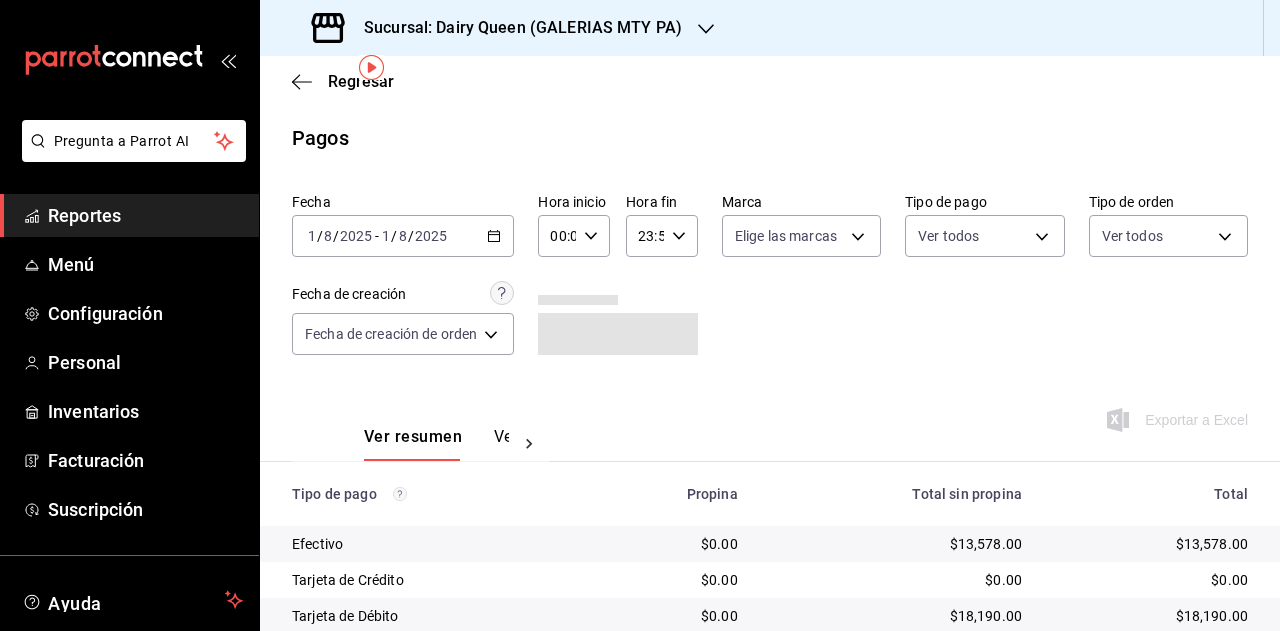 scroll, scrollTop: 71, scrollLeft: 0, axis: vertical 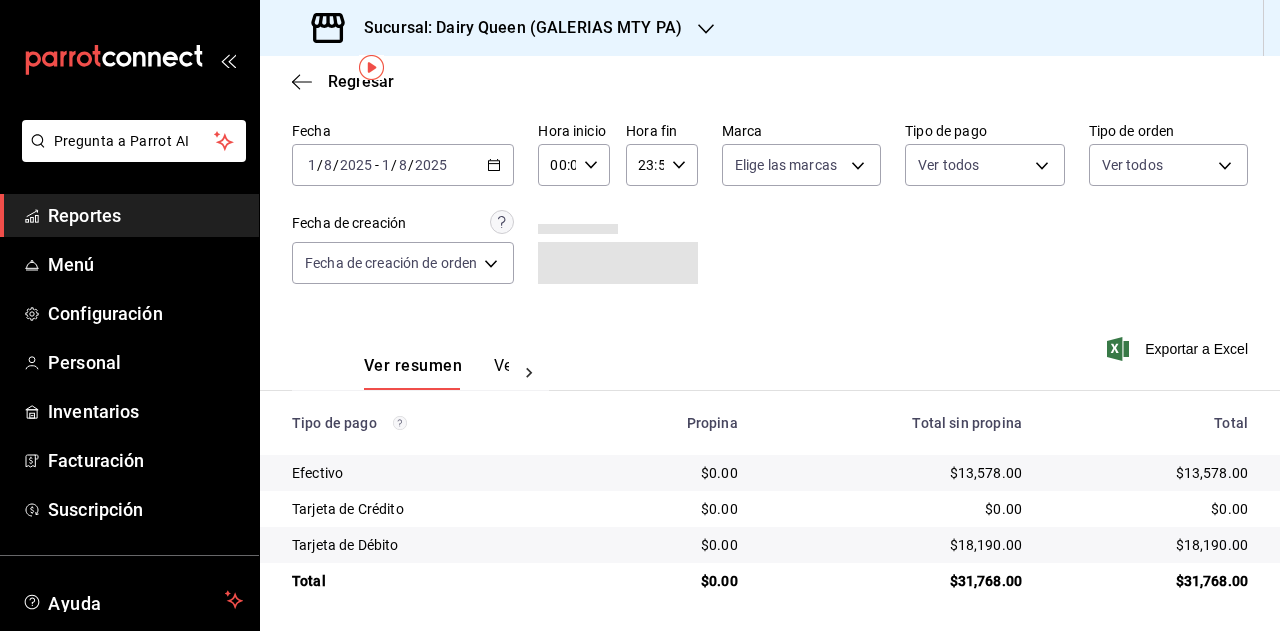 click on "$31,768.00" at bounding box center [1151, 581] 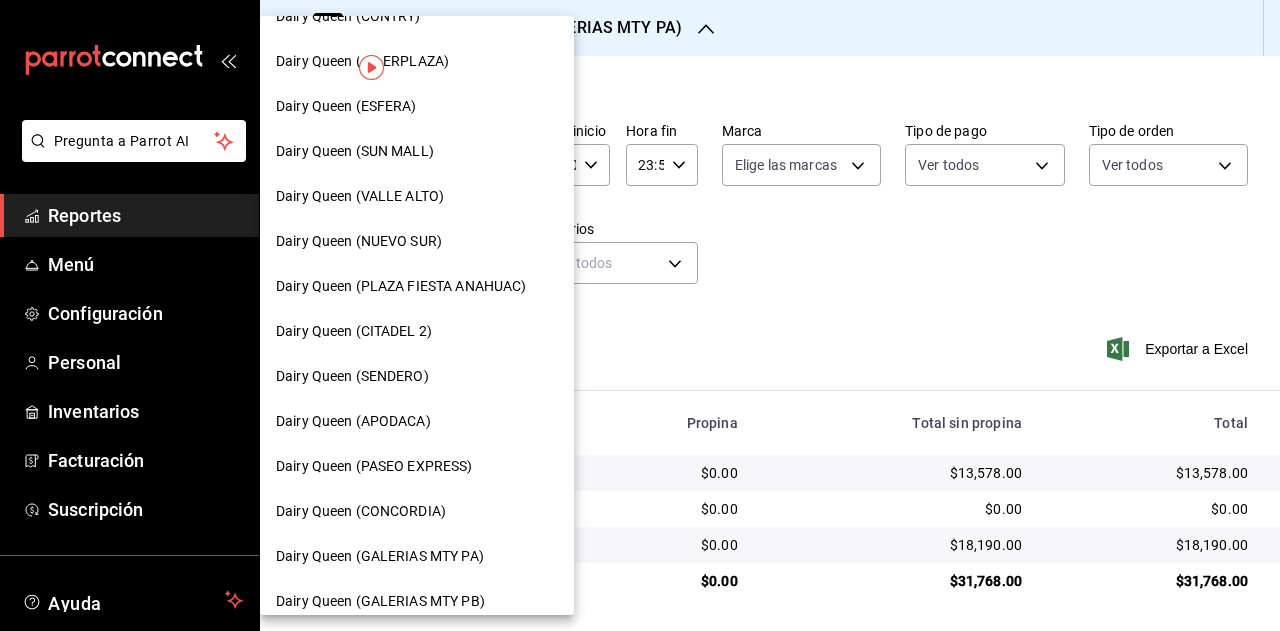 scroll, scrollTop: 400, scrollLeft: 0, axis: vertical 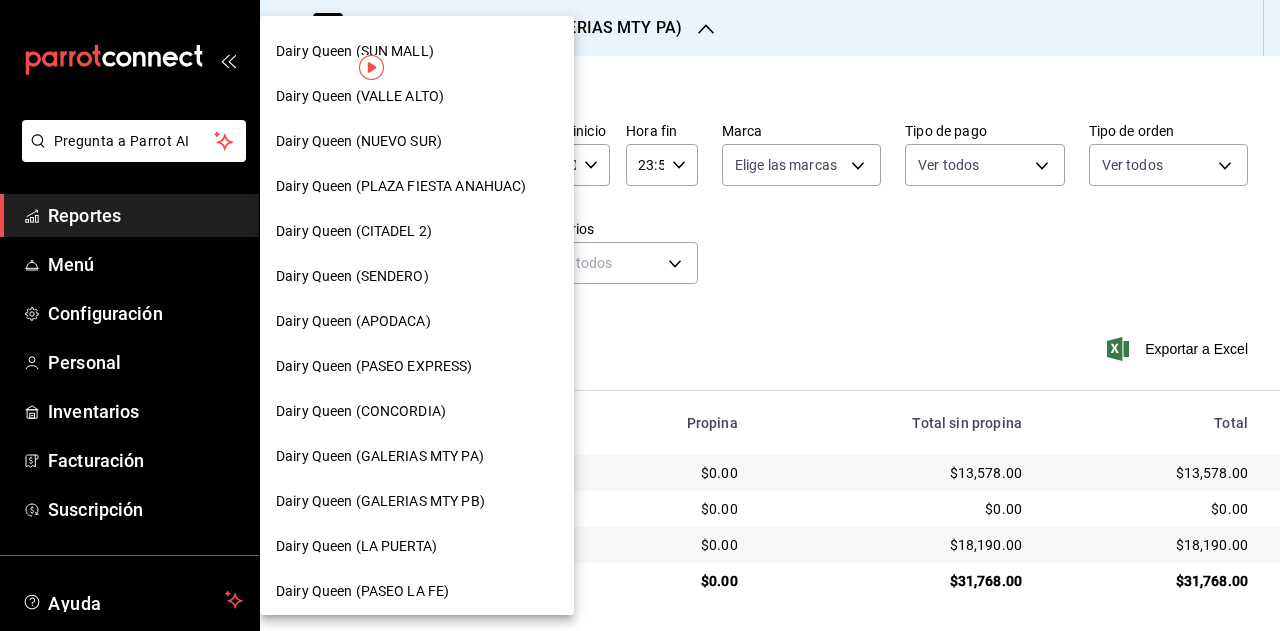 click on "Dairy Queen (GALERIAS MTY PB)" at bounding box center (417, 501) 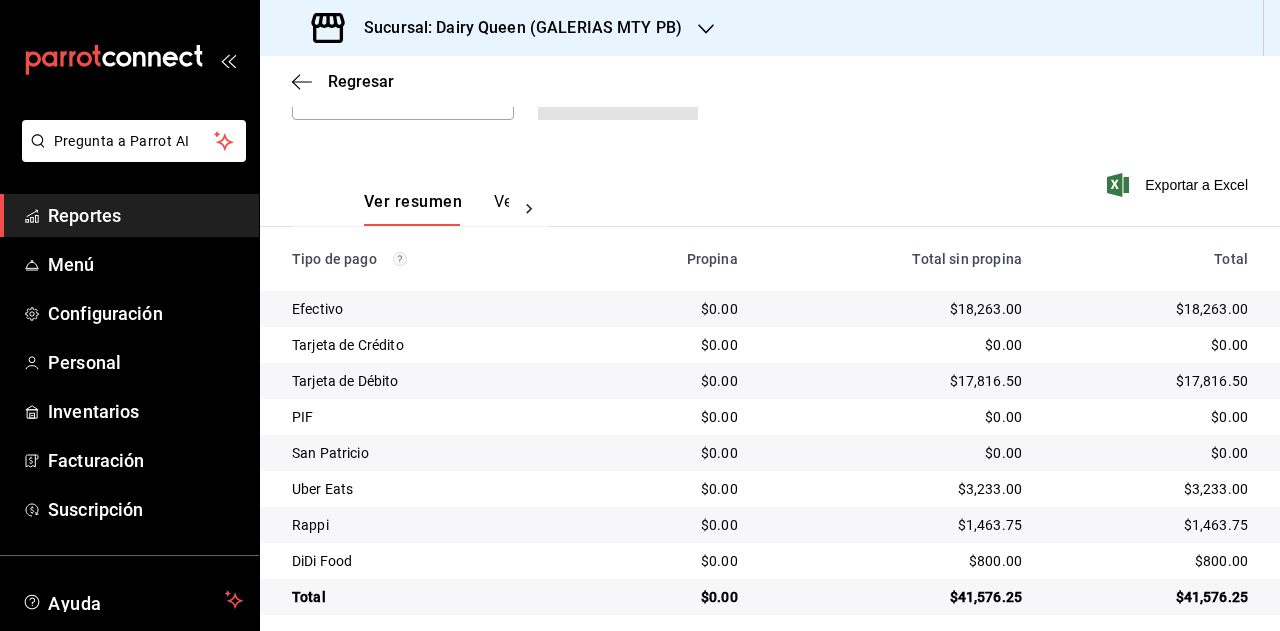 scroll, scrollTop: 251, scrollLeft: 0, axis: vertical 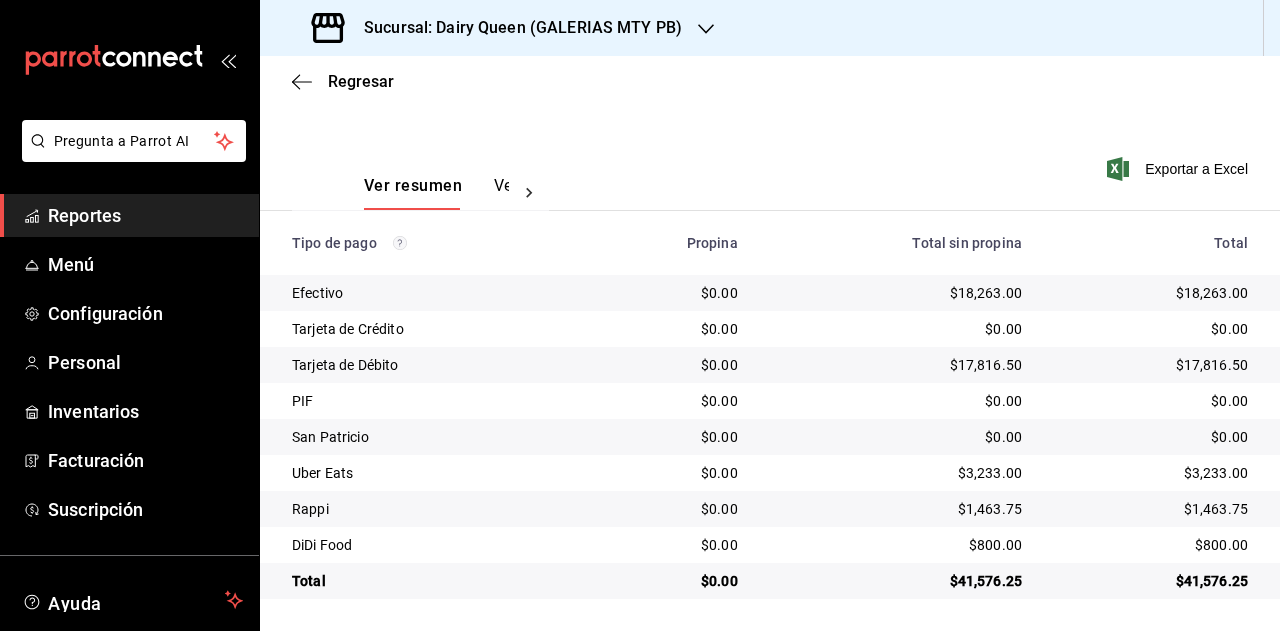 click on "$41,576.25" at bounding box center [1151, 581] 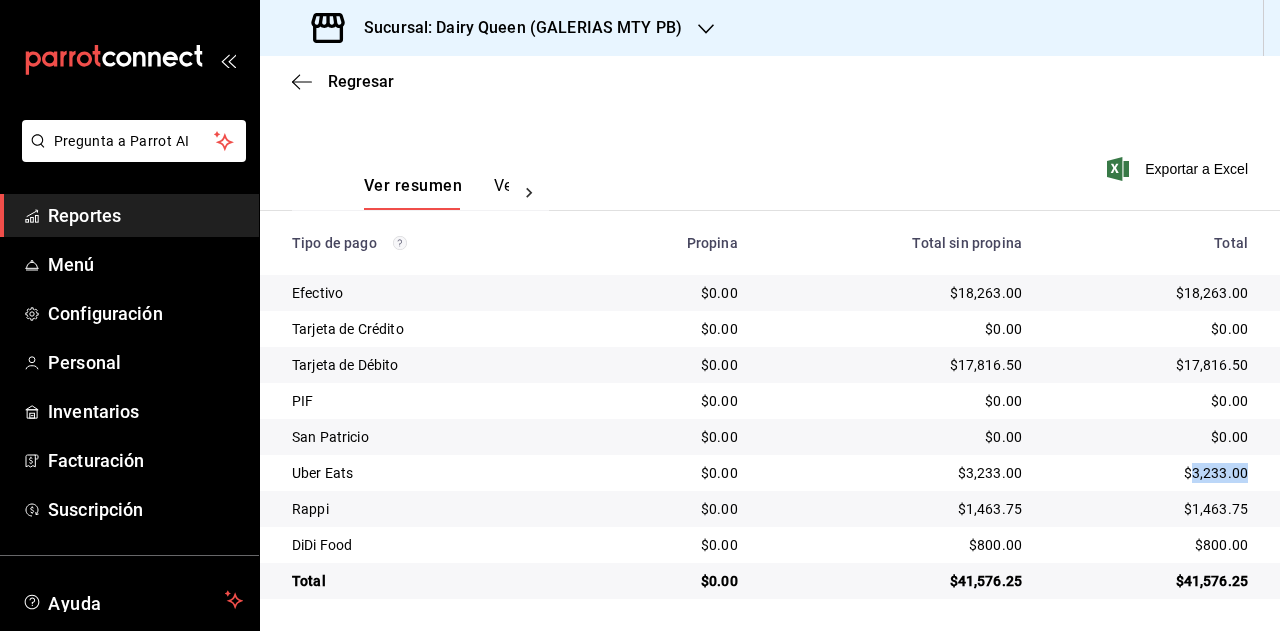 click on "$3,233.00" at bounding box center (1151, 473) 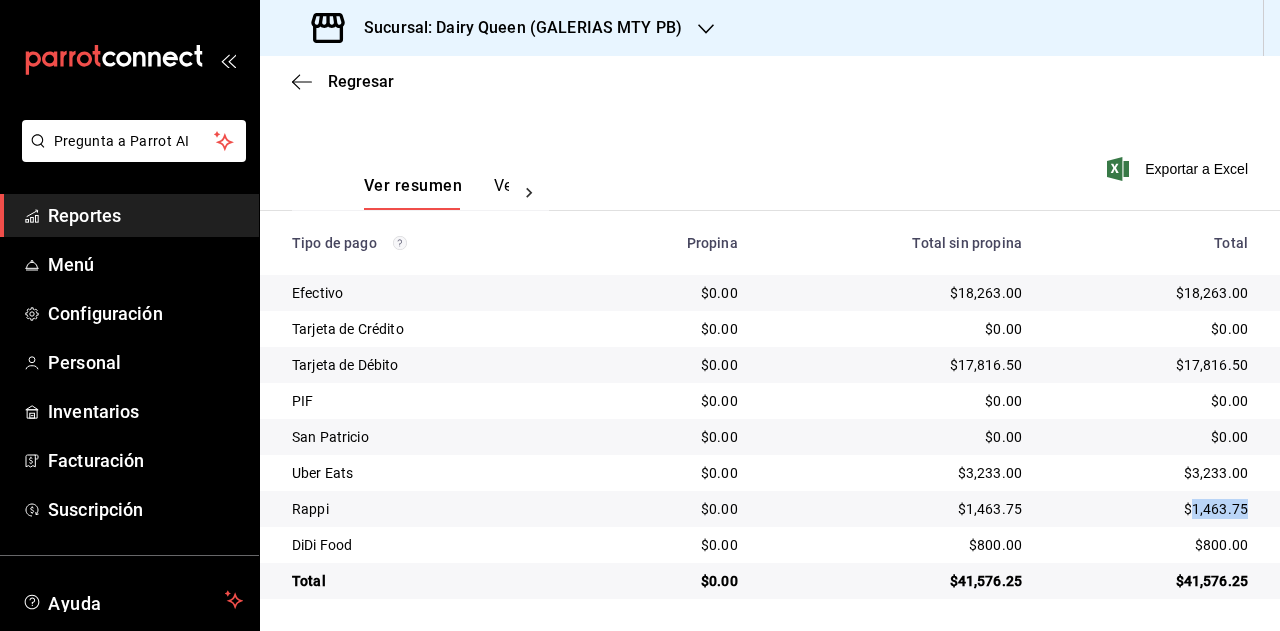 click on "$1,463.75" at bounding box center [1151, 509] 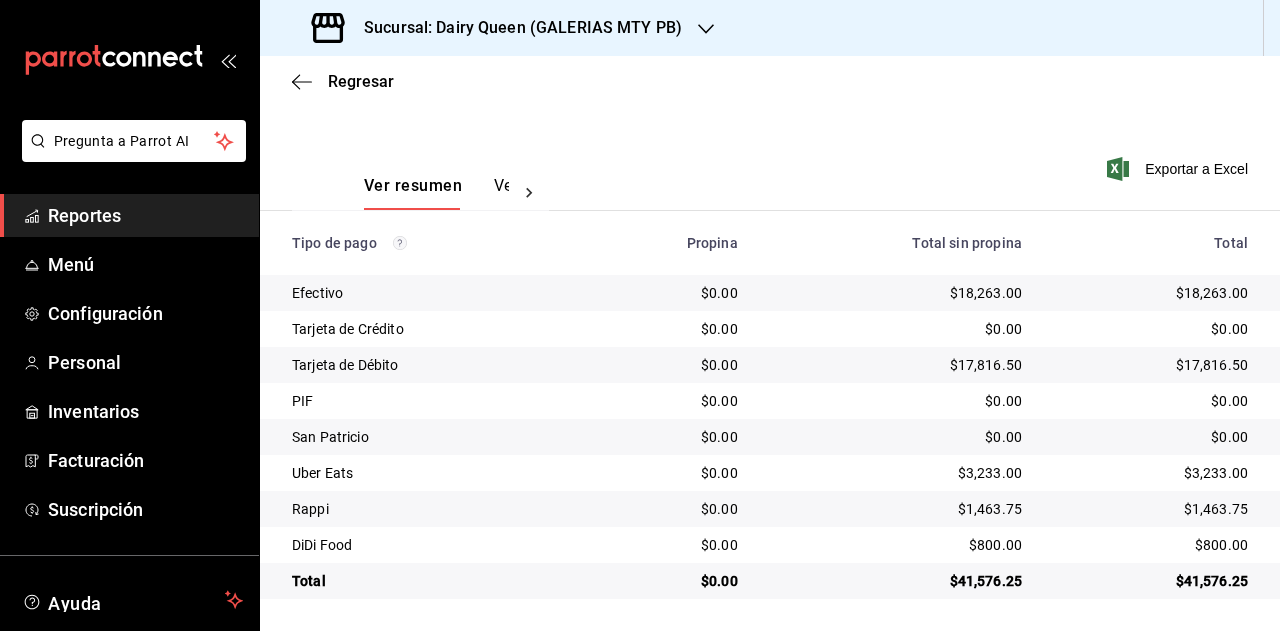 click on "$800.00" at bounding box center (1159, 545) 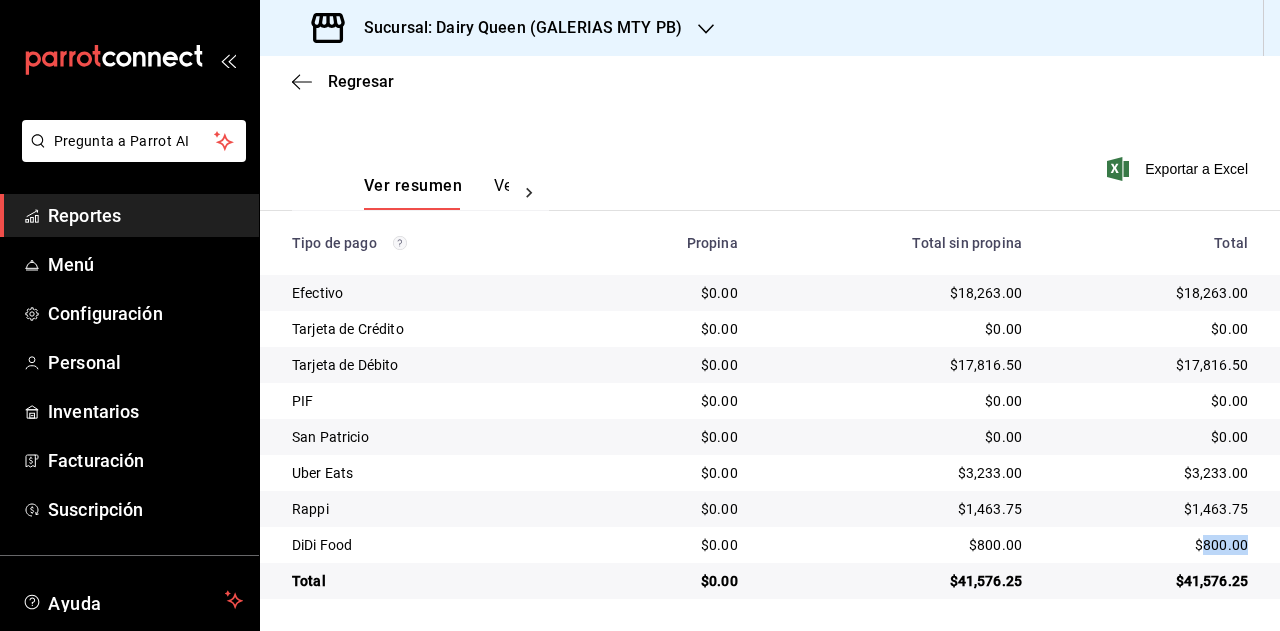 click on "$800.00" at bounding box center [1159, 545] 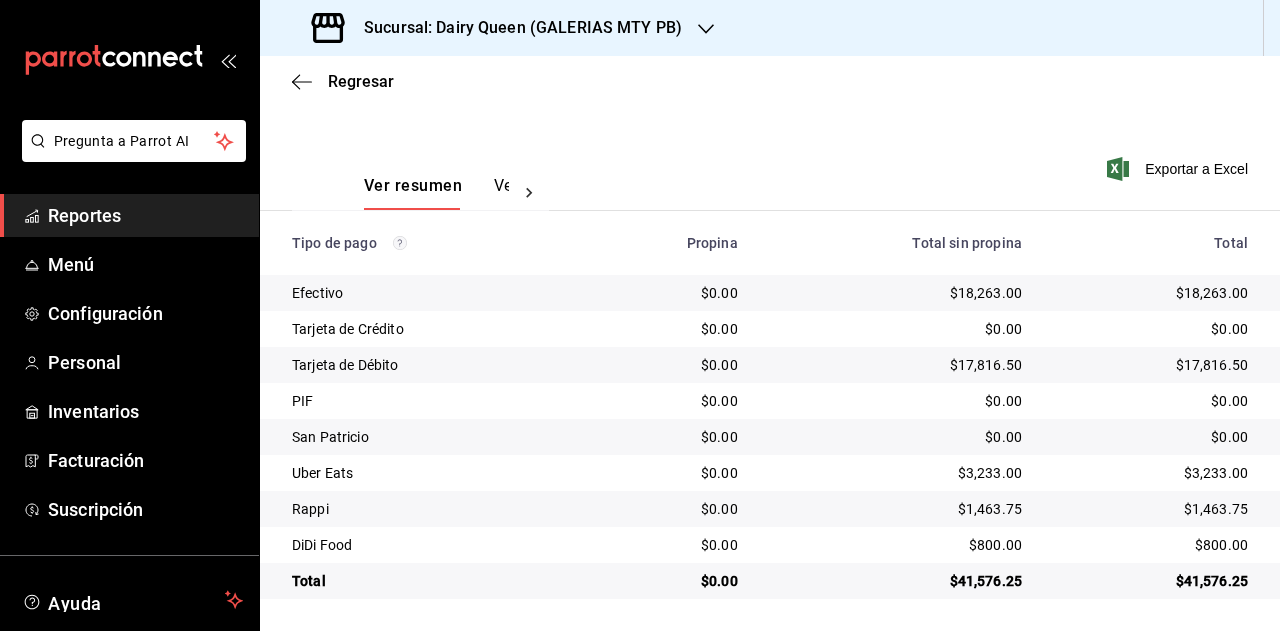 click on "Sucursal: Dairy Queen (GALERIAS MTY PB)" at bounding box center [515, 28] 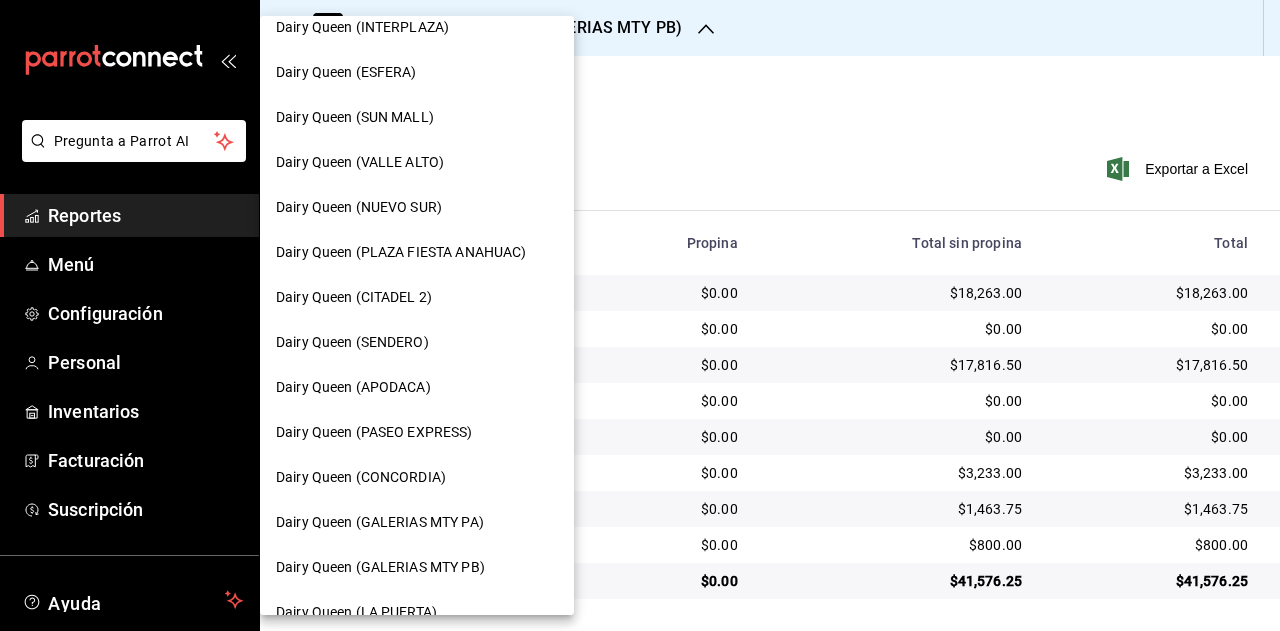 scroll, scrollTop: 400, scrollLeft: 0, axis: vertical 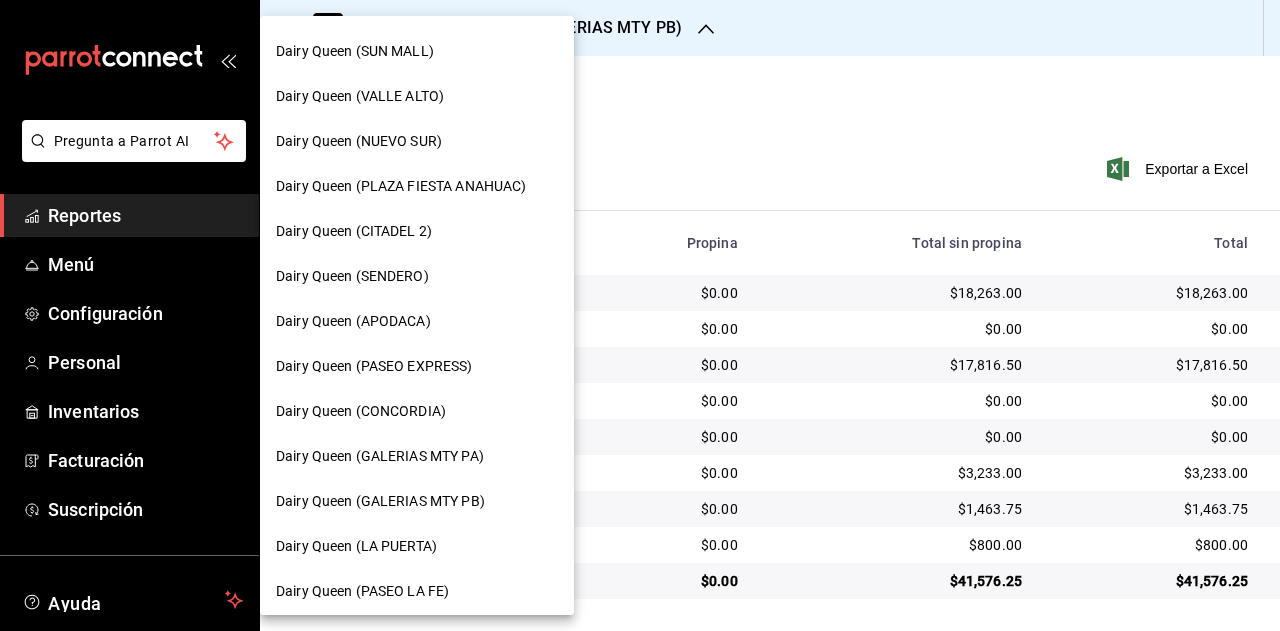 click on "Dairy Queen (LA PUERTA)" at bounding box center [417, 546] 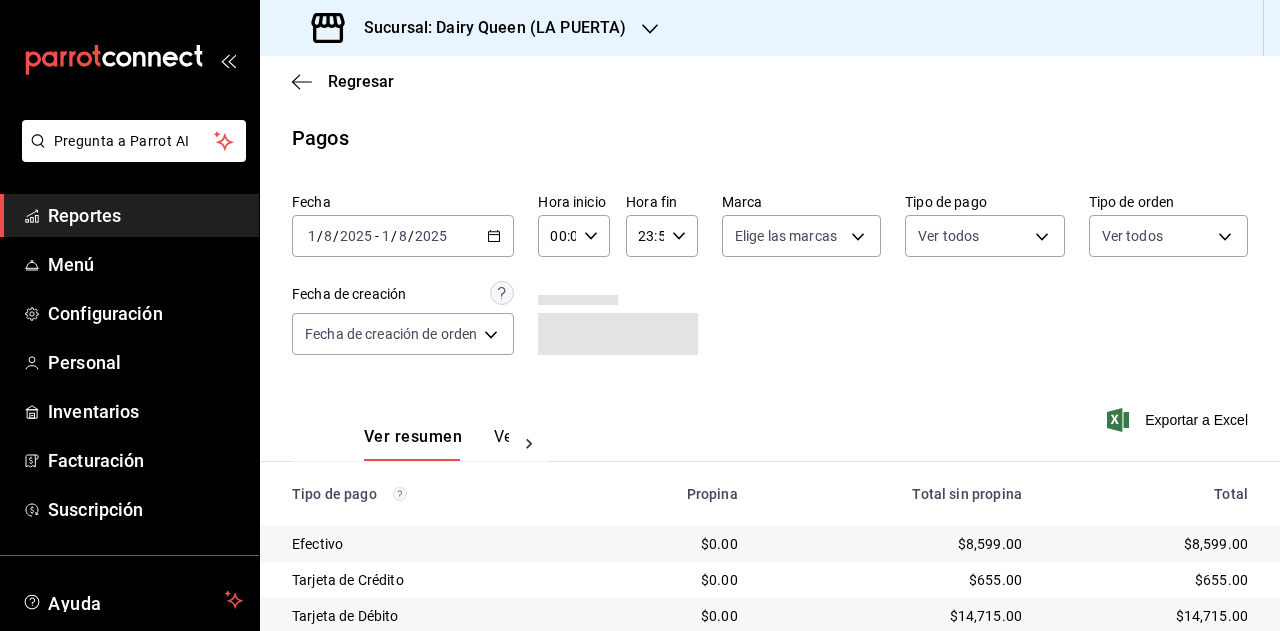 scroll, scrollTop: 179, scrollLeft: 0, axis: vertical 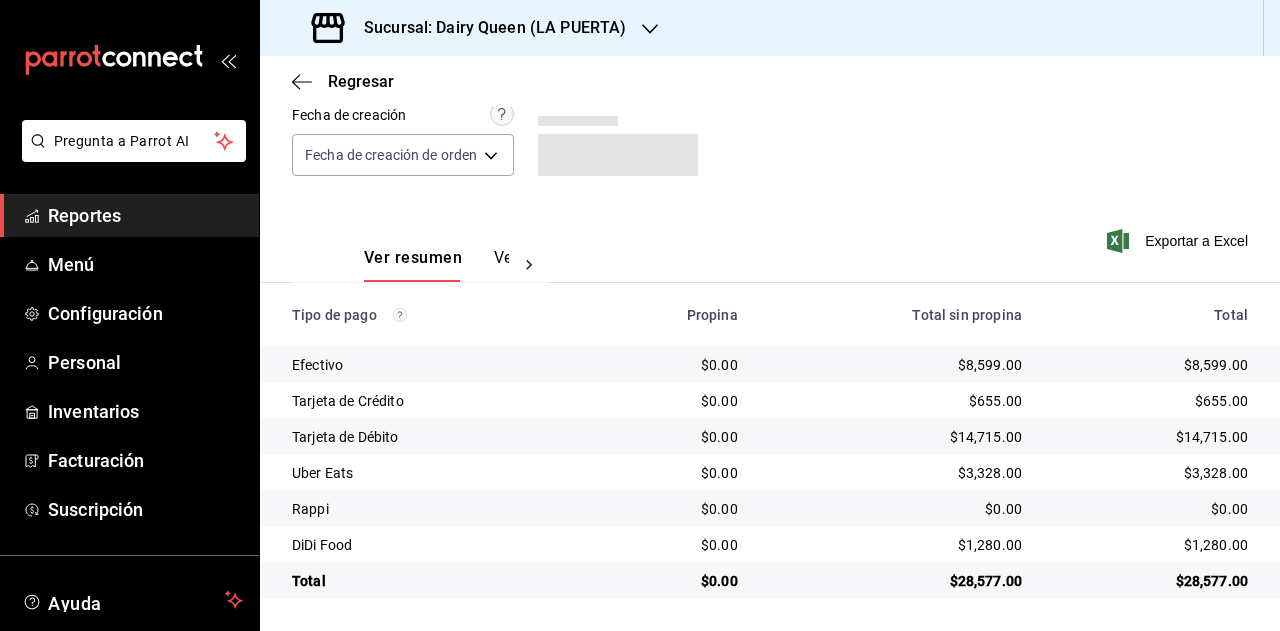 click on "$28,577.00" at bounding box center [1151, 581] 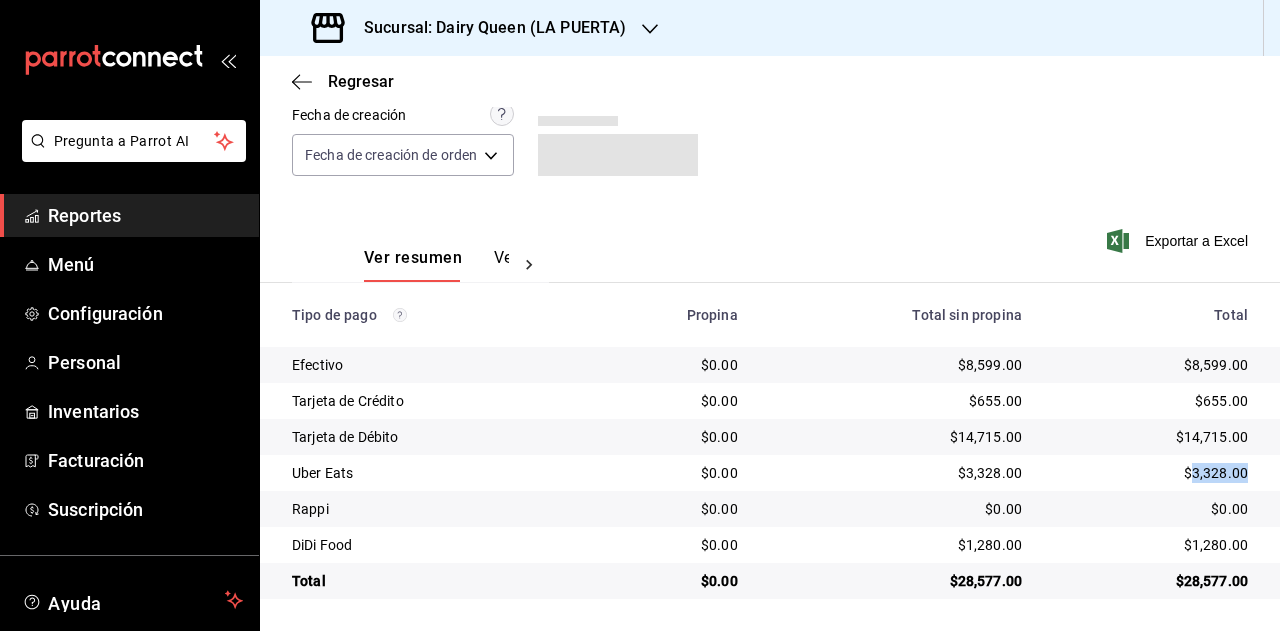 click on "$3,328.00" at bounding box center [1151, 473] 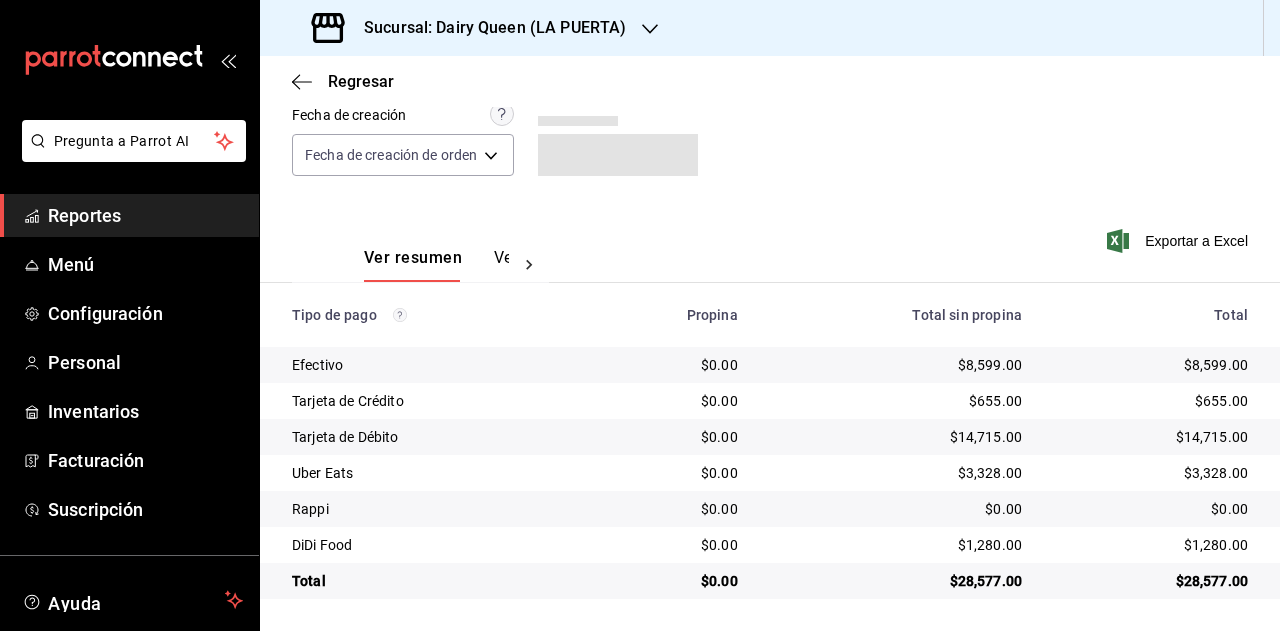 click on "$1,280.00" at bounding box center (1151, 545) 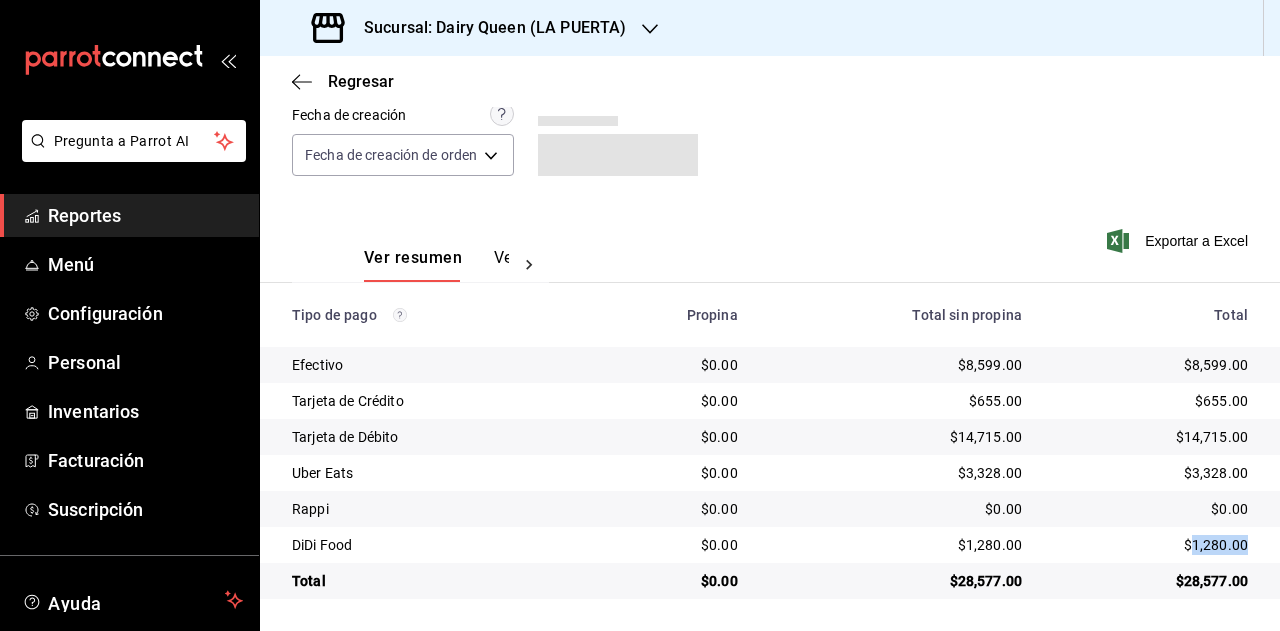 click on "$1,280.00" at bounding box center (1151, 545) 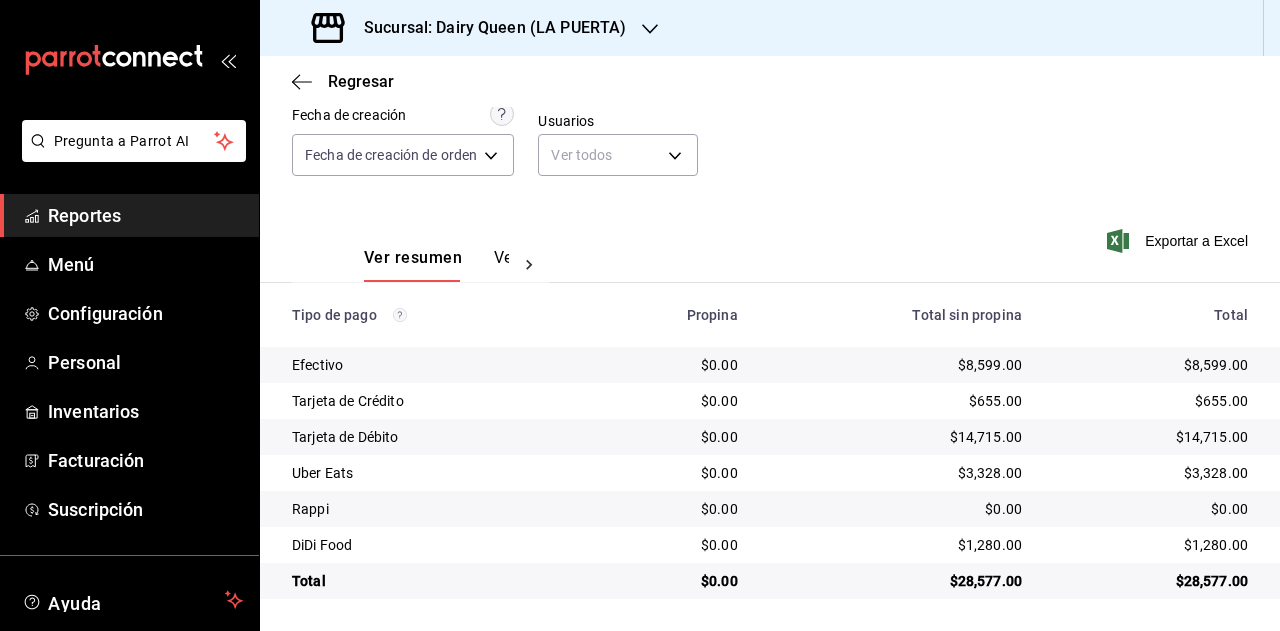 click on "Sucursal: Dairy Queen (LA PUERTA)" at bounding box center [487, 28] 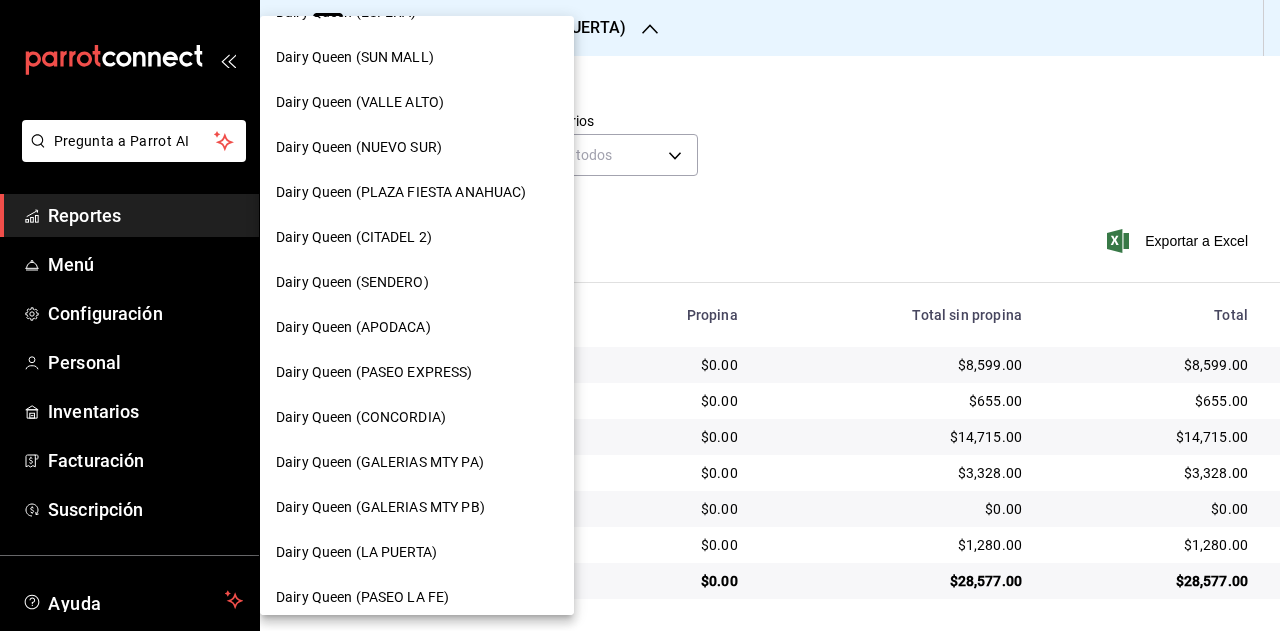 scroll, scrollTop: 500, scrollLeft: 0, axis: vertical 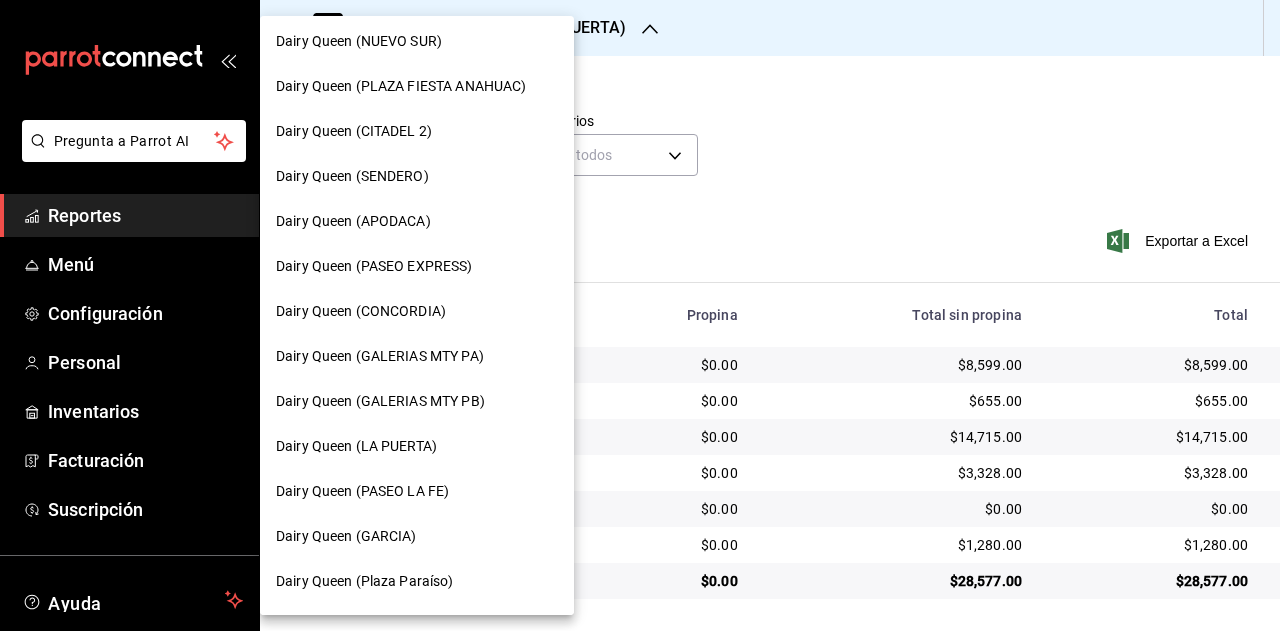 click on "Dairy Queen (GARCIA)" at bounding box center [417, 536] 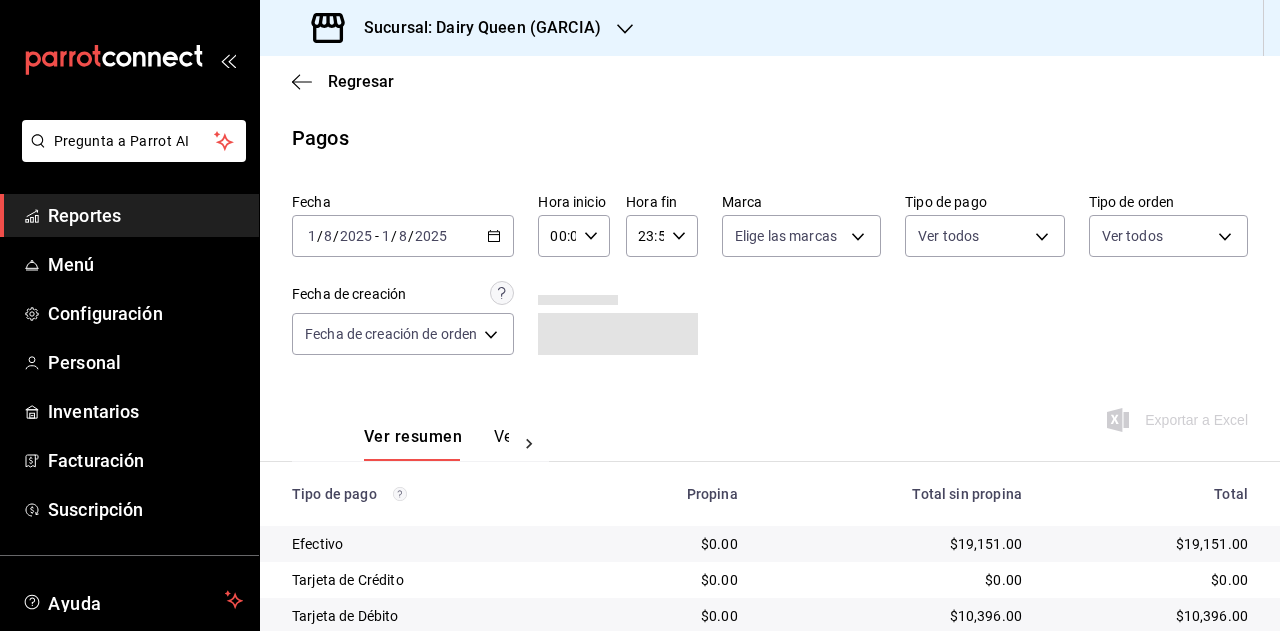 scroll, scrollTop: 179, scrollLeft: 0, axis: vertical 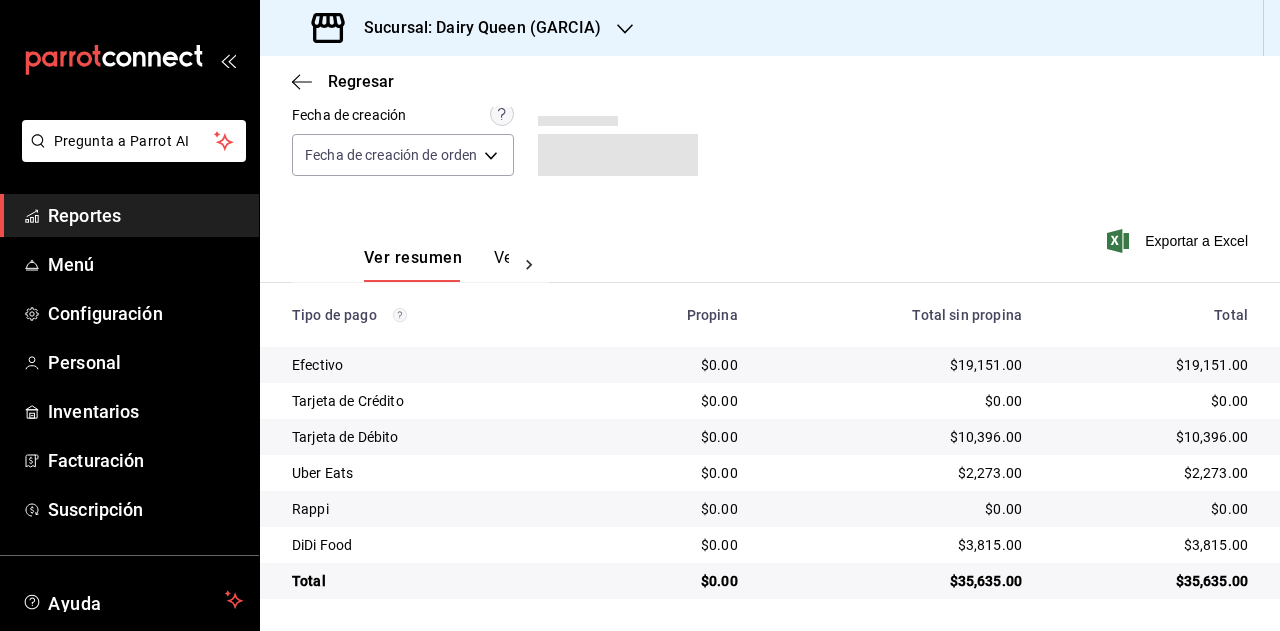 click on "$35,635.00" at bounding box center [1151, 581] 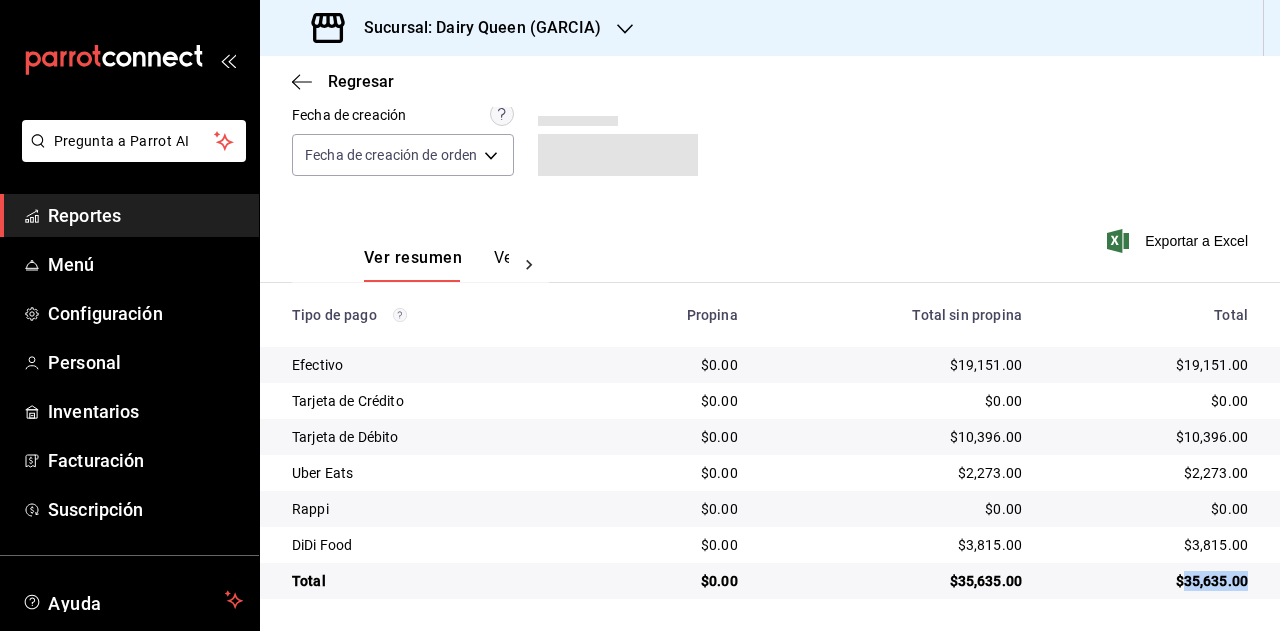 click on "$2,273.00" at bounding box center (1151, 473) 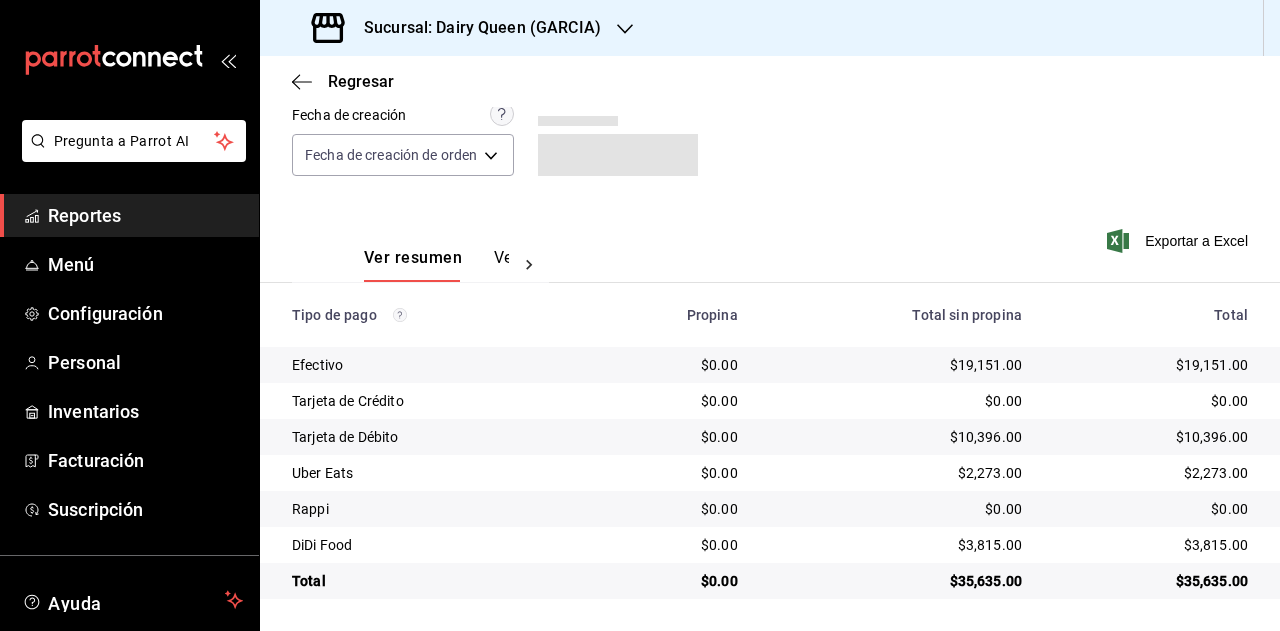 click on "$3,815.00" at bounding box center (1151, 545) 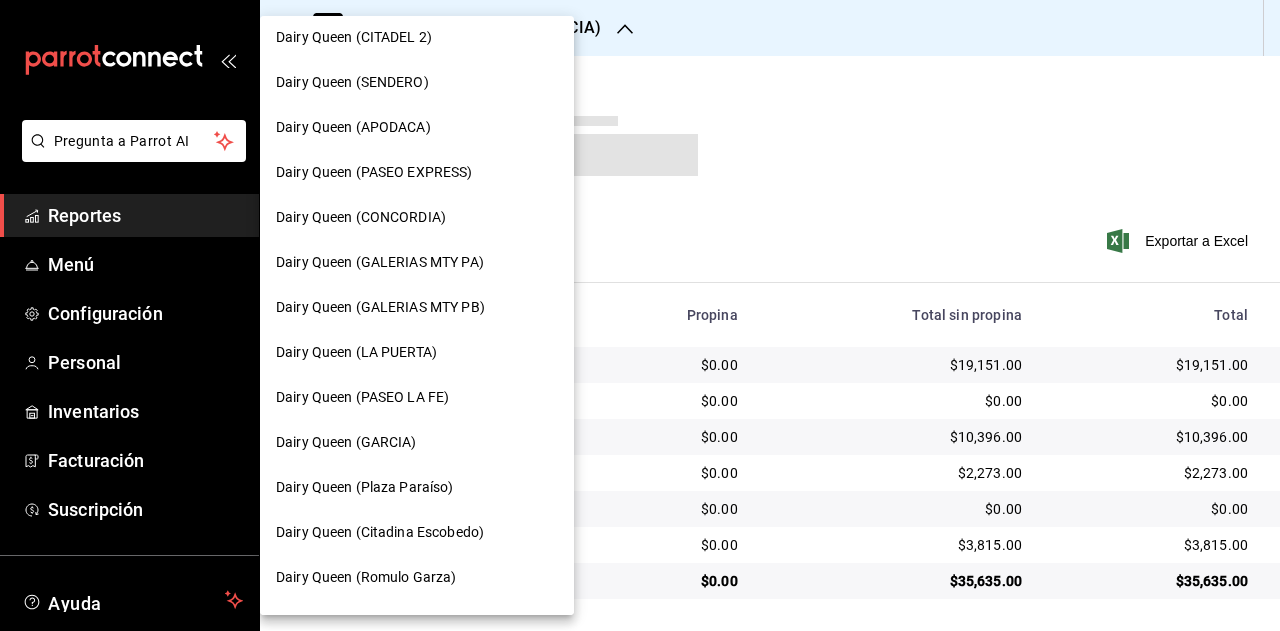 scroll, scrollTop: 600, scrollLeft: 0, axis: vertical 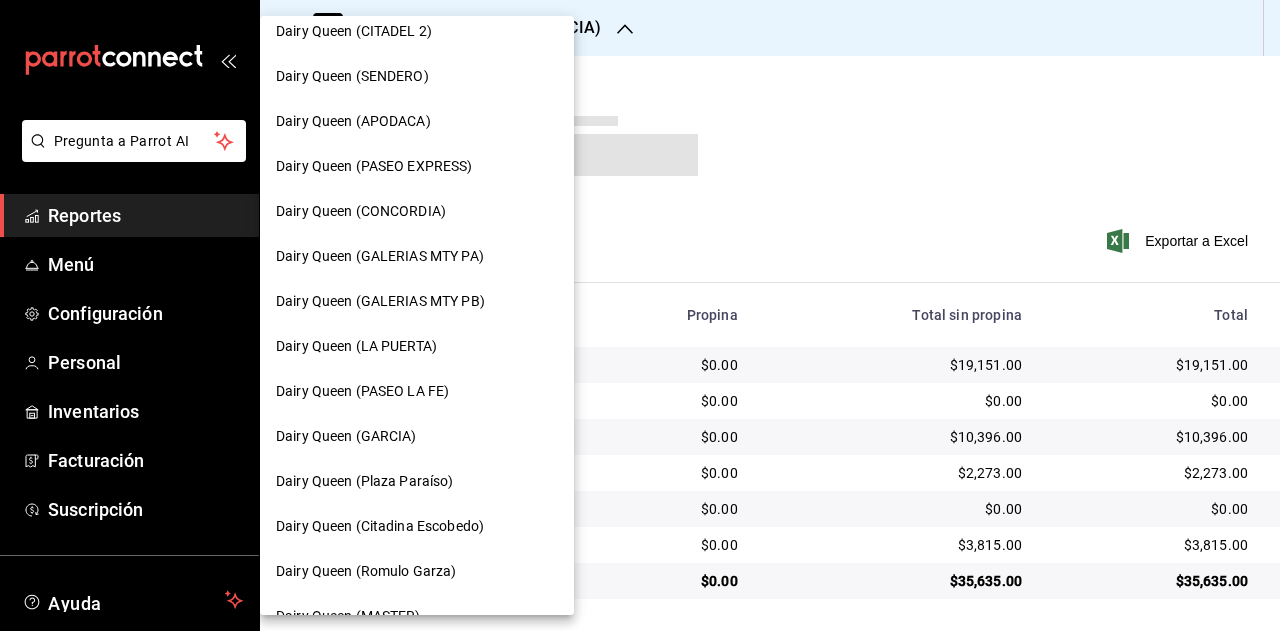 click on "Dairy Queen (Plaza Paraíso)" at bounding box center (417, 481) 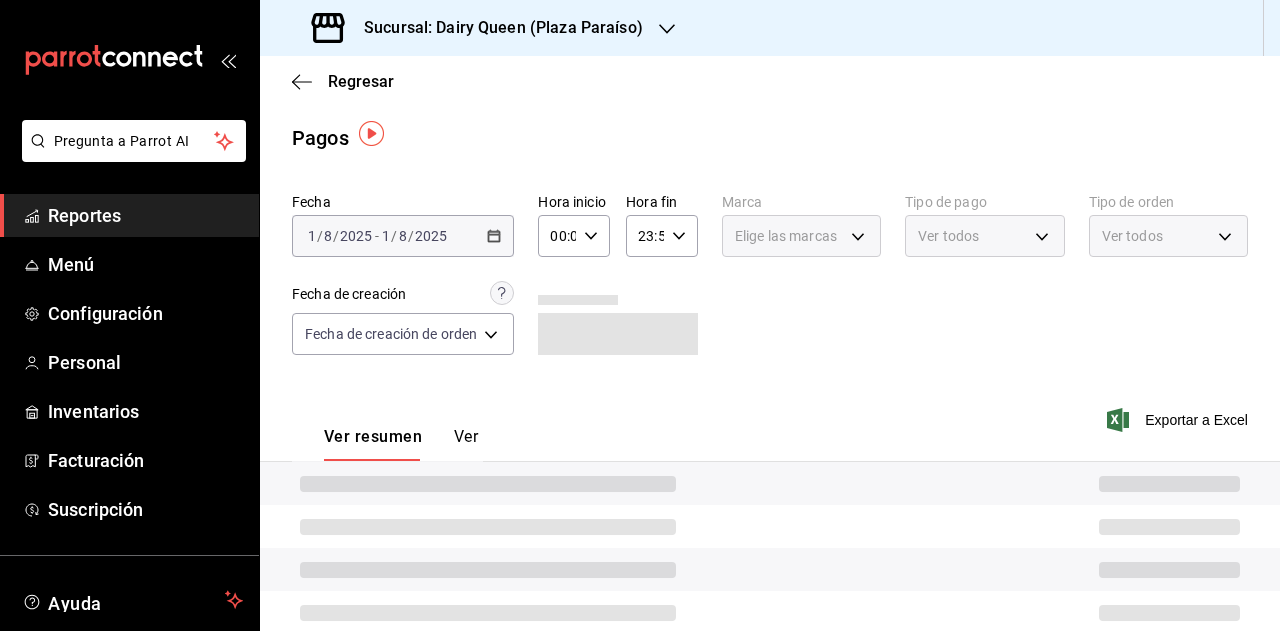 scroll, scrollTop: 179, scrollLeft: 0, axis: vertical 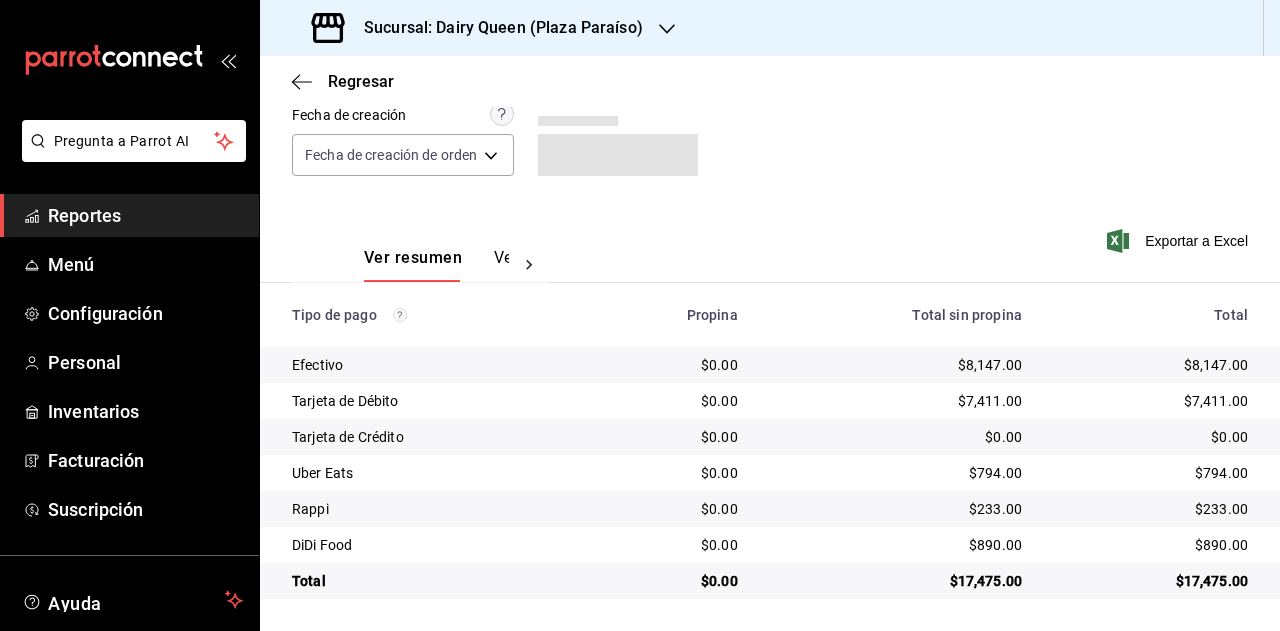 click on "$17,475.00" at bounding box center [1151, 581] 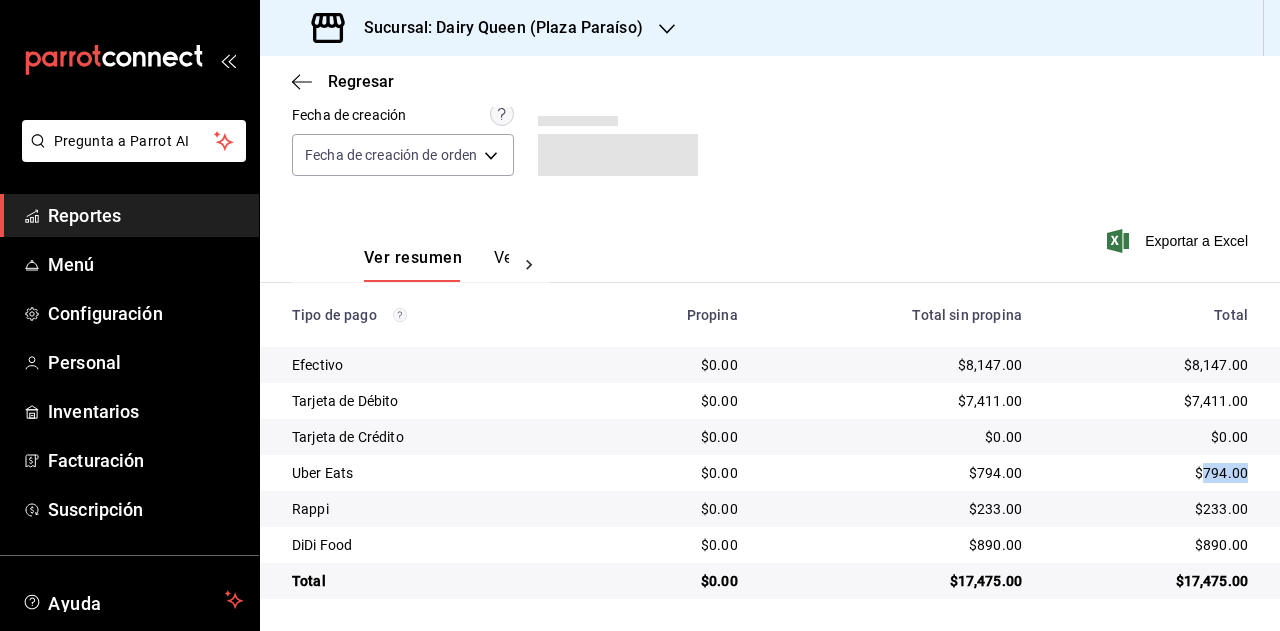 click on "$794.00" at bounding box center [1151, 473] 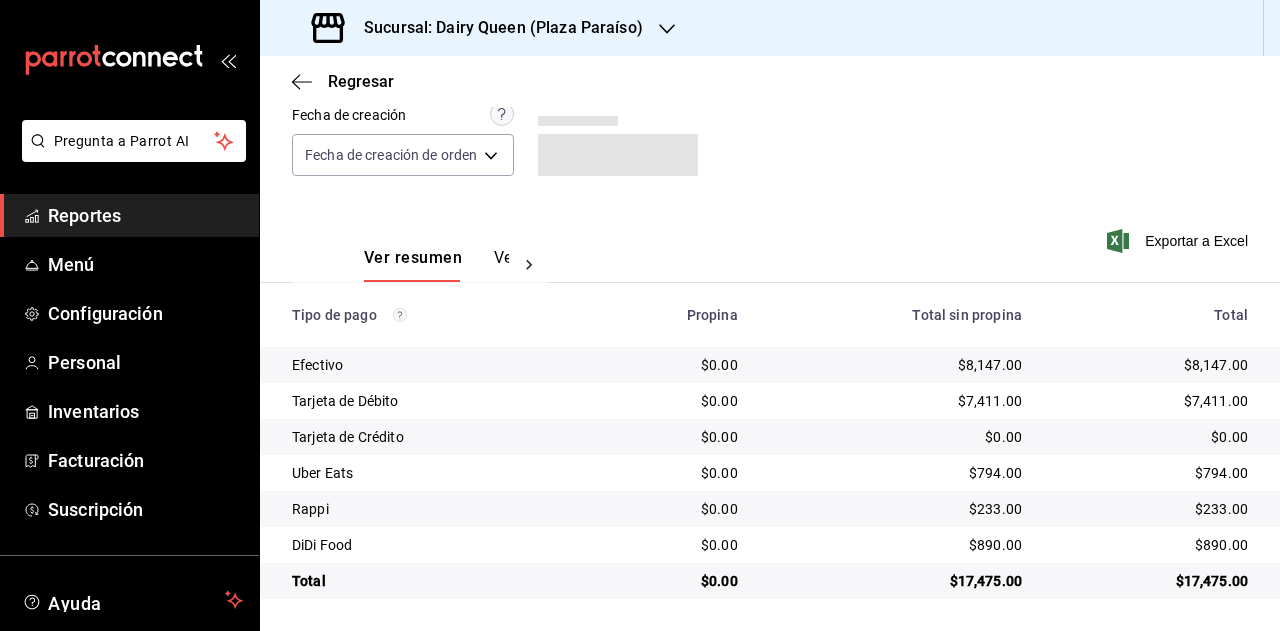 click on "$233.00" at bounding box center [1151, 509] 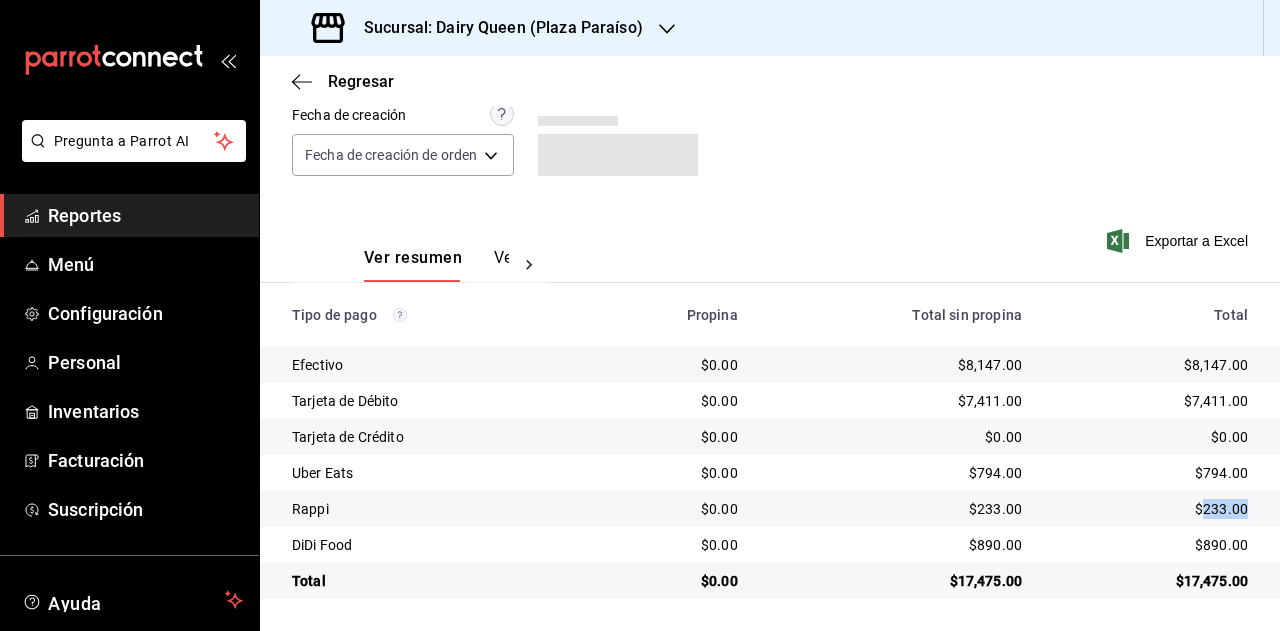 click on "$233.00" at bounding box center [1151, 509] 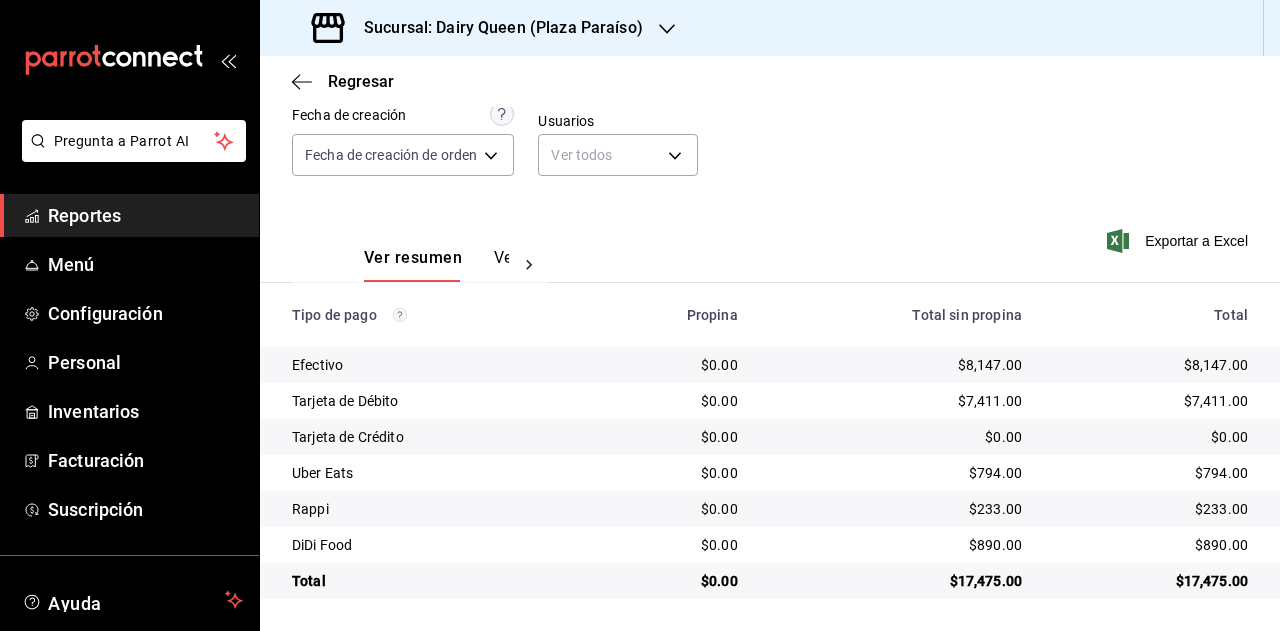 click on "$890.00" at bounding box center [1151, 545] 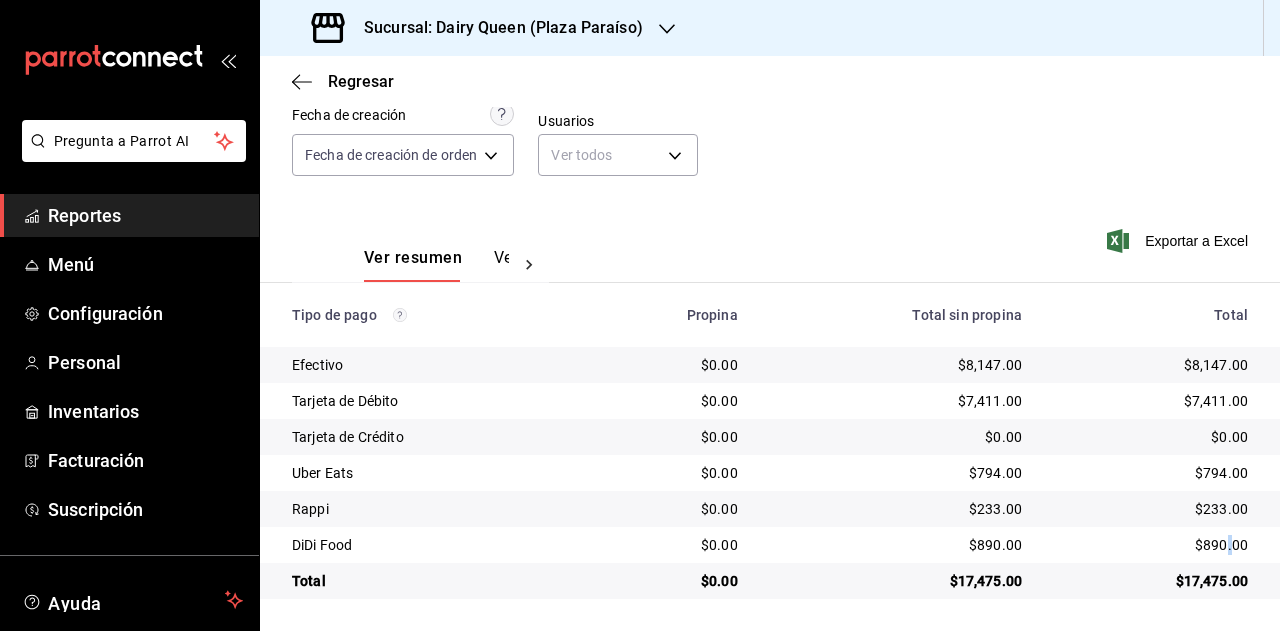 click on "$890.00" at bounding box center (1151, 545) 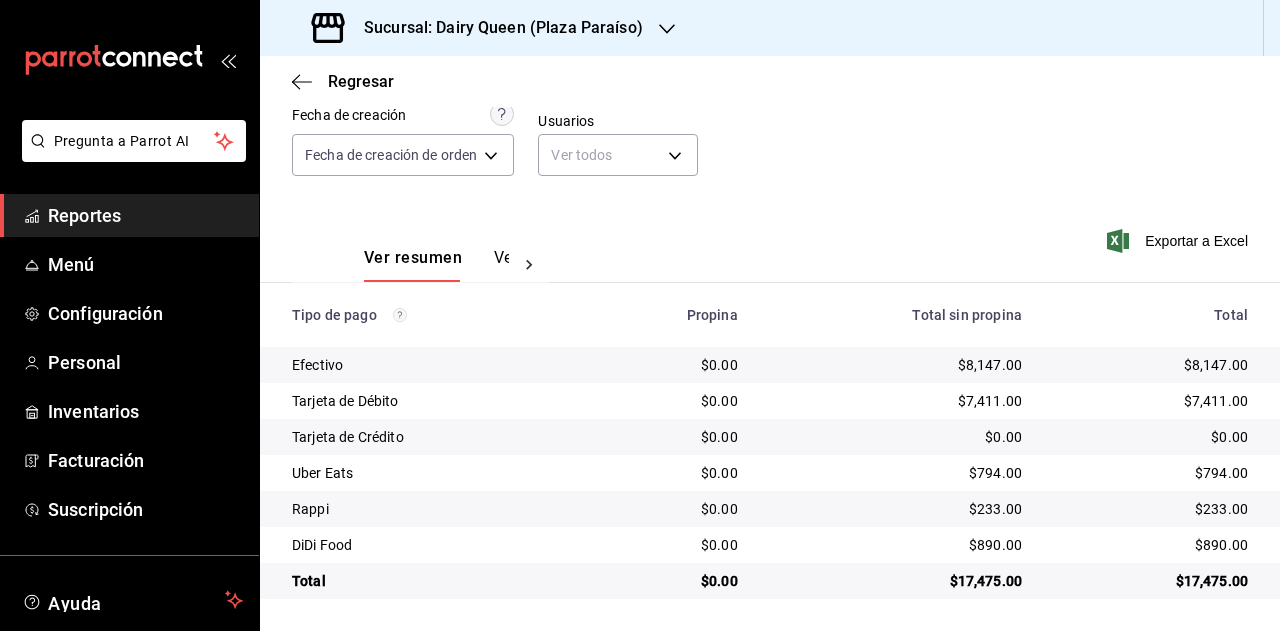 click on "$890.00" at bounding box center (1159, 545) 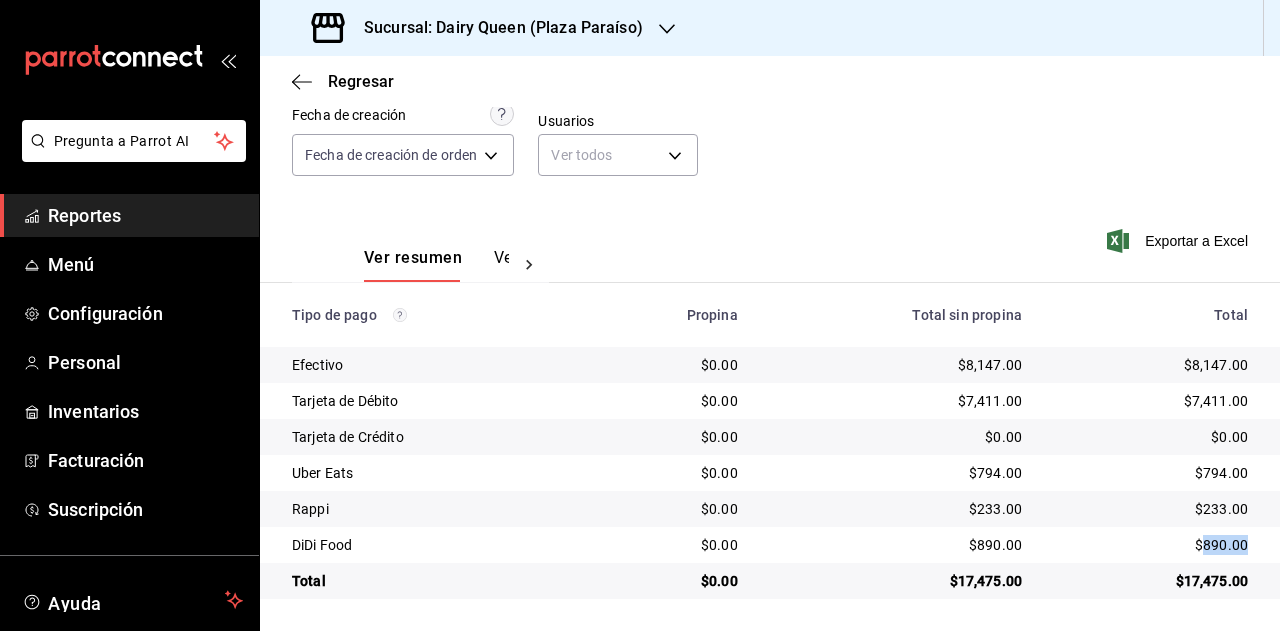 click on "$890.00" at bounding box center (1151, 545) 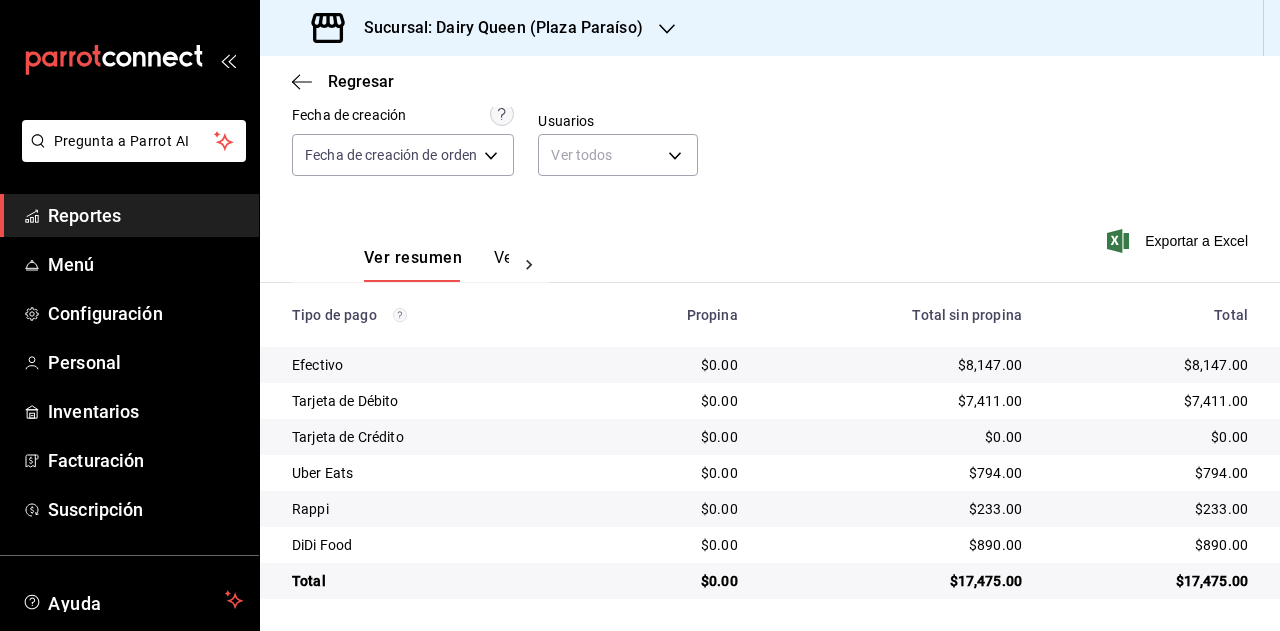 click on "Sucursal: Dairy Queen (Plaza Paraíso)" at bounding box center (495, 28) 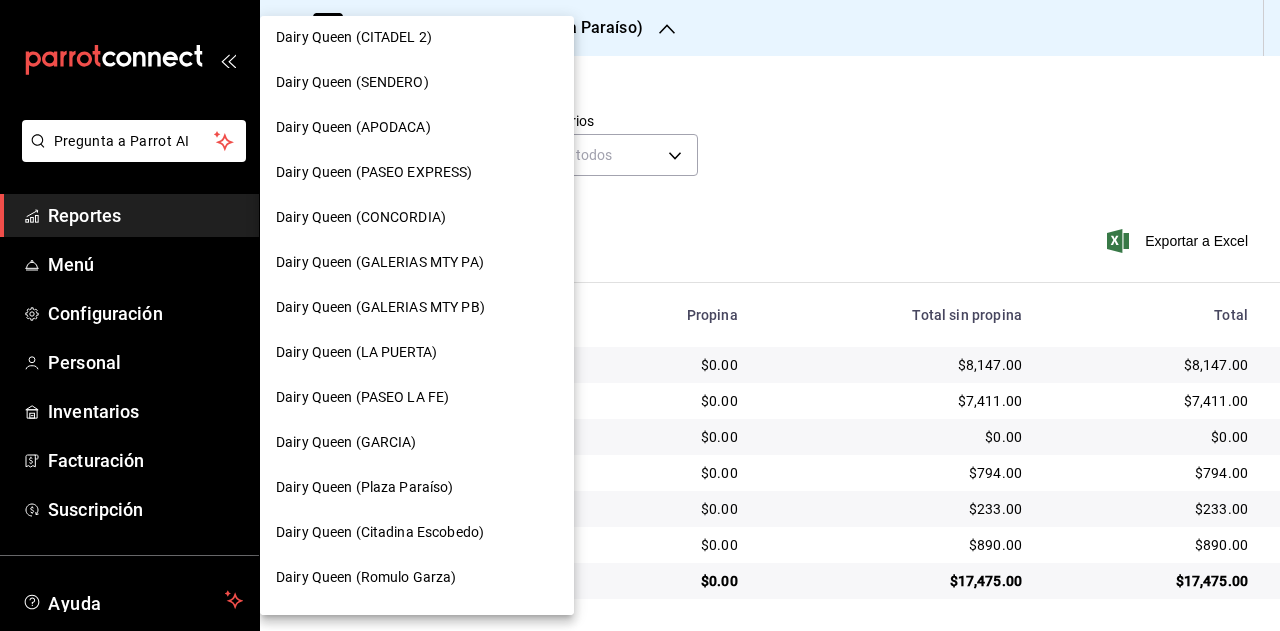 scroll, scrollTop: 700, scrollLeft: 0, axis: vertical 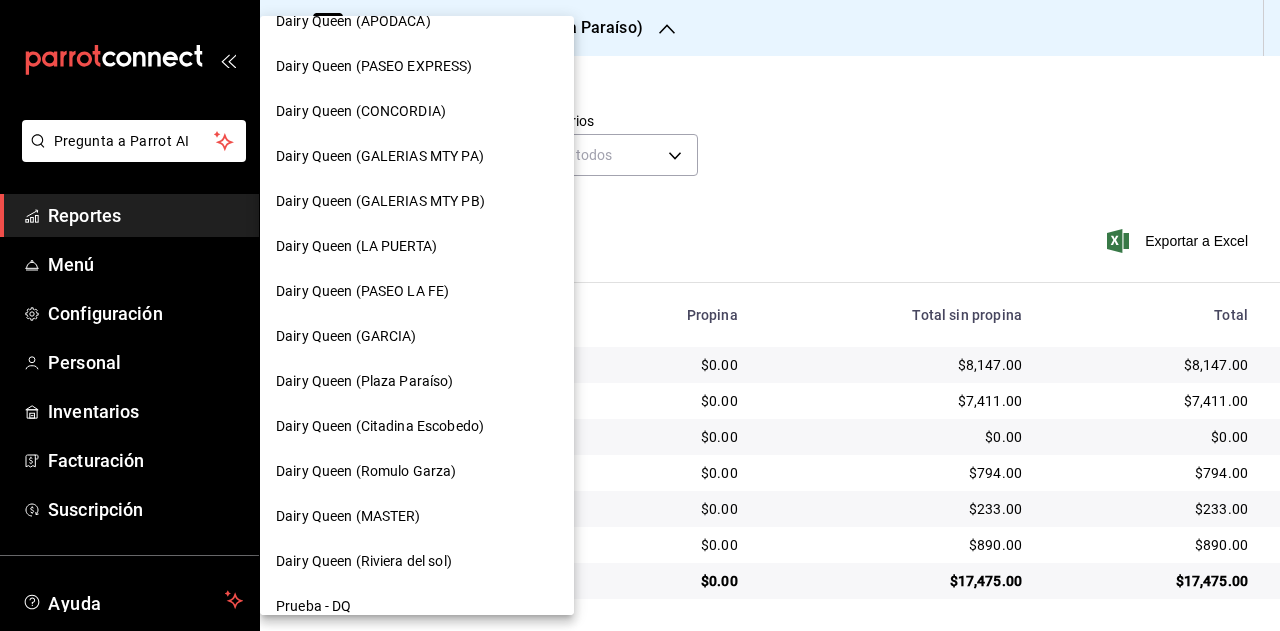 click on "Dairy Queen (Citadina Escobedo)" at bounding box center [380, 426] 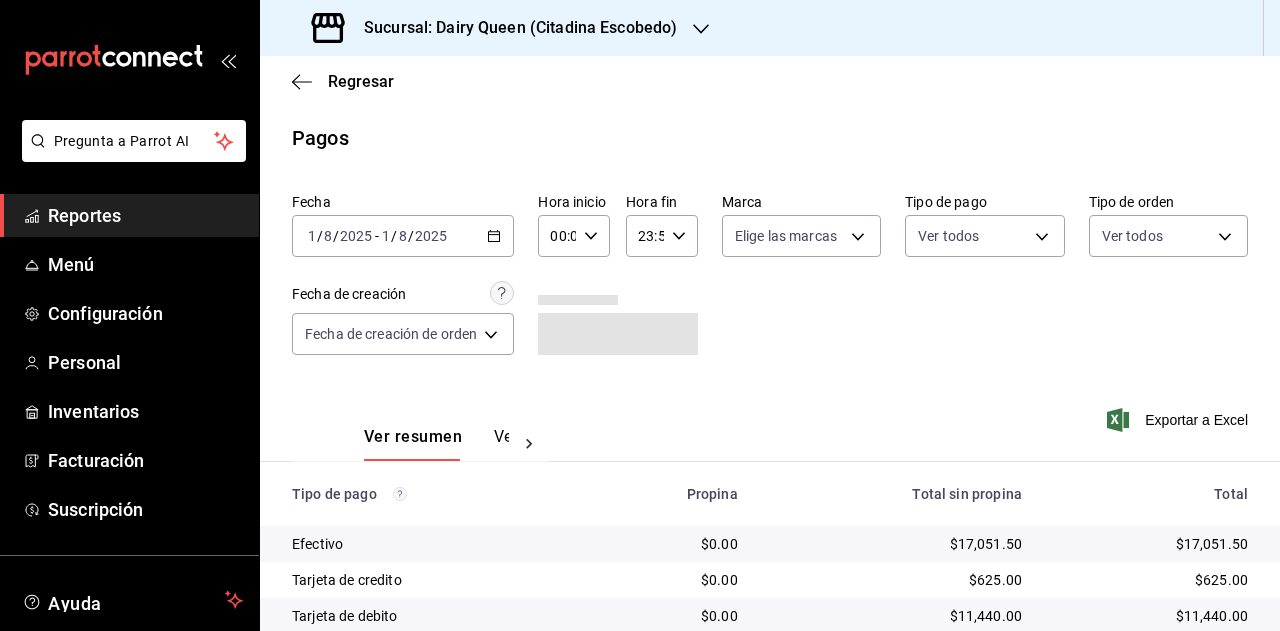 scroll, scrollTop: 179, scrollLeft: 0, axis: vertical 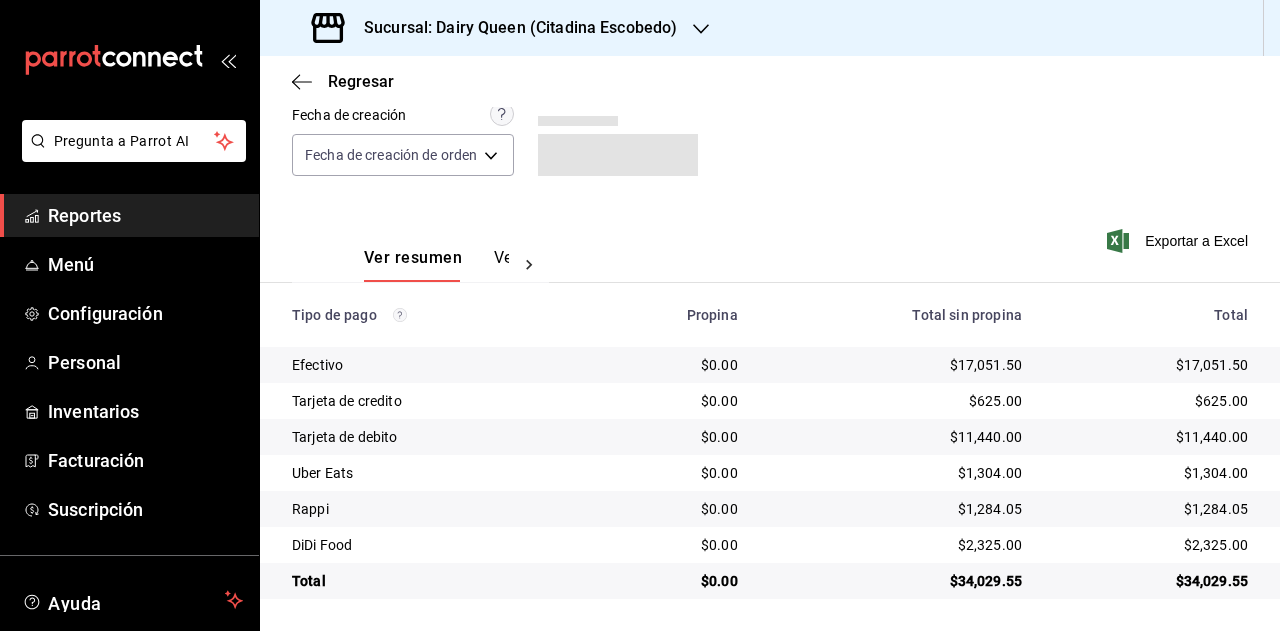 click on "$34,029.55" at bounding box center [1151, 581] 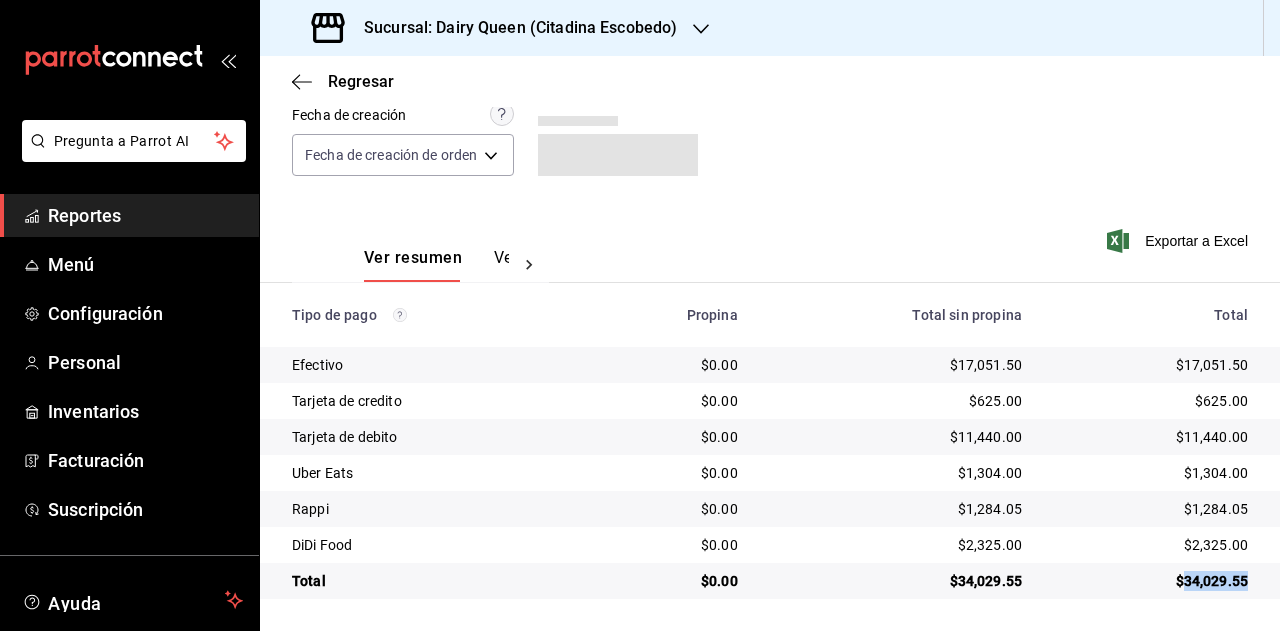 click on "$1,304.00" at bounding box center [1151, 473] 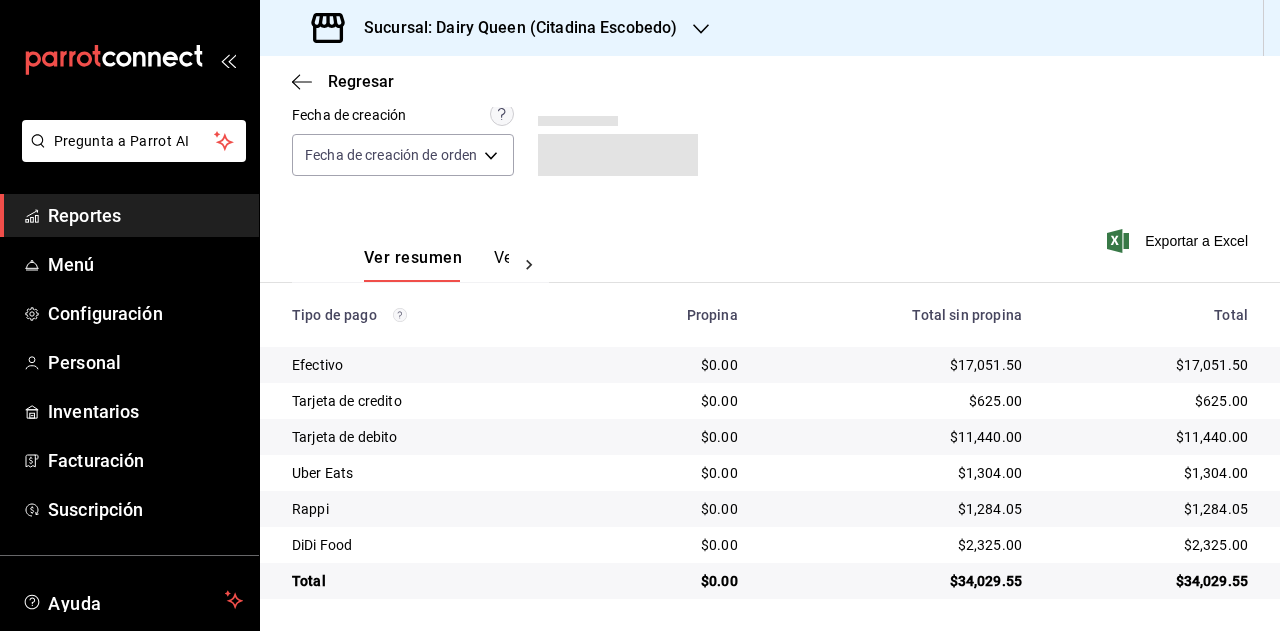 click on "$1,284.05" at bounding box center [1151, 509] 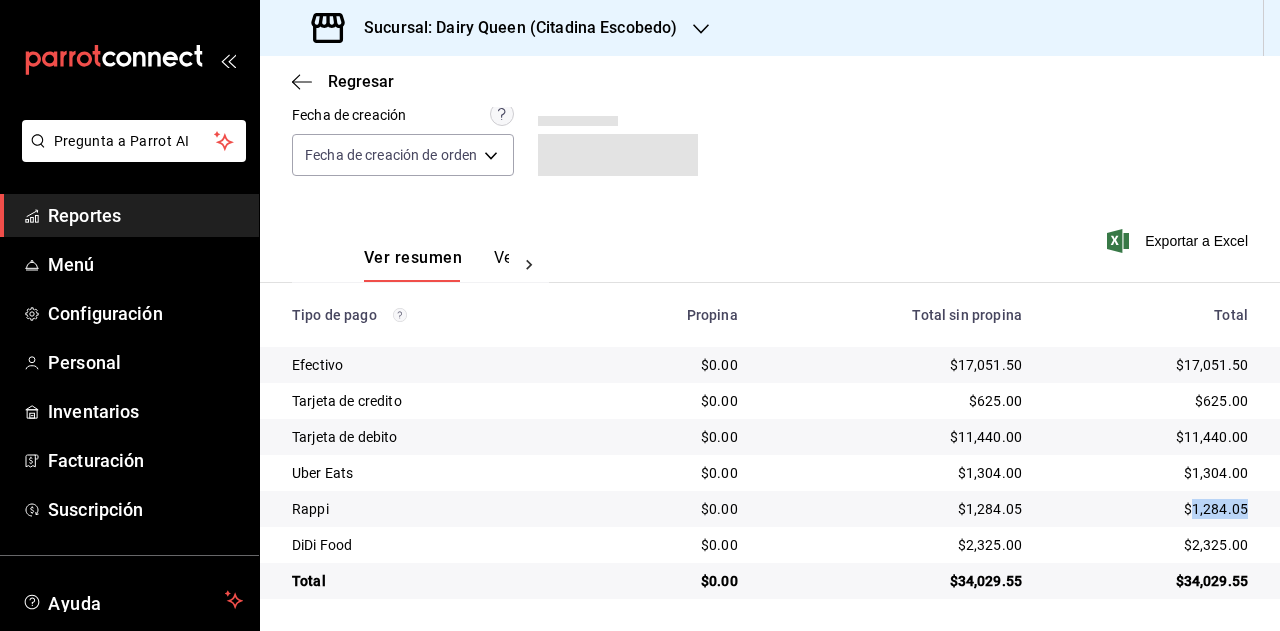 click on "$1,284.05" at bounding box center (1151, 509) 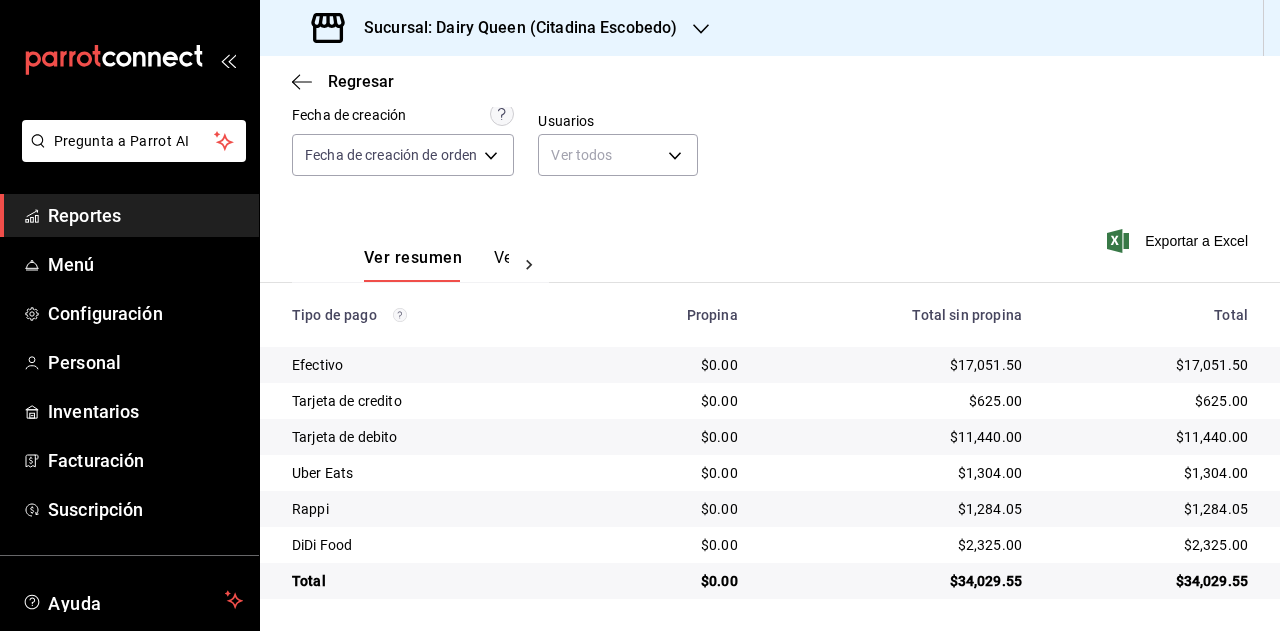 click on "$2,325.00" at bounding box center (1151, 545) 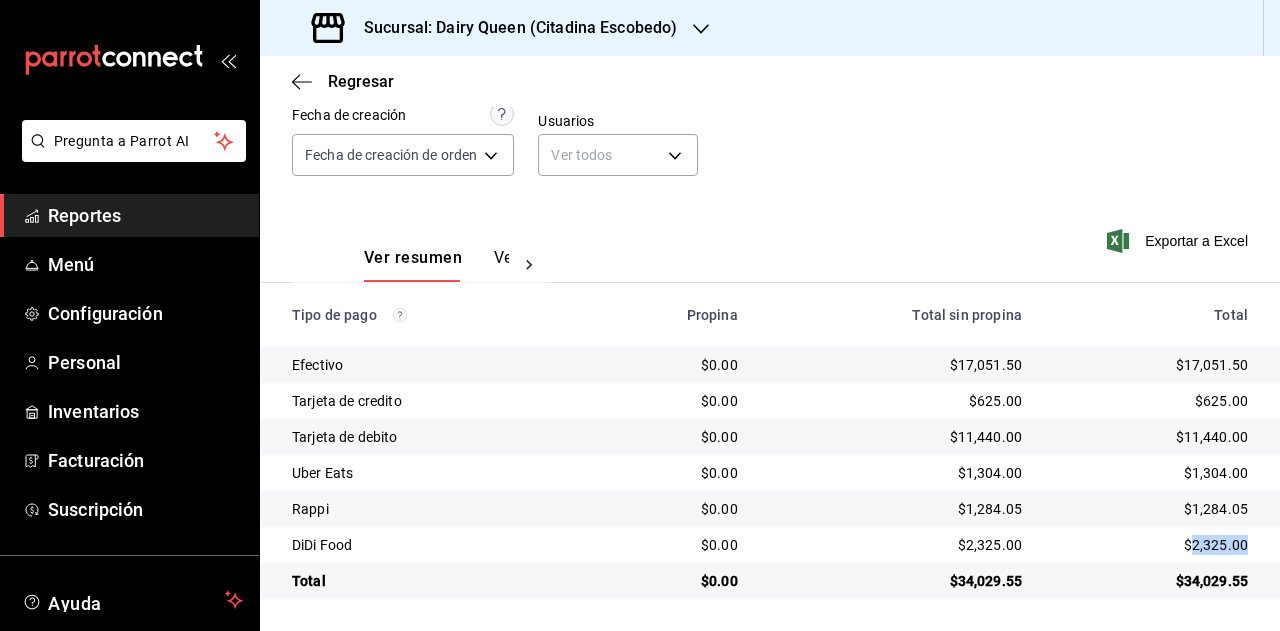 click on "$2,325.00" at bounding box center [1151, 545] 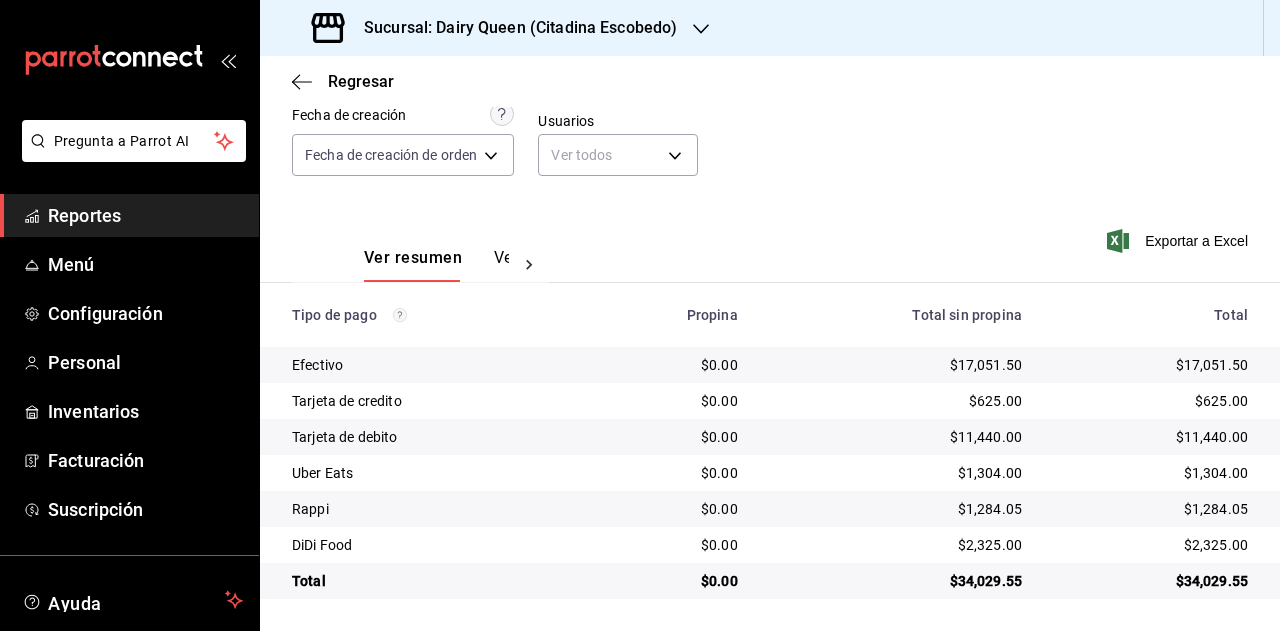 click on "Sucursal: Dairy Queen (Citadina Escobedo)" at bounding box center (512, 28) 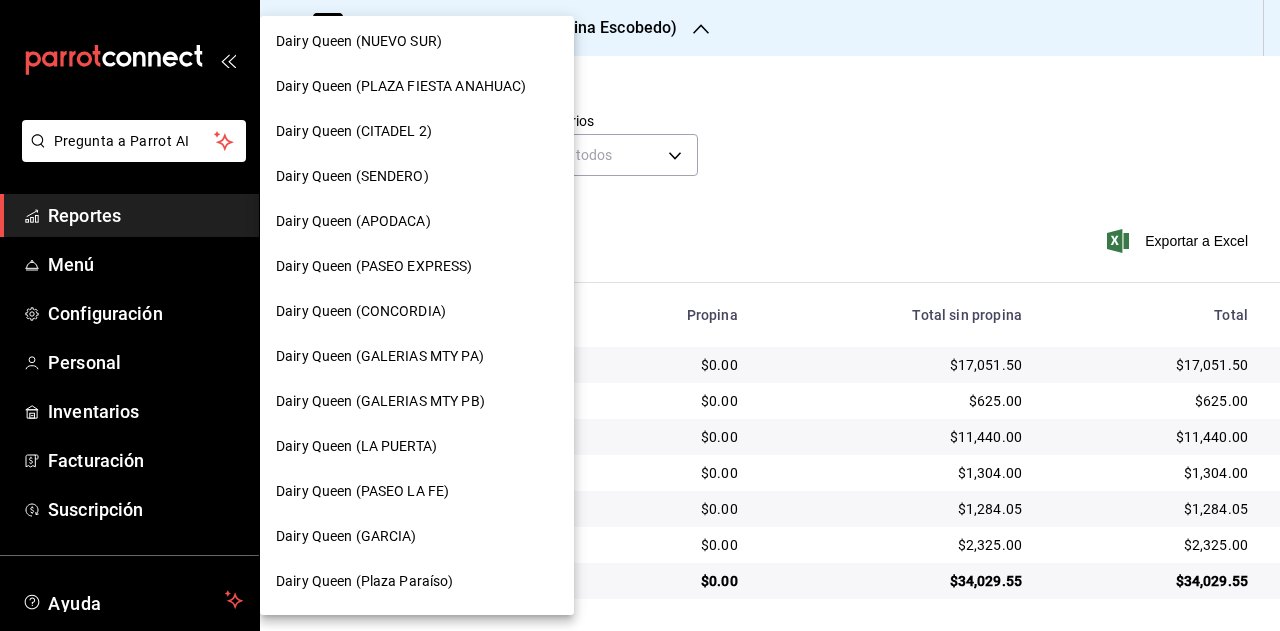 scroll, scrollTop: 700, scrollLeft: 0, axis: vertical 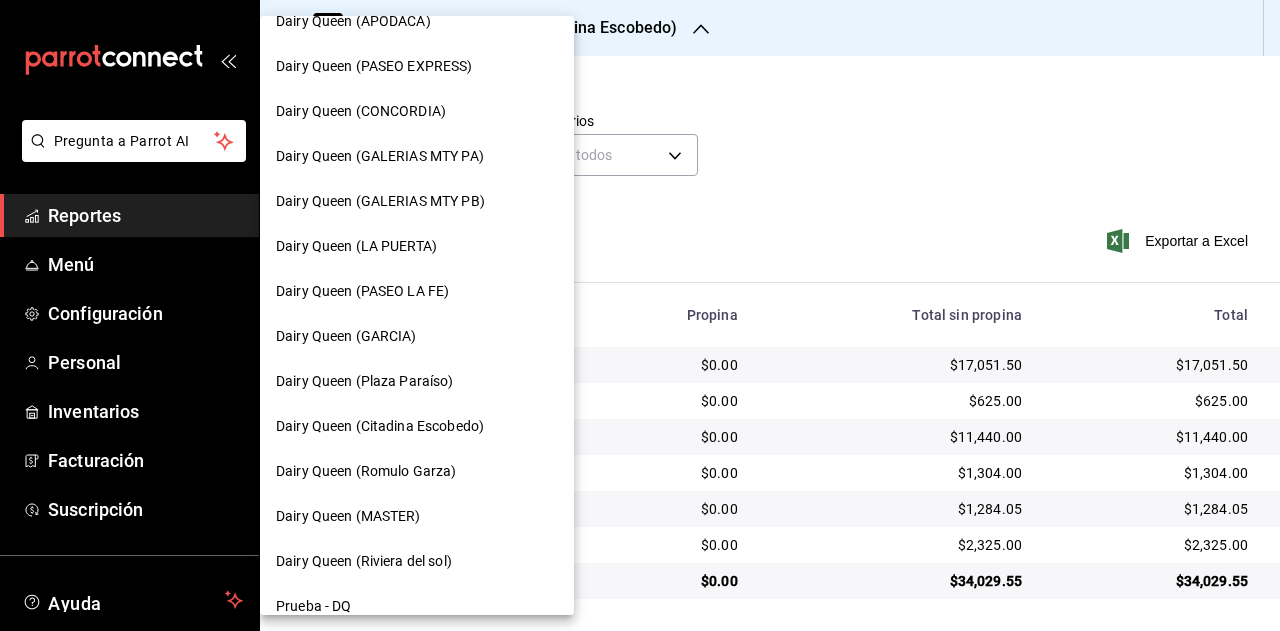 click on "Dairy Queen (Romulo Garza)" at bounding box center [417, 471] 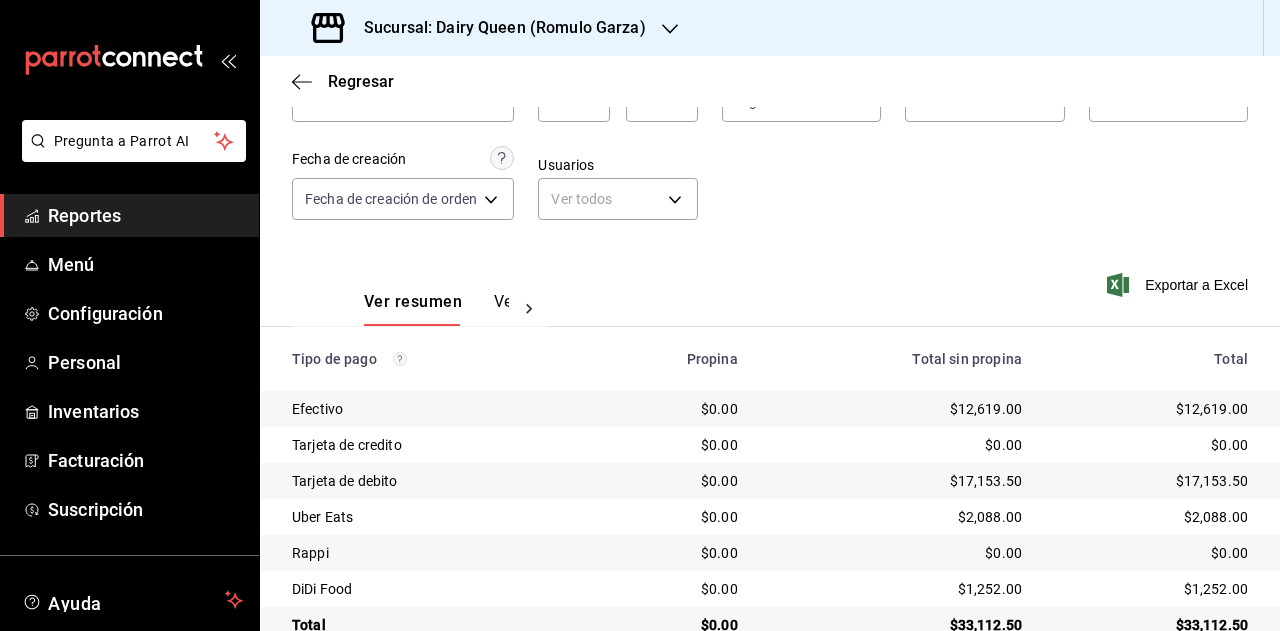 scroll, scrollTop: 179, scrollLeft: 0, axis: vertical 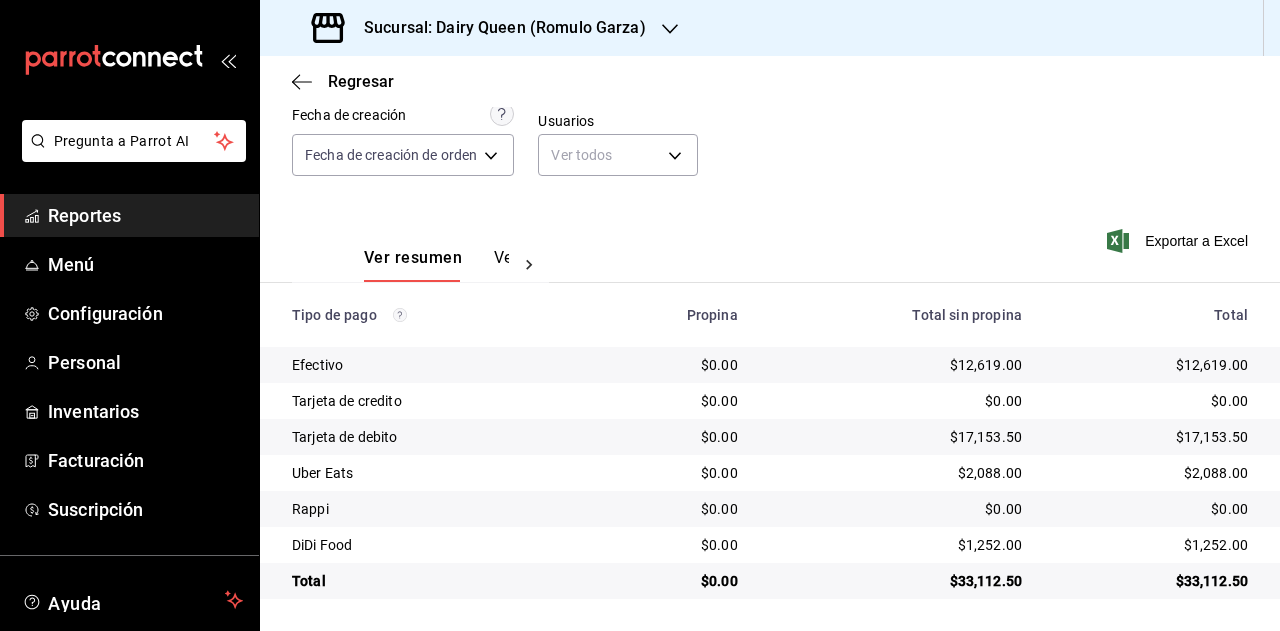 click on "$33,112.50" at bounding box center (1151, 581) 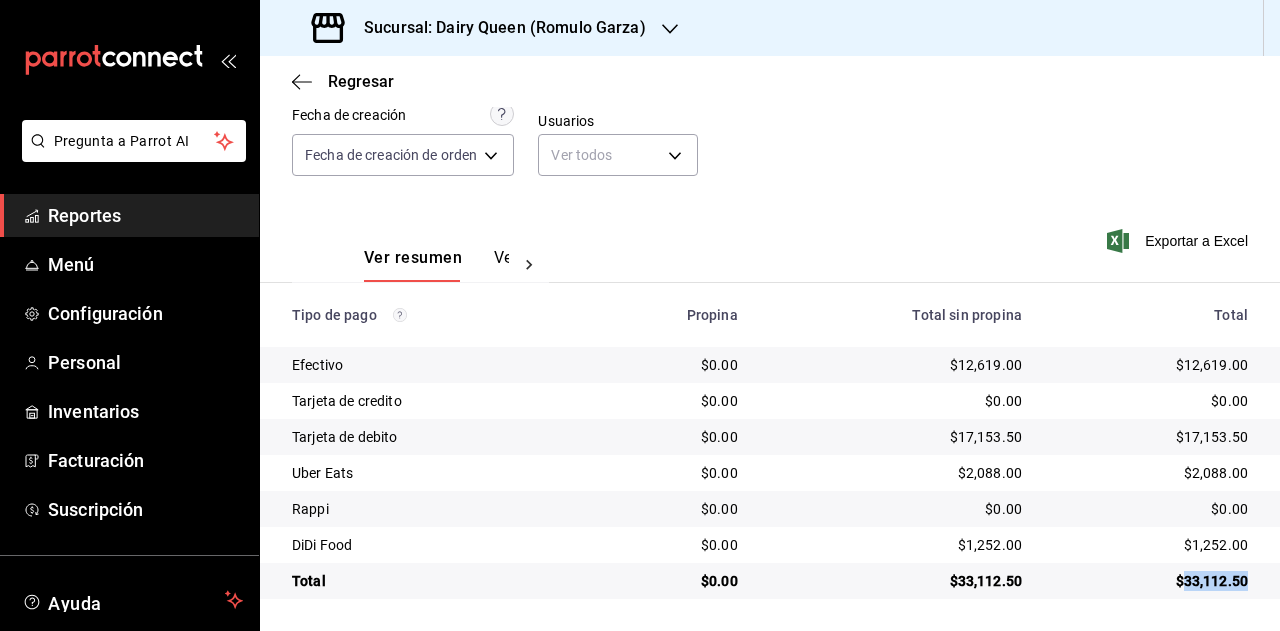 click on "$33,112.50" at bounding box center [1151, 581] 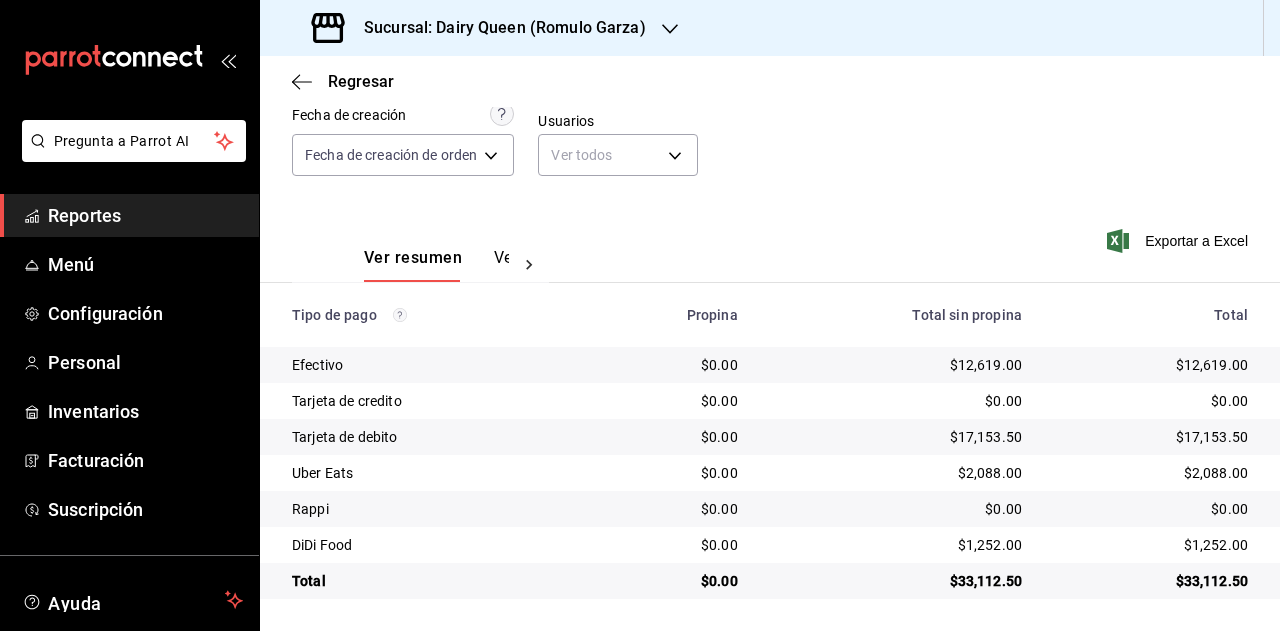 click on "$2,088.00" at bounding box center [1151, 473] 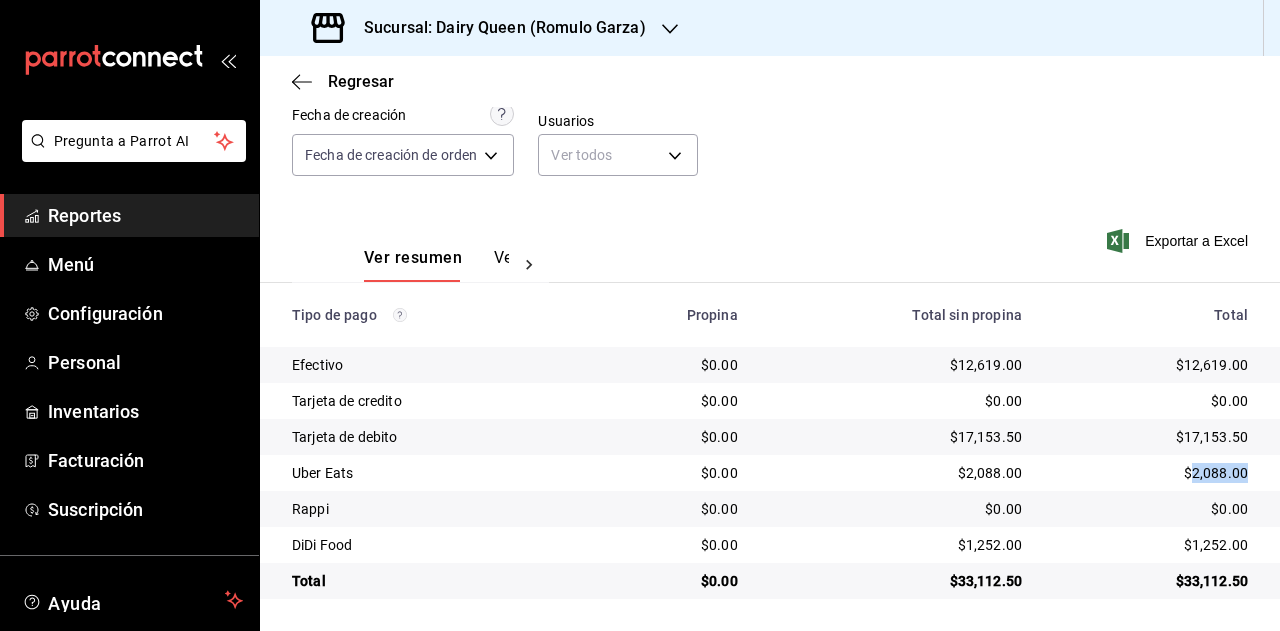 click on "$2,088.00" at bounding box center [1151, 473] 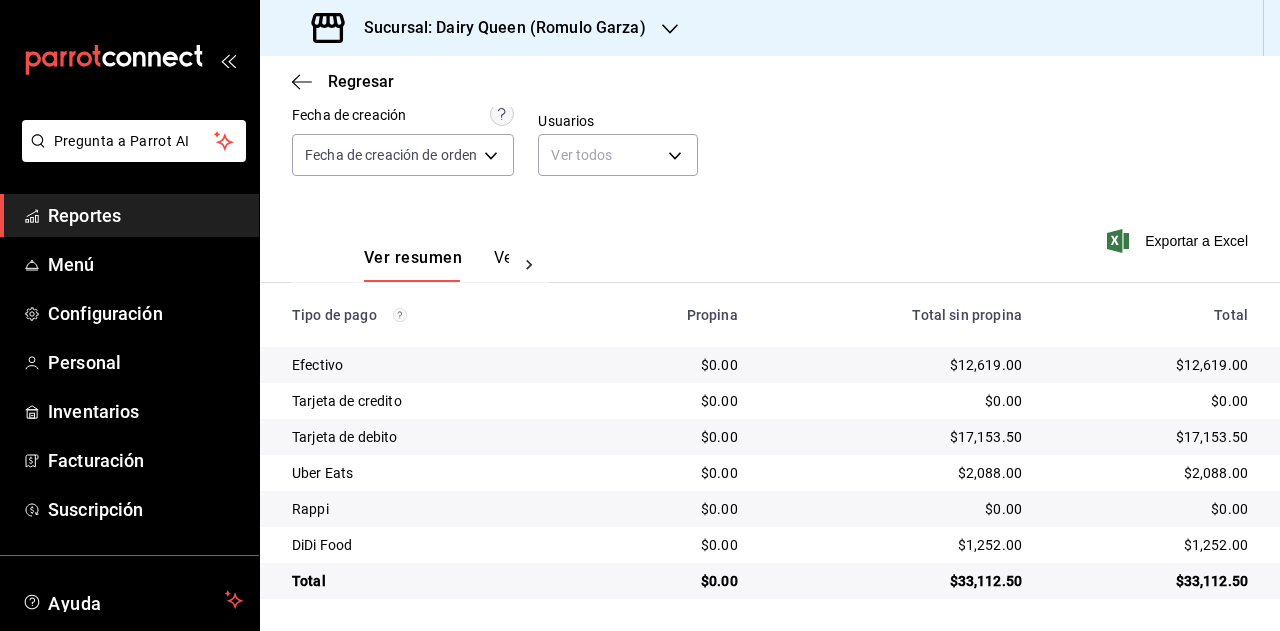 click on "$1,252.00" at bounding box center [1151, 545] 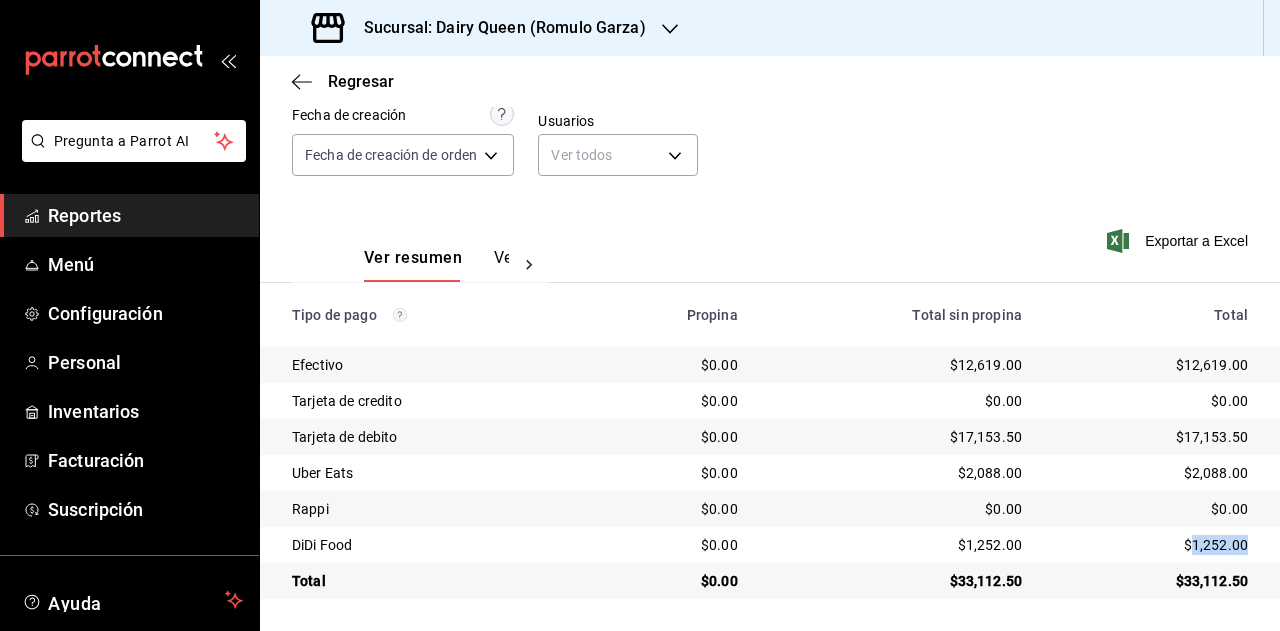 click on "$1,252.00" at bounding box center (1151, 545) 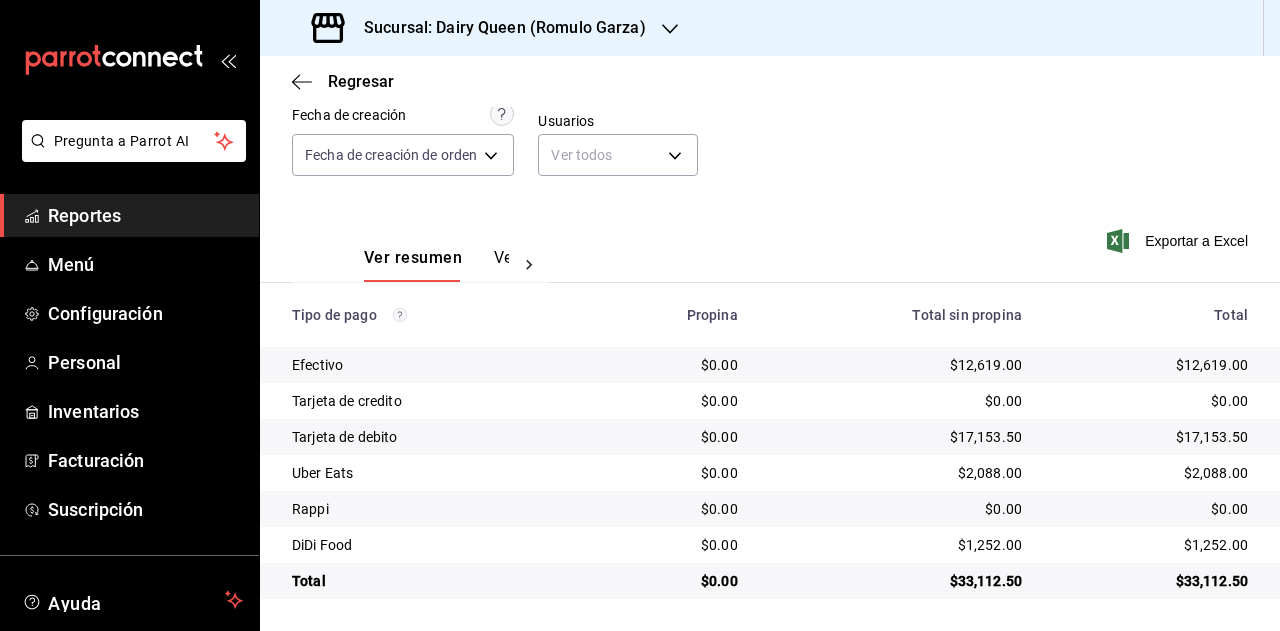 click on "Sucursal: Dairy Queen (Romulo Garza)" at bounding box center (481, 28) 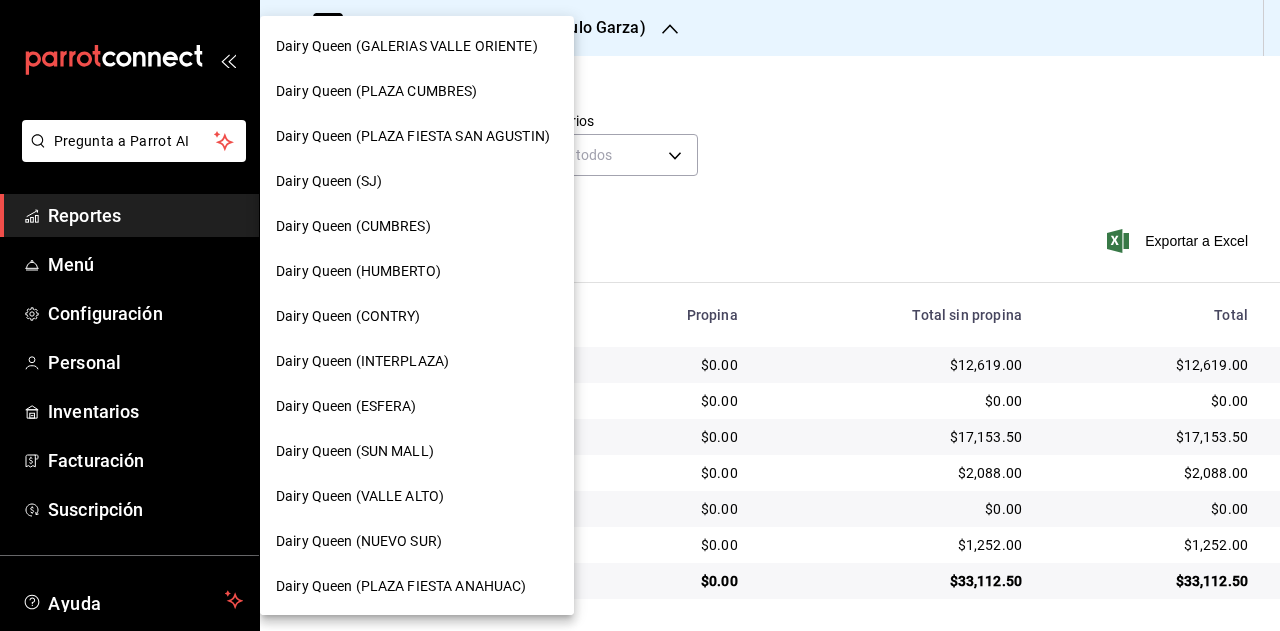 click at bounding box center [640, 315] 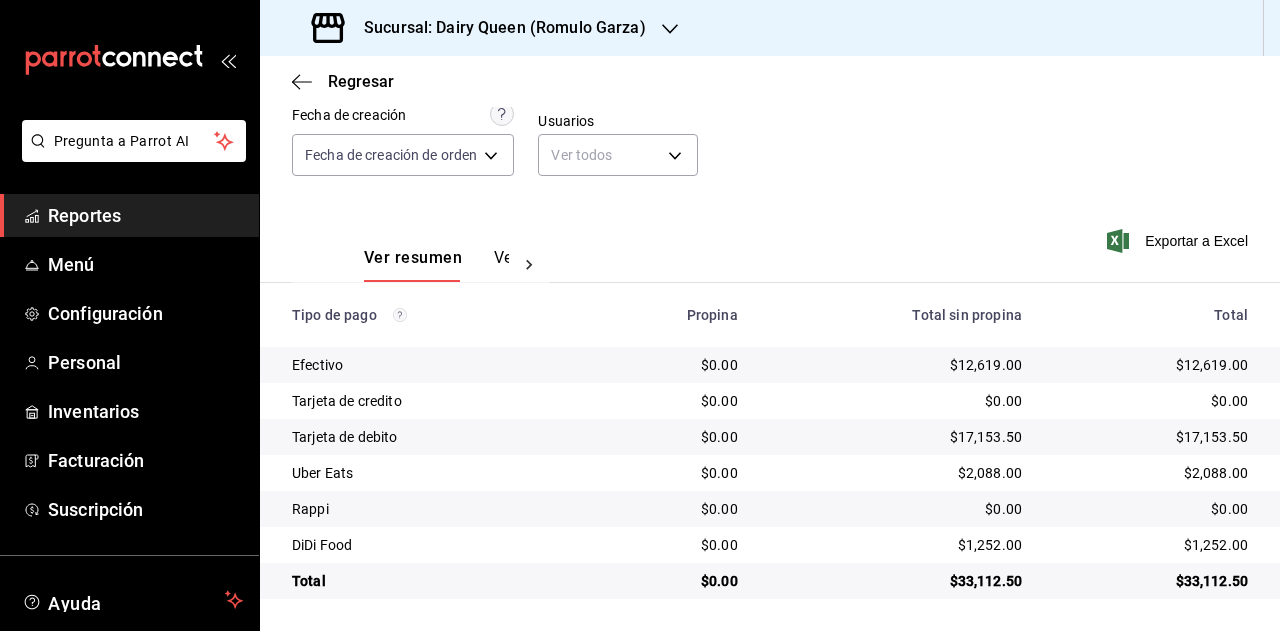 click on "Sucursal: Dairy Queen (Romulo Garza)" at bounding box center (481, 28) 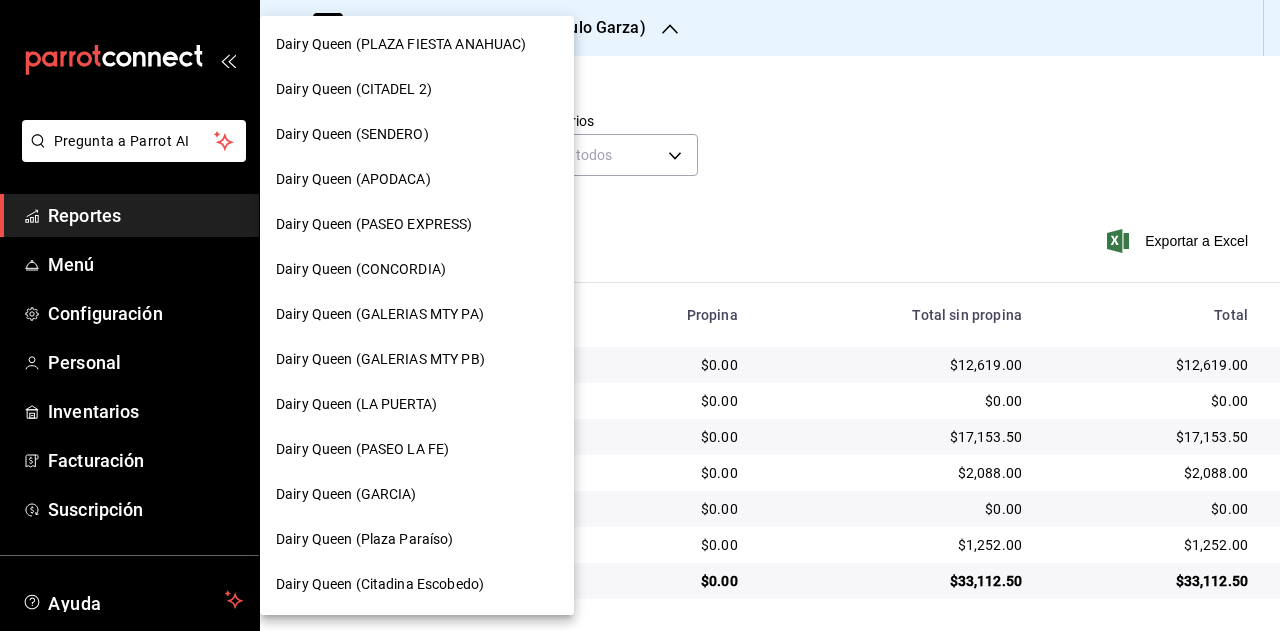 scroll, scrollTop: 700, scrollLeft: 0, axis: vertical 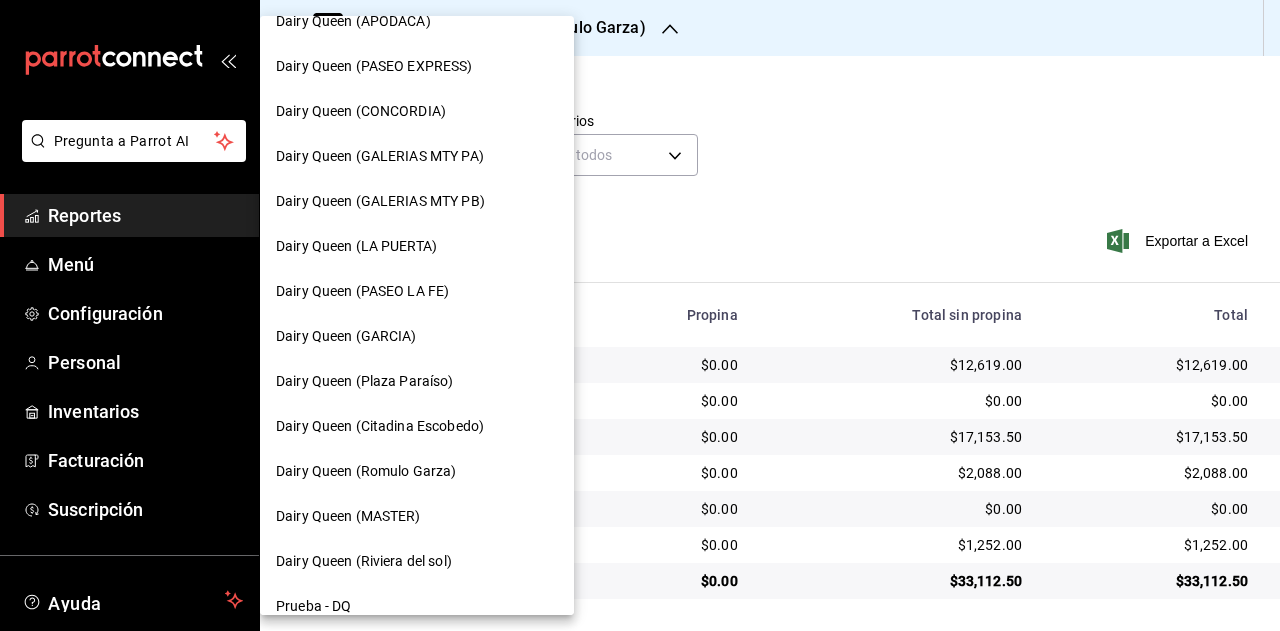 click on "Dairy Queen (Riviera del sol)" at bounding box center (364, 561) 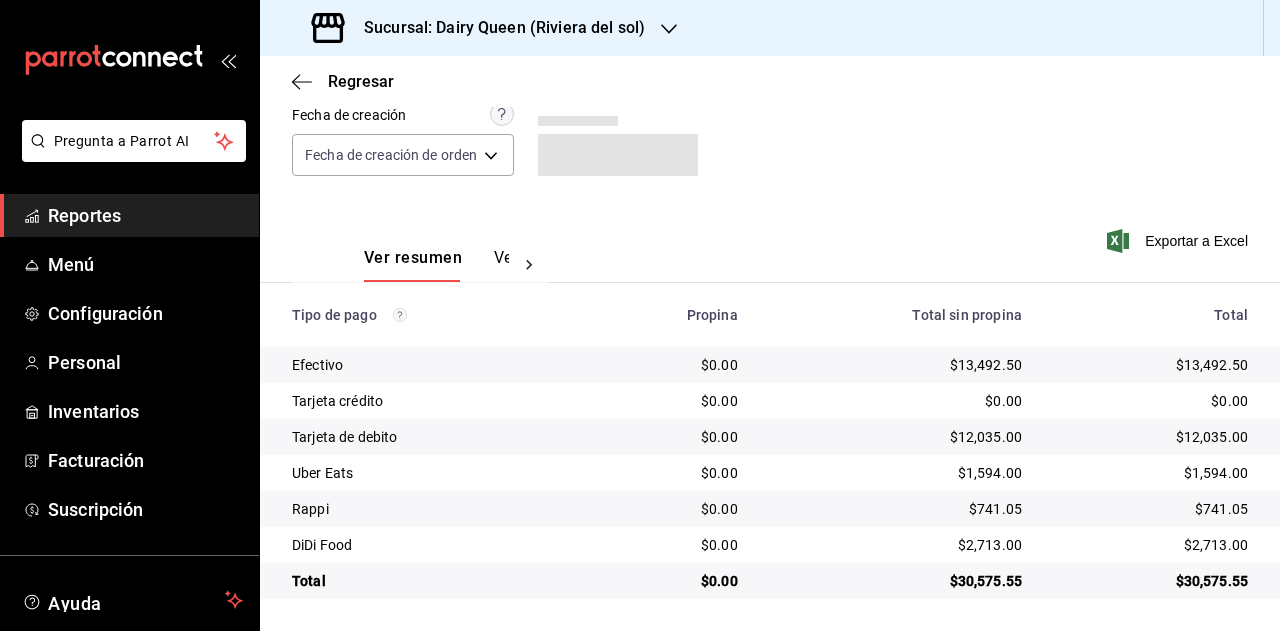 scroll, scrollTop: 179, scrollLeft: 0, axis: vertical 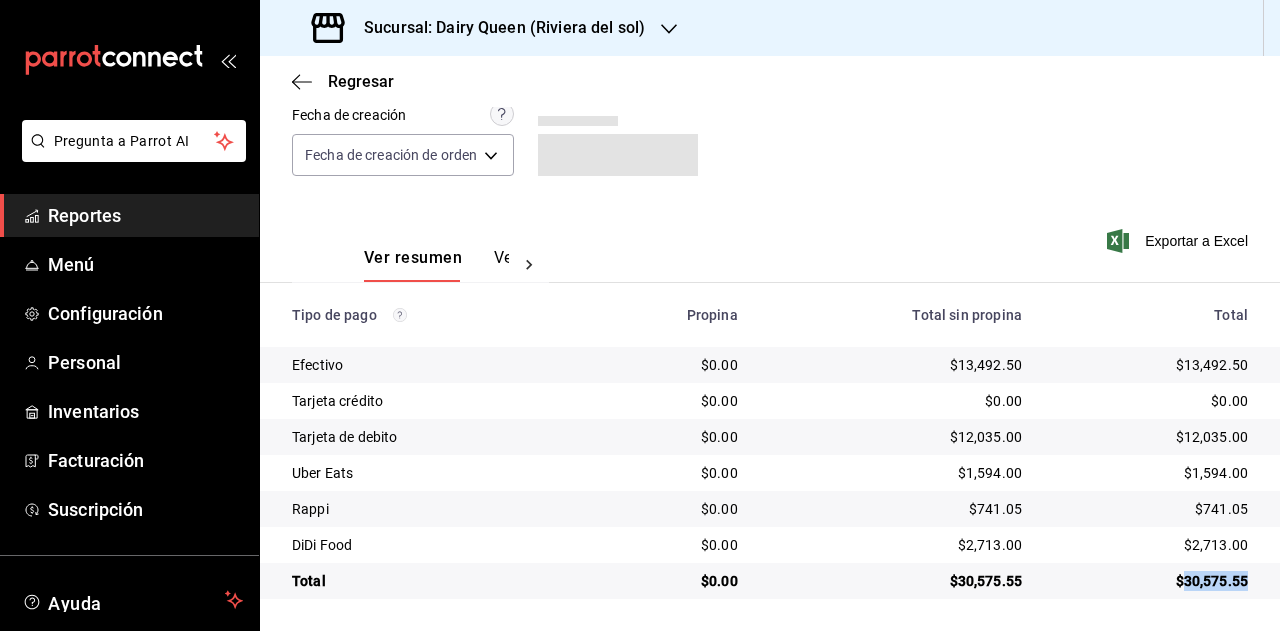 click on "$1,594.00" at bounding box center [1151, 473] 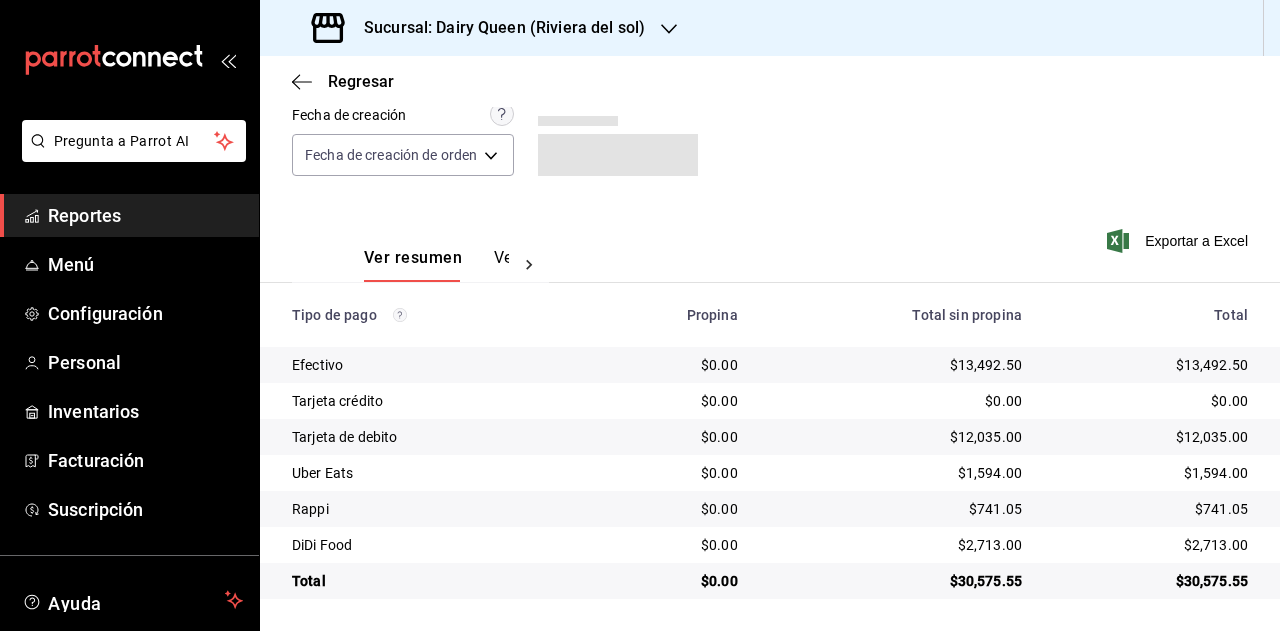 click on "$741.05" at bounding box center [1151, 509] 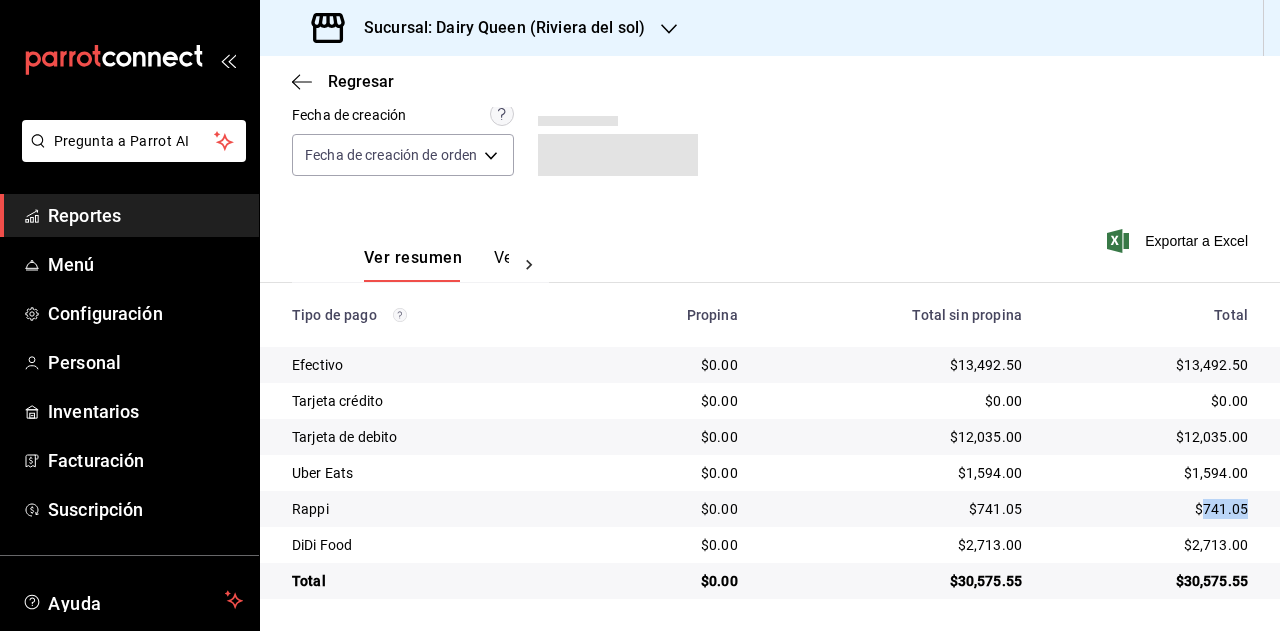 click on "$741.05" at bounding box center (1151, 509) 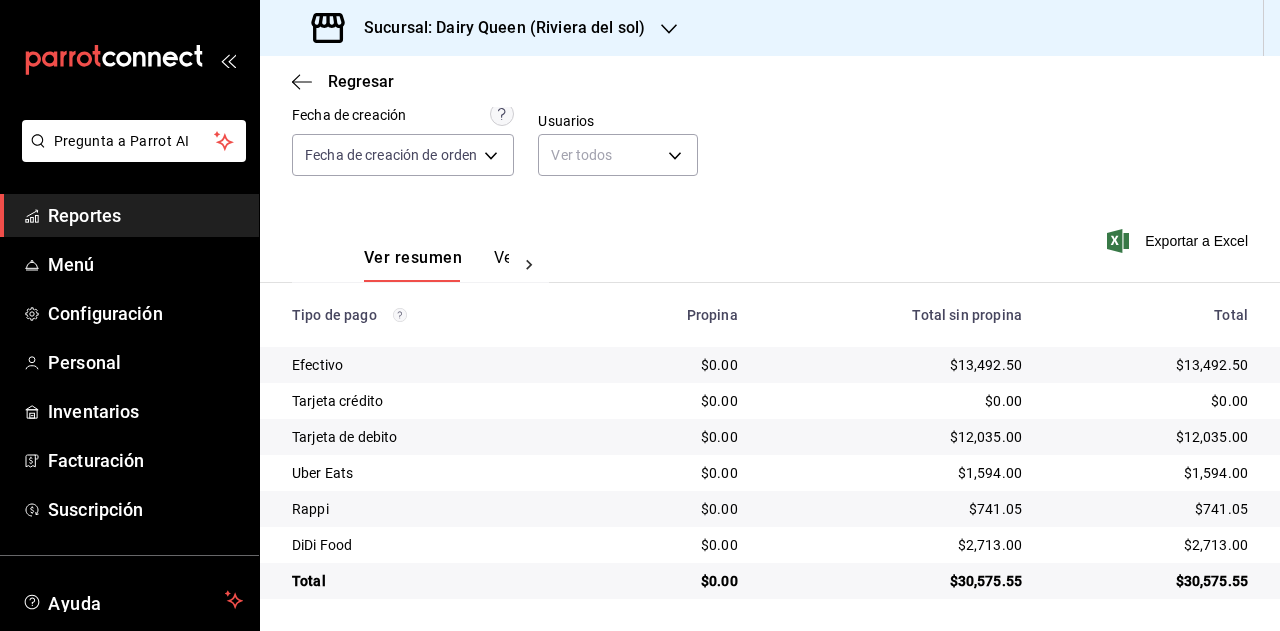 click on "$2,713.00" at bounding box center [1151, 545] 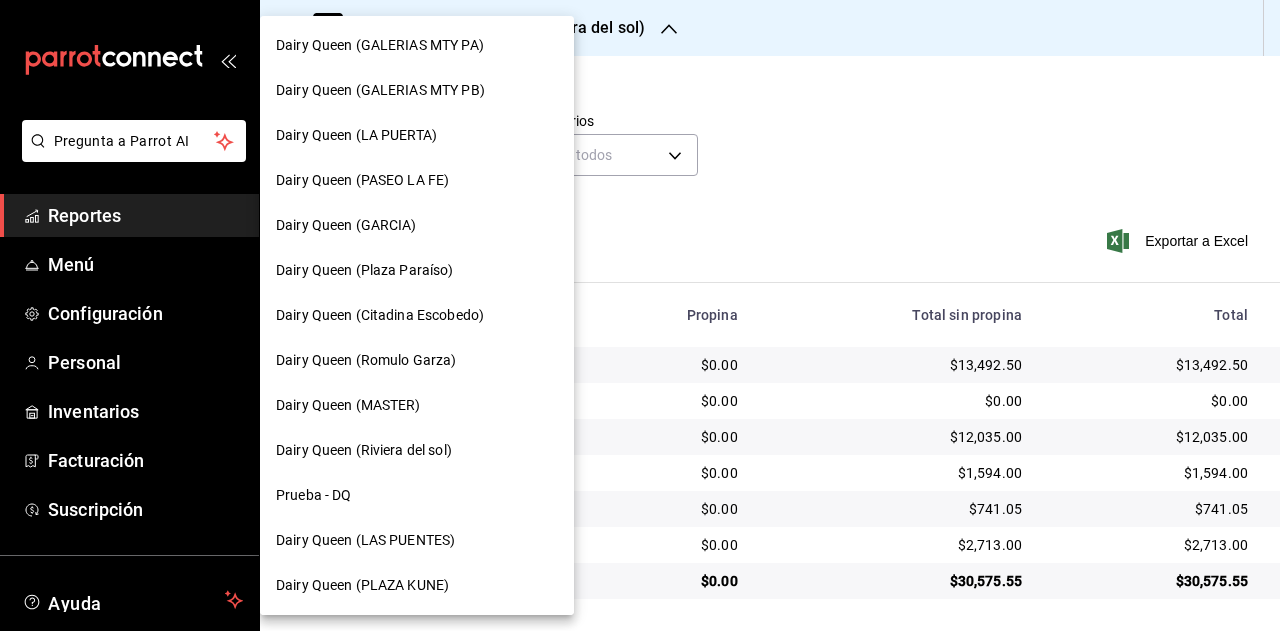 scroll, scrollTop: 902, scrollLeft: 0, axis: vertical 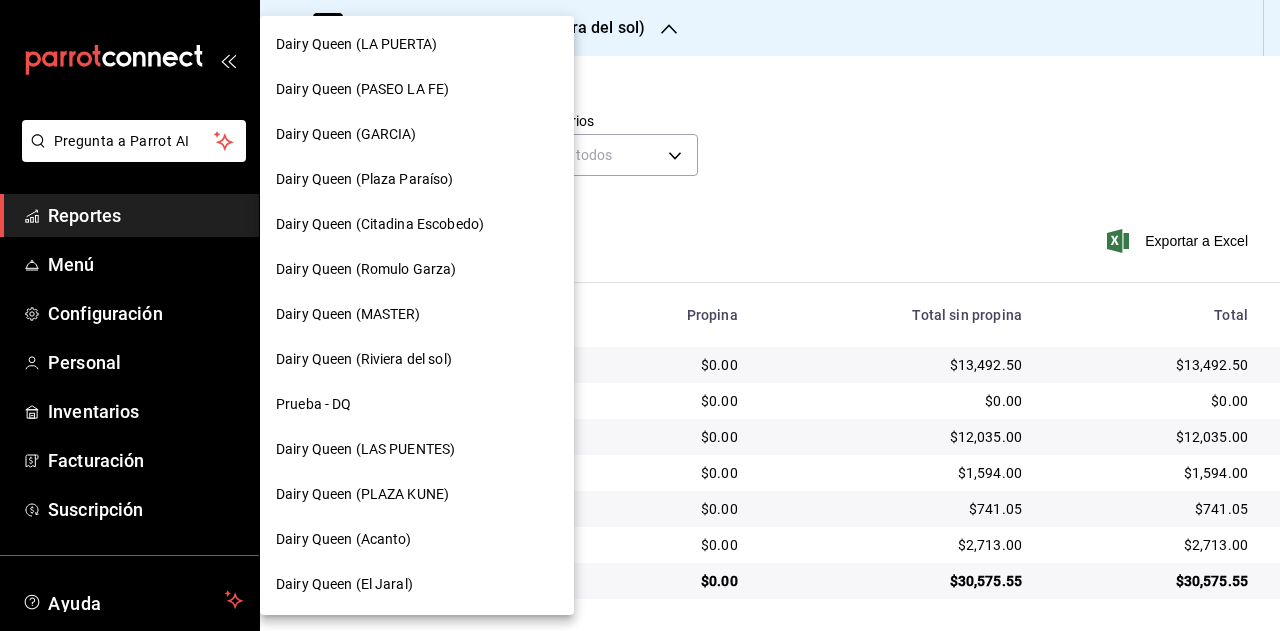 click on "Dairy Queen (LAS PUENTES)" at bounding box center [365, 449] 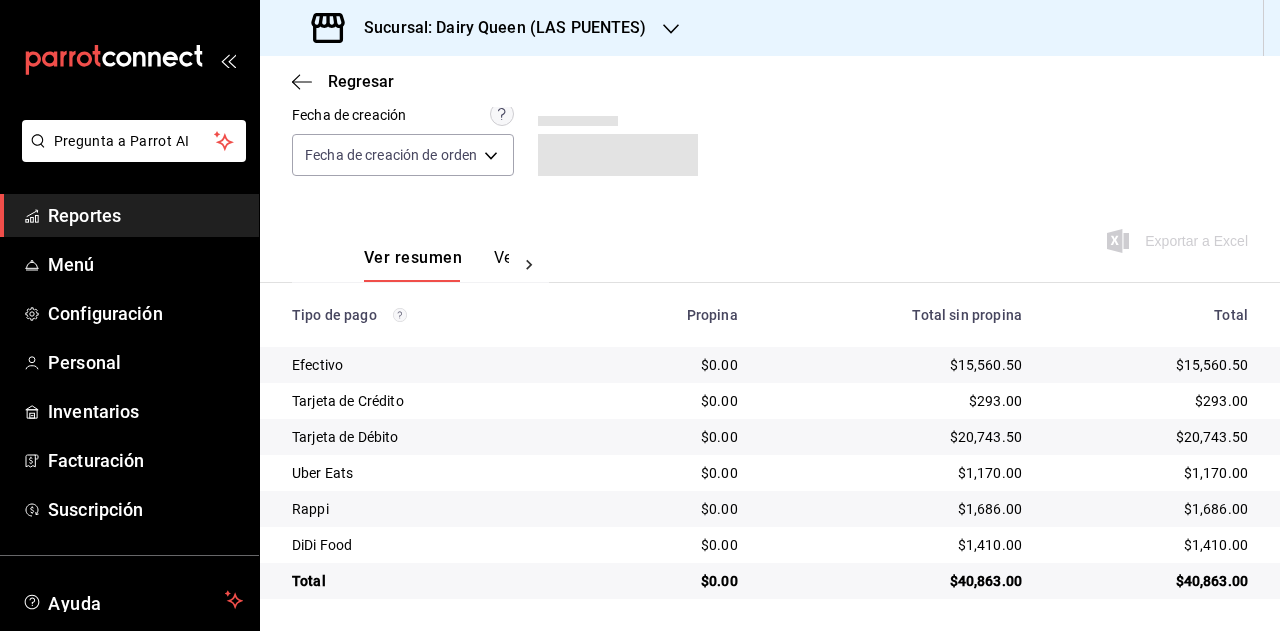 scroll, scrollTop: 179, scrollLeft: 0, axis: vertical 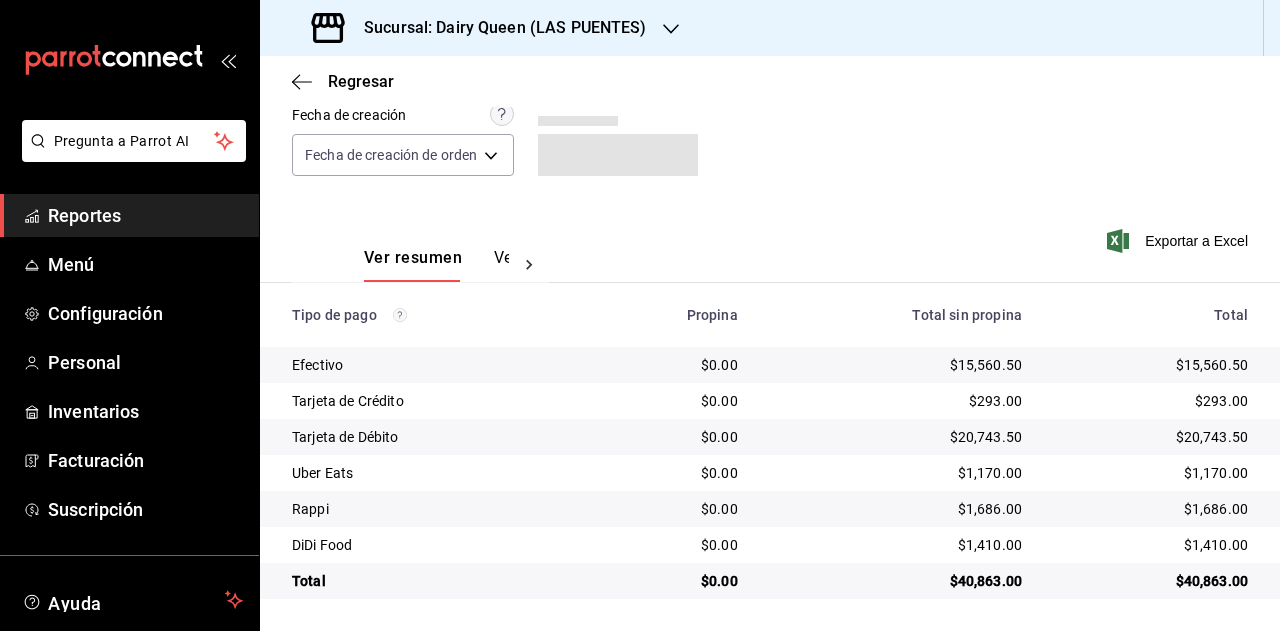 click on "$40,863.00" at bounding box center [1151, 581] 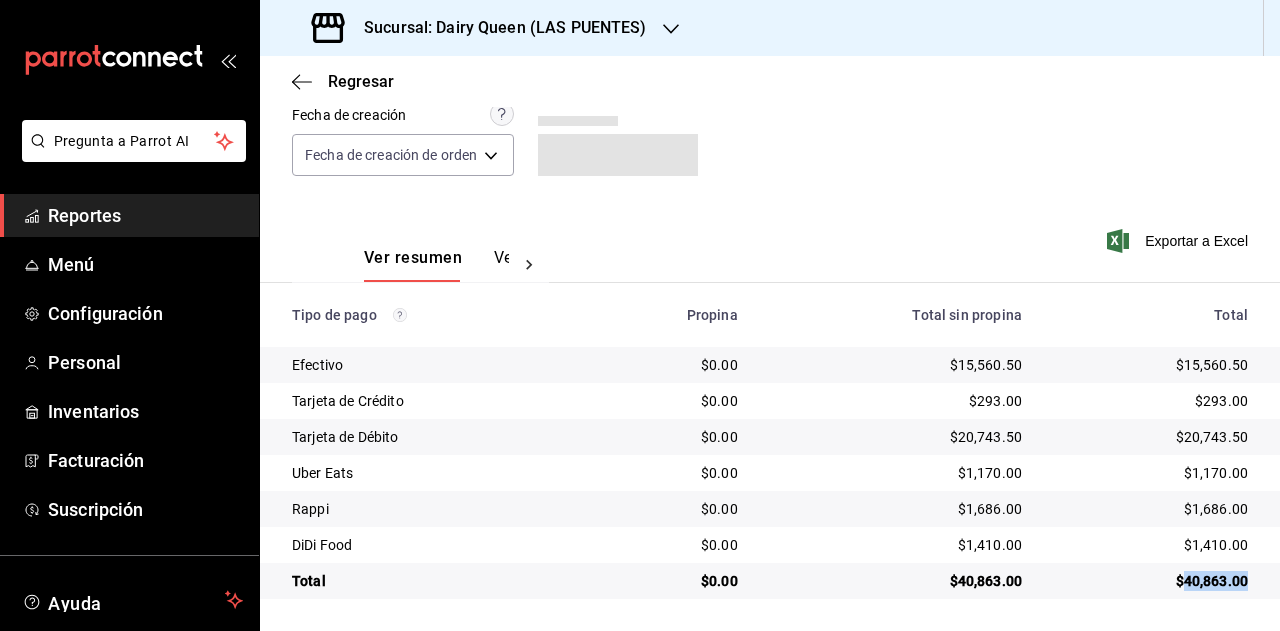 click on "$40,863.00" at bounding box center [1151, 581] 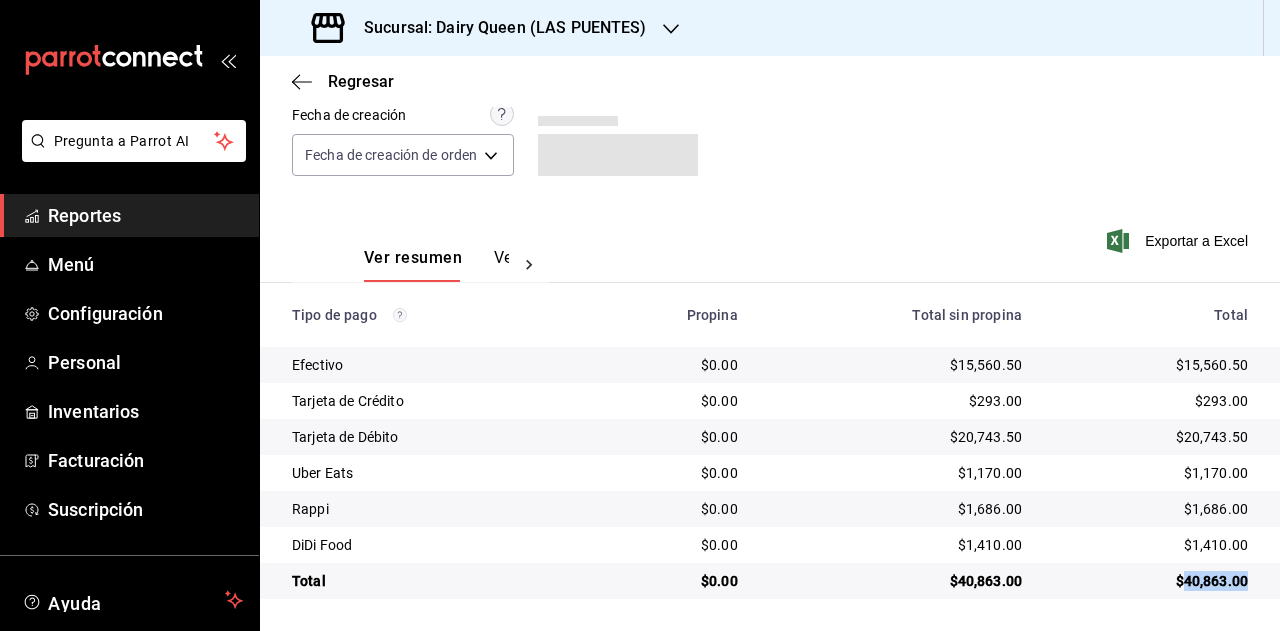 click on "$1,170.00" at bounding box center (1151, 473) 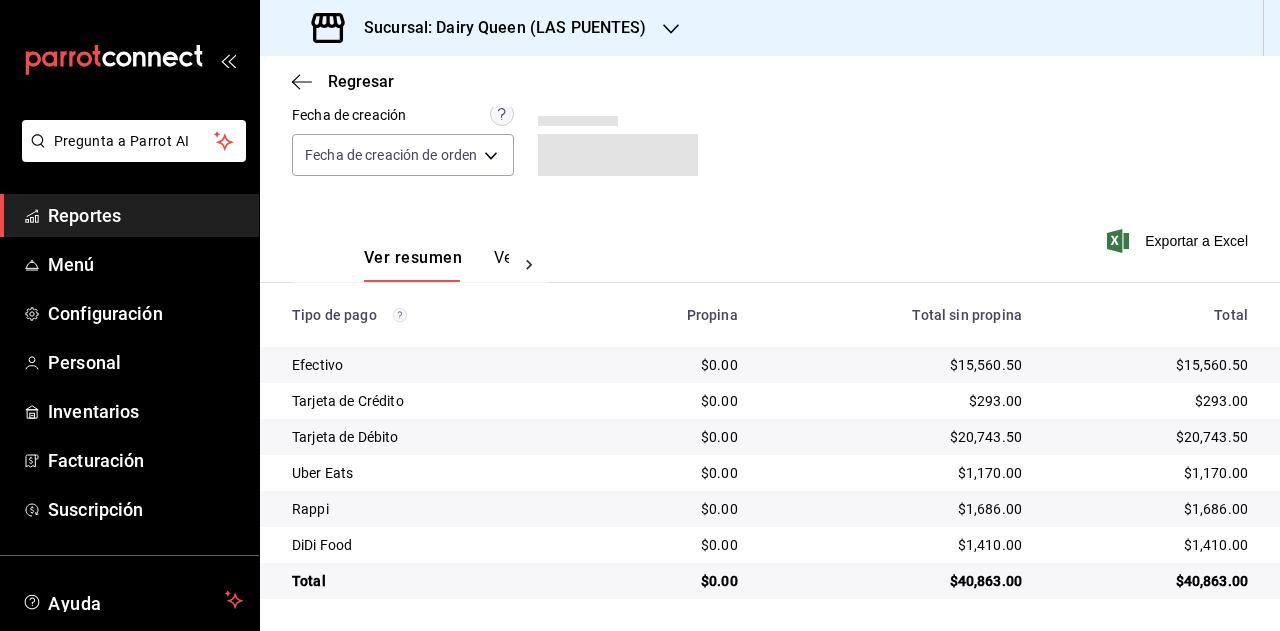 drag, startPoint x: 1186, startPoint y: 513, endPoint x: 1229, endPoint y: 491, distance: 48.30114 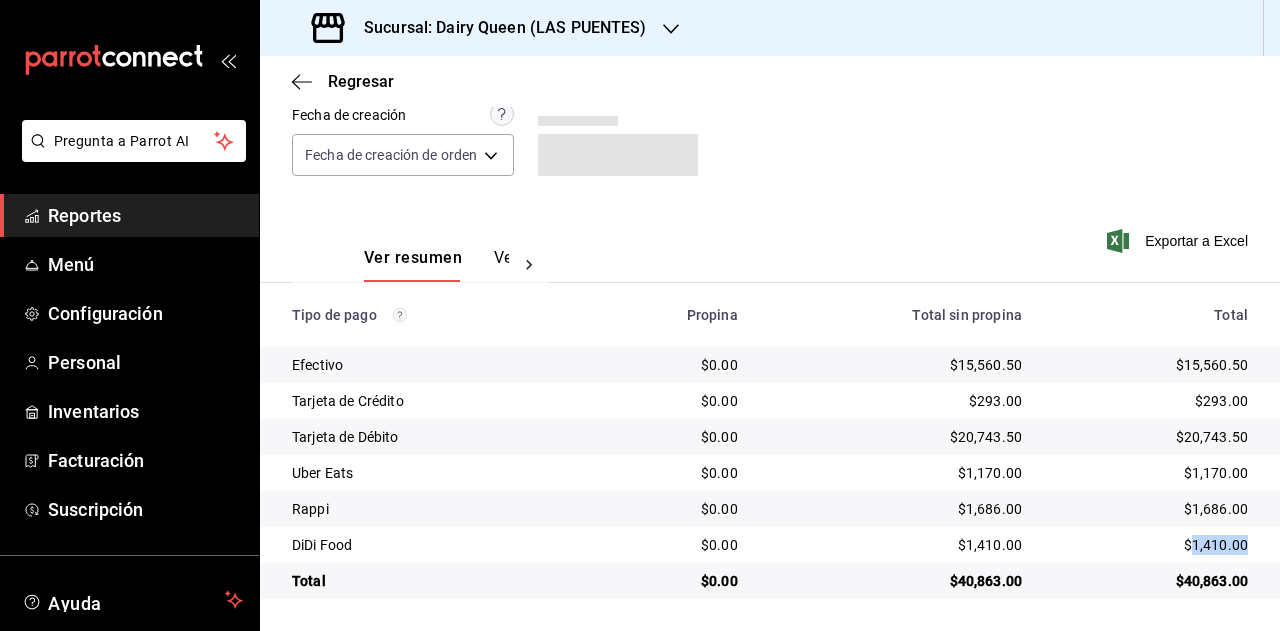 click on "$1,410.00" at bounding box center (1151, 545) 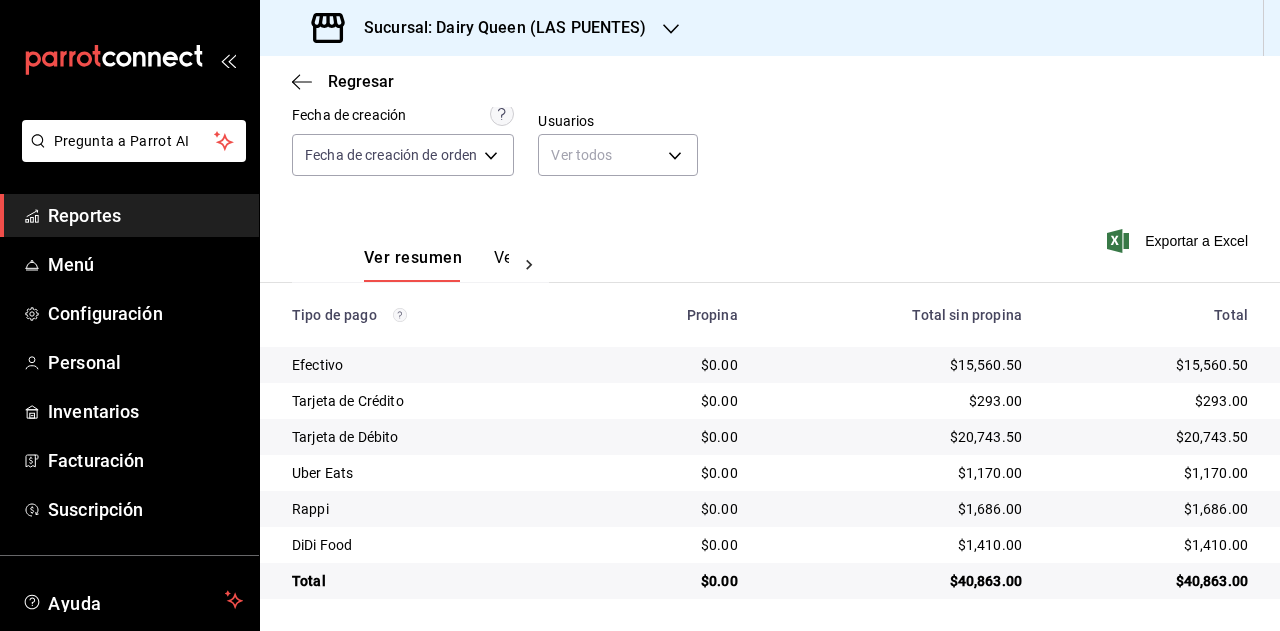 click on "Sucursal: Dairy Queen (LAS PUENTES)" at bounding box center (481, 28) 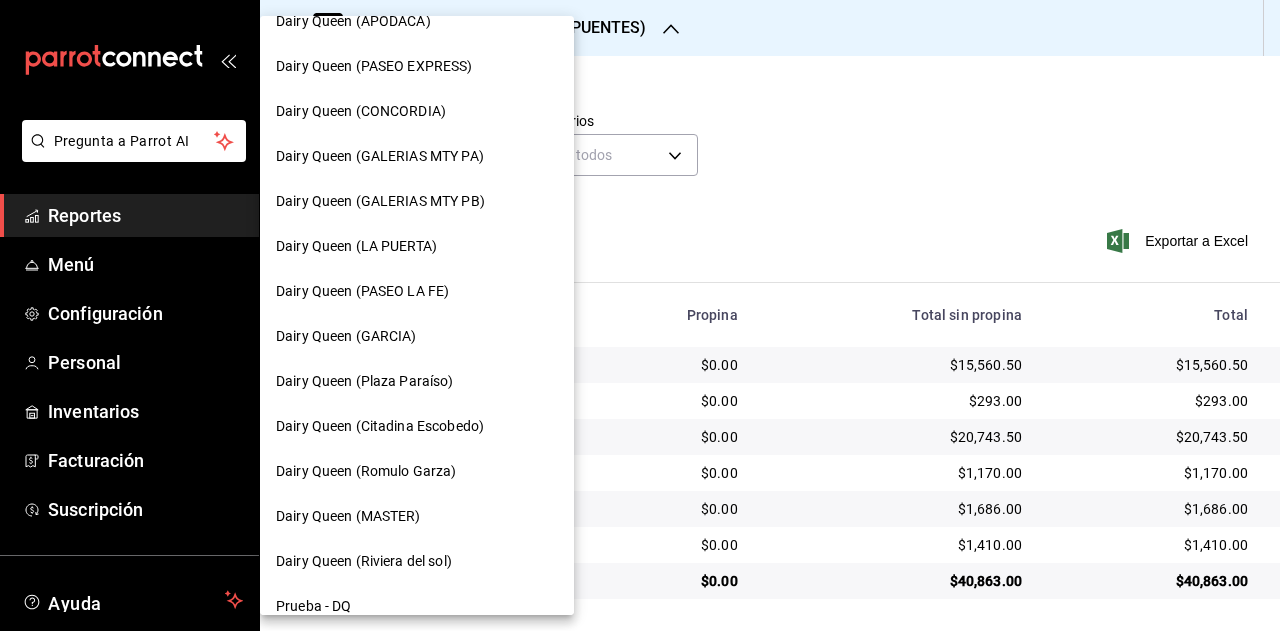 scroll, scrollTop: 900, scrollLeft: 0, axis: vertical 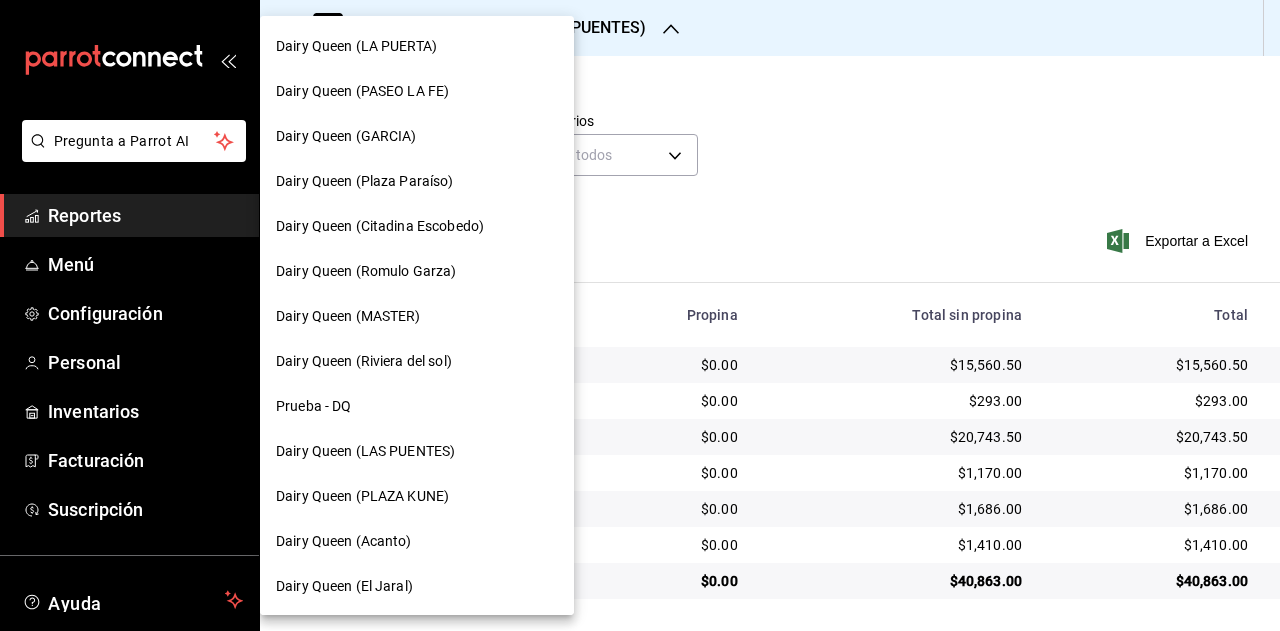 click on "Dairy Queen (PLAZA KUNE)" at bounding box center [417, 496] 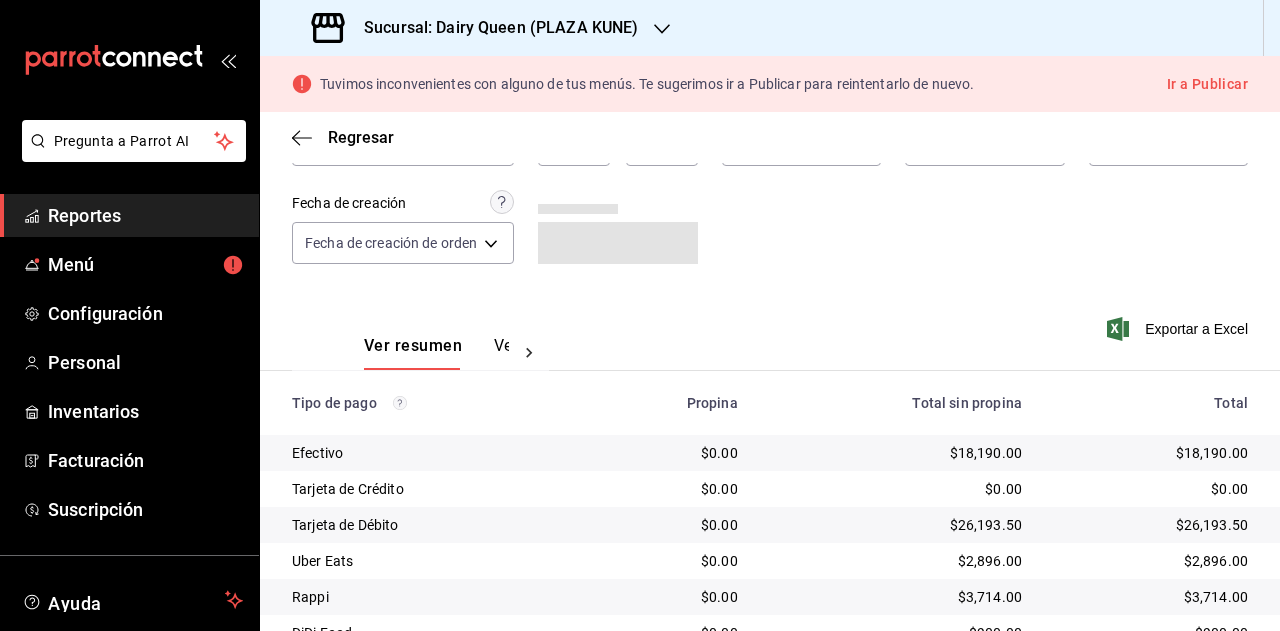 scroll, scrollTop: 235, scrollLeft: 0, axis: vertical 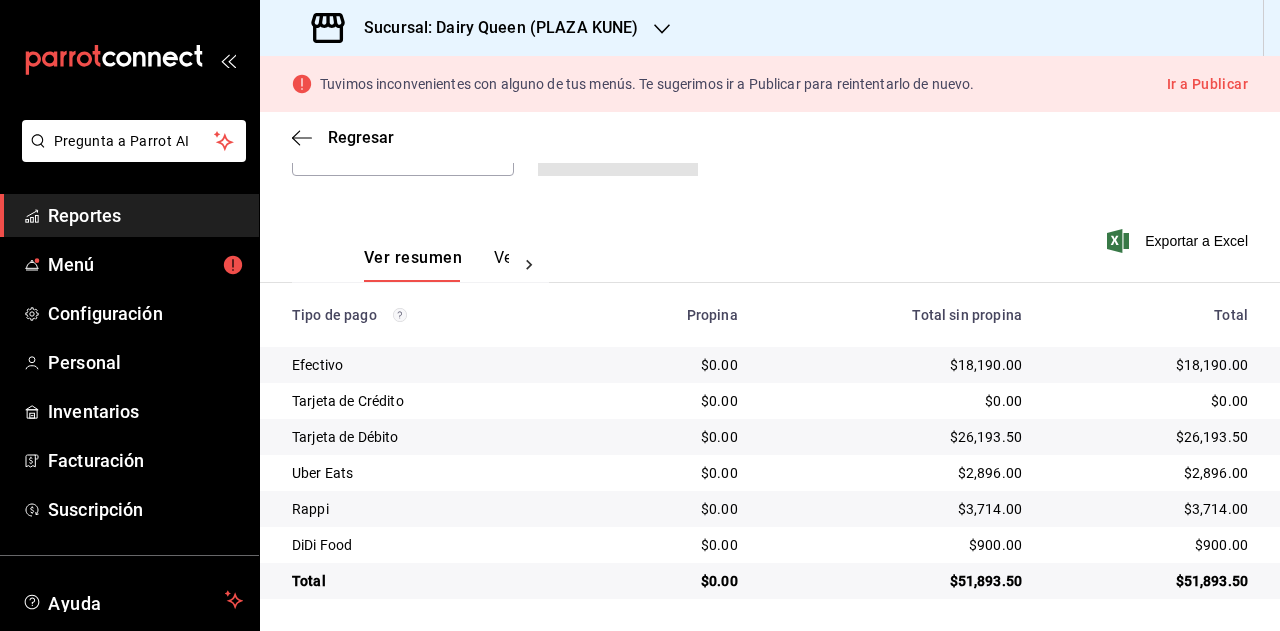 click on "$51,893.50" at bounding box center [1151, 581] 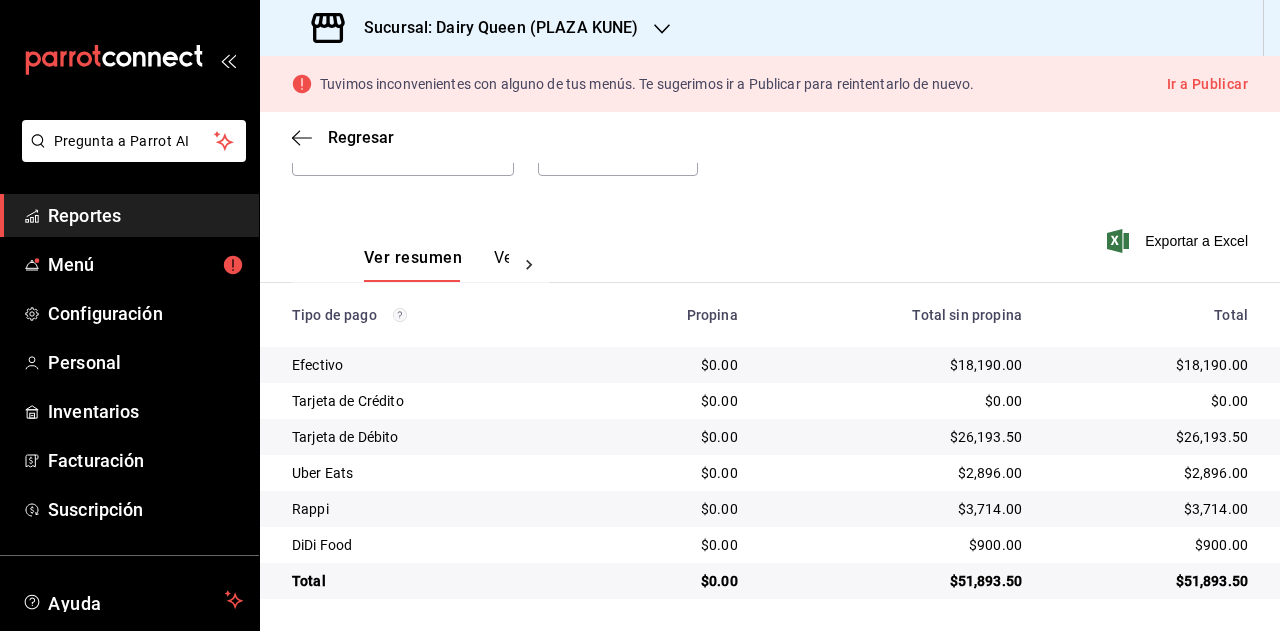 click on "$2,896.00" at bounding box center [1151, 473] 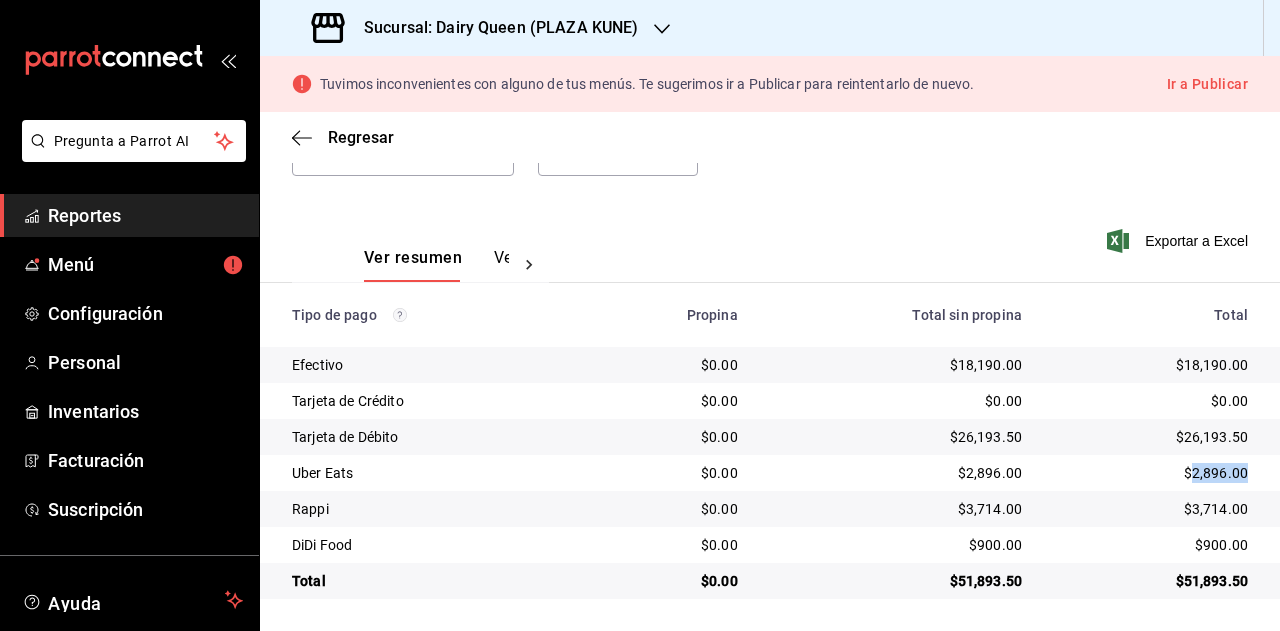 click on "$2,896.00" at bounding box center [1151, 473] 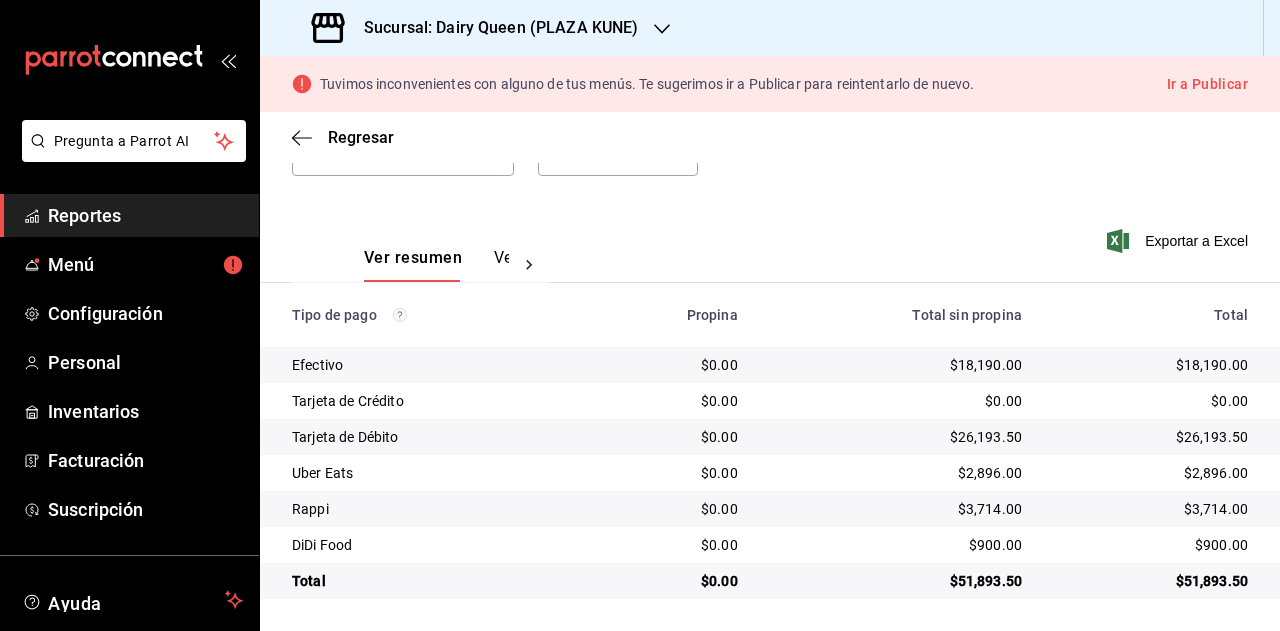 click on "$3,714.00" at bounding box center (1159, 509) 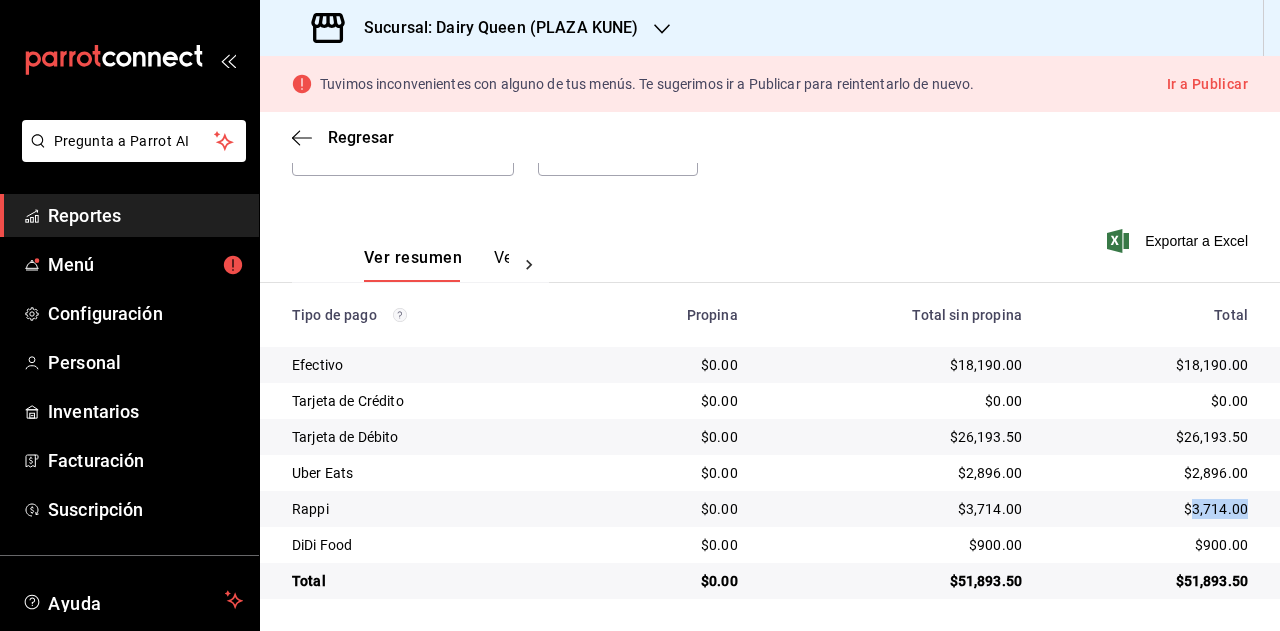 click on "$3,714.00" at bounding box center [1151, 509] 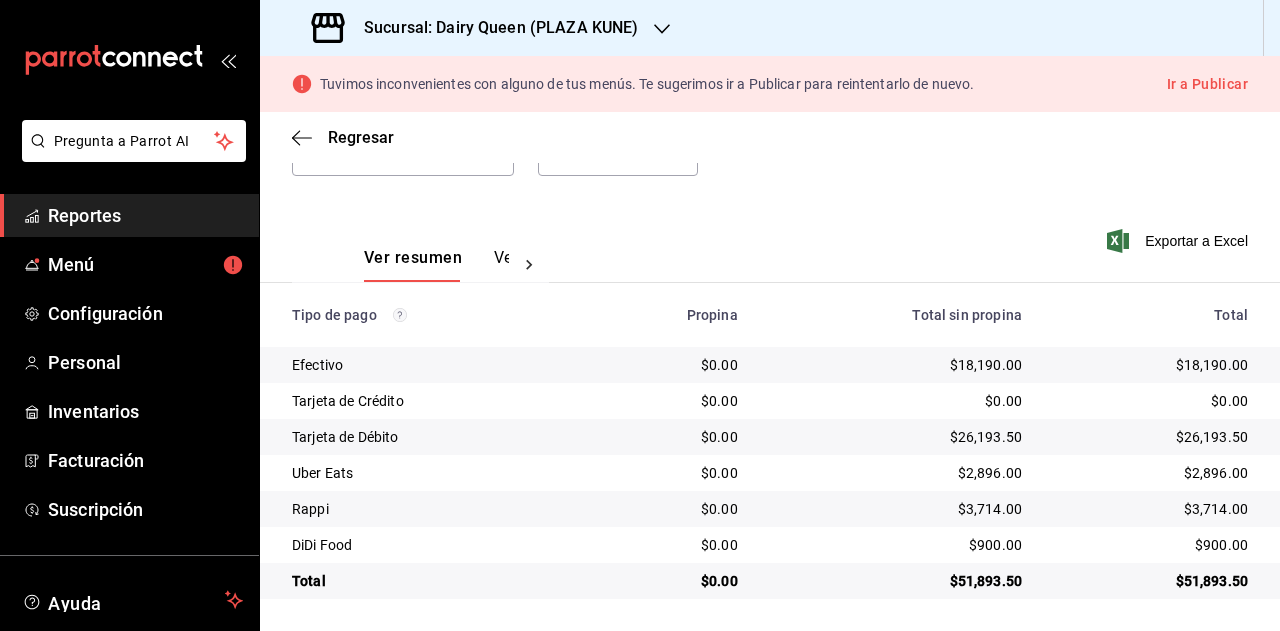 click on "$900.00" at bounding box center (1159, 545) 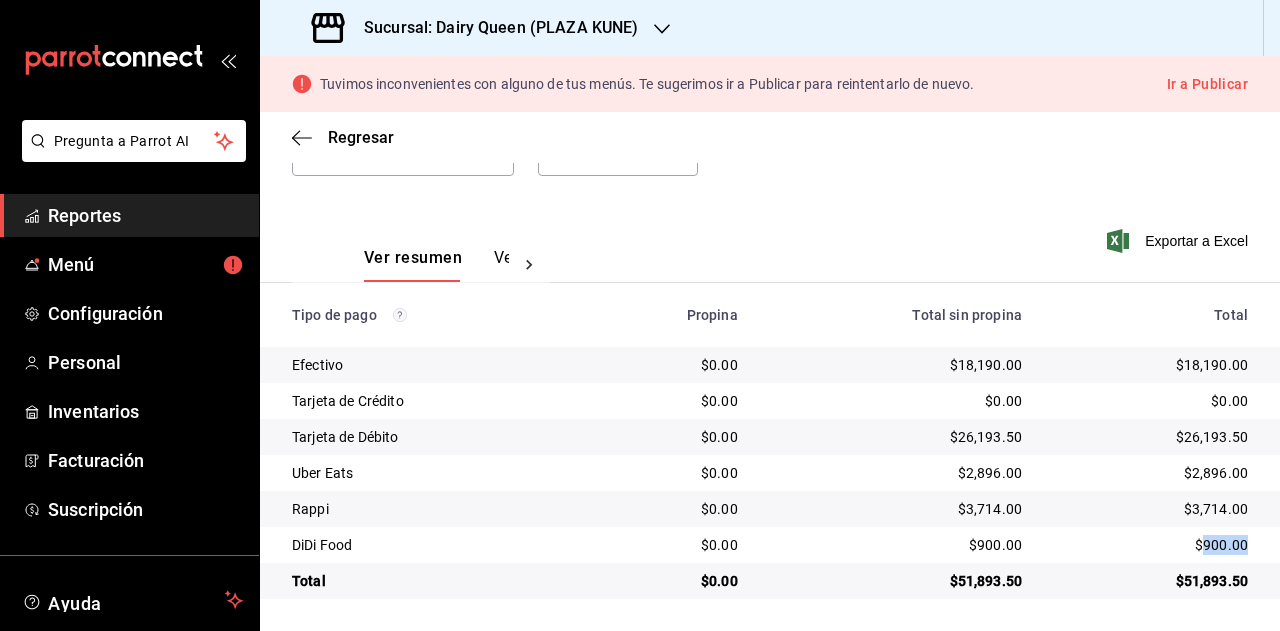 click on "$900.00" at bounding box center [1159, 545] 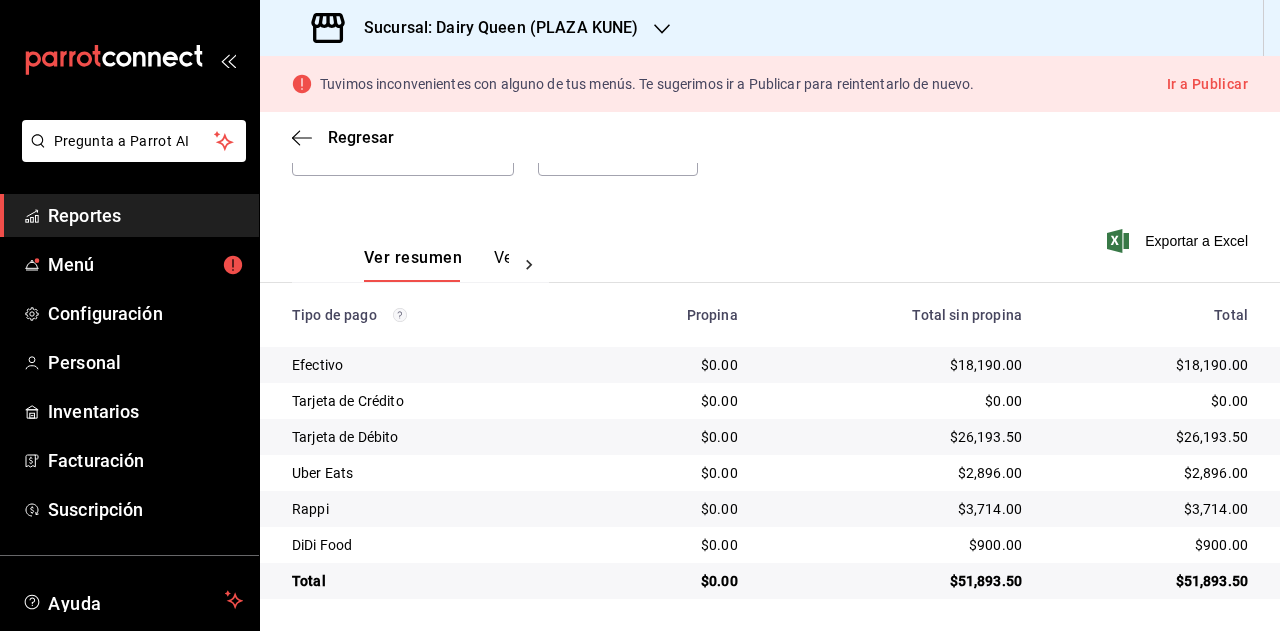 click on "Sucursal: Dairy Queen (PLAZA KUNE)" at bounding box center [493, 28] 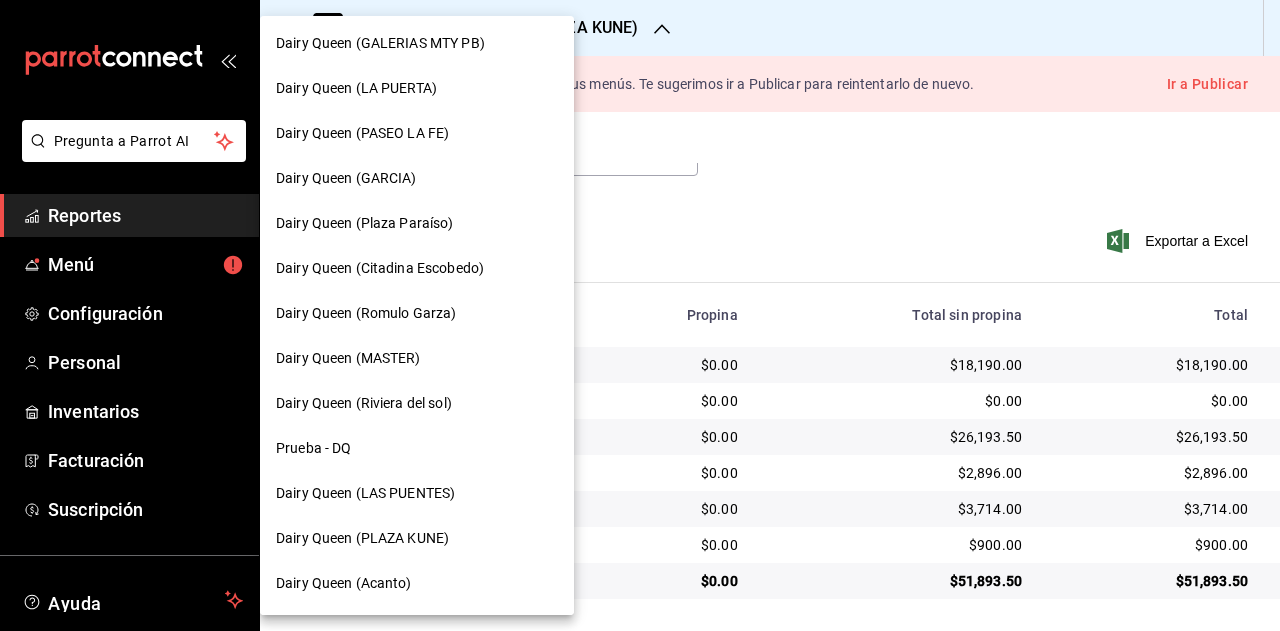 scroll, scrollTop: 902, scrollLeft: 0, axis: vertical 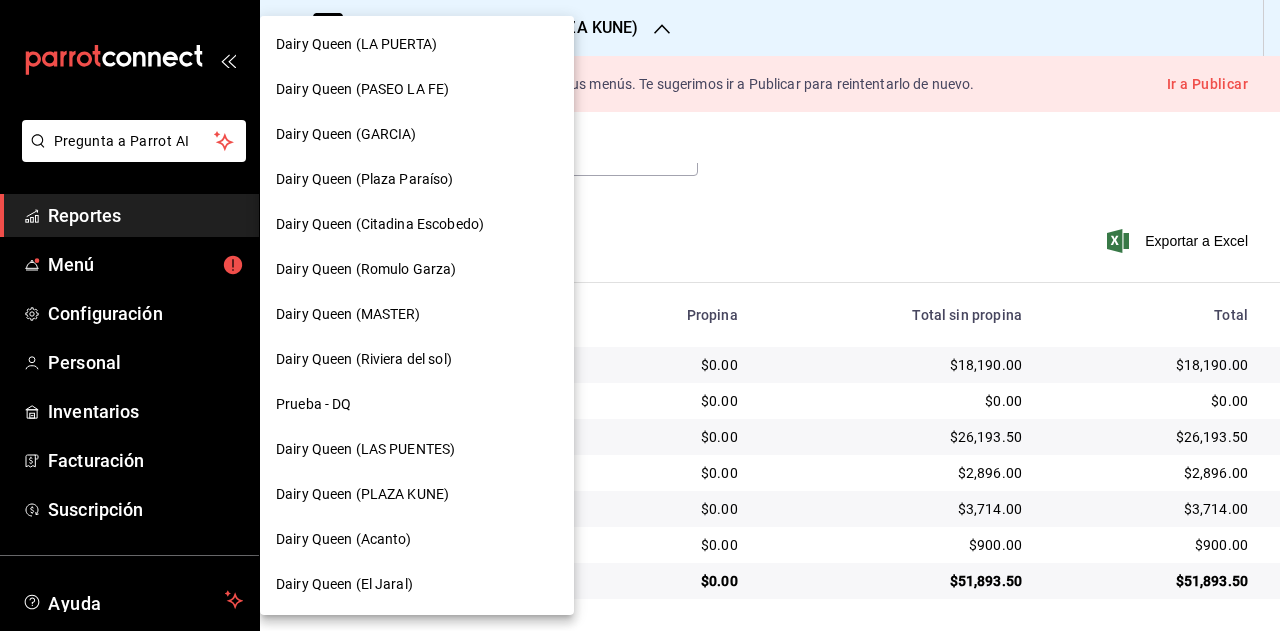 click on "Dairy Queen (Acanto)" at bounding box center (417, 539) 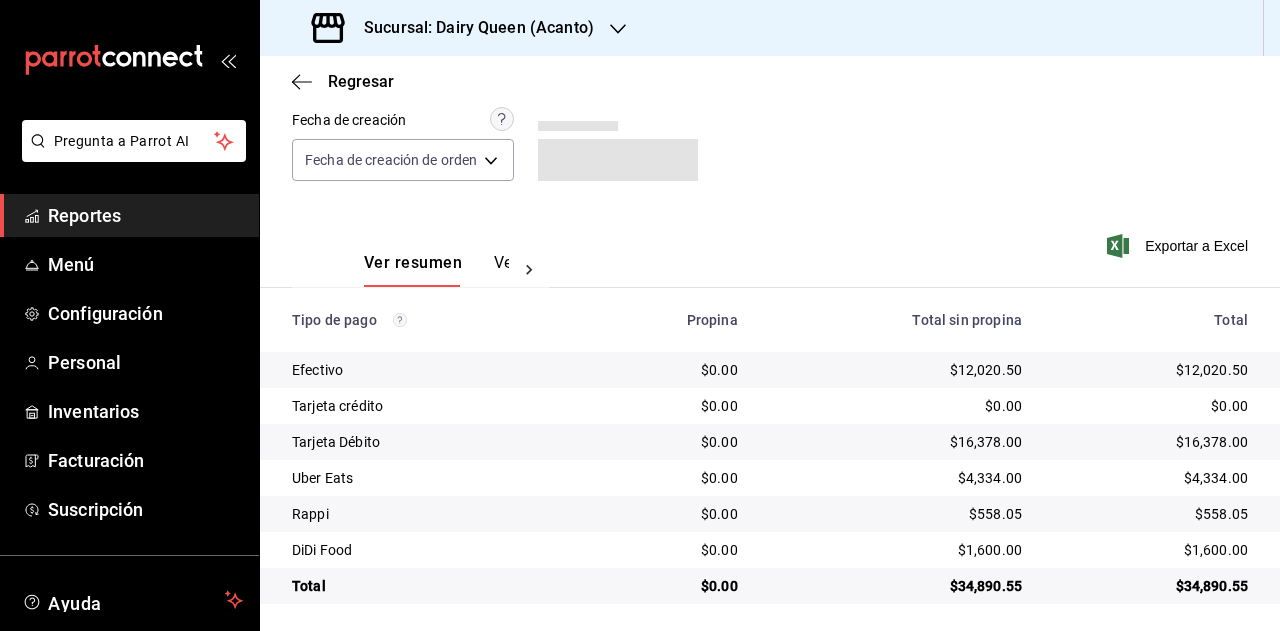 scroll, scrollTop: 179, scrollLeft: 0, axis: vertical 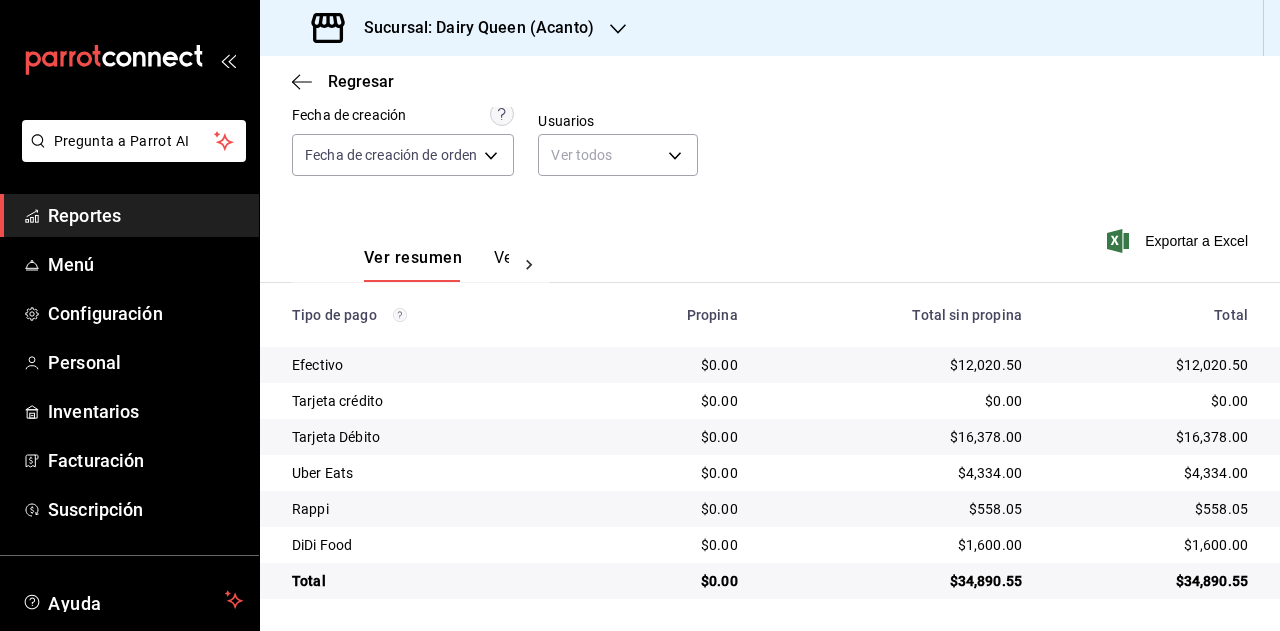 click on "$34,890.55" at bounding box center [1151, 581] 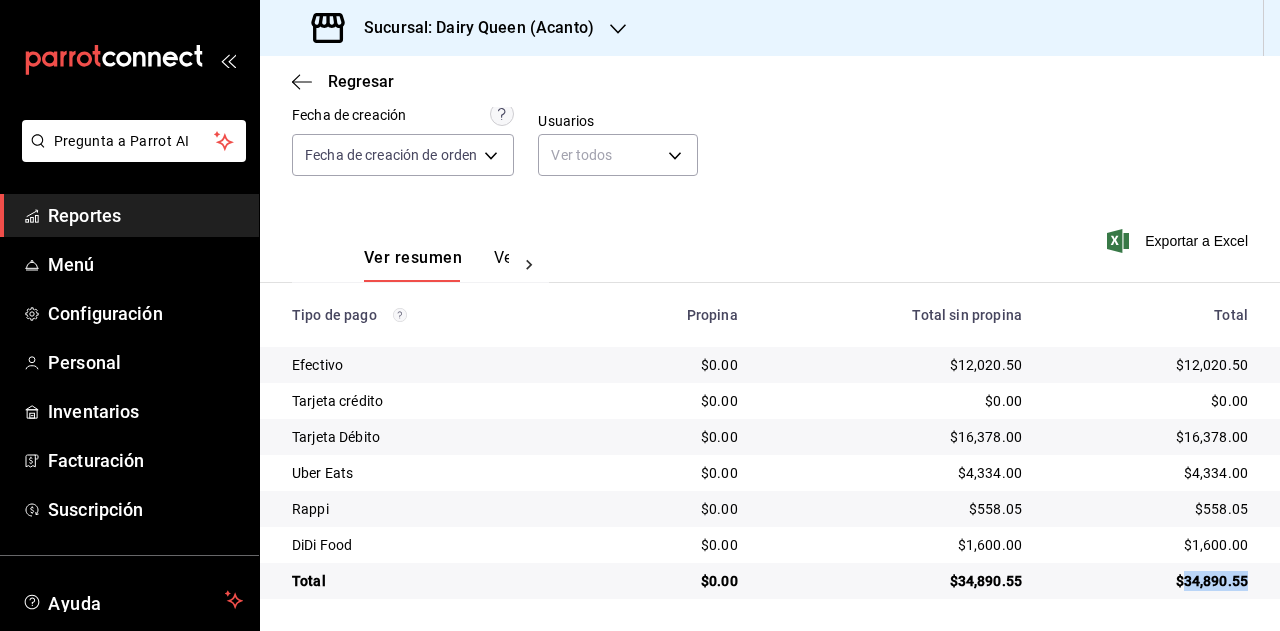 click on "$34,890.55" at bounding box center [1151, 581] 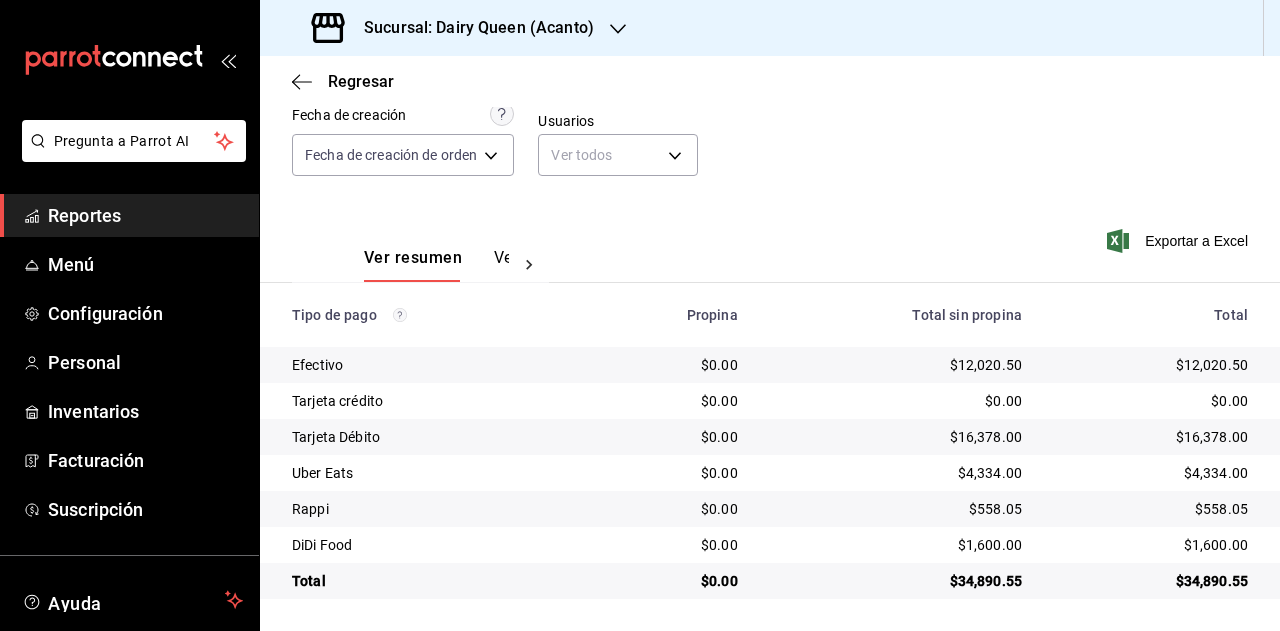 click on "$4,334.00" at bounding box center (1151, 473) 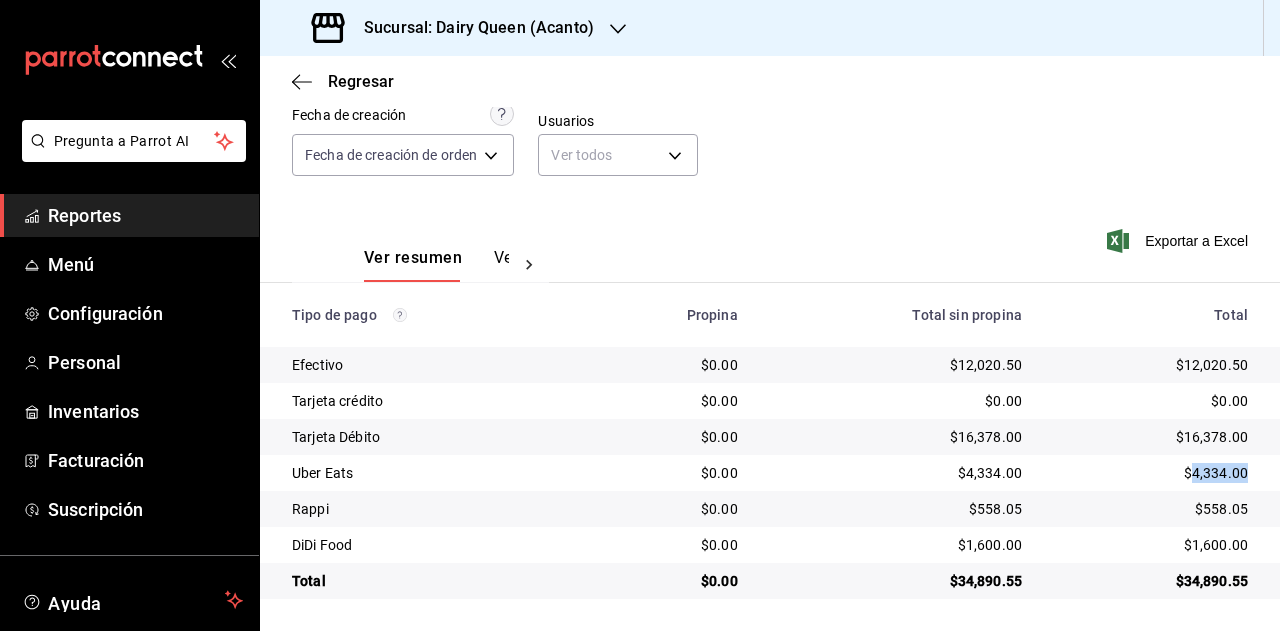click on "$4,334.00" at bounding box center (1151, 473) 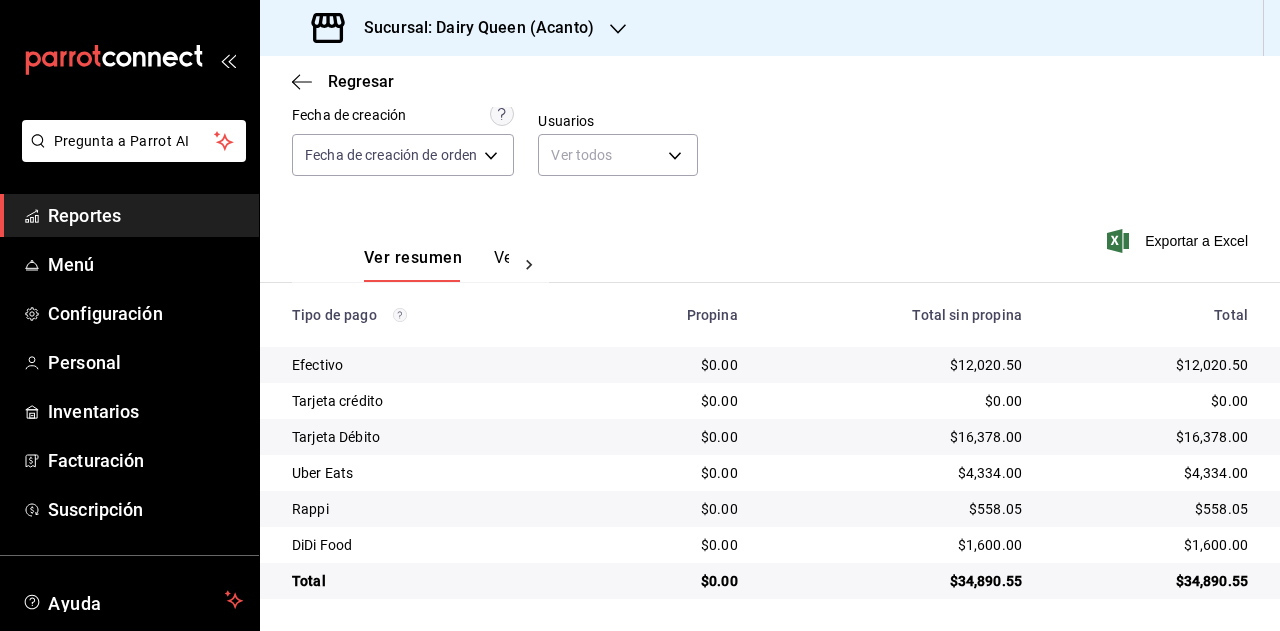 click on "$558.05" at bounding box center [1151, 509] 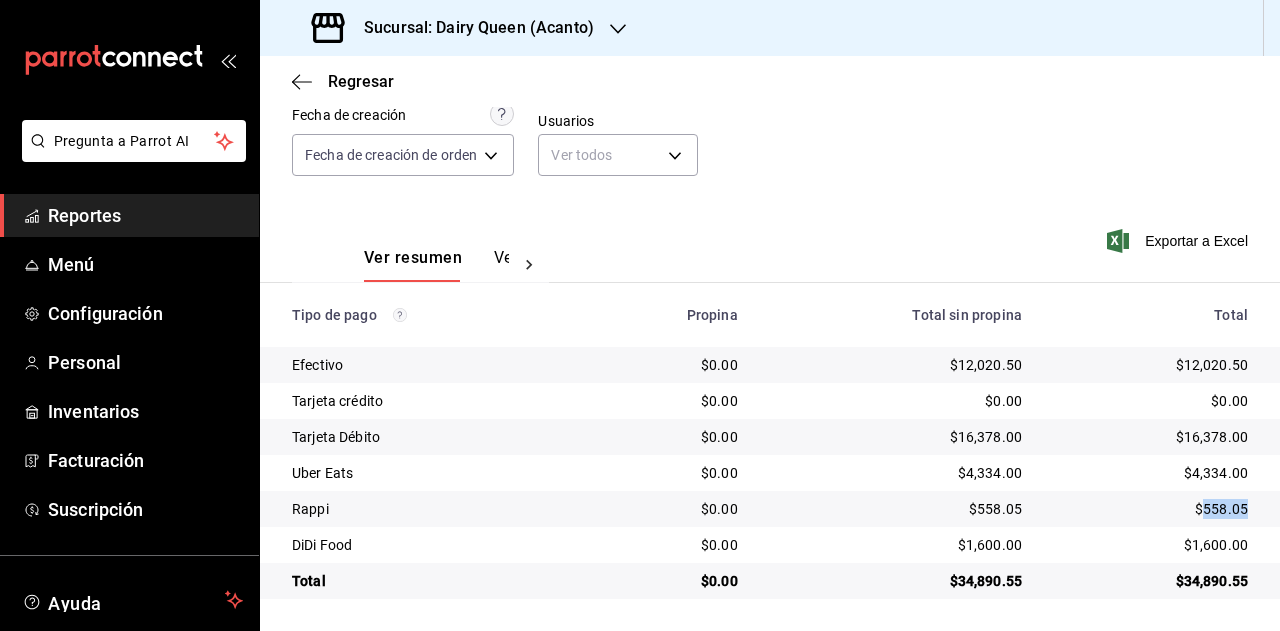 click on "$558.05" at bounding box center [1151, 509] 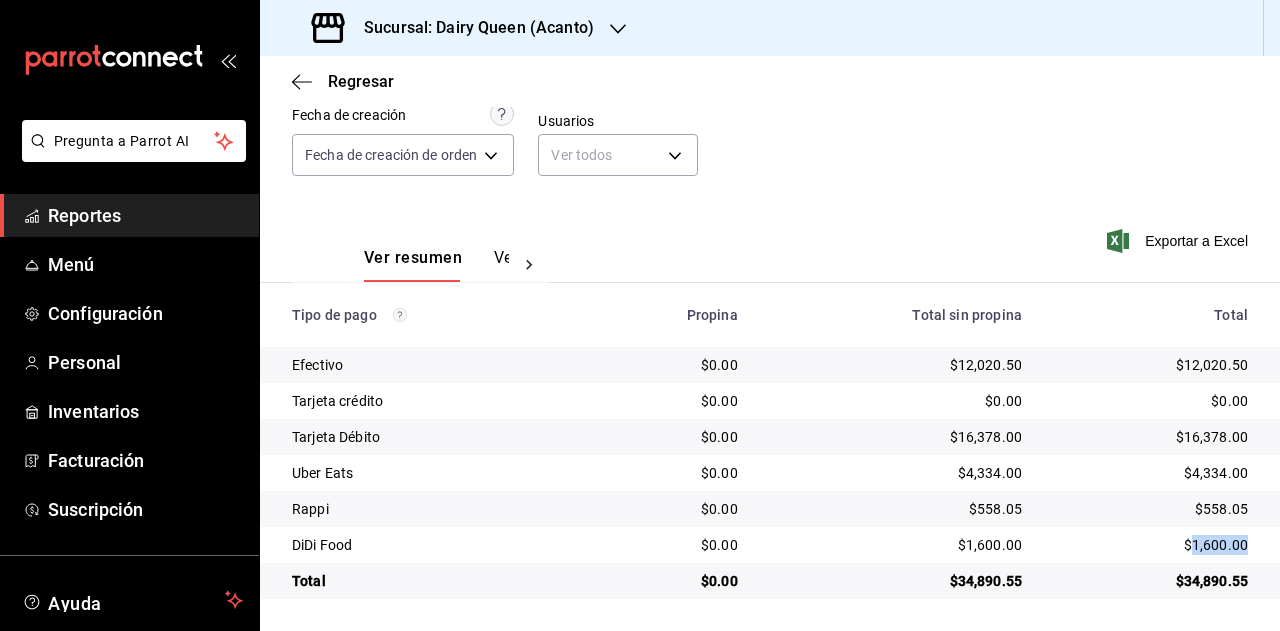 click on "$1,600.00" at bounding box center [1151, 545] 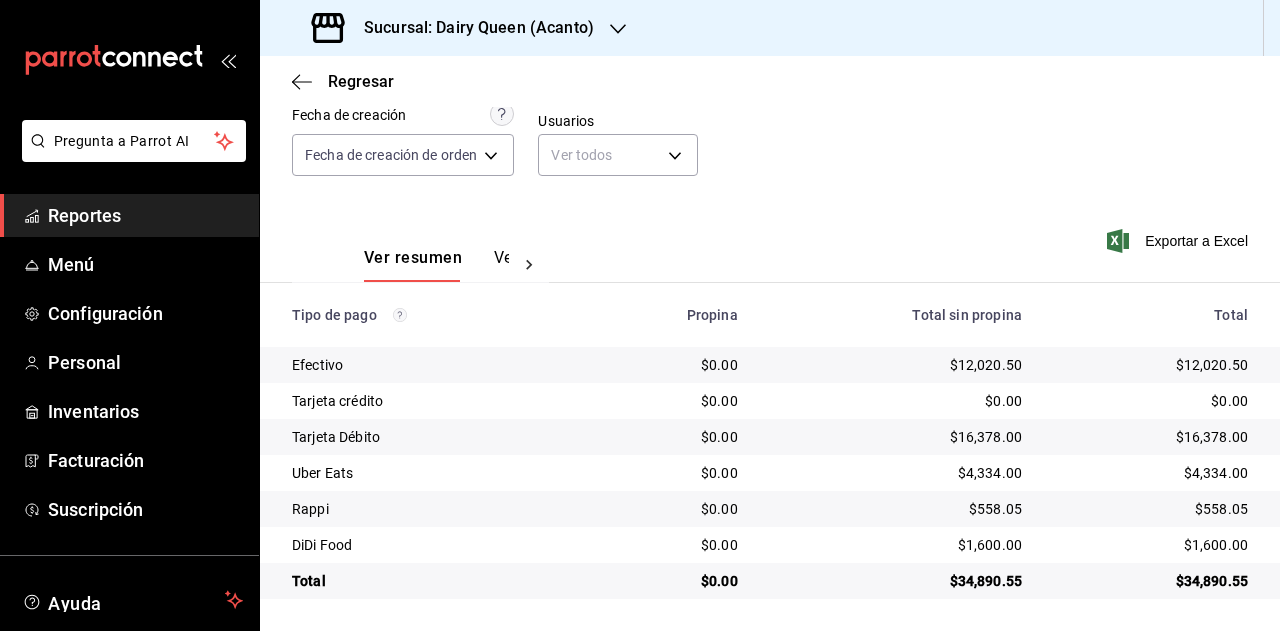 click on "$34,890.55" at bounding box center [1151, 581] 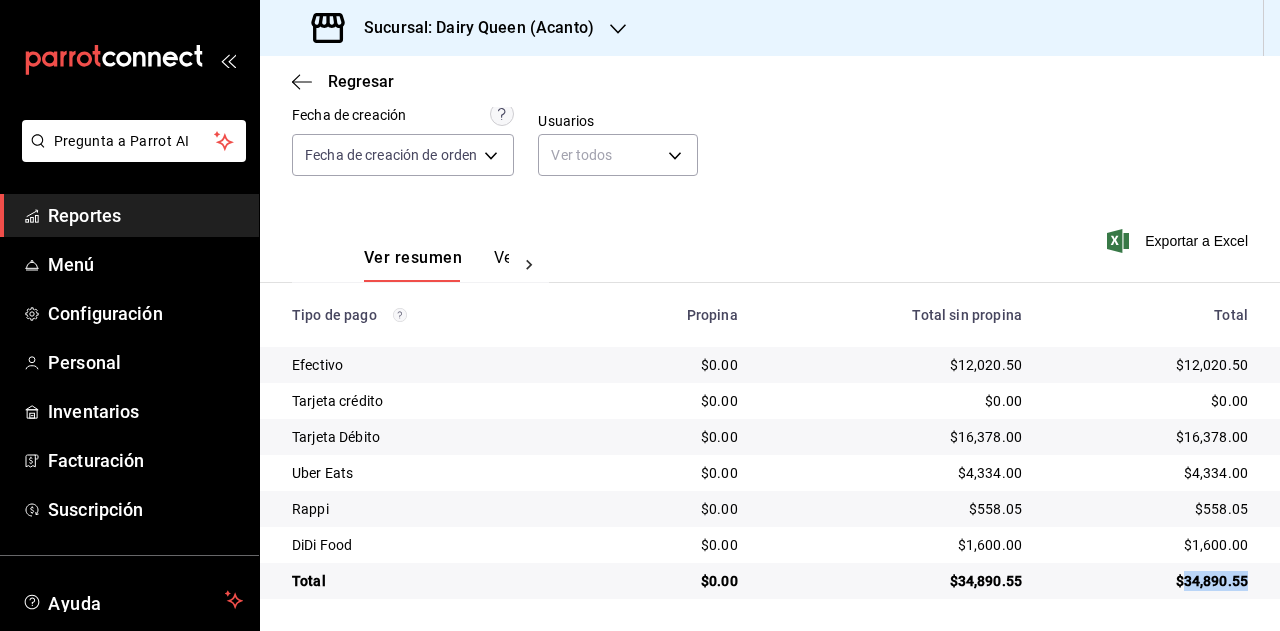 click on "$34,890.55" at bounding box center (1151, 581) 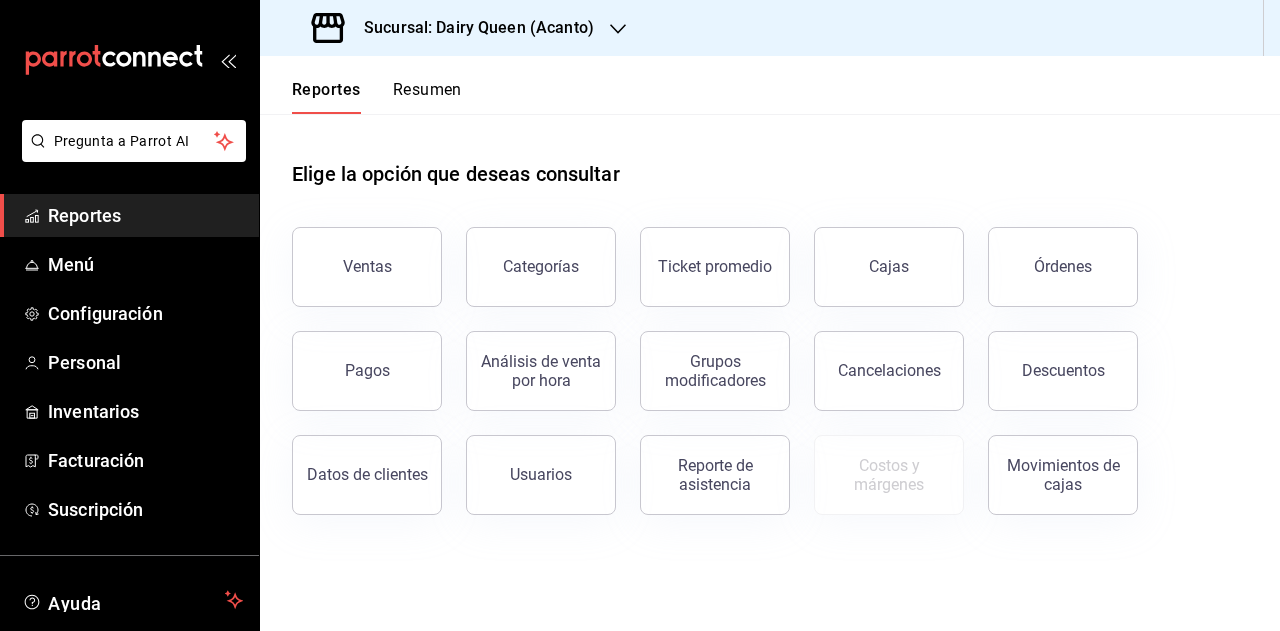 click on "Resumen" at bounding box center (427, 97) 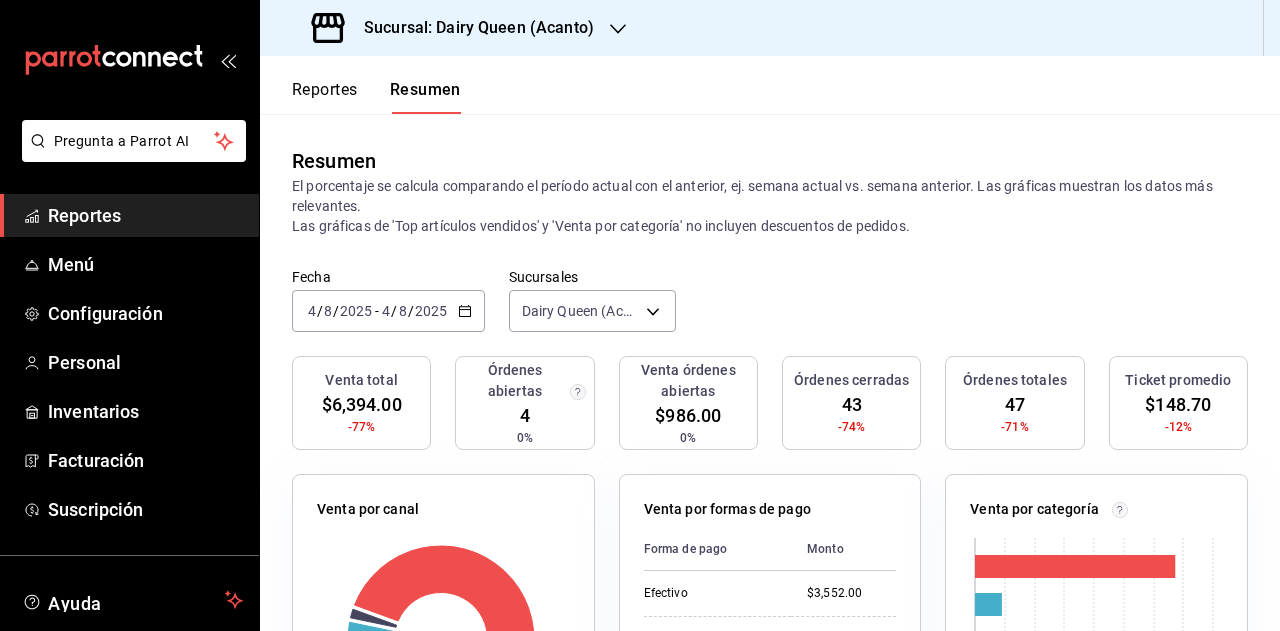 click 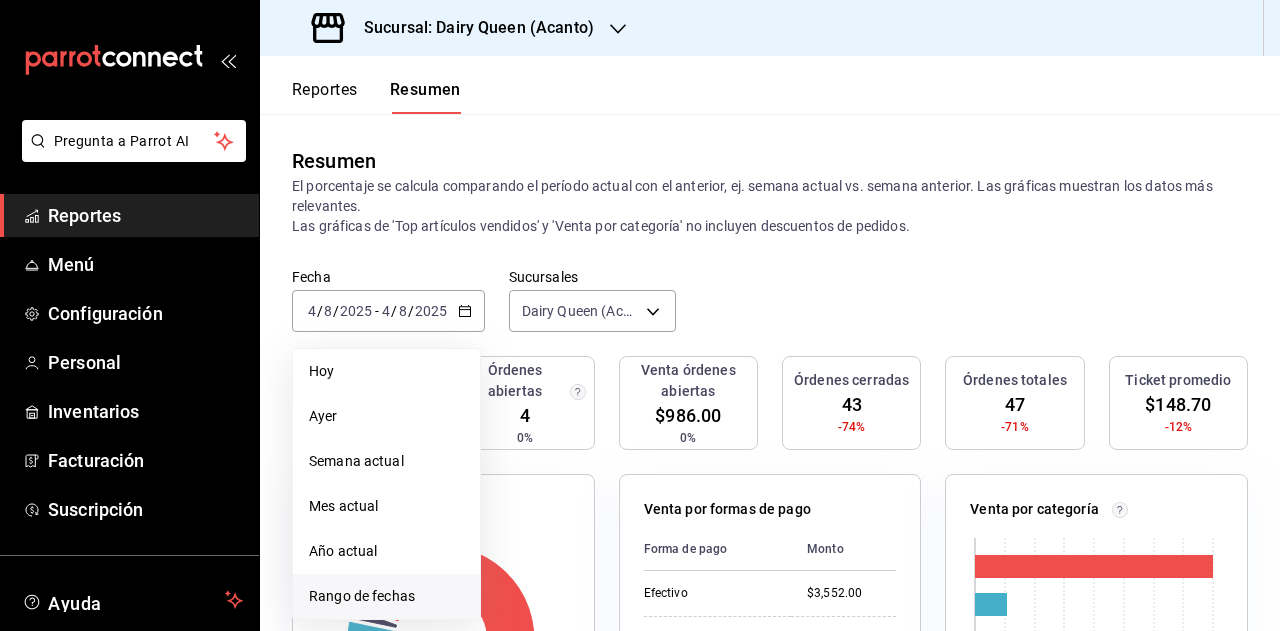 click on "Rango de fechas" at bounding box center (386, 596) 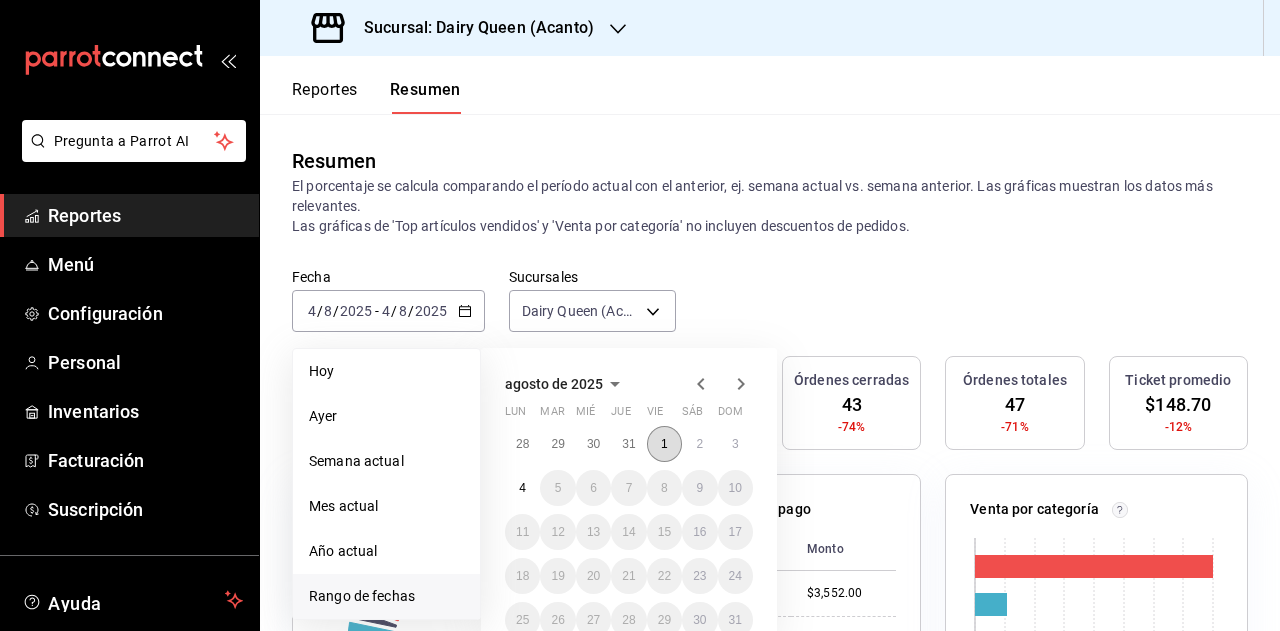 click on "1" at bounding box center (664, 444) 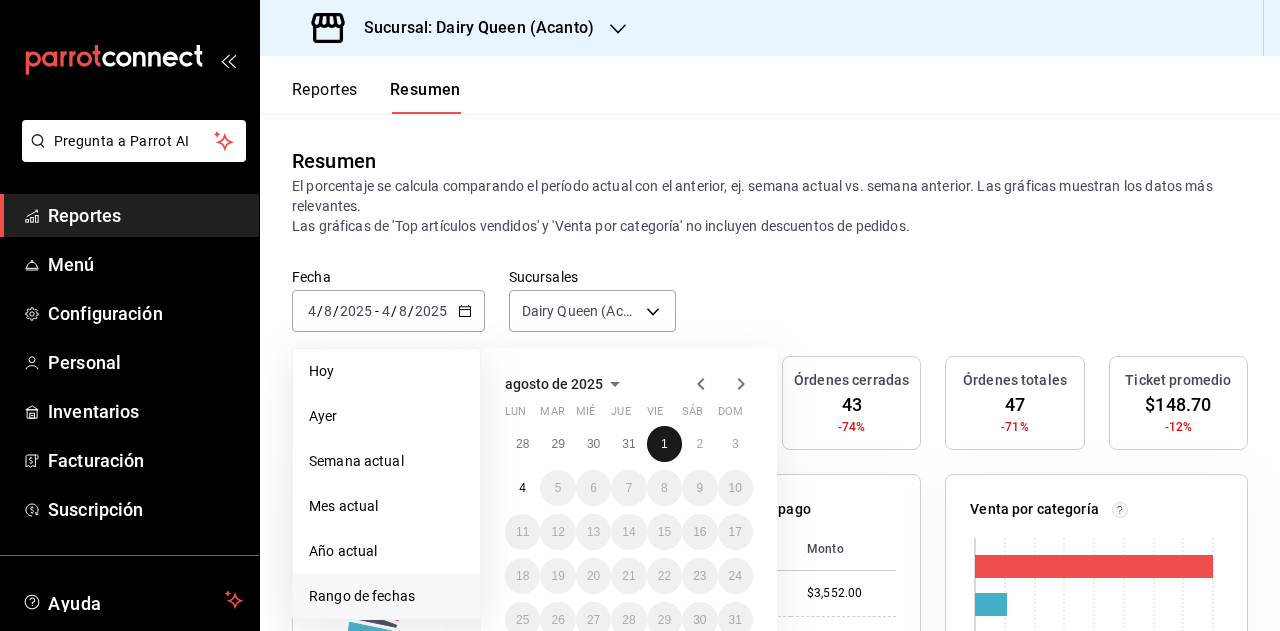 click on "1" at bounding box center (664, 444) 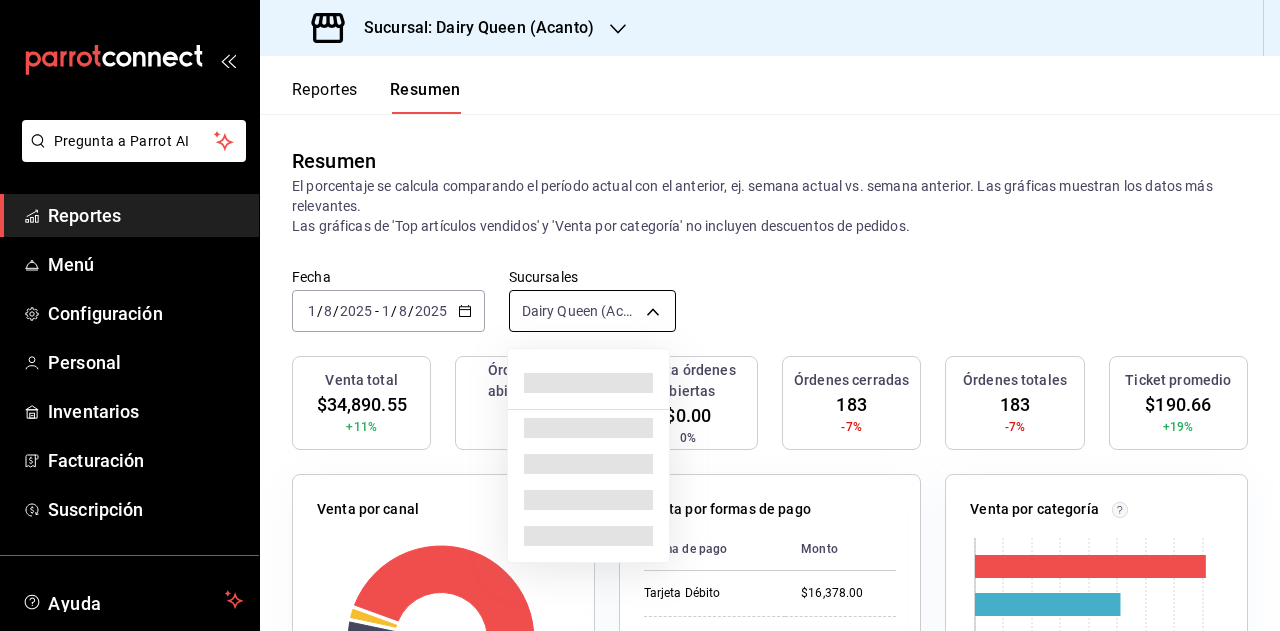 click on "Pregunta a Parrot AI Reportes   Menú   Configuración   Personal   Inventarios   Facturación   Suscripción   Ayuda Recomienda Parrot   Super Admin Parrot   Sugerir nueva función   Sucursal: Dairy Queen (Acanto) Reportes Resumen Resumen El porcentaje se calcula comparando el período actual con el anterior, ej. semana actual vs. semana anterior. Las gráficas muestran los datos más relevantes.  Las gráficas de 'Top artículos vendidos' y 'Venta por categoría' no incluyen descuentos de pedidos. Fecha [DATE] [DATE] - [DATE] [DATE] Sucursales Dairy Queen (Acanto) [object Object] Venta total $34,890.55 +11% Órdenes abiertas 0 0% Venta órdenes abiertas $0.00 0% Órdenes cerradas 183 -7% Órdenes totales 183 -7% Ticket promedio $190.66 +19% Venta por canal Canal Porcentaje Monto Sucursal 81.39% $28,398.50 Uber Eats 12.42% $4,334.00 DiDi Food 4.59% $1,600.00 Rappi 1.6% $558.05 Venta por formas de pago Forma de pago Monto Tarjeta Débito $16,378.00 Efectivo $12,020.50 Uber Eats $4,334.00" at bounding box center (640, 315) 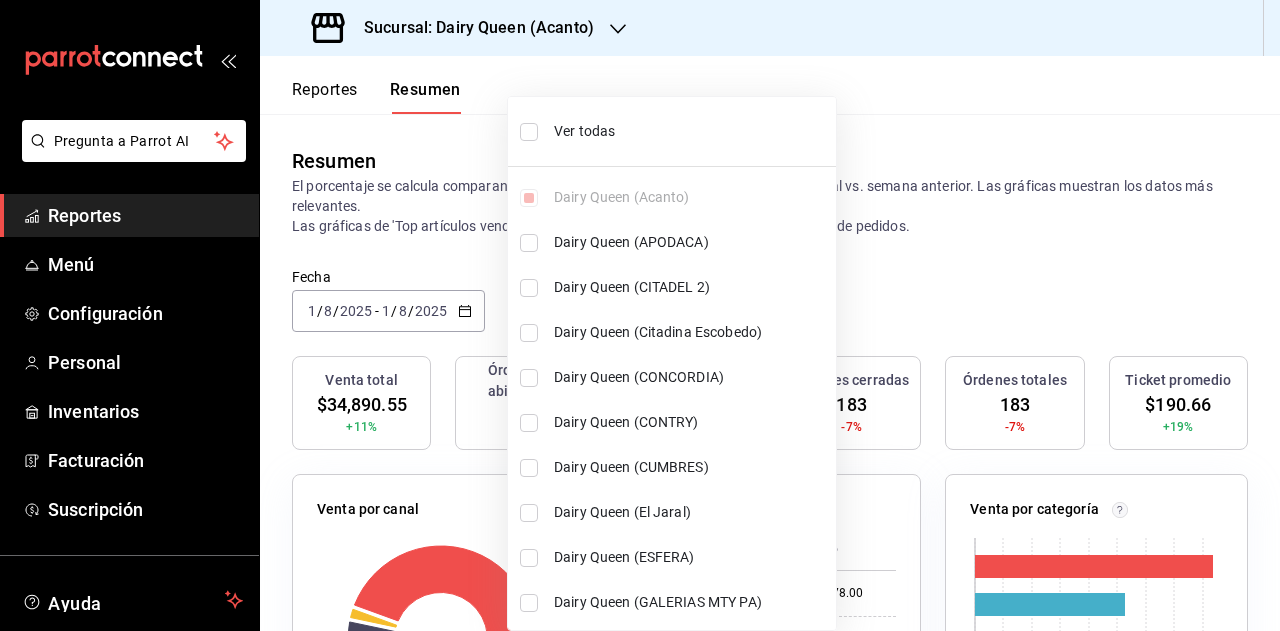 click on "Ver todas" at bounding box center [672, 131] 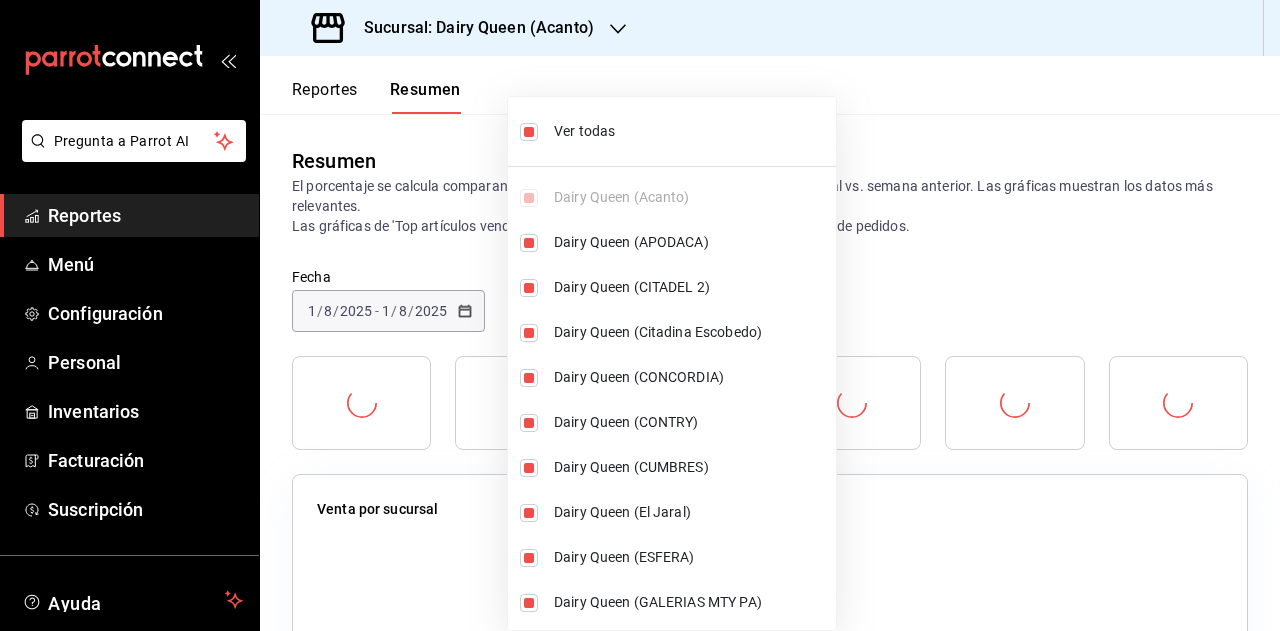 click at bounding box center (640, 315) 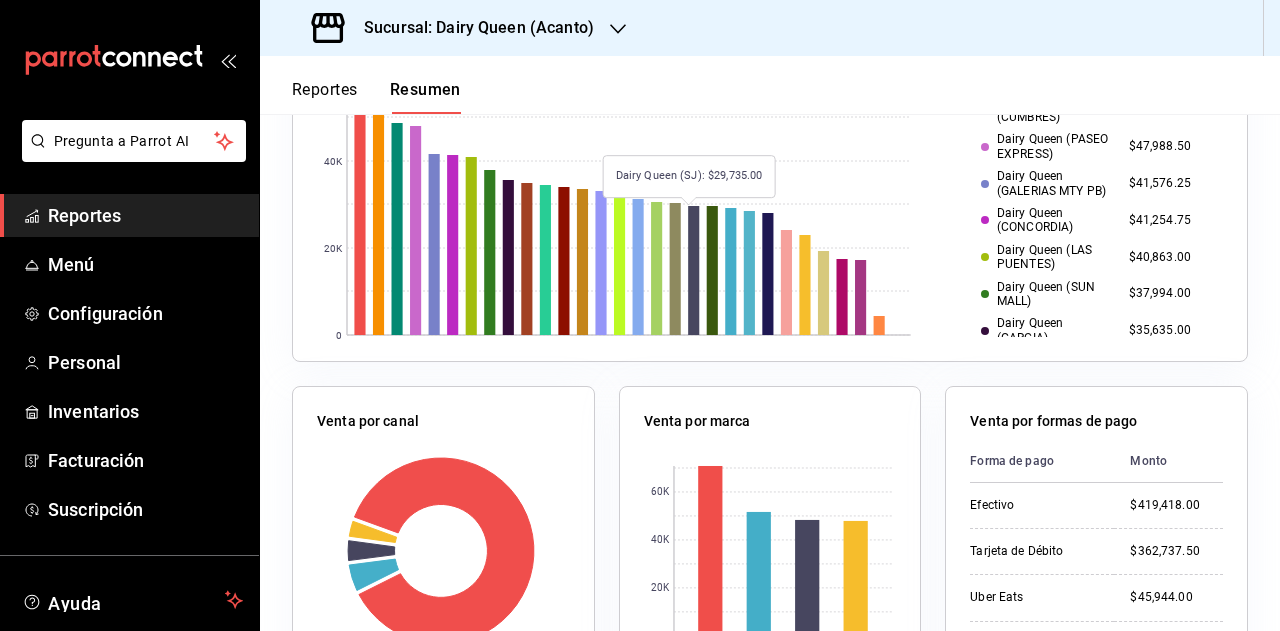 scroll, scrollTop: 600, scrollLeft: 0, axis: vertical 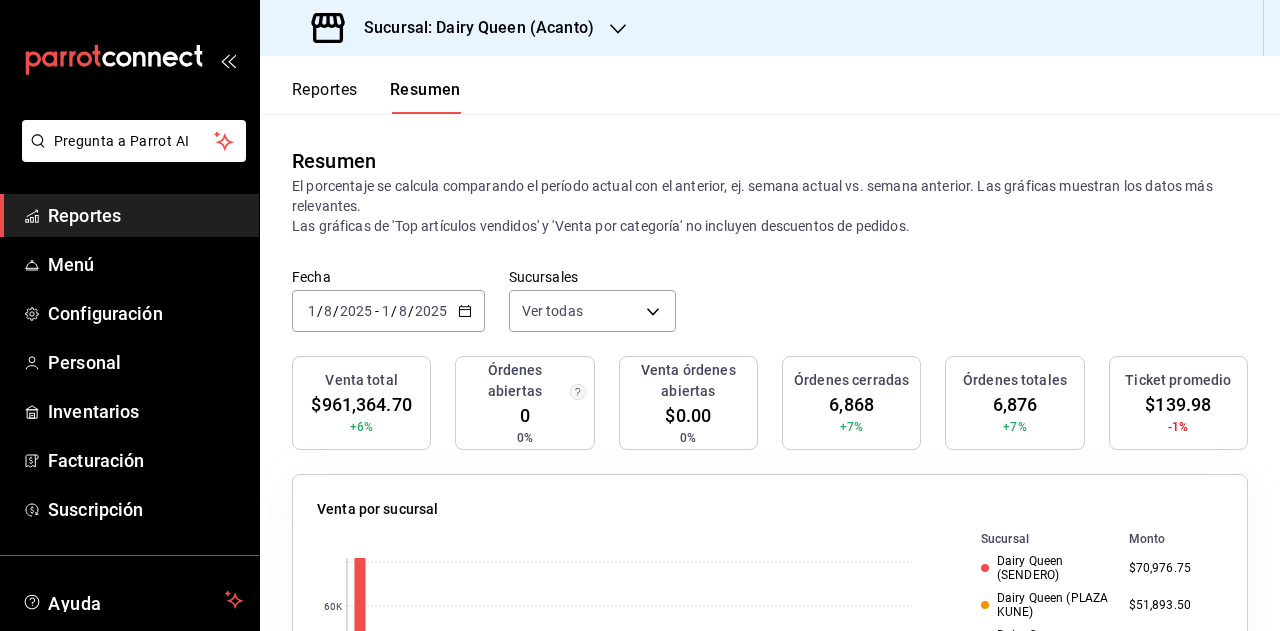 click on "Reportes" at bounding box center (129, 215) 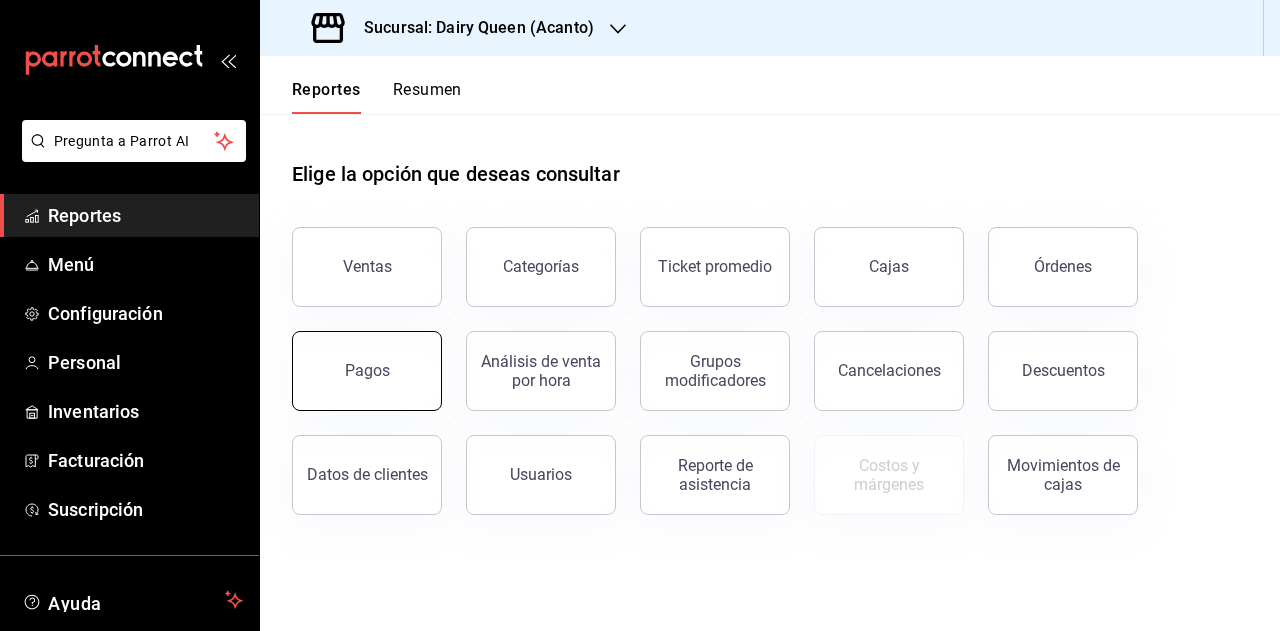 click on "Pagos" at bounding box center [367, 370] 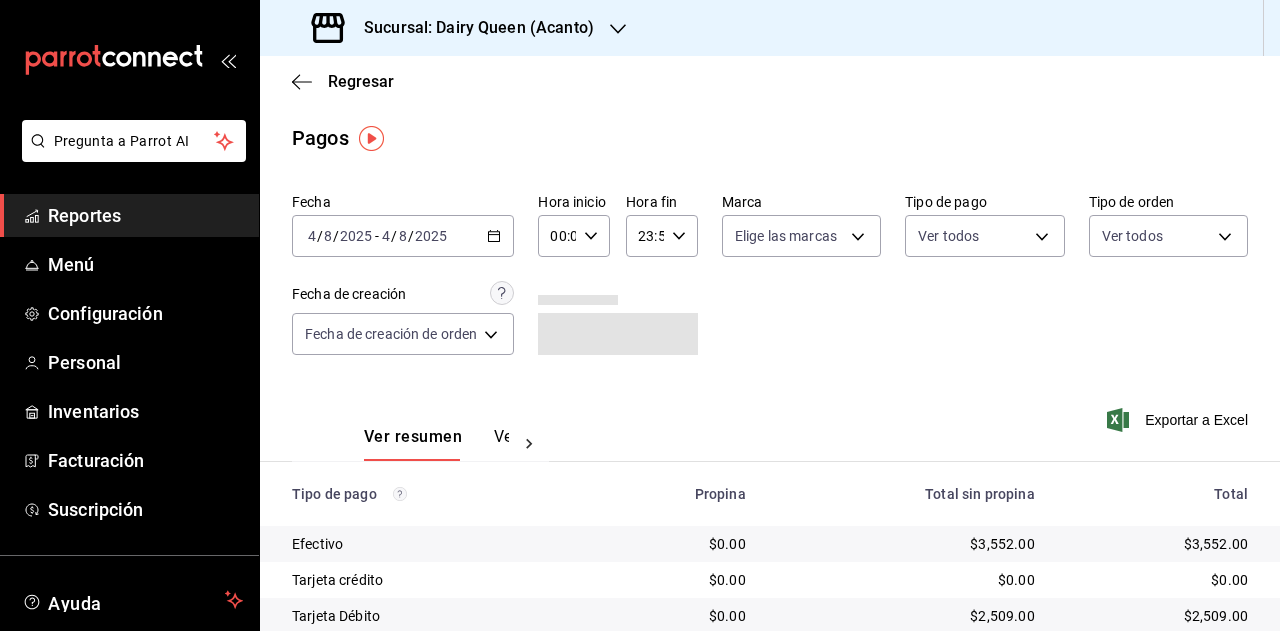 click on "2025-08-04 4 / 8 / 2025 - 2025-08-04 4 / 8 / 2025" at bounding box center [403, 236] 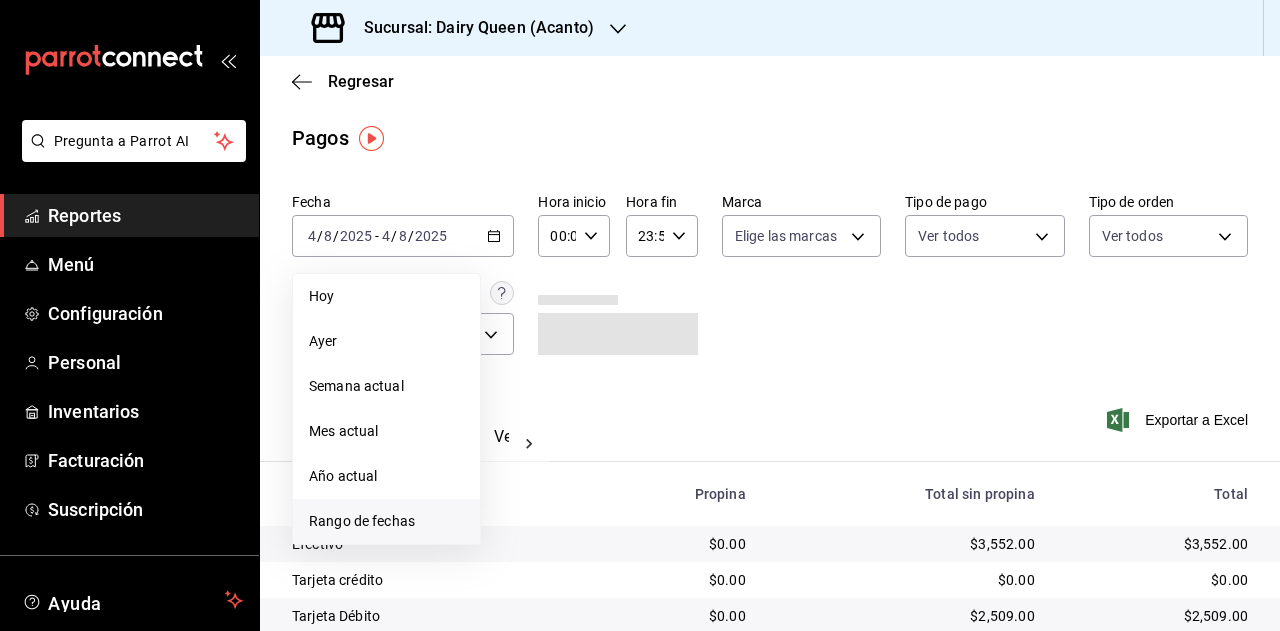 click on "Rango de fechas" at bounding box center [386, 521] 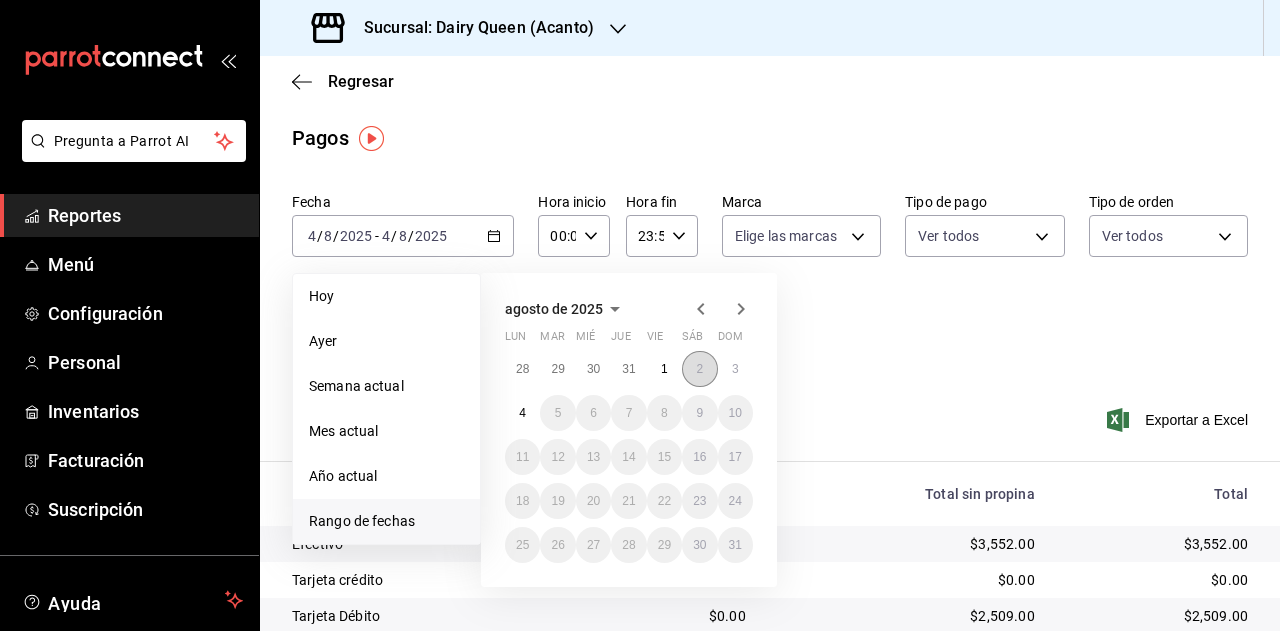 click on "2" at bounding box center (699, 369) 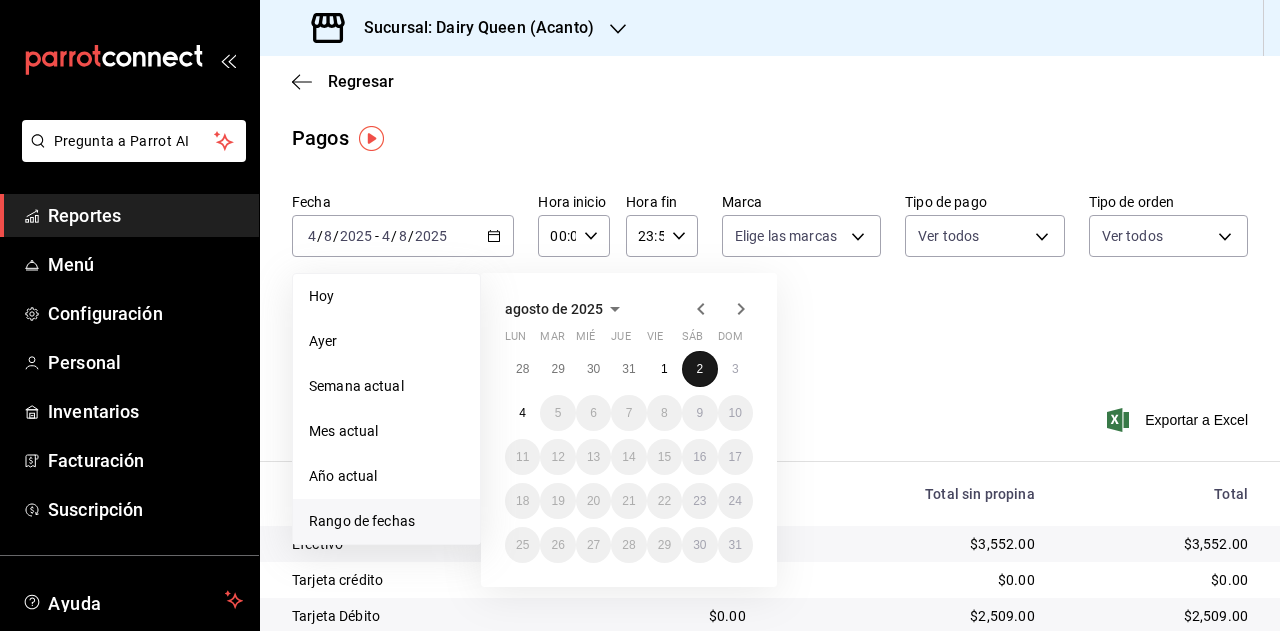 click on "2" at bounding box center (699, 369) 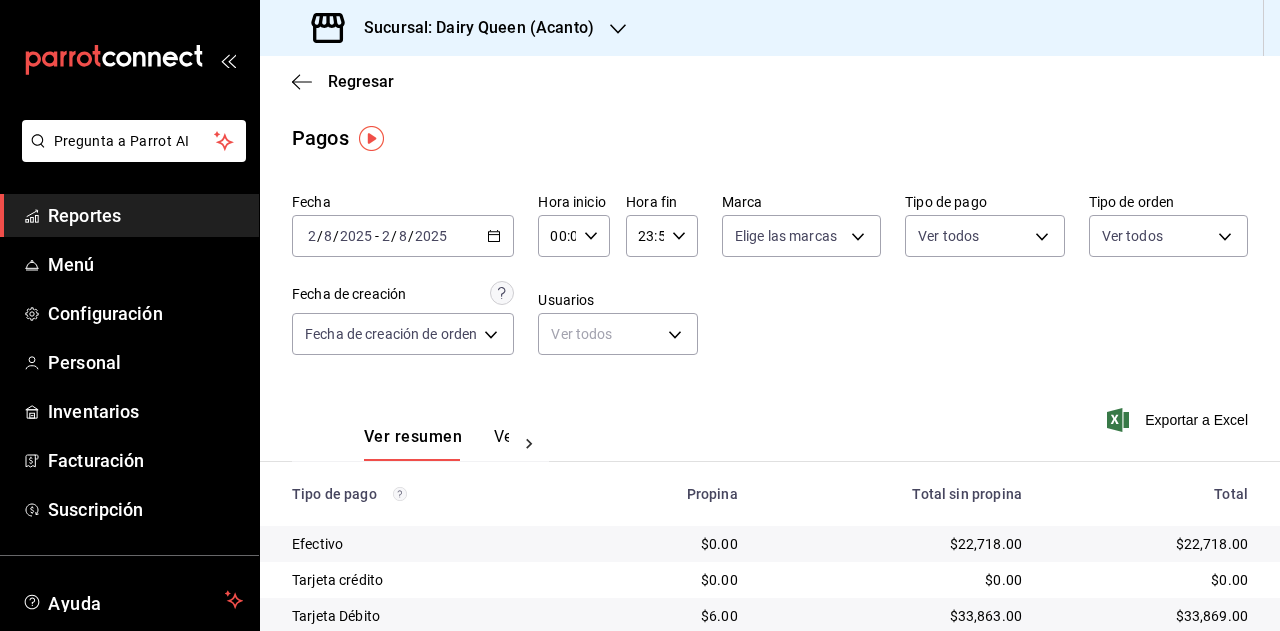 click on "Sucursal: Dairy Queen (Acanto)" at bounding box center (471, 28) 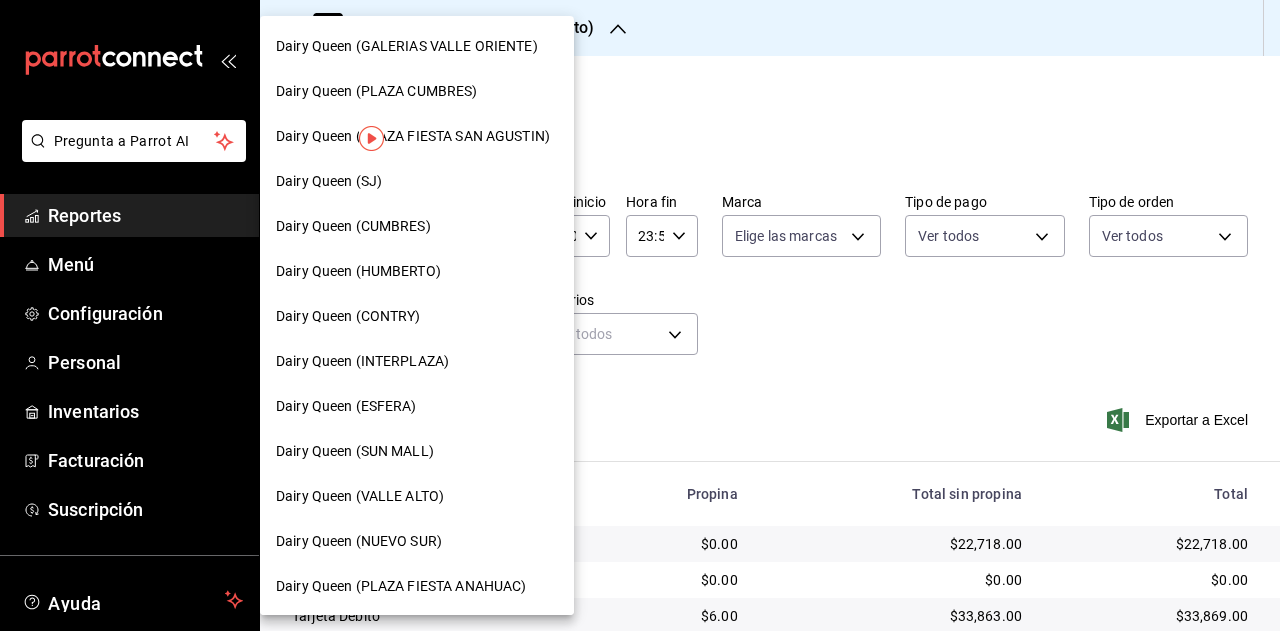 click on "Dairy Queen (GALERIAS VALLE ORIENTE)" at bounding box center (407, 46) 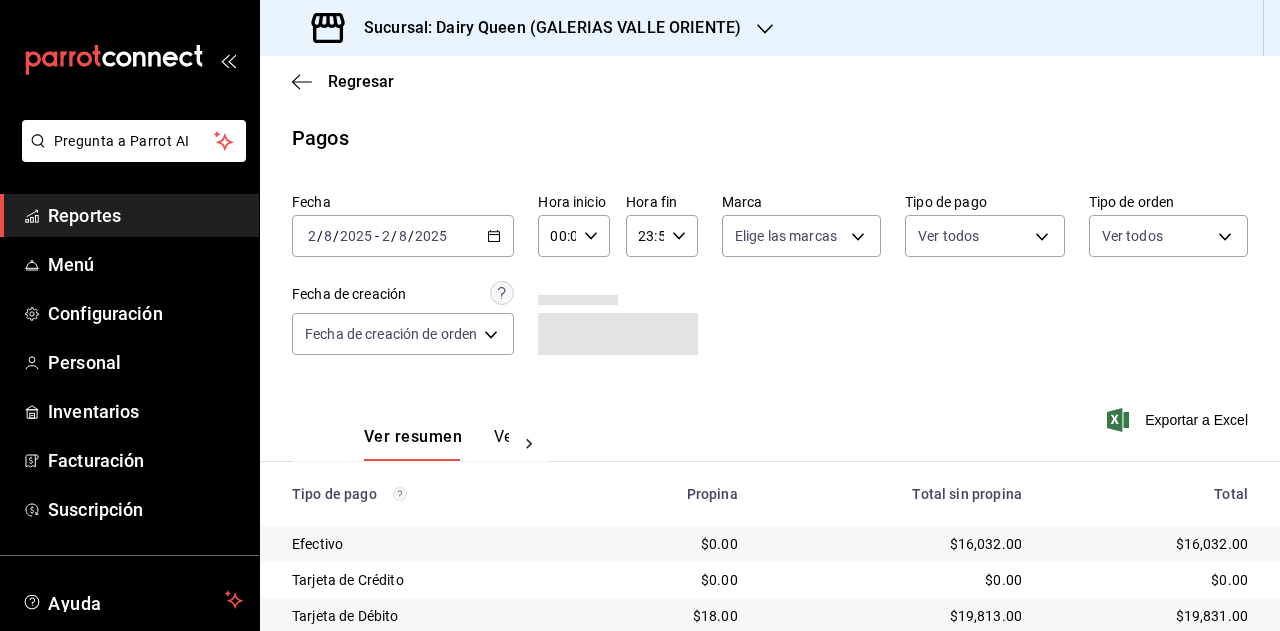 scroll, scrollTop: 179, scrollLeft: 0, axis: vertical 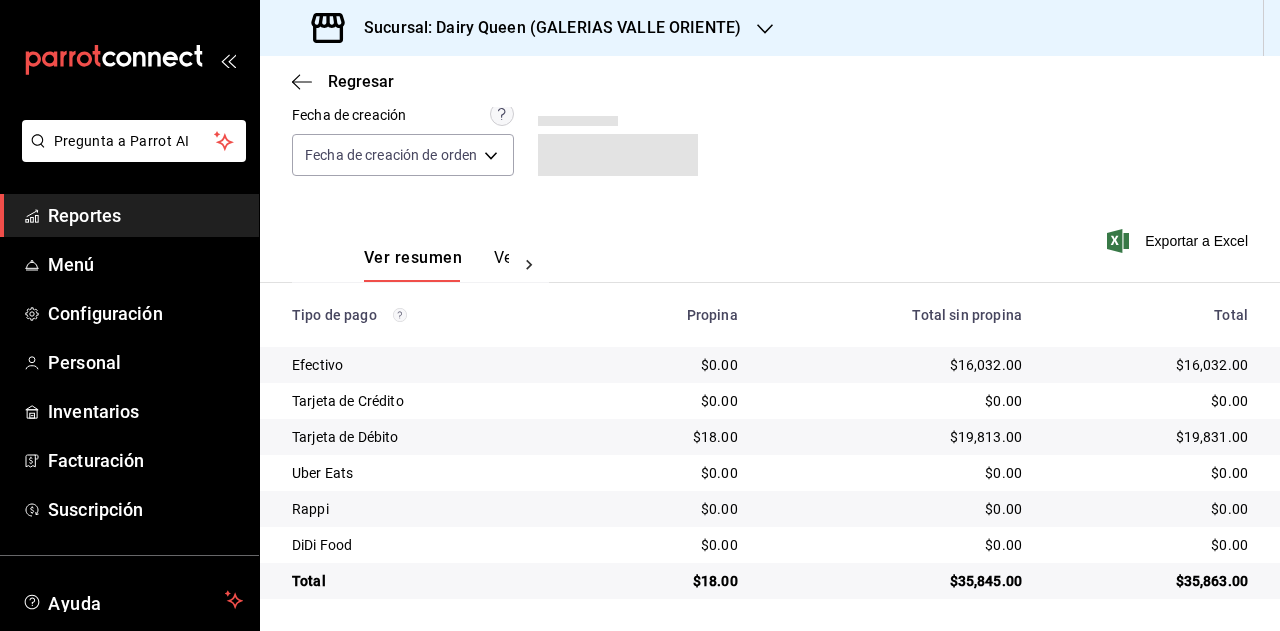 click on "$35,863.00" at bounding box center [1151, 581] 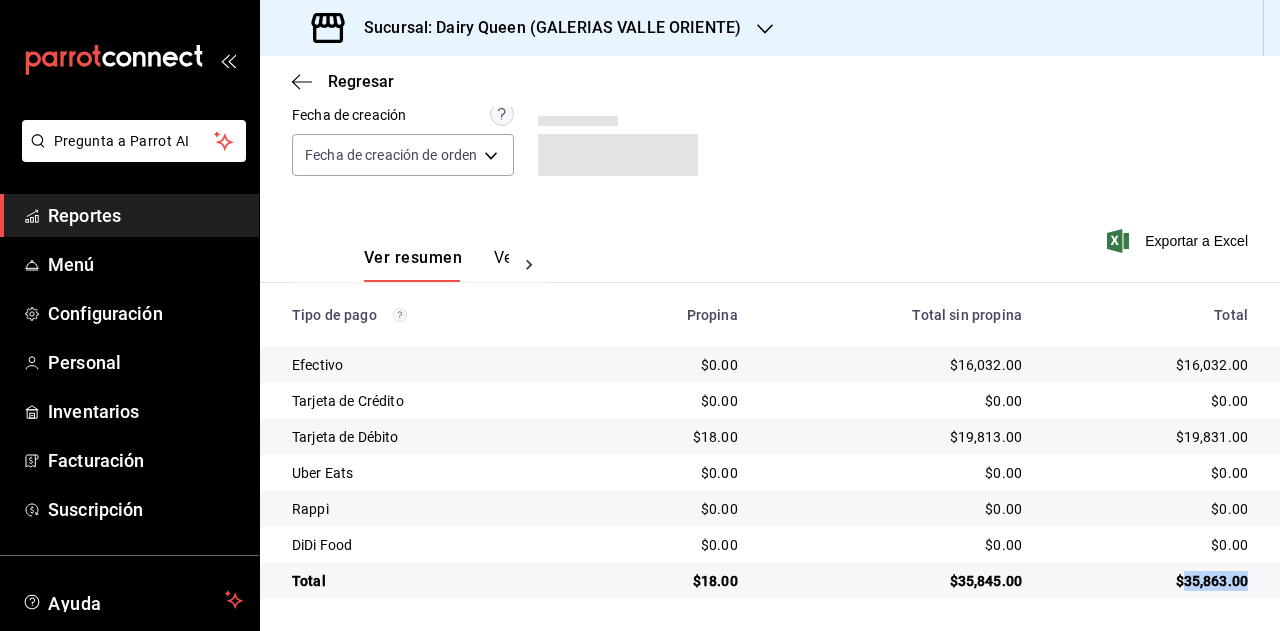 click on "$35,863.00" at bounding box center (1151, 581) 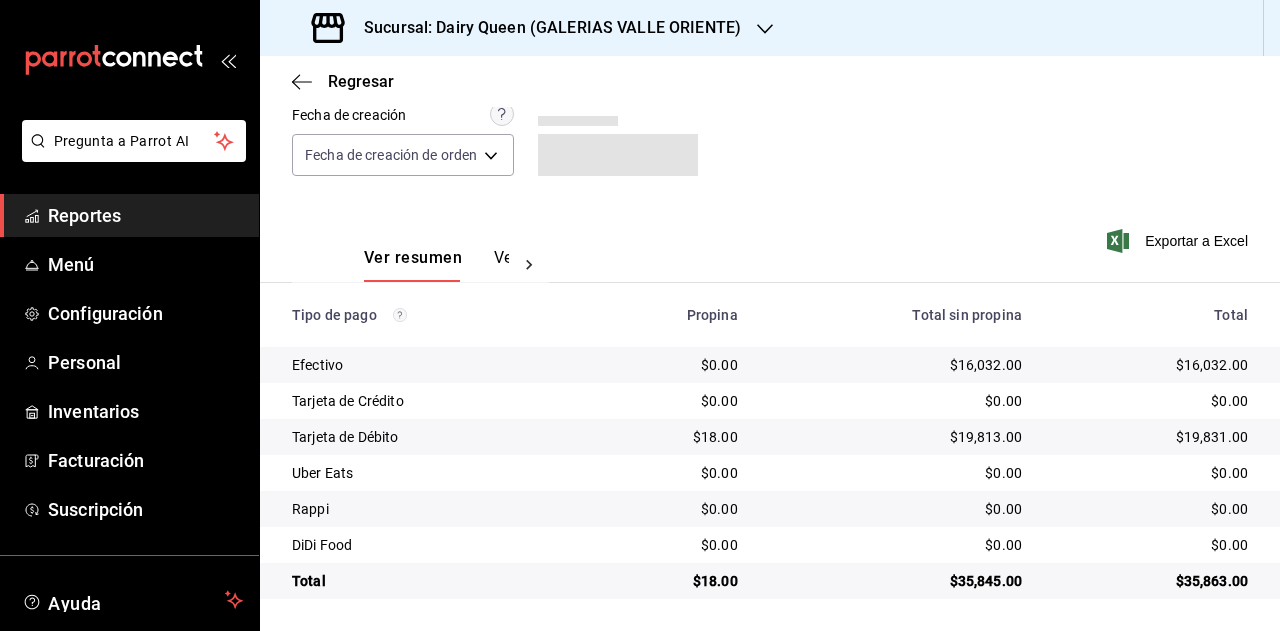 click on "$18.00" at bounding box center (670, 581) 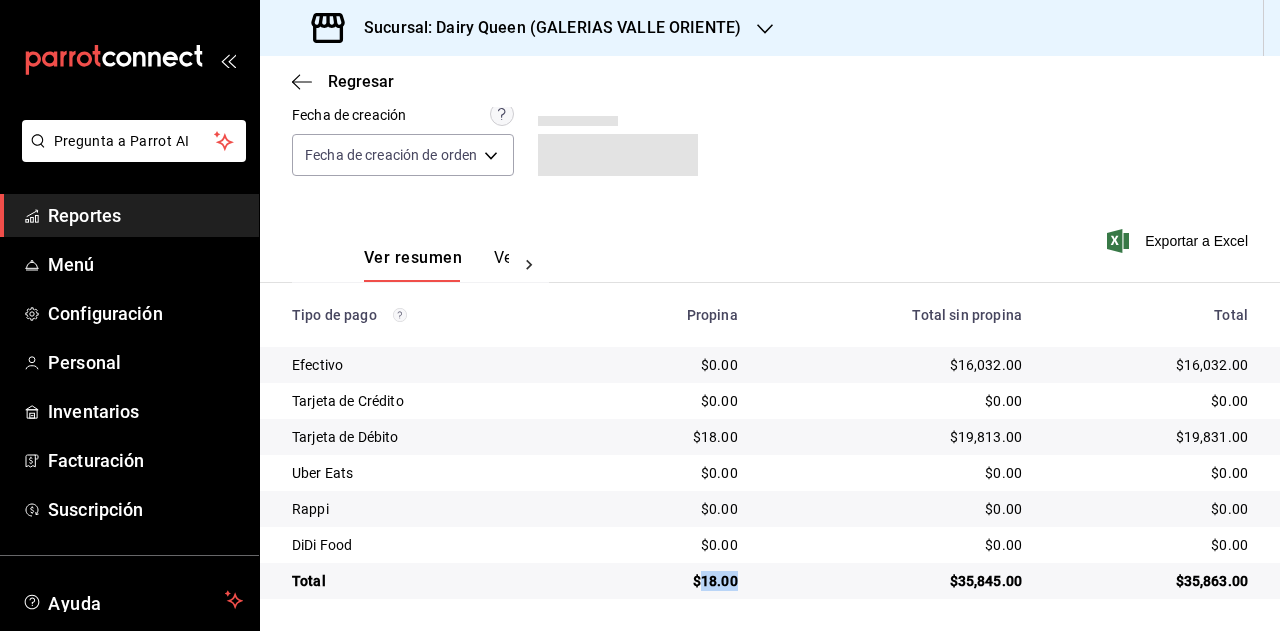click on "$18.00" at bounding box center [670, 581] 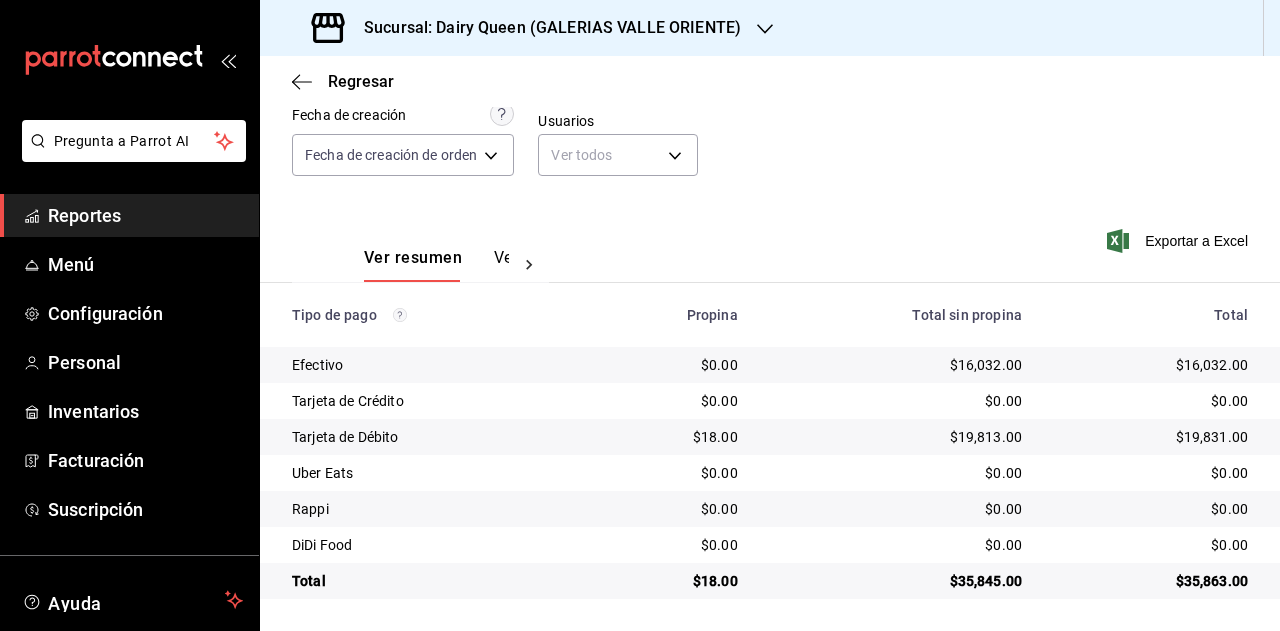click on "Sucursal: Dairy Queen (GALERIAS VALLE ORIENTE)" at bounding box center [544, 28] 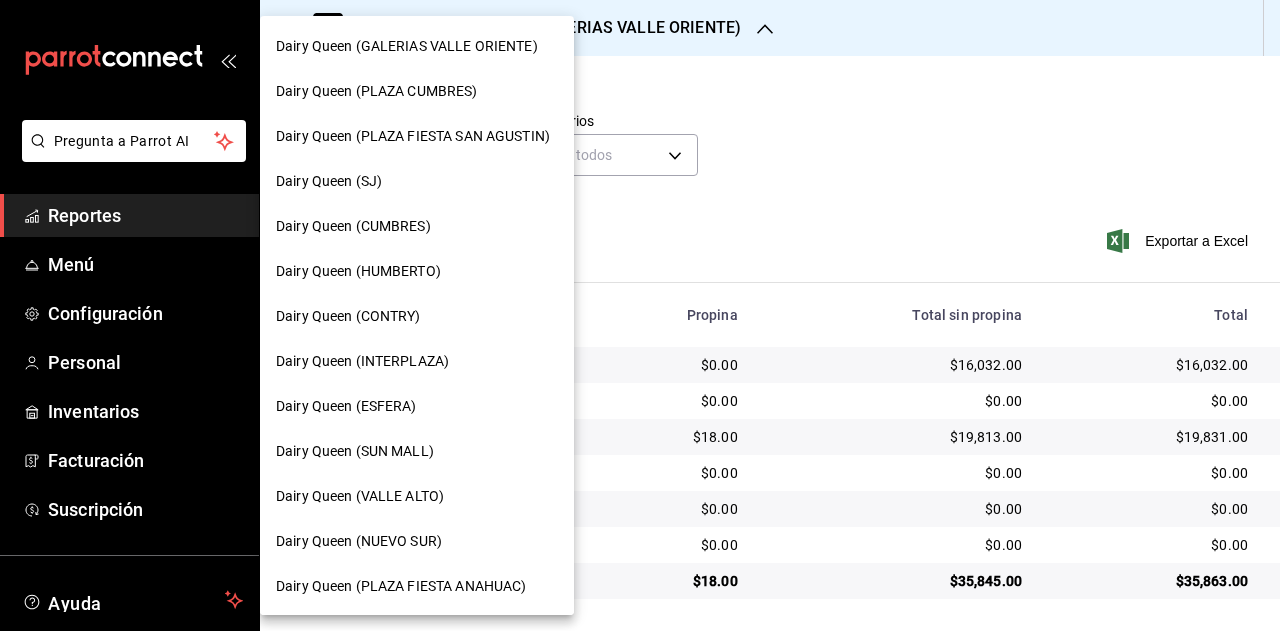click on "Dairy Queen (PLAZA CUMBRES)" at bounding box center [417, 91] 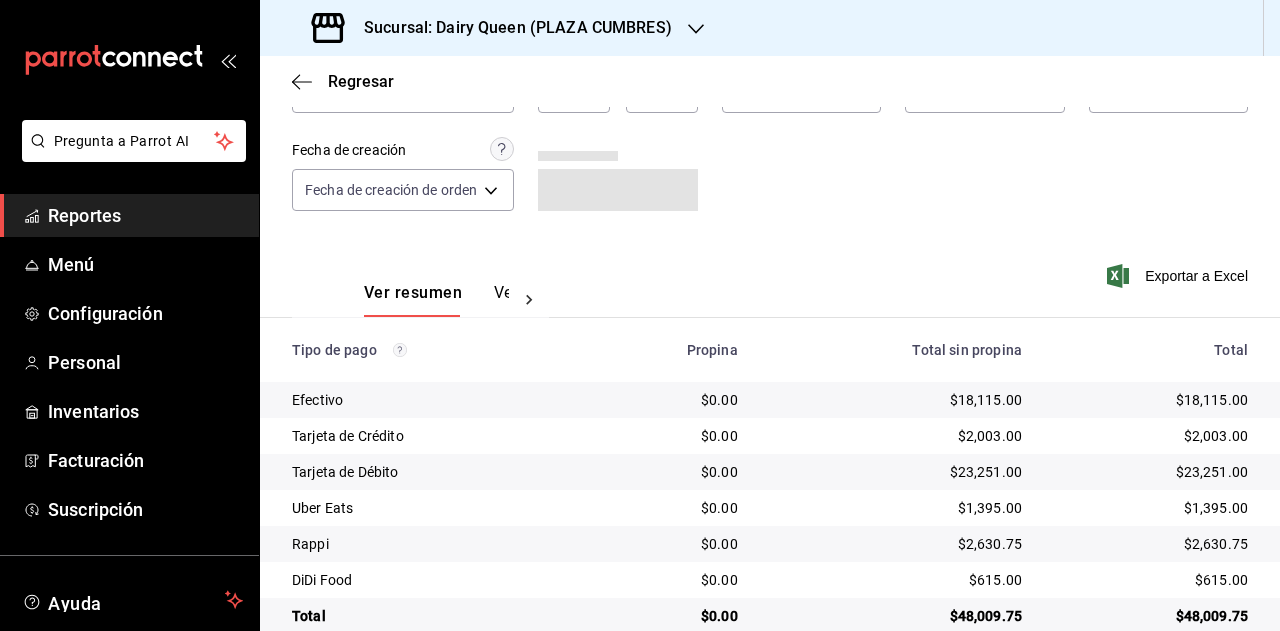 scroll, scrollTop: 179, scrollLeft: 0, axis: vertical 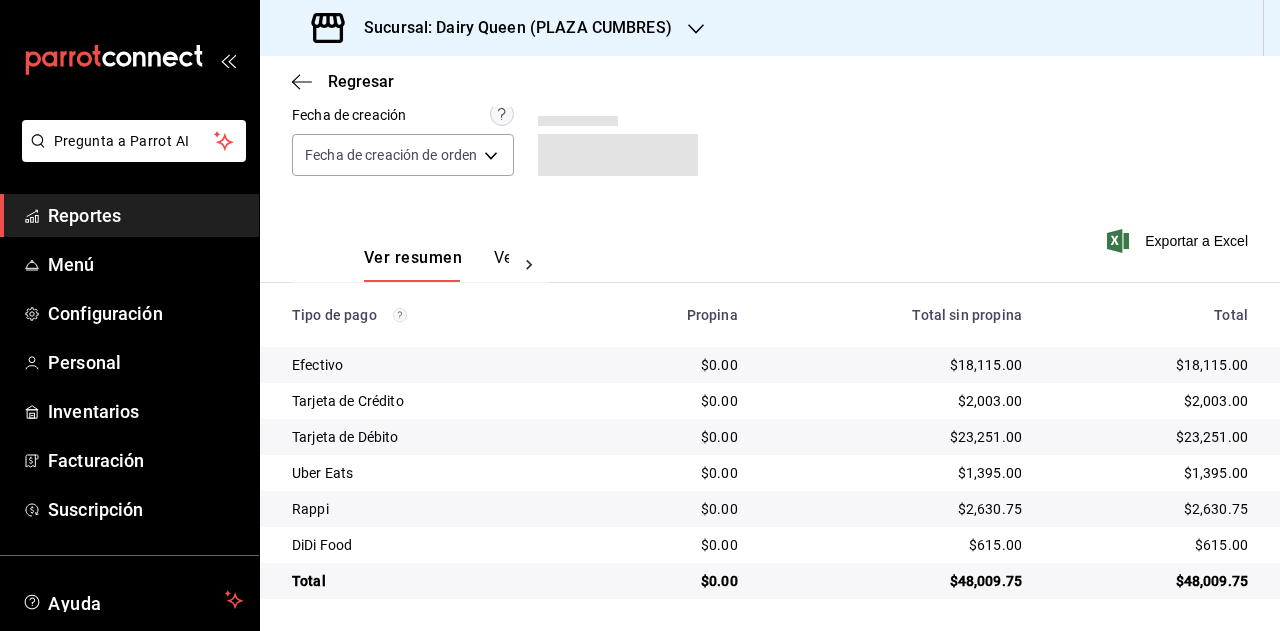 click on "$48,009.75" at bounding box center [1151, 581] 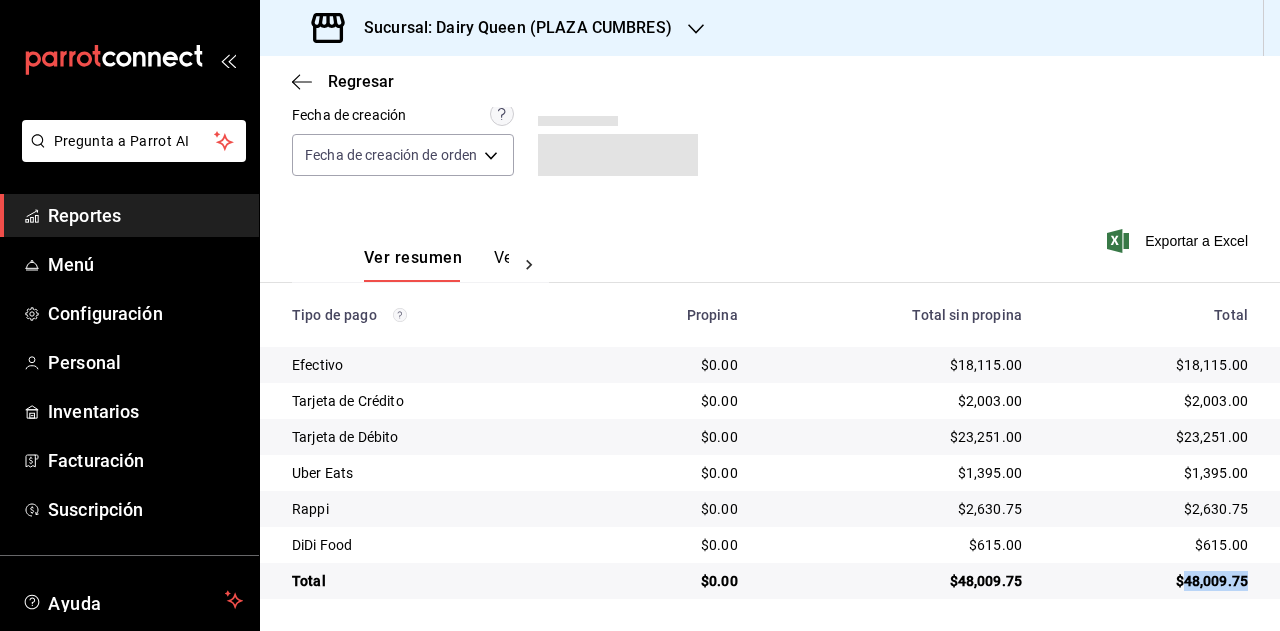 click on "$48,009.75" at bounding box center (1151, 581) 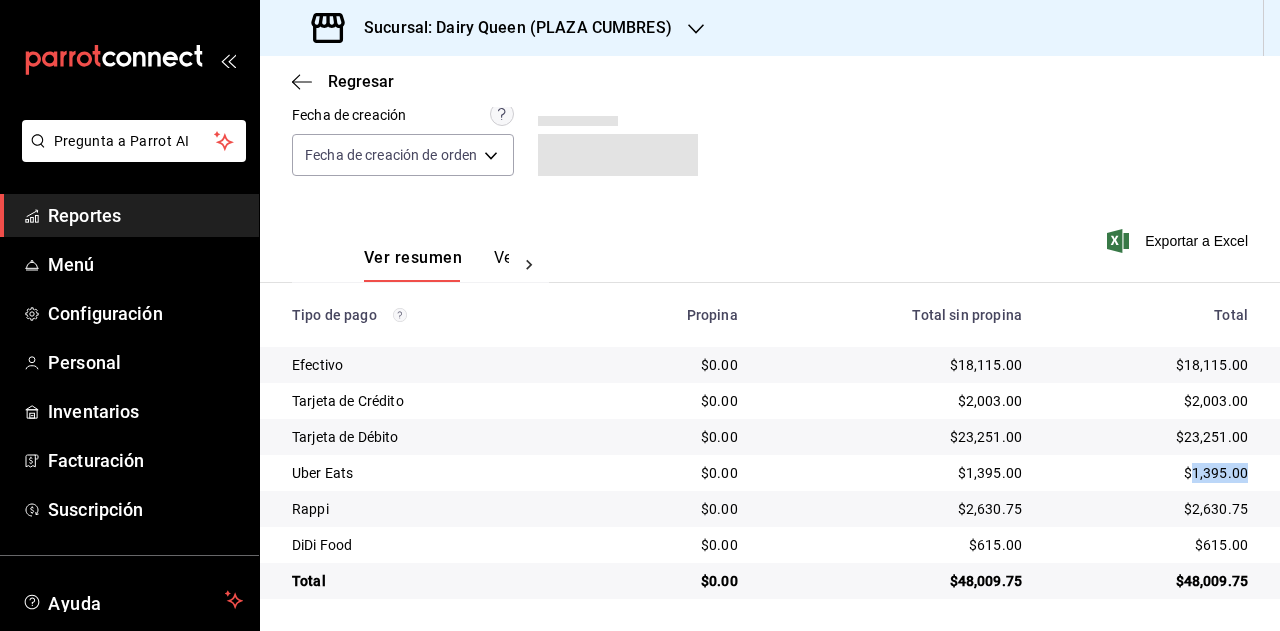 click on "$1,395.00" at bounding box center (1151, 473) 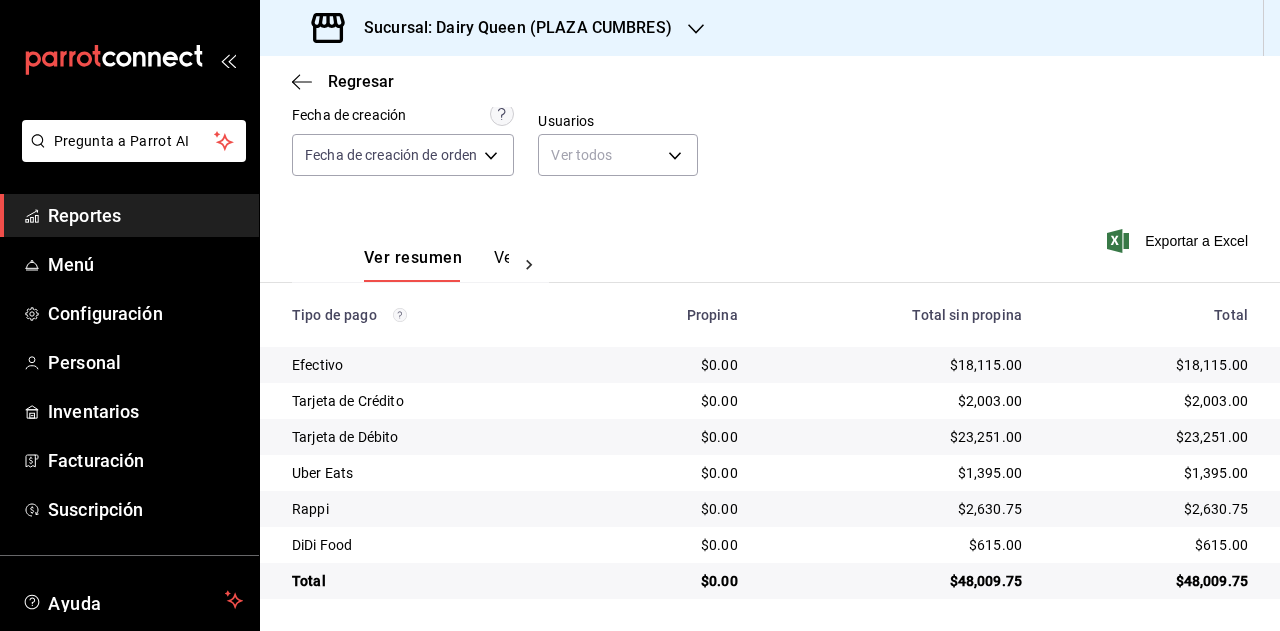 click on "$2,630.75" at bounding box center (1151, 509) 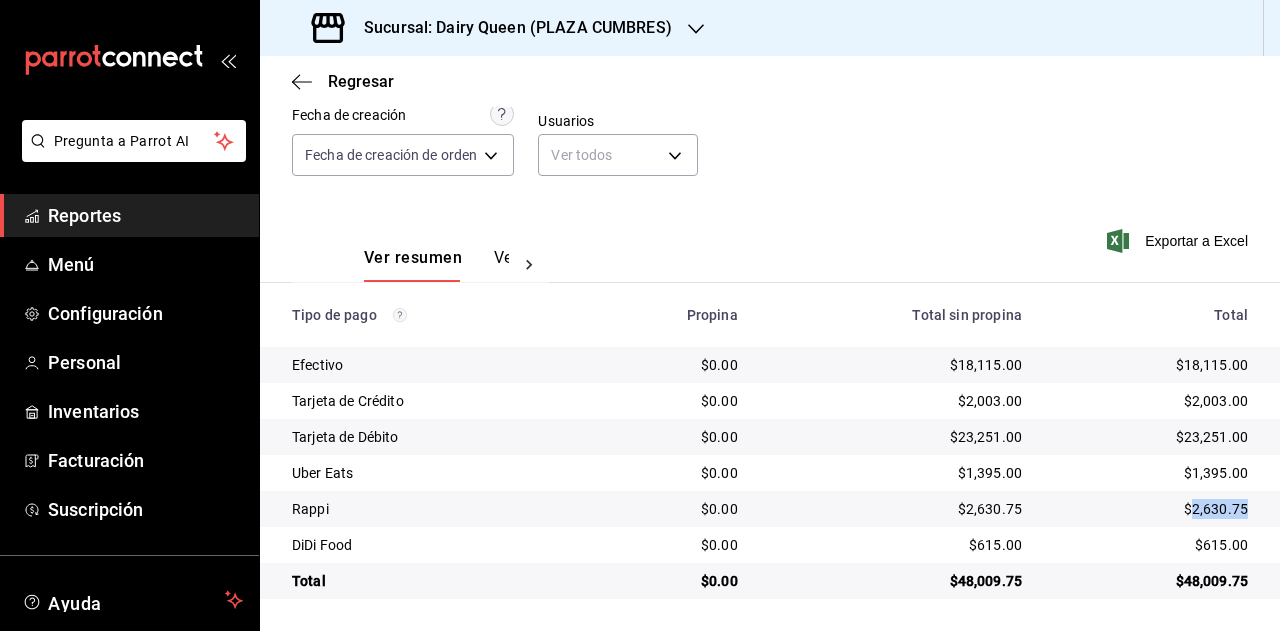 click on "$2,630.75" at bounding box center [1151, 509] 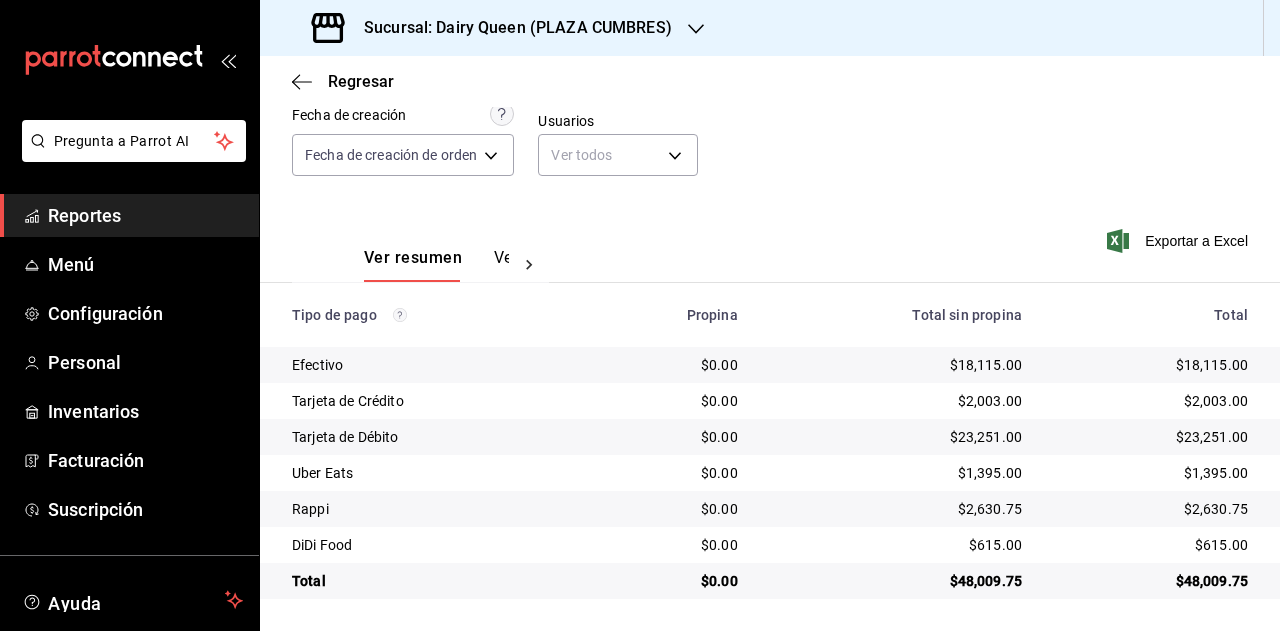 click on "$615.00" at bounding box center (1151, 545) 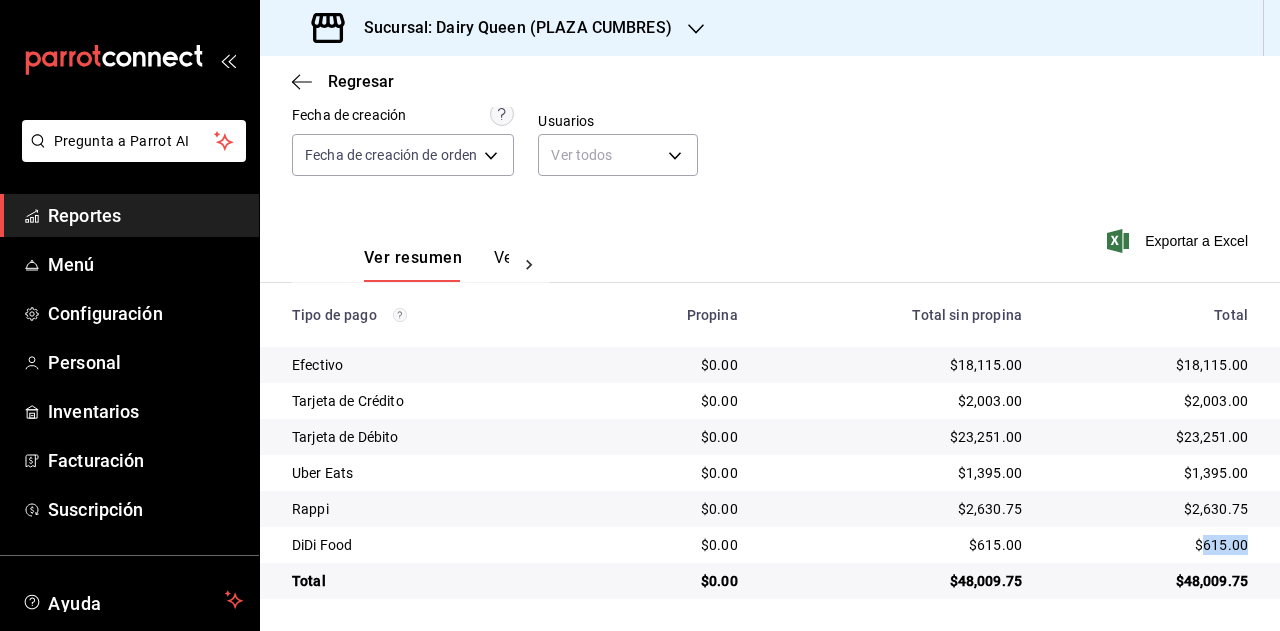 click on "$615.00" at bounding box center [1151, 545] 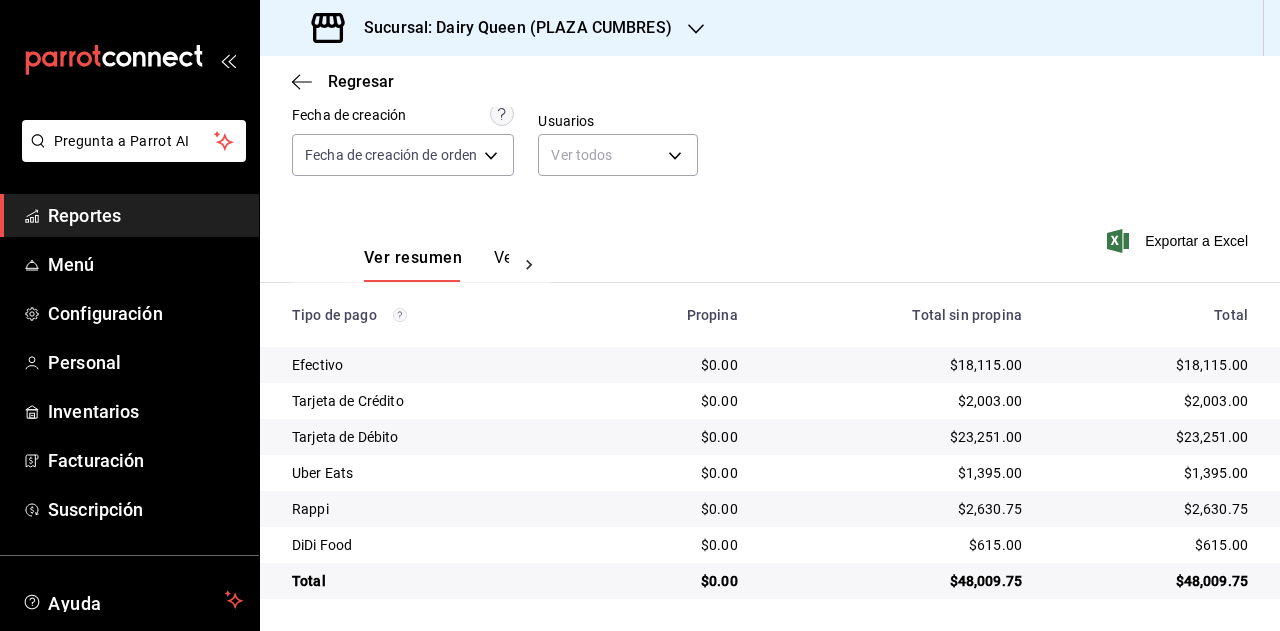 click on "Sucursal: Dairy Queen (PLAZA CUMBRES)" at bounding box center [494, 28] 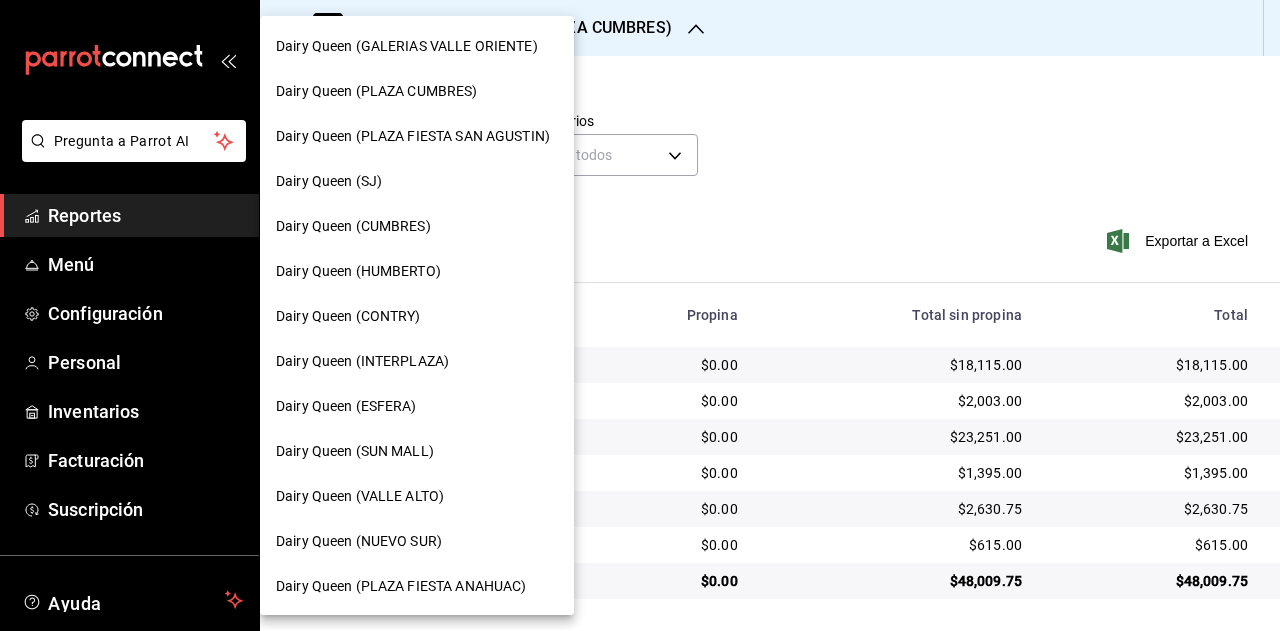 click on "Dairy Queen (PLAZA FIESTA SAN AGUSTIN)" at bounding box center [413, 136] 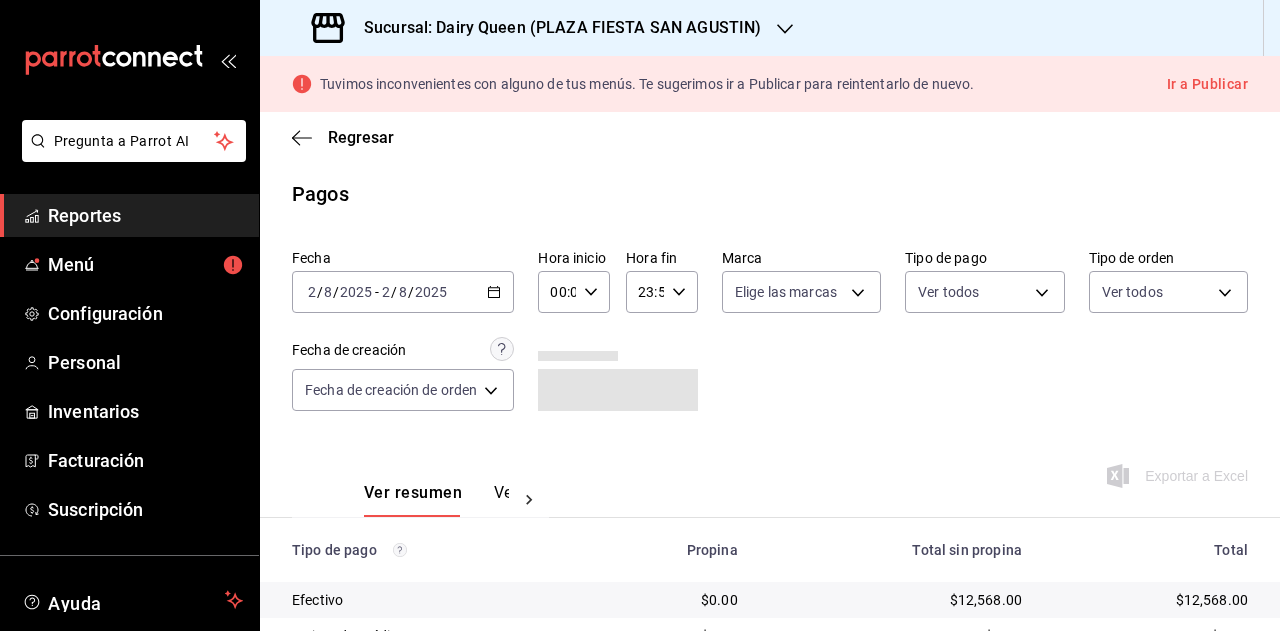scroll, scrollTop: 235, scrollLeft: 0, axis: vertical 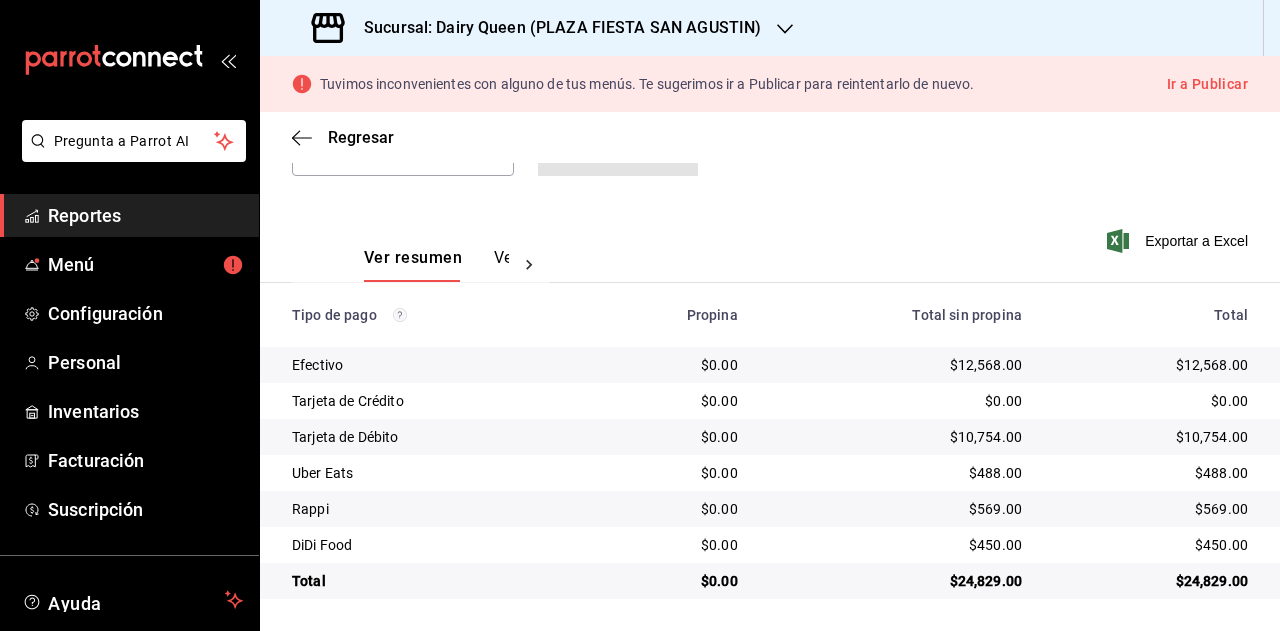 click on "$24,829.00" at bounding box center [1151, 581] 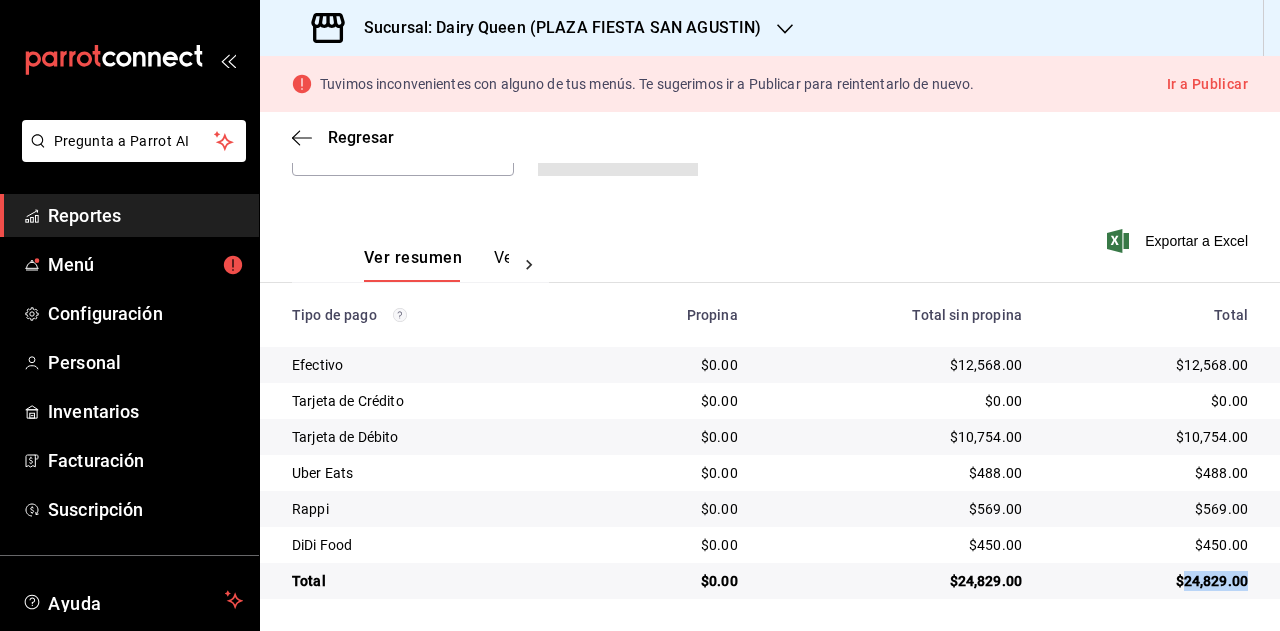 click on "$24,829.00" at bounding box center (1151, 581) 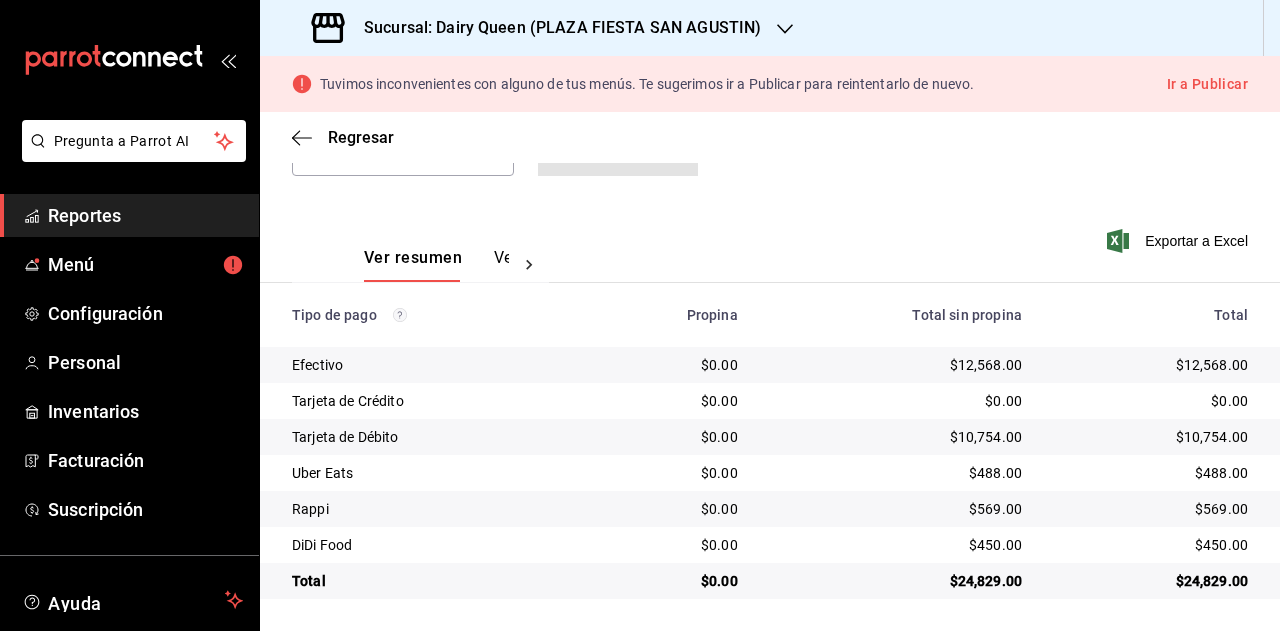 click on "$488.00" at bounding box center [1151, 473] 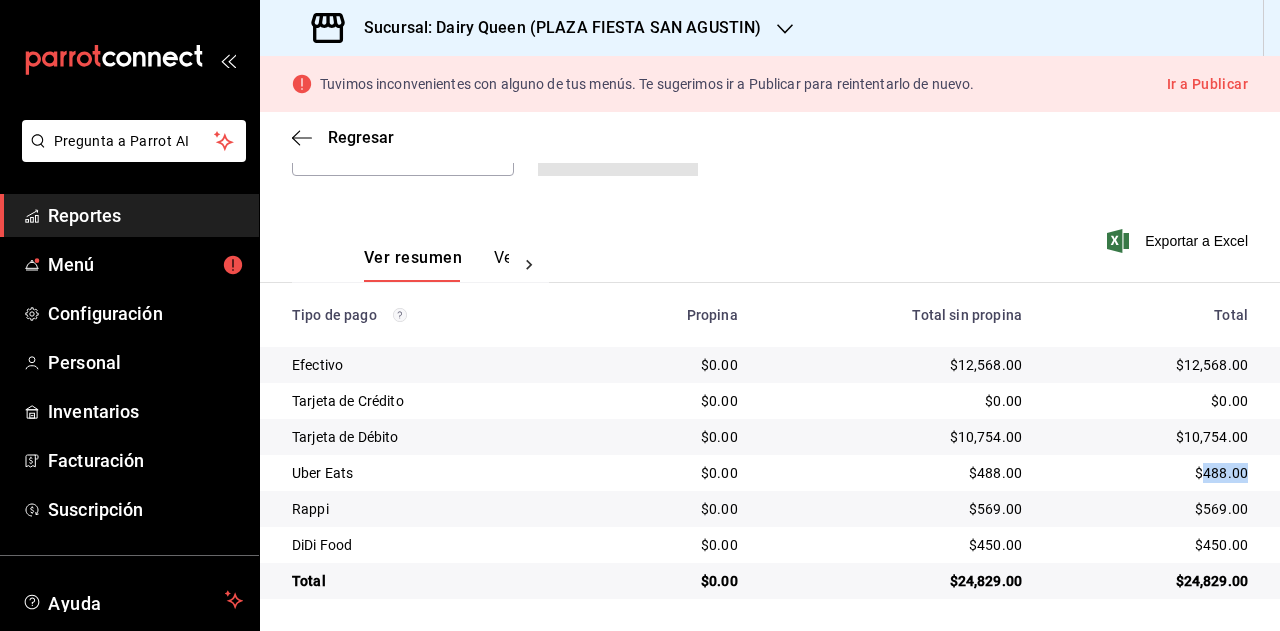 click on "$488.00" at bounding box center [1151, 473] 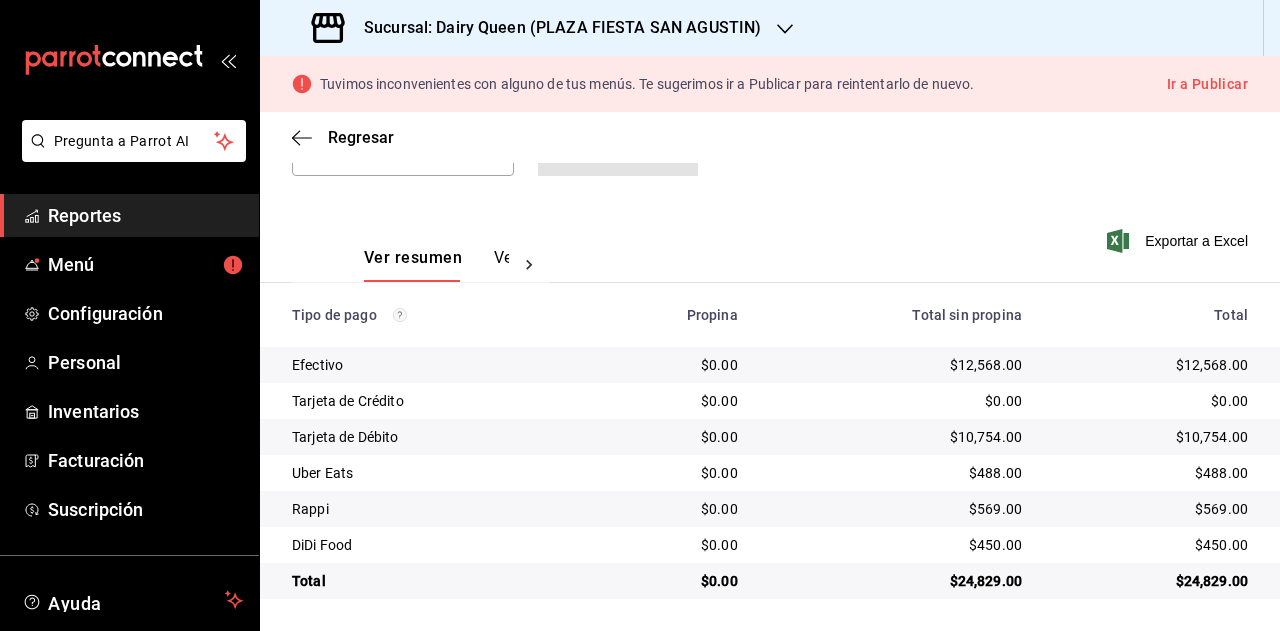 click on "$569.00" at bounding box center [1151, 509] 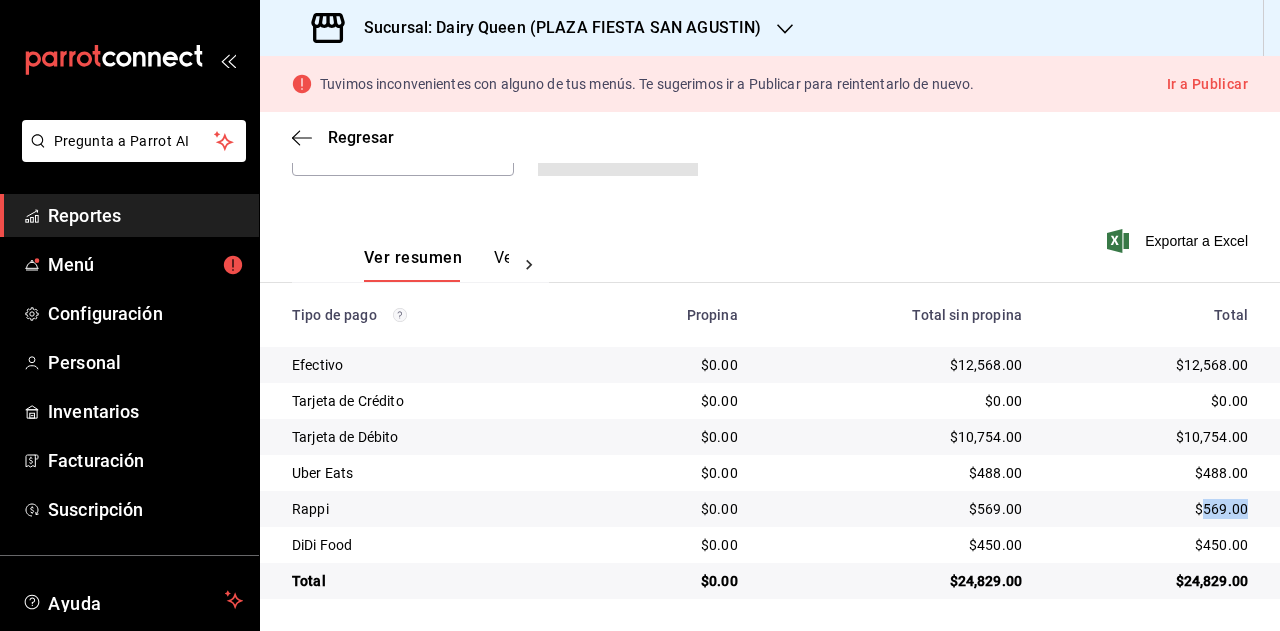 click on "$569.00" at bounding box center (1151, 509) 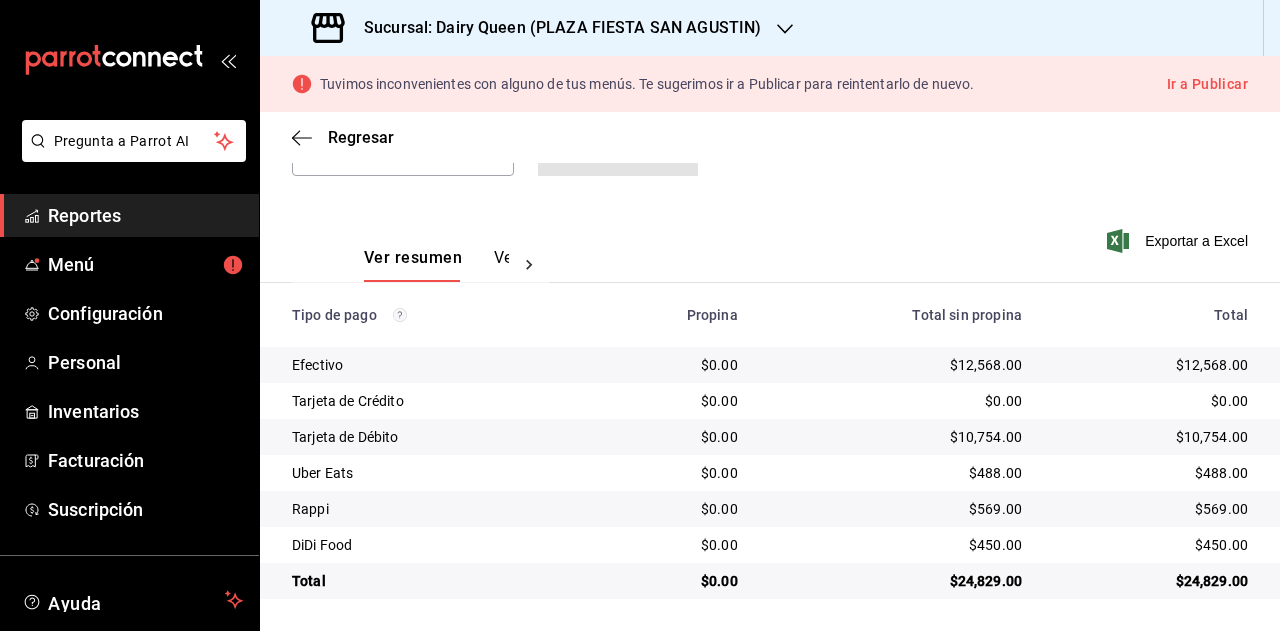 click on "$450.00" at bounding box center (1151, 545) 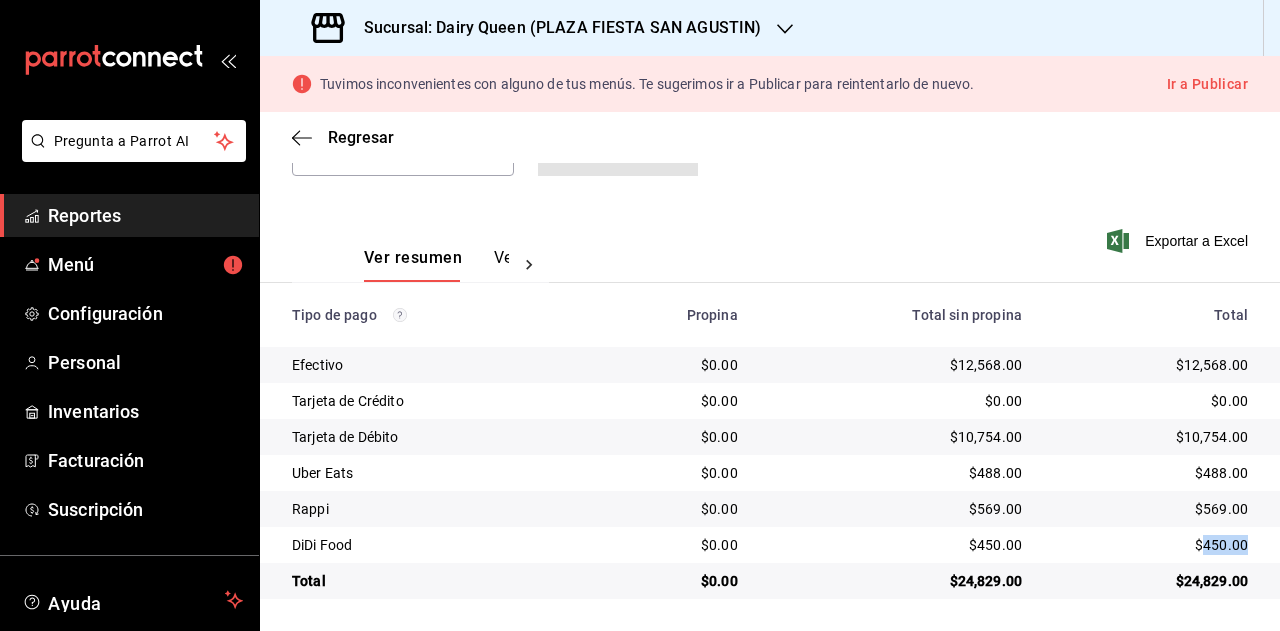 drag, startPoint x: 1204, startPoint y: 552, endPoint x: 1267, endPoint y: 497, distance: 83.630135 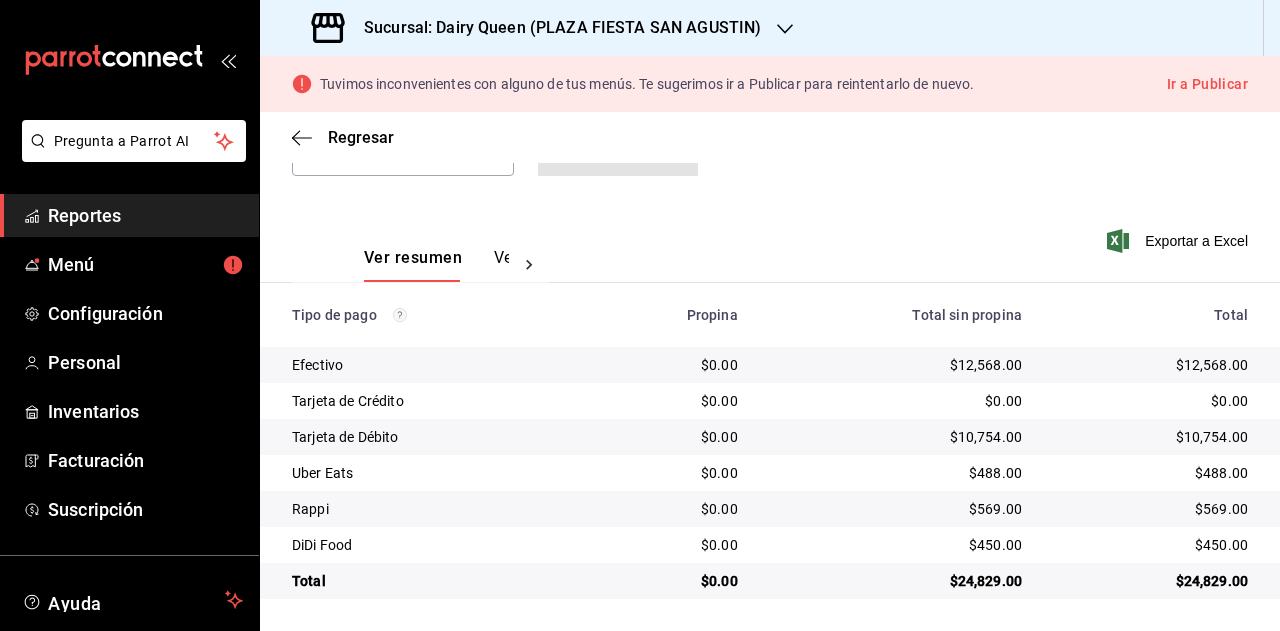 click on "Sucursal: Dairy Queen (PLAZA FIESTA SAN AGUSTIN)" at bounding box center [554, 28] 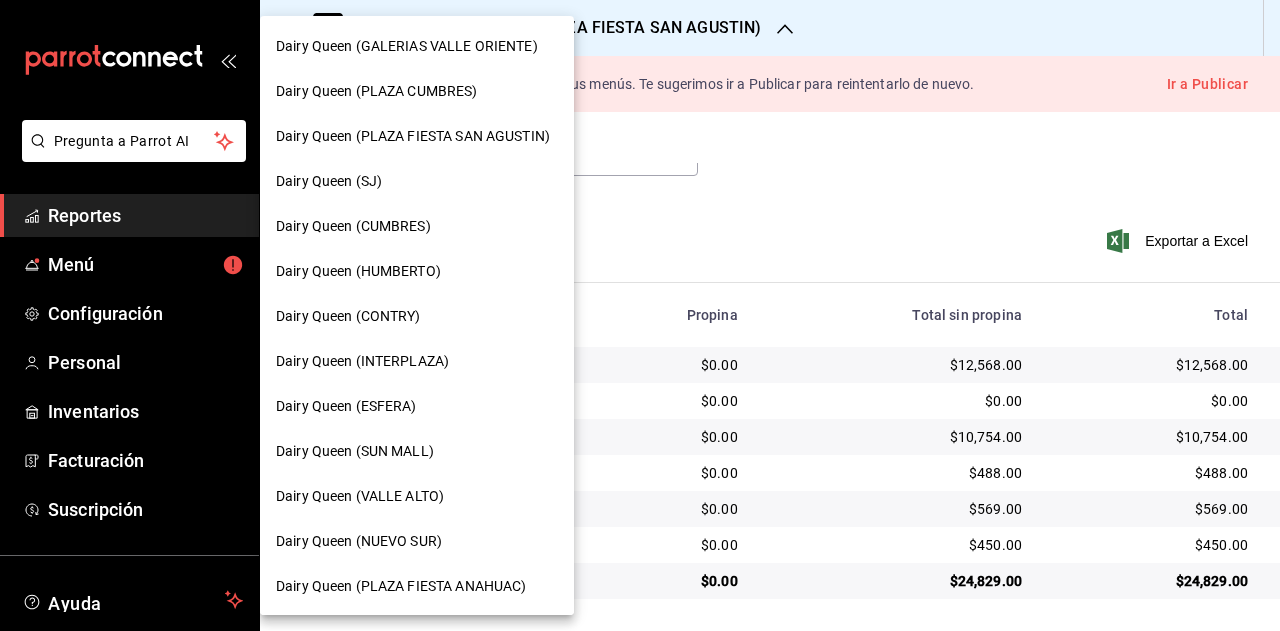 click on "Dairy Queen (SJ)" at bounding box center [417, 181] 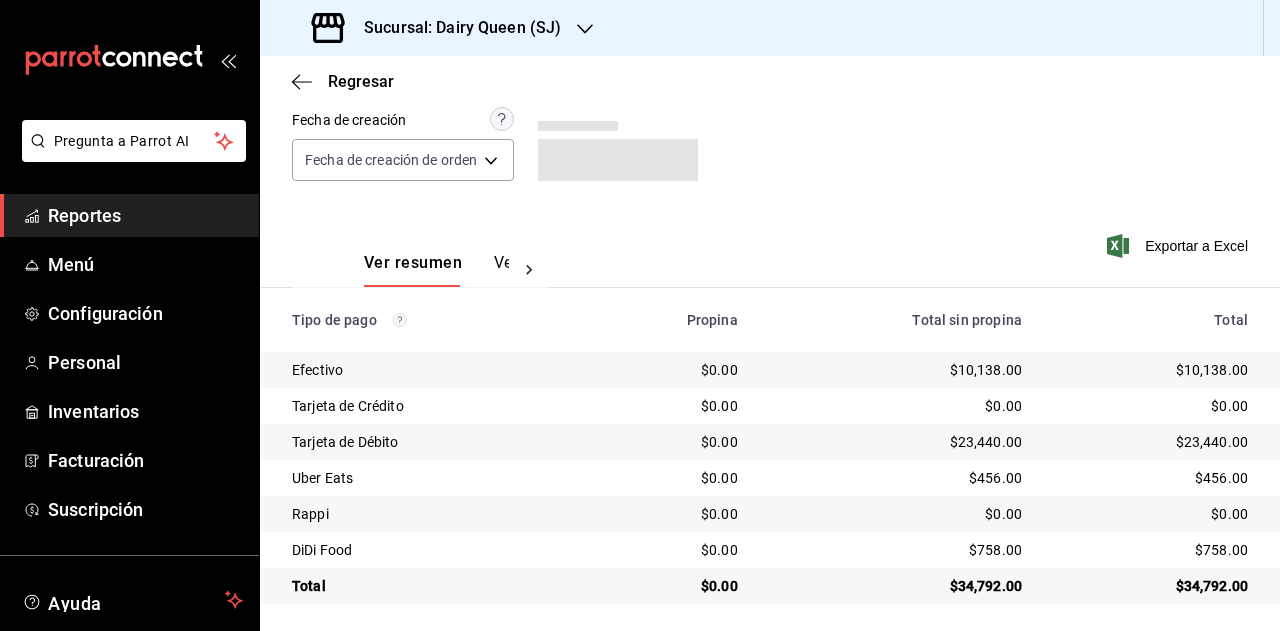 scroll, scrollTop: 179, scrollLeft: 0, axis: vertical 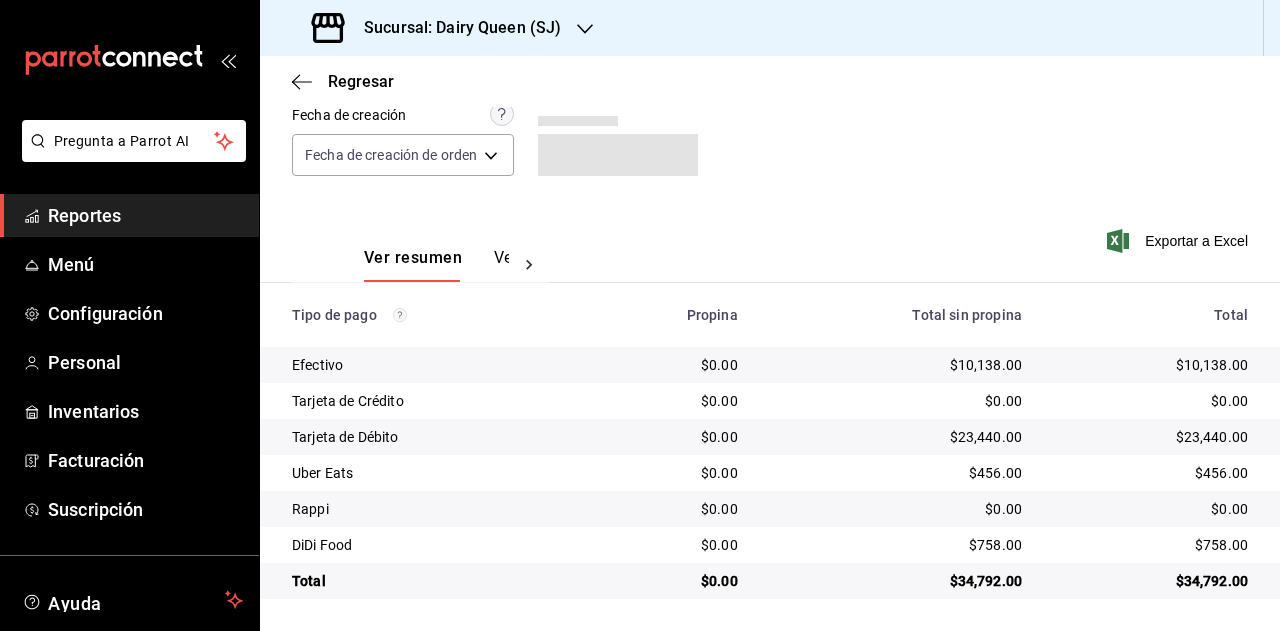 click on "$34,792.00" at bounding box center [1151, 581] 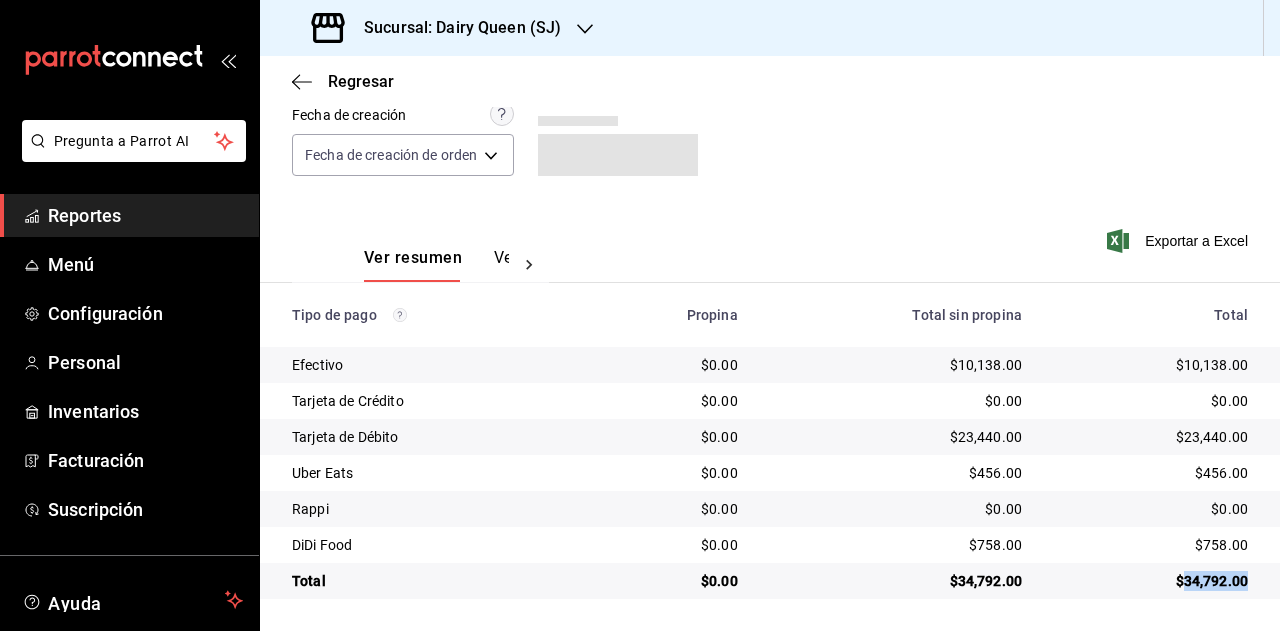 click on "$34,792.00" at bounding box center (1151, 581) 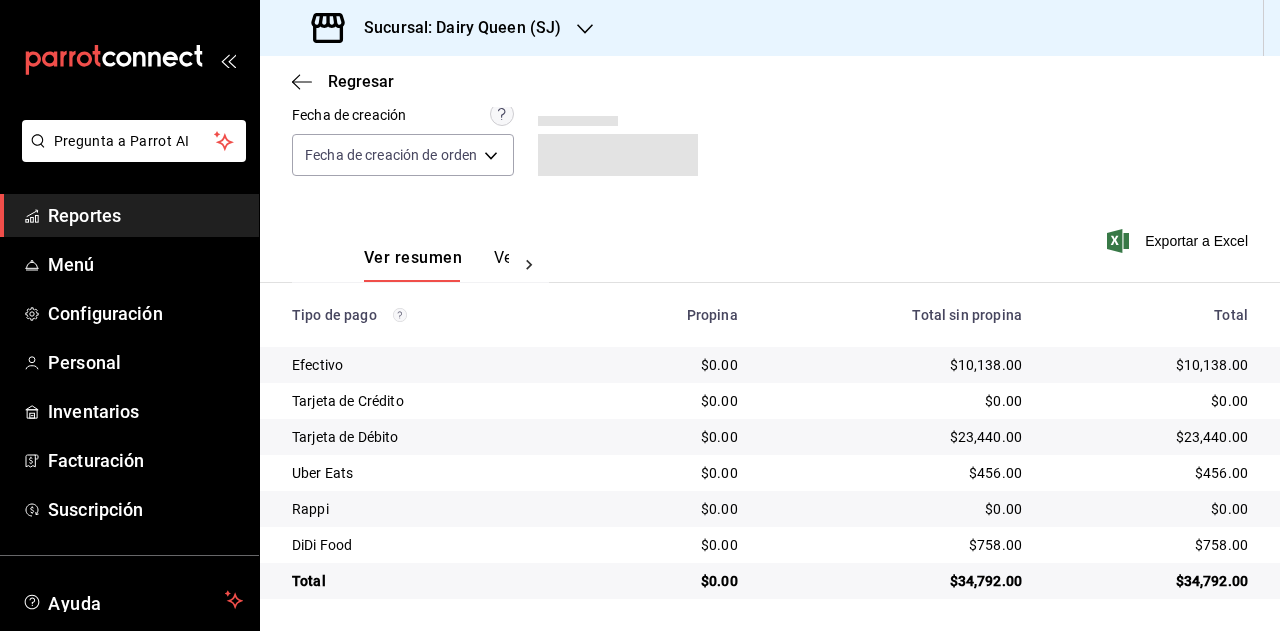 click on "$456.00" at bounding box center [1151, 473] 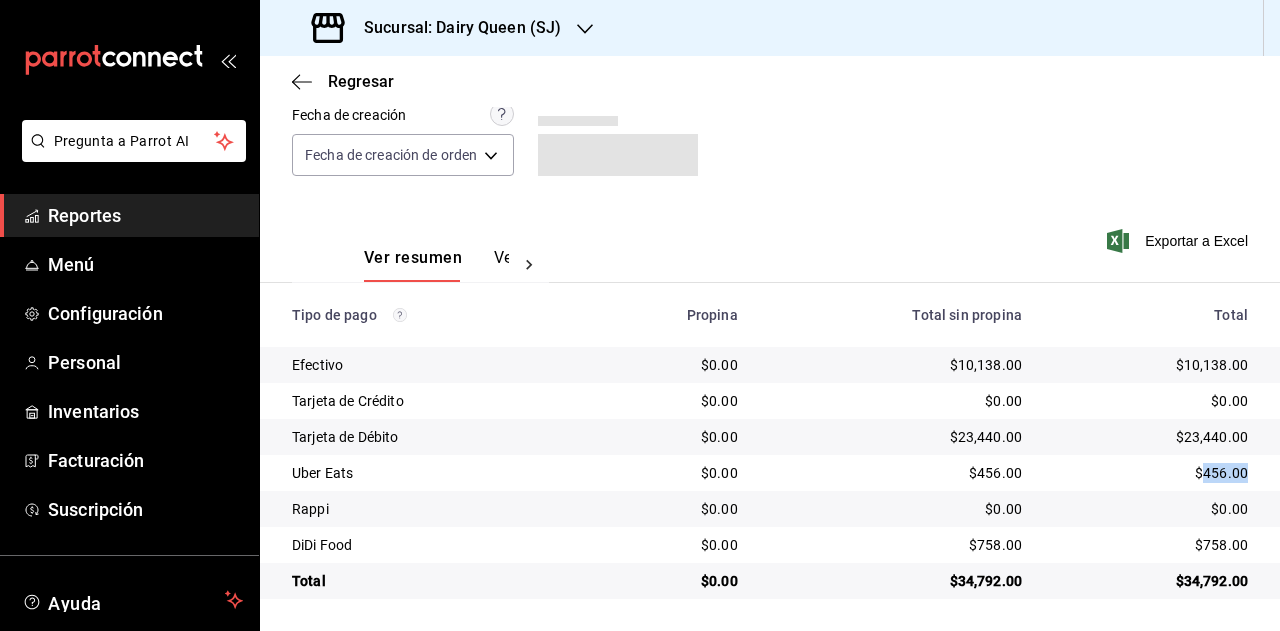 click on "$456.00" at bounding box center [1151, 473] 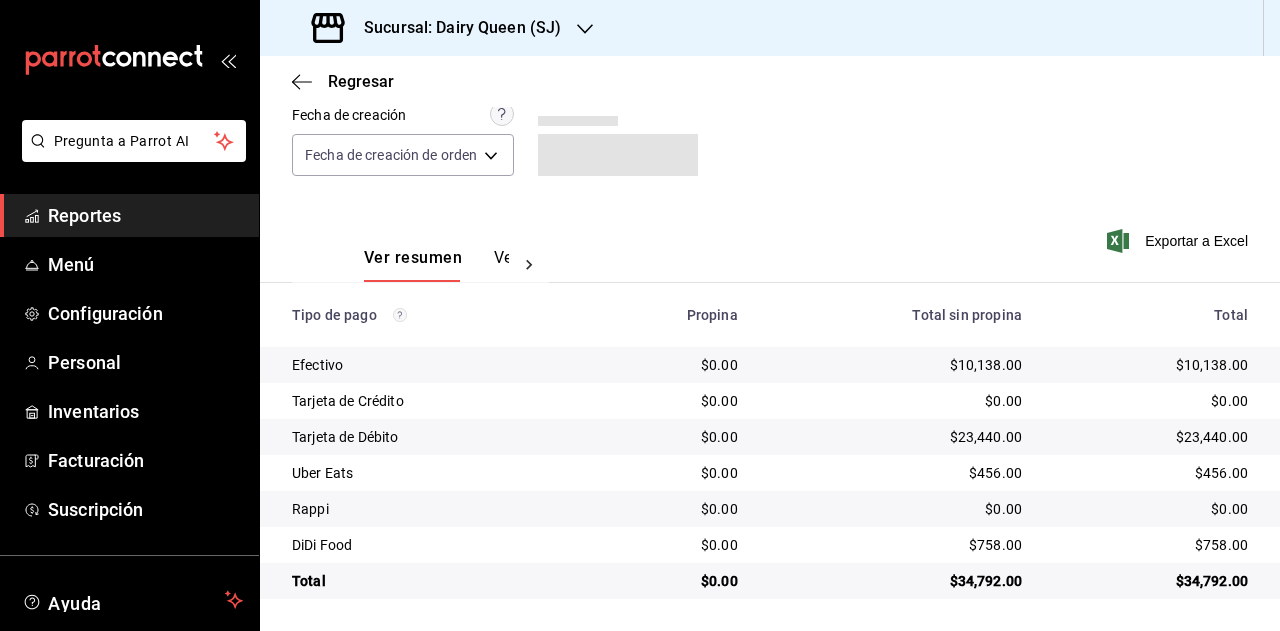 click on "$758.00" at bounding box center [1151, 545] 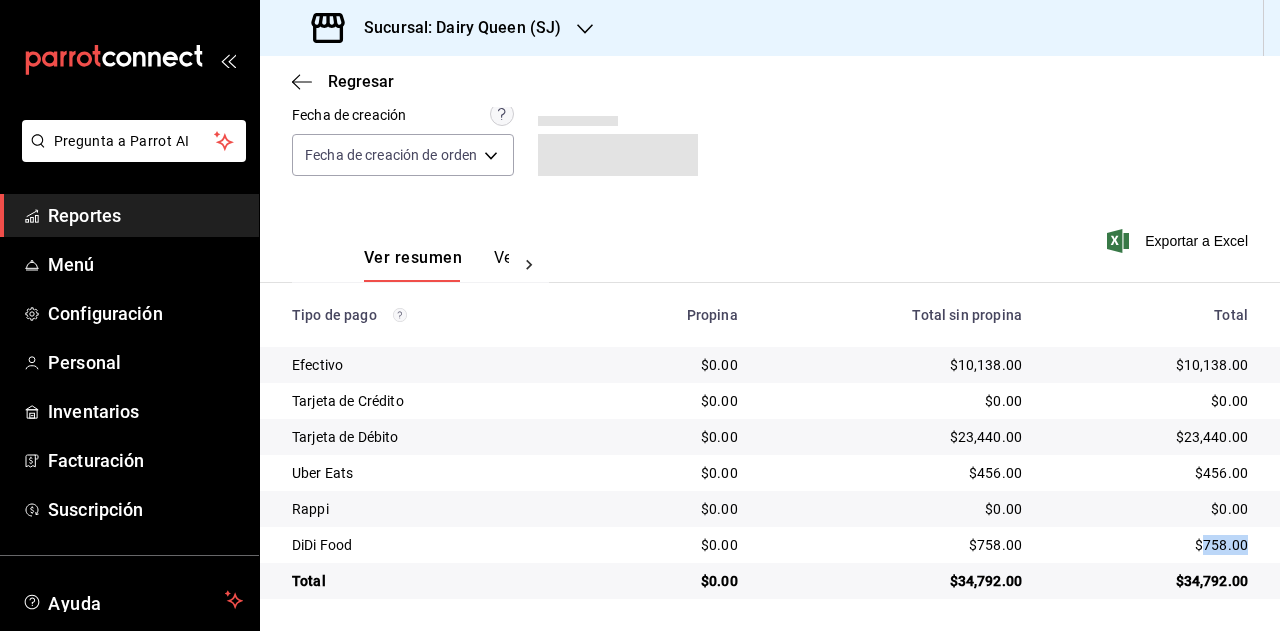 click on "$758.00" at bounding box center [1151, 545] 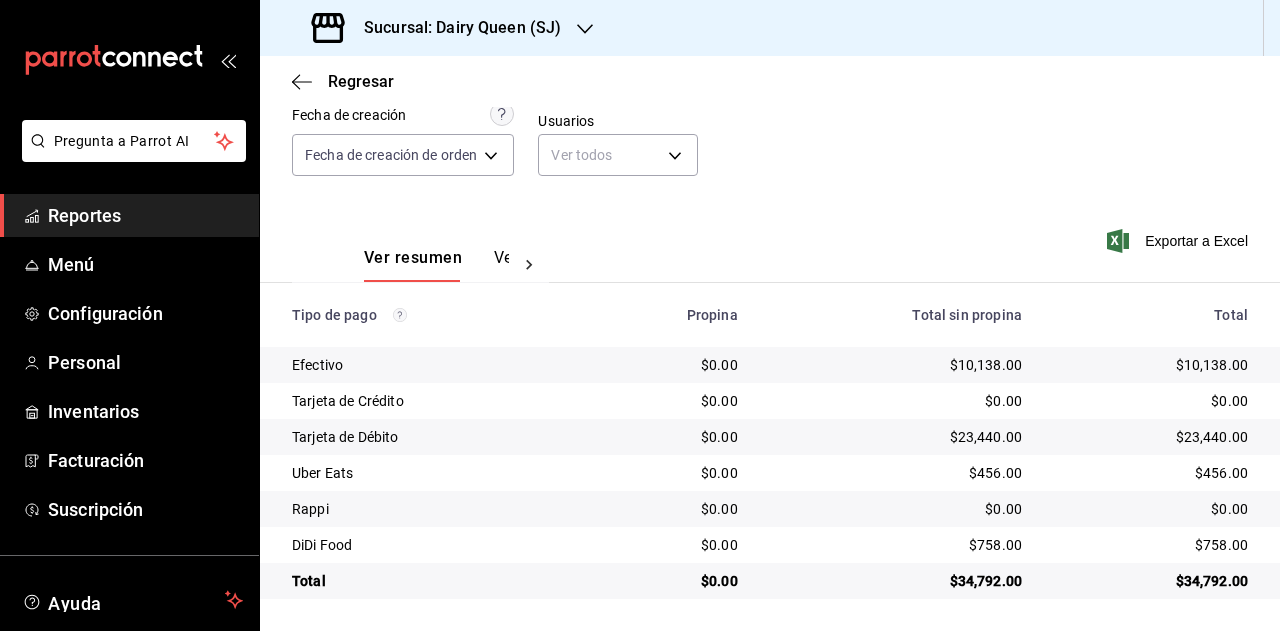 click on "Sucursal: Dairy Queen (SJ)" at bounding box center [438, 28] 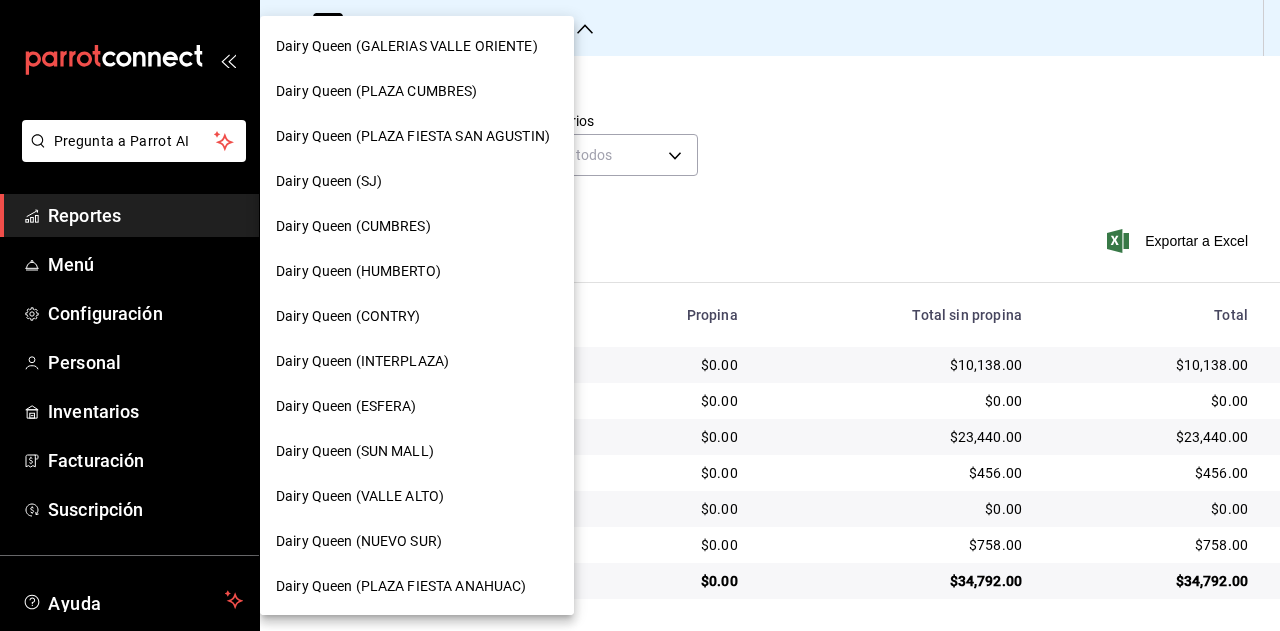 click on "Dairy Queen (CUMBRES)" at bounding box center [353, 226] 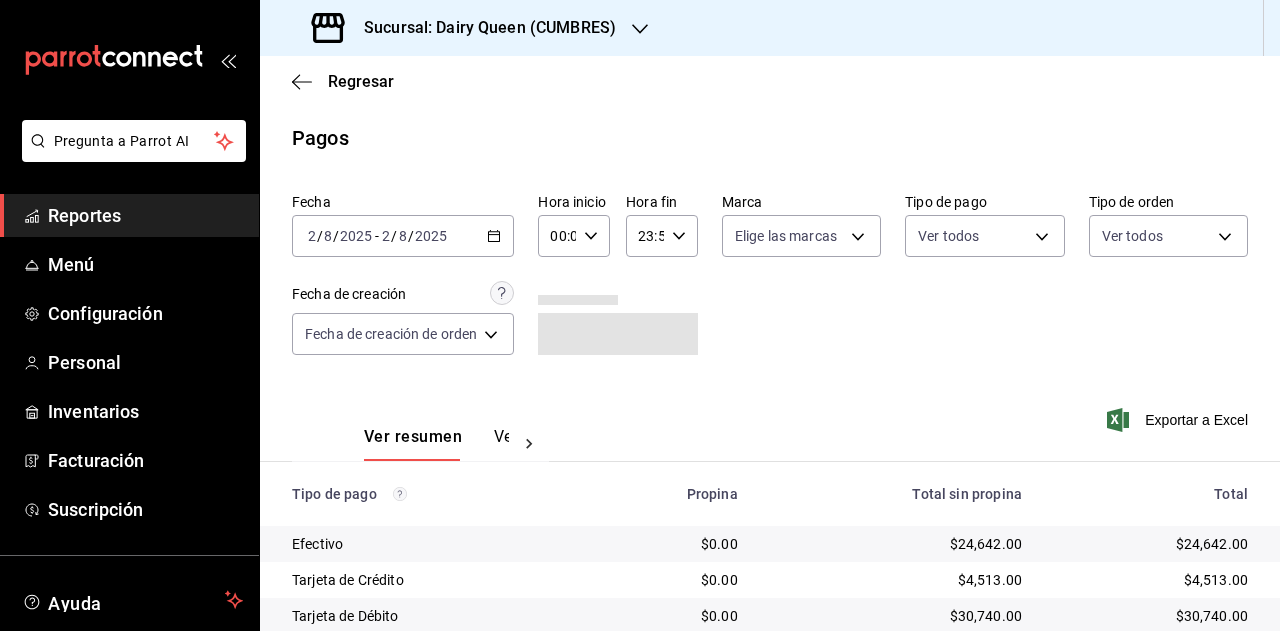 scroll, scrollTop: 179, scrollLeft: 0, axis: vertical 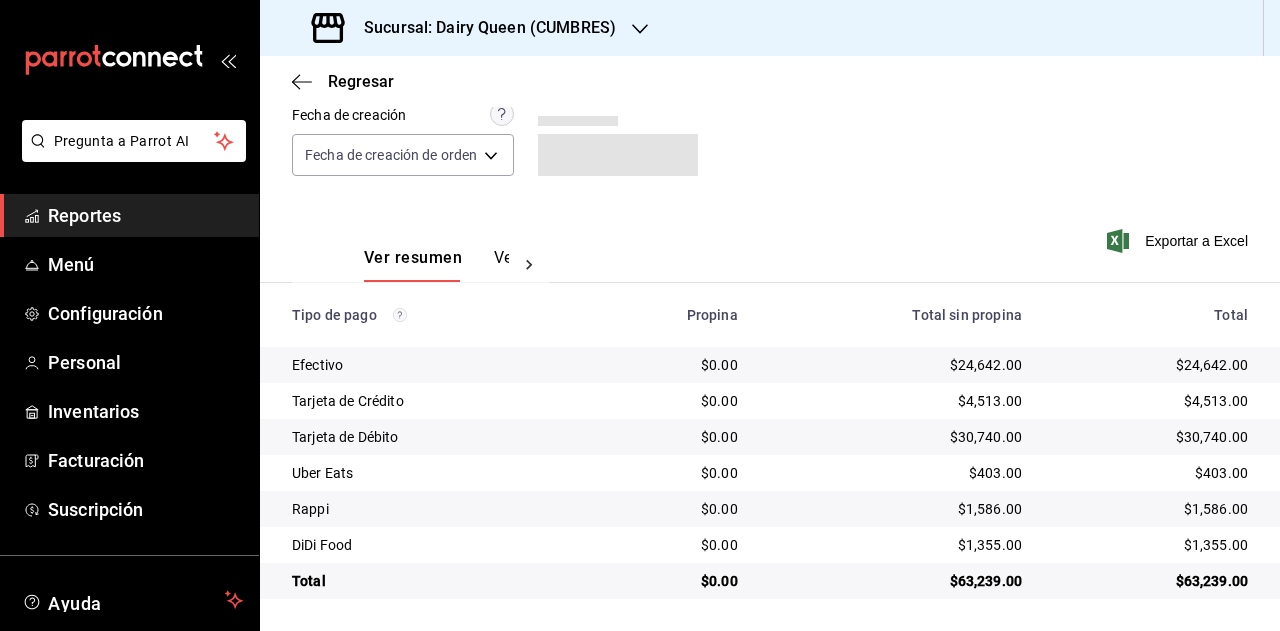 click on "$63,239.00" at bounding box center [1151, 581] 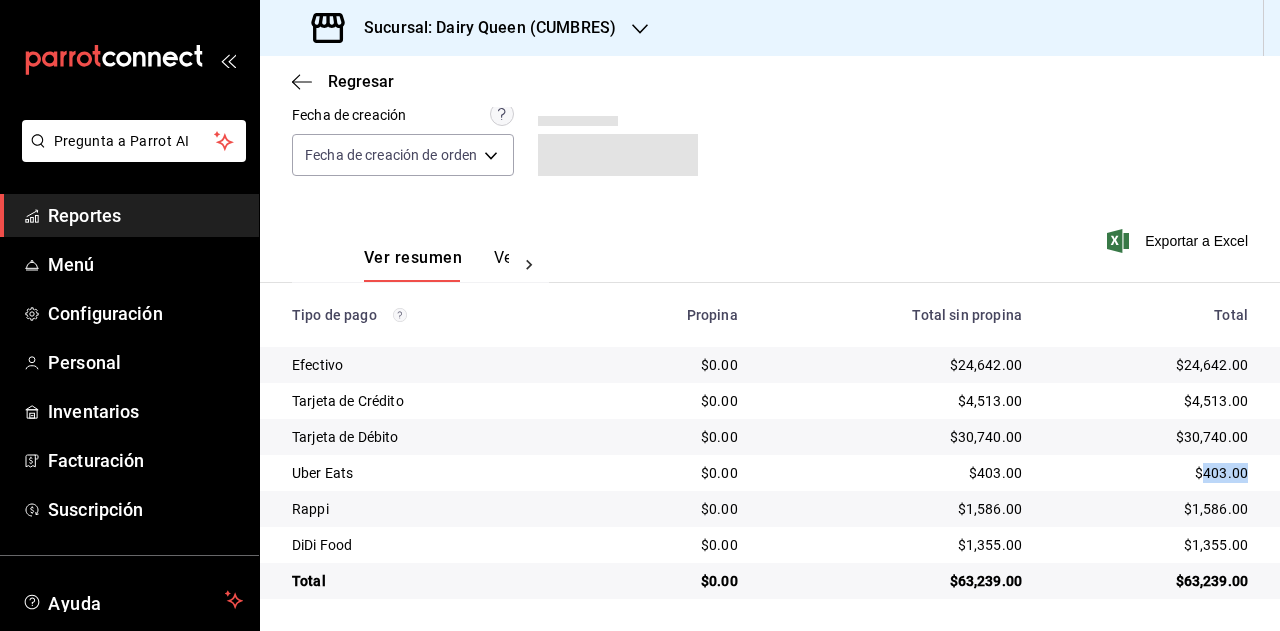 click on "$403.00" at bounding box center (1151, 473) 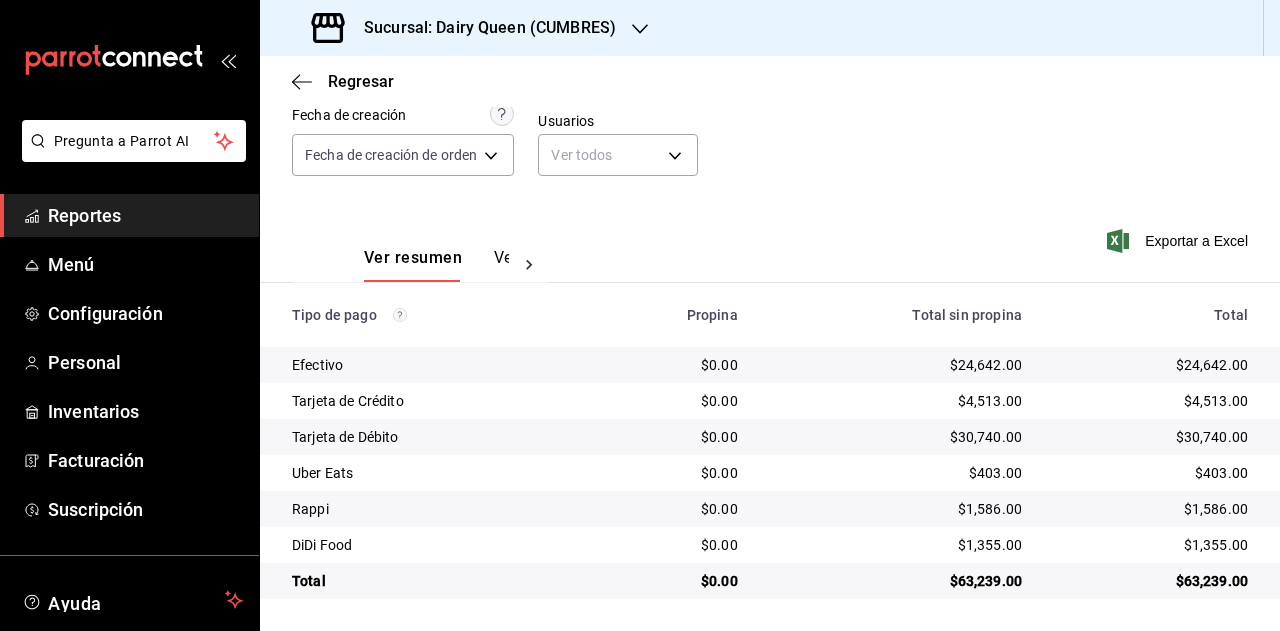 click on "$1,586.00" at bounding box center (1151, 509) 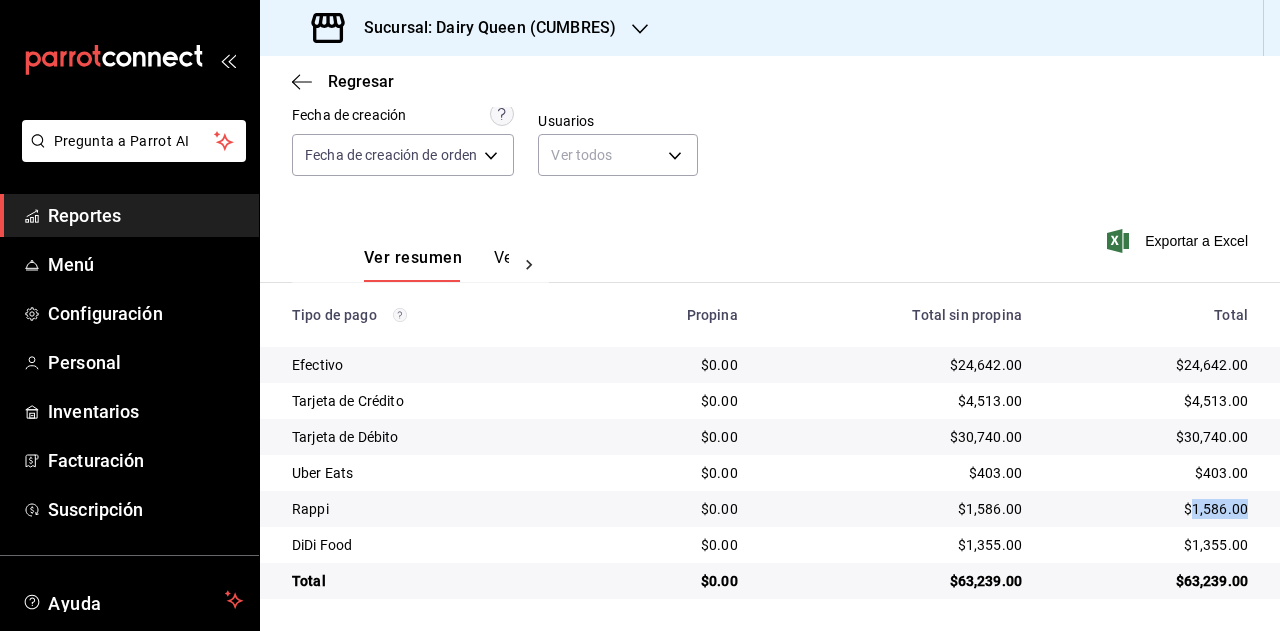 click on "$1,586.00" at bounding box center (1151, 509) 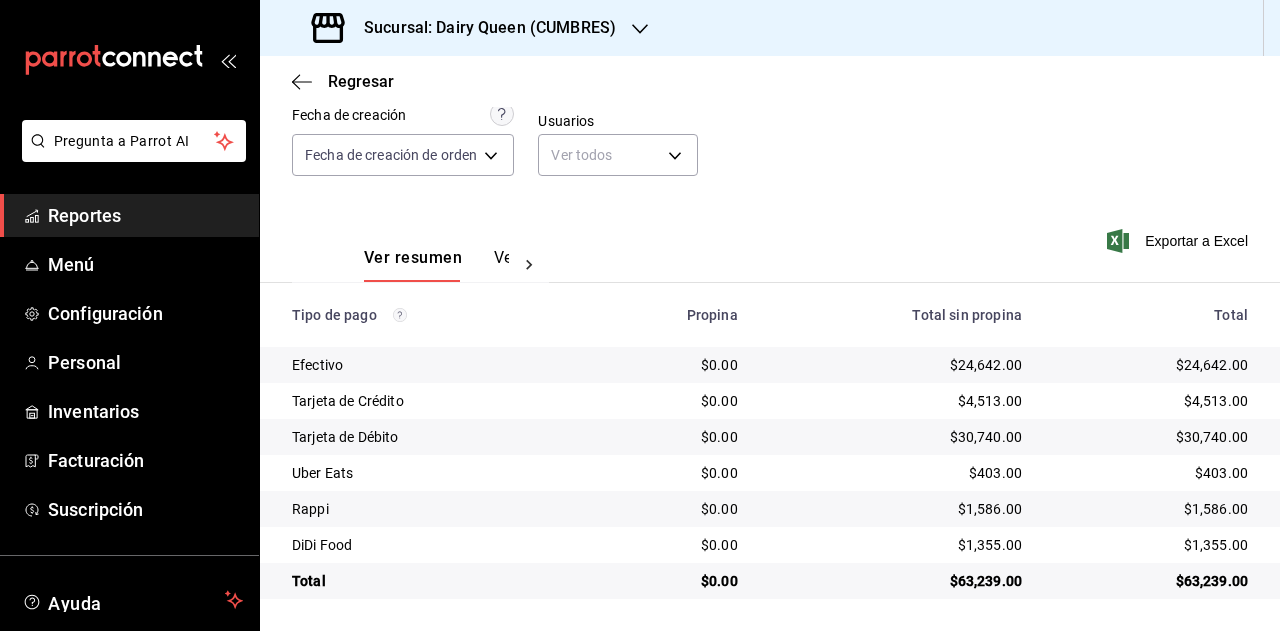 click on "$1,355.00" at bounding box center (1151, 545) 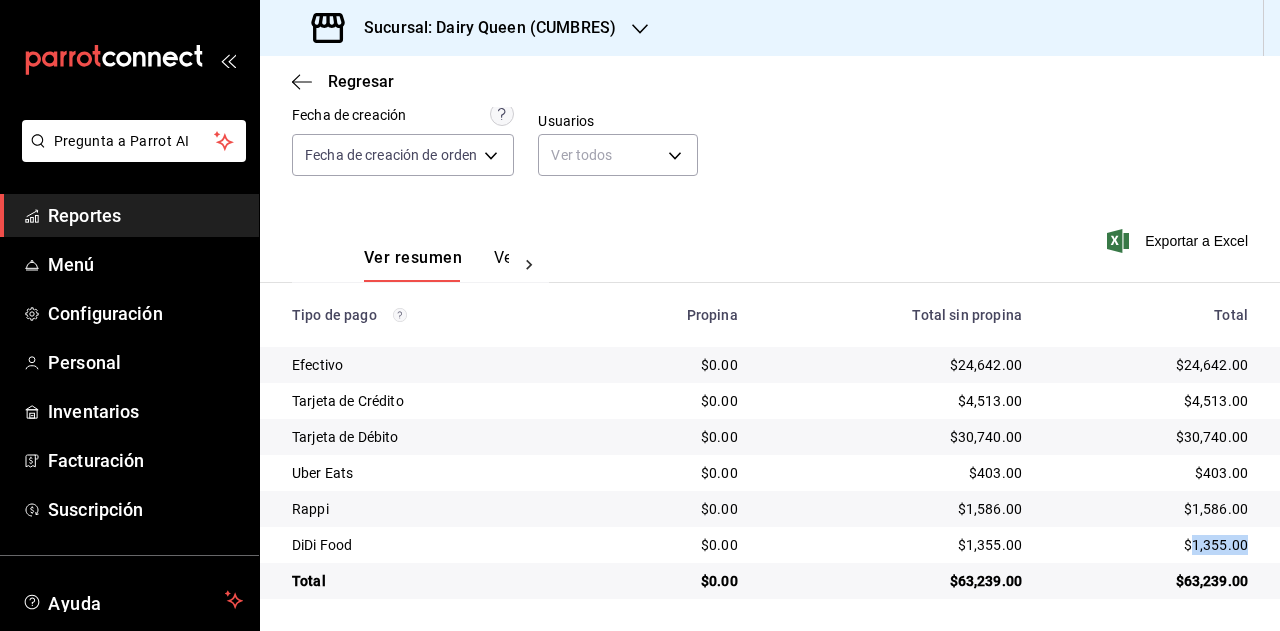 click on "$1,355.00" at bounding box center [1151, 545] 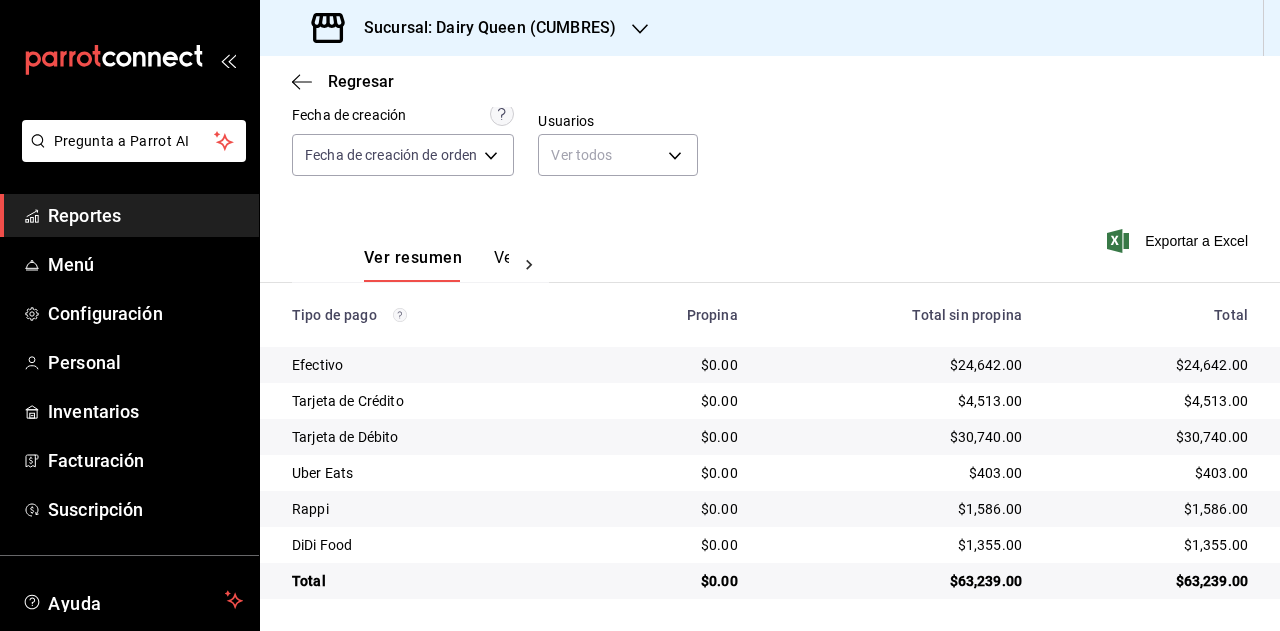 click on "Sucursal: Dairy Queen (CUMBRES)" at bounding box center (482, 28) 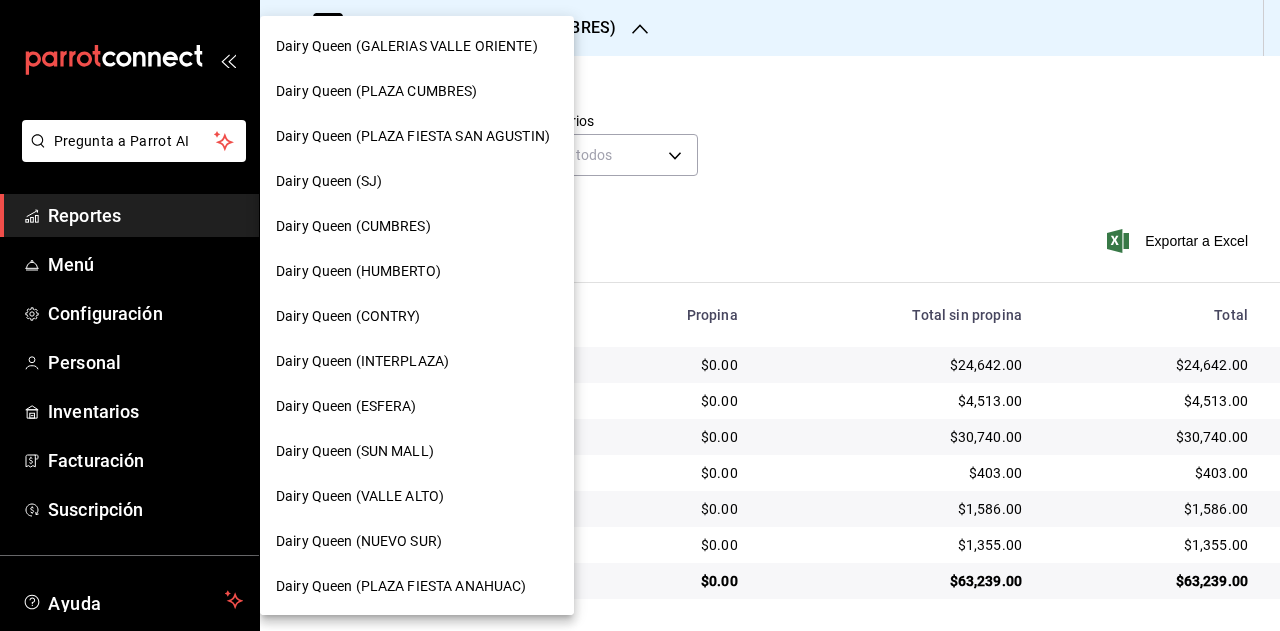 click on "Dairy Queen (HUMBERTO)" at bounding box center [417, 271] 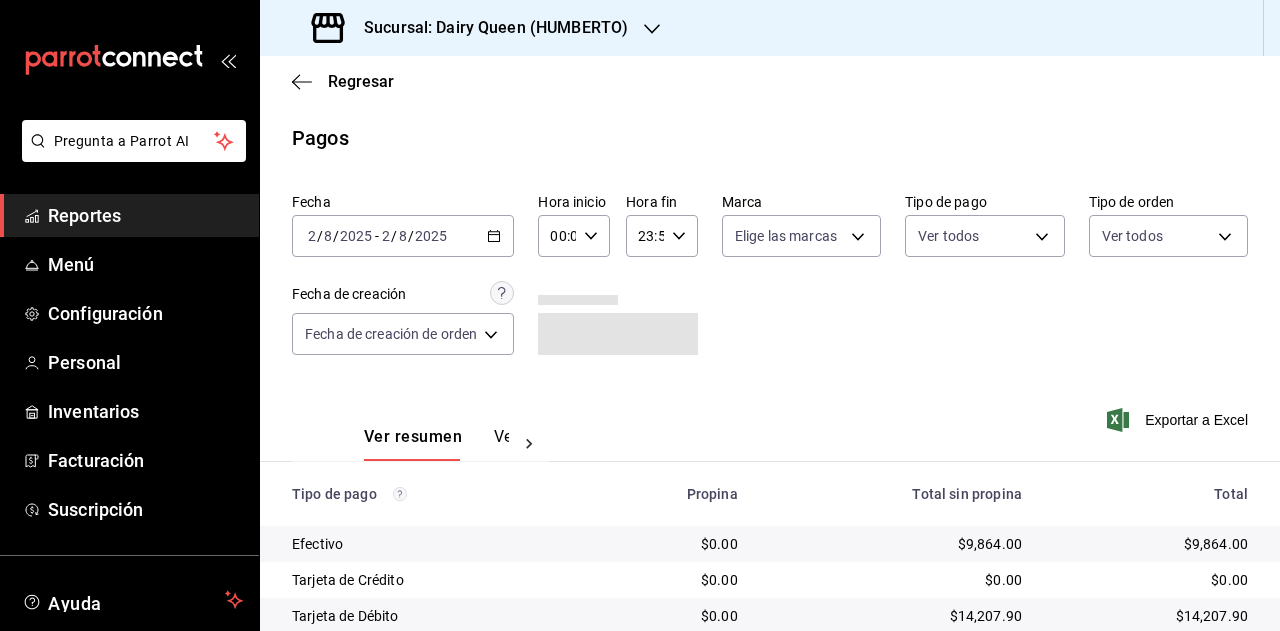 scroll, scrollTop: 215, scrollLeft: 0, axis: vertical 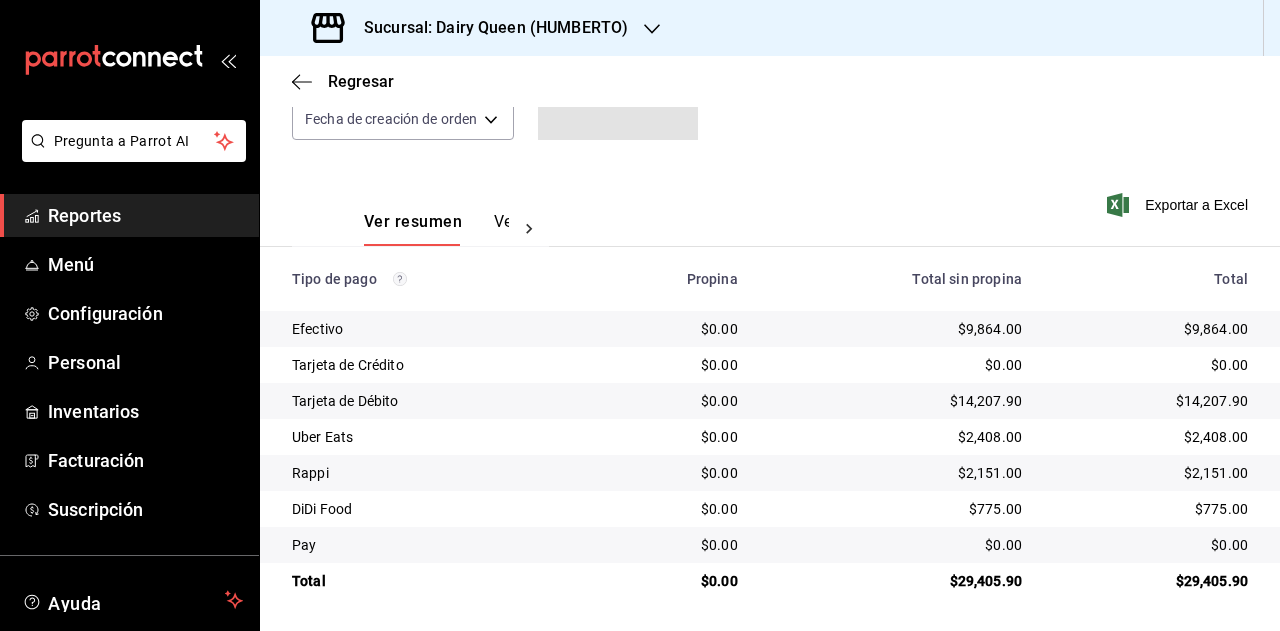 click on "$29,405.90" at bounding box center [1151, 581] 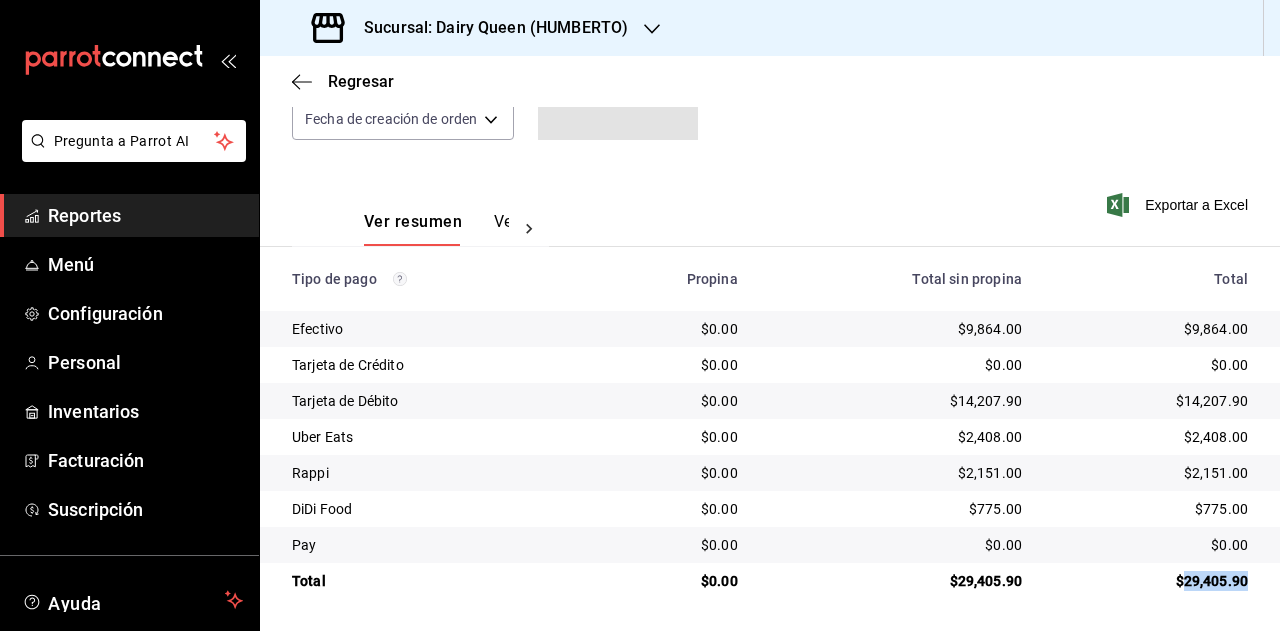click on "$2,408.00" at bounding box center [1159, 437] 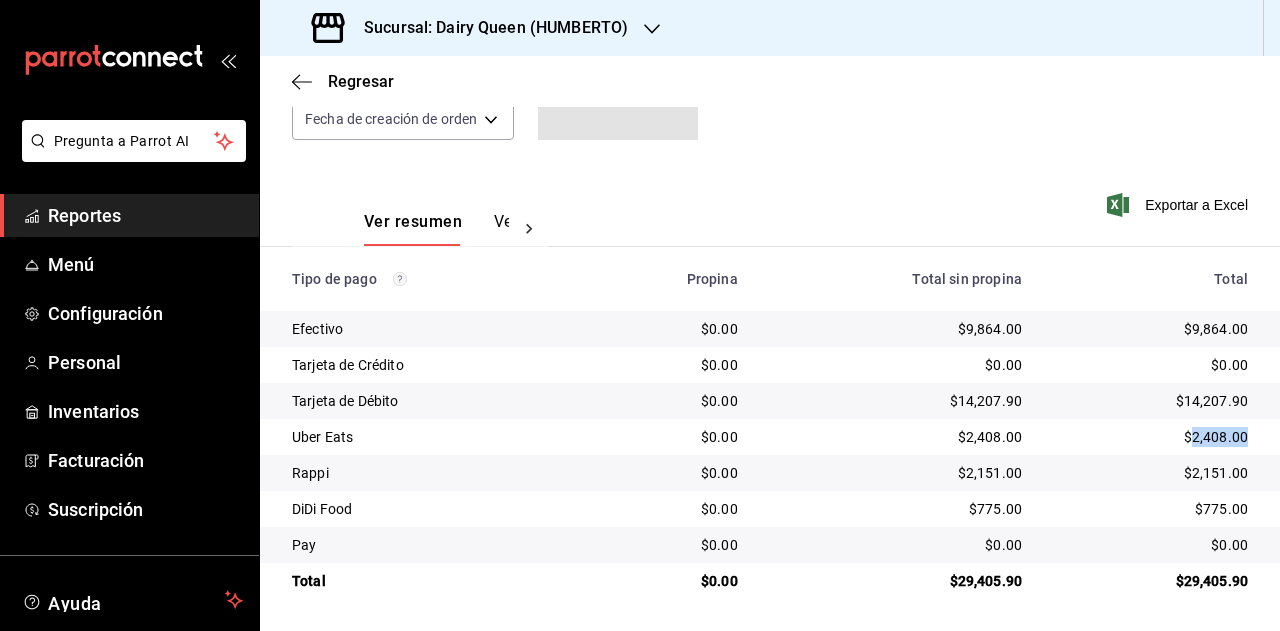click on "$2,408.00" at bounding box center [1151, 437] 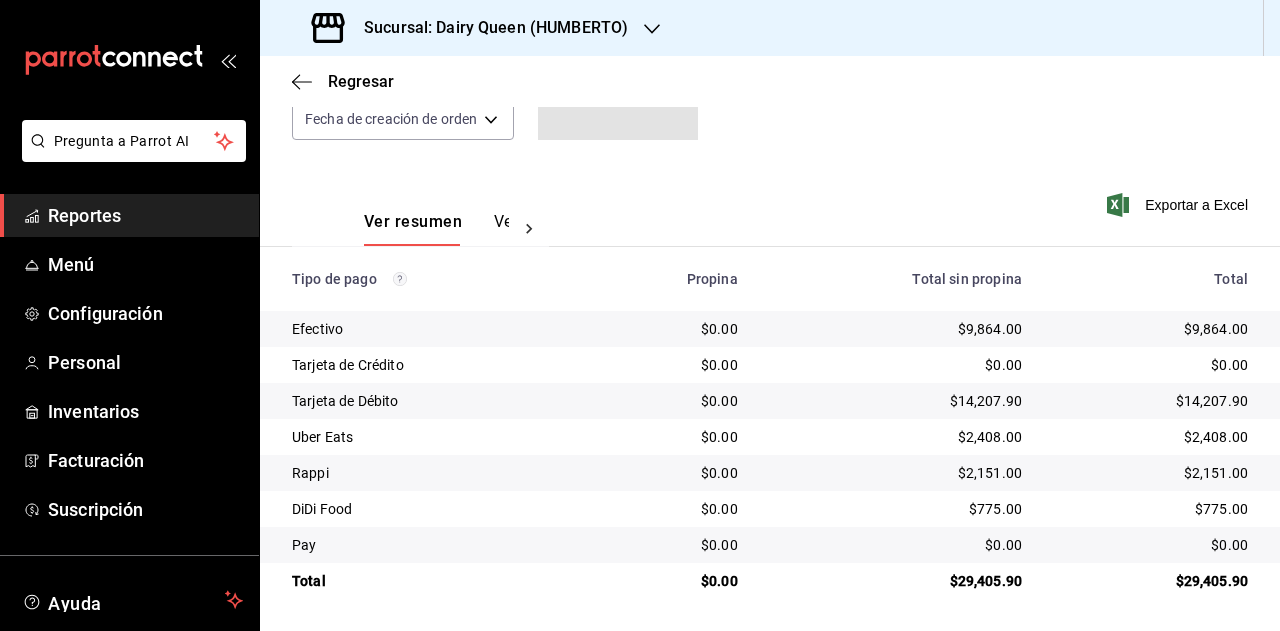 click on "$775.00" at bounding box center [1151, 509] 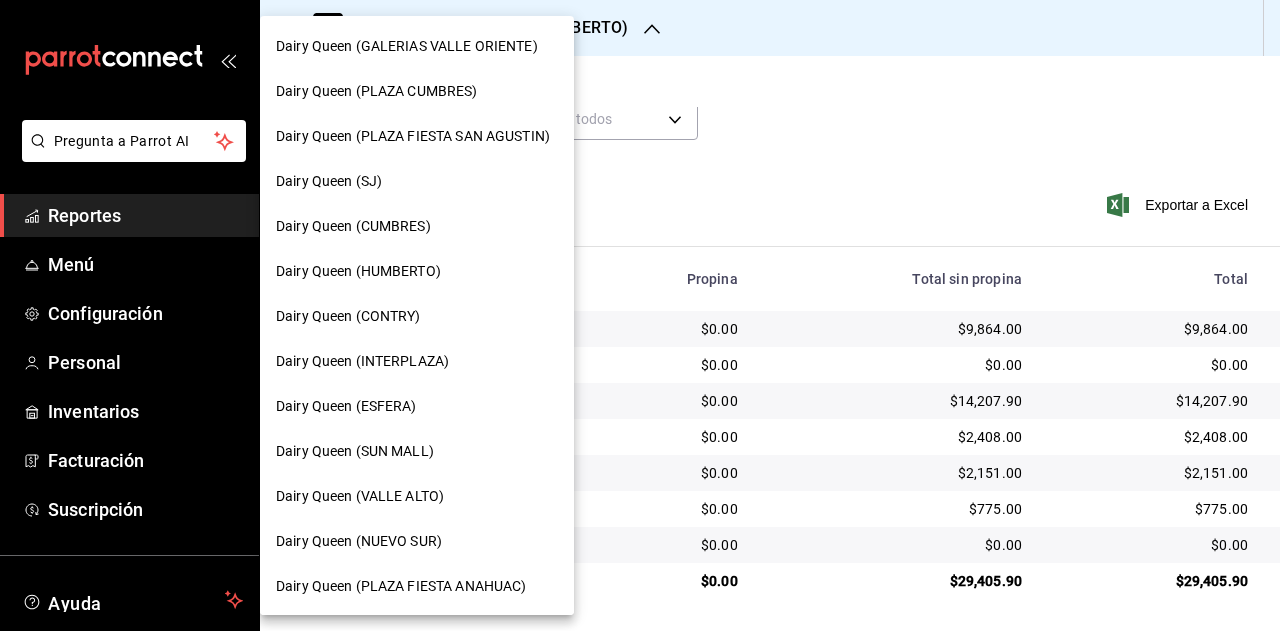 click on "Dairy Queen (CONTRY)" at bounding box center (417, 316) 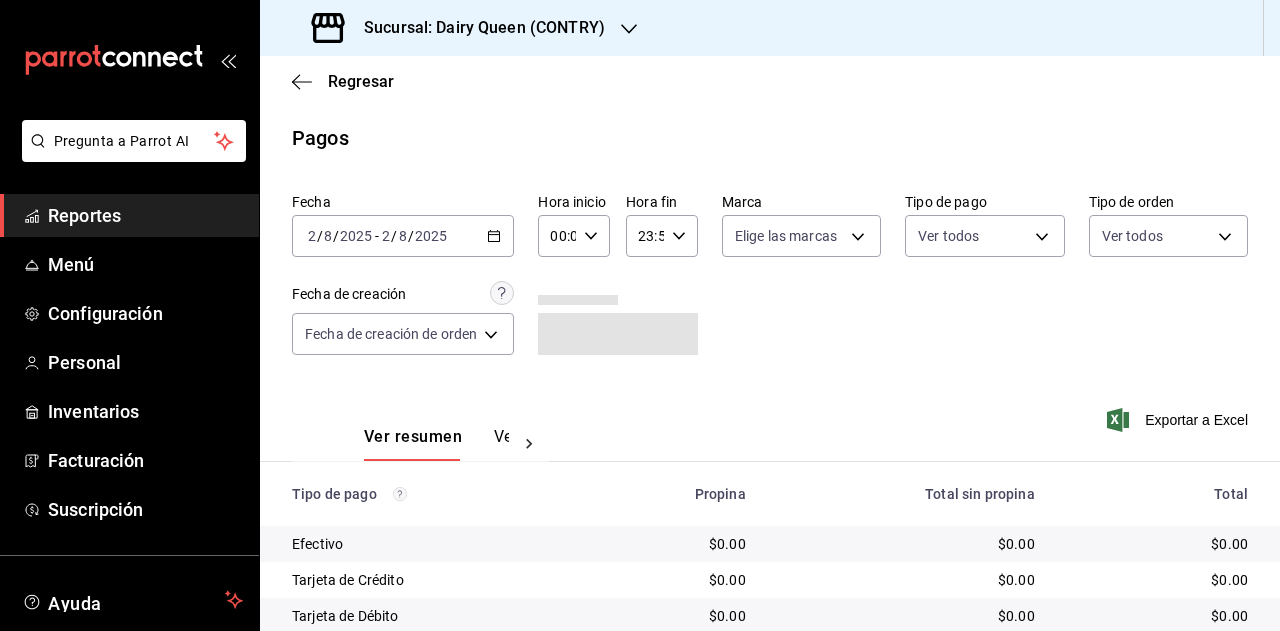scroll, scrollTop: 215, scrollLeft: 0, axis: vertical 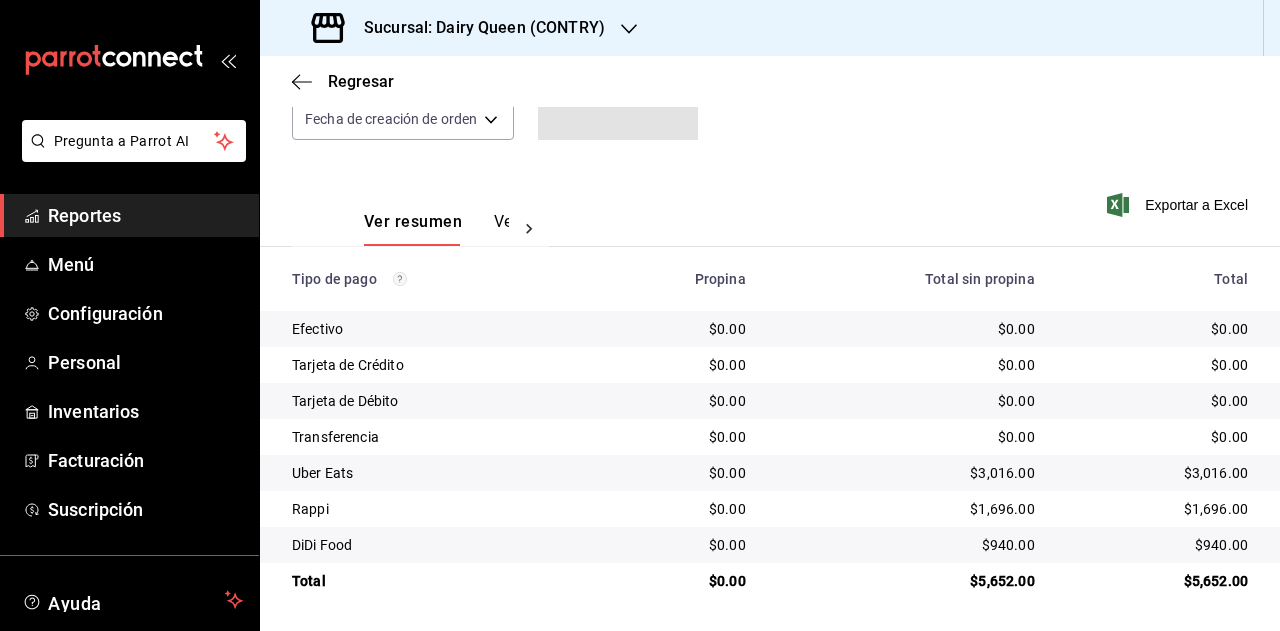 click on "$3,016.00" at bounding box center (1157, 473) 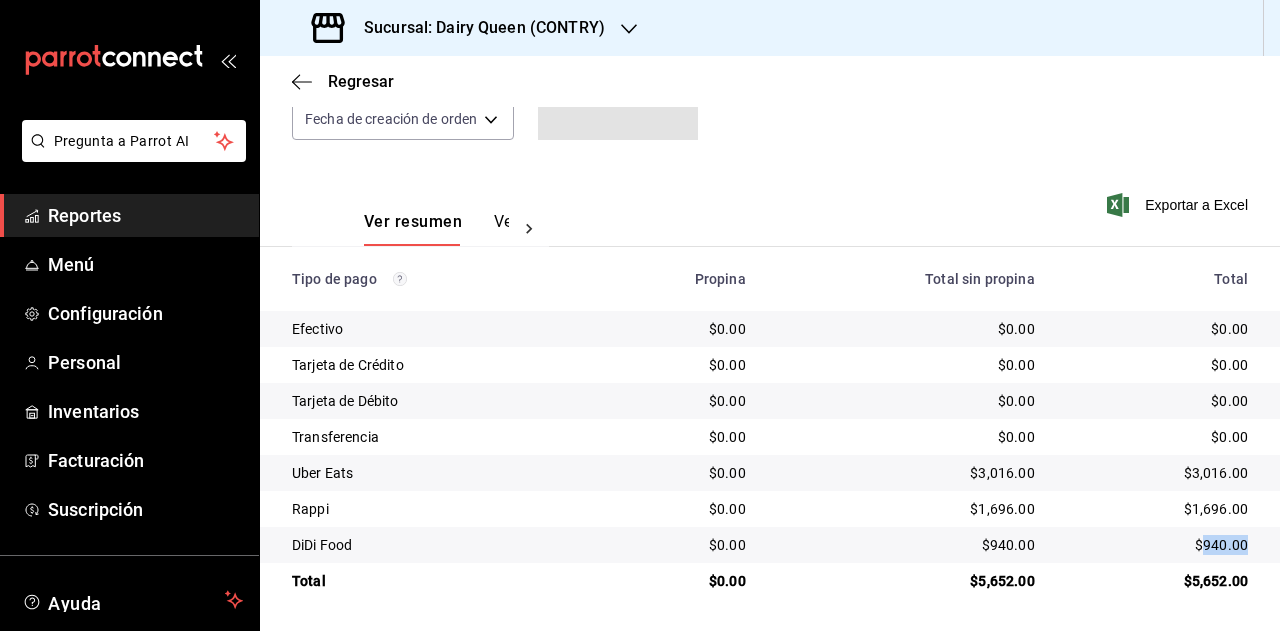 click on "$940.00" at bounding box center [1157, 545] 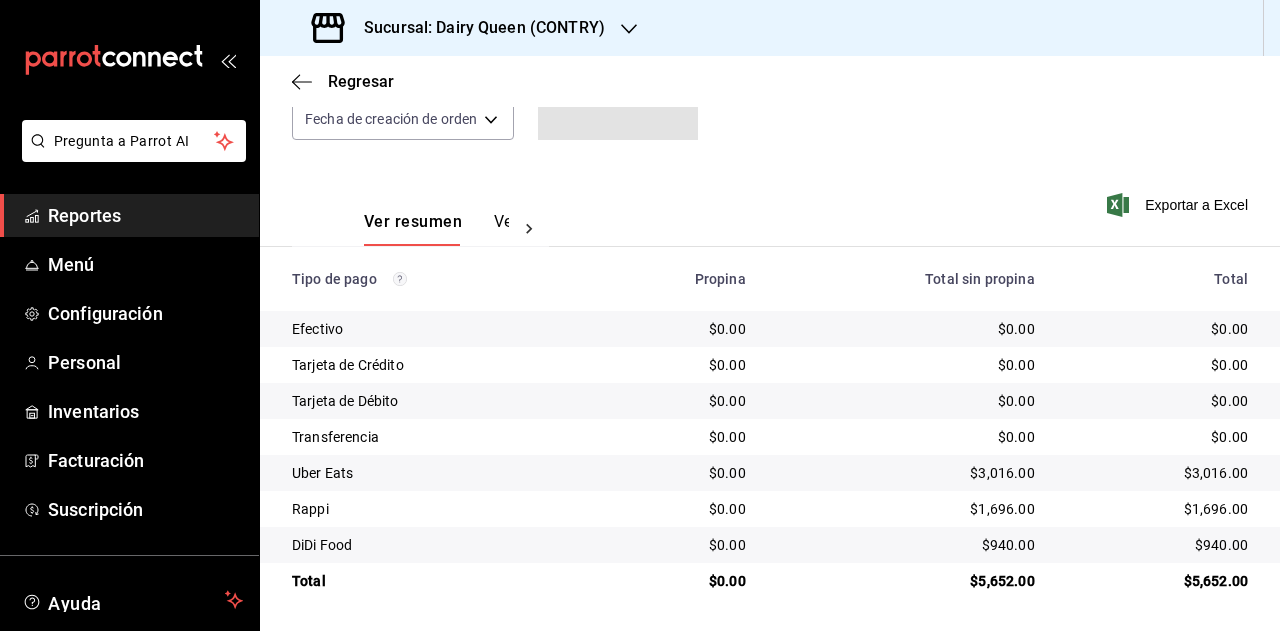 click on "Sucursal: Dairy Queen (CONTRY)" at bounding box center (476, 28) 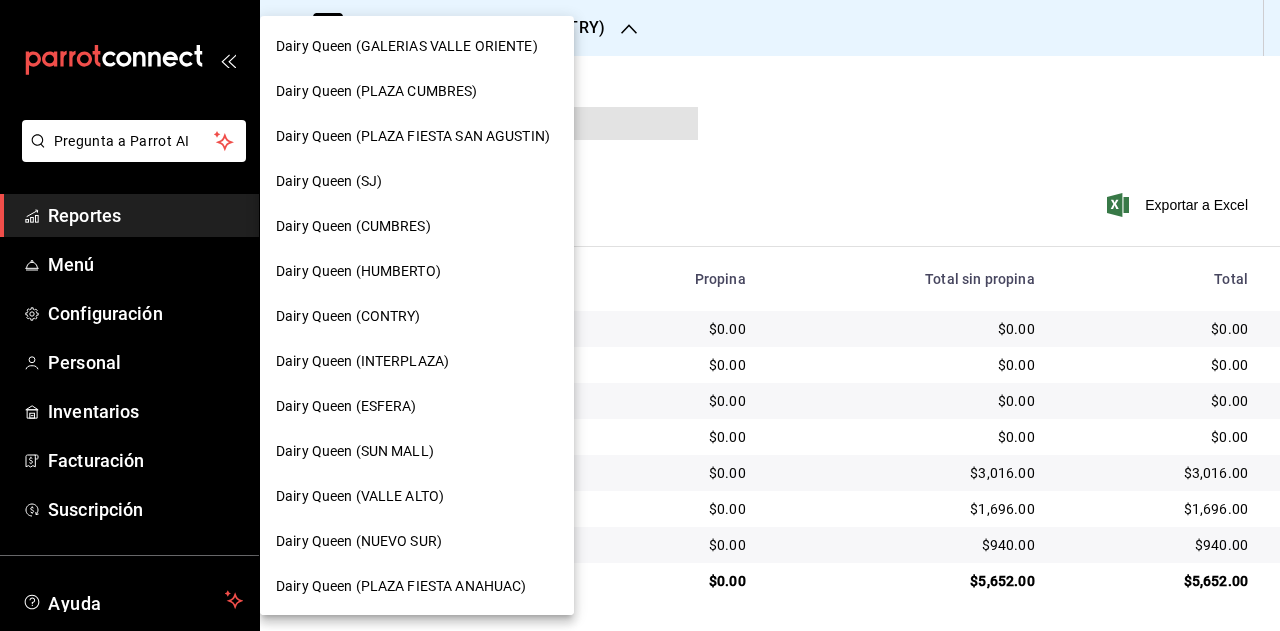 click on "Dairy Queen (INTERPLAZA)" at bounding box center [417, 361] 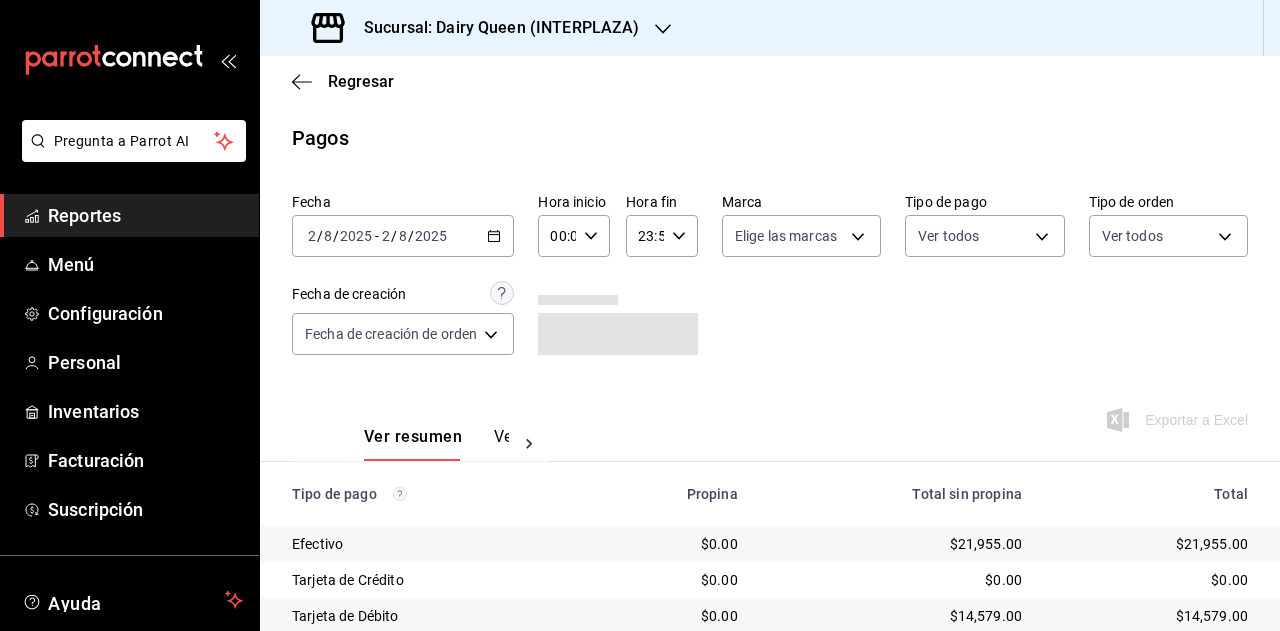 scroll, scrollTop: 179, scrollLeft: 0, axis: vertical 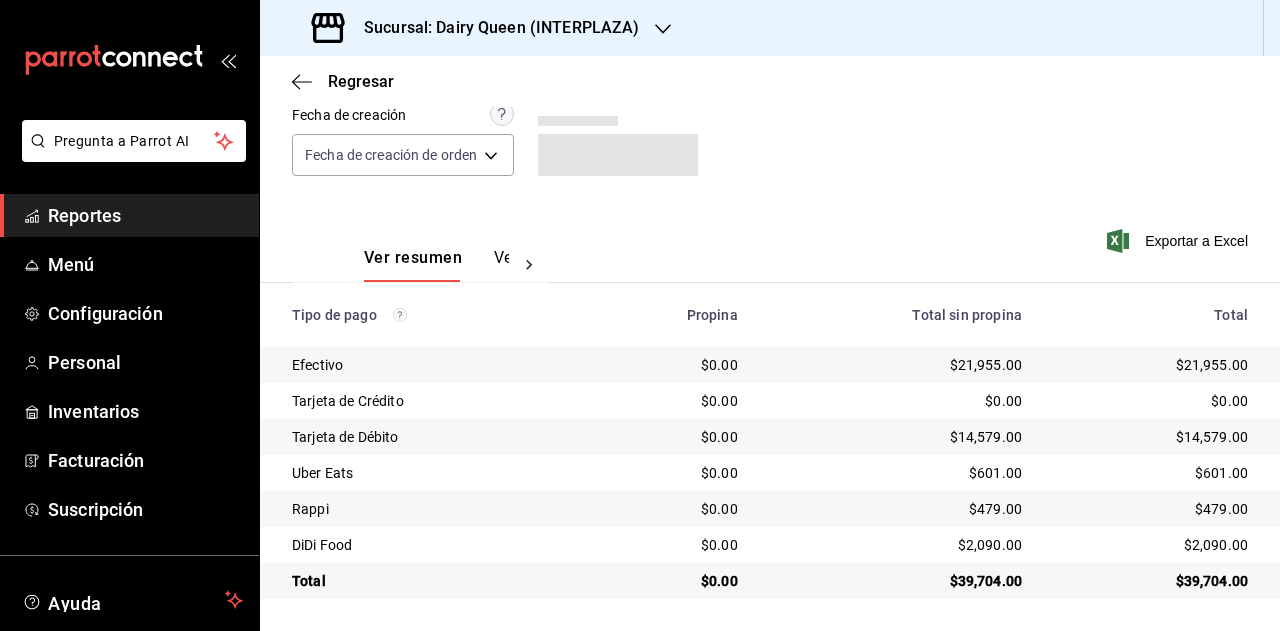 click on "$39,704.00" at bounding box center (1151, 581) 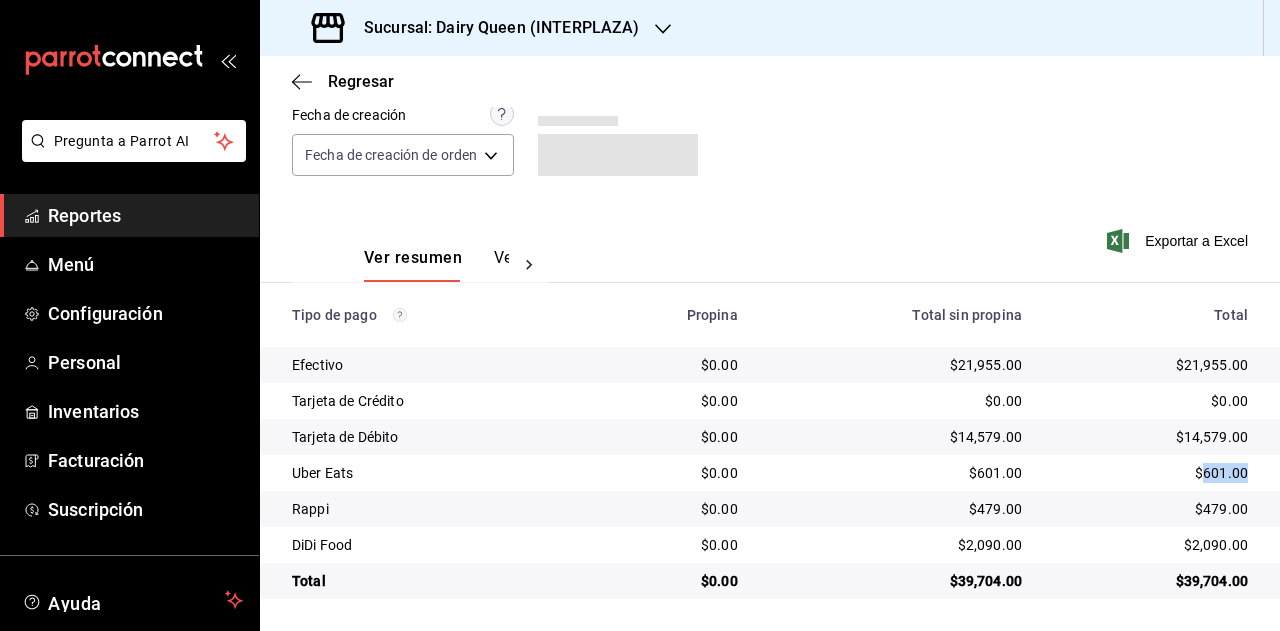 click on "$601.00" at bounding box center [1159, 473] 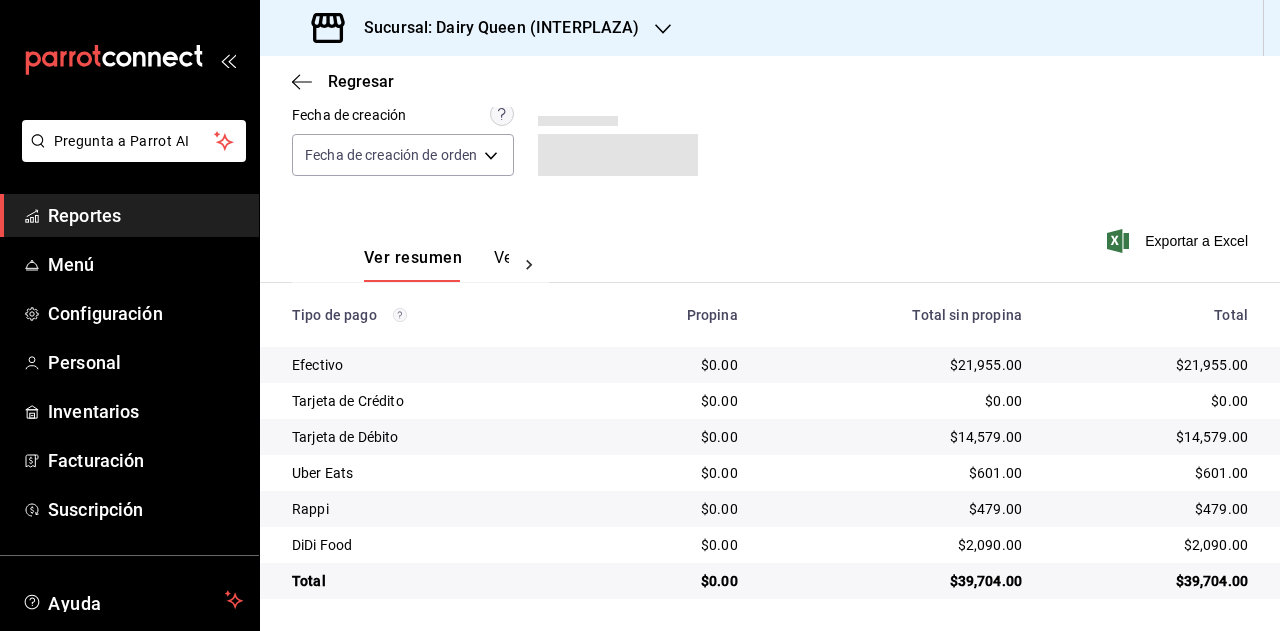 click on "$2,090.00" at bounding box center (1159, 545) 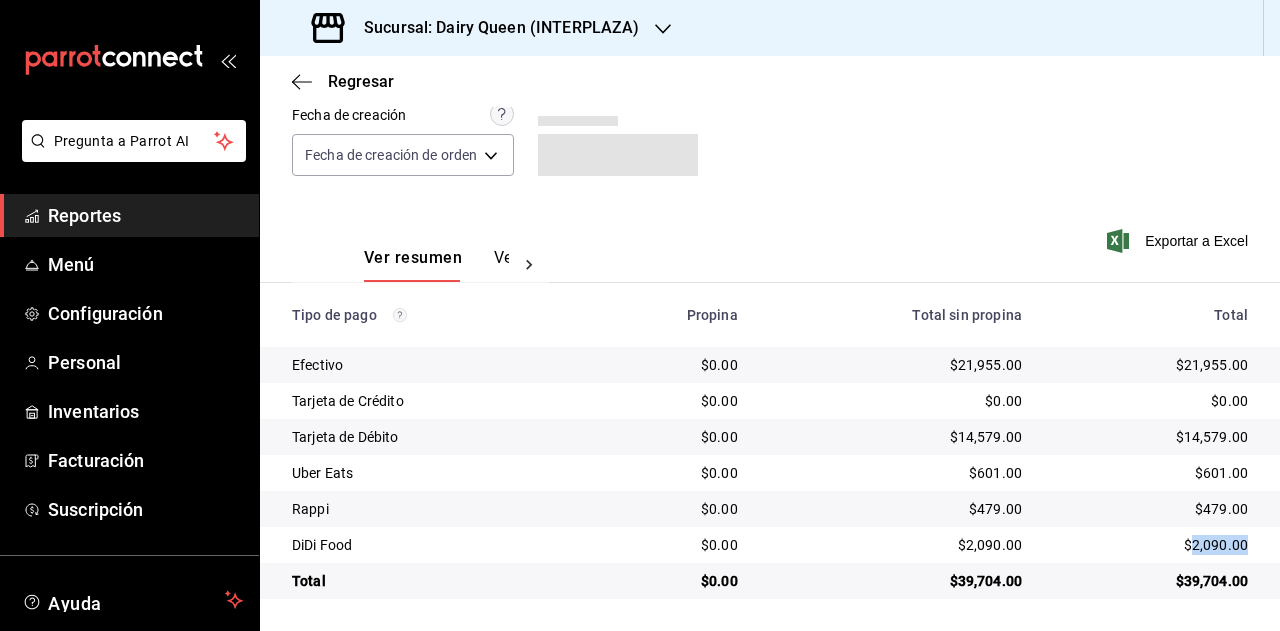 click on "$2,090.00" at bounding box center [1151, 545] 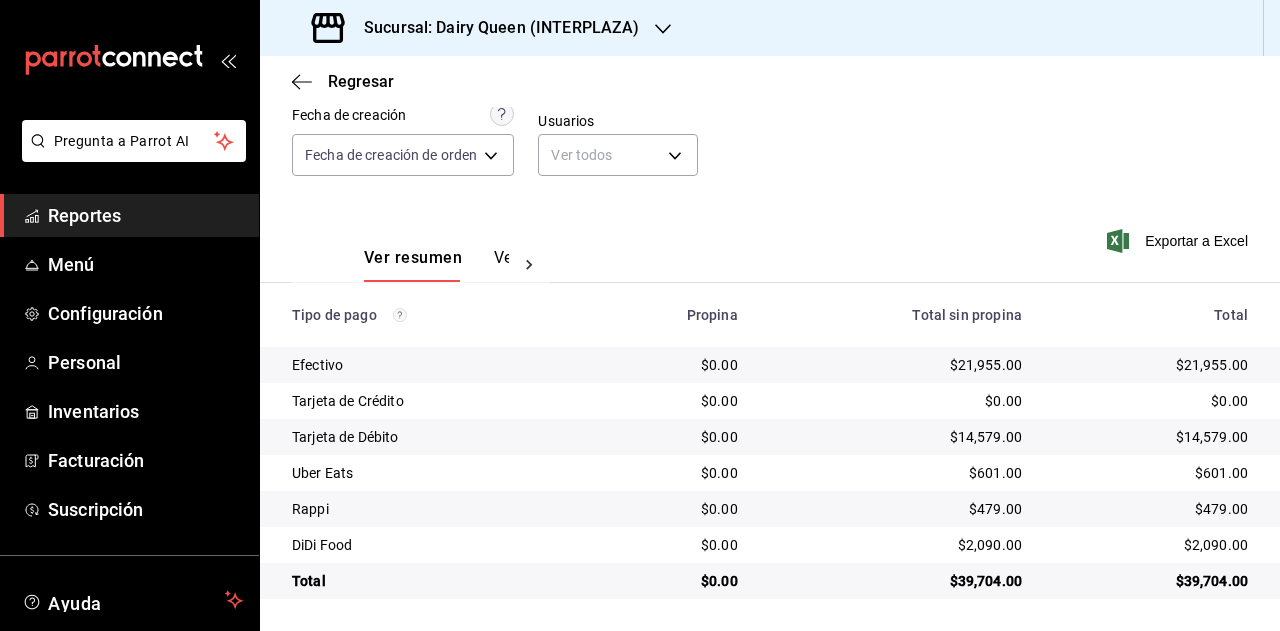 click on "Sucursal: Dairy Queen (INTERPLAZA)" at bounding box center [477, 28] 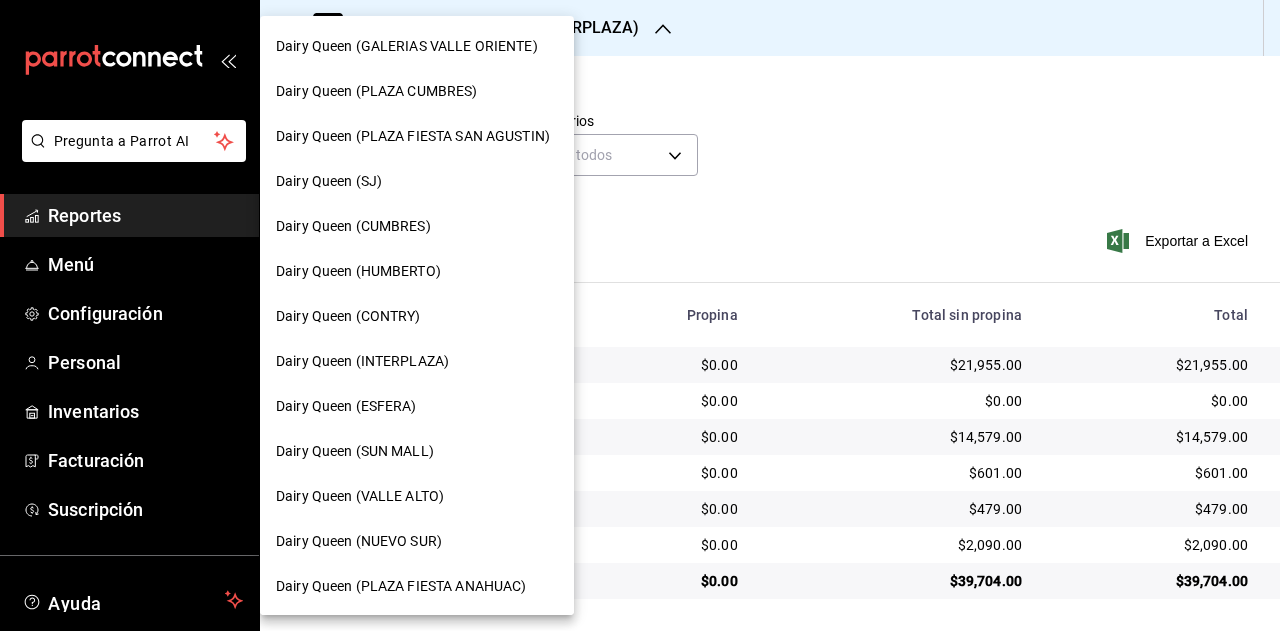 click on "Dairy Queen (ESFERA)" at bounding box center (417, 406) 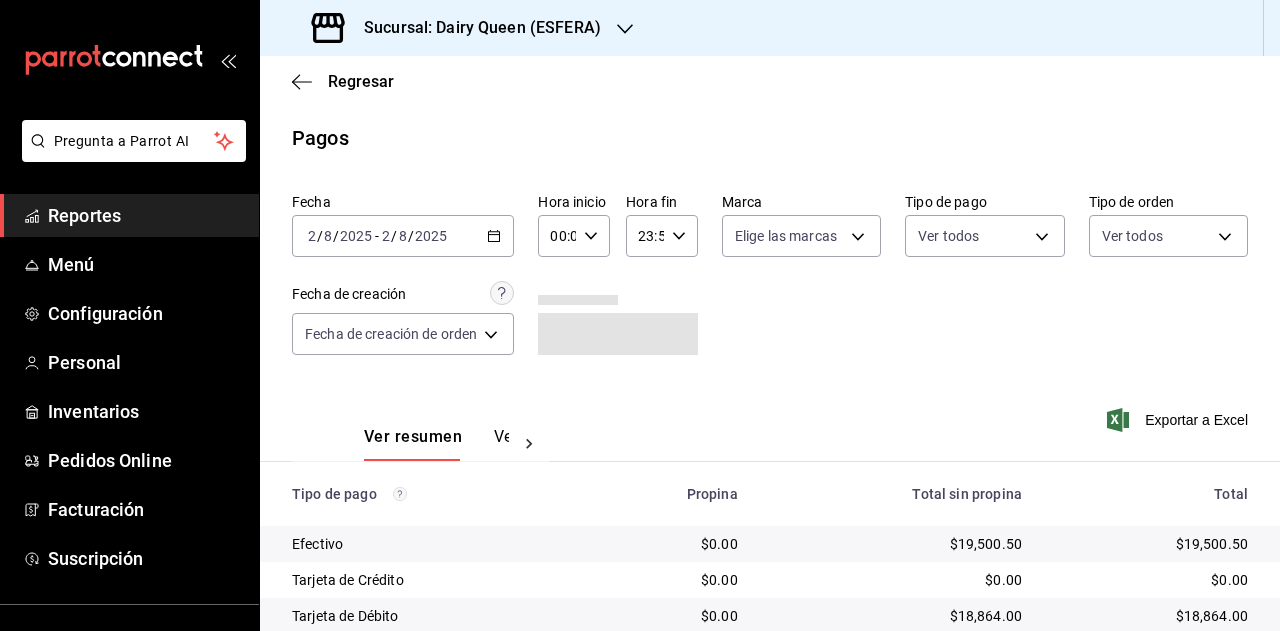scroll, scrollTop: 179, scrollLeft: 0, axis: vertical 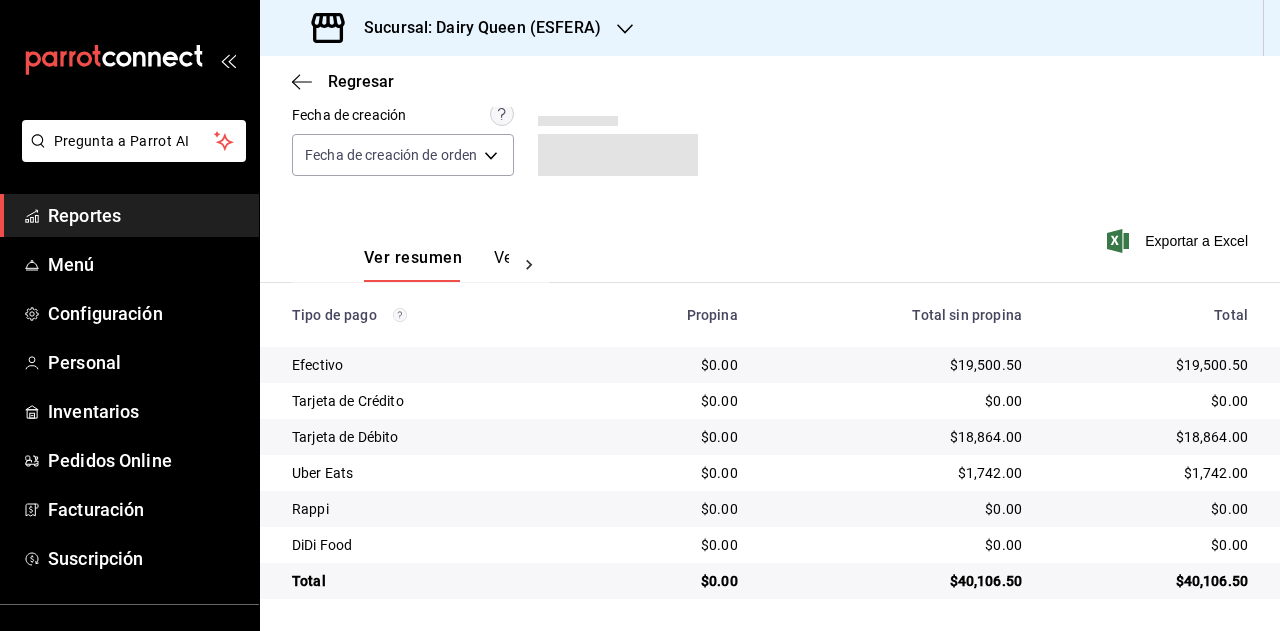 click on "$40,106.50" at bounding box center [1151, 581] 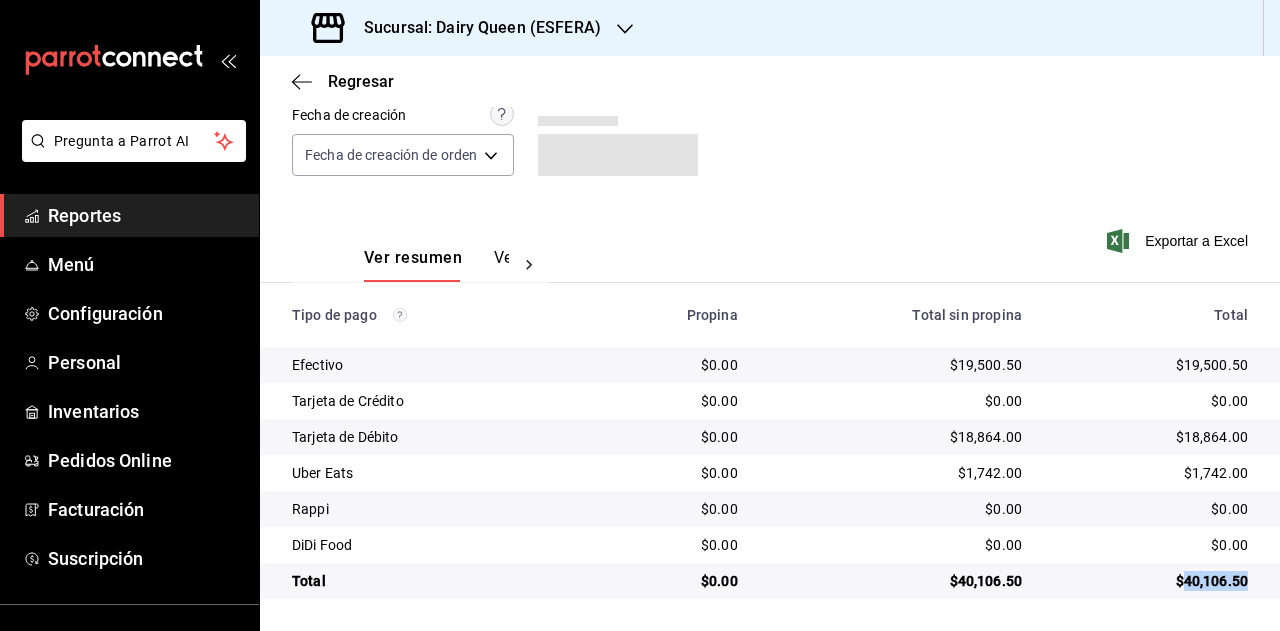 click on "$40,106.50" at bounding box center [1151, 581] 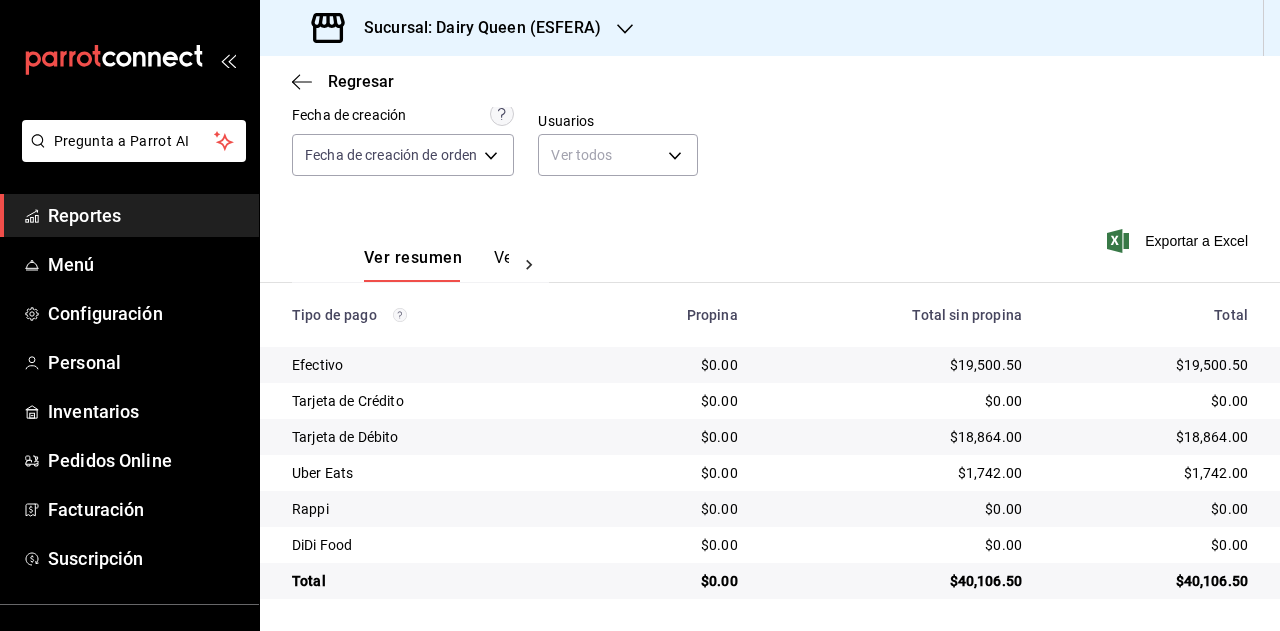 click on "$1,742.00" at bounding box center (1159, 473) 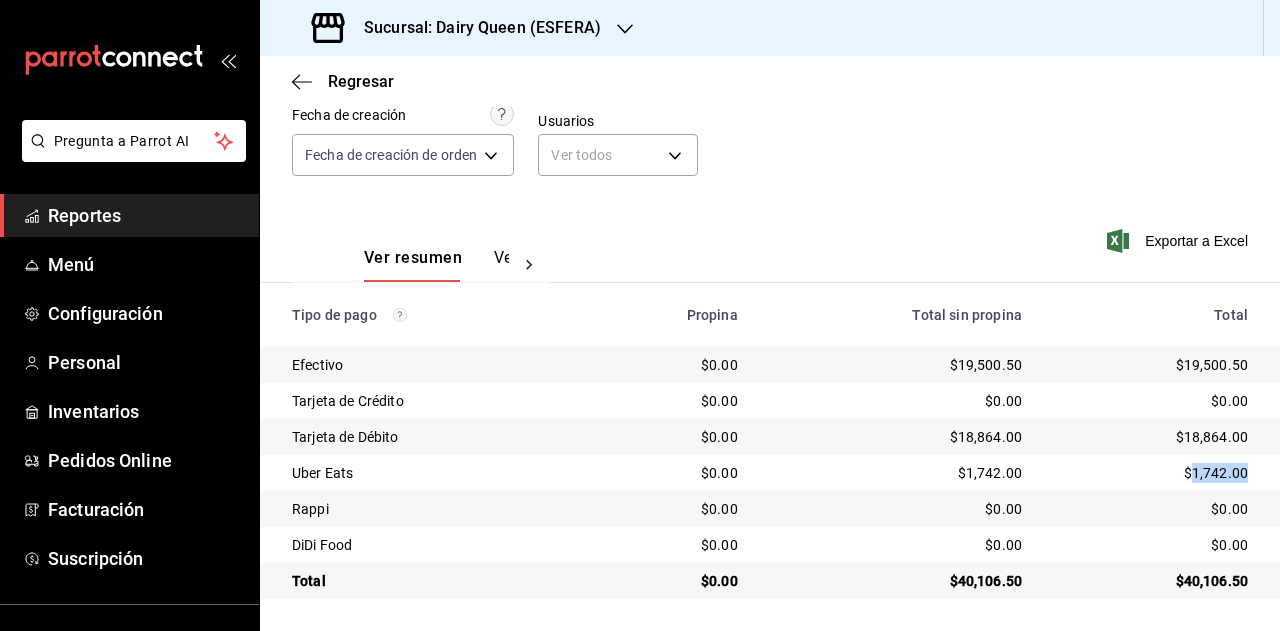 click on "$1,742.00" at bounding box center [1159, 473] 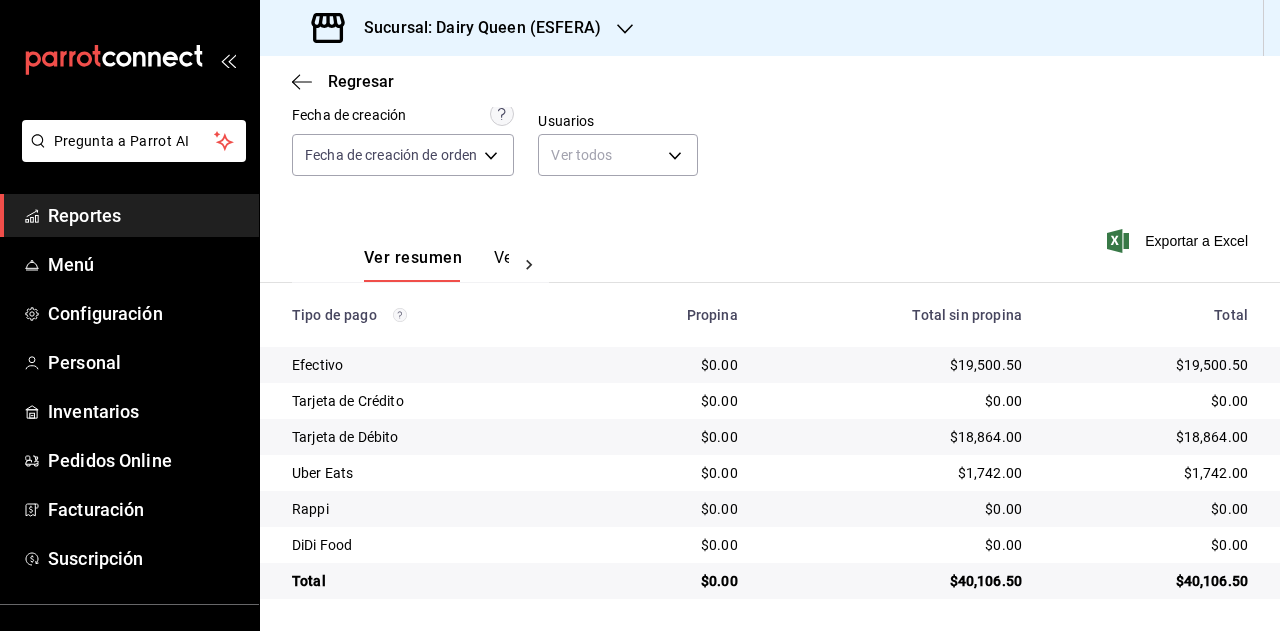 click on "Sucursal: Dairy Queen (ESFERA)" at bounding box center (474, 28) 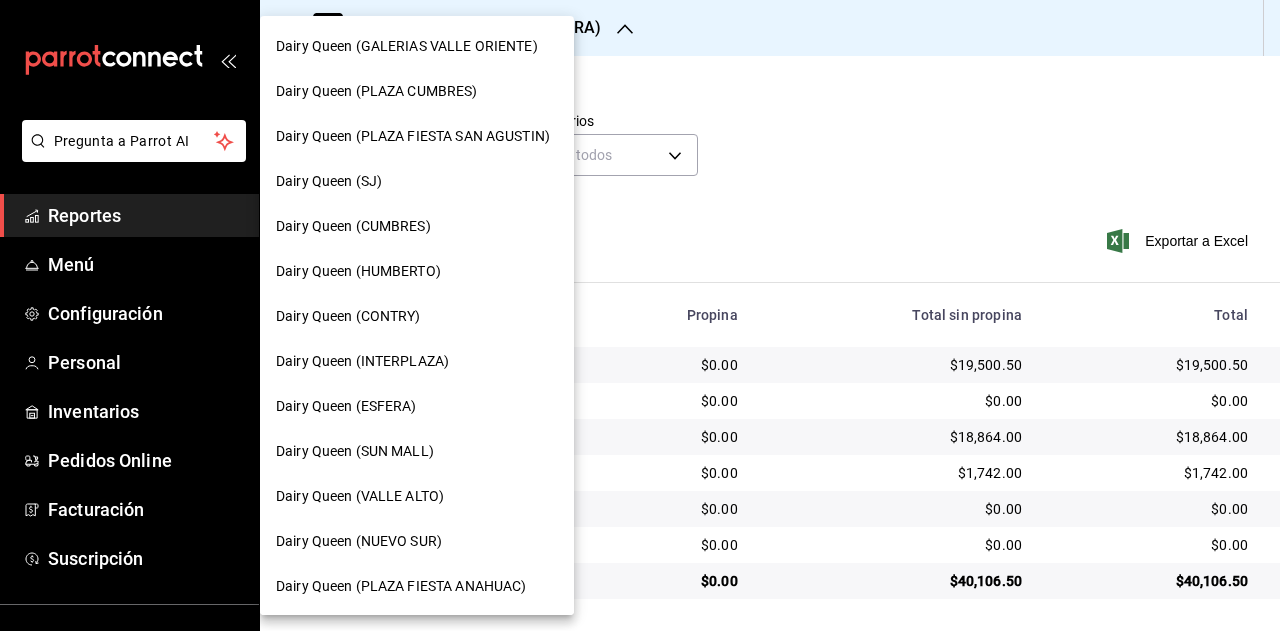 click on "Dairy Queen (SUN MALL)" at bounding box center [417, 451] 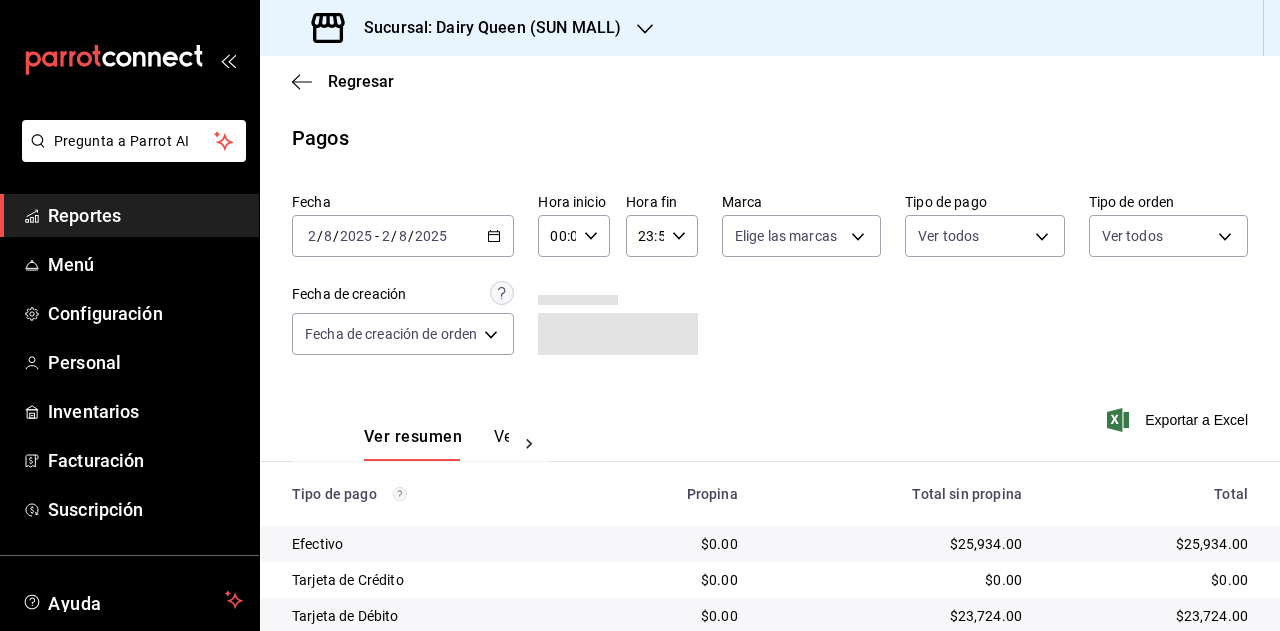 scroll, scrollTop: 179, scrollLeft: 0, axis: vertical 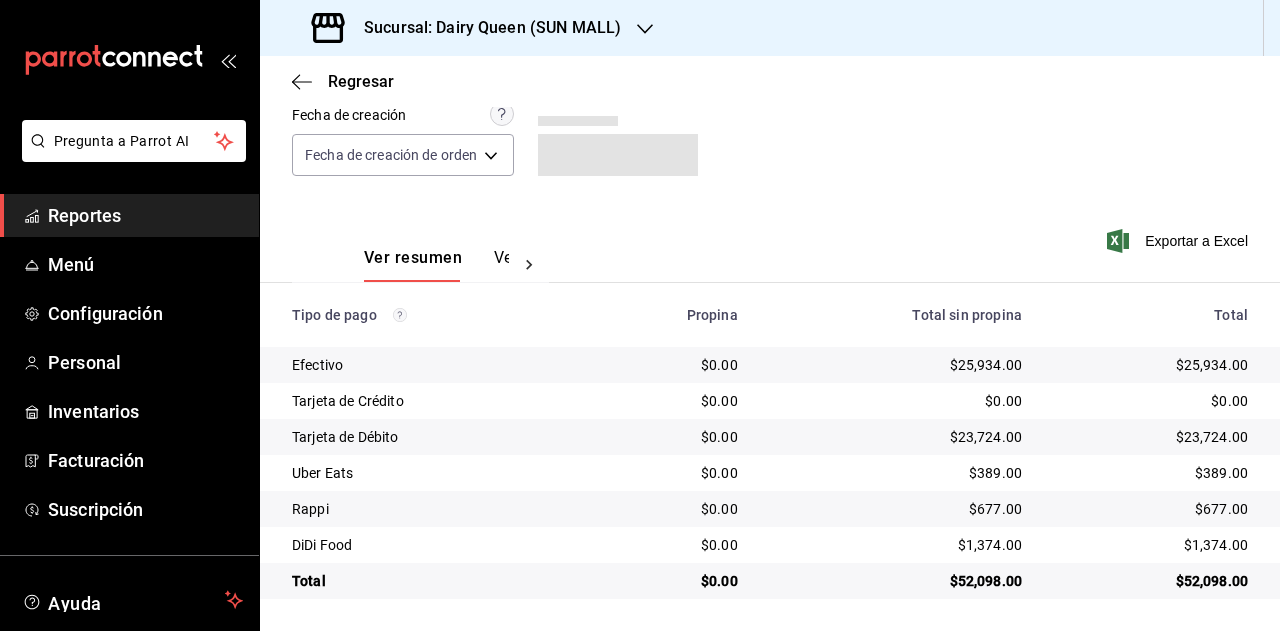 click on "$52,098.00" at bounding box center (1151, 581) 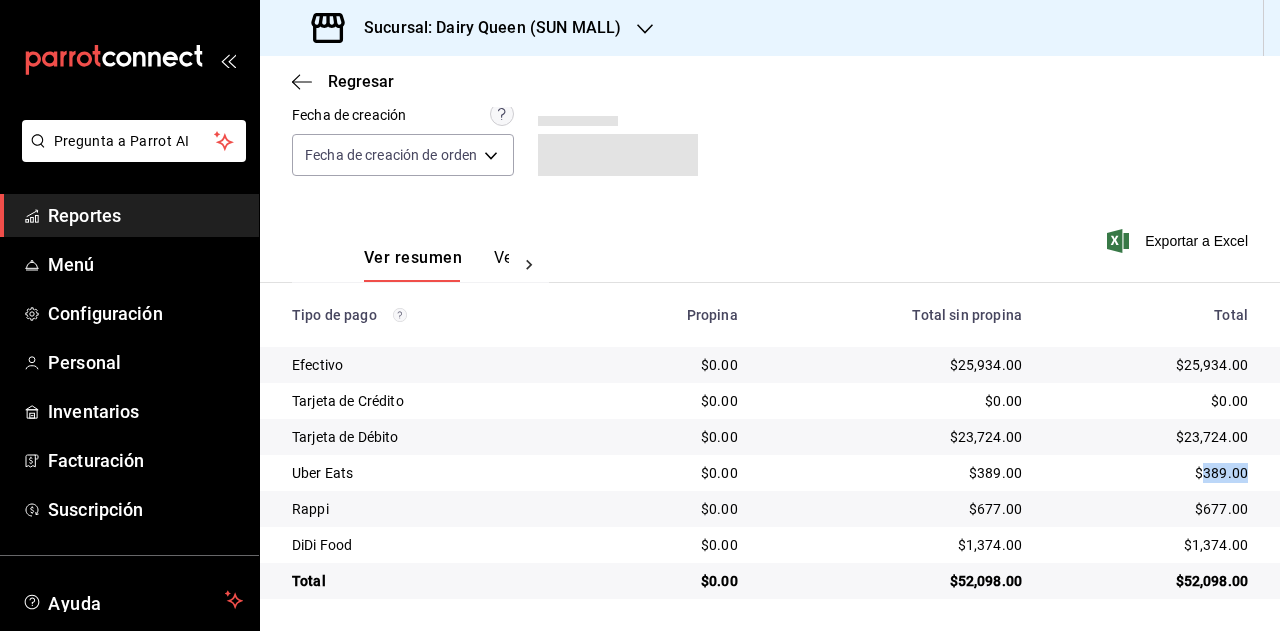click on "$389.00" at bounding box center [1151, 473] 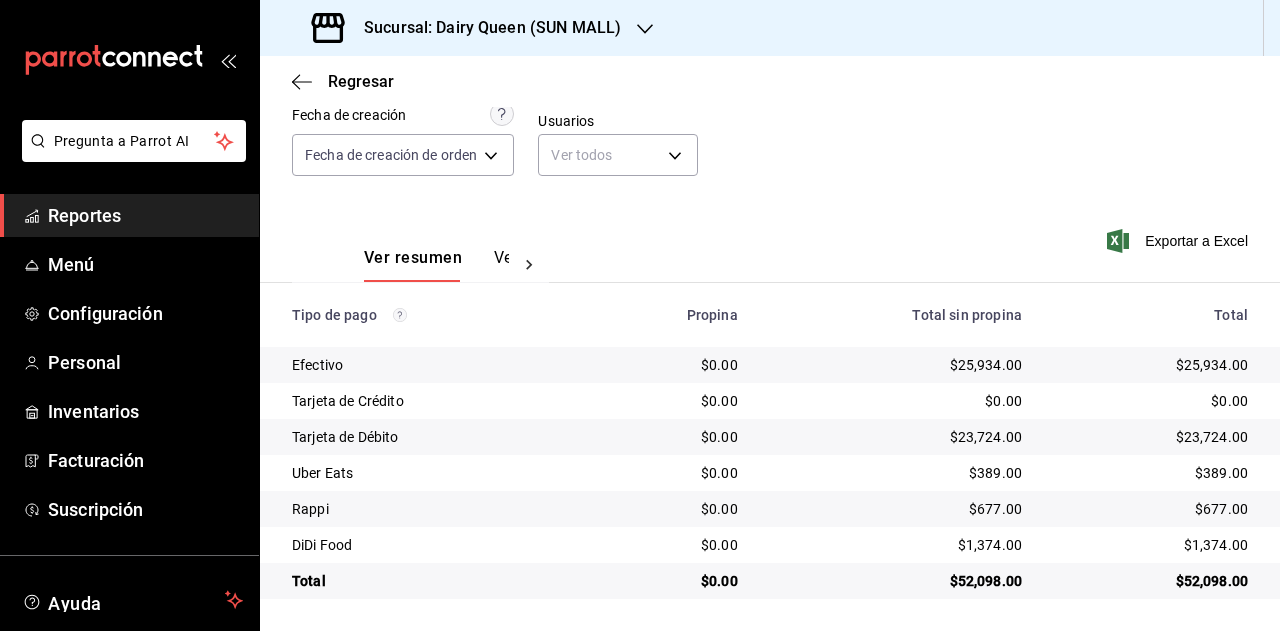 click on "$677.00" at bounding box center [1151, 509] 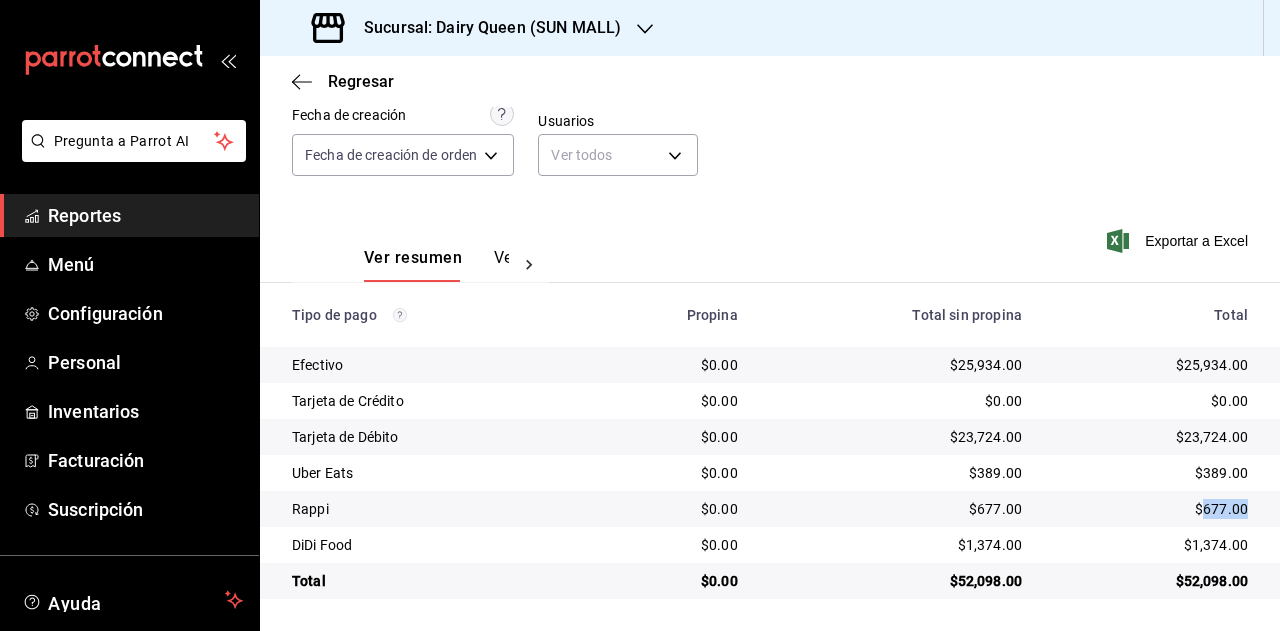click on "$677.00" at bounding box center [1151, 509] 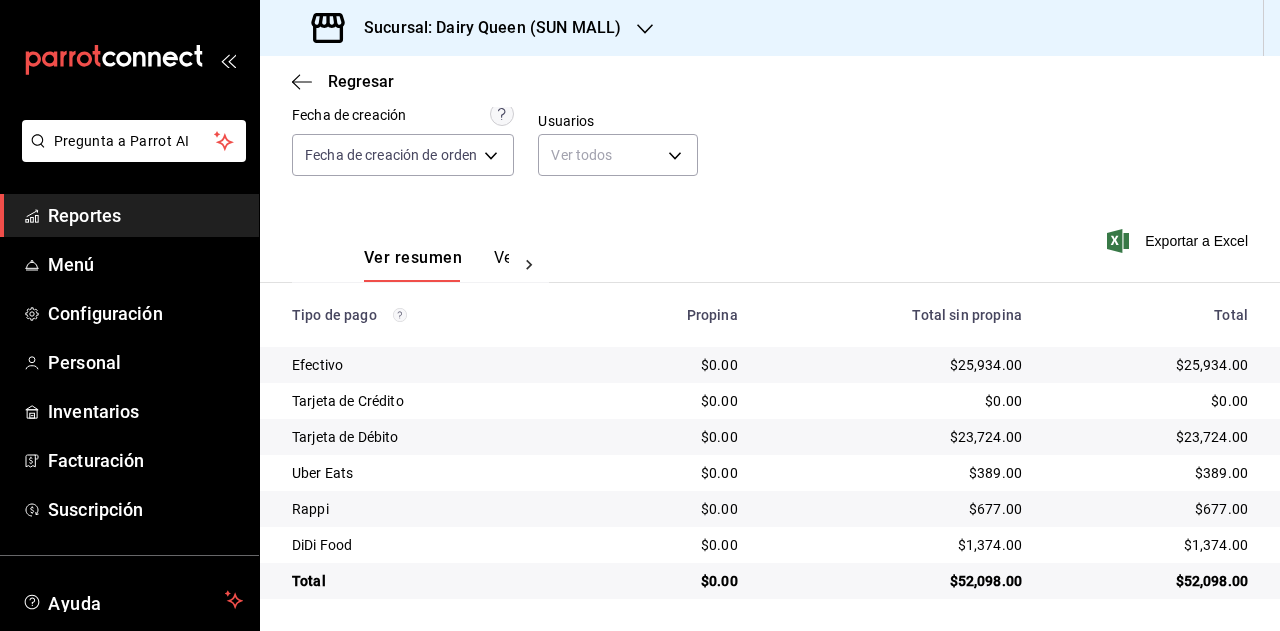 click on "$1,374.00" at bounding box center (1151, 545) 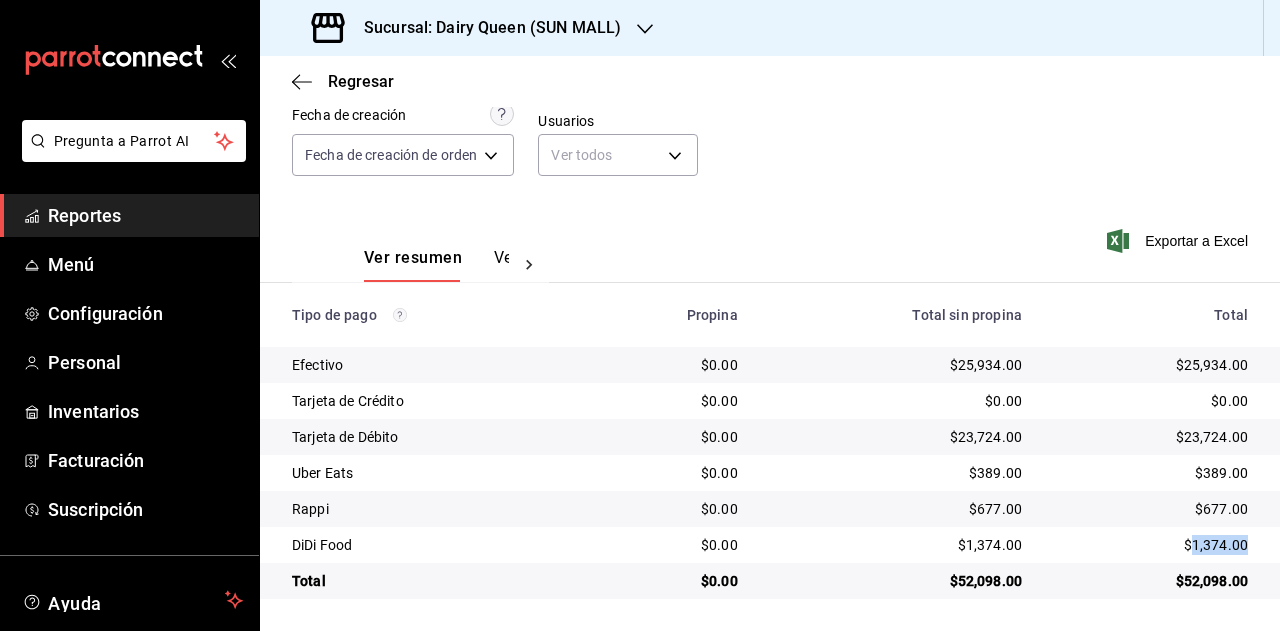 click on "$1,374.00" at bounding box center (1151, 545) 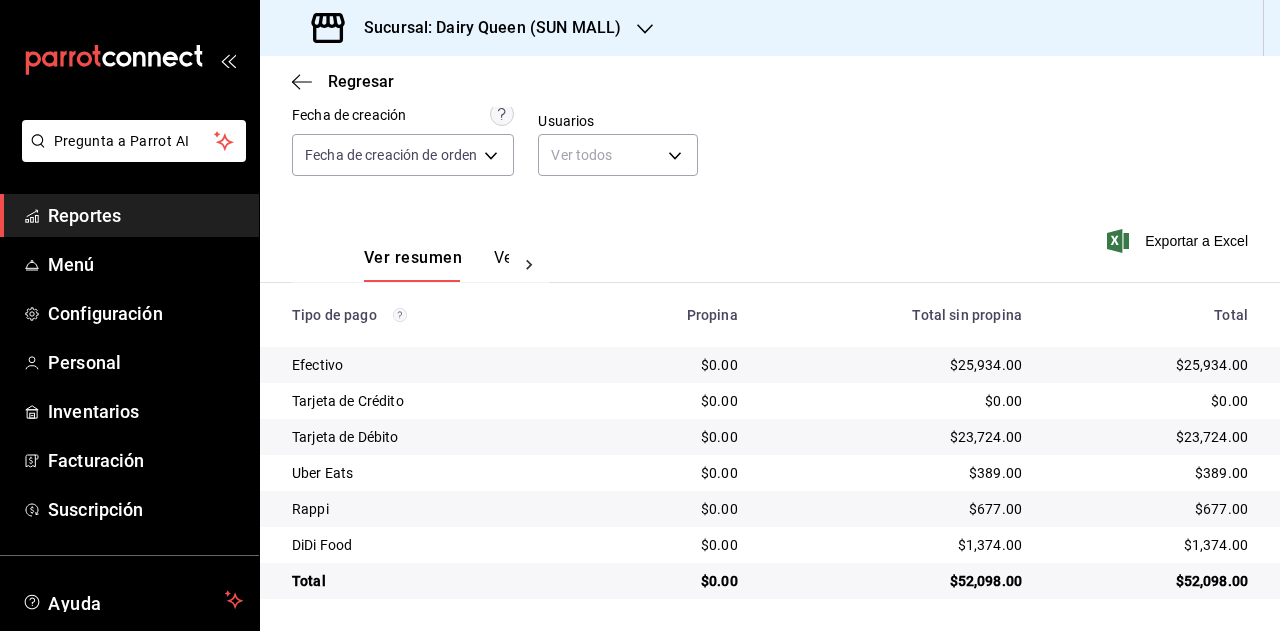 click on "Sucursal: Dairy Queen (SUN MALL)" at bounding box center [468, 28] 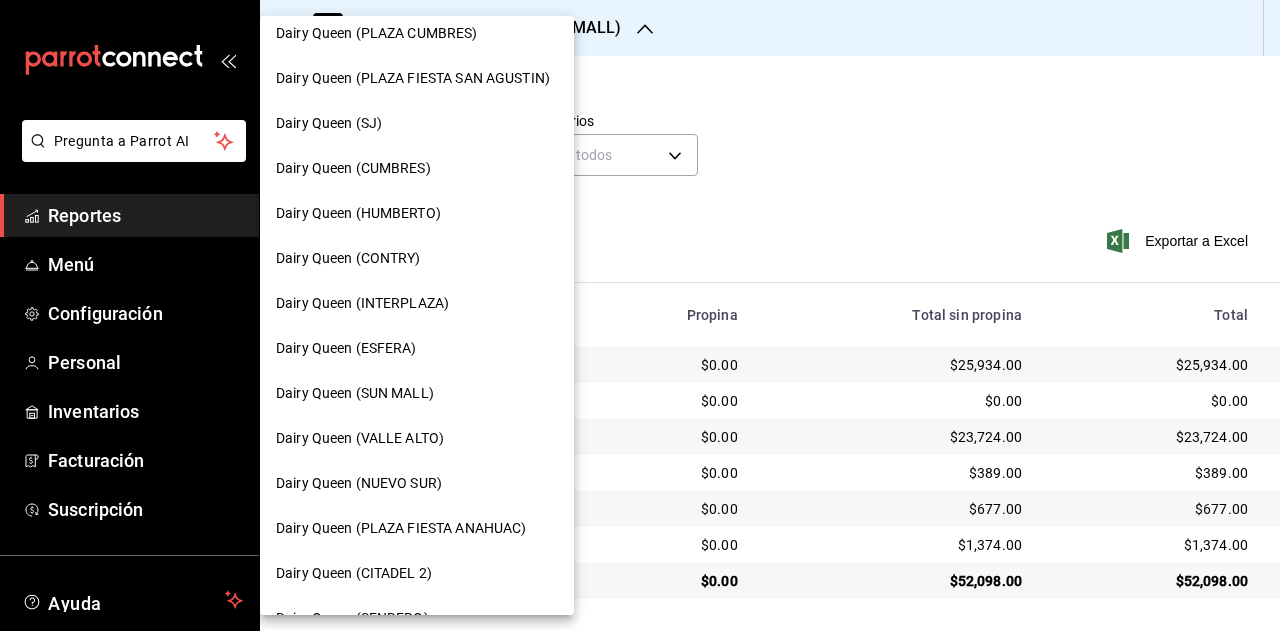 scroll, scrollTop: 100, scrollLeft: 0, axis: vertical 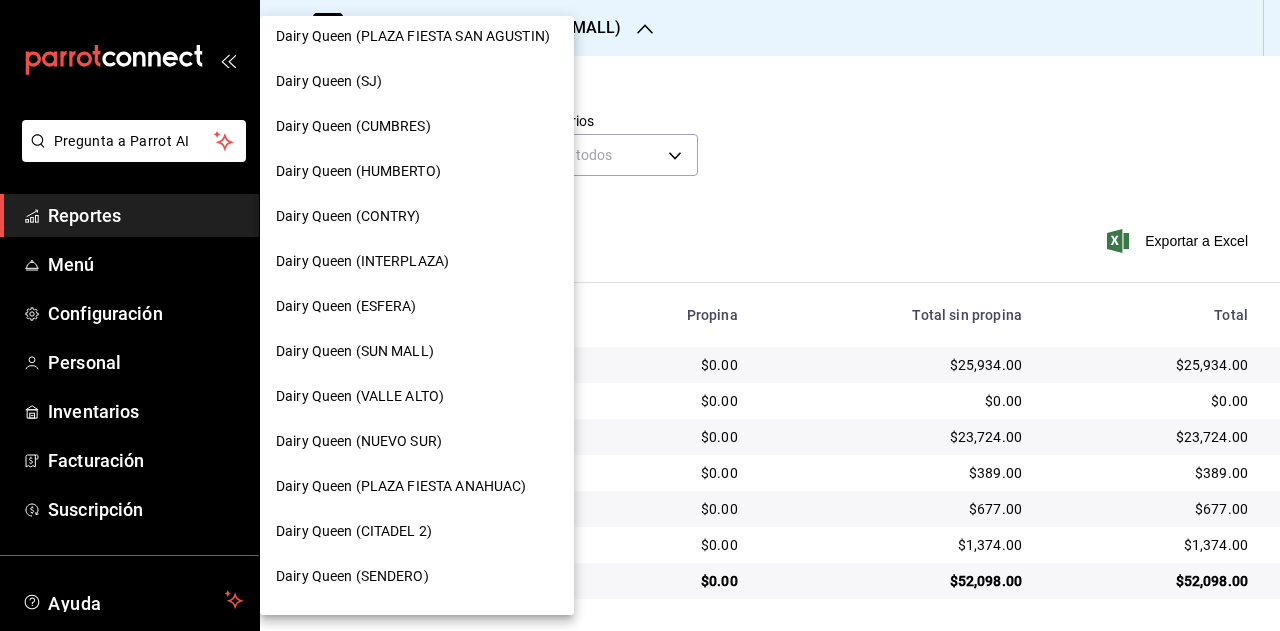 click on "Dairy Queen (VALLE ALTO)" at bounding box center [360, 396] 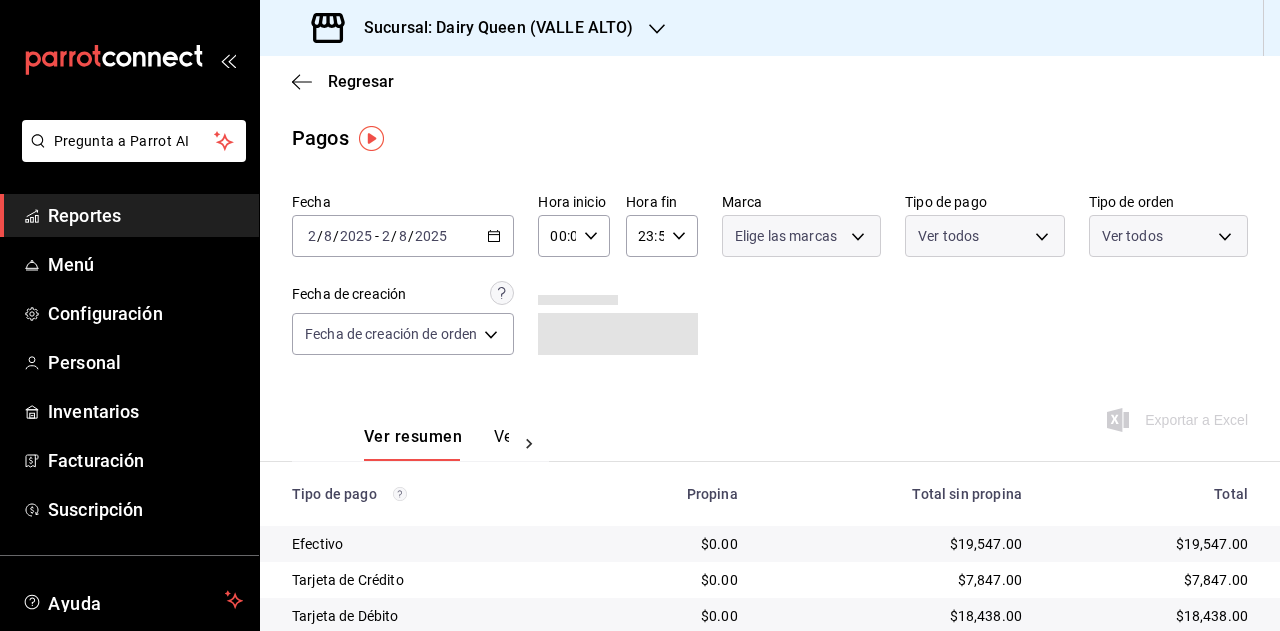 click on "$304.00" at bounding box center (1151, 688) 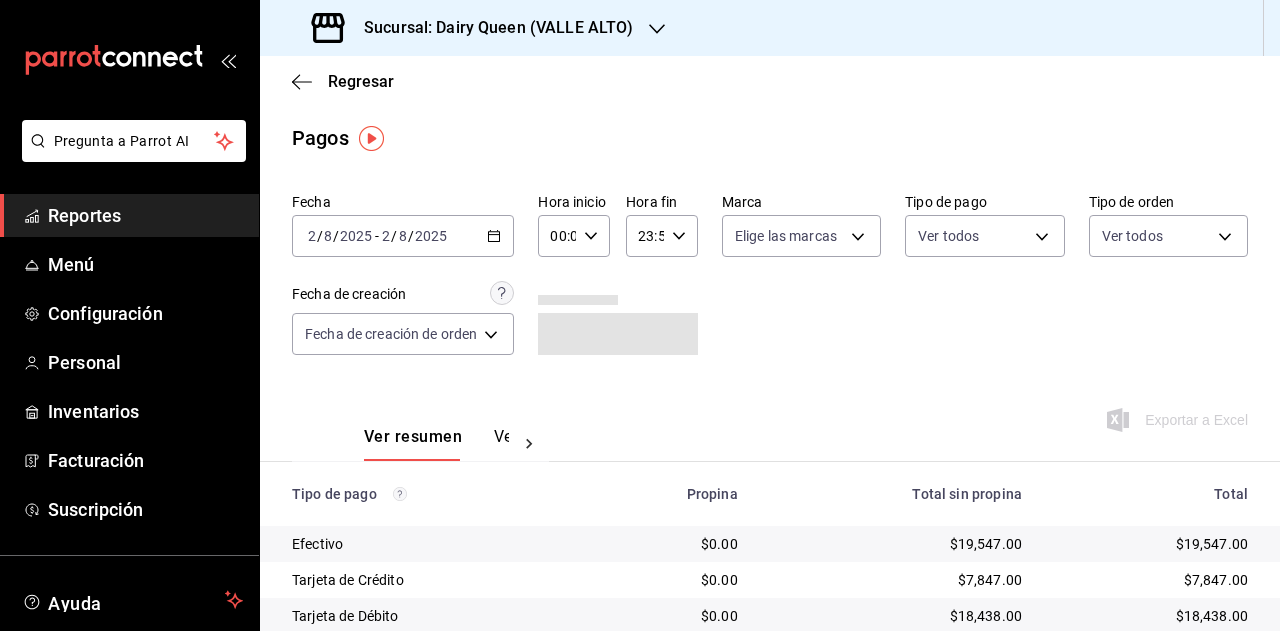 click on "$304.00" at bounding box center [1151, 688] 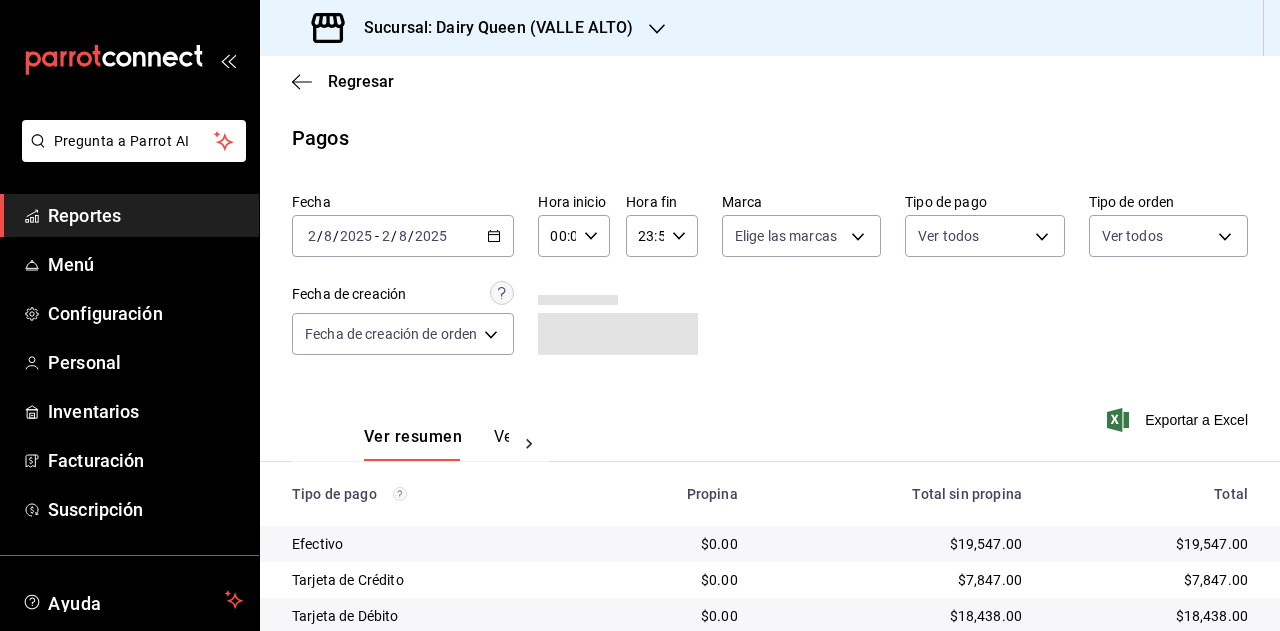 scroll, scrollTop: 179, scrollLeft: 0, axis: vertical 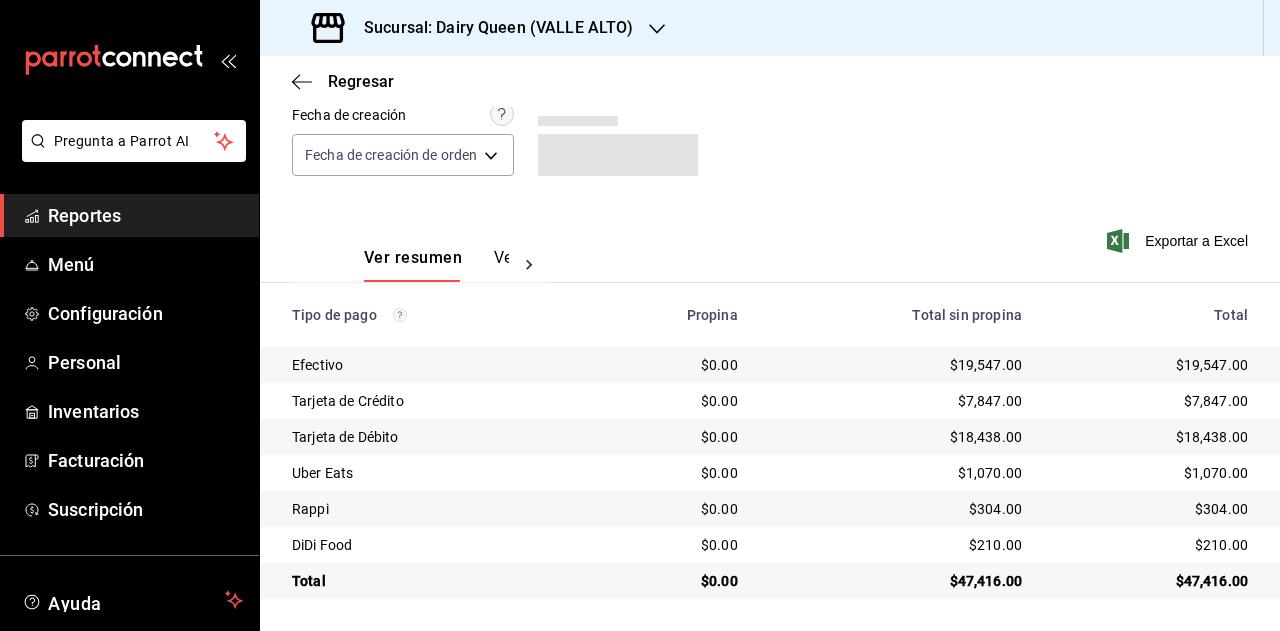 click on "$47,416.00" at bounding box center [1151, 581] 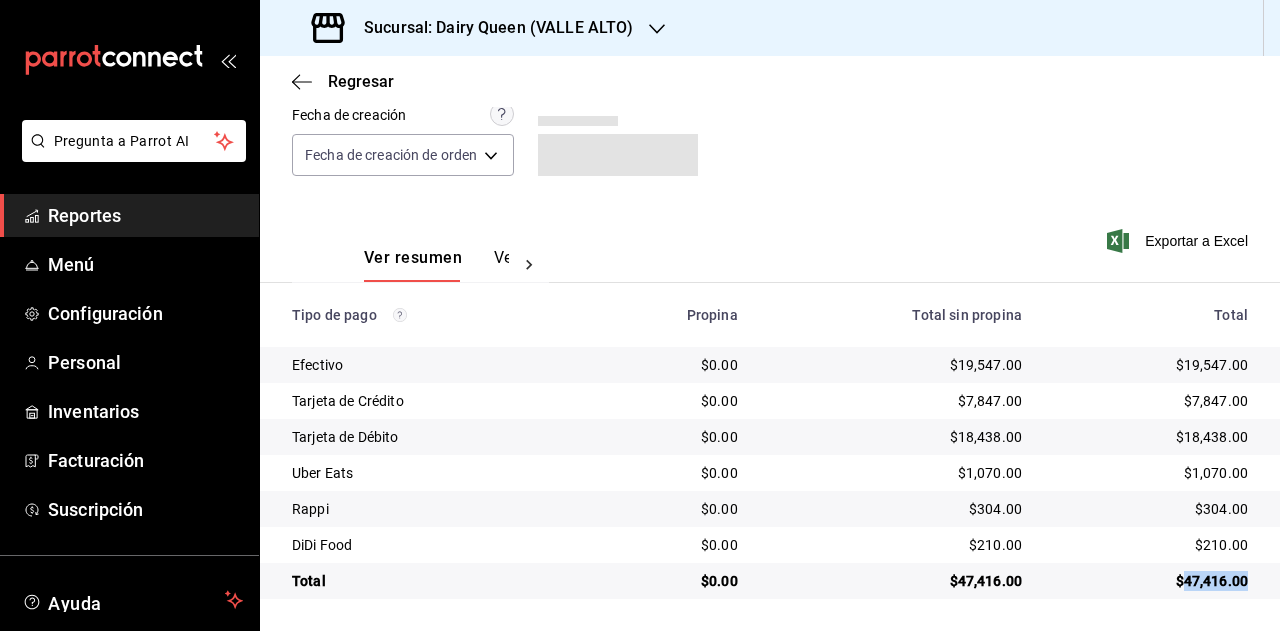 click on "$1,070.00" at bounding box center (1151, 473) 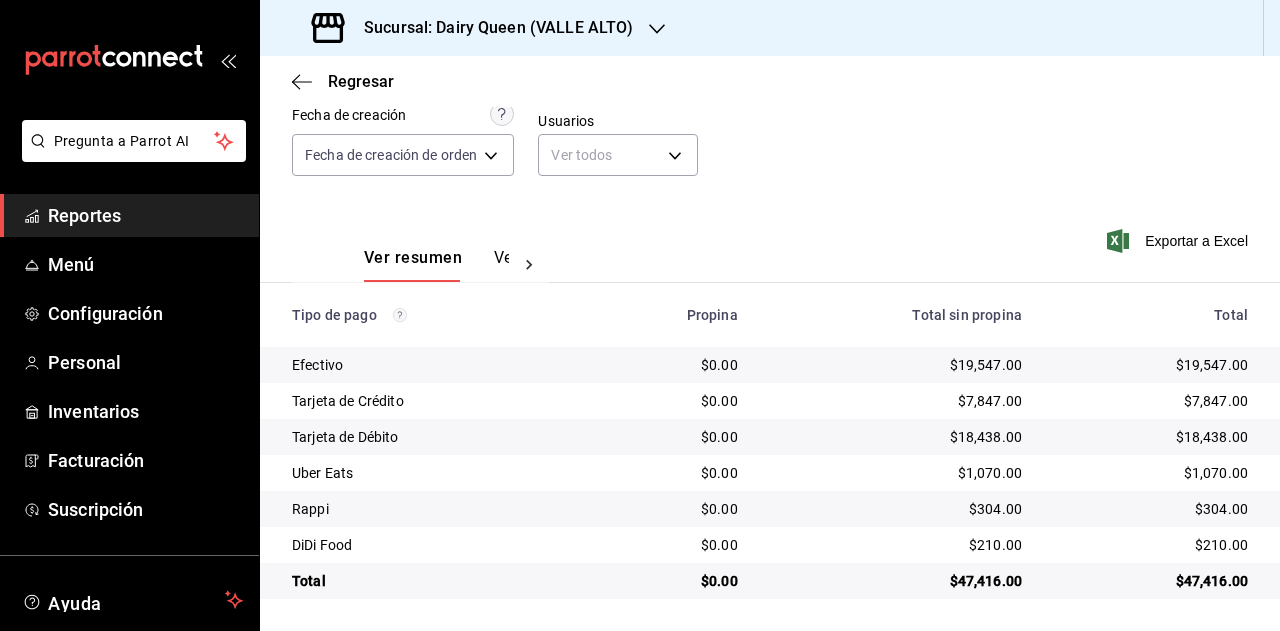 click on "$304.00" at bounding box center [1151, 509] 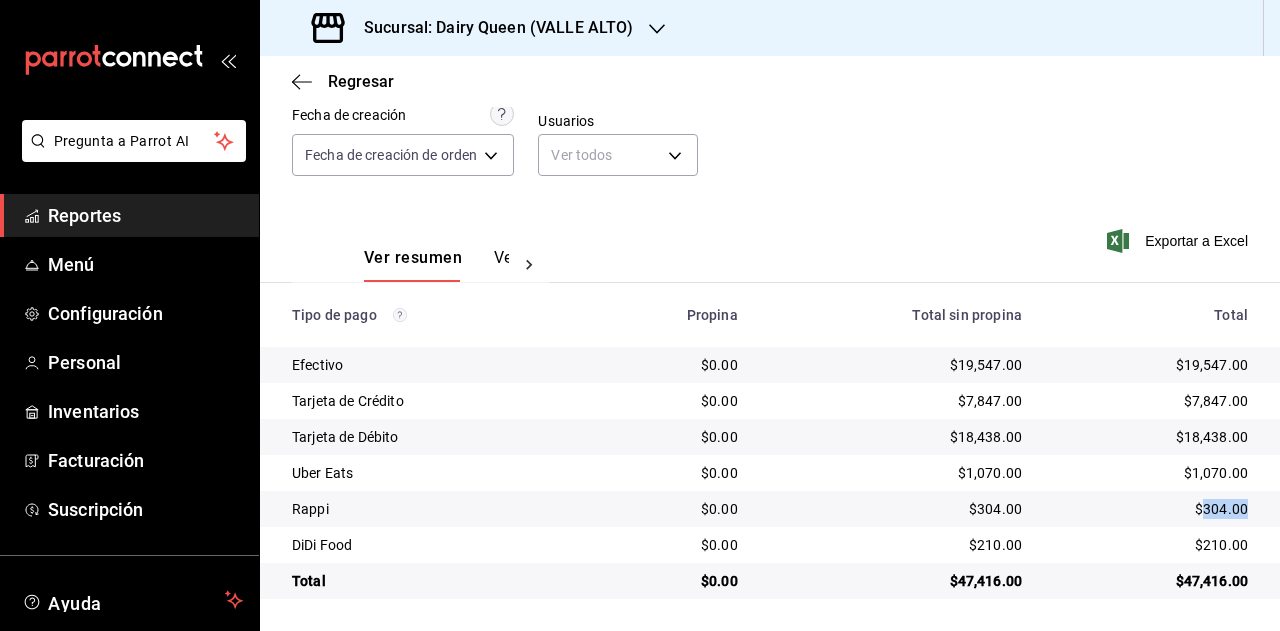 click on "$304.00" at bounding box center [1151, 509] 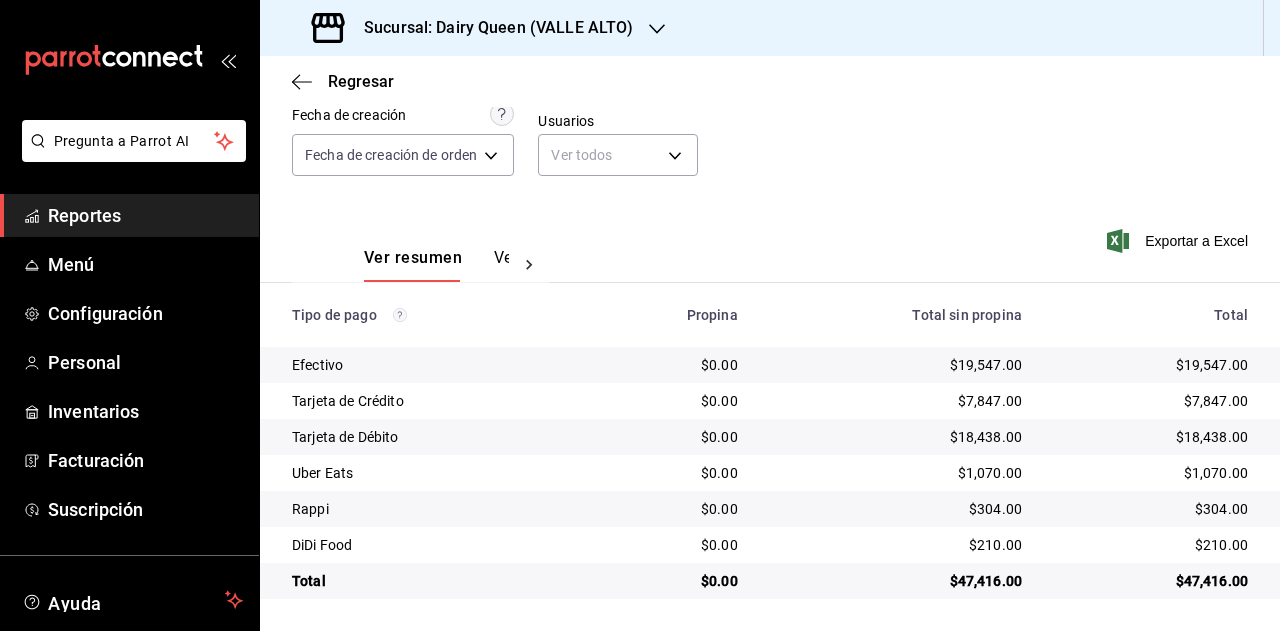 click on "$210.00" at bounding box center [1151, 545] 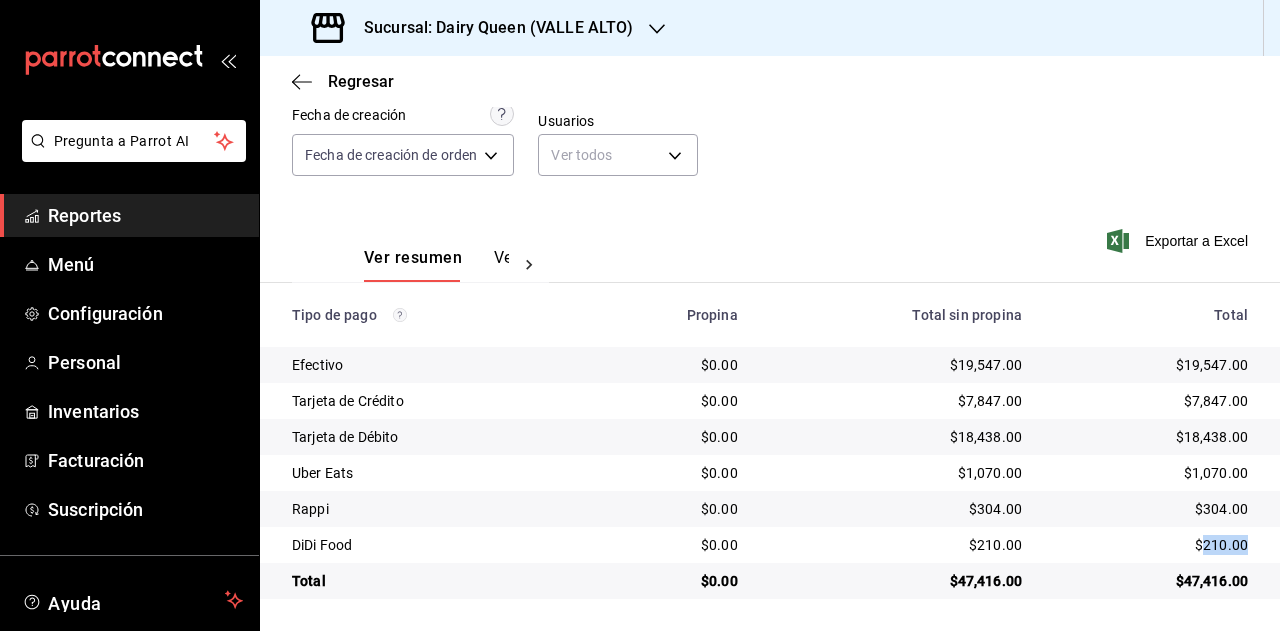click on "$210.00" at bounding box center (1151, 545) 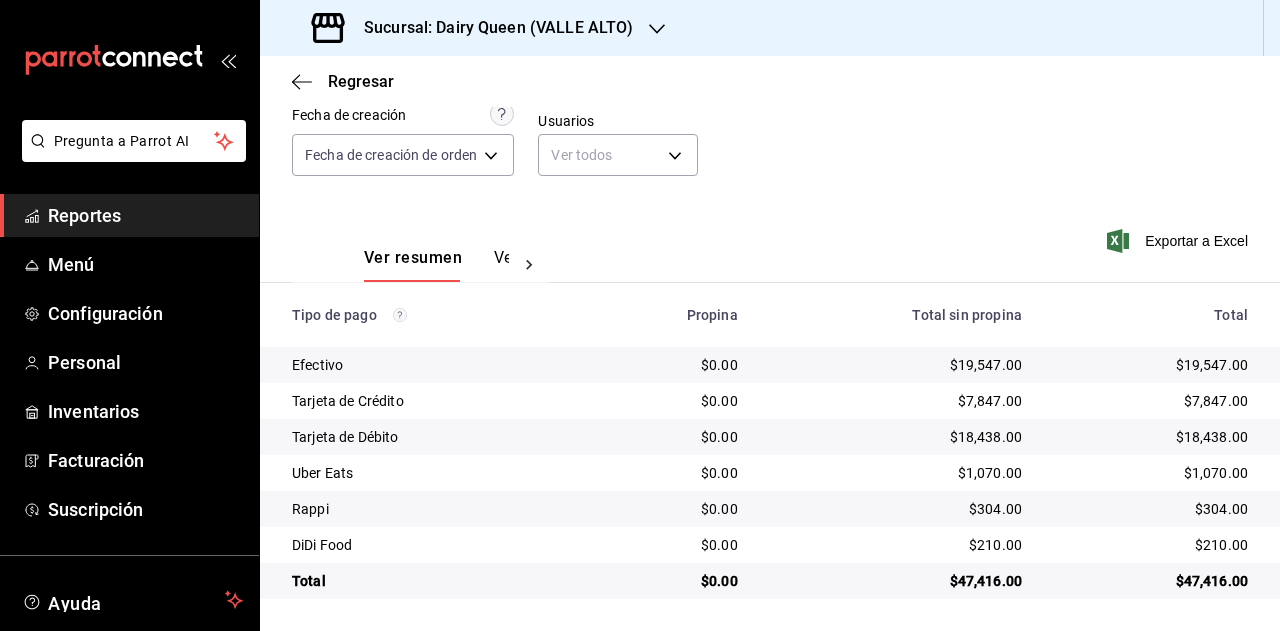 click on "Sucursal: Dairy Queen (VALLE ALTO)" at bounding box center (474, 28) 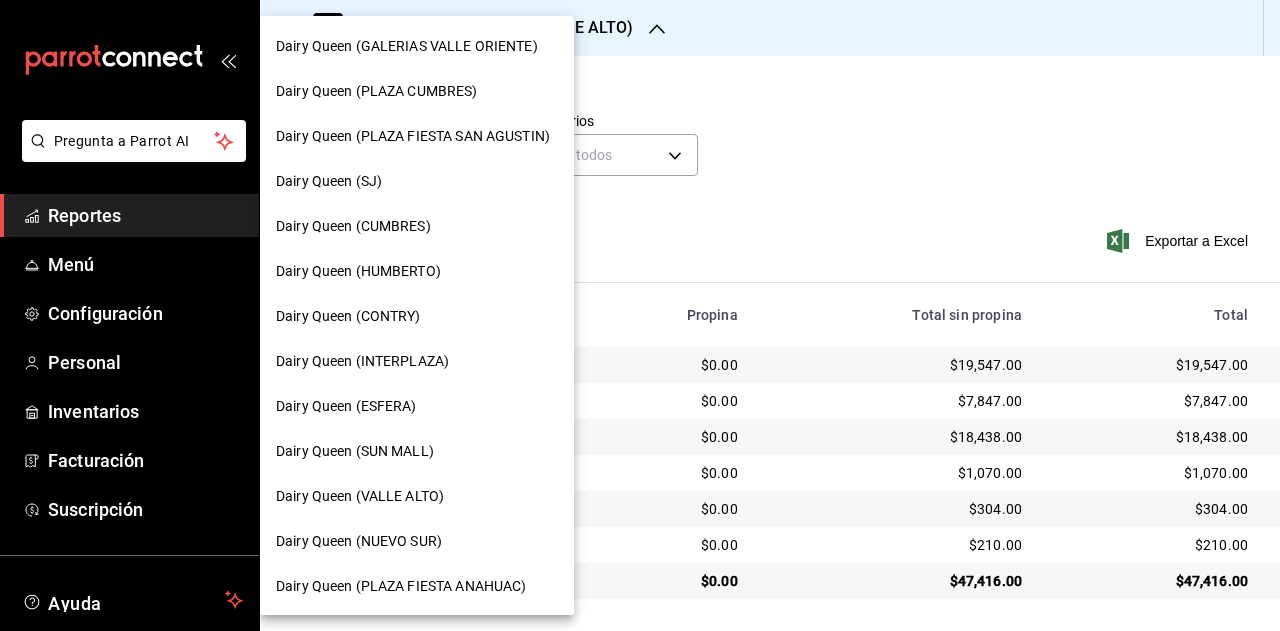 click on "Dairy Queen (NUEVO SUR)" at bounding box center (417, 541) 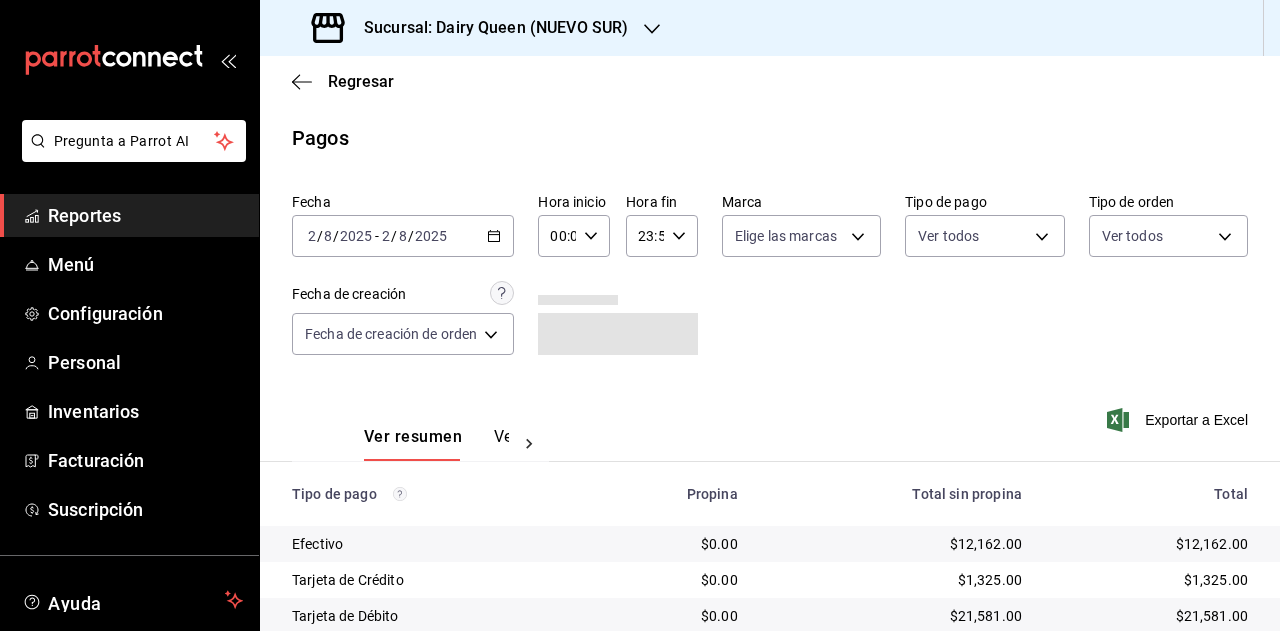 scroll, scrollTop: 179, scrollLeft: 0, axis: vertical 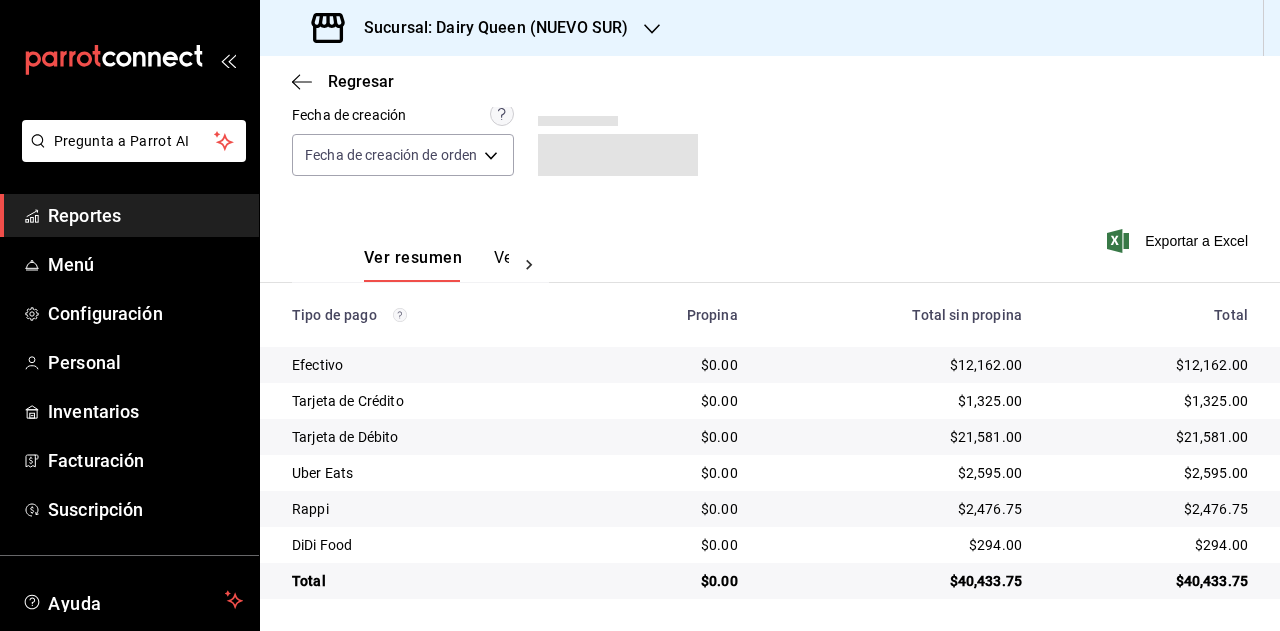 click on "$40,433.75" at bounding box center [1151, 581] 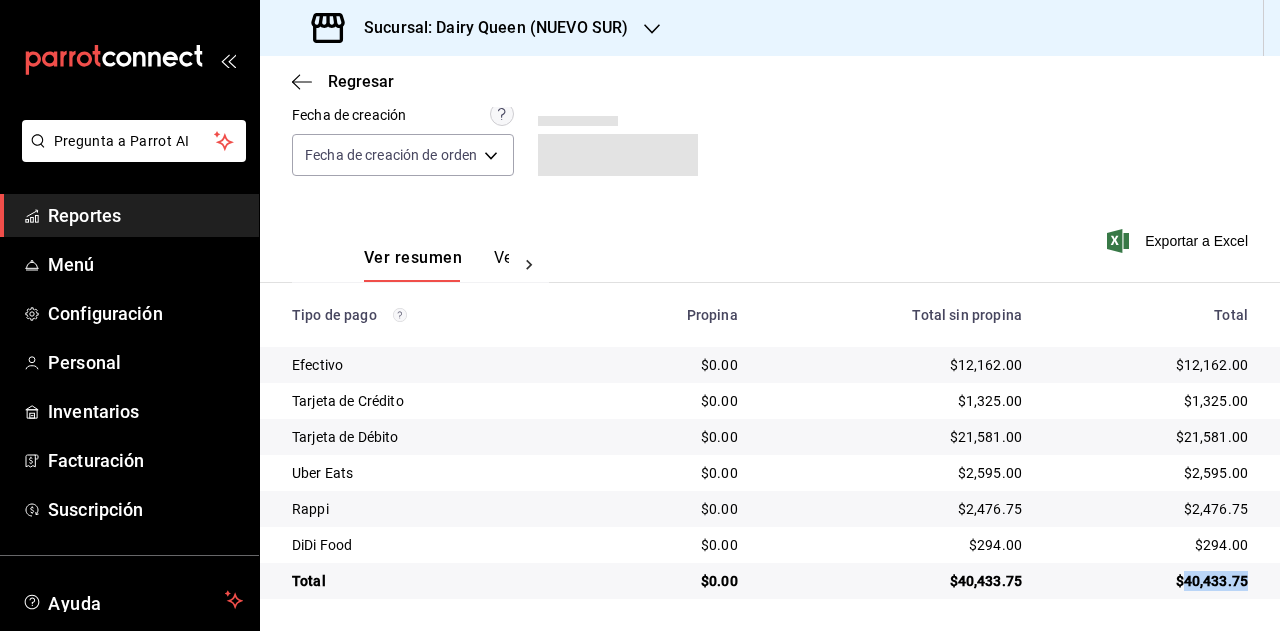 click on "$40,433.75" at bounding box center (1151, 581) 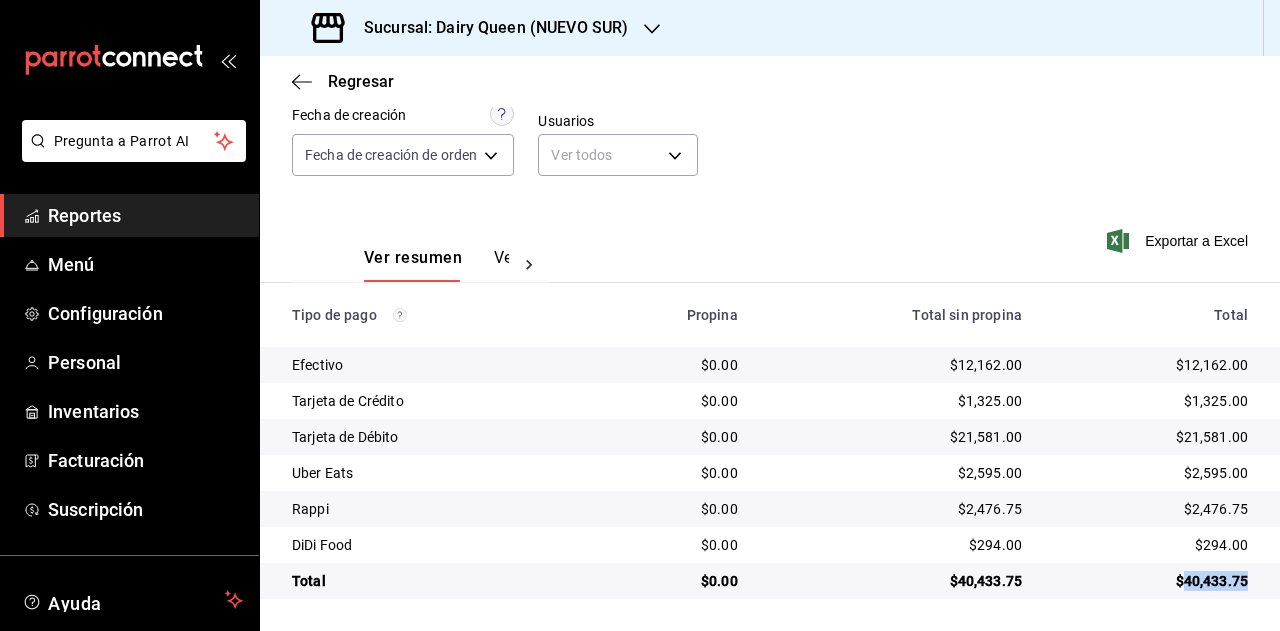 click on "$2,595.00" at bounding box center (1151, 473) 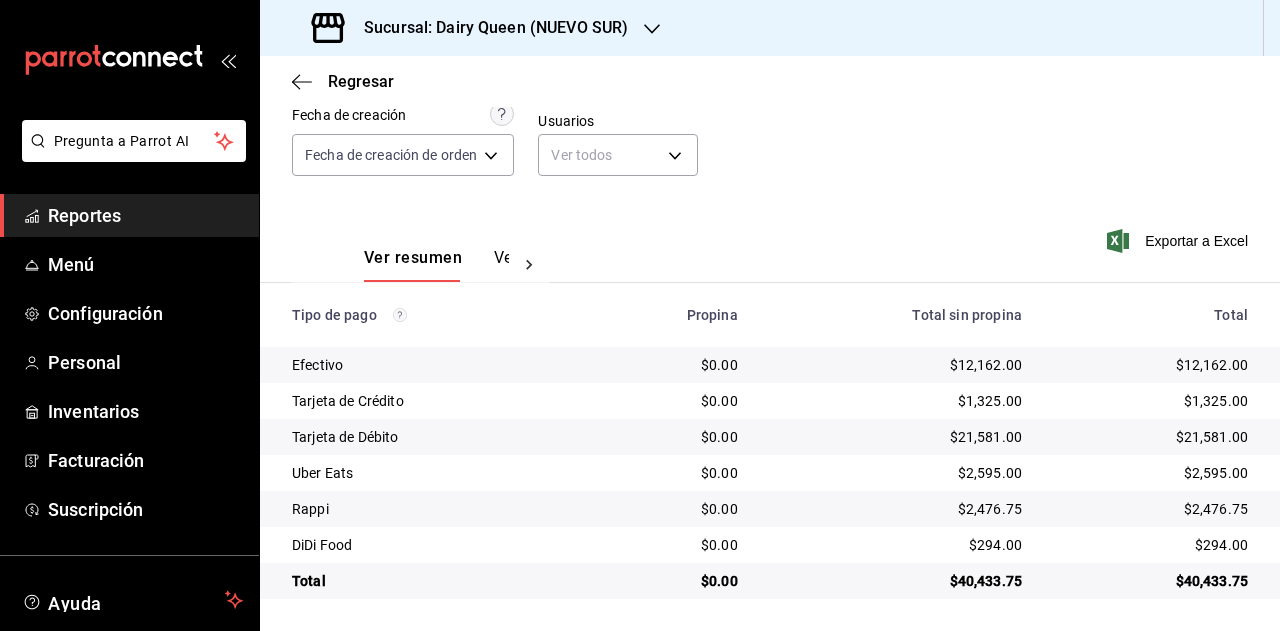 click on "$2,476.75" at bounding box center [1151, 509] 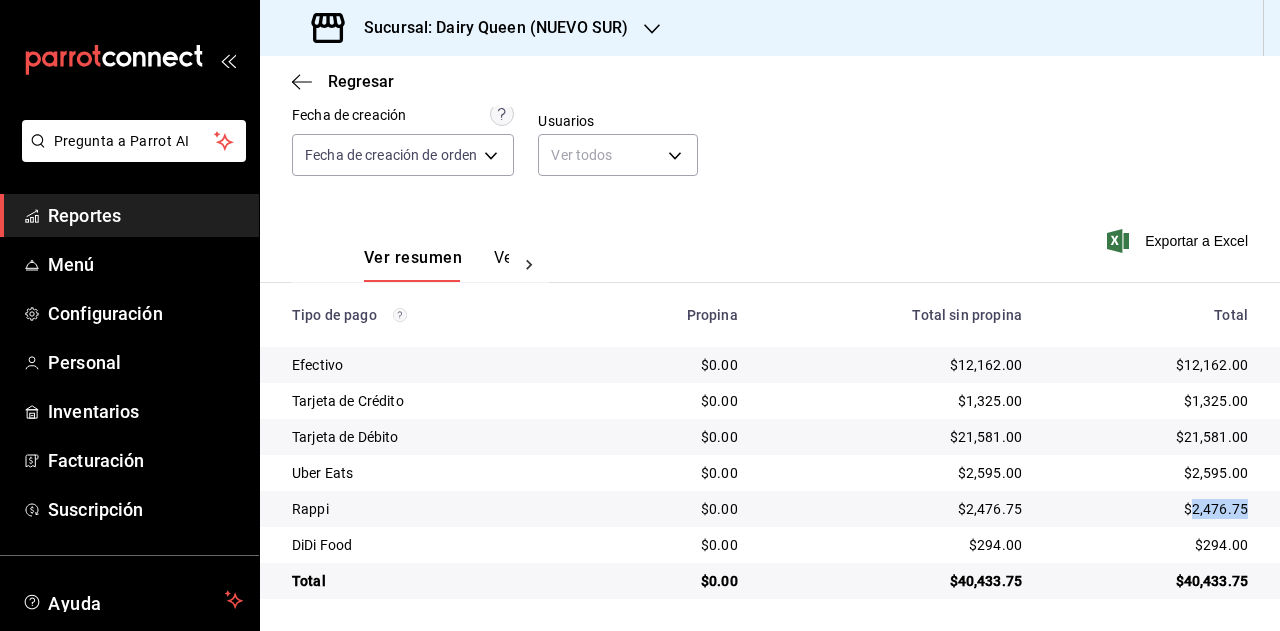click on "$2,476.75" at bounding box center [1151, 509] 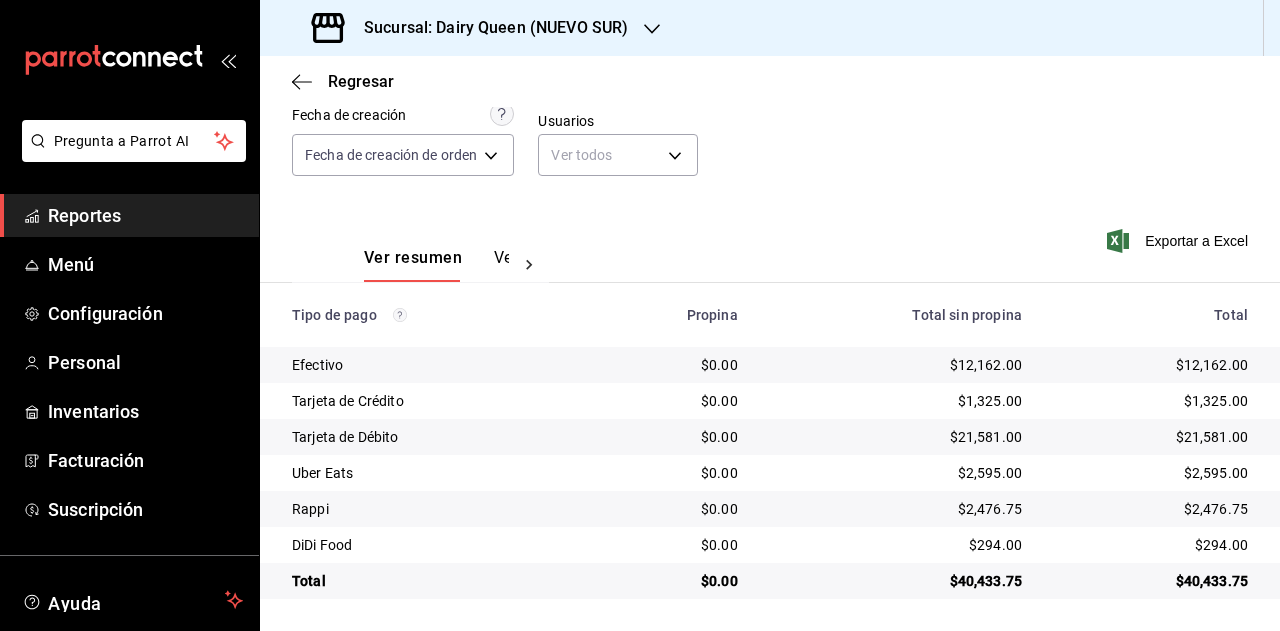 click on "Sucursal: Dairy Queen (NUEVO SUR)" at bounding box center (488, 28) 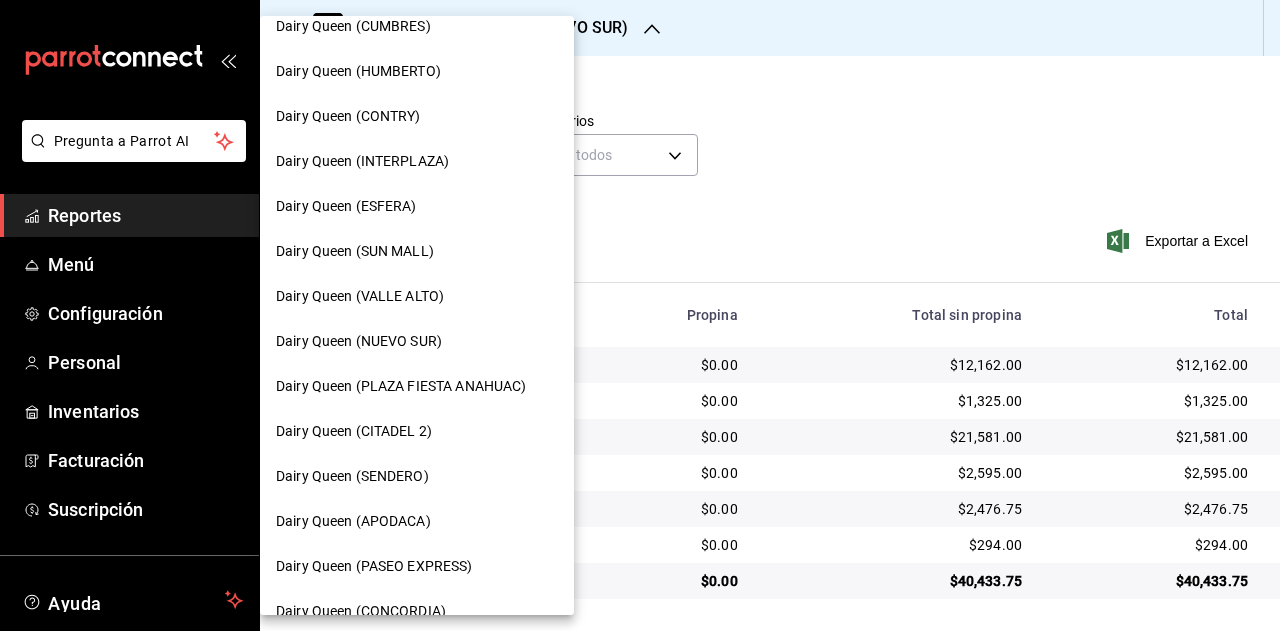scroll, scrollTop: 300, scrollLeft: 0, axis: vertical 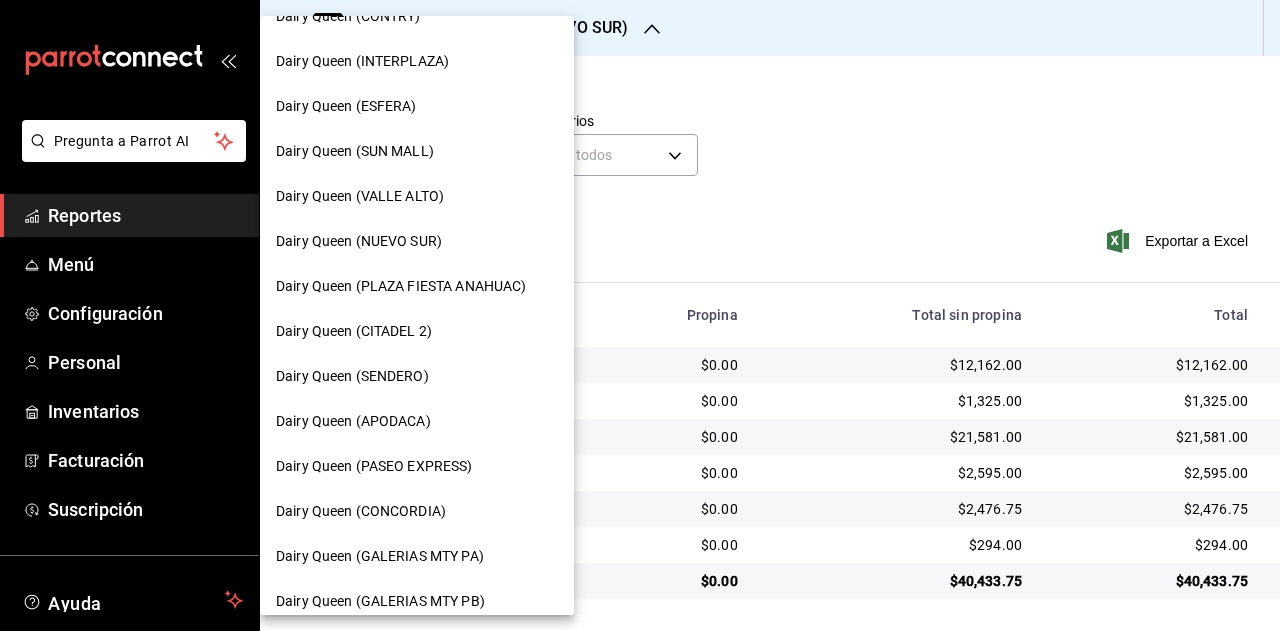 click on "Dairy Queen (PLAZA FIESTA ANAHUAC)" at bounding box center [401, 286] 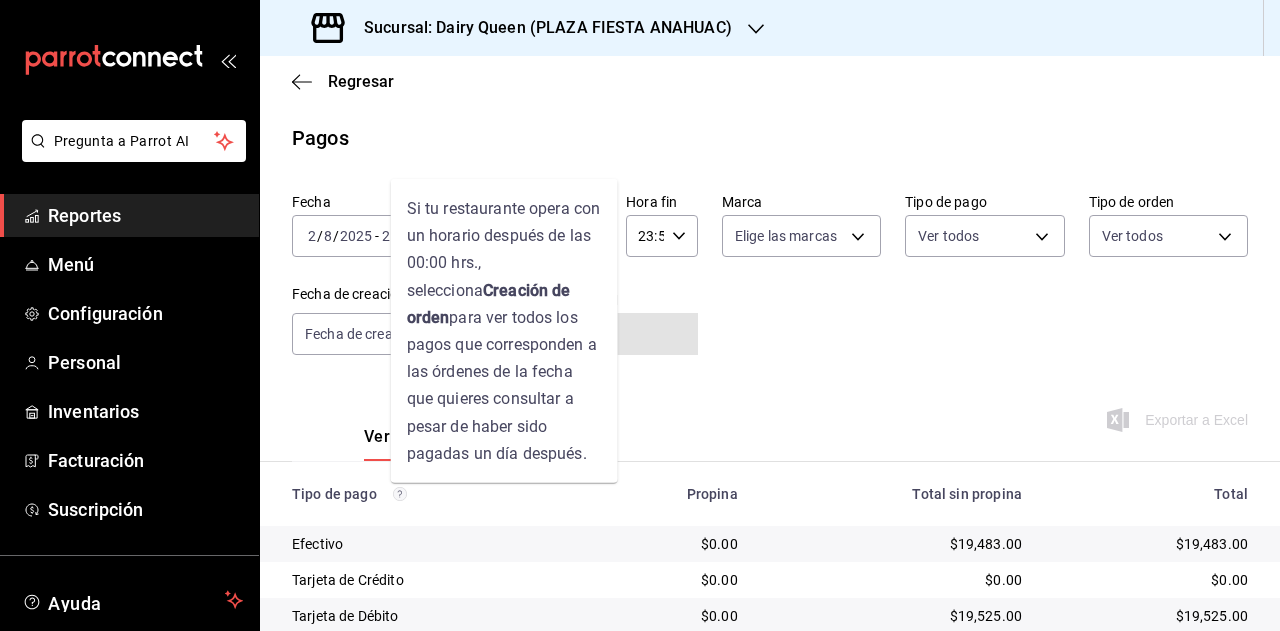 scroll, scrollTop: 179, scrollLeft: 0, axis: vertical 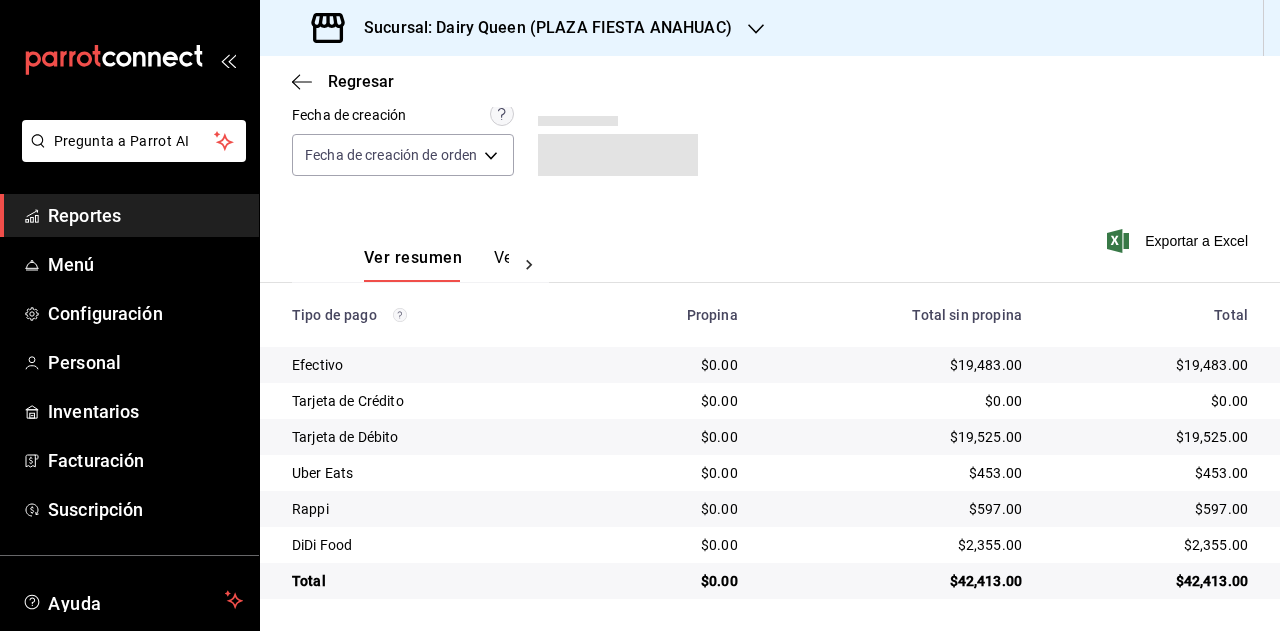 click on "$42,413.00" at bounding box center (1151, 581) 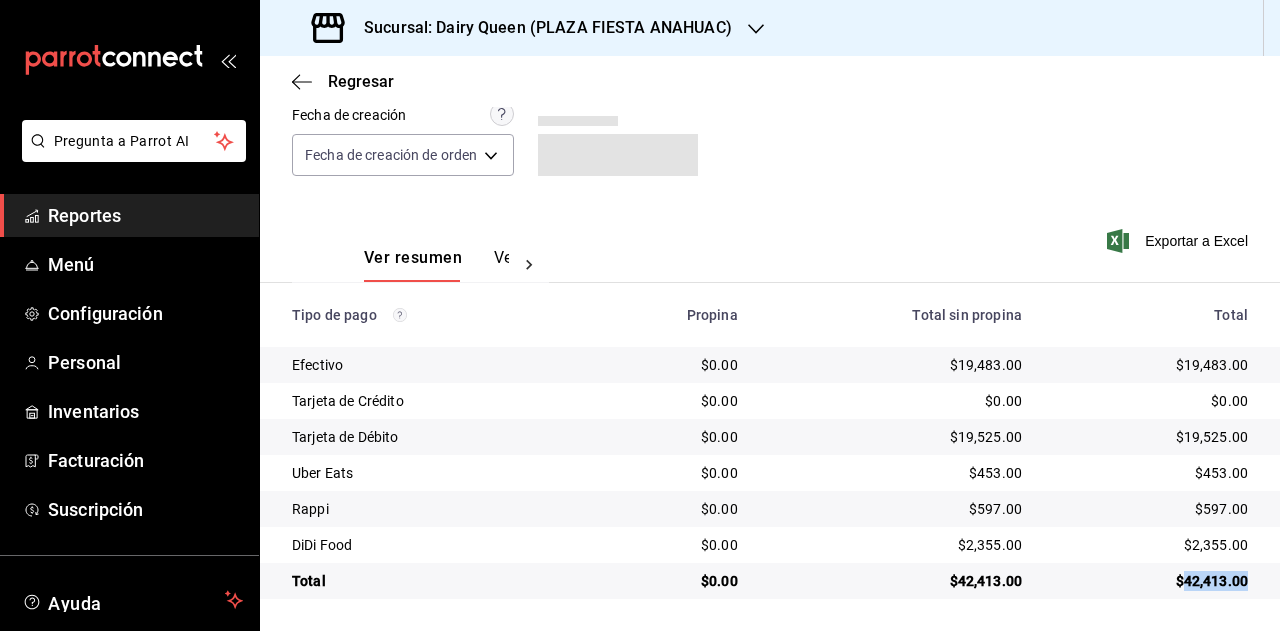 click on "$42,413.00" at bounding box center [1151, 581] 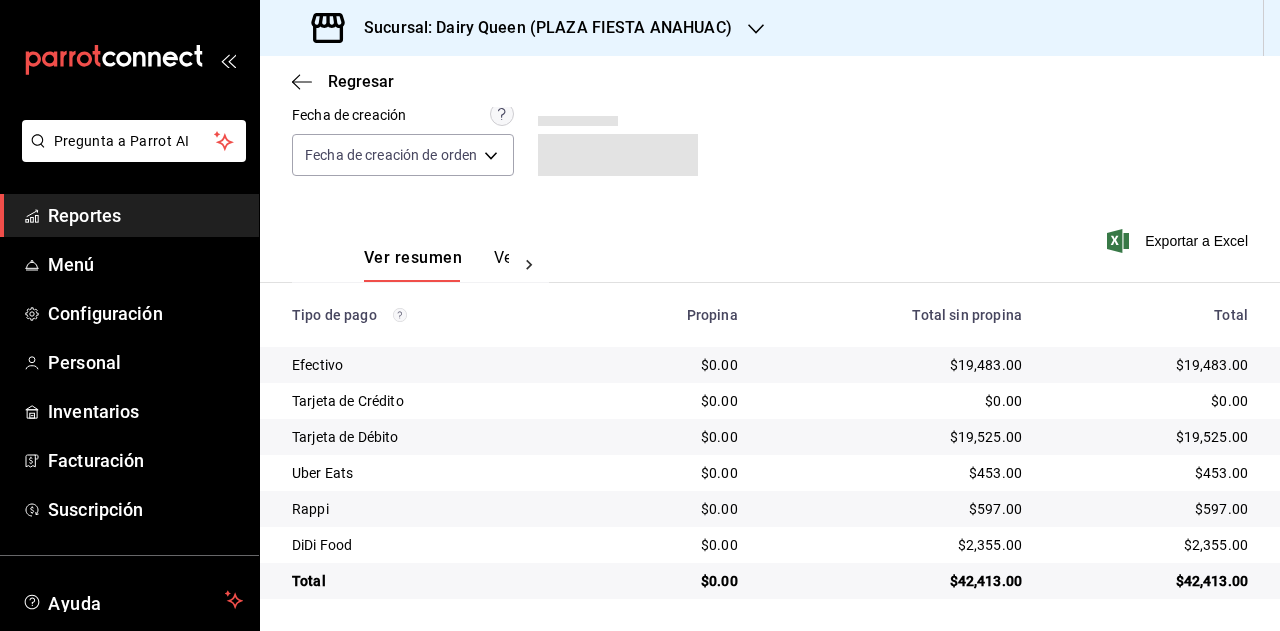click on "$453.00" at bounding box center (1151, 473) 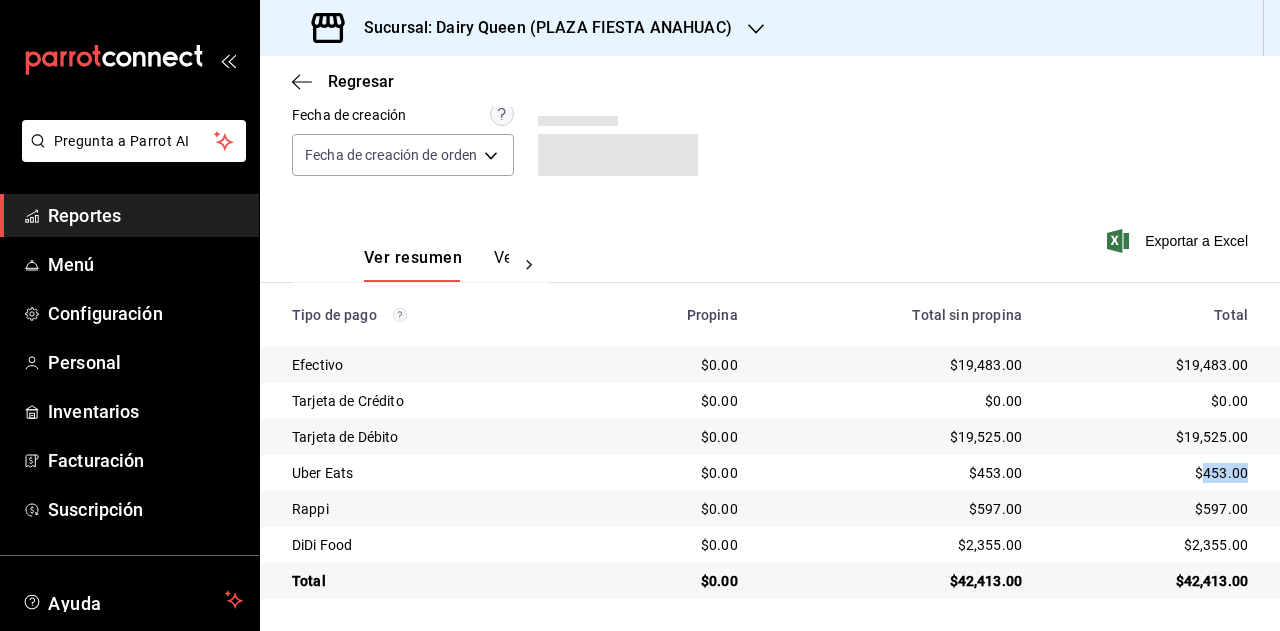 click on "$453.00" at bounding box center (1151, 473) 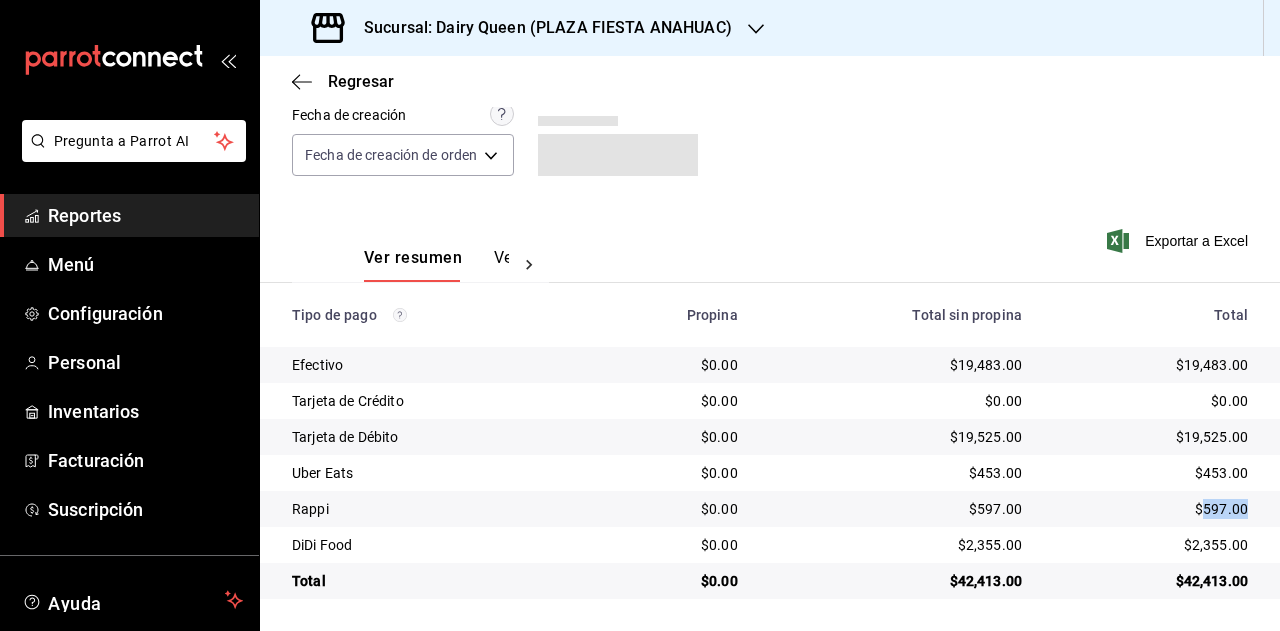 click on "$597.00" at bounding box center (1151, 509) 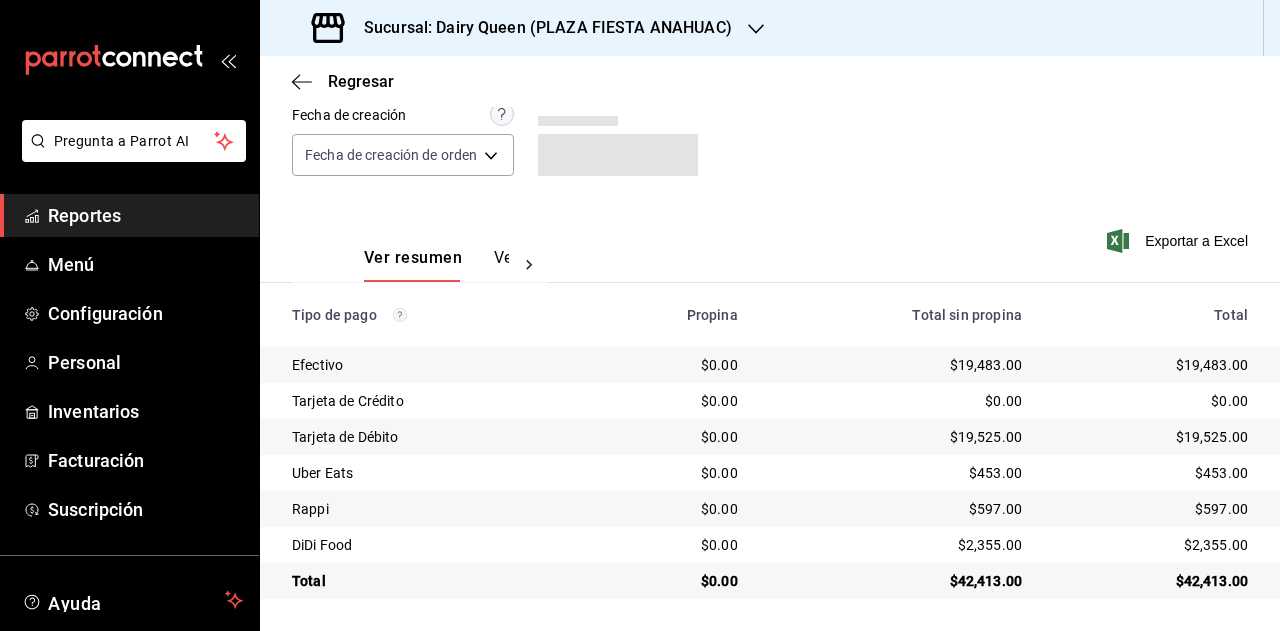 click on "$2,355.00" at bounding box center (1151, 545) 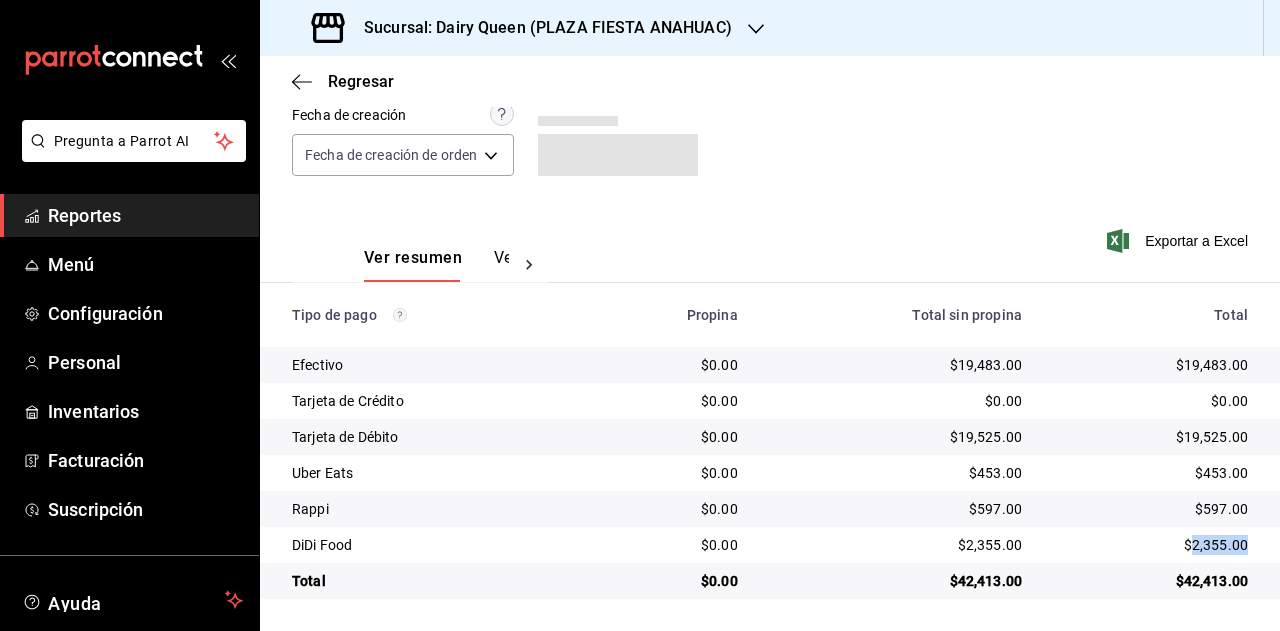 click on "$2,355.00" at bounding box center (1151, 545) 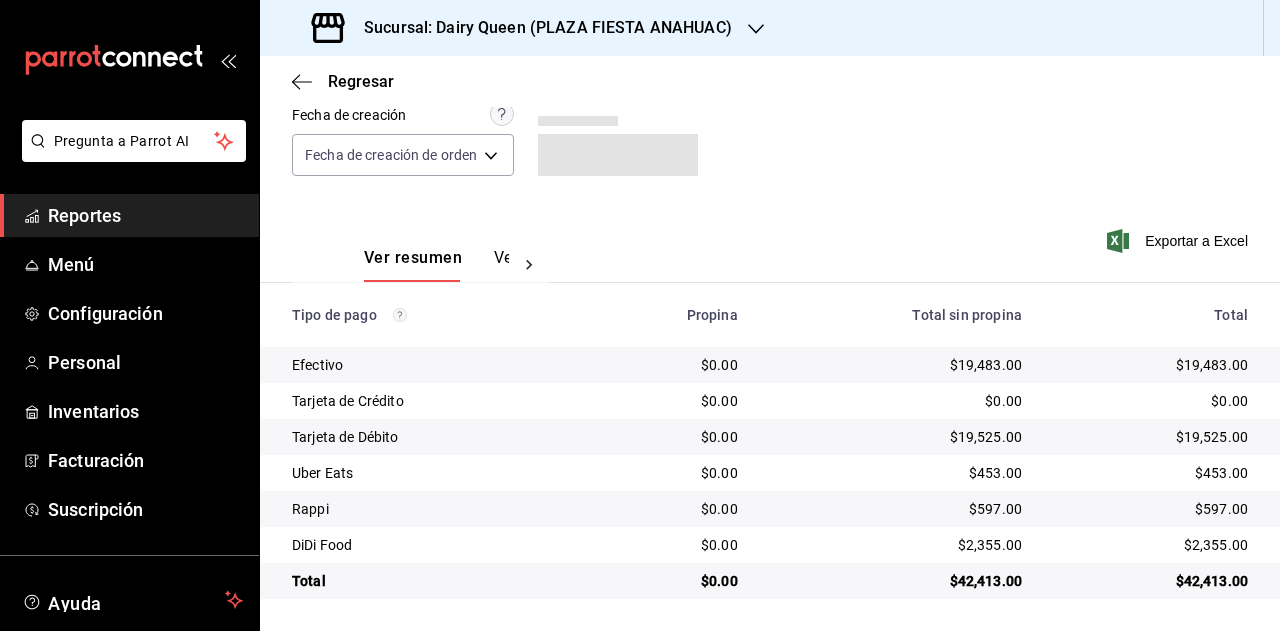 click on "Sucursal: Dairy Queen (PLAZA FIESTA ANAHUAC)" at bounding box center (540, 28) 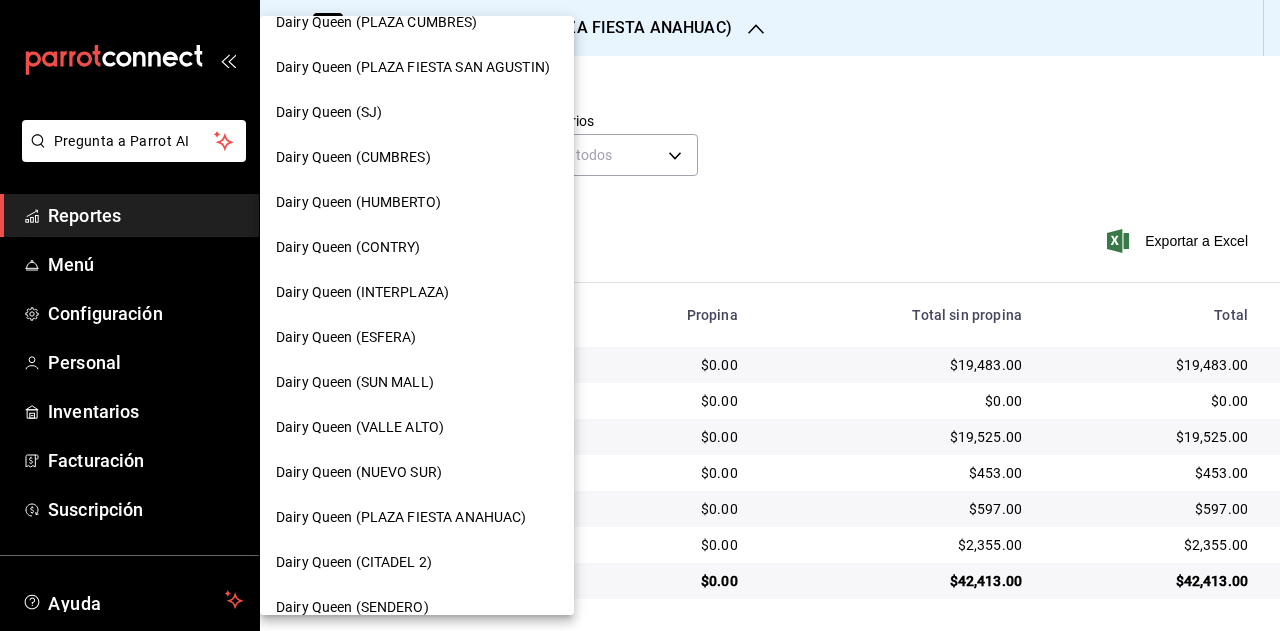 scroll, scrollTop: 100, scrollLeft: 0, axis: vertical 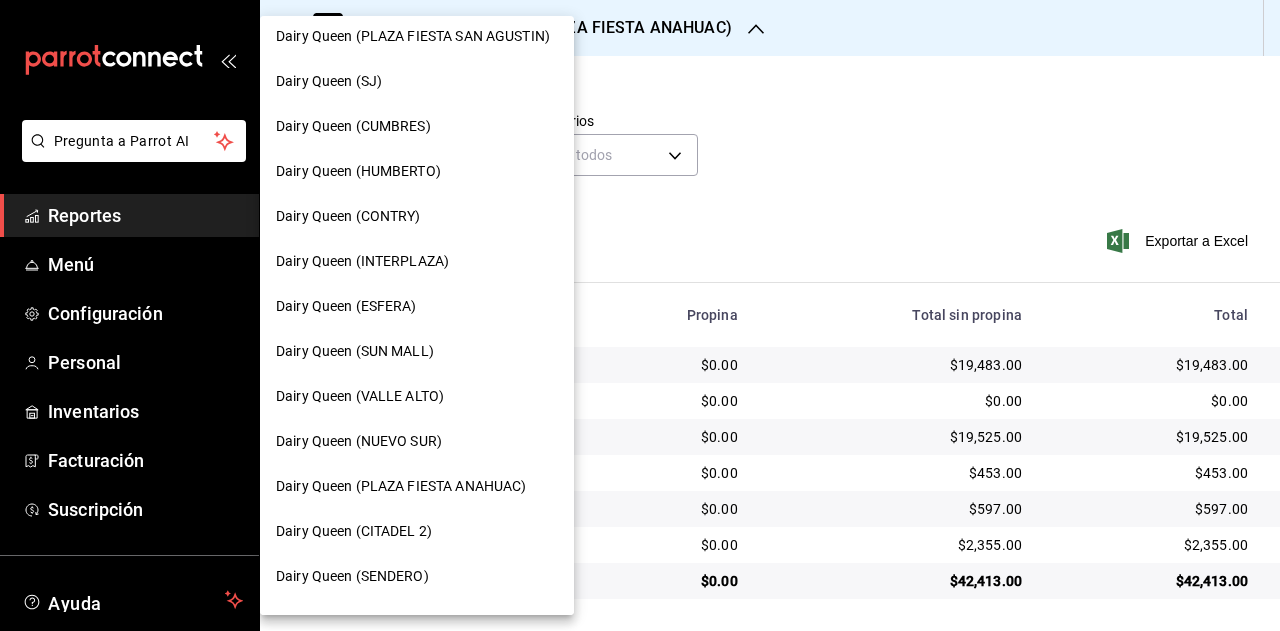 click on "Dairy Queen (CITADEL 2)" at bounding box center [417, 531] 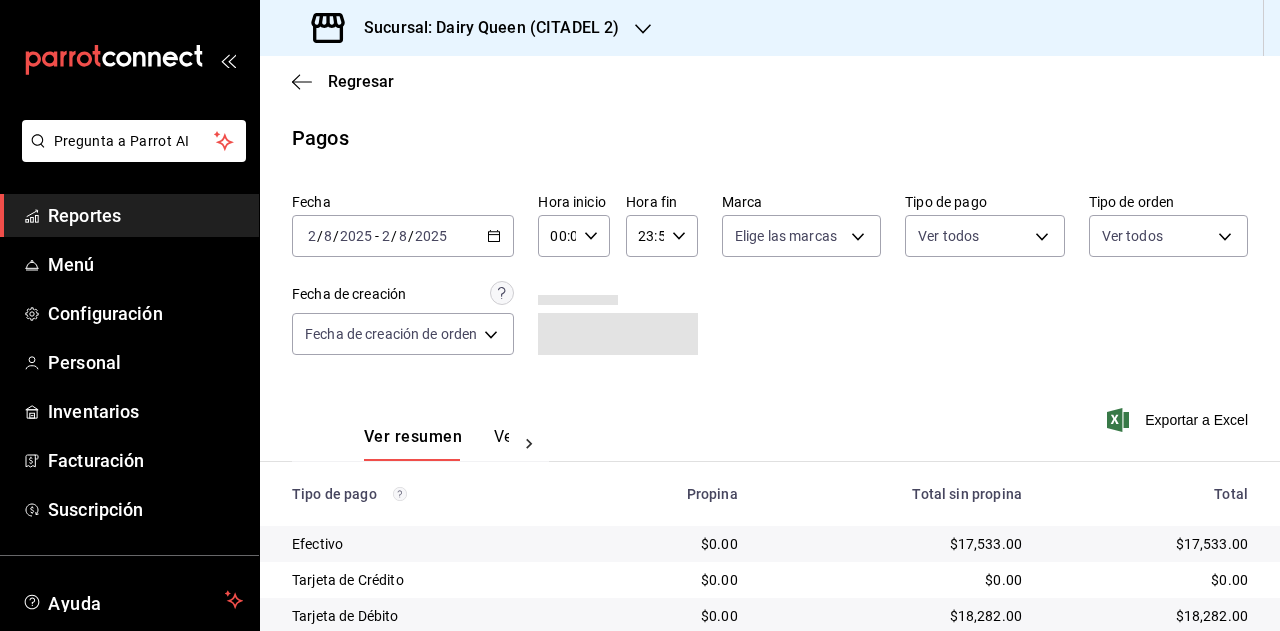 scroll, scrollTop: 179, scrollLeft: 0, axis: vertical 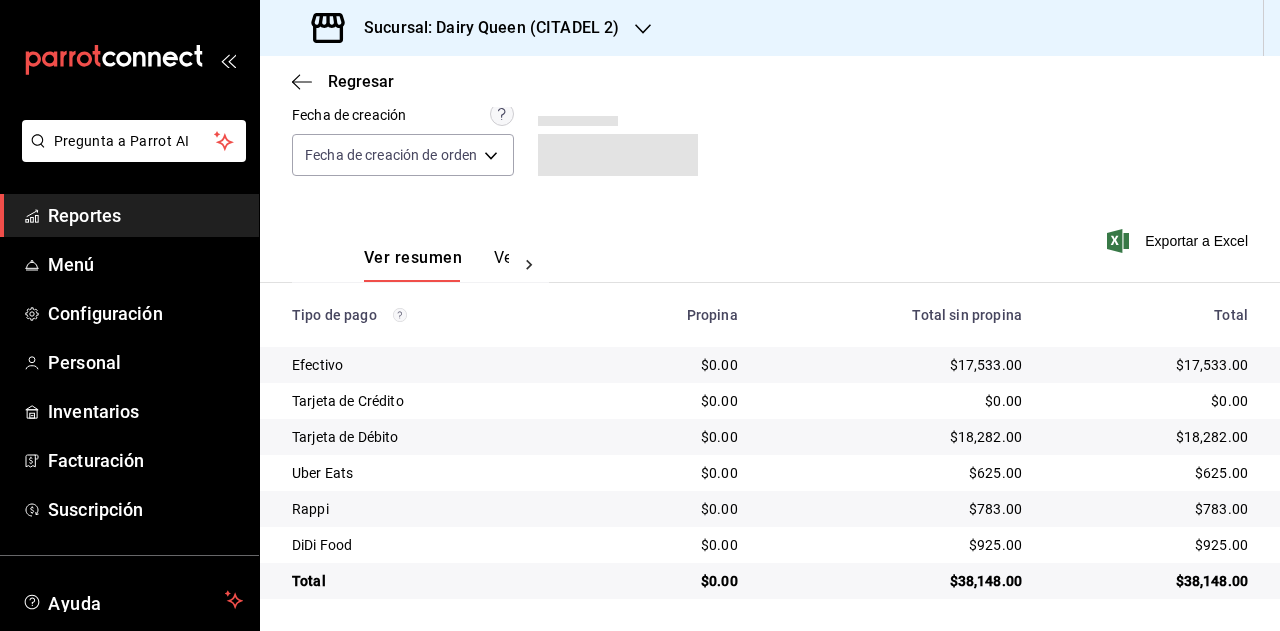click on "$38,148.00" at bounding box center [1151, 581] 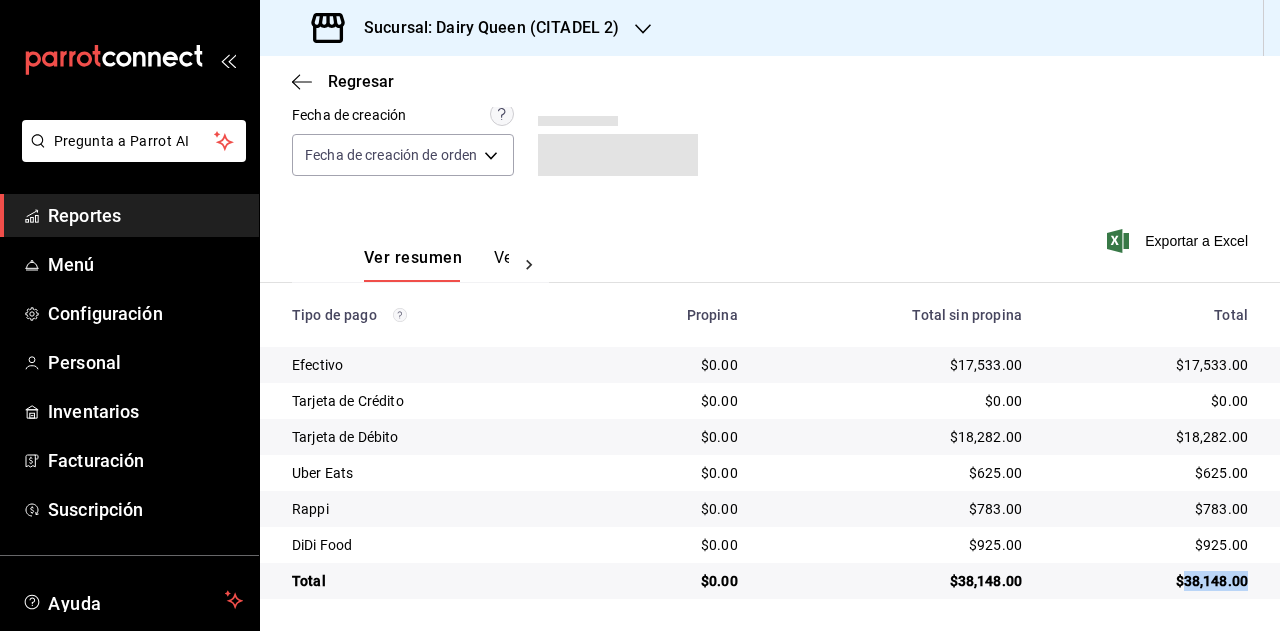 click on "$38,148.00" at bounding box center (1151, 581) 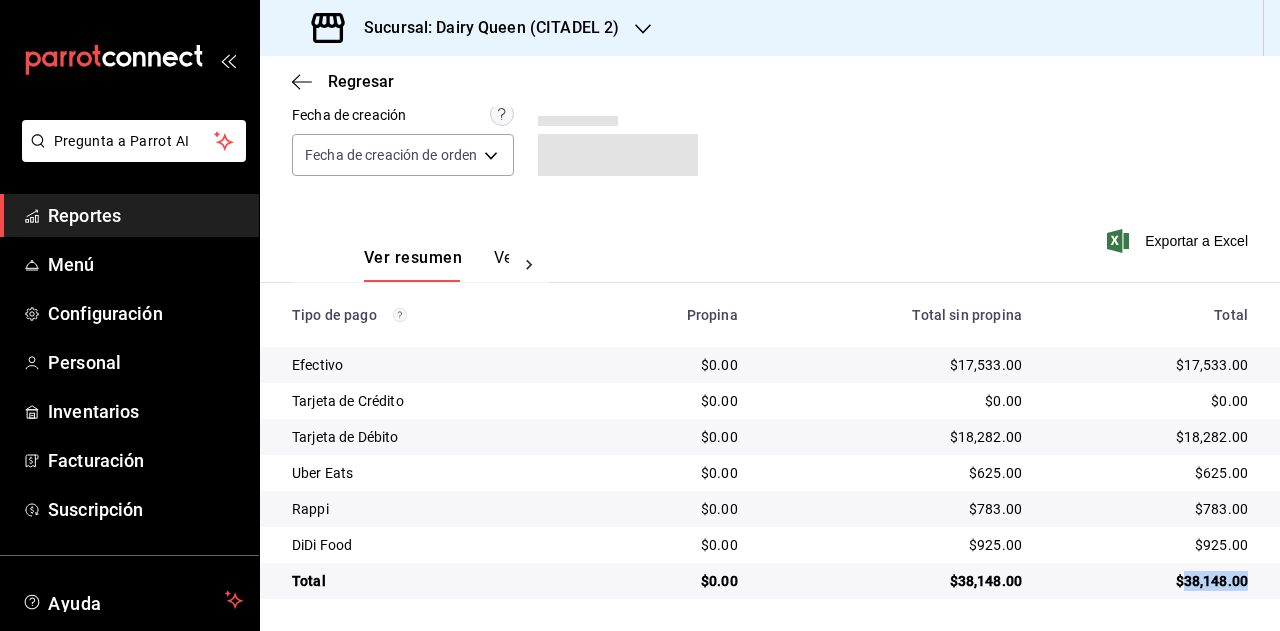 click on "$625.00" at bounding box center [1151, 473] 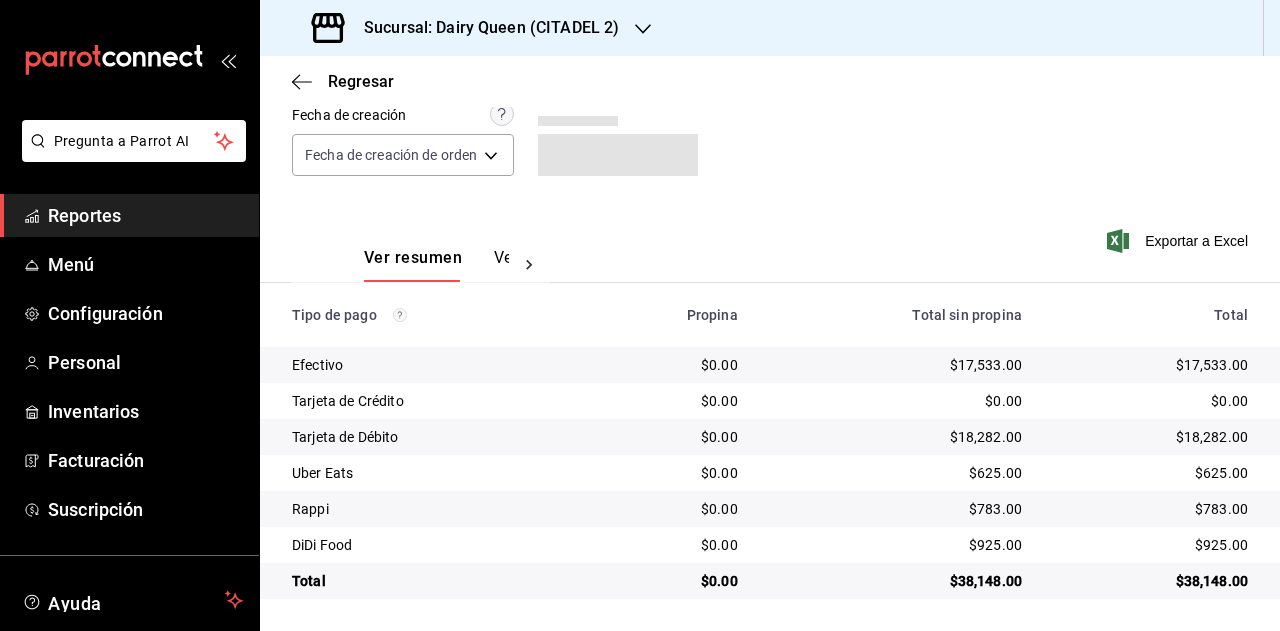 click on "$625.00" at bounding box center (1151, 473) 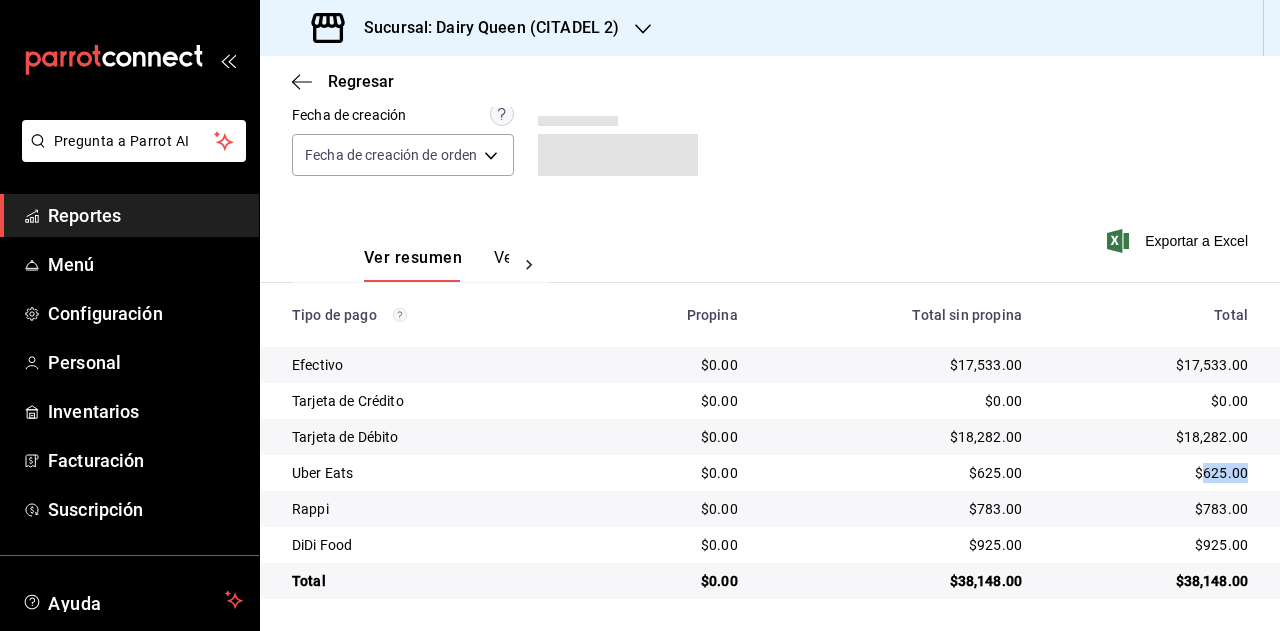 click on "$625.00" at bounding box center [1151, 473] 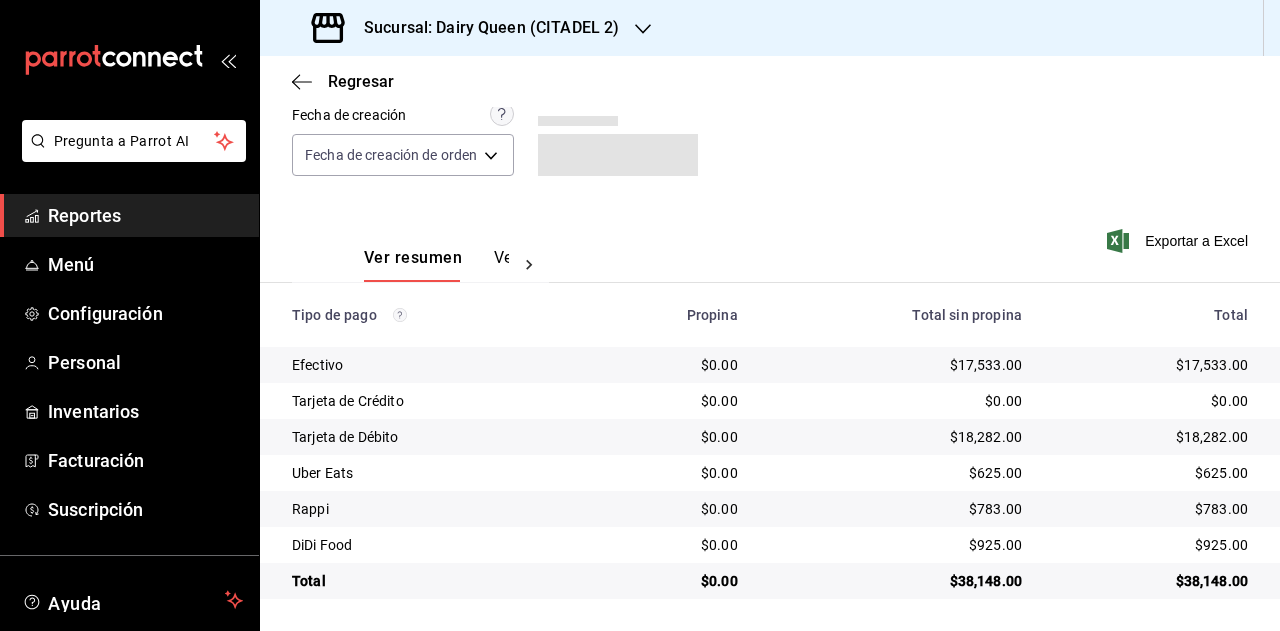 click on "$783.00" at bounding box center (1151, 509) 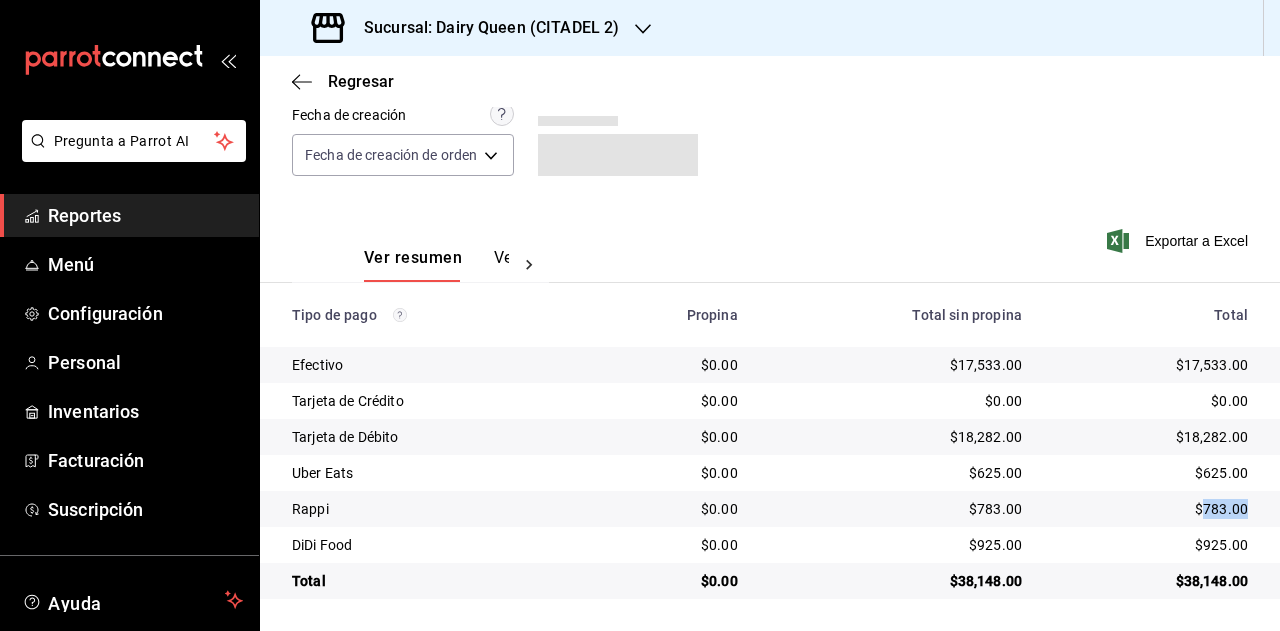 click on "$783.00" at bounding box center (1151, 509) 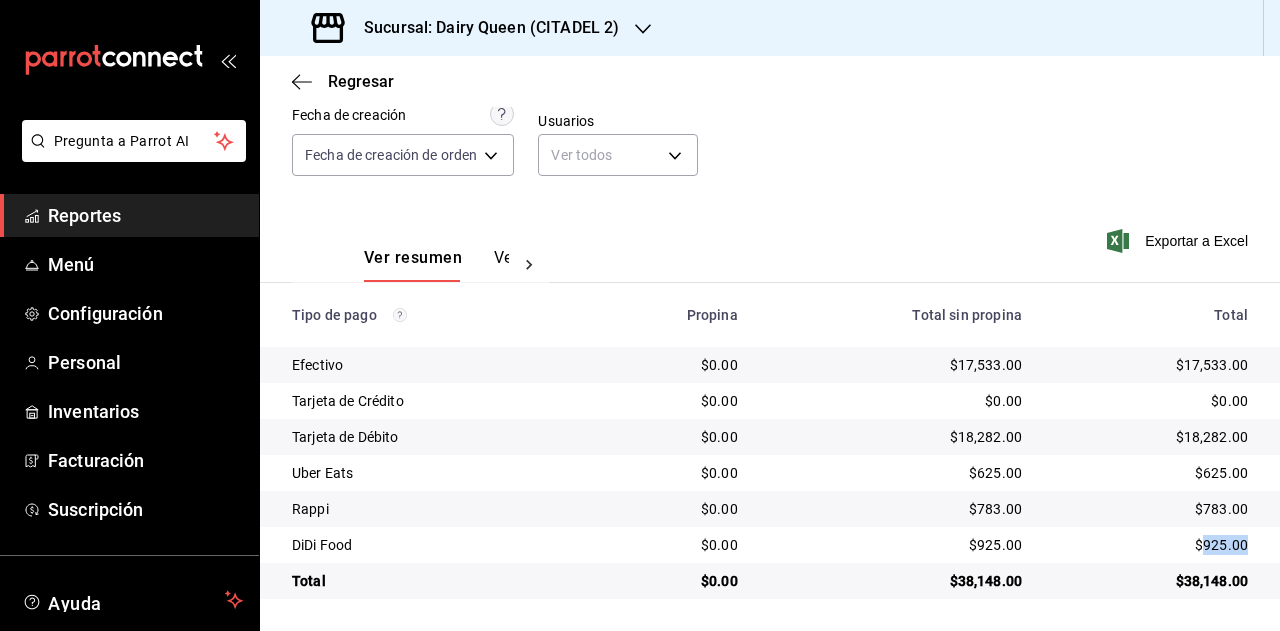 click on "$925.00" at bounding box center (1151, 545) 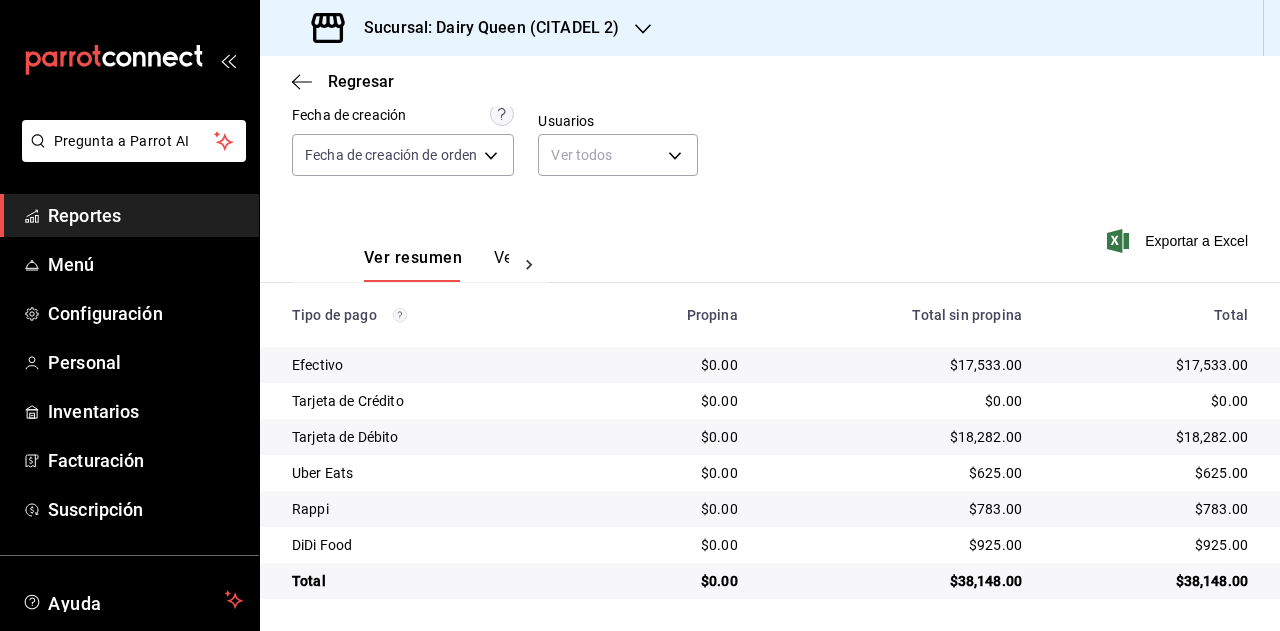click on "Sucursal: Dairy Queen (CITADEL 2)" at bounding box center (483, 28) 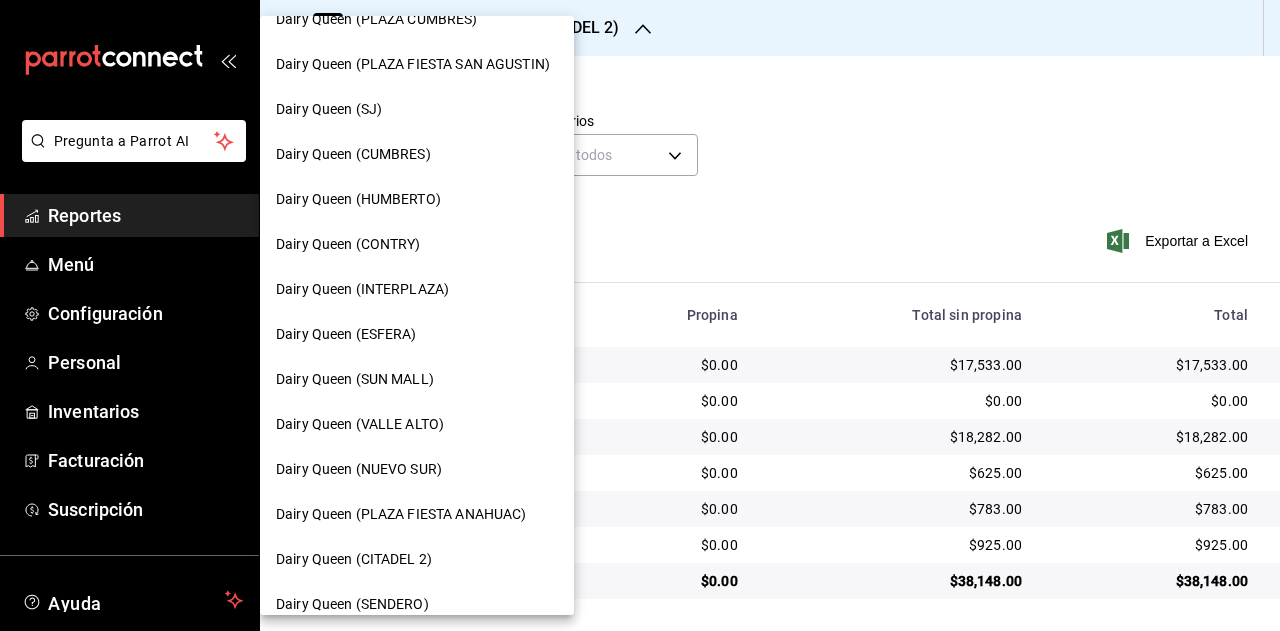 scroll, scrollTop: 100, scrollLeft: 0, axis: vertical 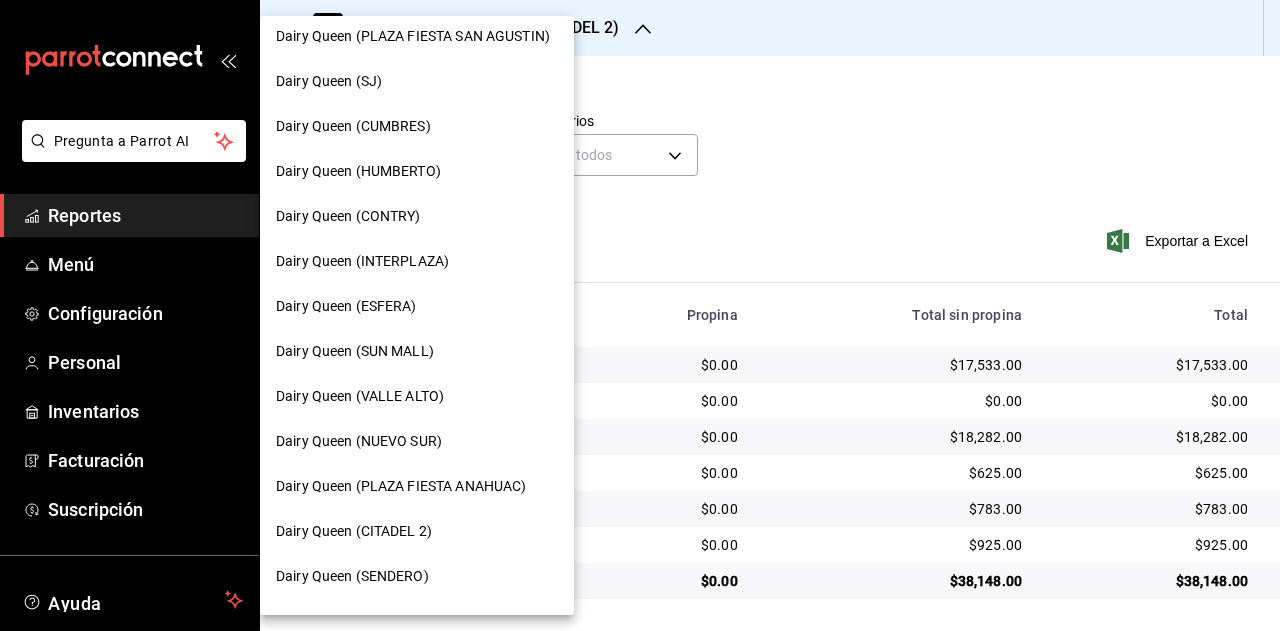 click on "Dairy Queen (SENDERO)" at bounding box center (417, 576) 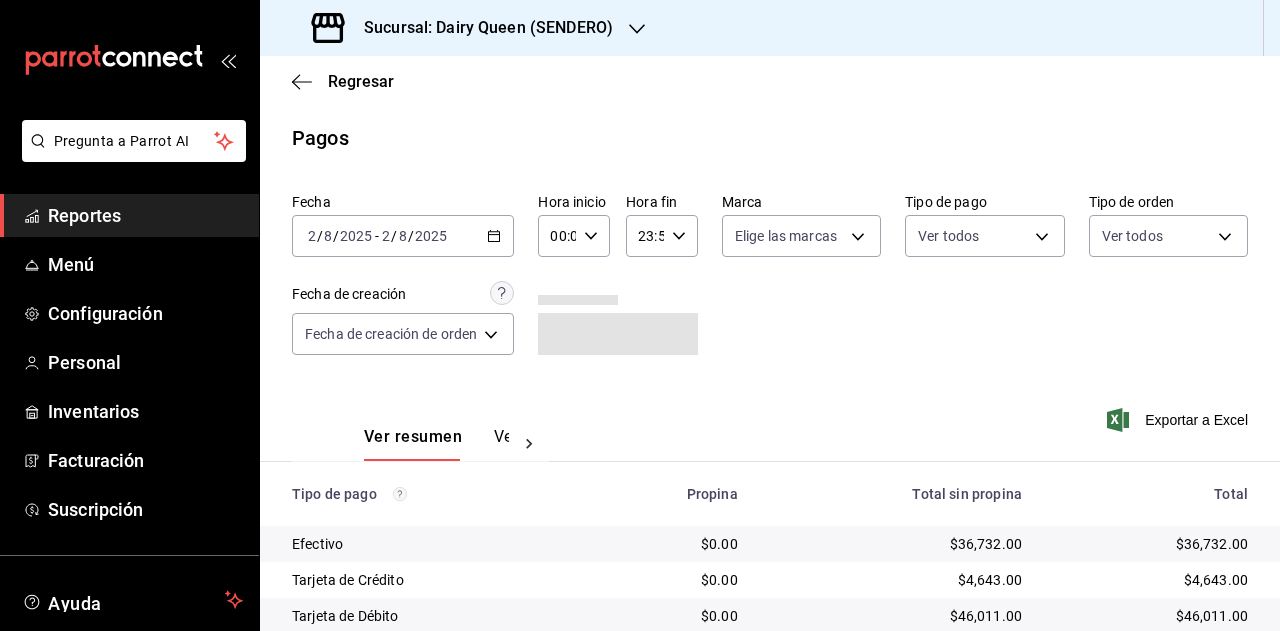 scroll, scrollTop: 179, scrollLeft: 0, axis: vertical 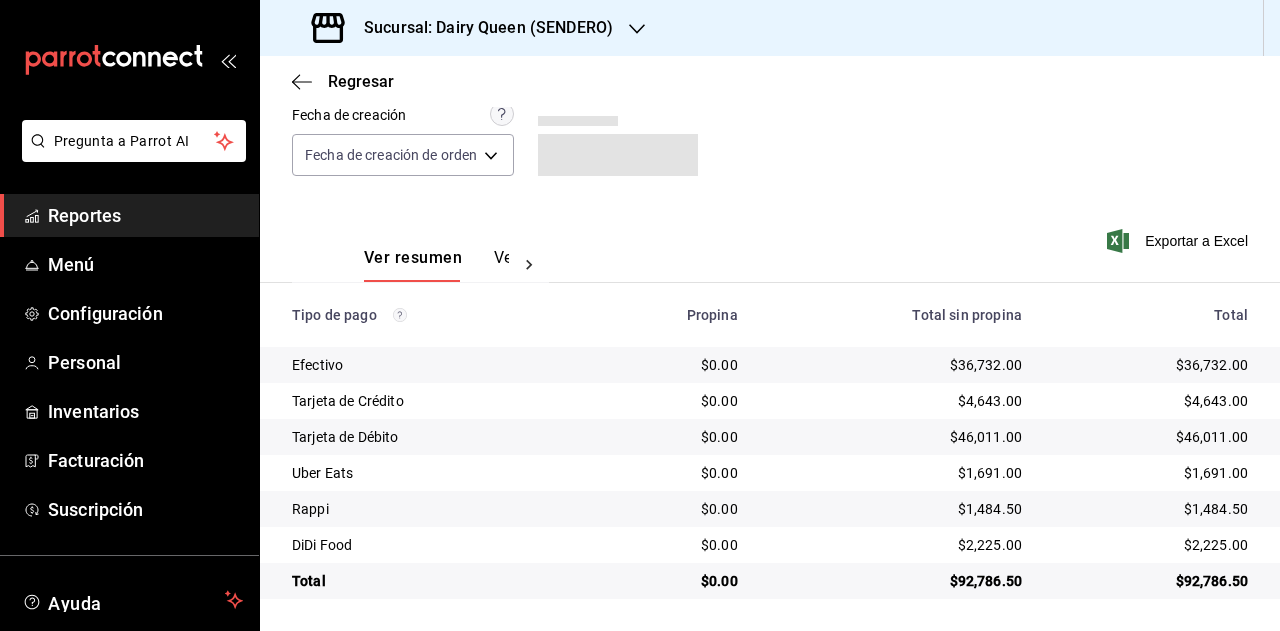 click on "$92,786.50" at bounding box center (1151, 581) 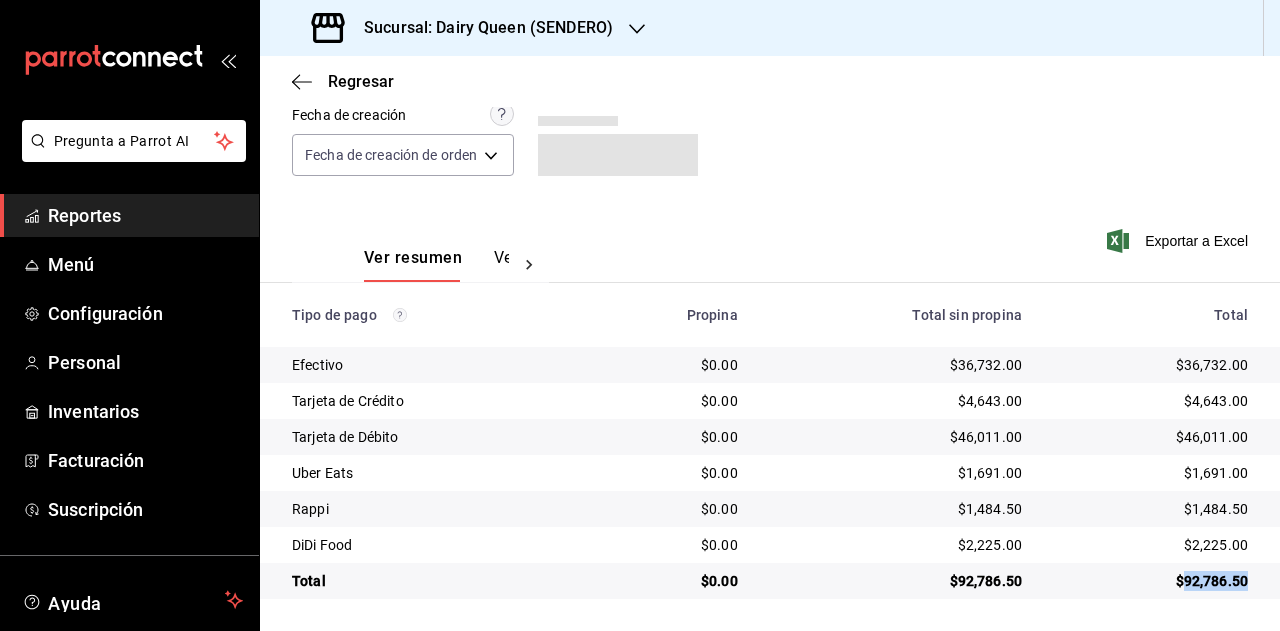 click on "$92,786.50" at bounding box center [1151, 581] 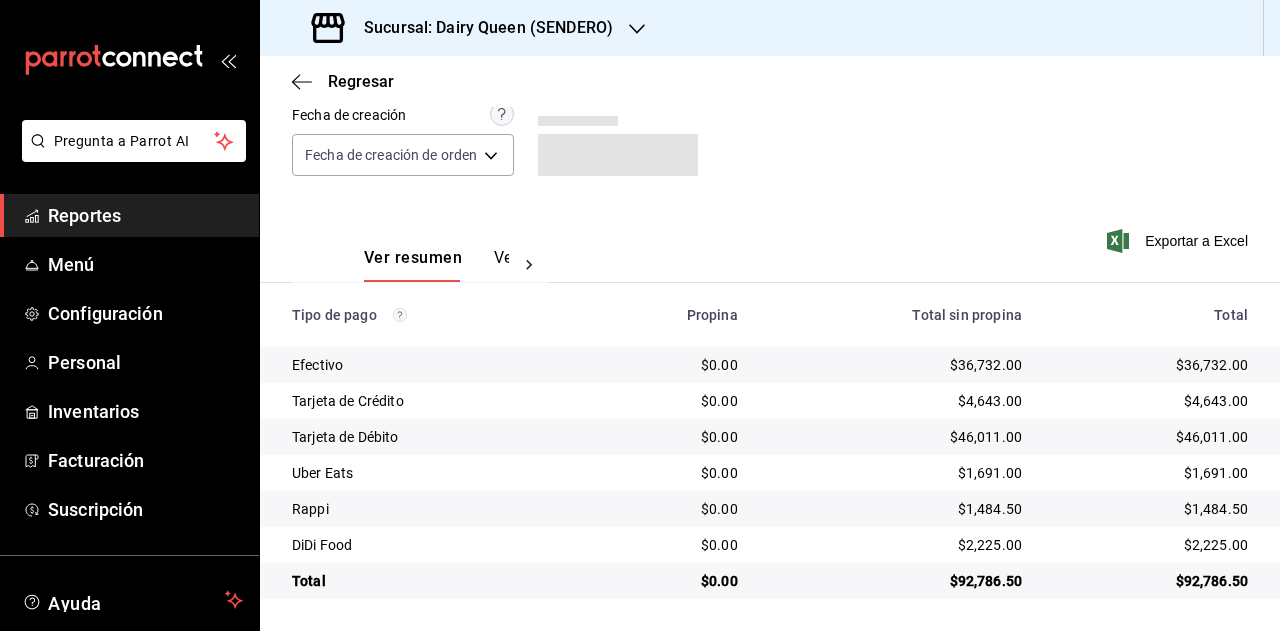click on "$1,691.00" at bounding box center (1151, 473) 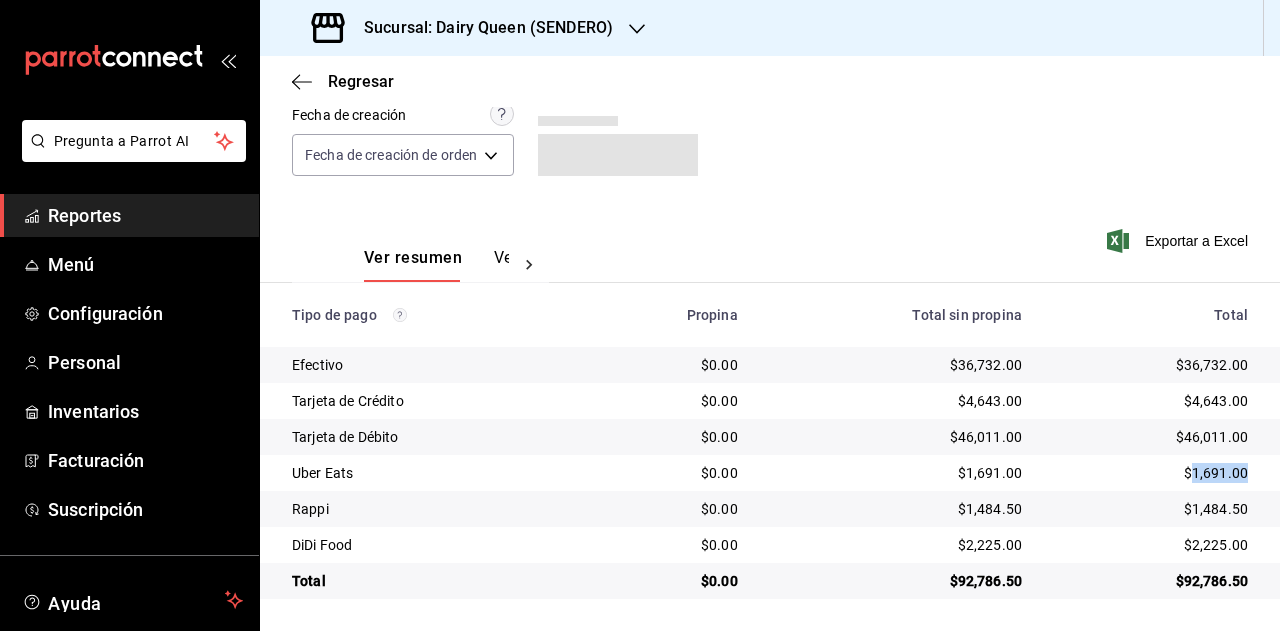 click on "$1,691.00" at bounding box center [1151, 473] 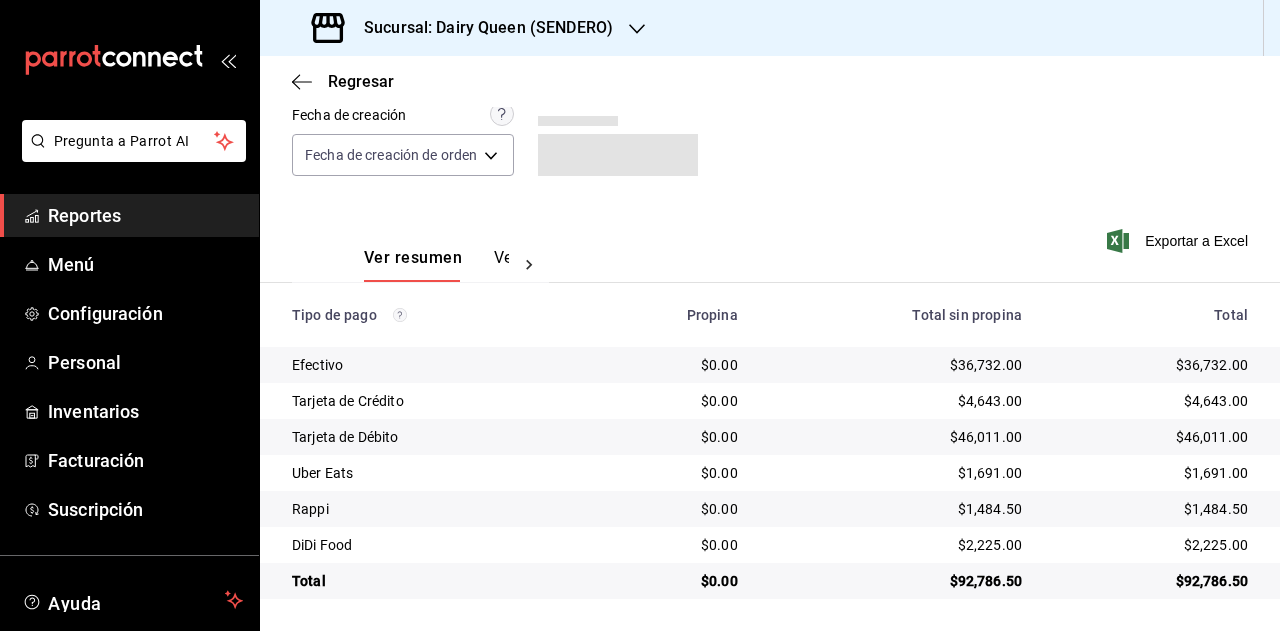 click on "$2,225.00" at bounding box center (1151, 545) 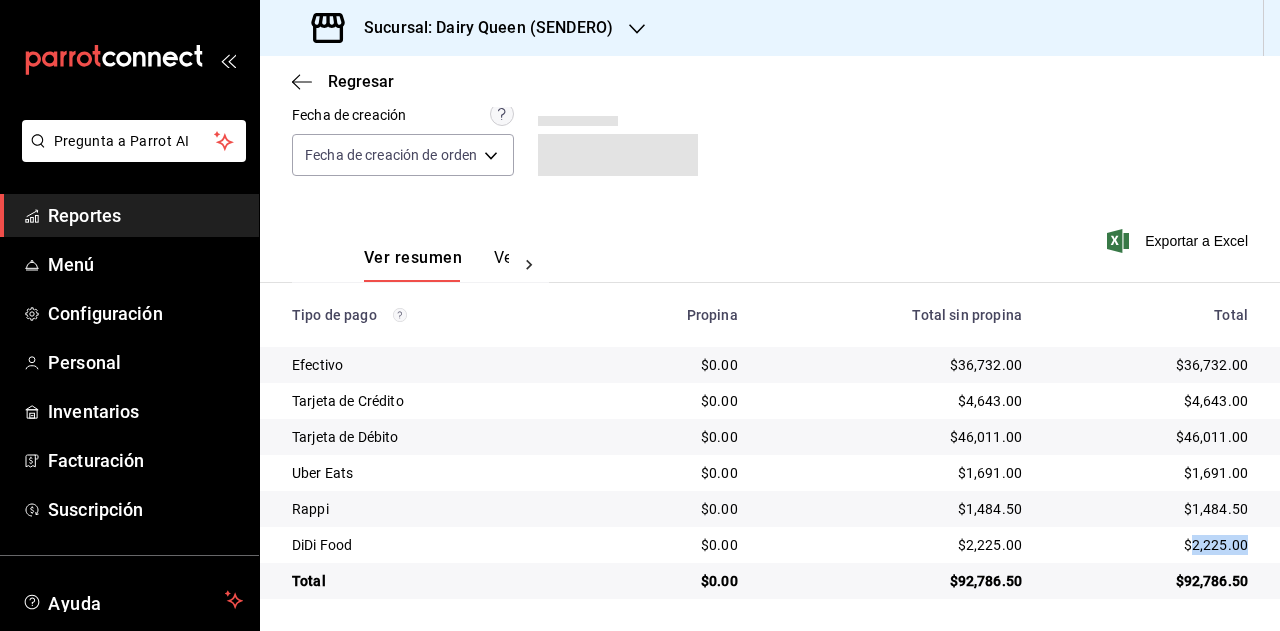click on "$2,225.00" at bounding box center [1151, 545] 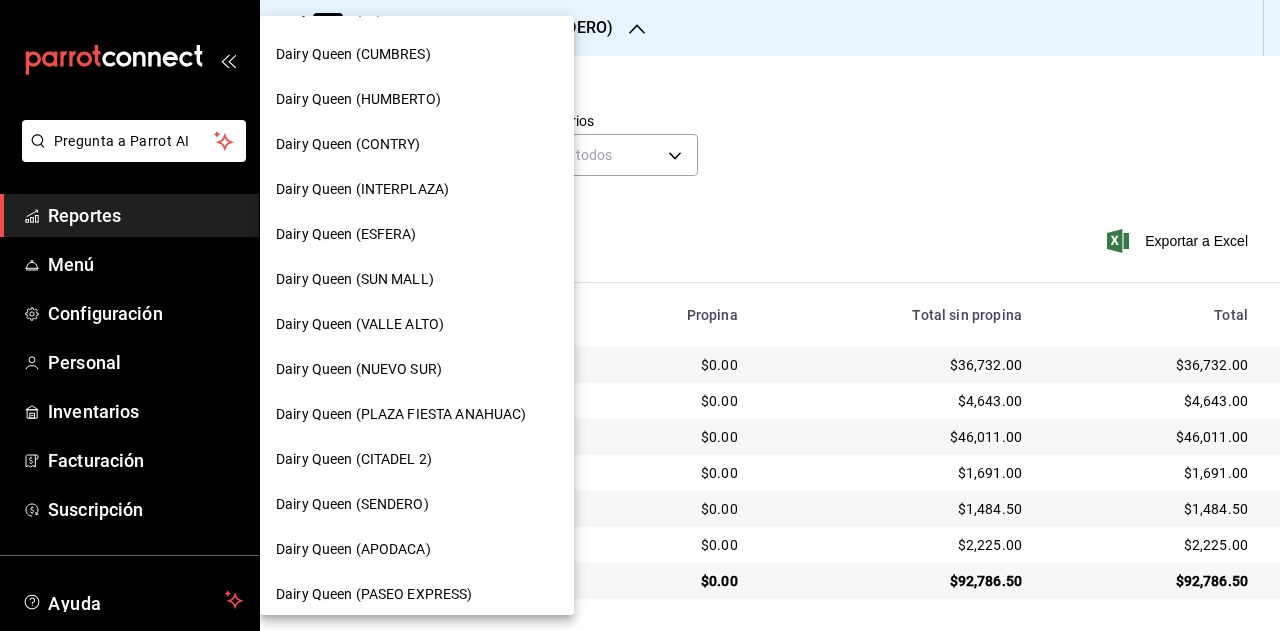 scroll, scrollTop: 200, scrollLeft: 0, axis: vertical 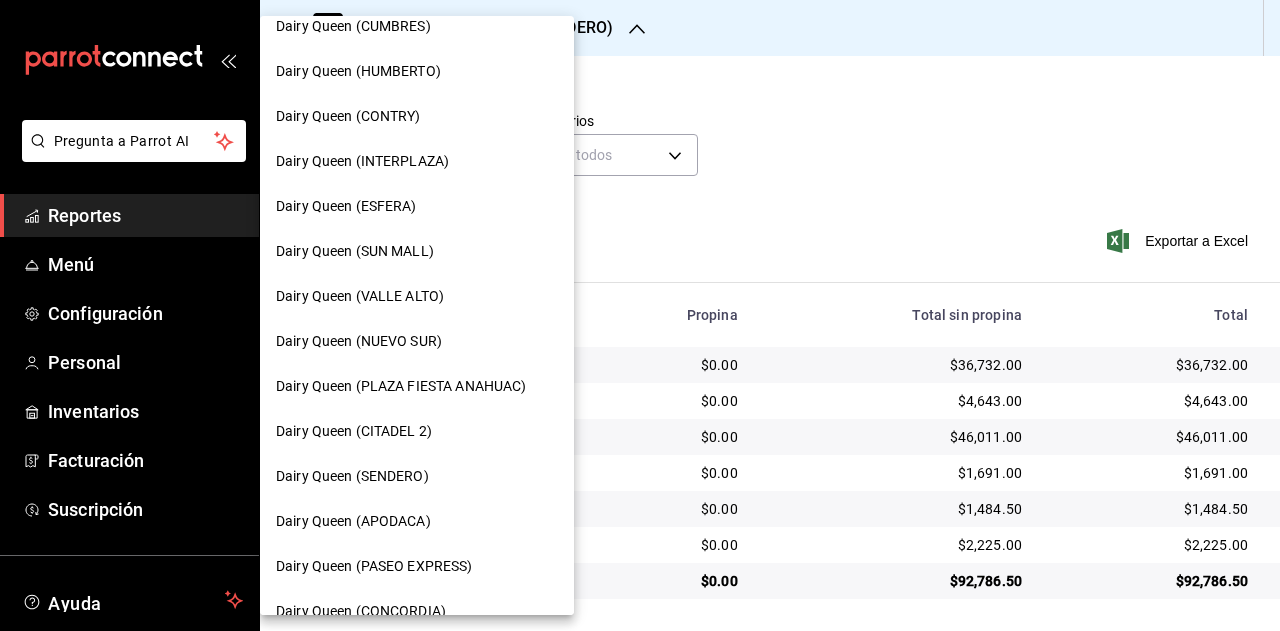 click on "Dairy Queen (APODACA)" at bounding box center (417, 521) 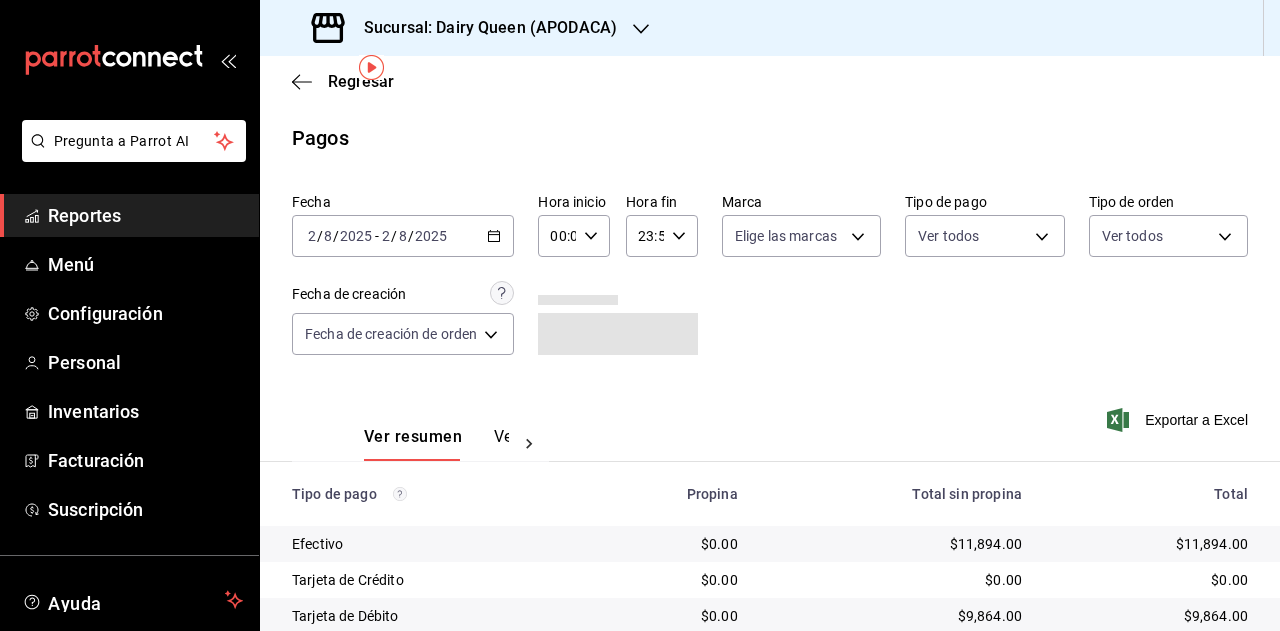 scroll, scrollTop: 71, scrollLeft: 0, axis: vertical 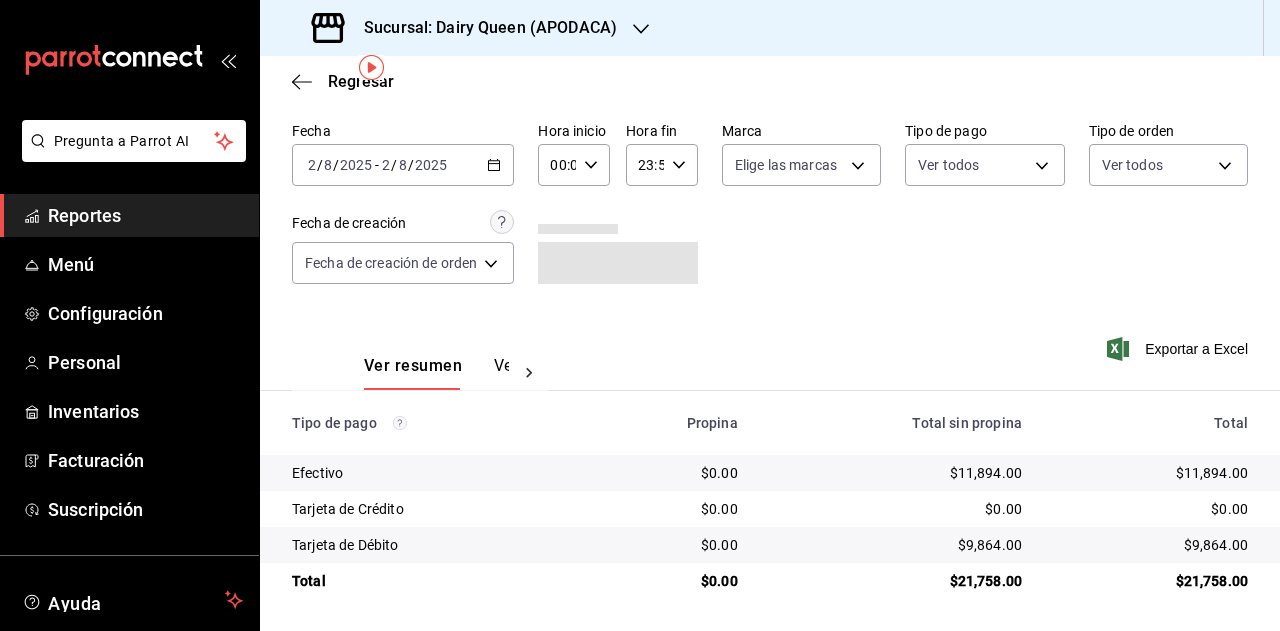 click on "$21,758.00" at bounding box center [1151, 581] 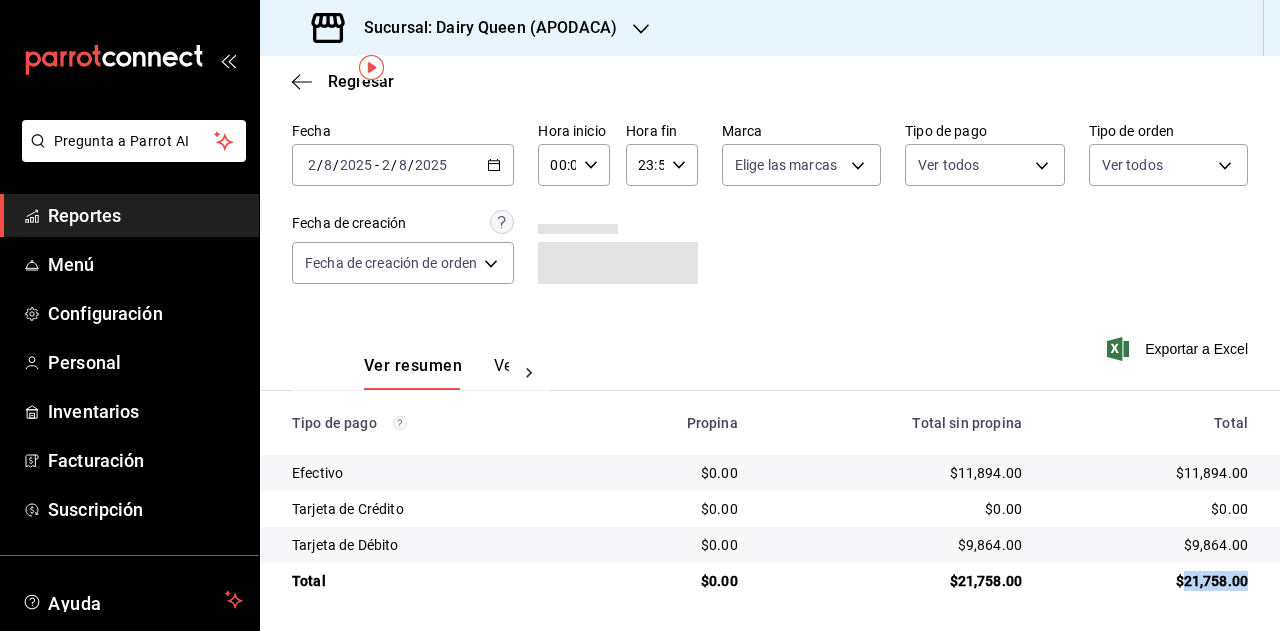 click on "$21,758.00" at bounding box center [1151, 581] 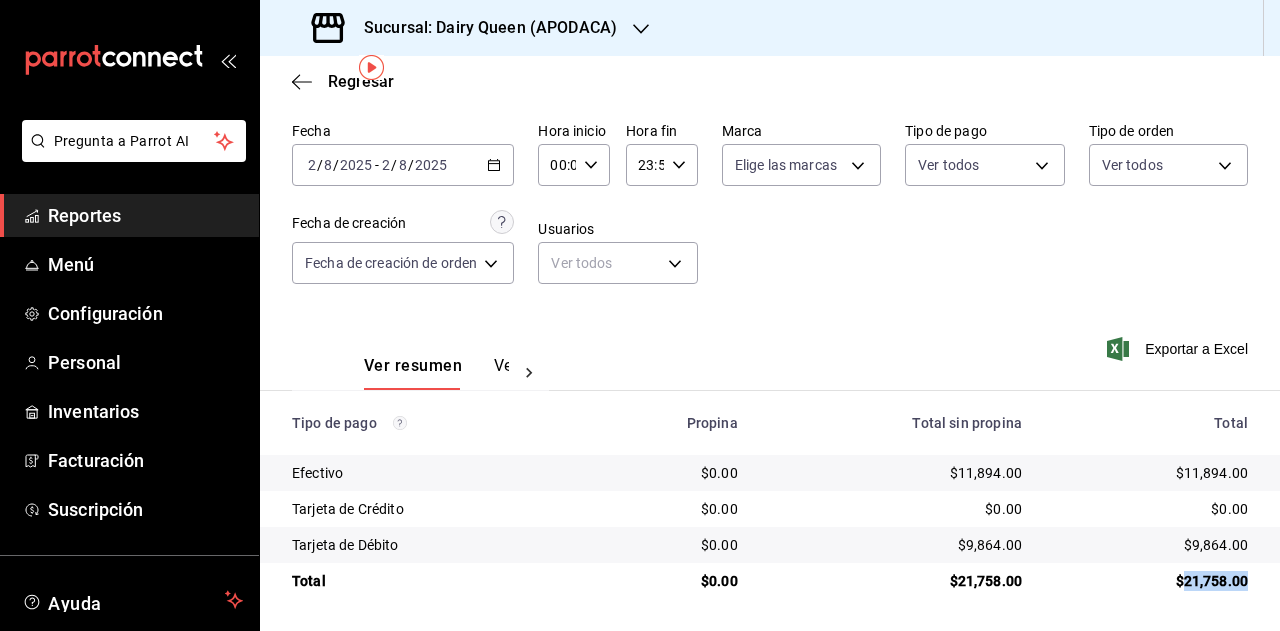 click on "Sucursal: Dairy Queen (APODACA)" at bounding box center [482, 28] 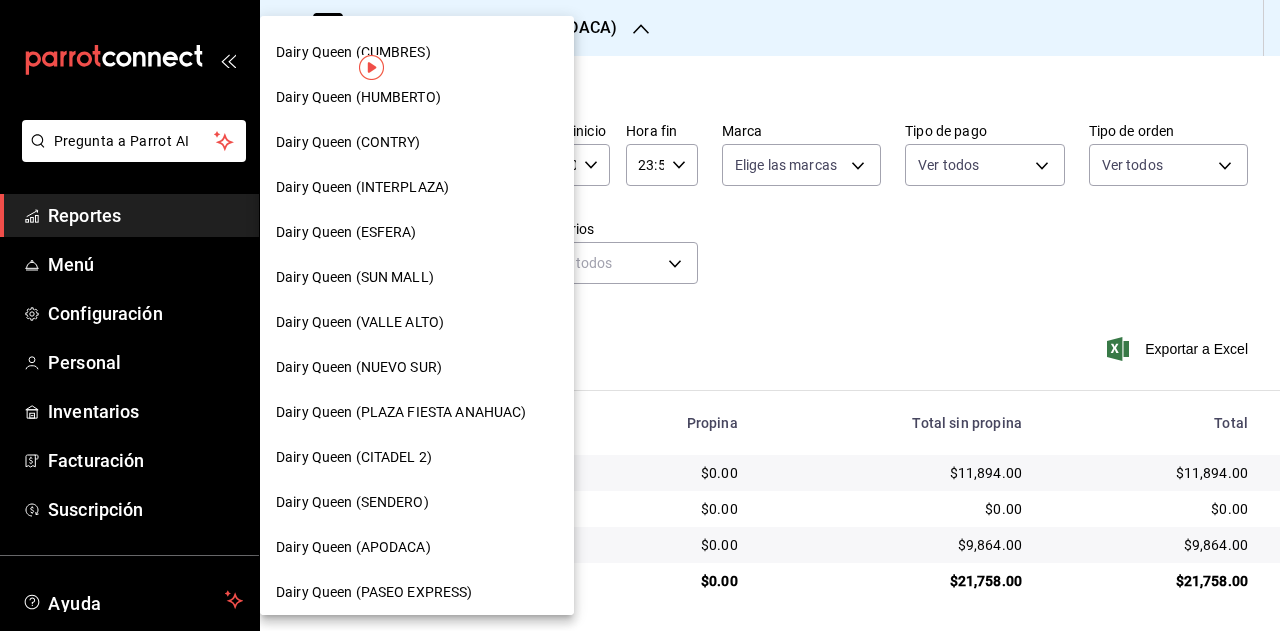 scroll, scrollTop: 200, scrollLeft: 0, axis: vertical 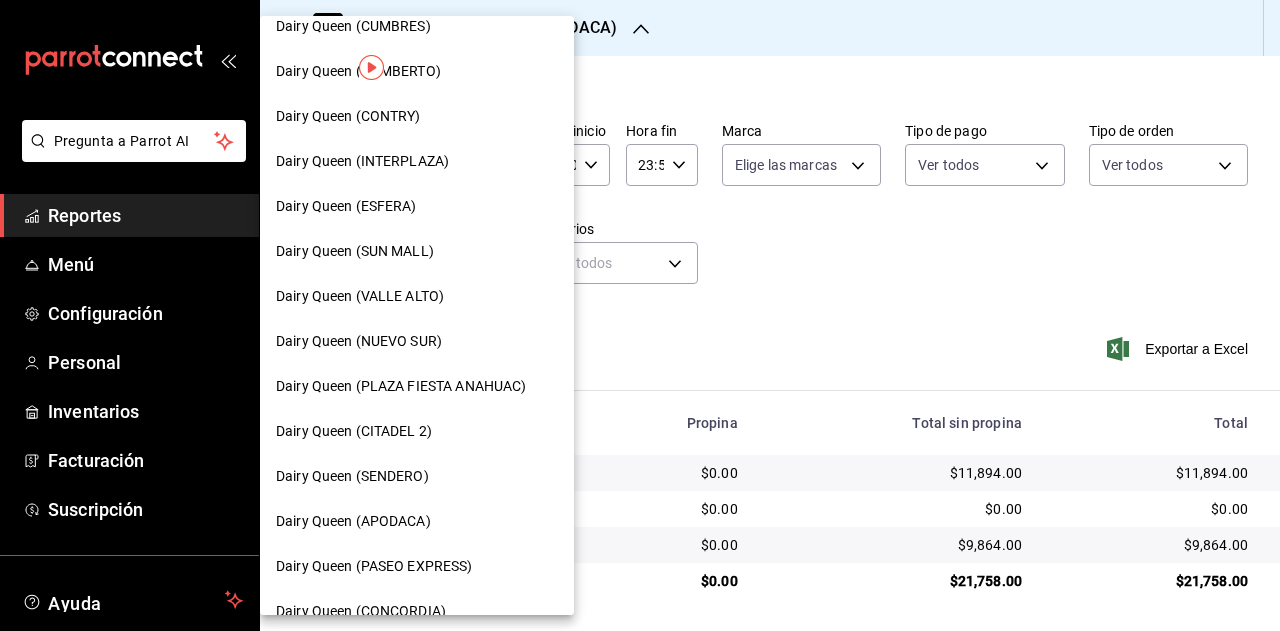 click on "Dairy Queen (PASEO EXPRESS)" at bounding box center (374, 566) 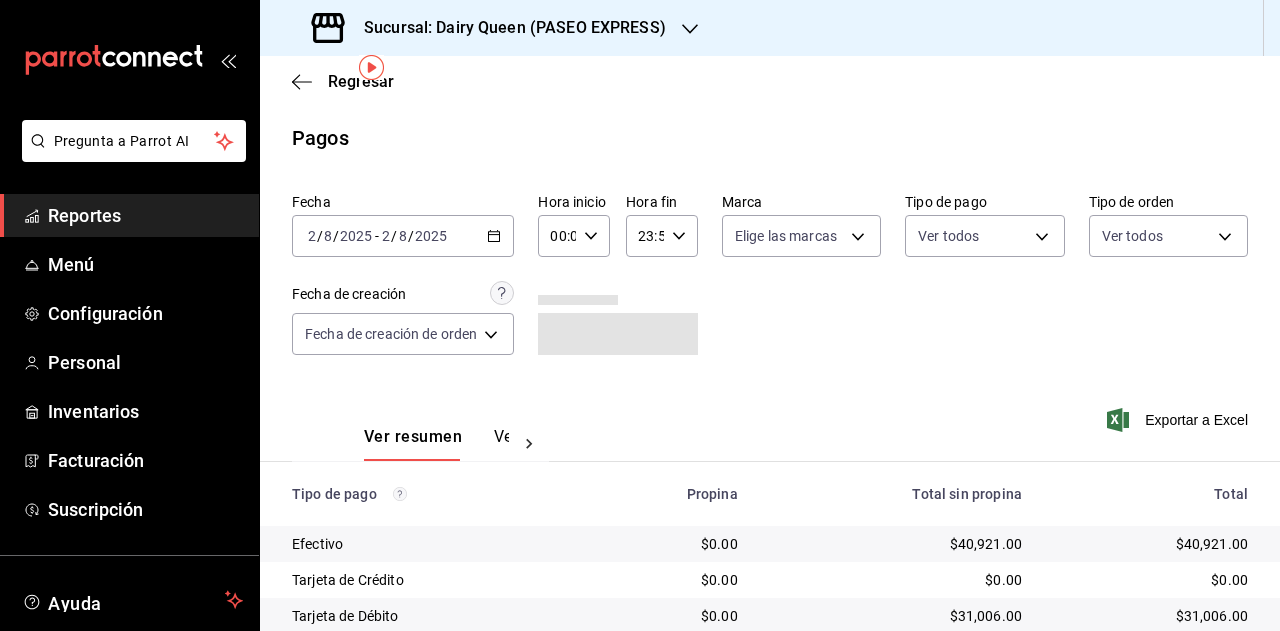 scroll, scrollTop: 71, scrollLeft: 0, axis: vertical 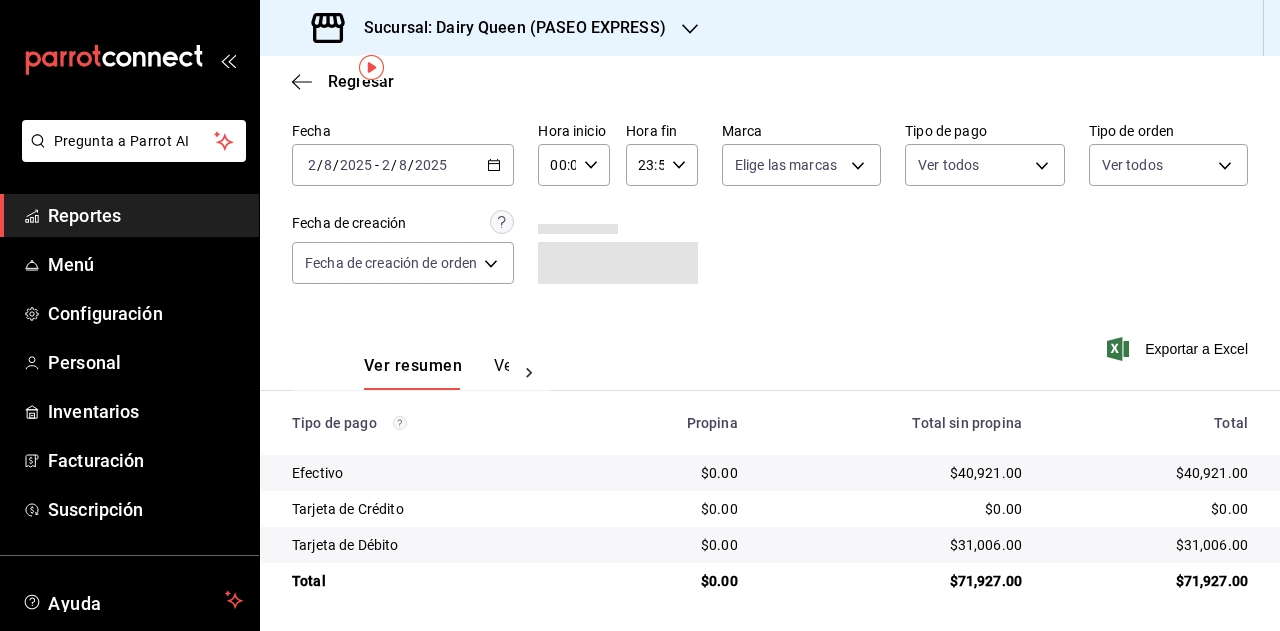 click on "$71,927.00" at bounding box center (1151, 581) 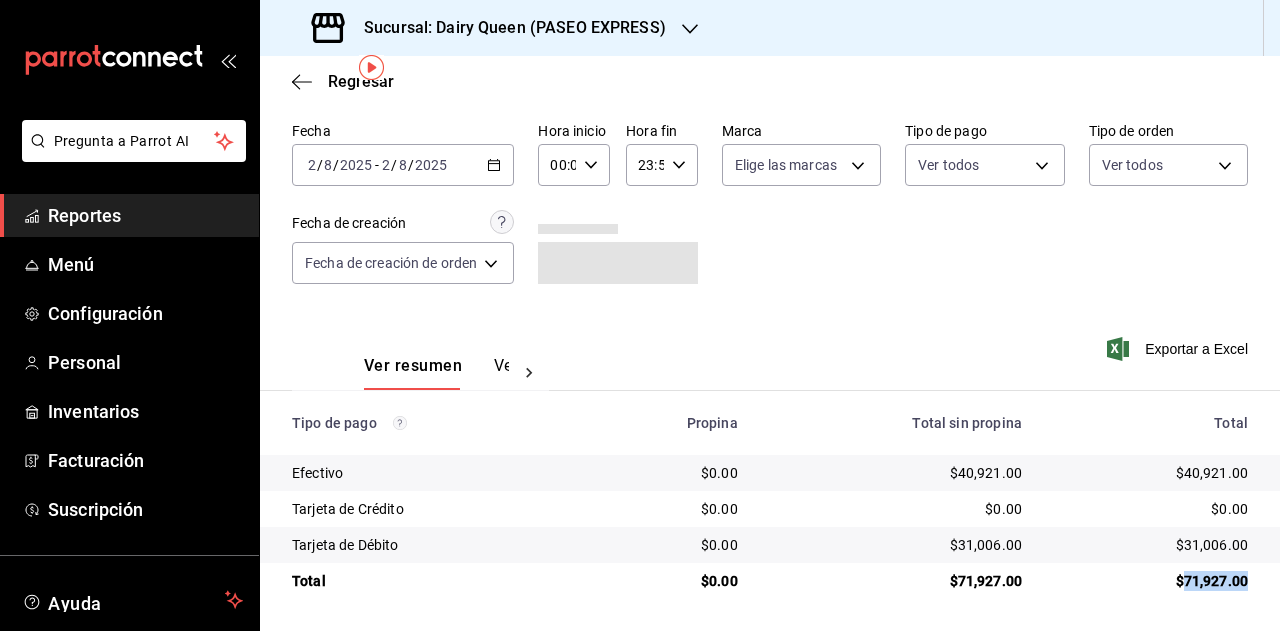 copy on "71,927.00" 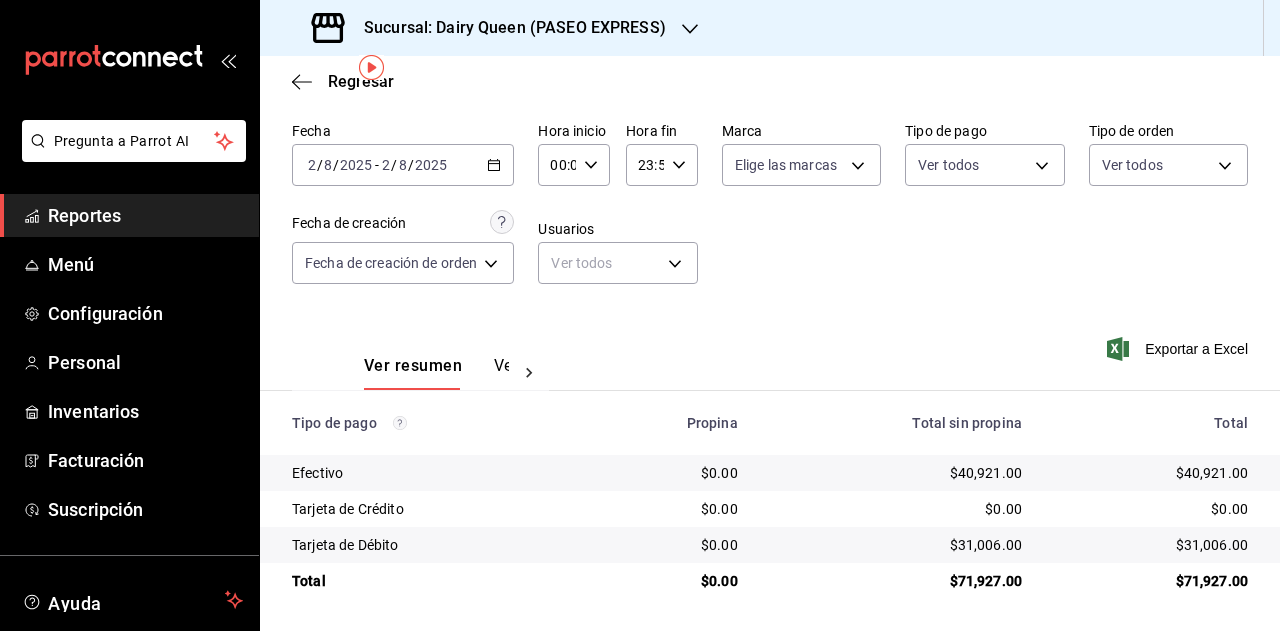 click on "Sucursal: Dairy Queen (PASEO EXPRESS)" at bounding box center (491, 28) 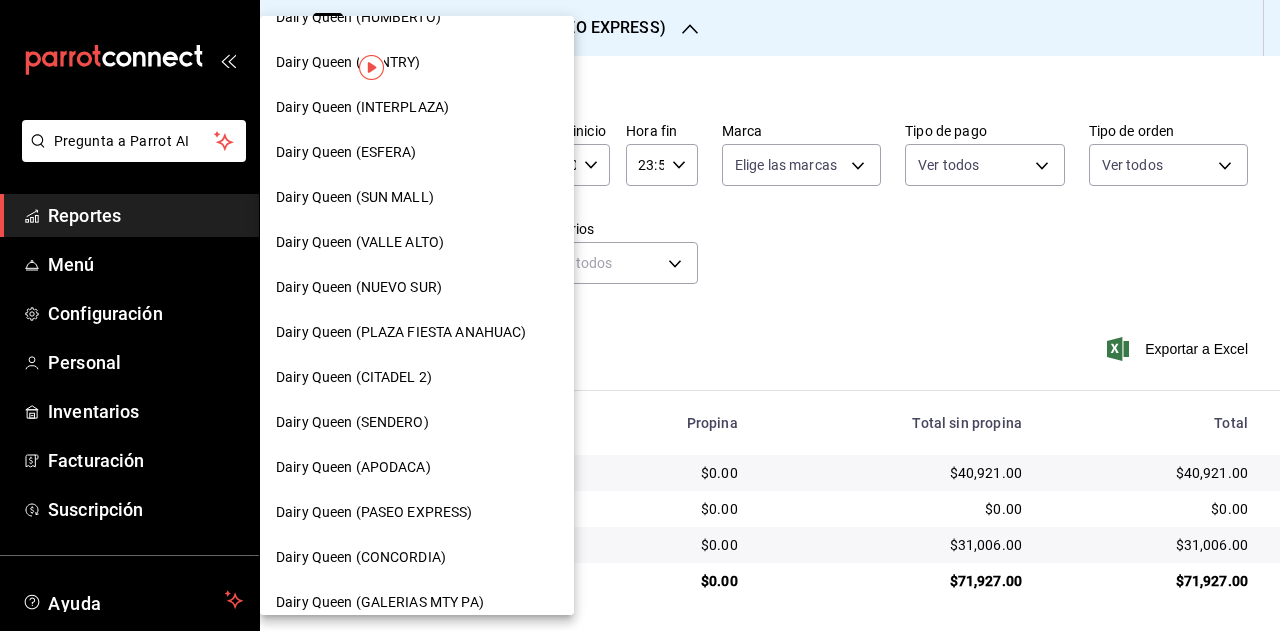scroll, scrollTop: 300, scrollLeft: 0, axis: vertical 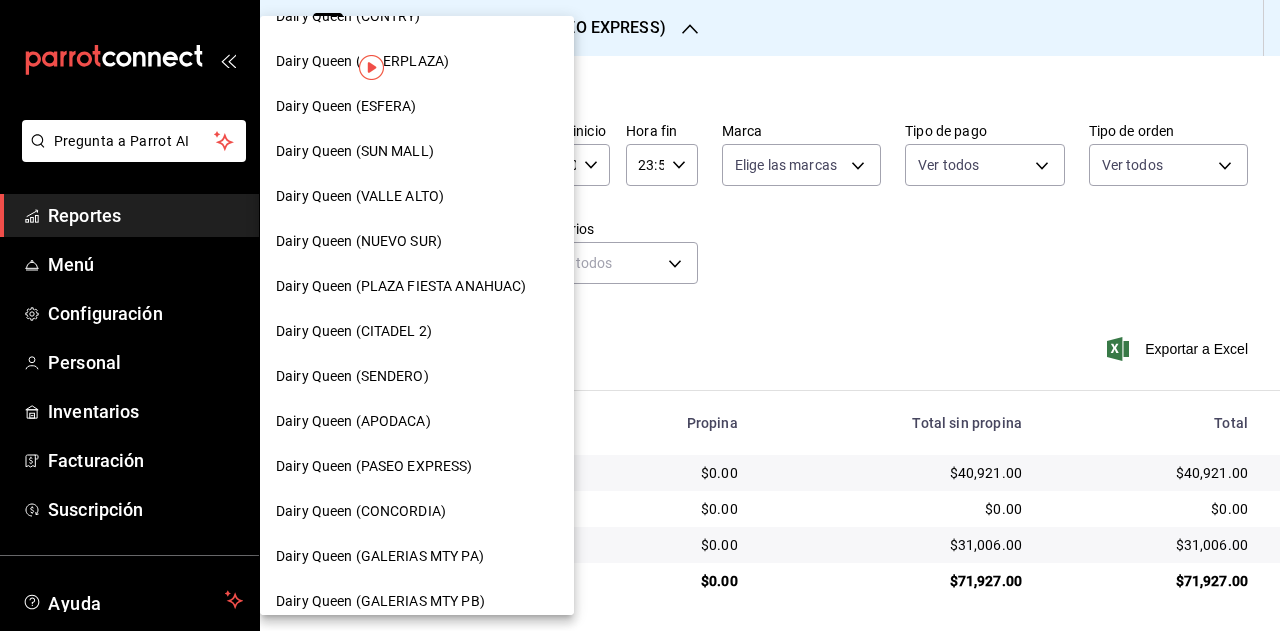 click on "Dairy Queen (CONCORDIA)" at bounding box center [417, 511] 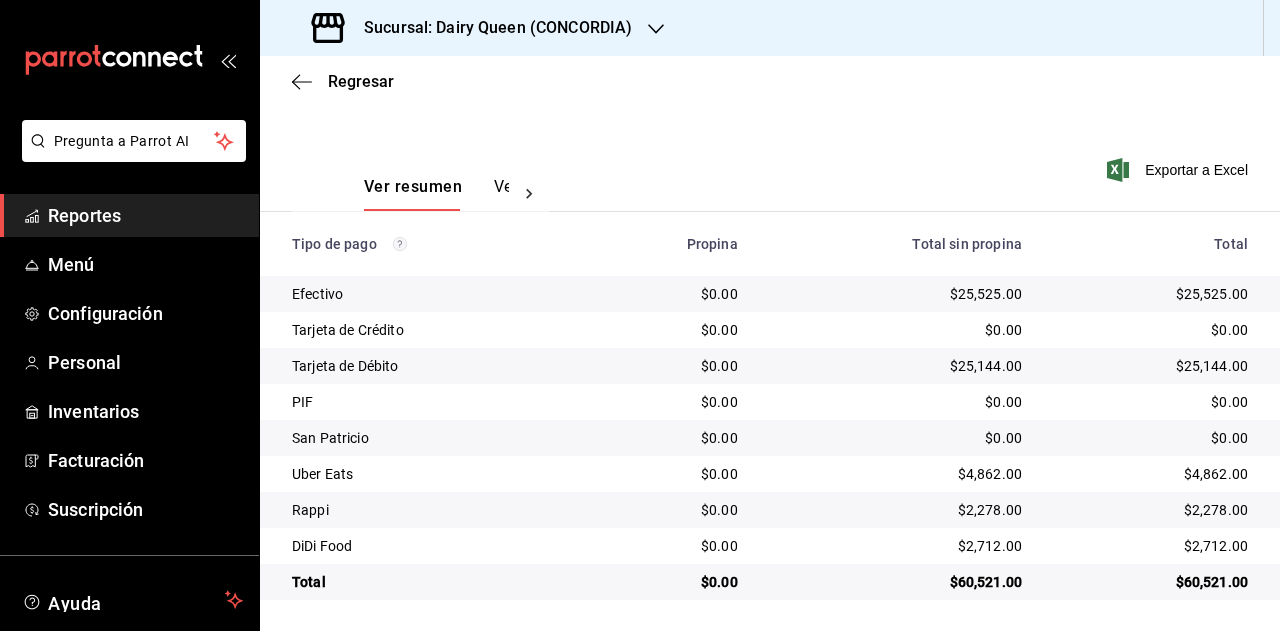scroll, scrollTop: 251, scrollLeft: 0, axis: vertical 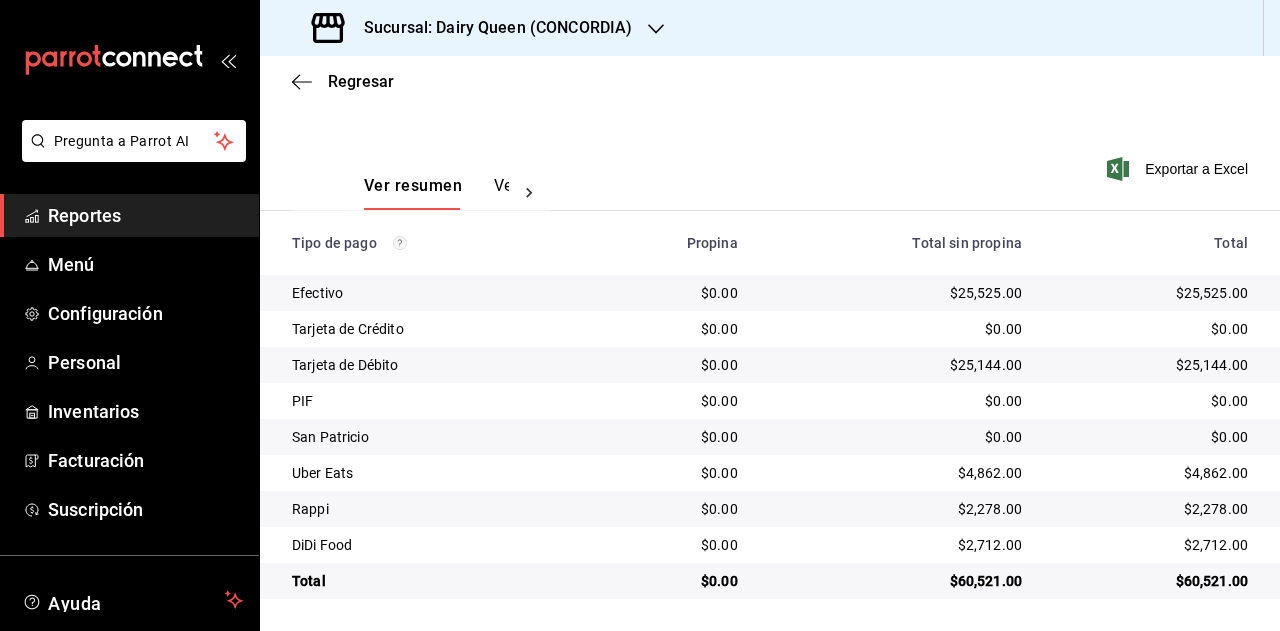 click on "$60,521.00" at bounding box center (1151, 581) 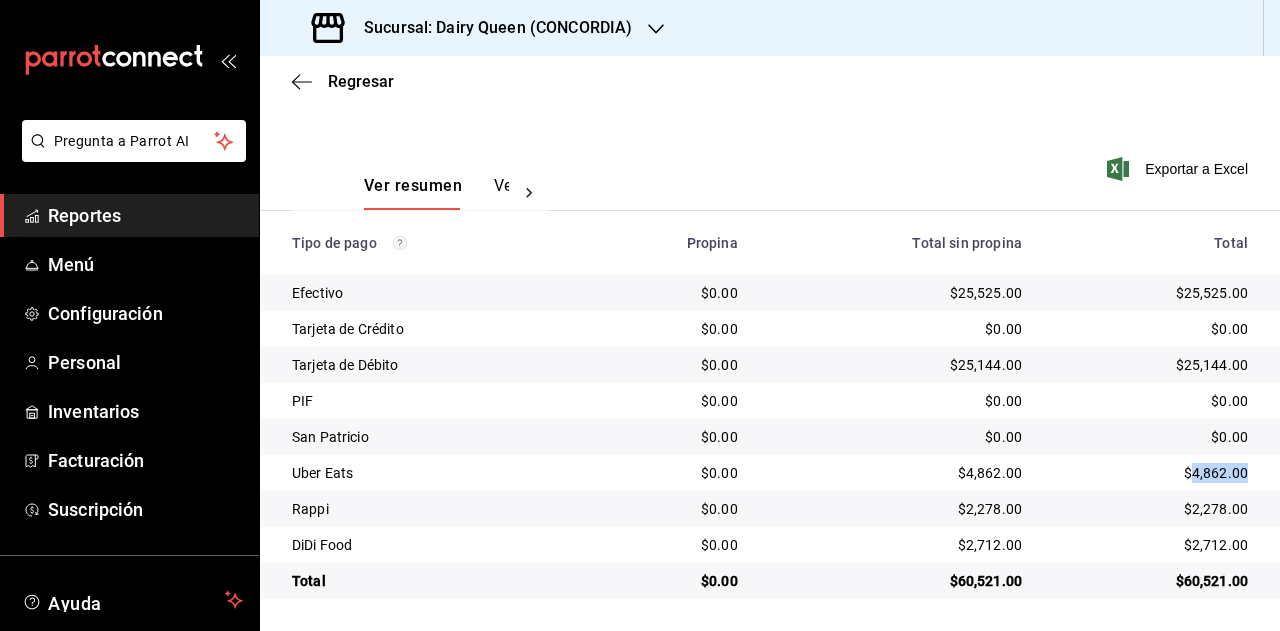 copy on "4,862.00" 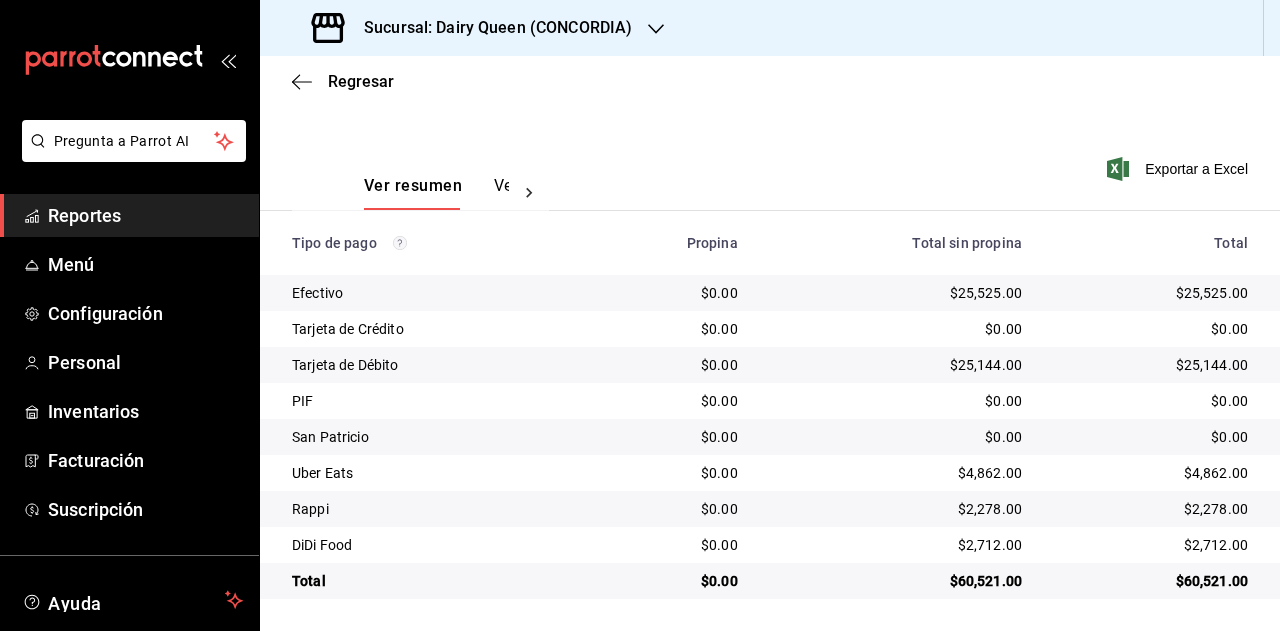 click on "$2,278.00" at bounding box center [1151, 509] 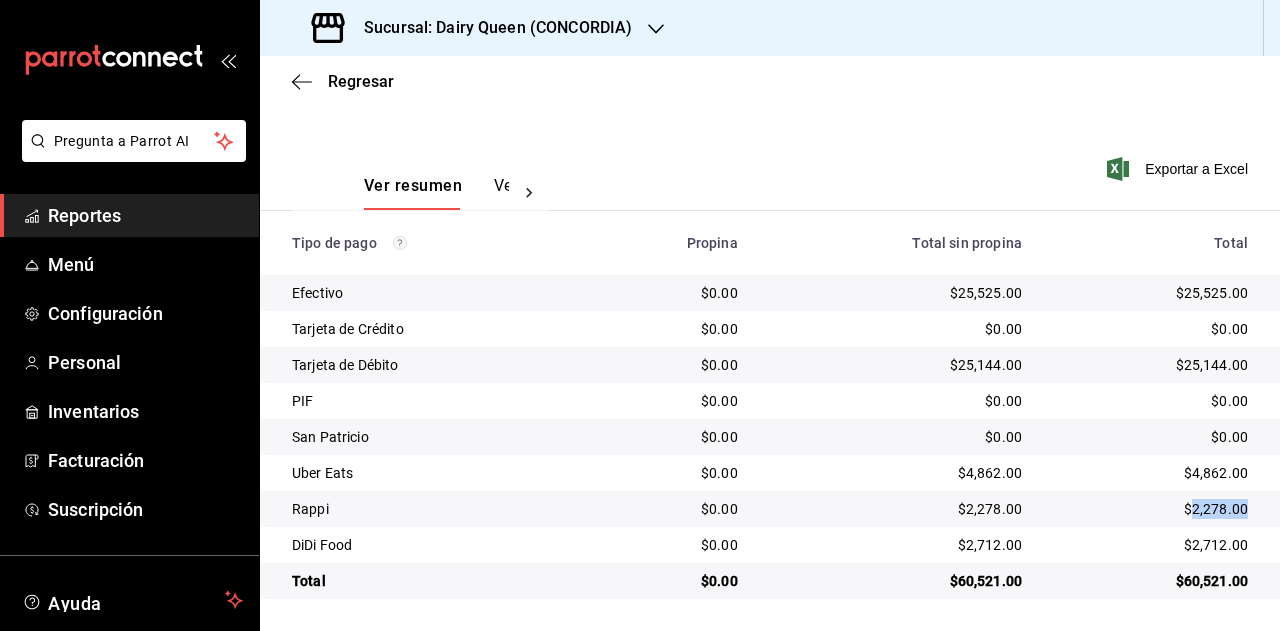 click on "$2,278.00" at bounding box center (1151, 509) 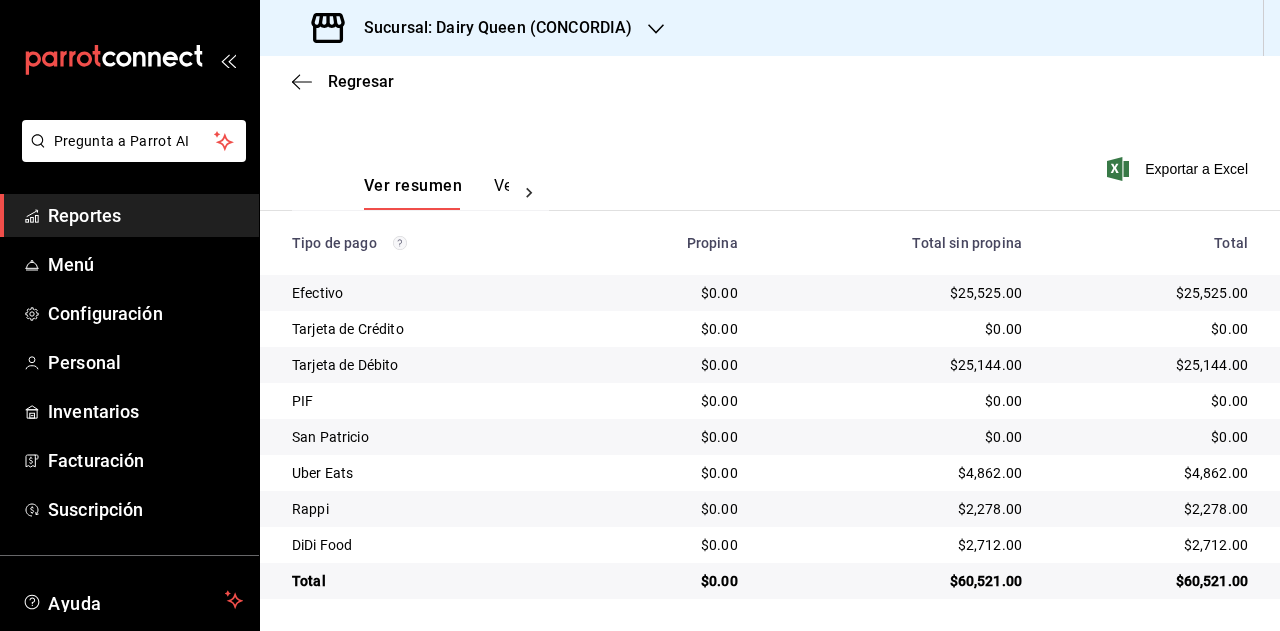 click on "$2,712.00" at bounding box center [1151, 545] 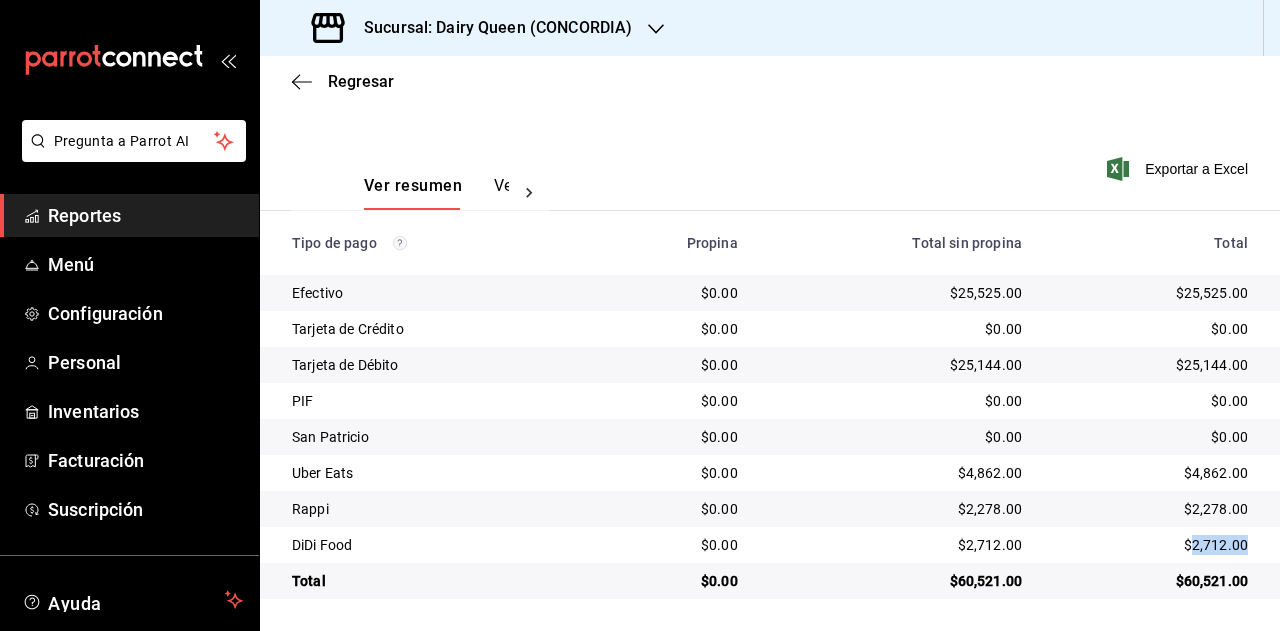 click on "$2,712.00" at bounding box center [1151, 545] 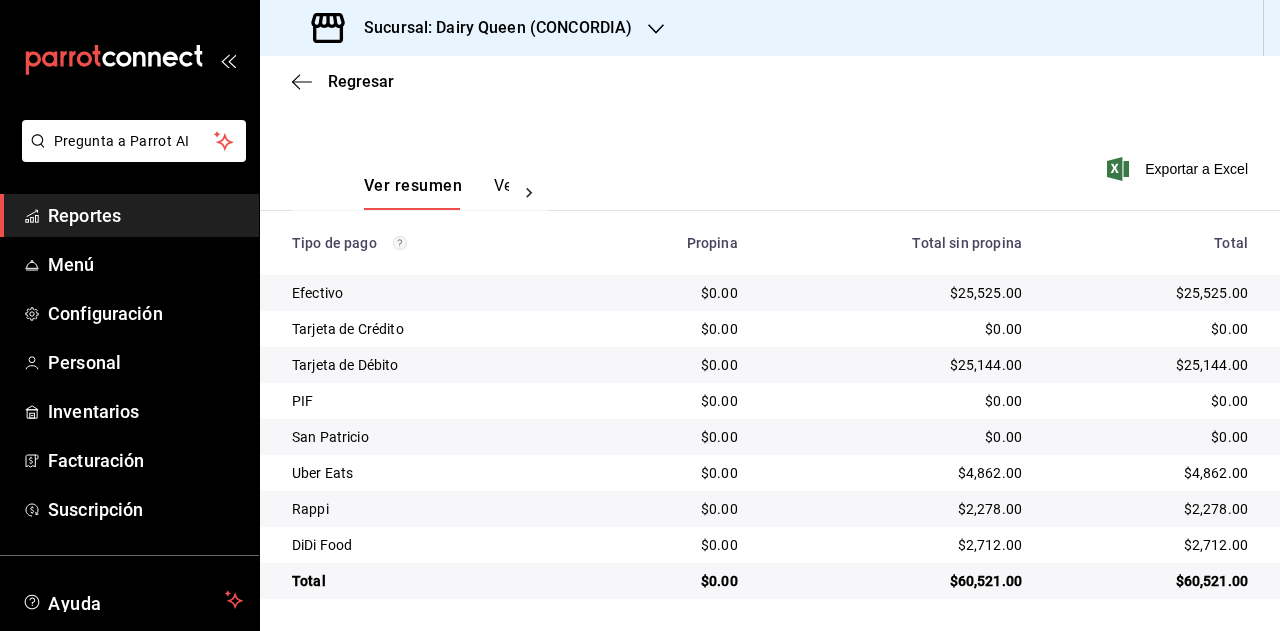 click on "Sucursal: Dairy Queen (CONCORDIA)" at bounding box center [474, 28] 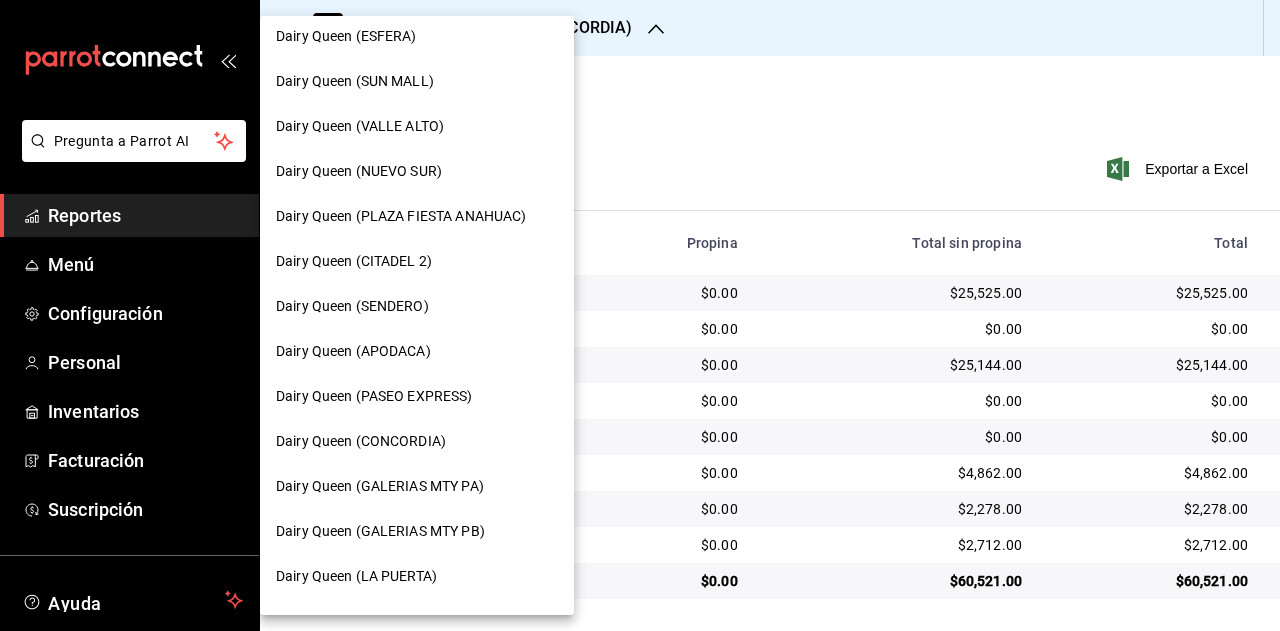 scroll, scrollTop: 400, scrollLeft: 0, axis: vertical 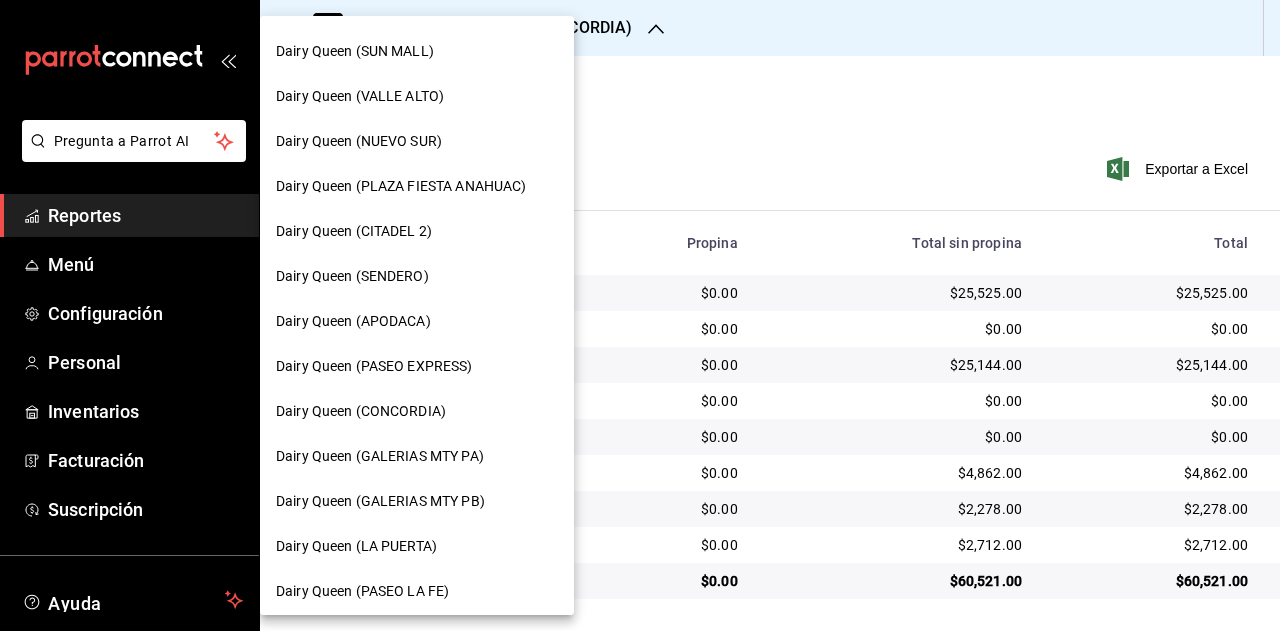 click on "Dairy Queen (GALERIAS MTY PA)" at bounding box center (380, 456) 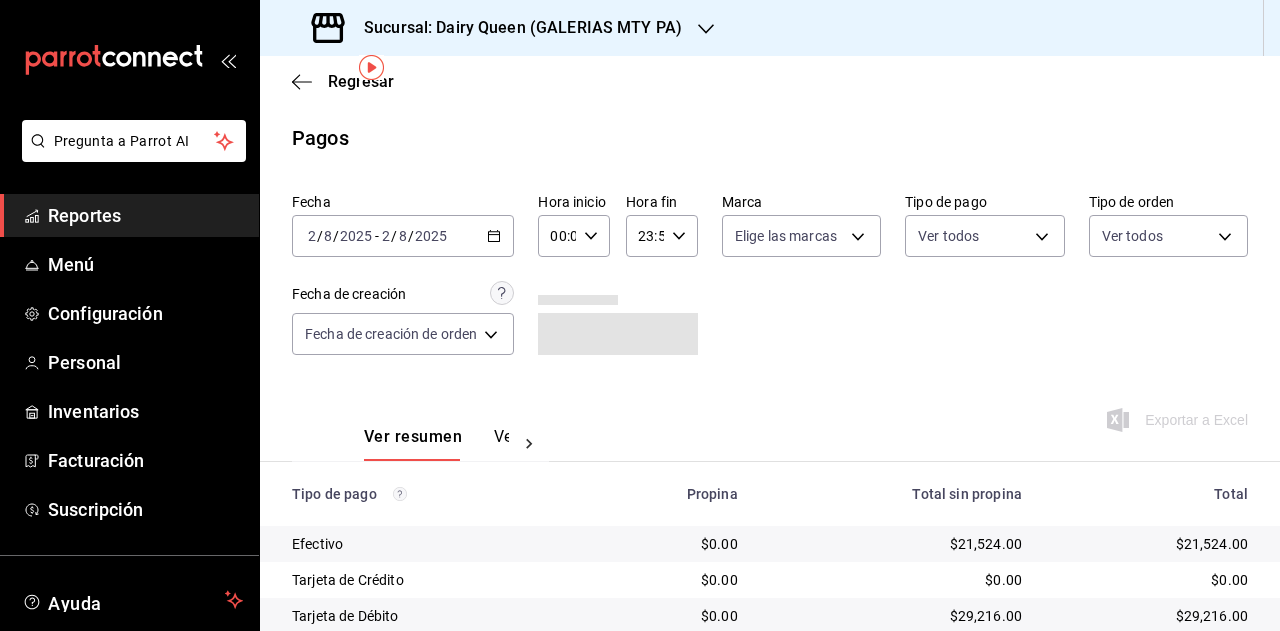 scroll, scrollTop: 71, scrollLeft: 0, axis: vertical 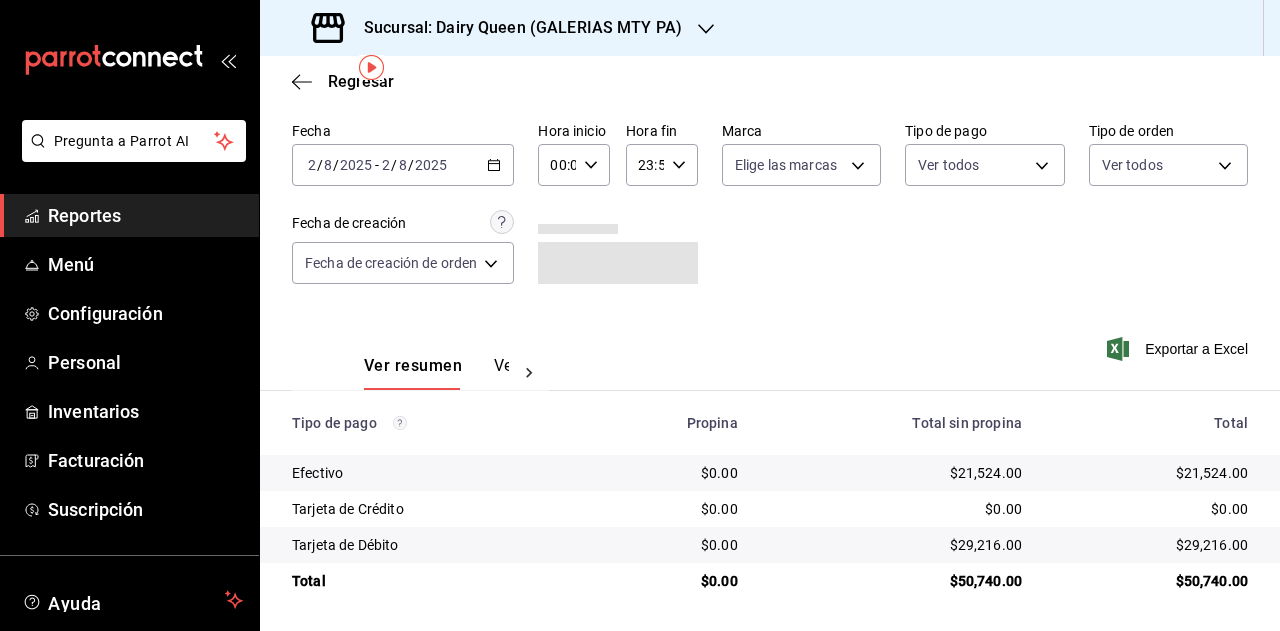 click on "$50,740.00" at bounding box center [1151, 581] 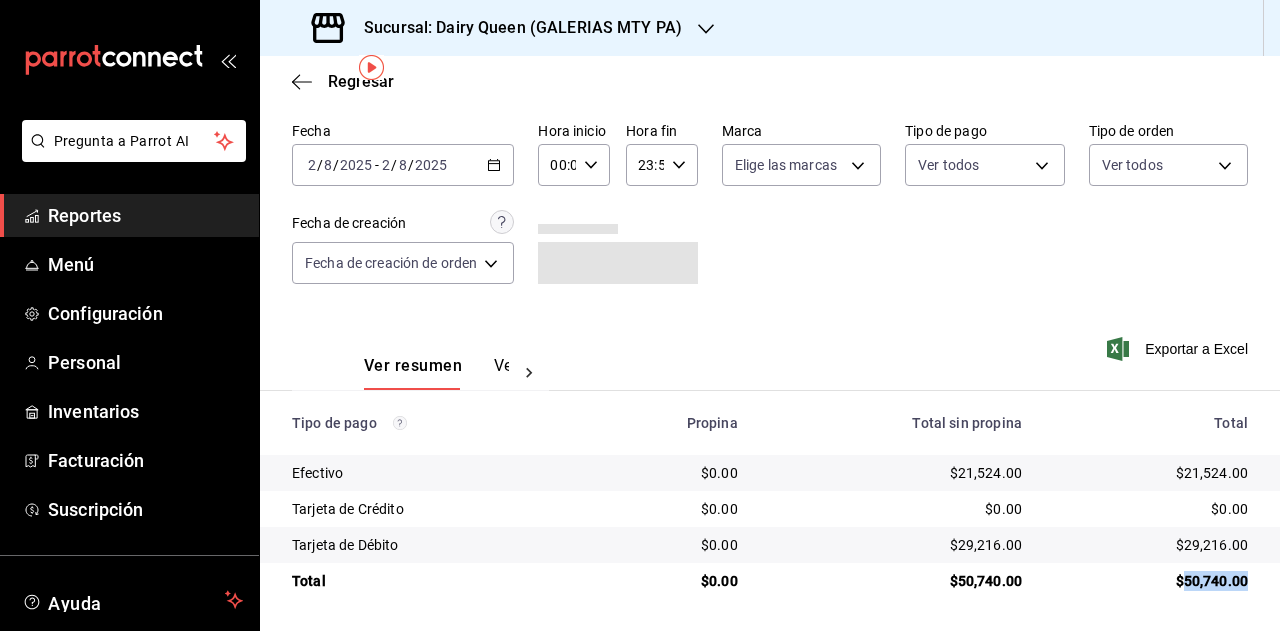 copy on "50,740.00" 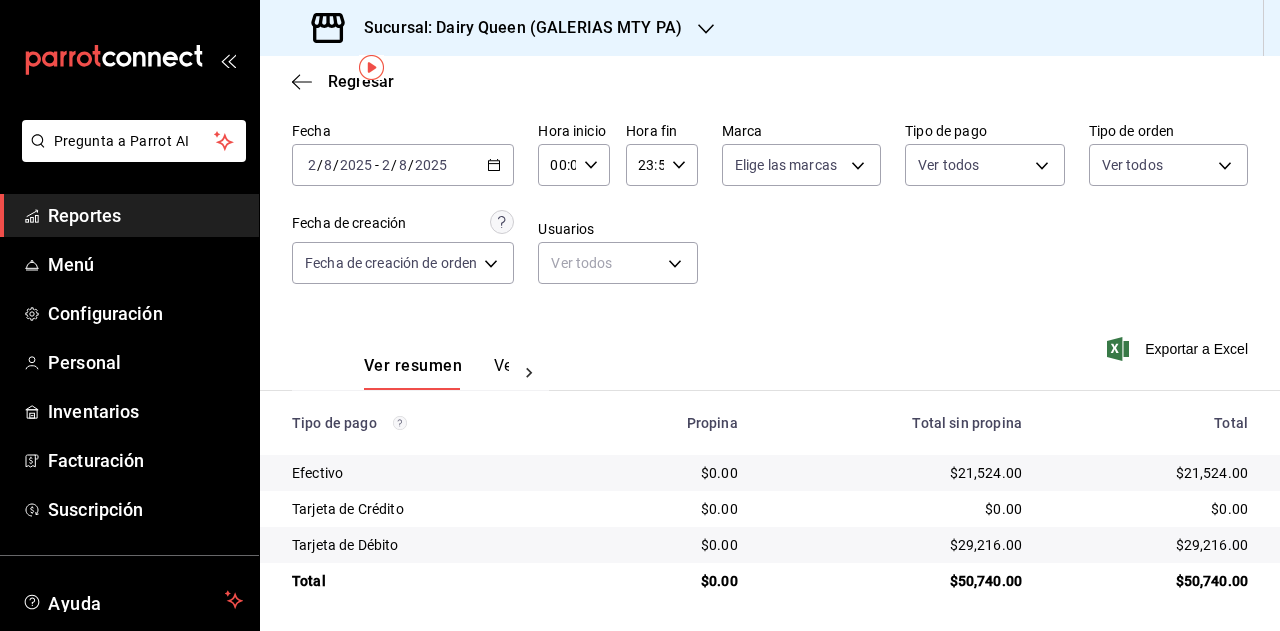 click on "Sucursal: Dairy Queen (GALERIAS MTY PA)" at bounding box center [515, 28] 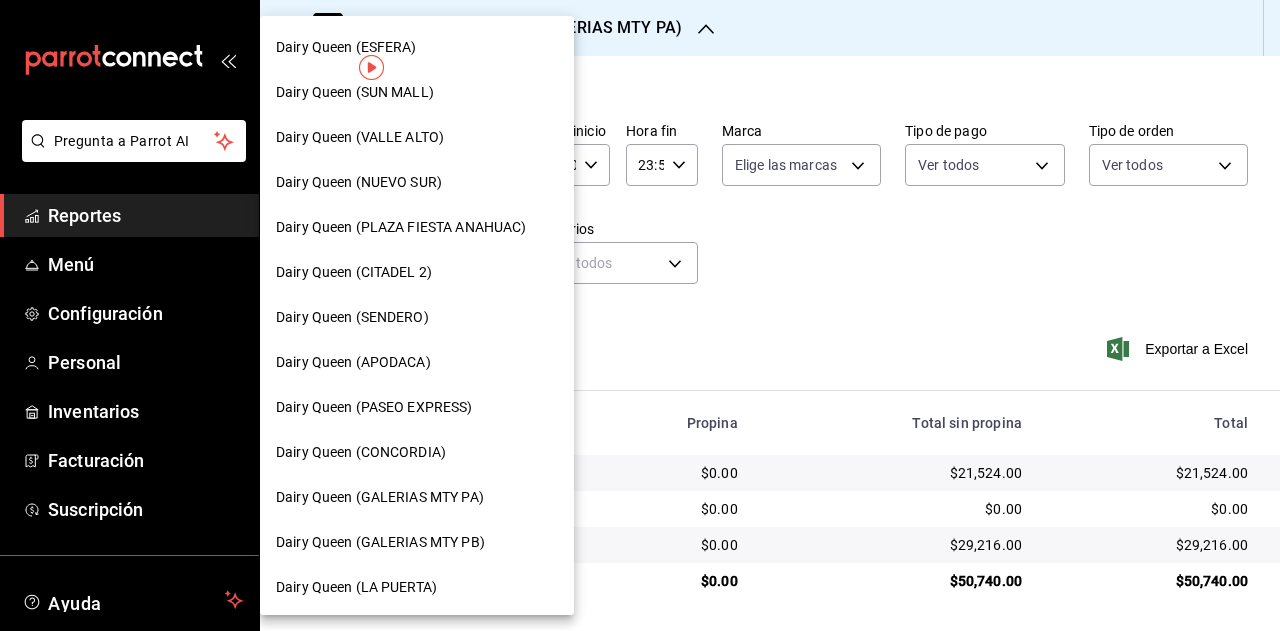 scroll, scrollTop: 400, scrollLeft: 0, axis: vertical 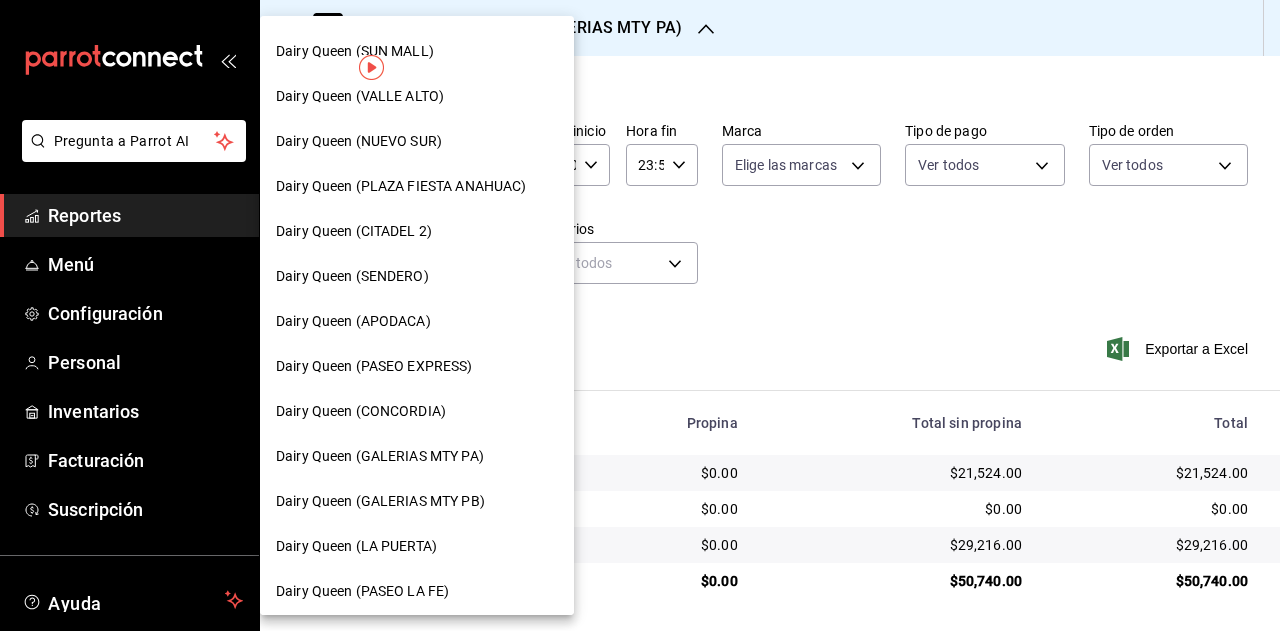 click on "Dairy Queen (GALERIAS MTY PB)" at bounding box center (417, 501) 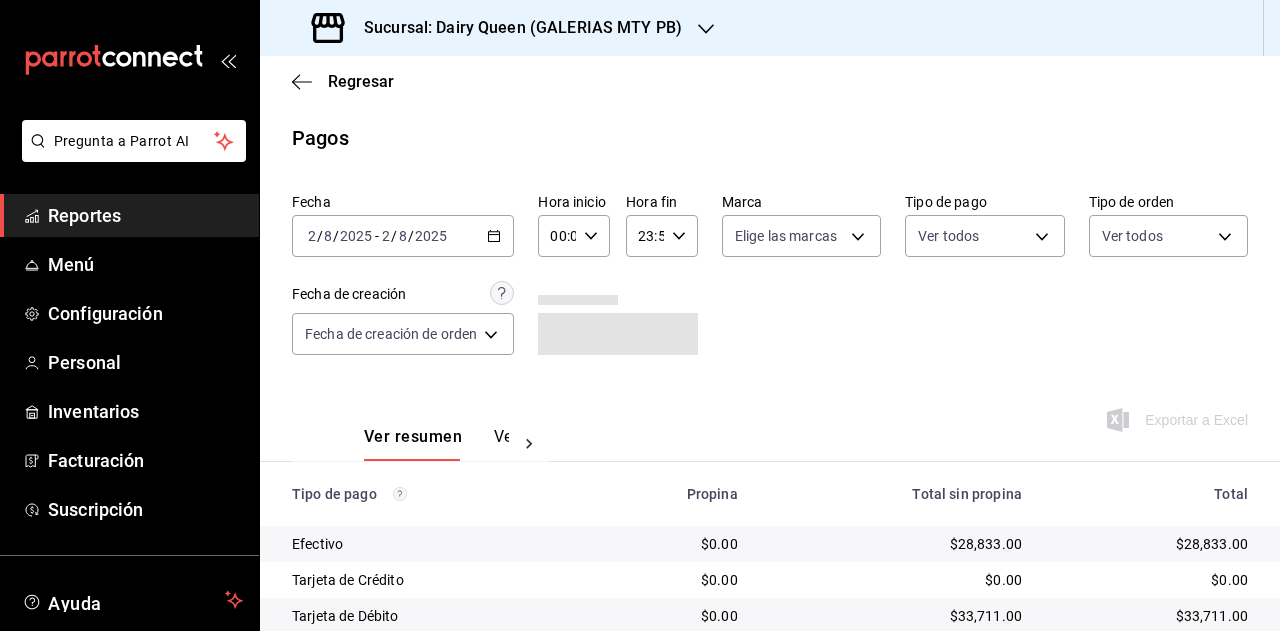 scroll, scrollTop: 206, scrollLeft: 0, axis: vertical 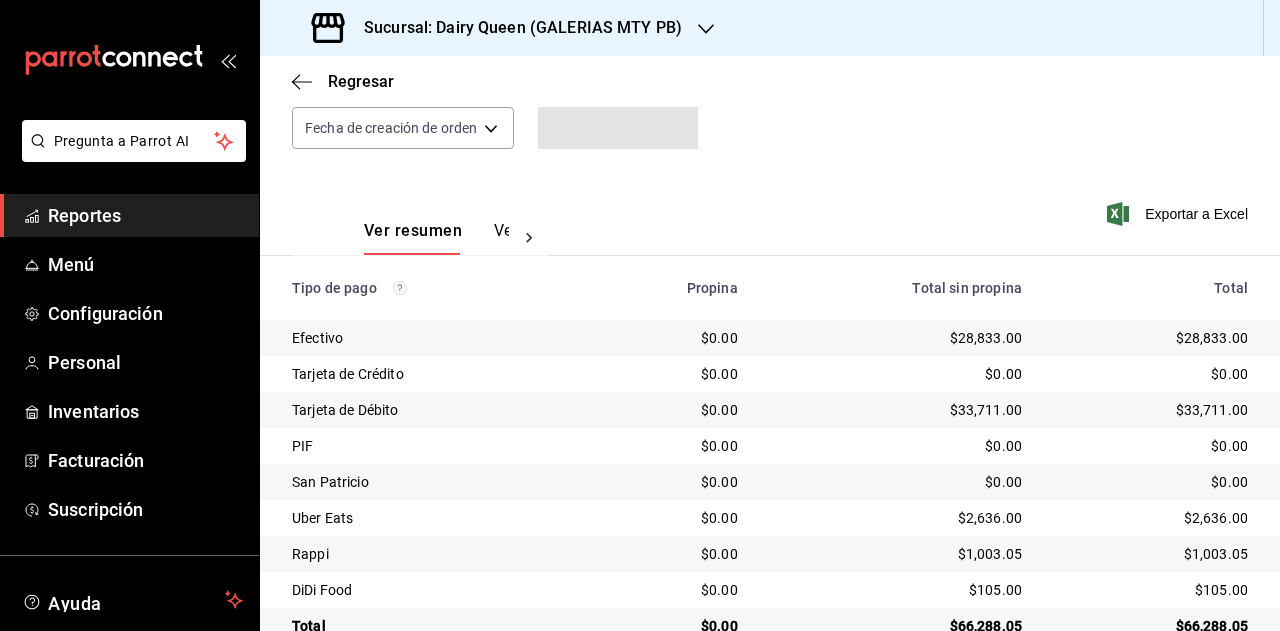 click on "$66,288.05" at bounding box center (1151, 626) 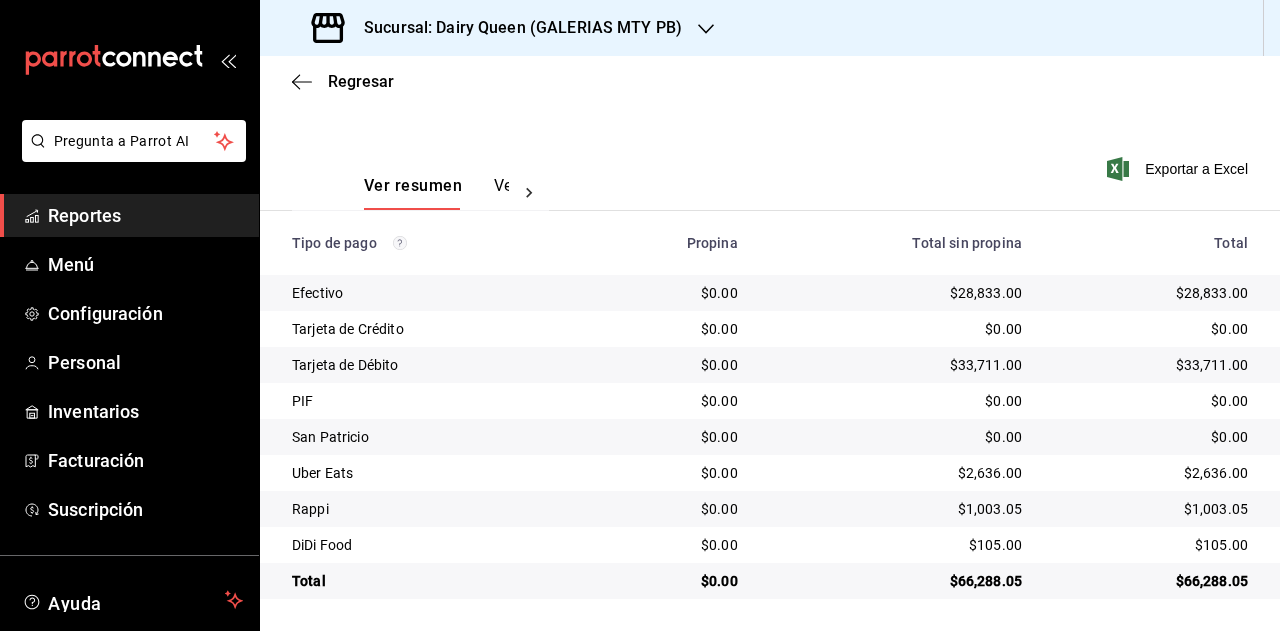 click on "$2,636.00" at bounding box center [1151, 473] 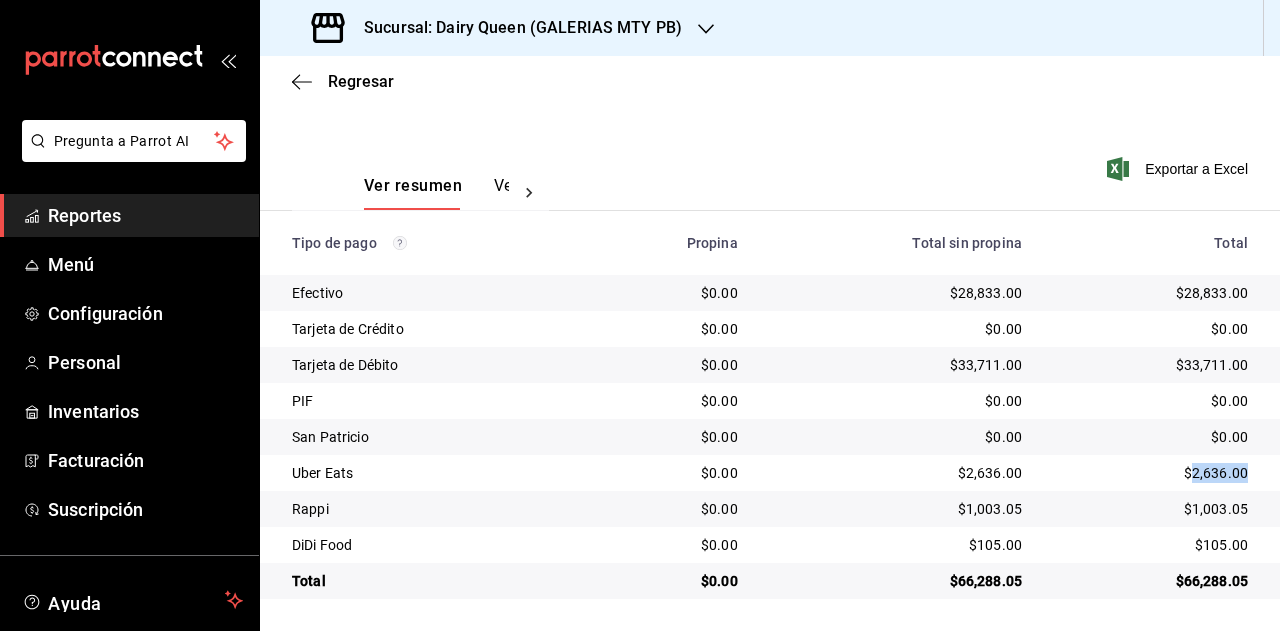 click on "$2,636.00" at bounding box center [1151, 473] 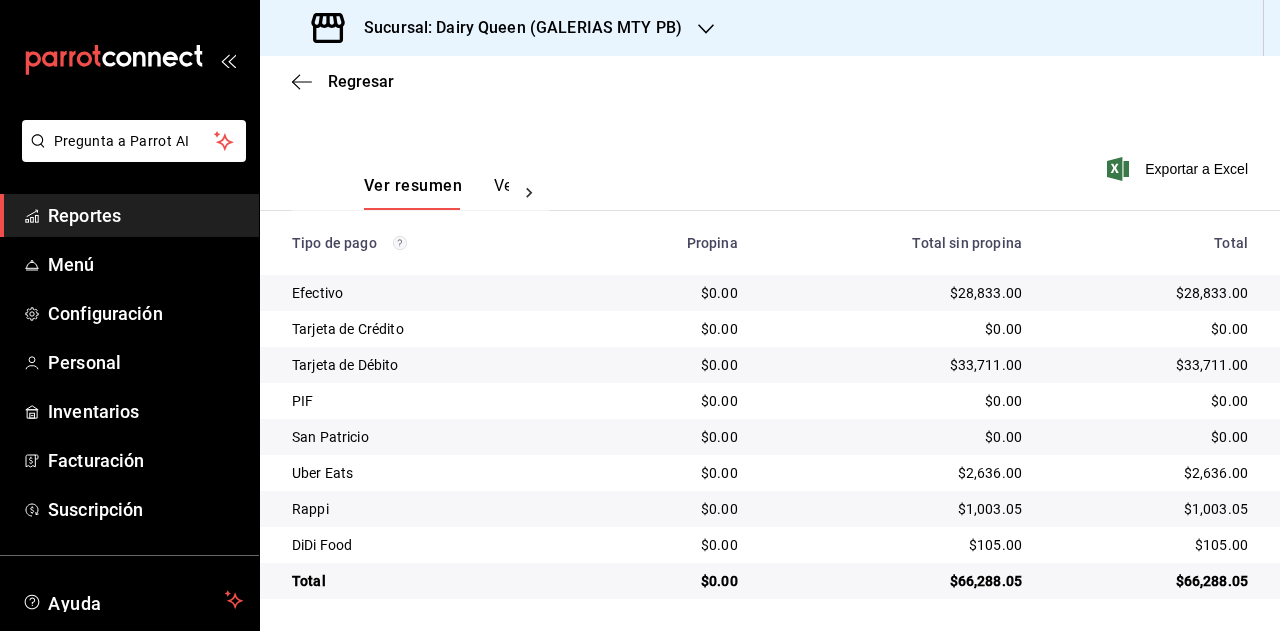 drag, startPoint x: 1182, startPoint y: 396, endPoint x: 1188, endPoint y: 476, distance: 80.224686 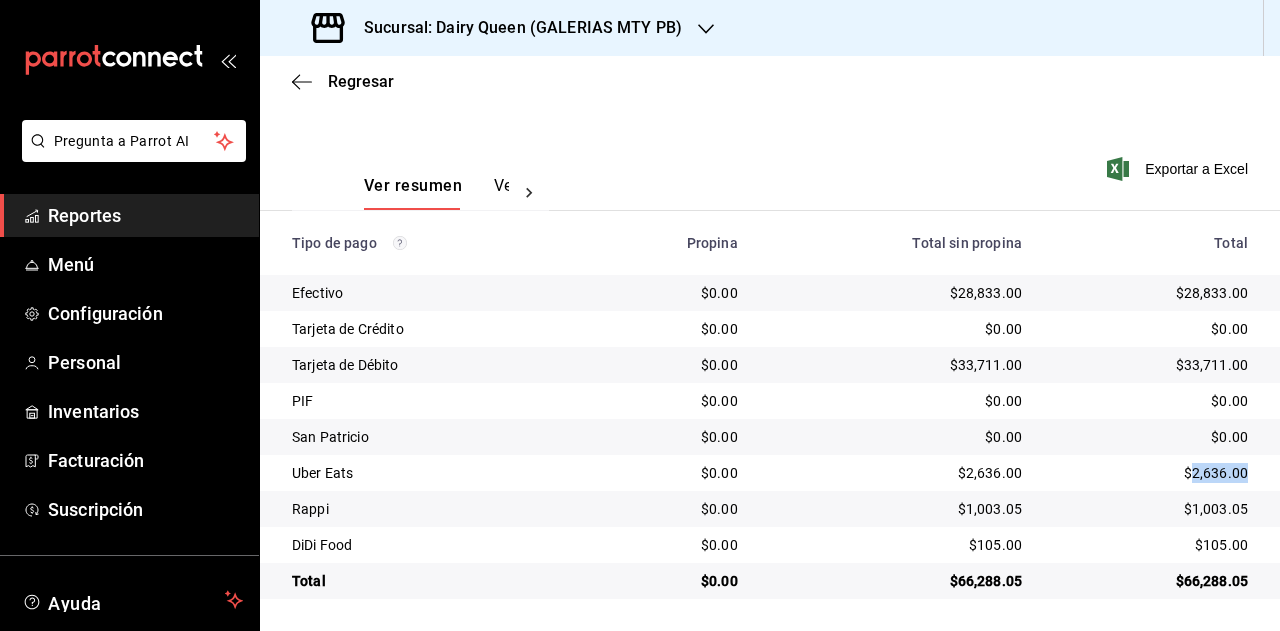 click on "$2,636.00" at bounding box center [1159, 473] 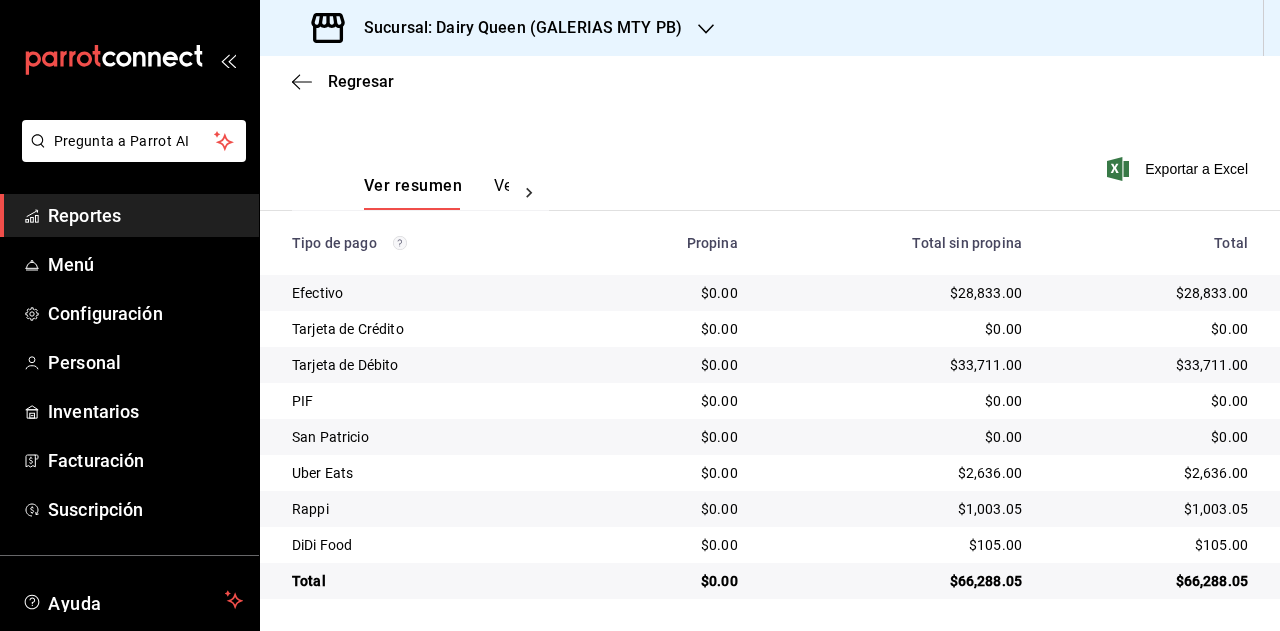 click on "$1,003.05" at bounding box center [1151, 509] 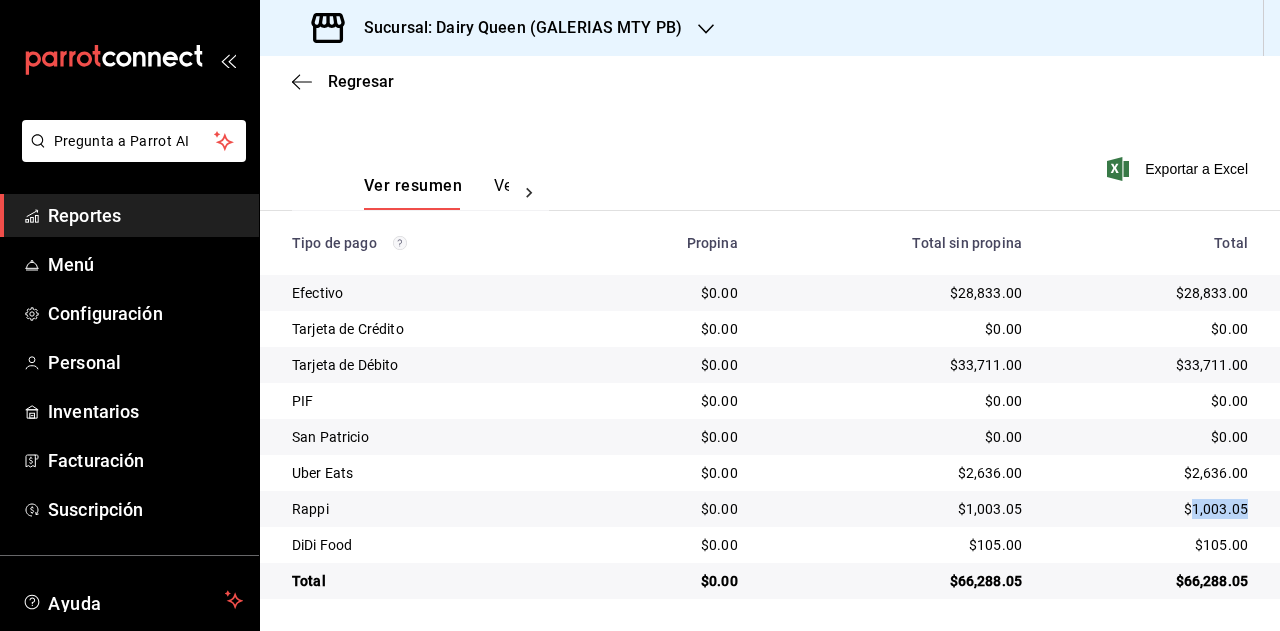click on "$1,003.05" at bounding box center [1151, 509] 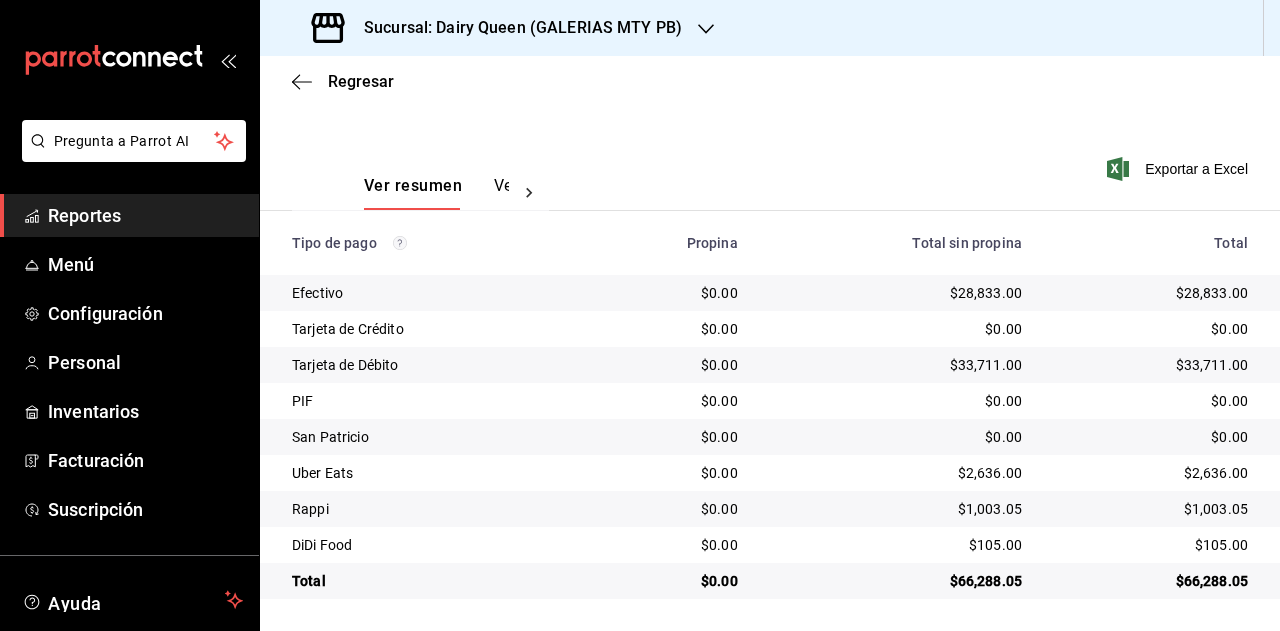 click on "$105.00" at bounding box center (1151, 545) 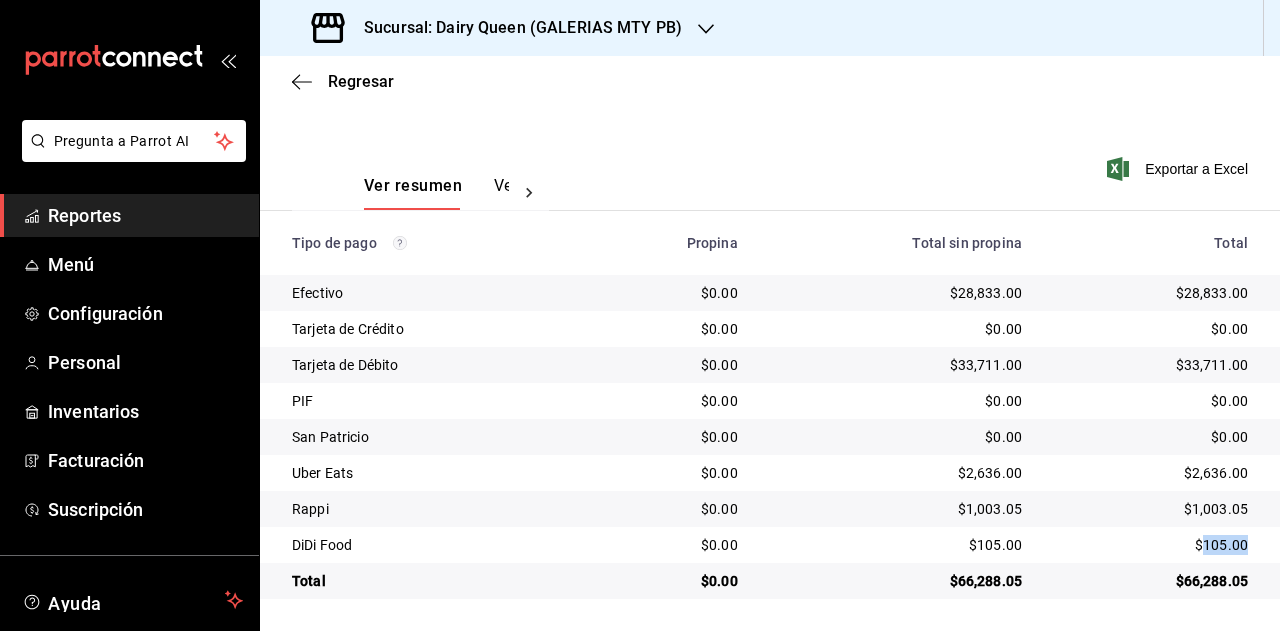 click on "$105.00" at bounding box center (1151, 545) 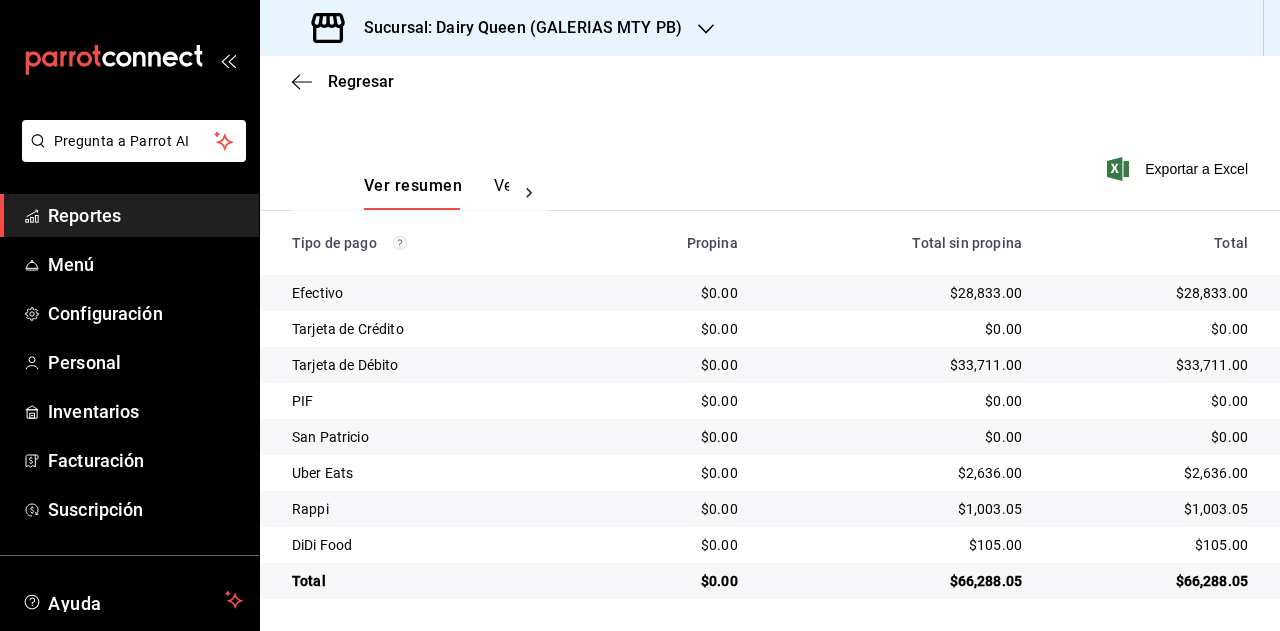 click on "Sucursal: Dairy Queen (GALERIAS MTY PB)" at bounding box center (515, 28) 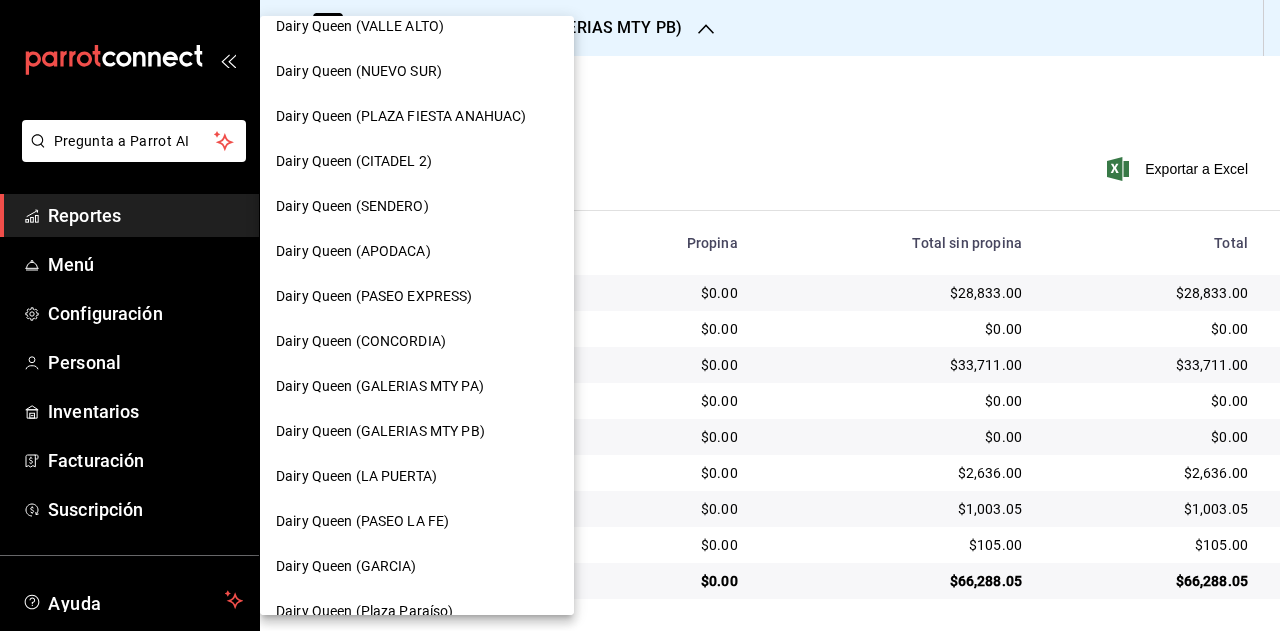 scroll, scrollTop: 500, scrollLeft: 0, axis: vertical 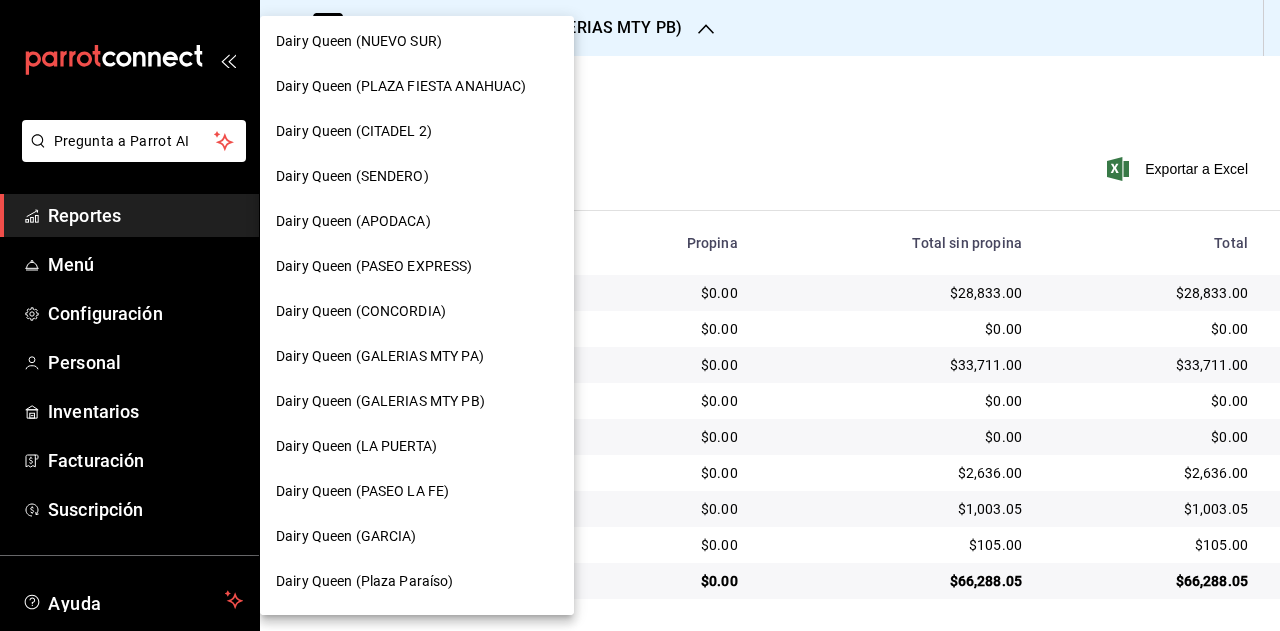 click on "Dairy Queen (LA PUERTA)" at bounding box center (417, 446) 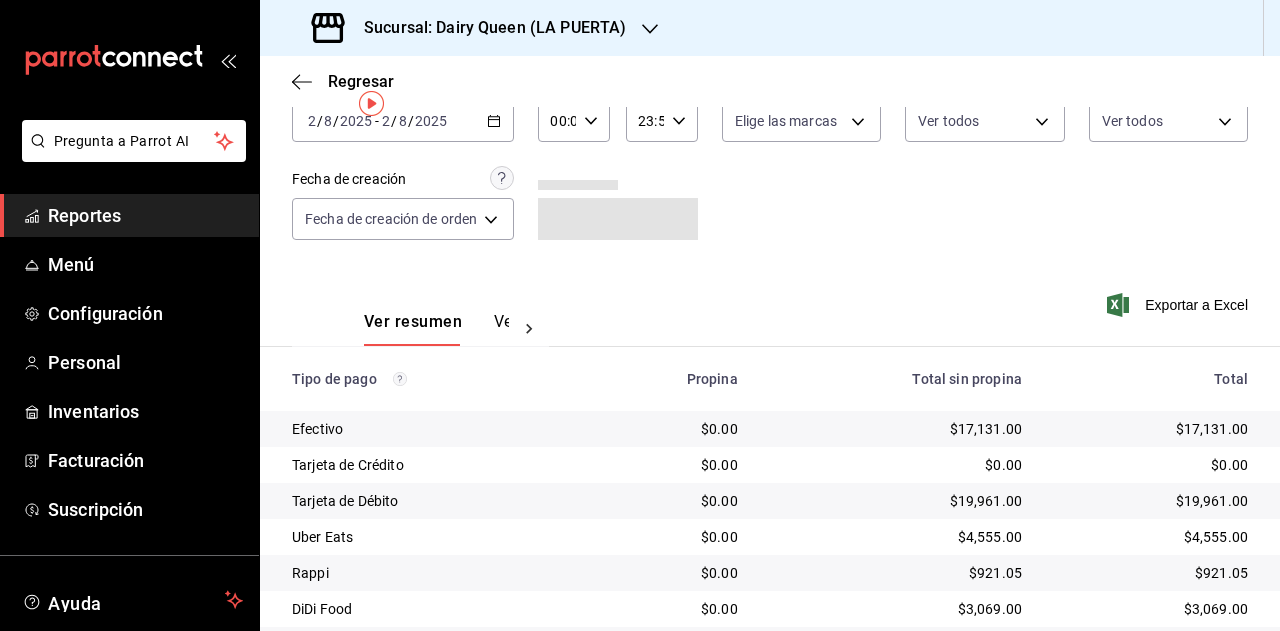 scroll, scrollTop: 179, scrollLeft: 0, axis: vertical 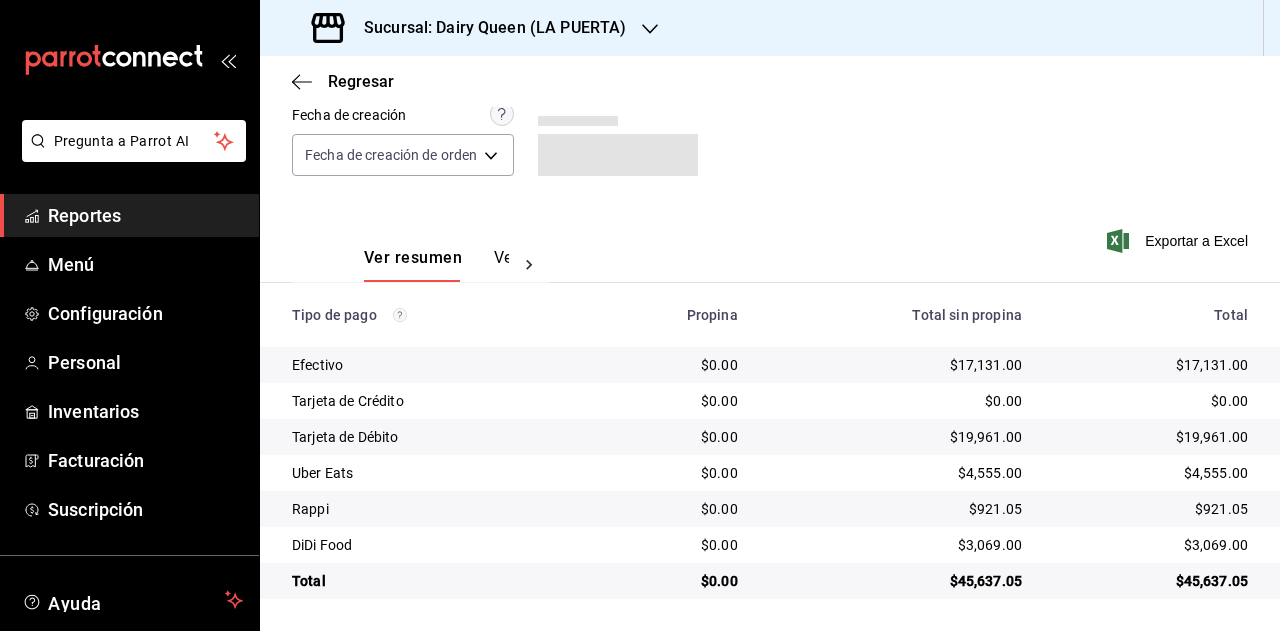 click on "$45,637.05" at bounding box center (1151, 581) 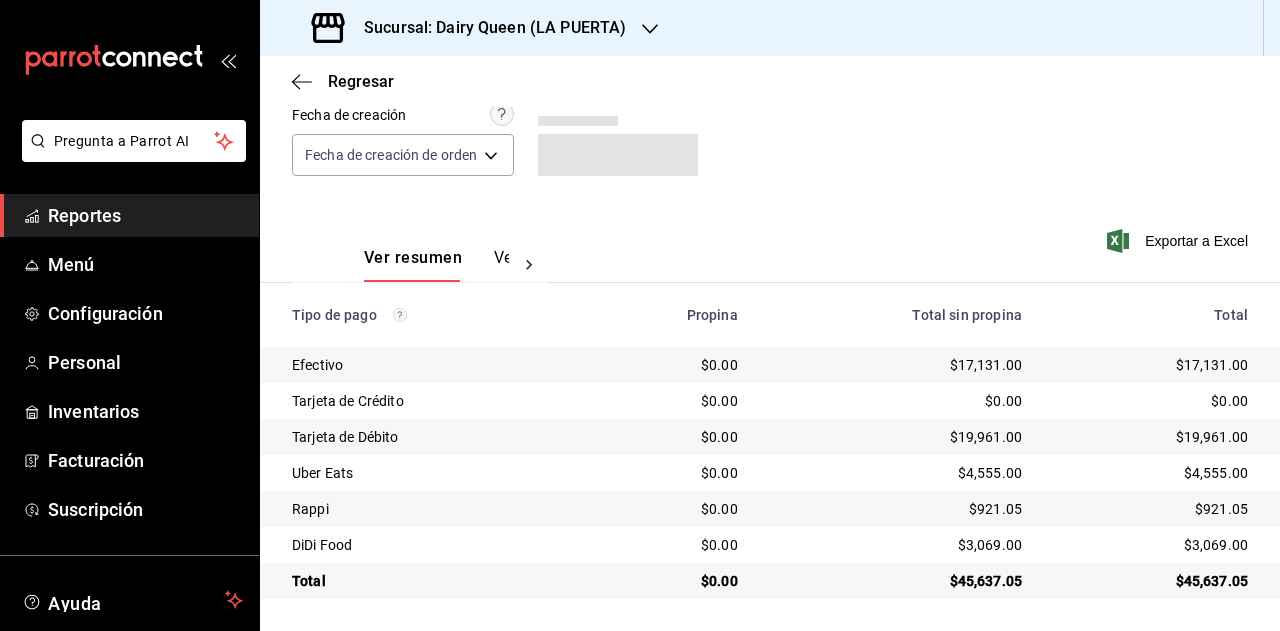 click on "$45,637.05" at bounding box center (1151, 581) 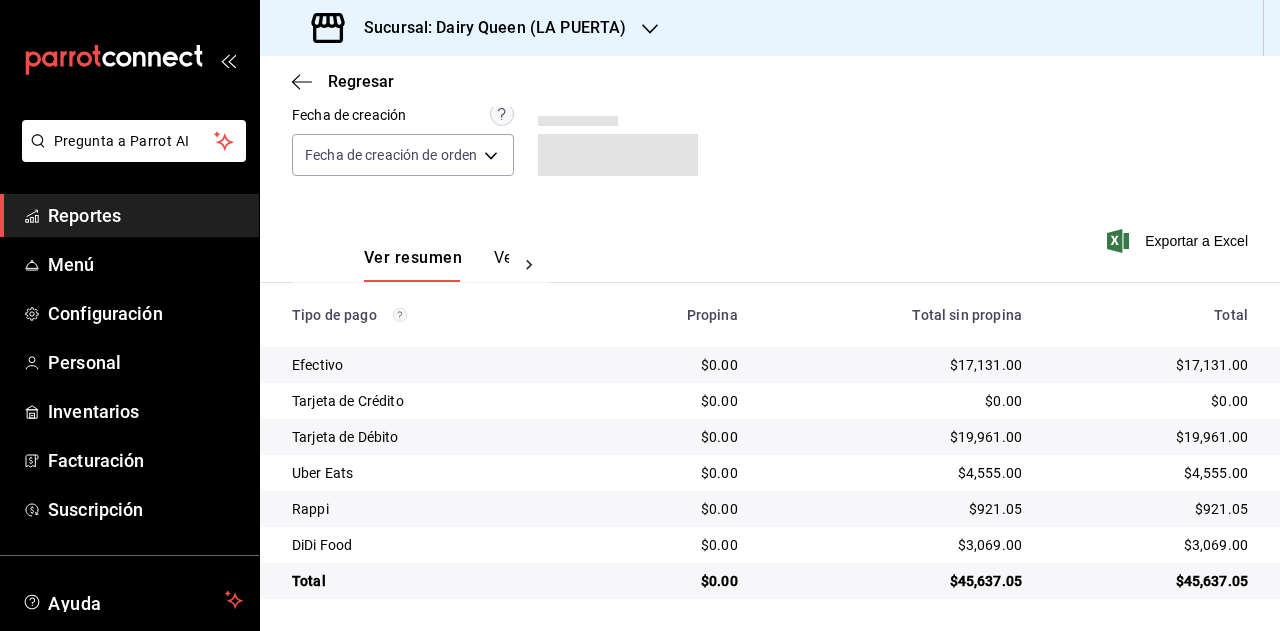 click on "$4,555.00" at bounding box center (1151, 473) 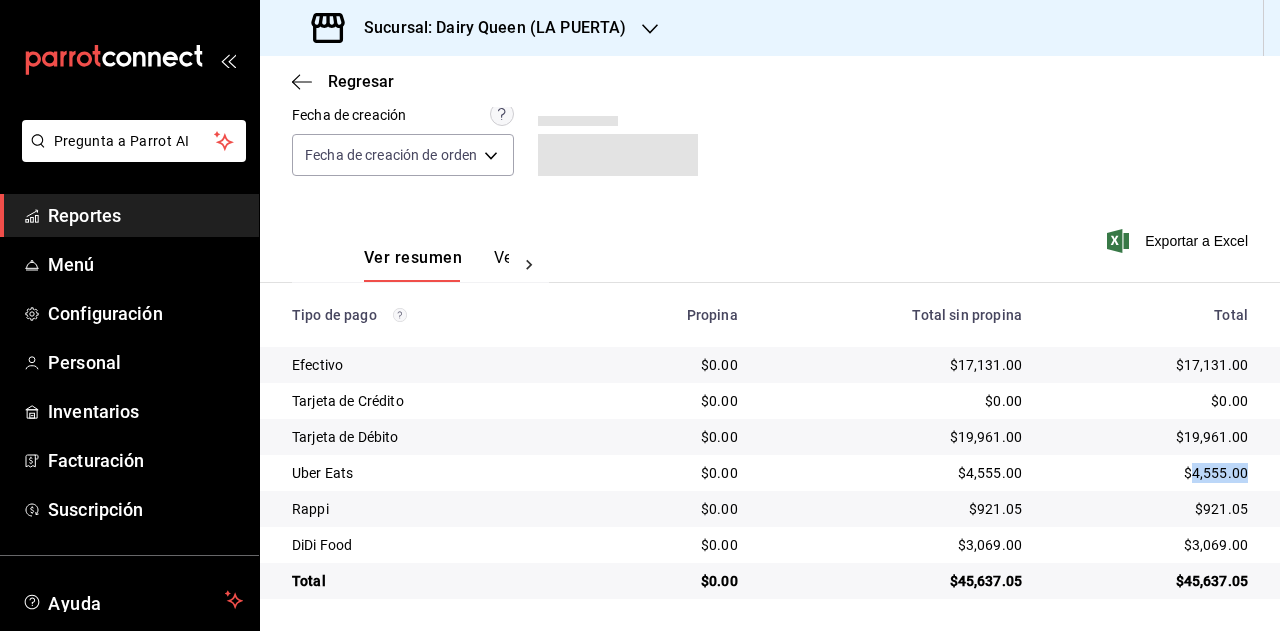 click on "$4,555.00" at bounding box center [1151, 473] 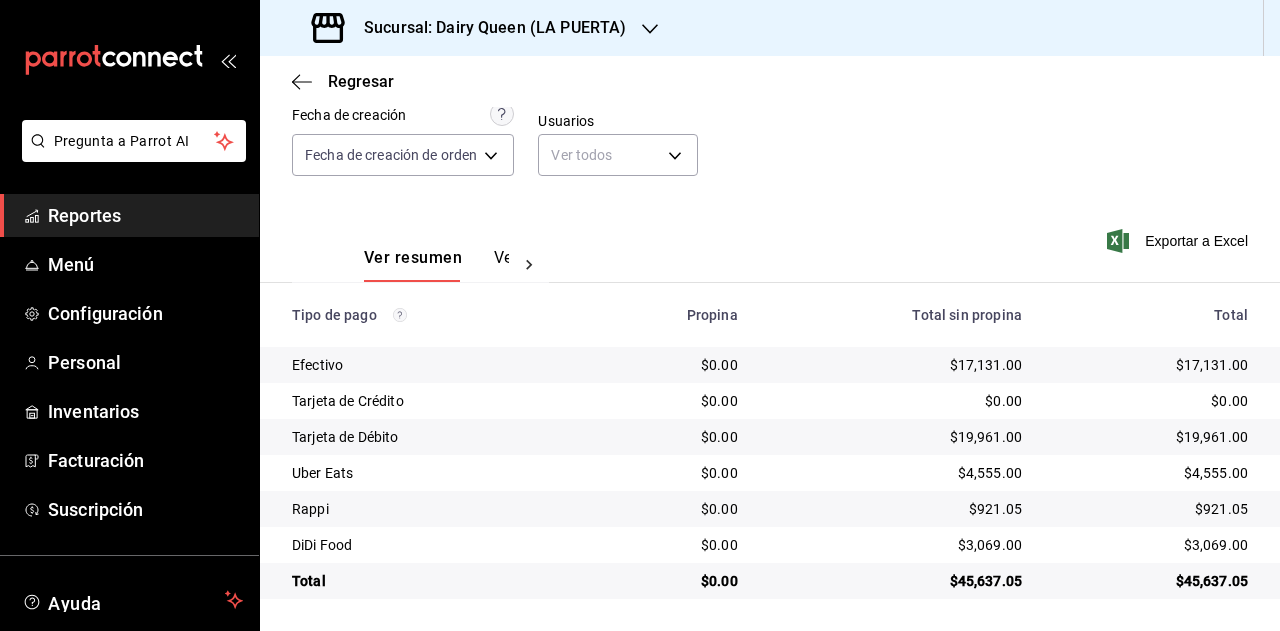 click on "$921.05" at bounding box center (1151, 509) 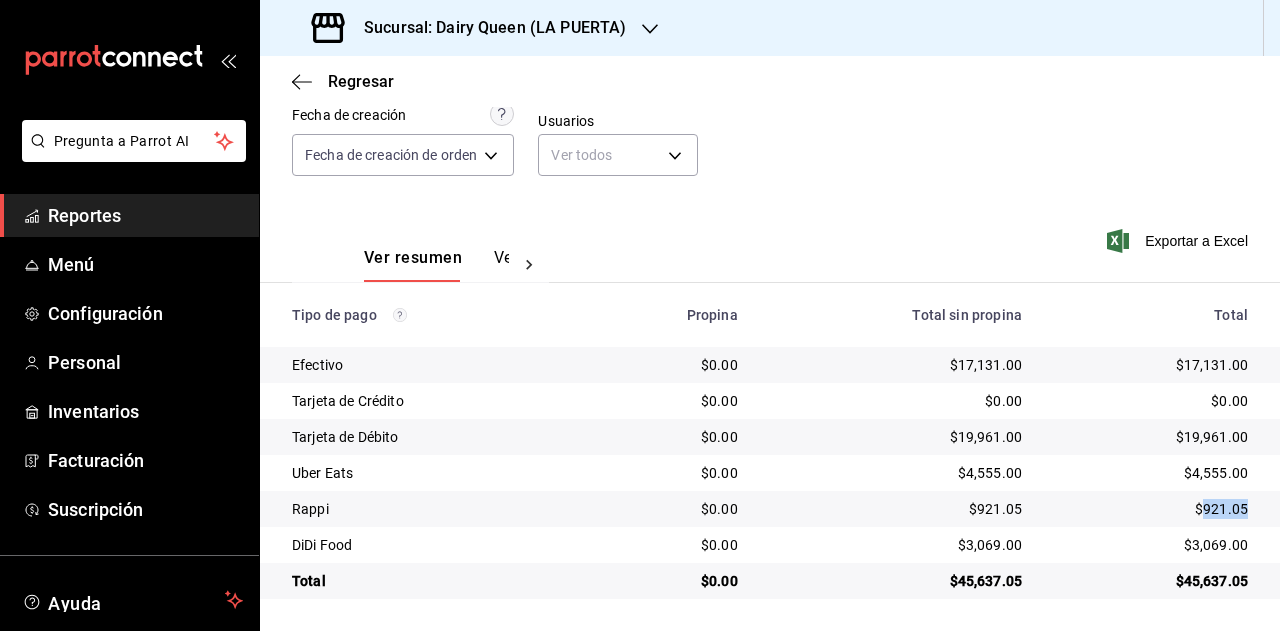 drag, startPoint x: 1199, startPoint y: 513, endPoint x: 1279, endPoint y: 467, distance: 92.28217 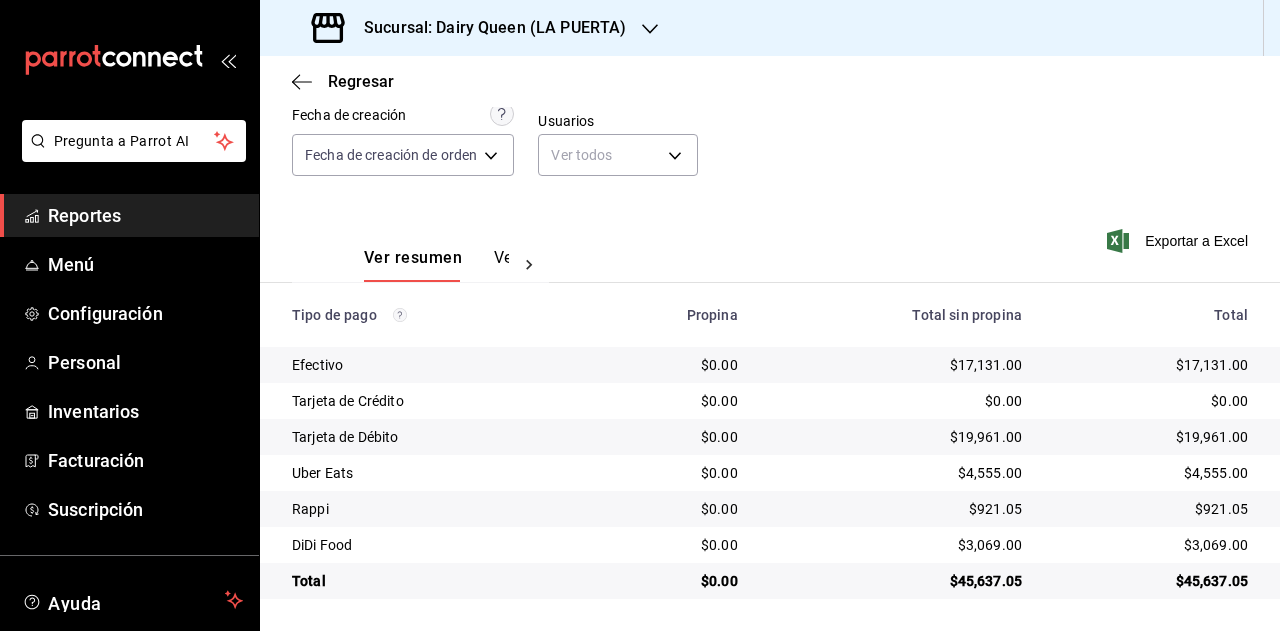 click on "$3,069.00" at bounding box center [1159, 545] 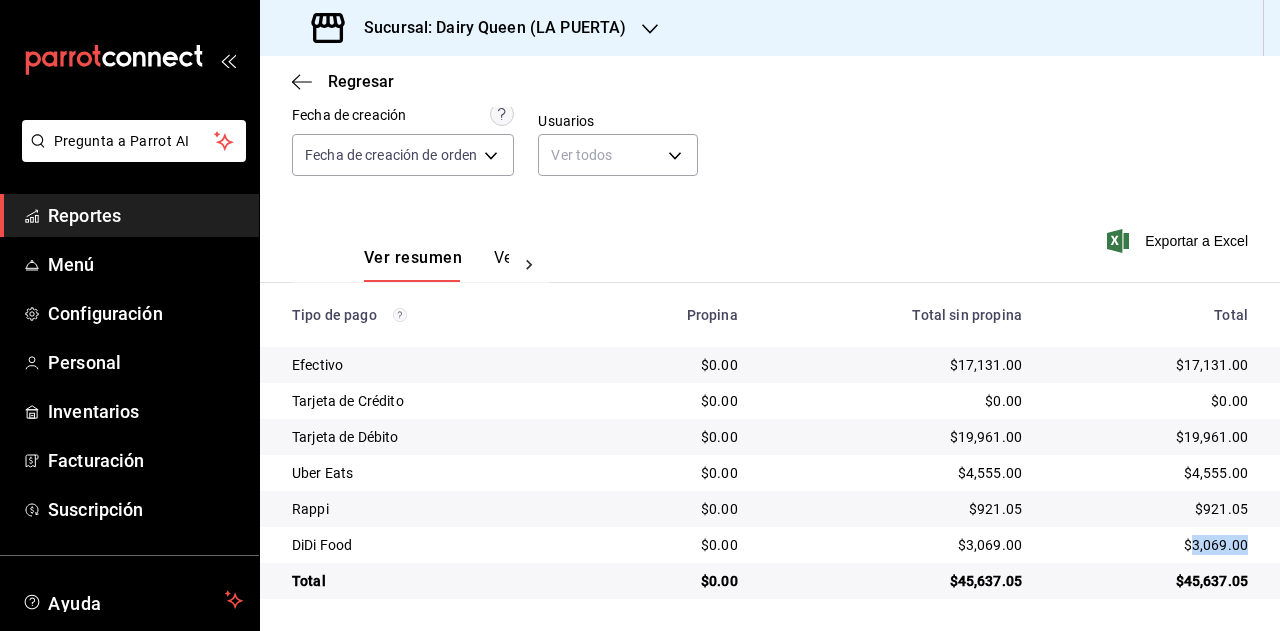 click on "$3,069.00" at bounding box center (1159, 545) 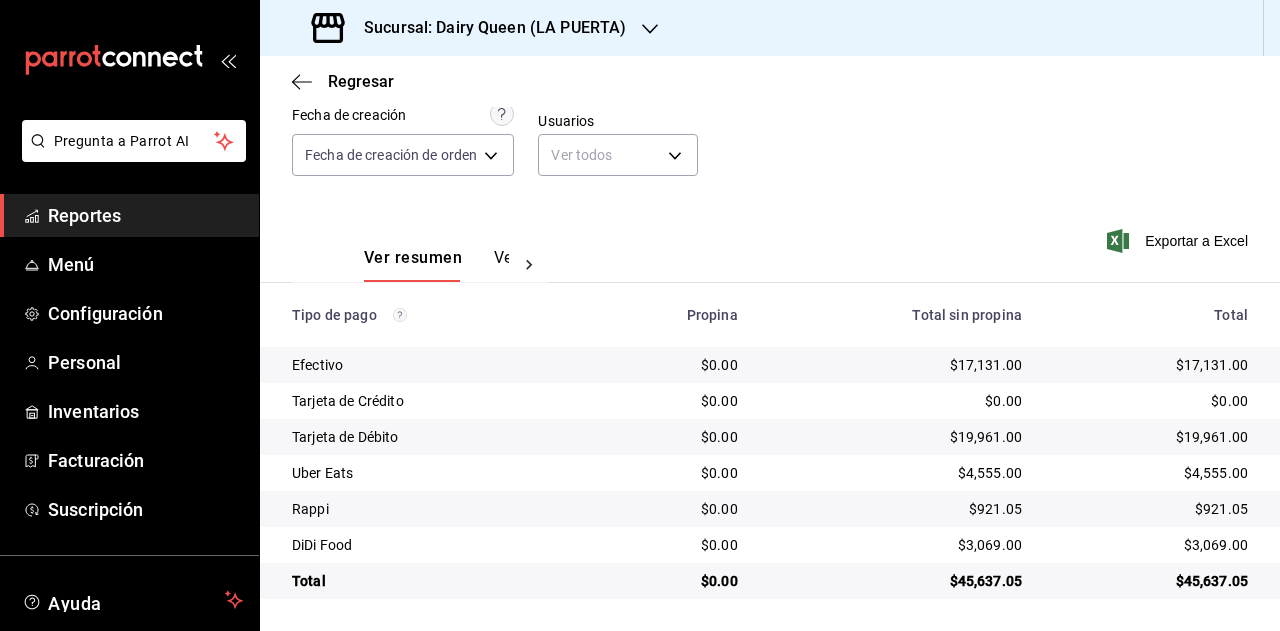 click on "Sucursal: Dairy Queen (LA PUERTA)" at bounding box center [487, 28] 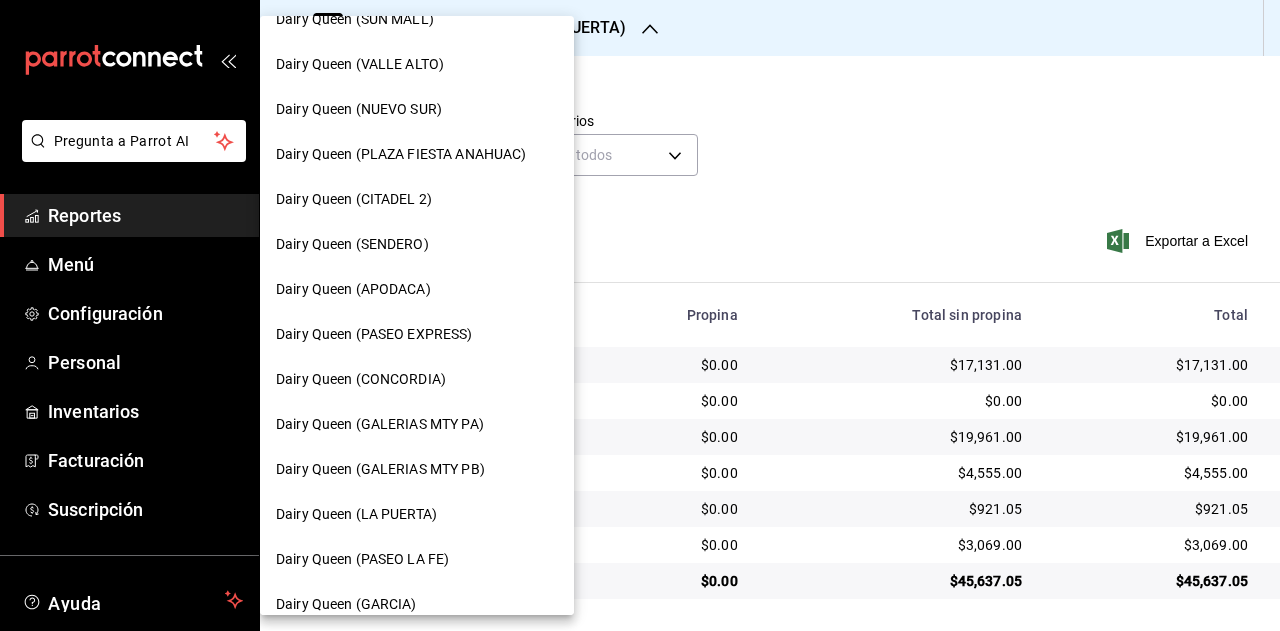 scroll, scrollTop: 500, scrollLeft: 0, axis: vertical 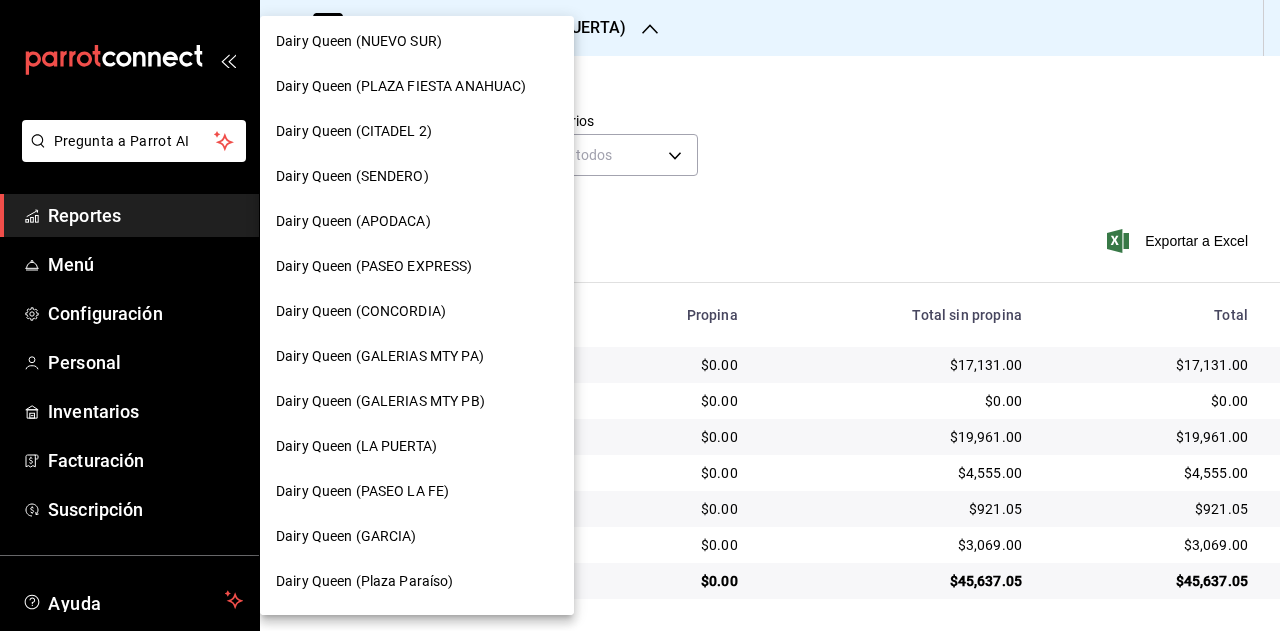 click on "Dairy Queen (GARCIA)" at bounding box center (417, 536) 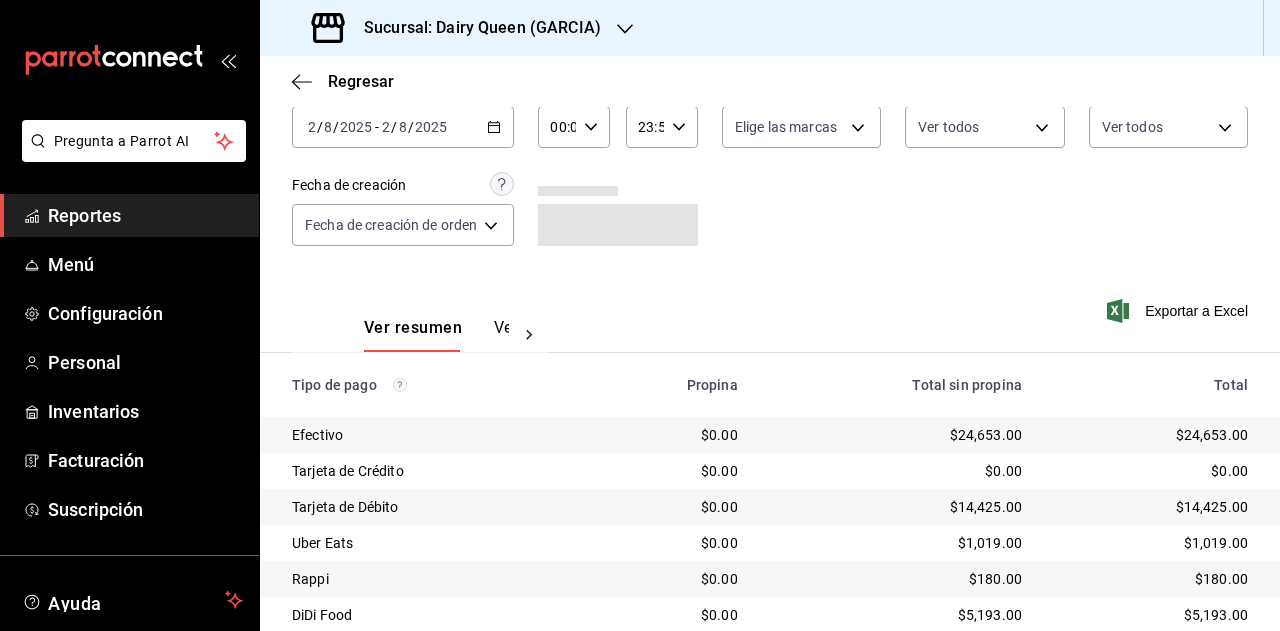 scroll, scrollTop: 179, scrollLeft: 0, axis: vertical 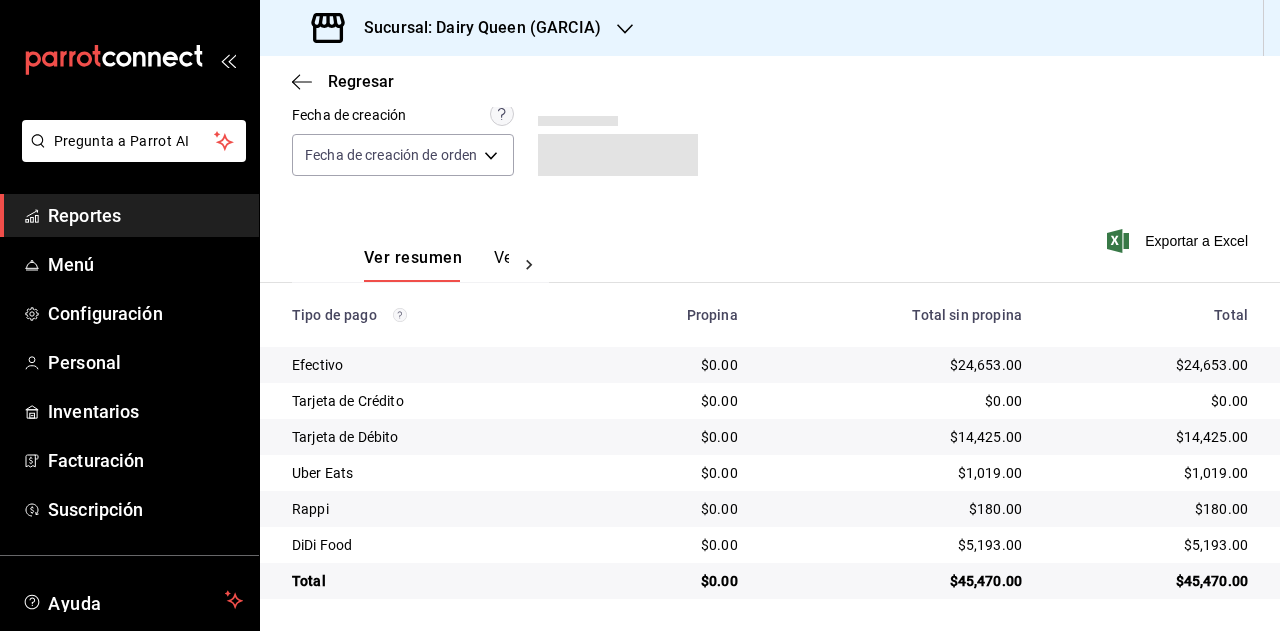 click on "$45,470.00" at bounding box center (1159, 581) 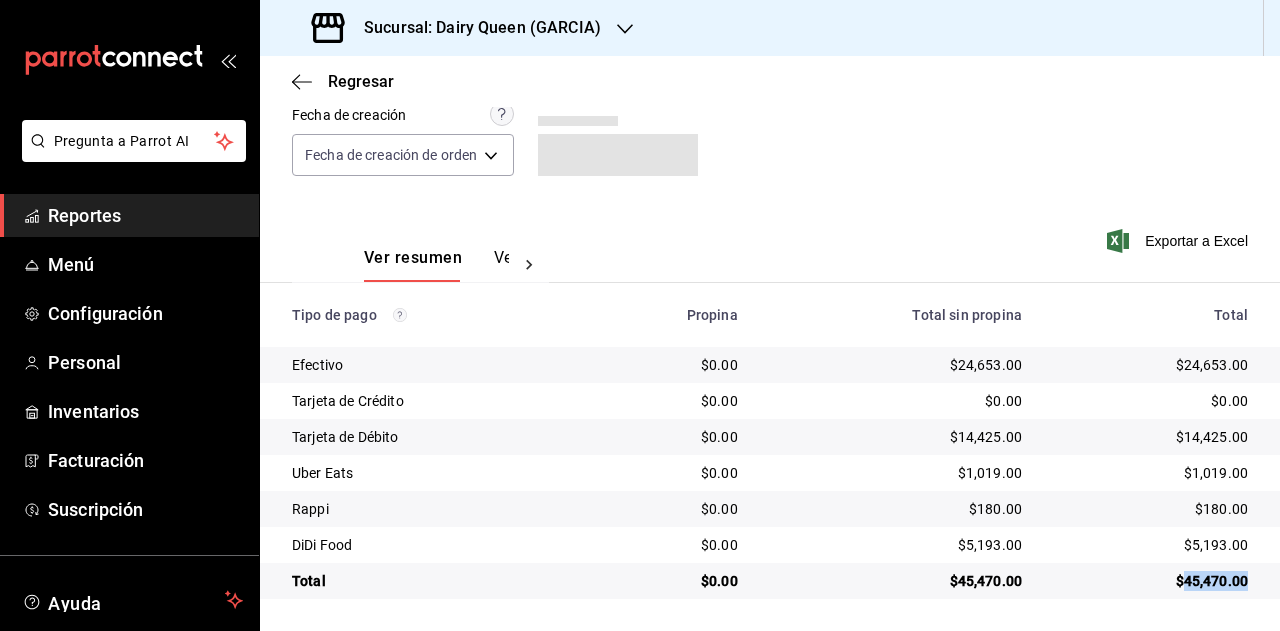 click on "$45,470.00" at bounding box center (1151, 581) 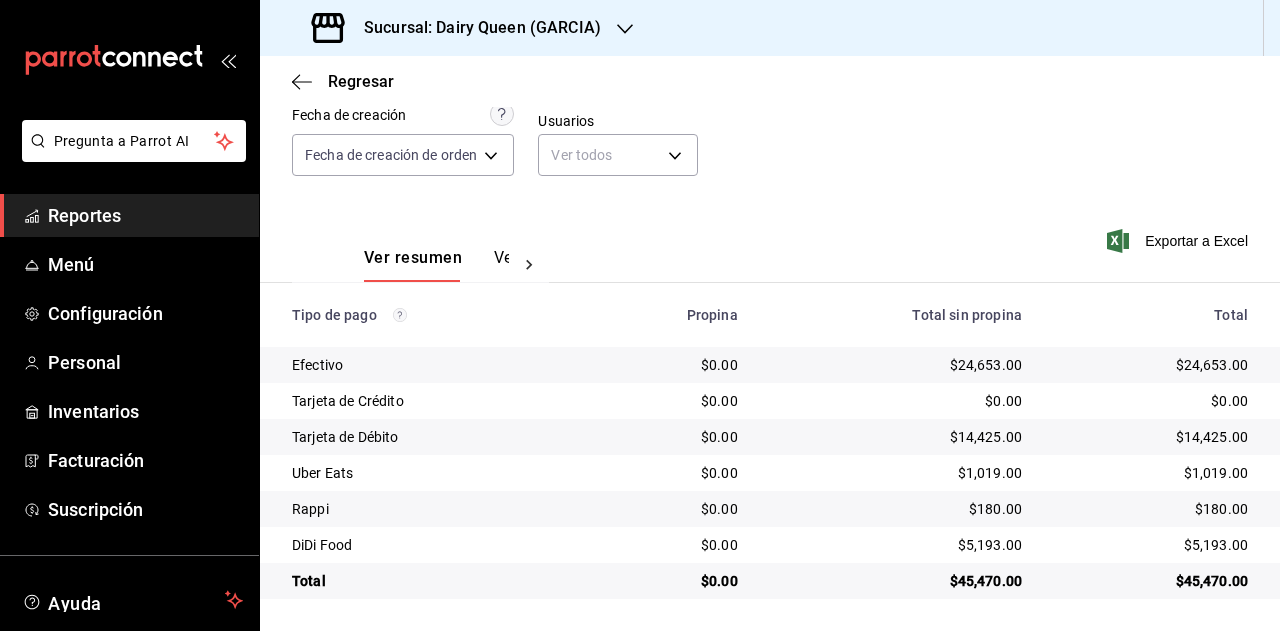 click on "$1,019.00" at bounding box center (1151, 473) 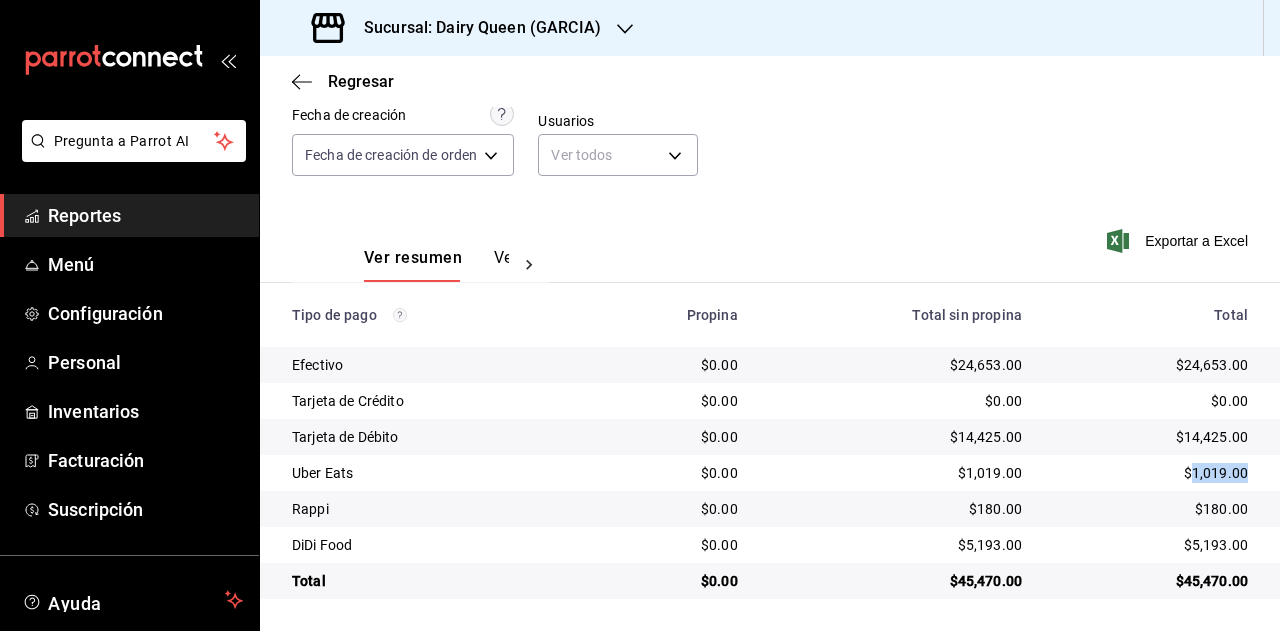 click on "$1,019.00" at bounding box center [1151, 473] 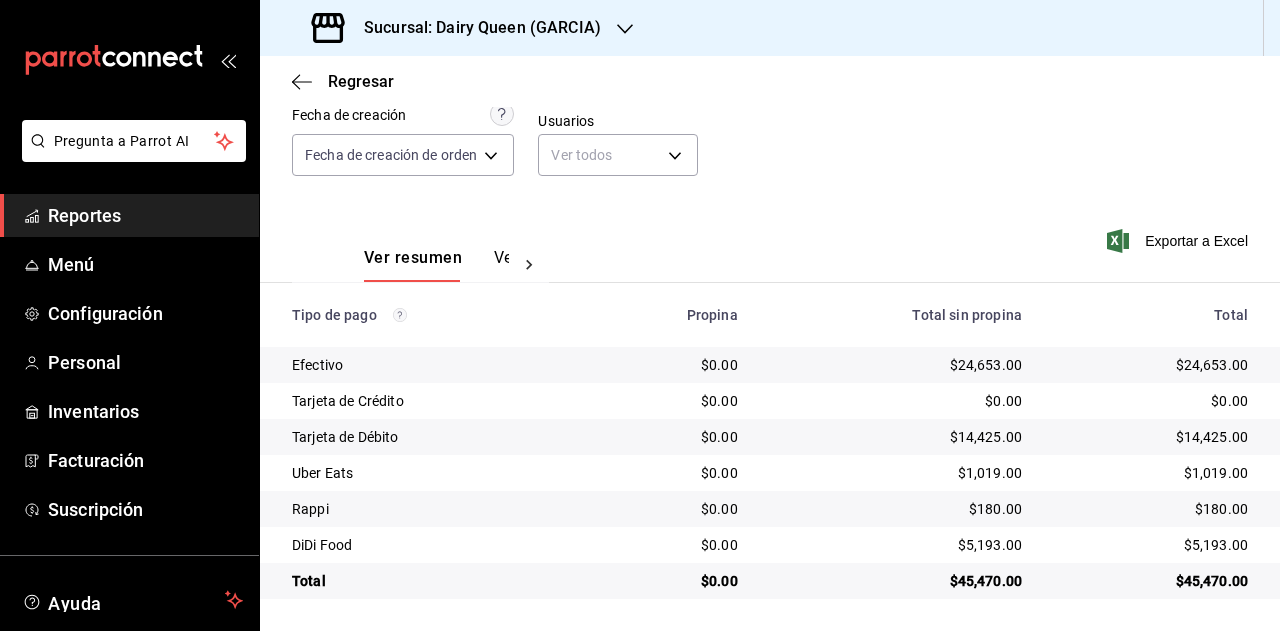 click on "$180.00" at bounding box center [1151, 509] 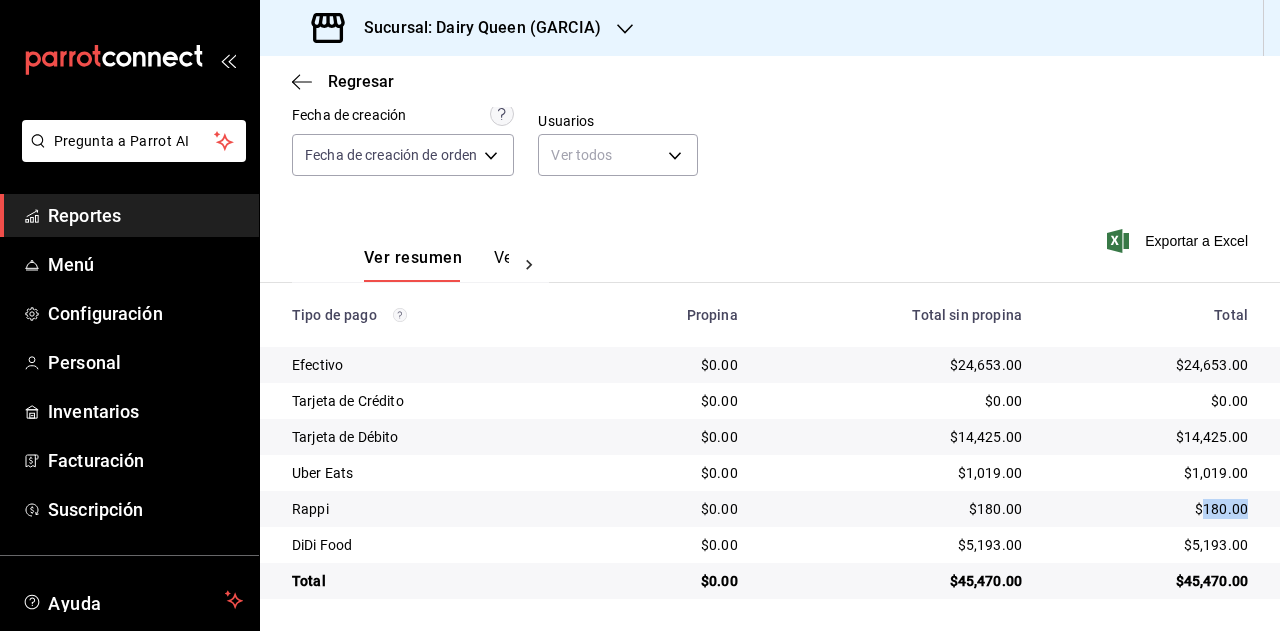 click on "$180.00" at bounding box center (1151, 509) 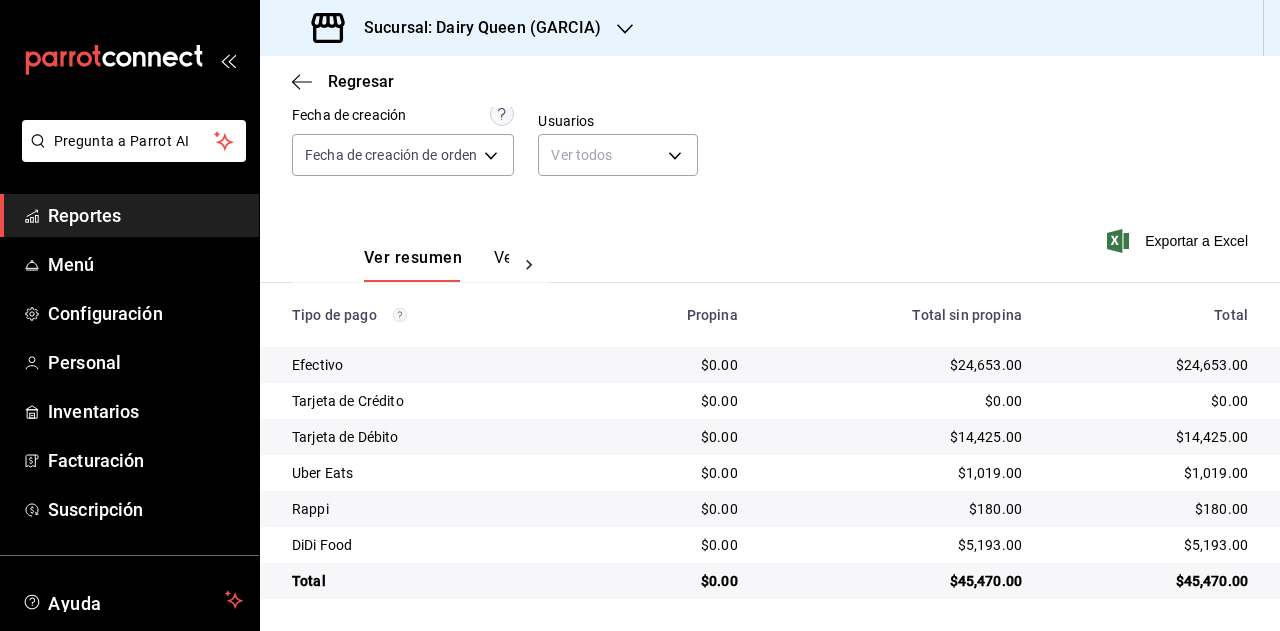 click on "$5,193.00" at bounding box center (1159, 545) 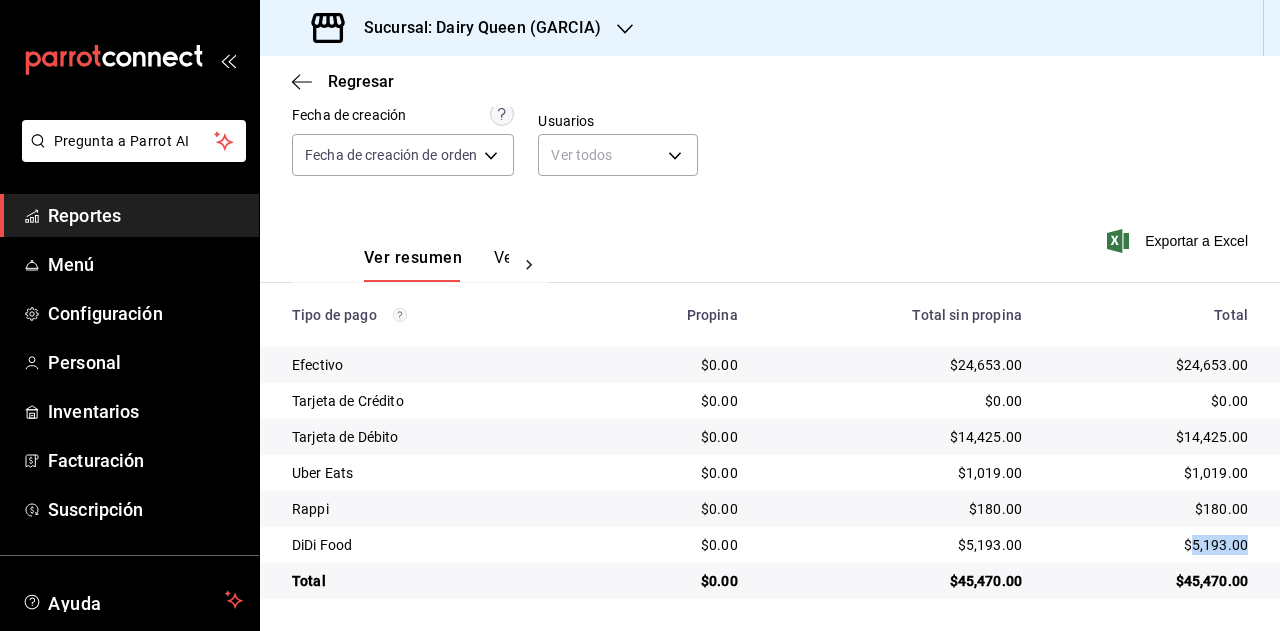 click on "$5,193.00" at bounding box center [1159, 545] 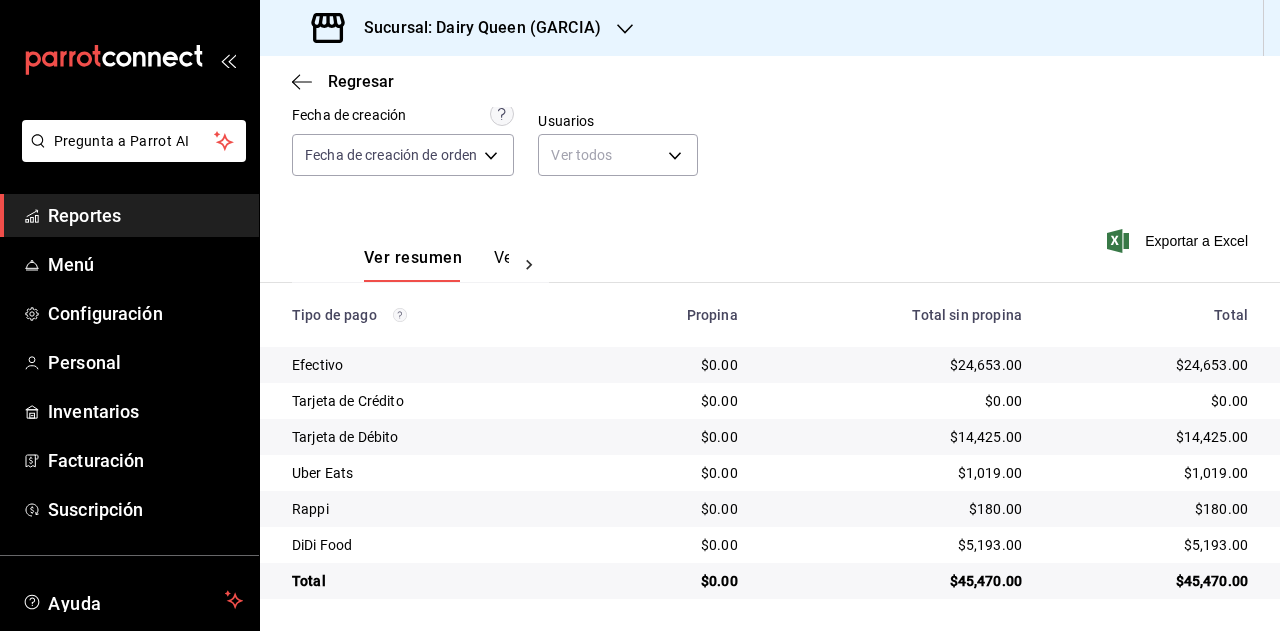 click on "Sucursal: Dairy Queen (GARCIA)" at bounding box center (474, 28) 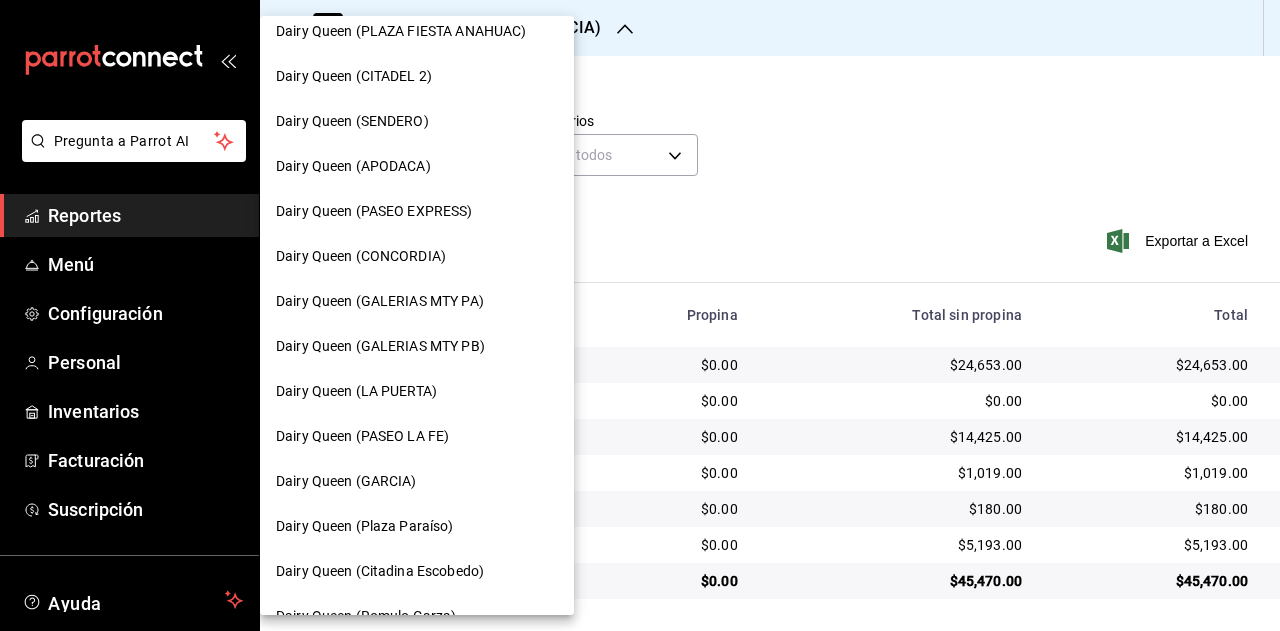 scroll, scrollTop: 600, scrollLeft: 0, axis: vertical 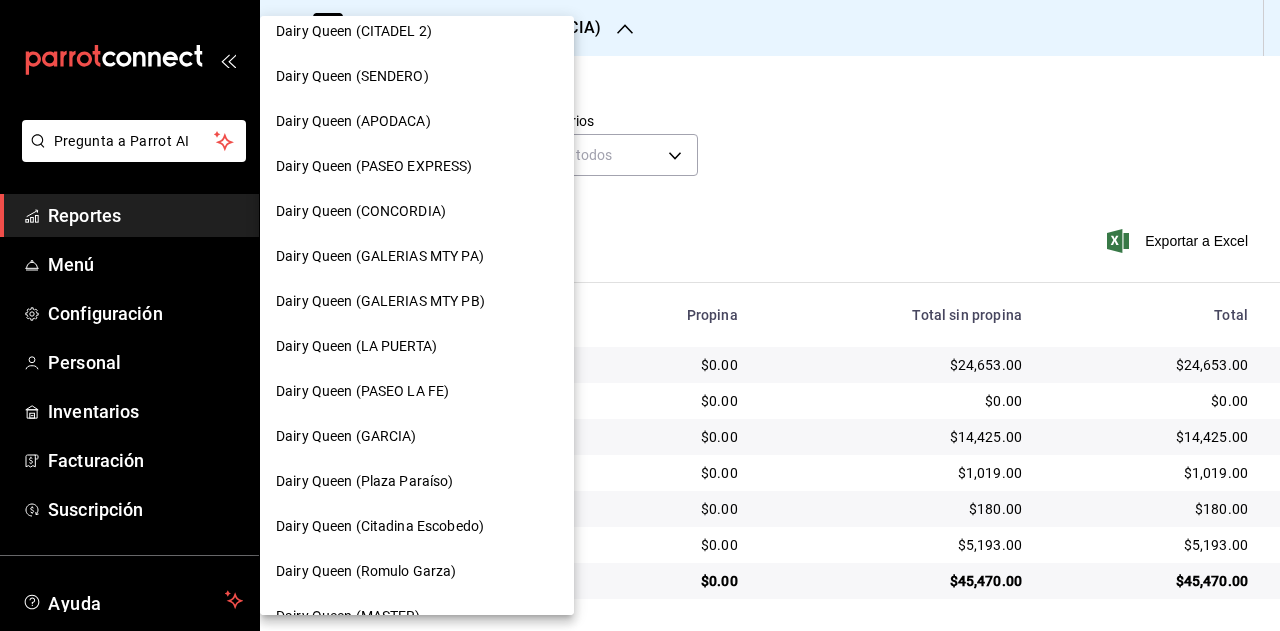 click on "Dairy Queen (Plaza Paraíso)" at bounding box center [365, 481] 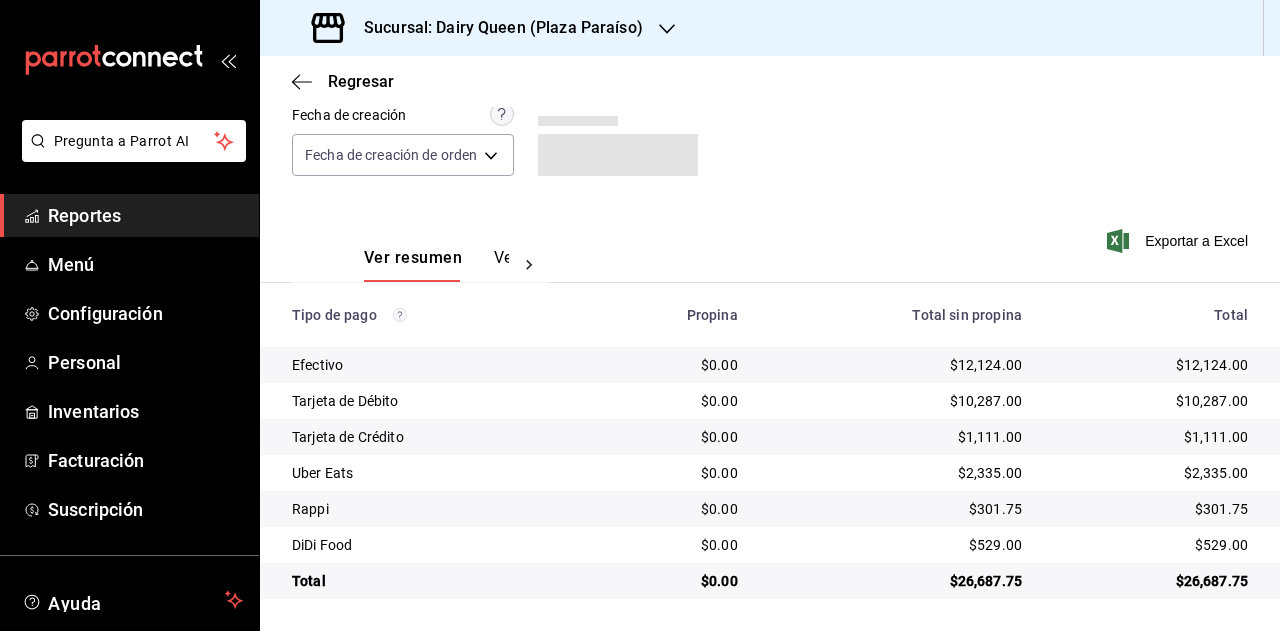 scroll, scrollTop: 179, scrollLeft: 0, axis: vertical 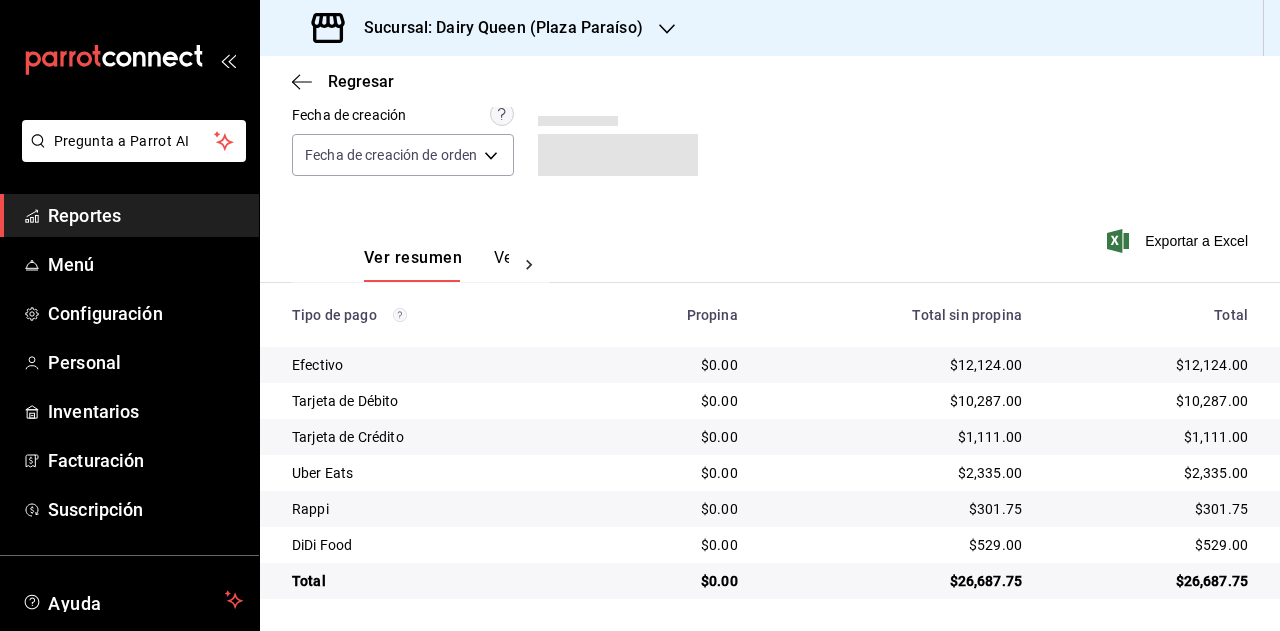click on "$26,687.75" at bounding box center (1151, 581) 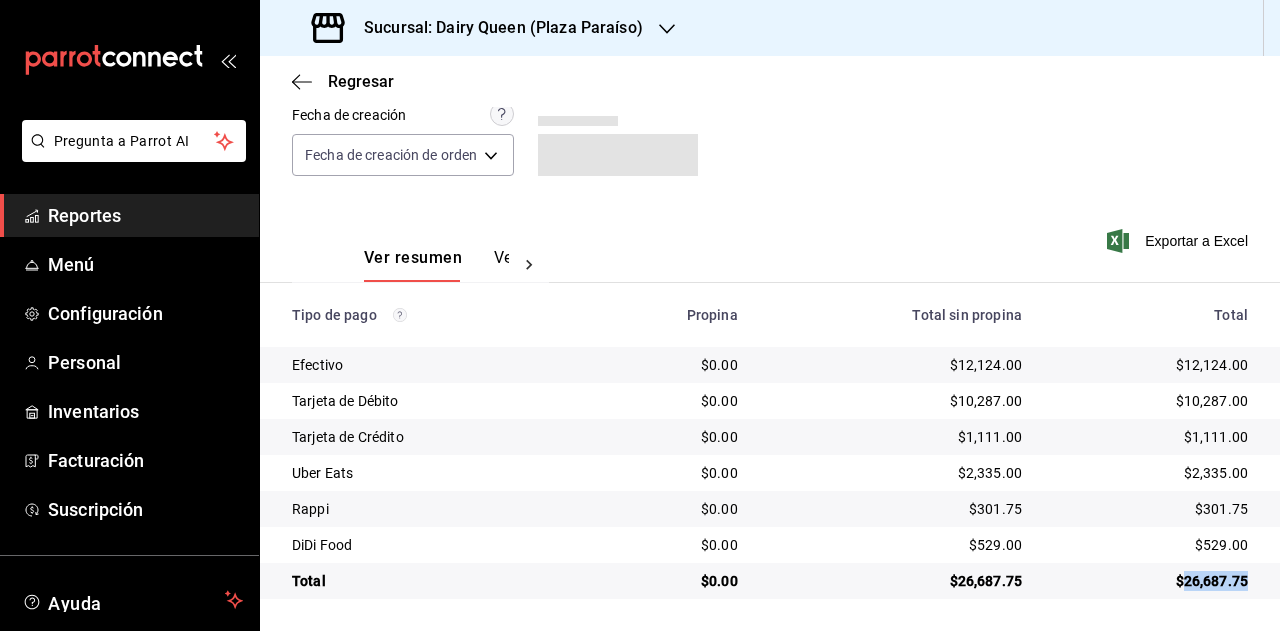 click on "$26,687.75" at bounding box center [1151, 581] 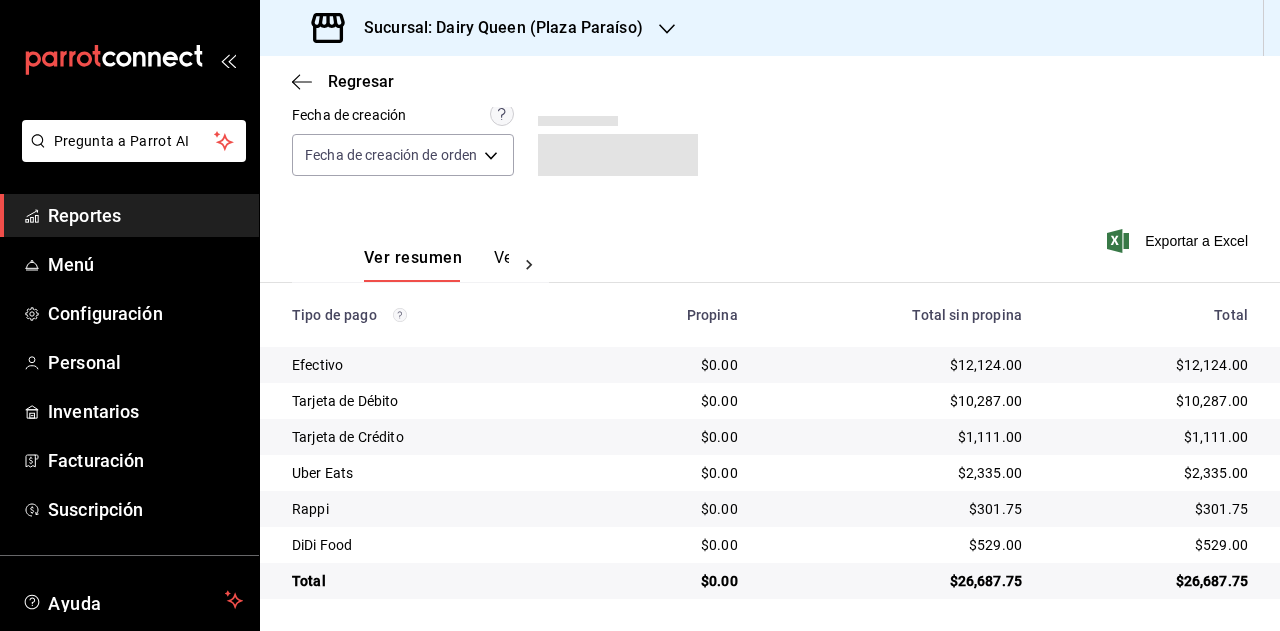 click on "$301.75" at bounding box center [1151, 509] 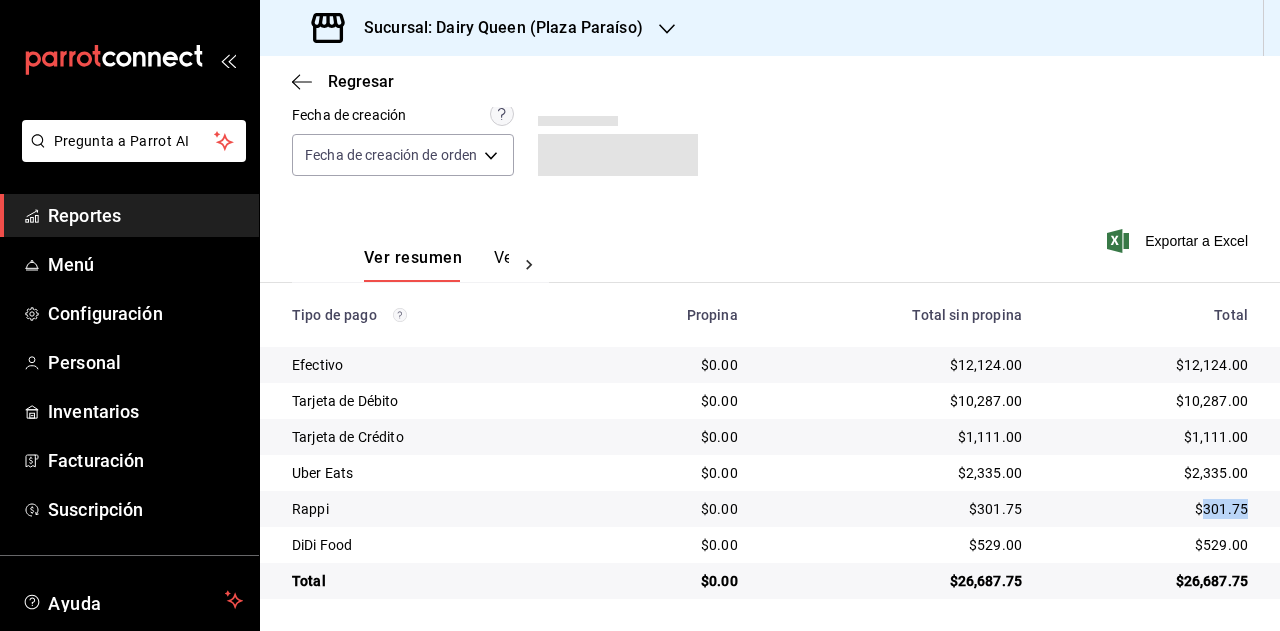click on "$301.75" at bounding box center [1151, 509] 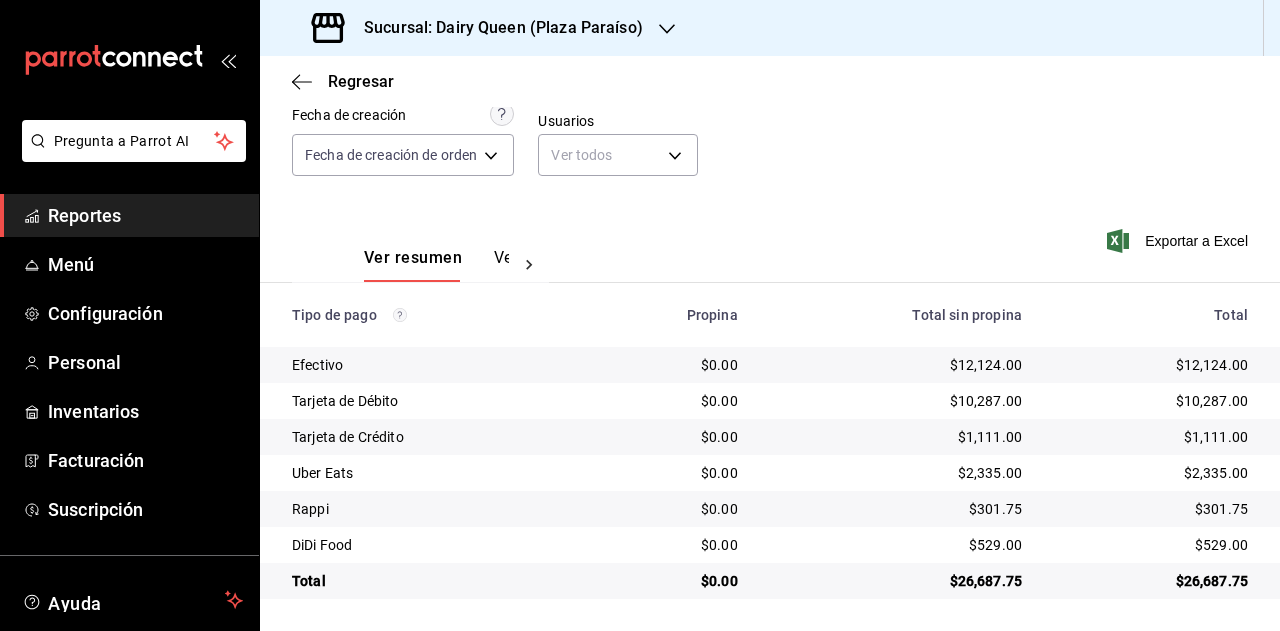 click on "$529.00" at bounding box center [1151, 545] 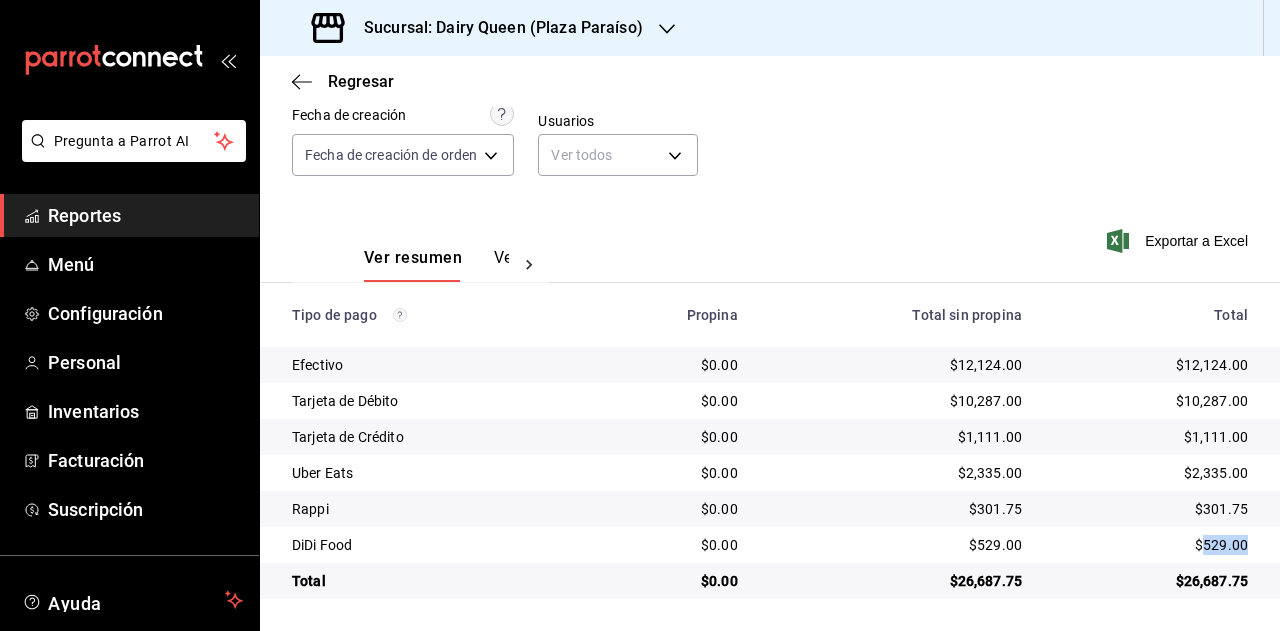 click on "$529.00" at bounding box center (1151, 545) 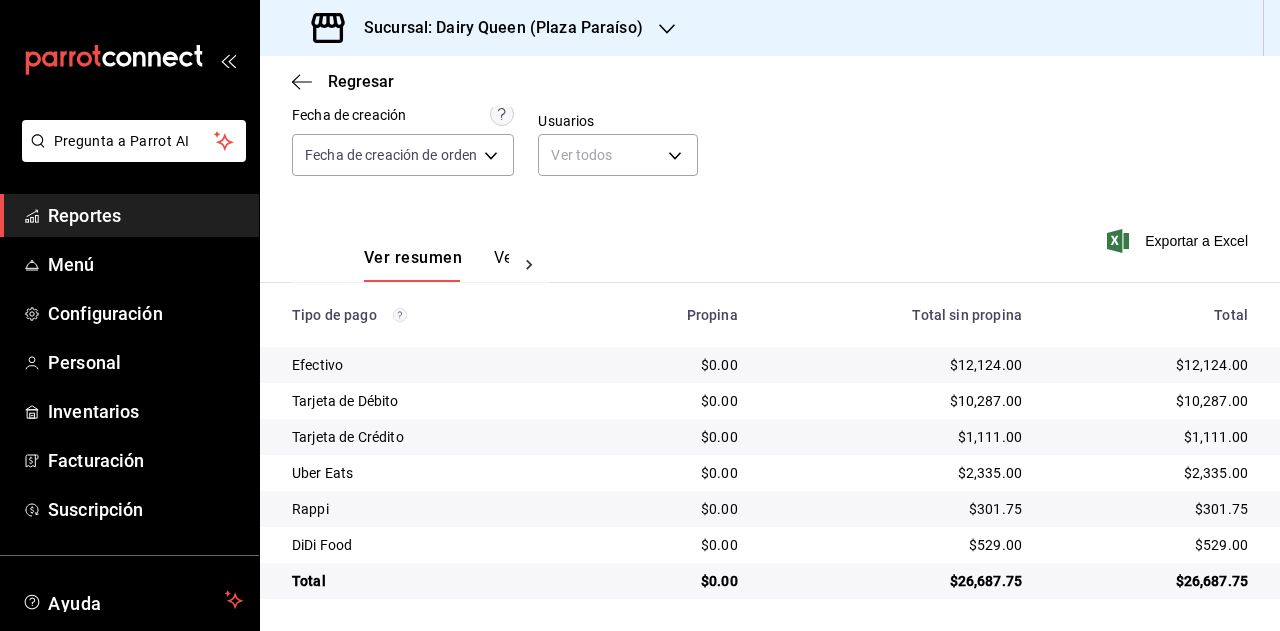 click on "Sucursal: Dairy Queen (Plaza Paraíso)" at bounding box center [495, 28] 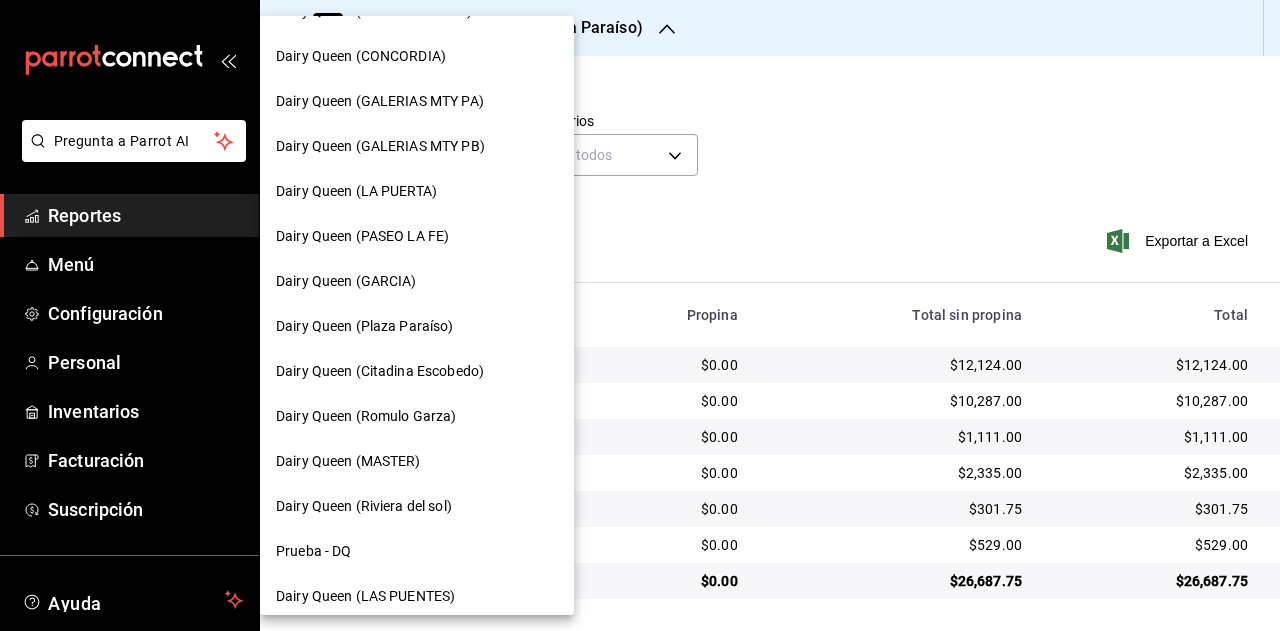 scroll, scrollTop: 800, scrollLeft: 0, axis: vertical 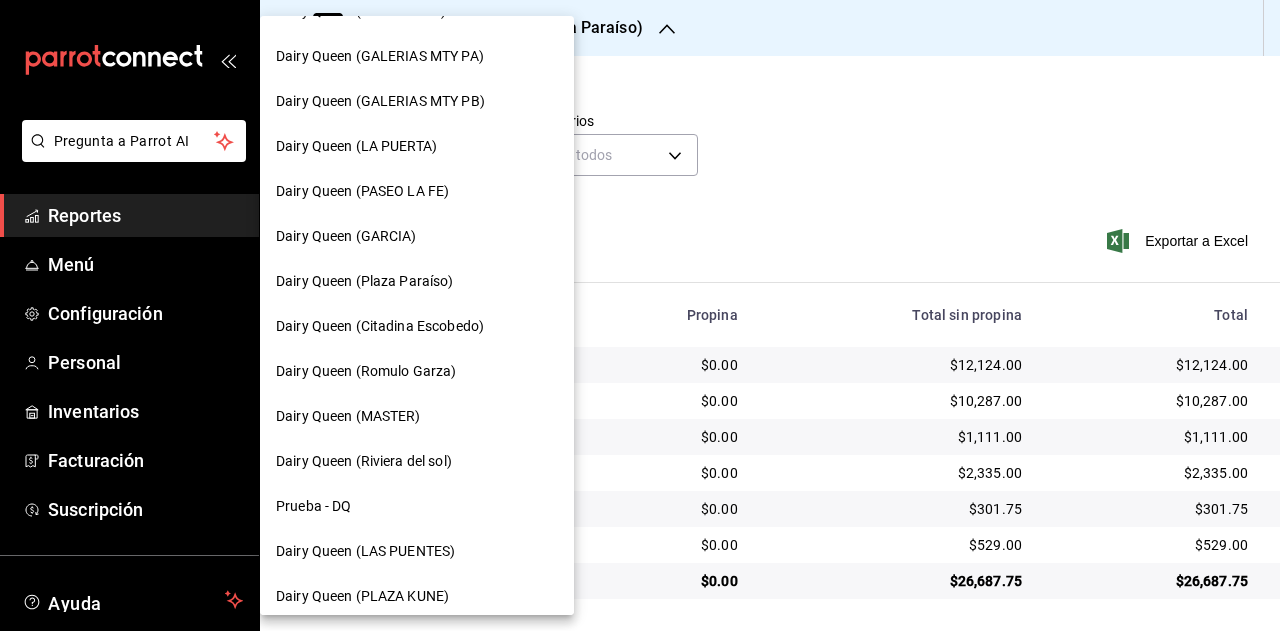 click on "Dairy Queen (Citadina Escobedo)" at bounding box center (417, 326) 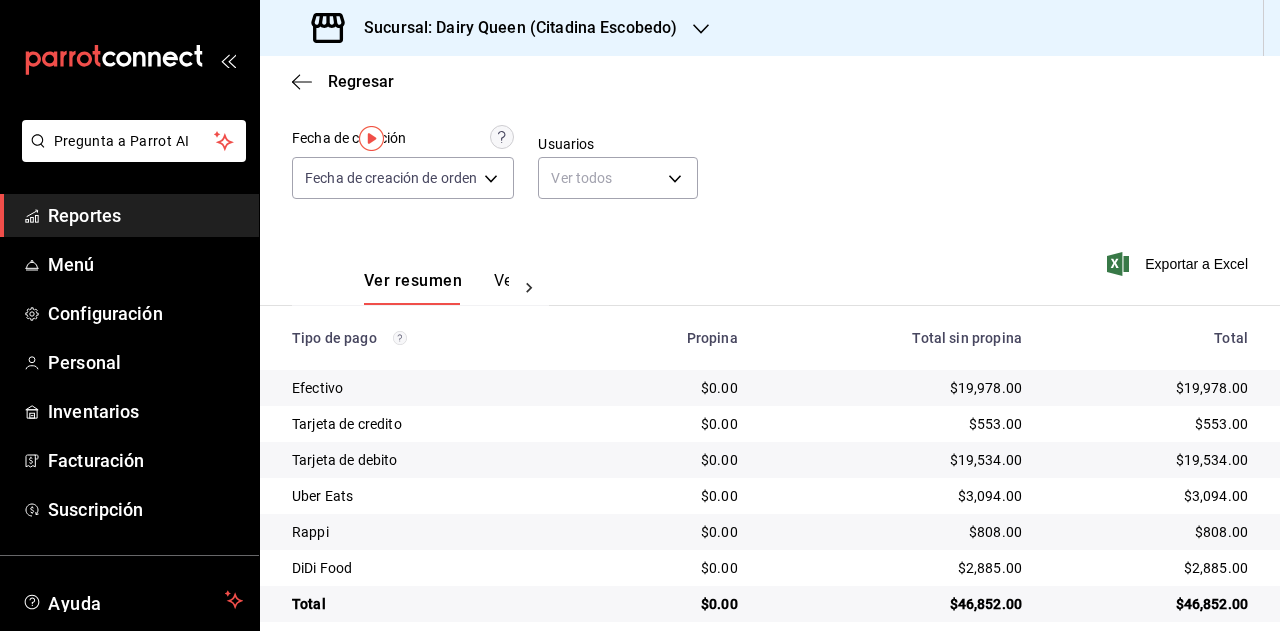 scroll, scrollTop: 179, scrollLeft: 0, axis: vertical 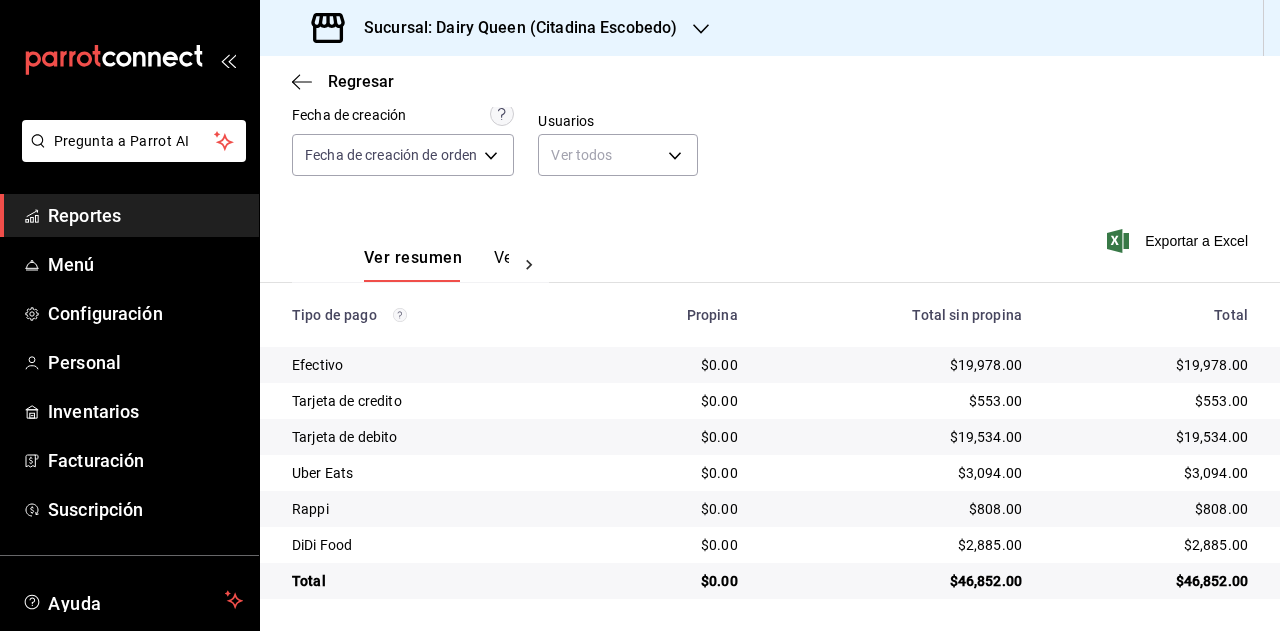click on "$46,852.00" at bounding box center [1151, 581] 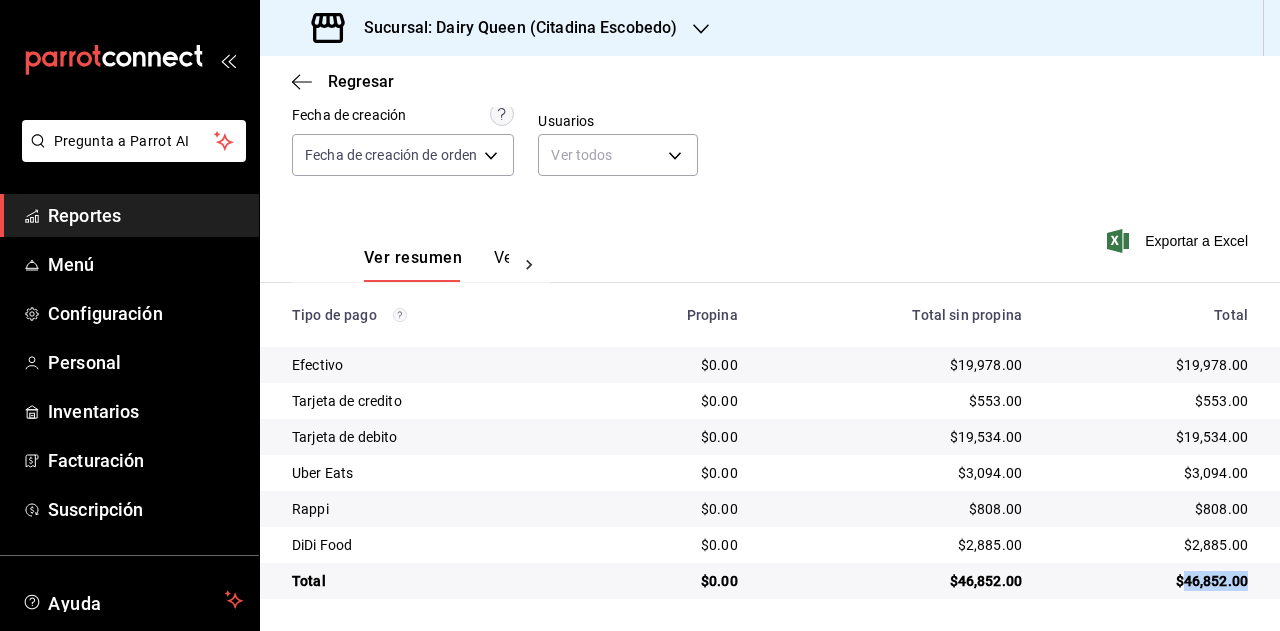 click on "$46,852.00" at bounding box center [1151, 581] 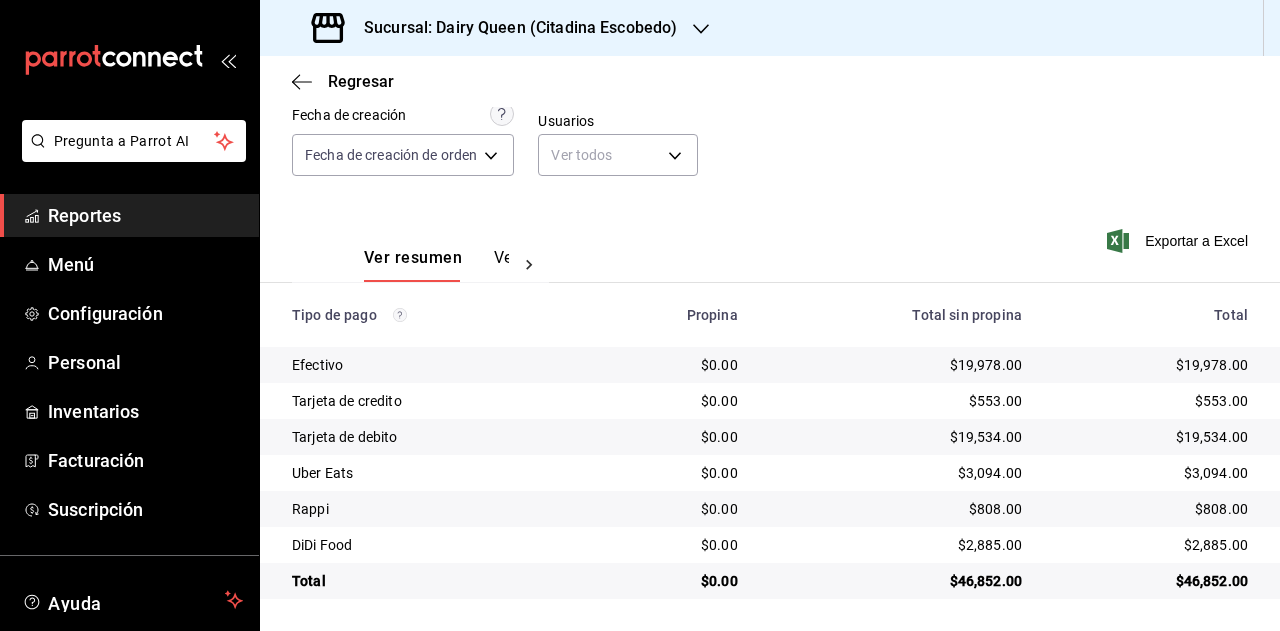 click on "$3,094.00" at bounding box center (1151, 473) 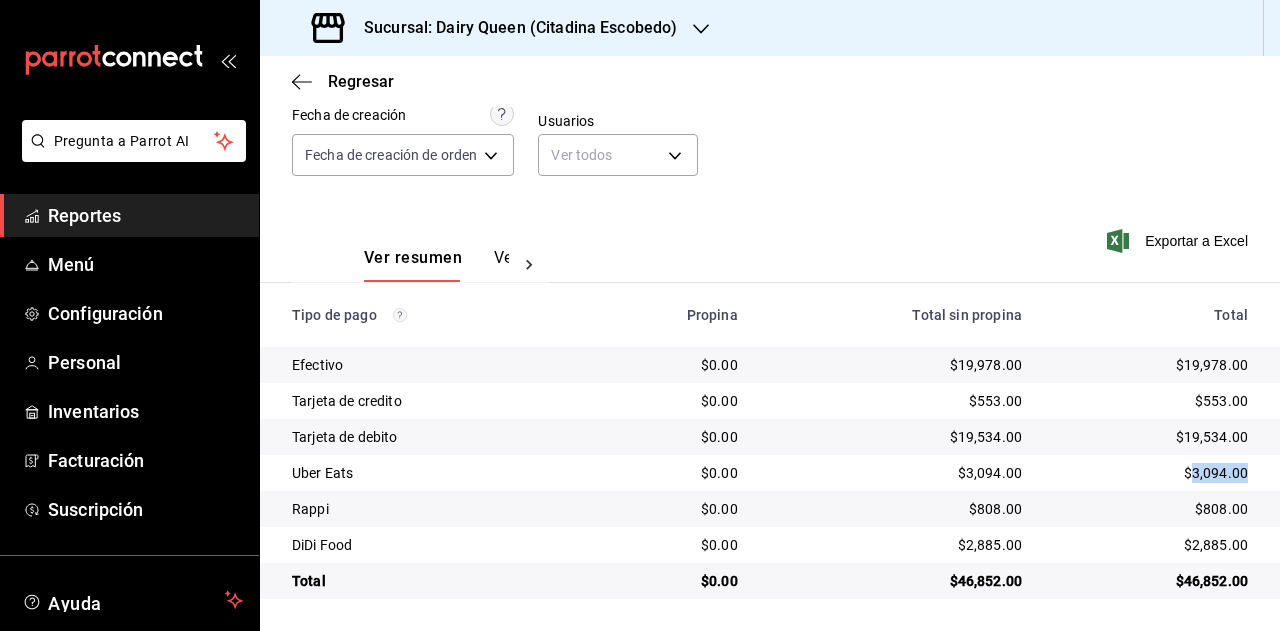 click on "$3,094.00" at bounding box center (1151, 473) 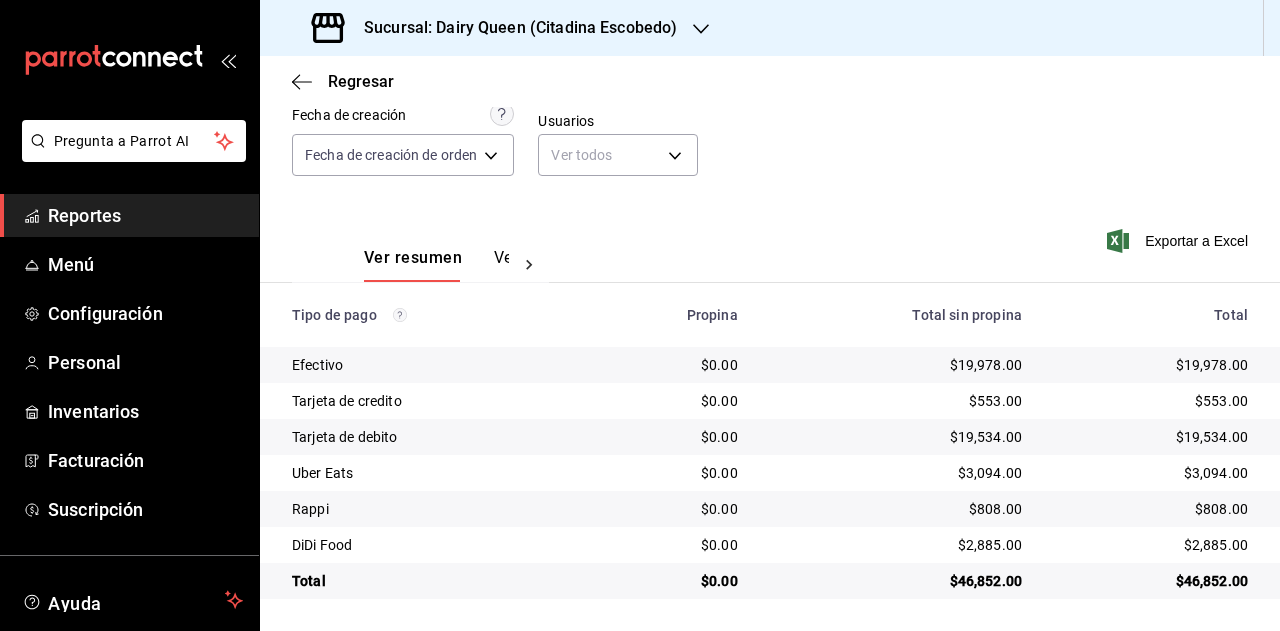 click on "$808.00" at bounding box center [1151, 509] 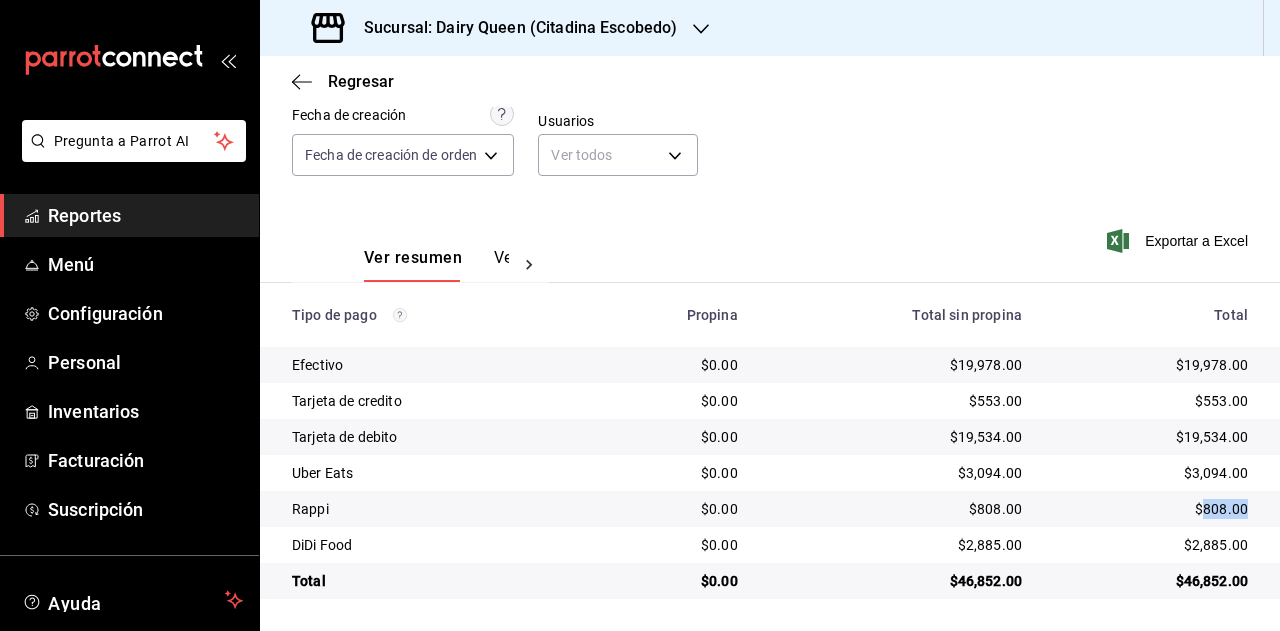 click on "$808.00" at bounding box center [1151, 509] 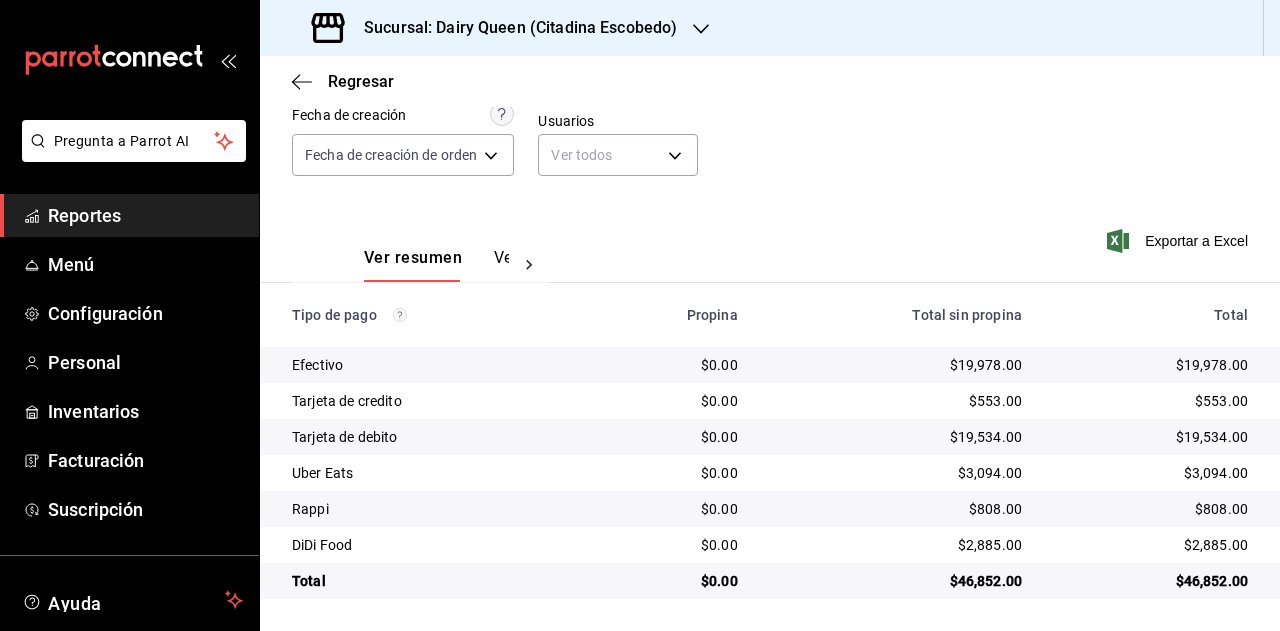 click on "$2,885.00" at bounding box center [1151, 545] 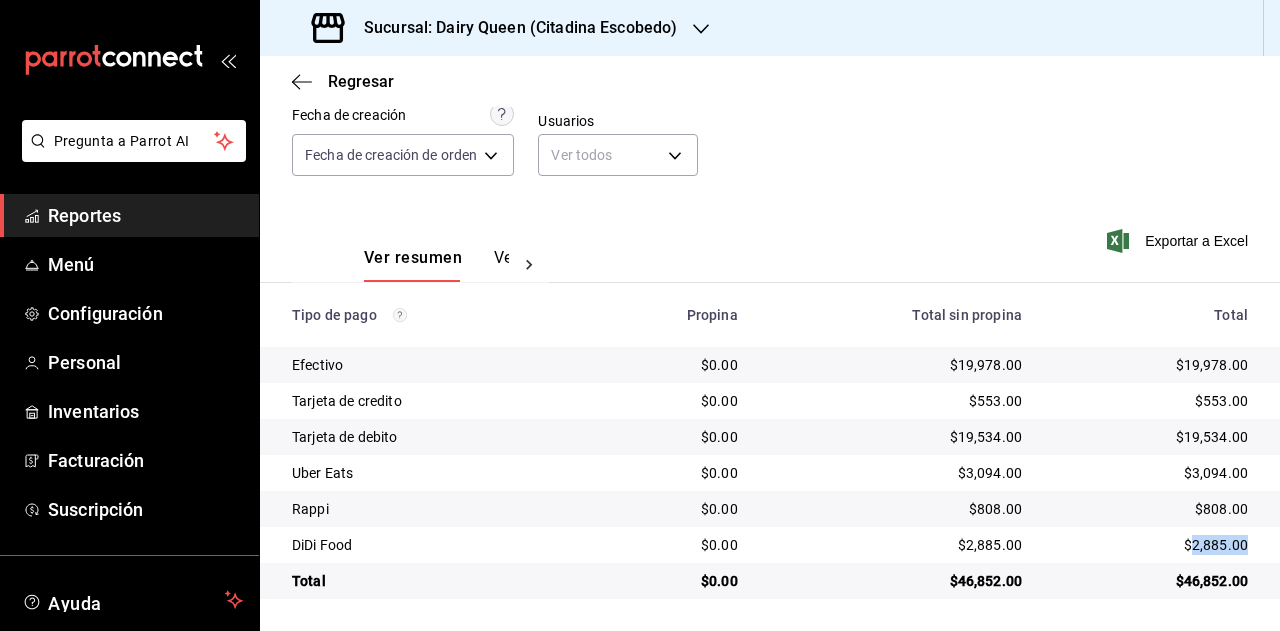 click on "$2,885.00" at bounding box center [1151, 545] 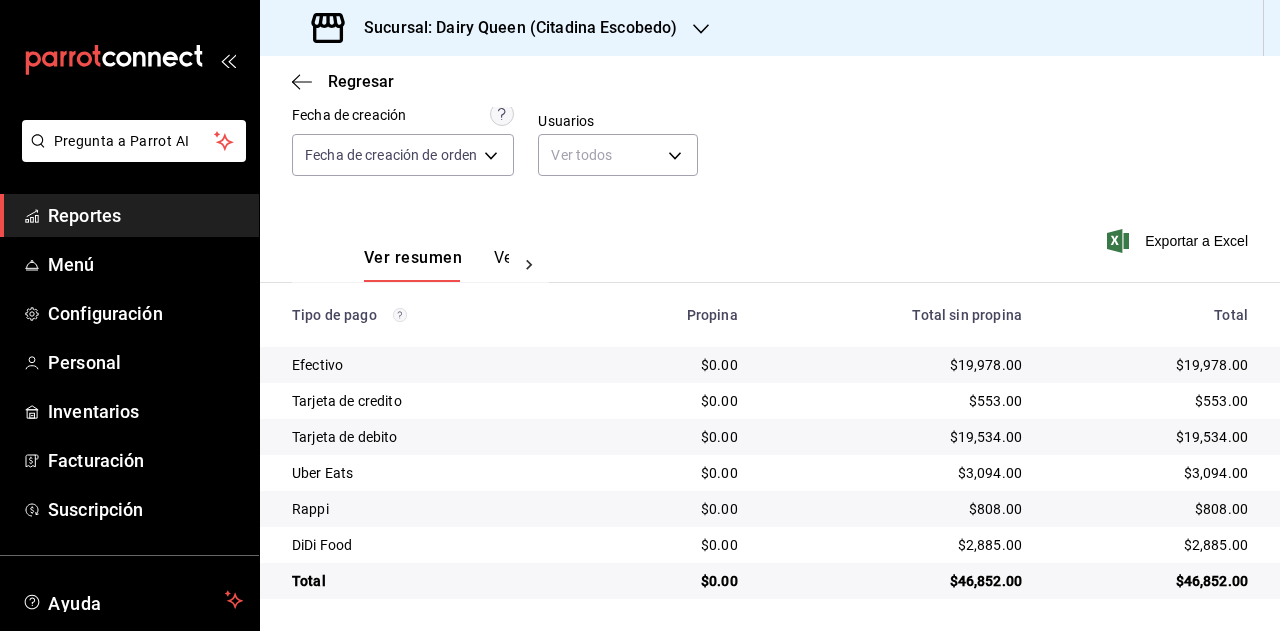 click on "Sucursal: Dairy Queen (Citadina Escobedo)" at bounding box center [512, 28] 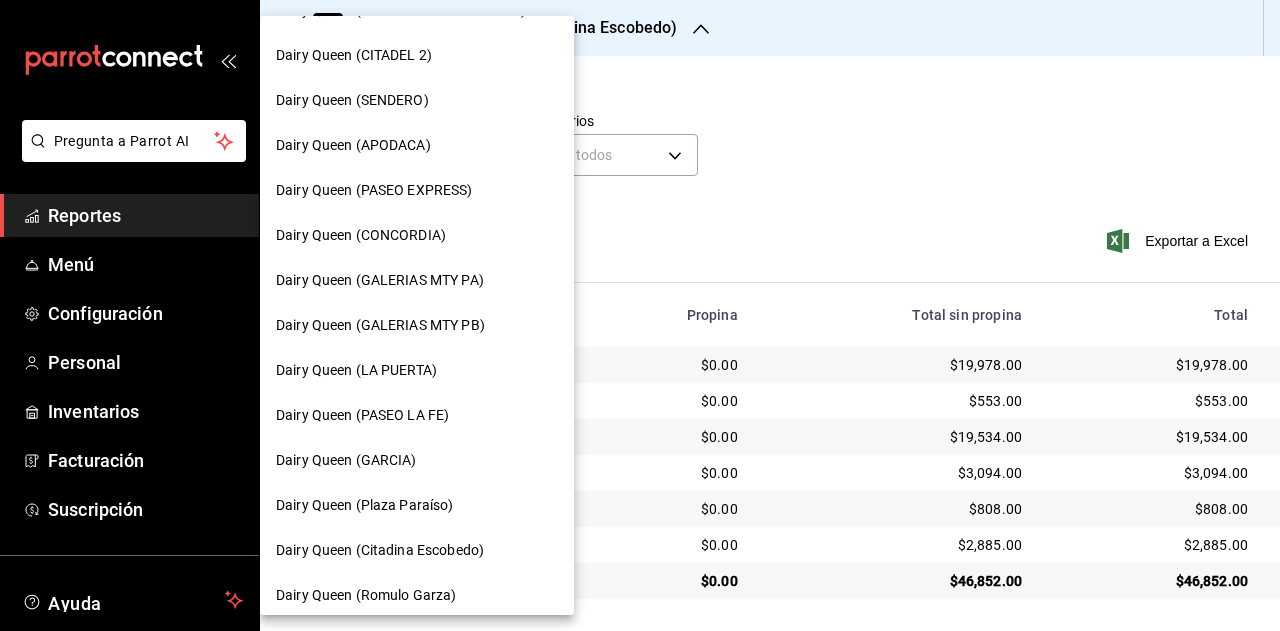 scroll, scrollTop: 700, scrollLeft: 0, axis: vertical 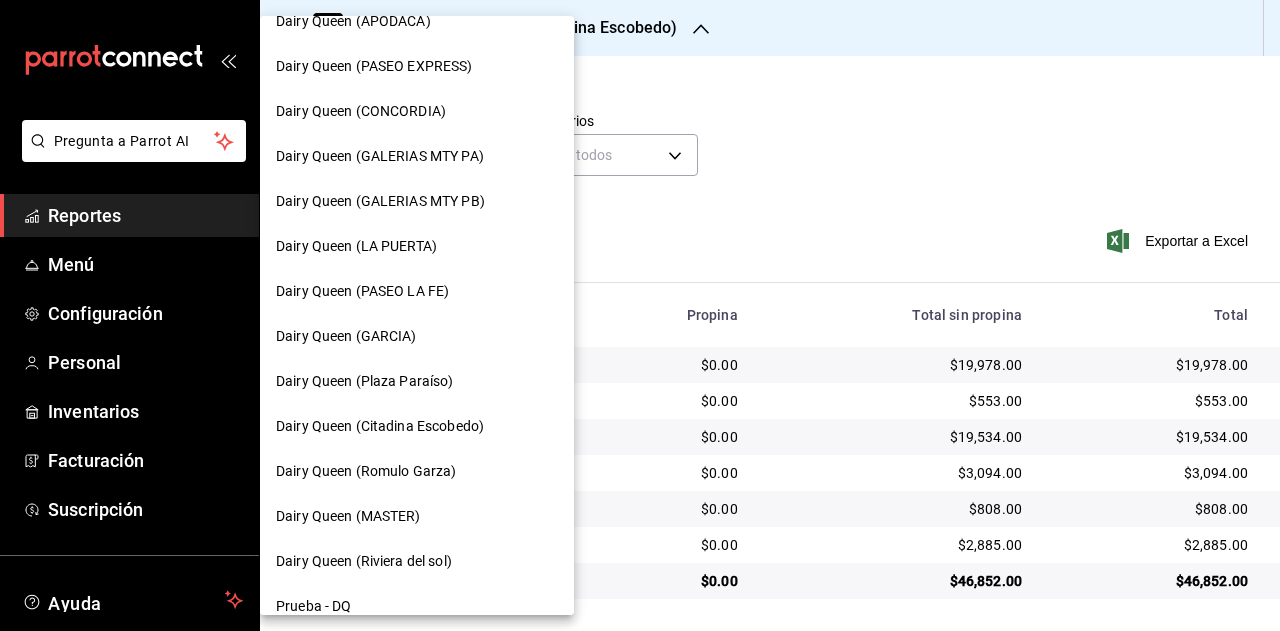 click on "Dairy Queen (Romulo Garza)" at bounding box center (366, 471) 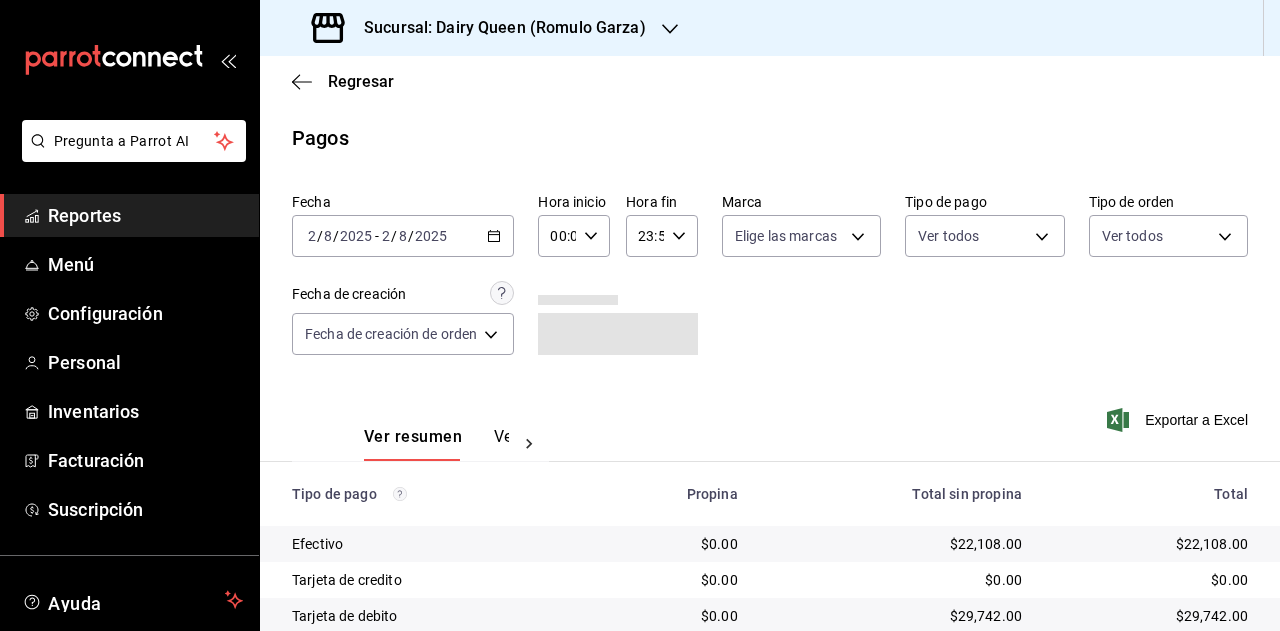 scroll, scrollTop: 179, scrollLeft: 0, axis: vertical 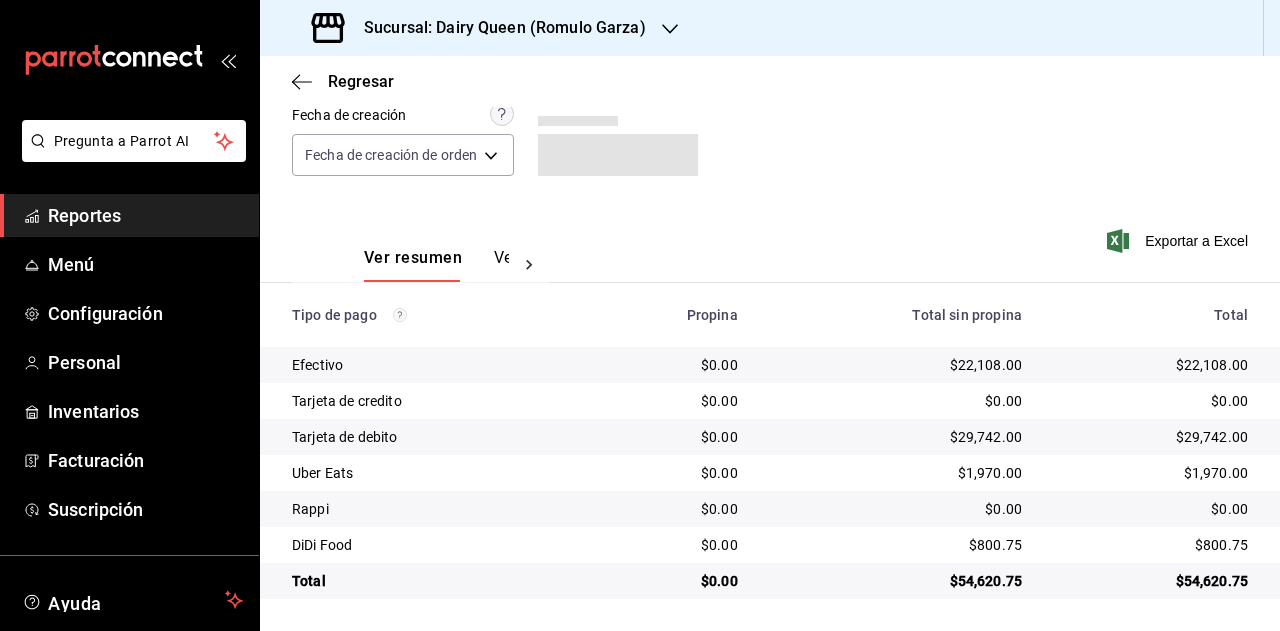 click on "$54,620.75" at bounding box center [1151, 581] 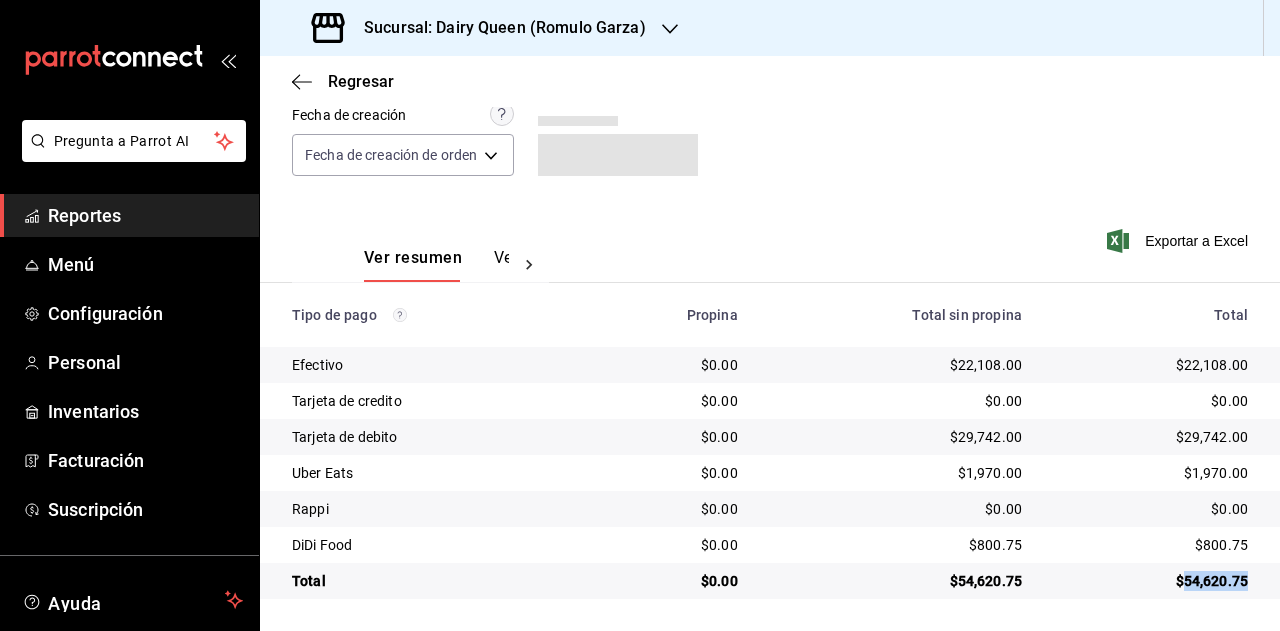 click on "$54,620.75" at bounding box center [1151, 581] 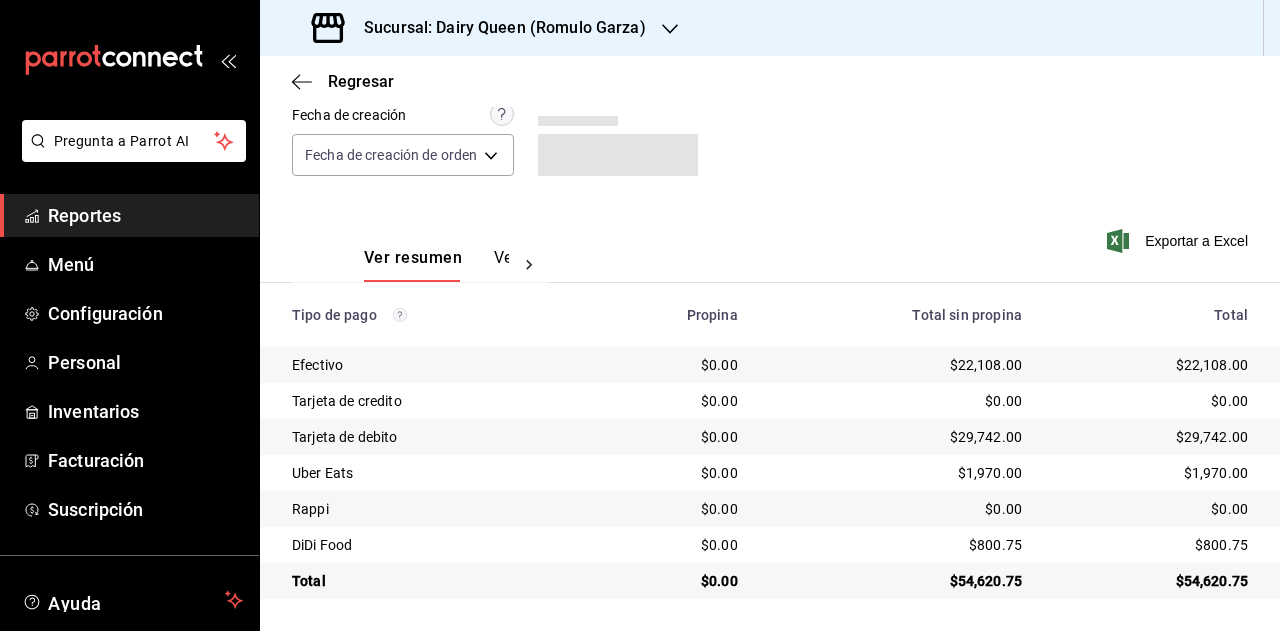 click on "$1,970.00" at bounding box center (1151, 473) 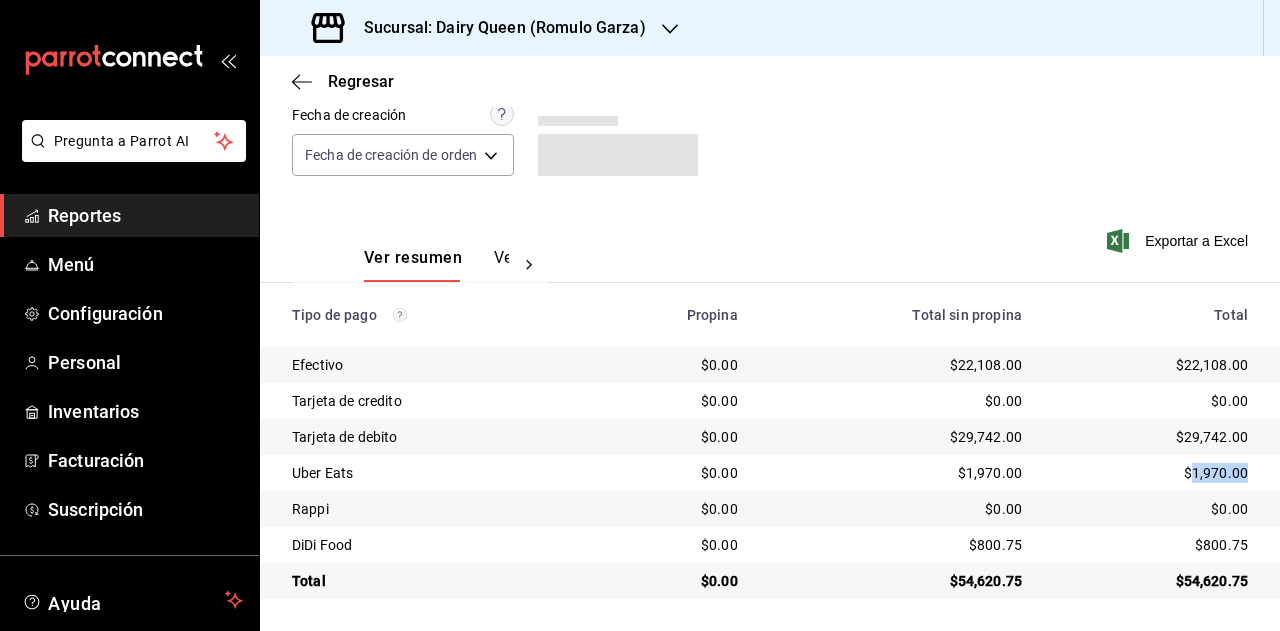 click on "$1,970.00" at bounding box center (1151, 473) 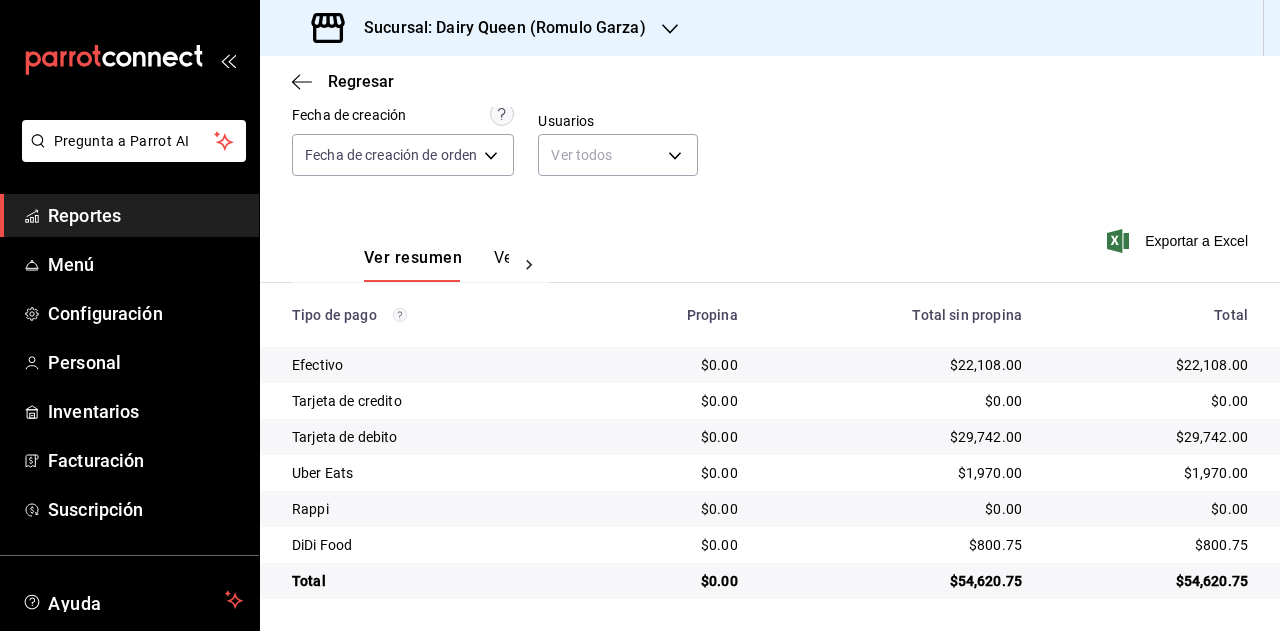 click on "$800.75" at bounding box center (1151, 545) 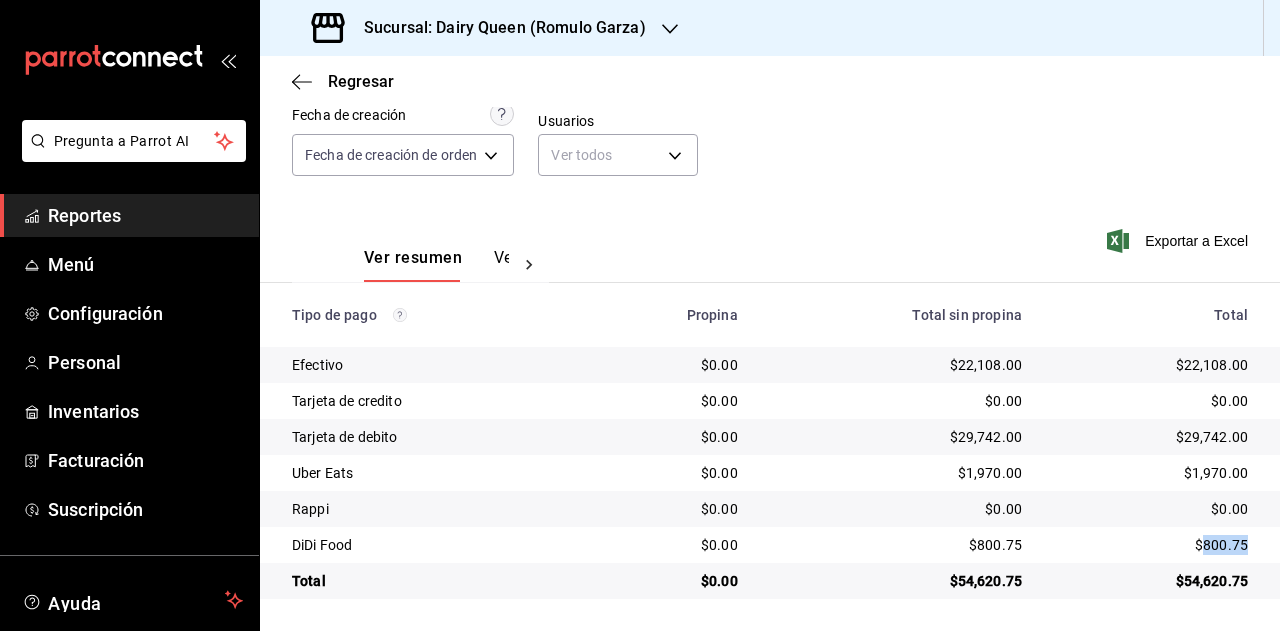 click on "$800.75" at bounding box center (1151, 545) 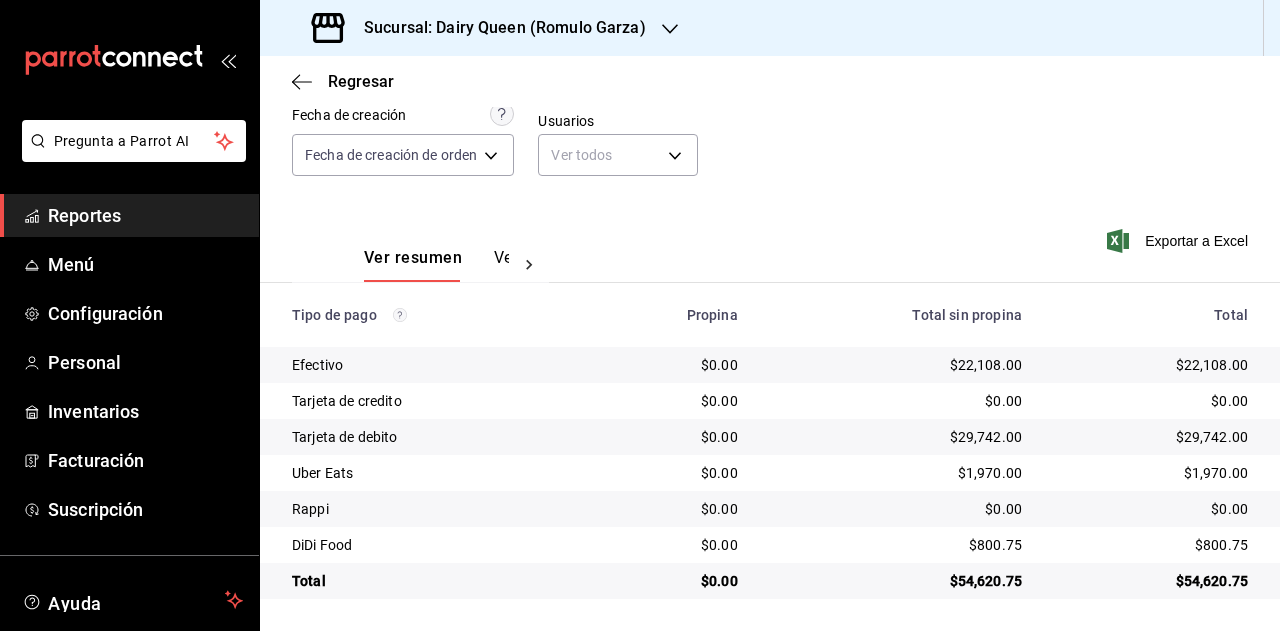 click on "Sucursal: Dairy Queen (Romulo Garza)" at bounding box center [497, 28] 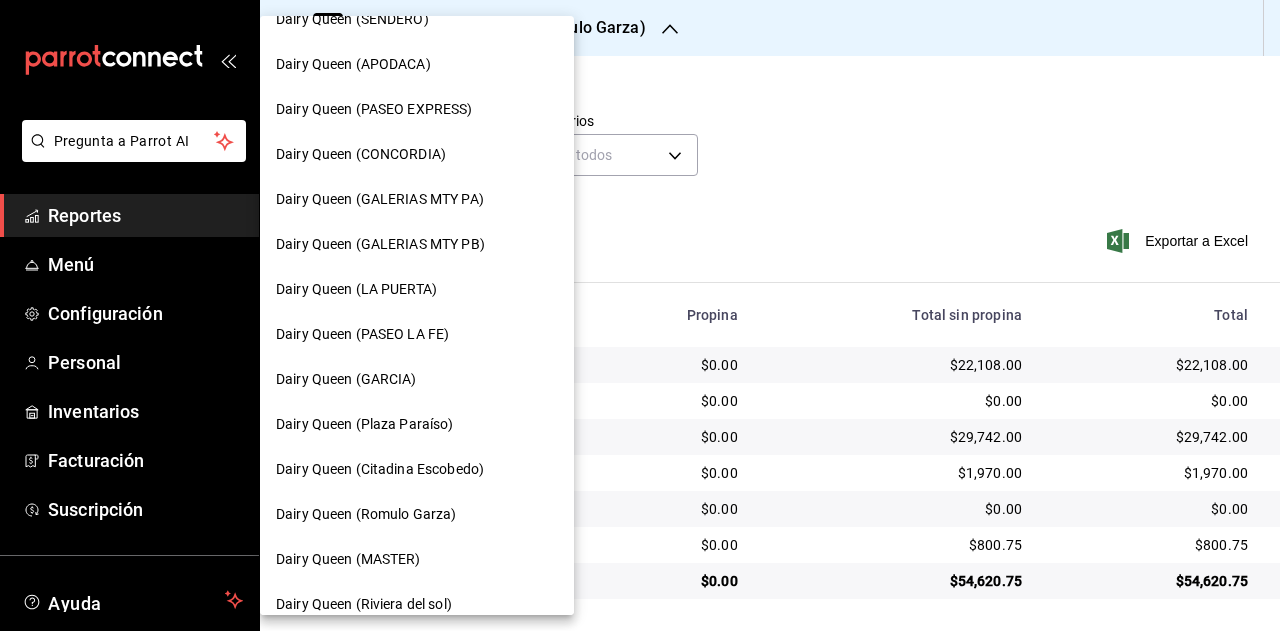 scroll, scrollTop: 700, scrollLeft: 0, axis: vertical 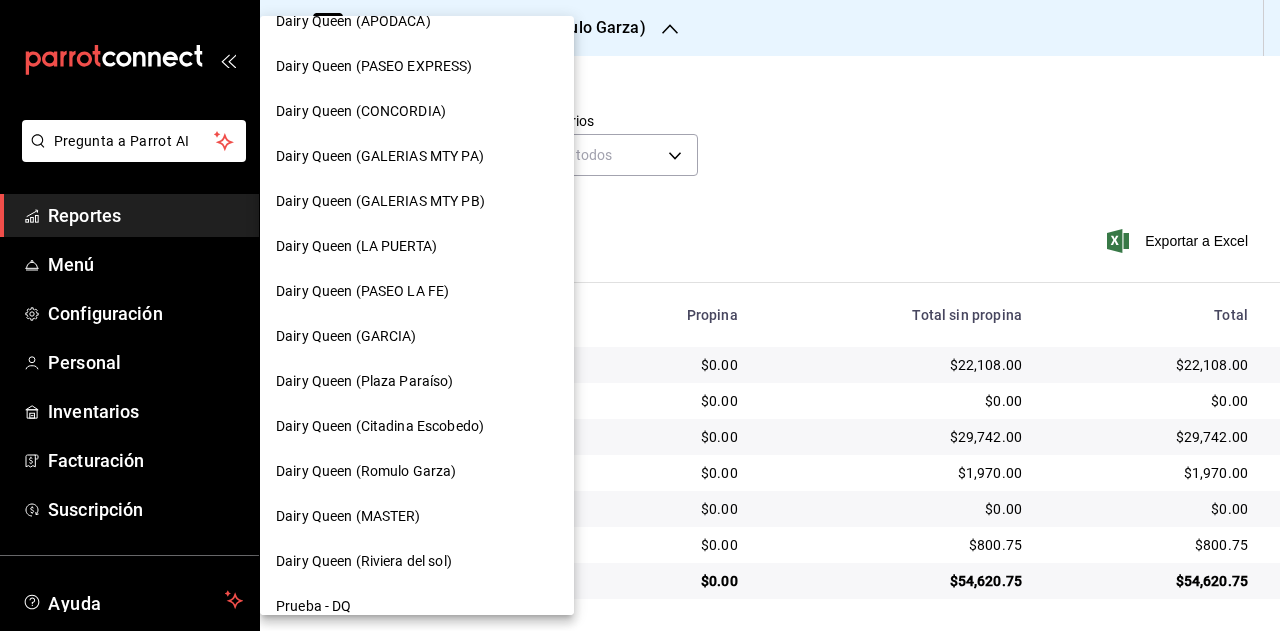 click on "Dairy Queen (Riviera del sol)" at bounding box center (417, 561) 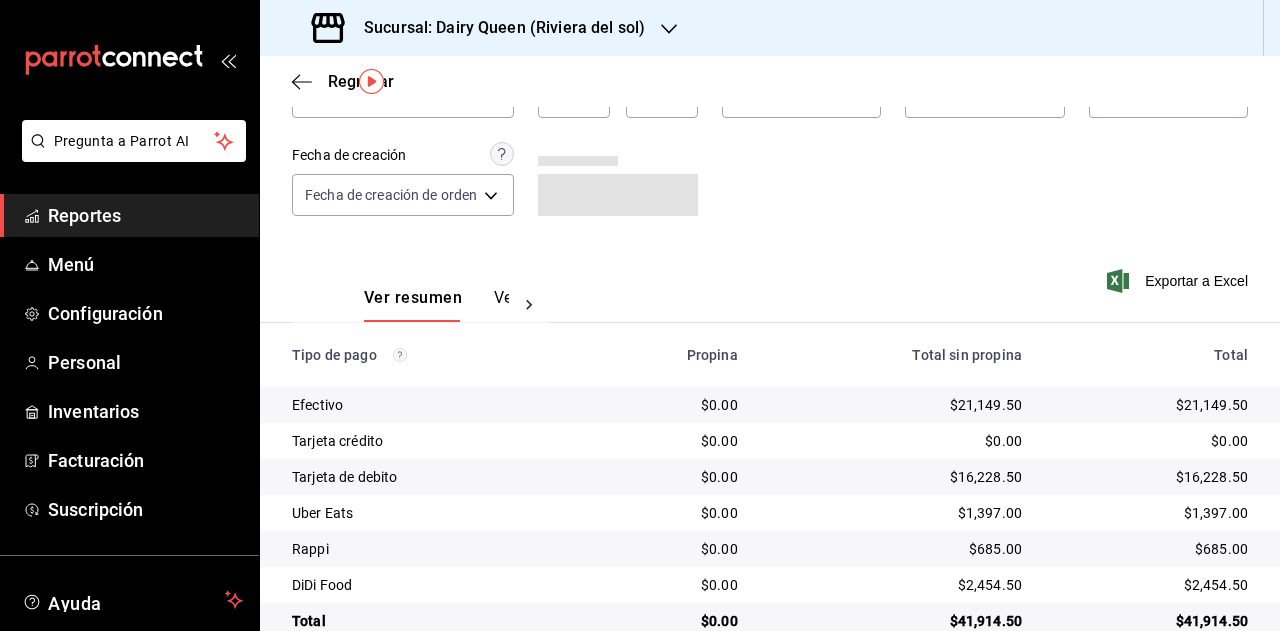 scroll, scrollTop: 179, scrollLeft: 0, axis: vertical 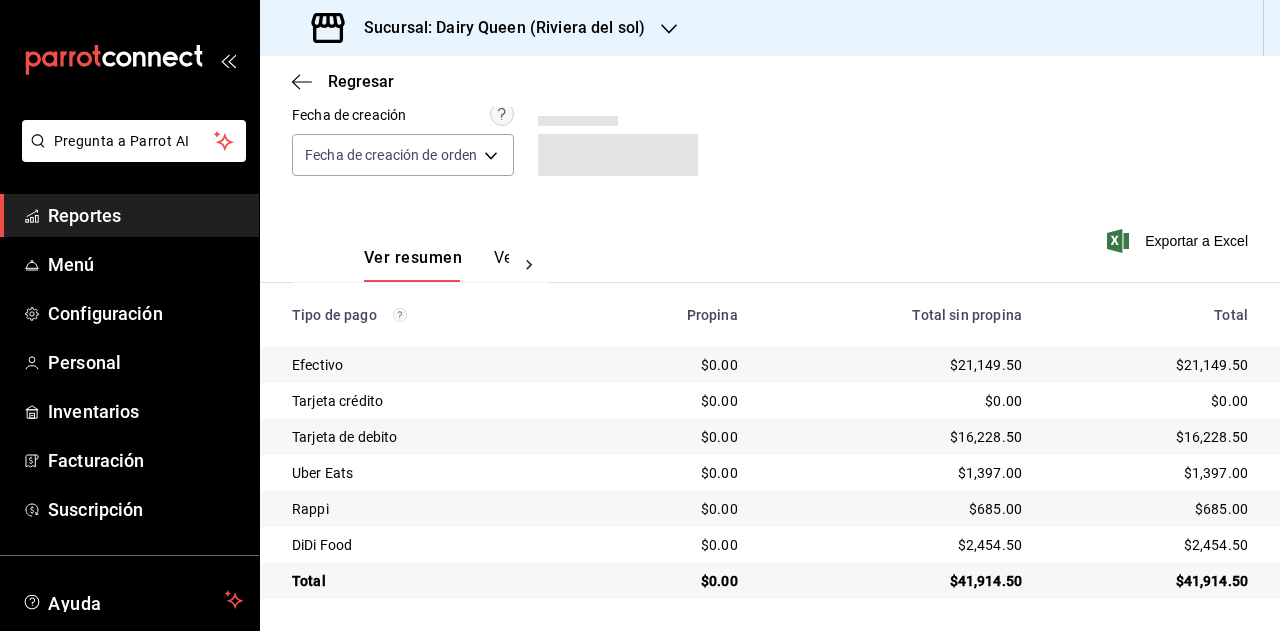 click on "$41,914.50" at bounding box center (1151, 581) 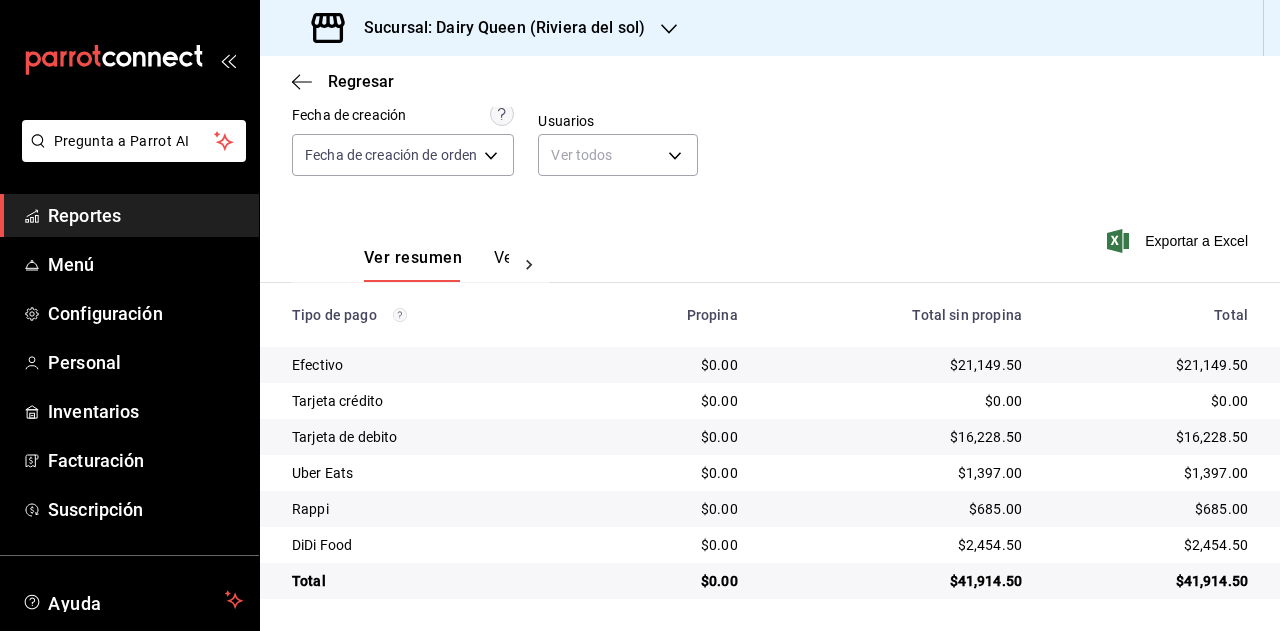 click on "$1,397.00" at bounding box center (1151, 473) 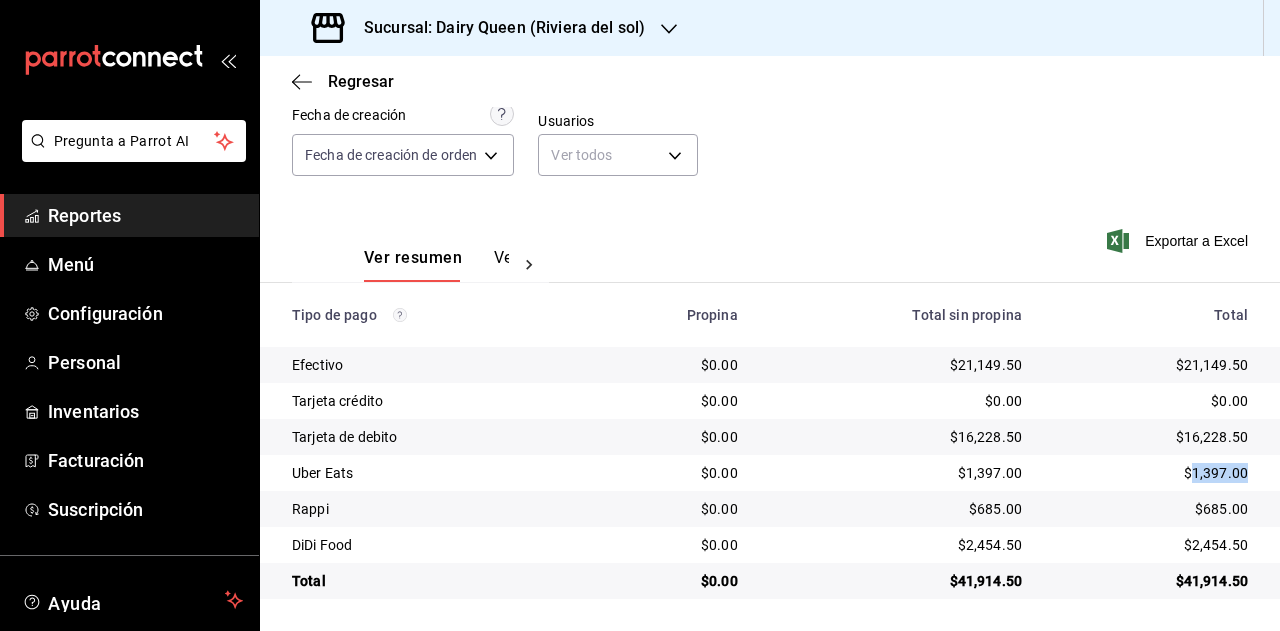 click on "$1,397.00" at bounding box center (1151, 473) 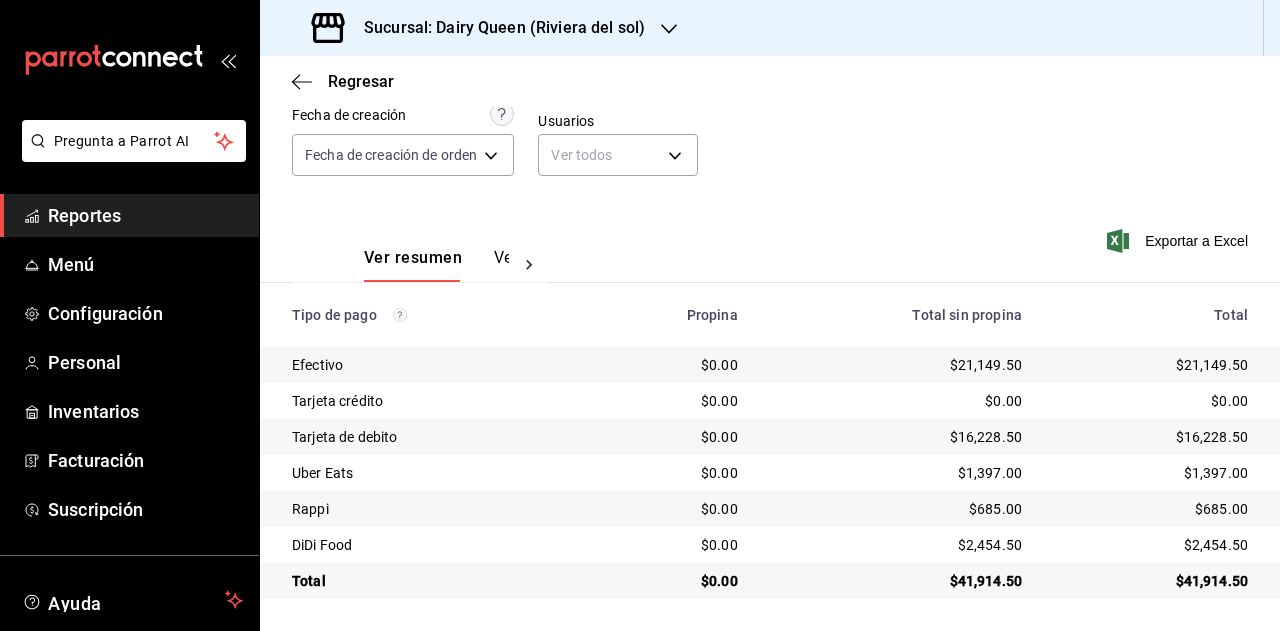click on "$685.00" at bounding box center [1151, 509] 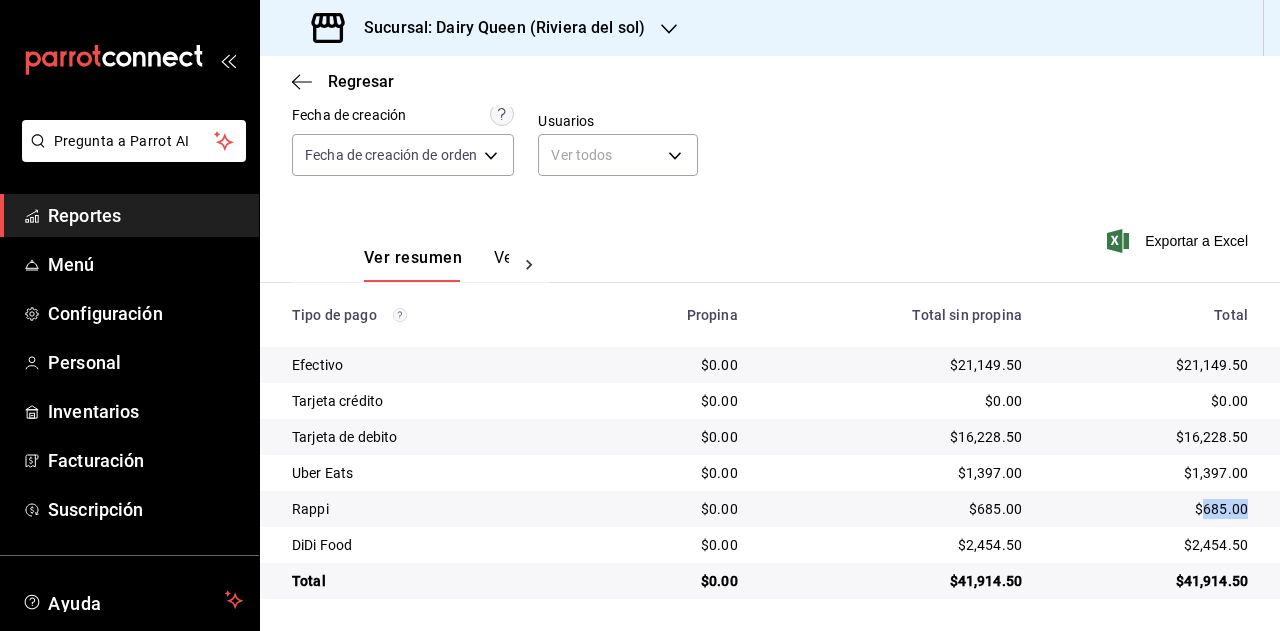 click on "$685.00" at bounding box center (1151, 509) 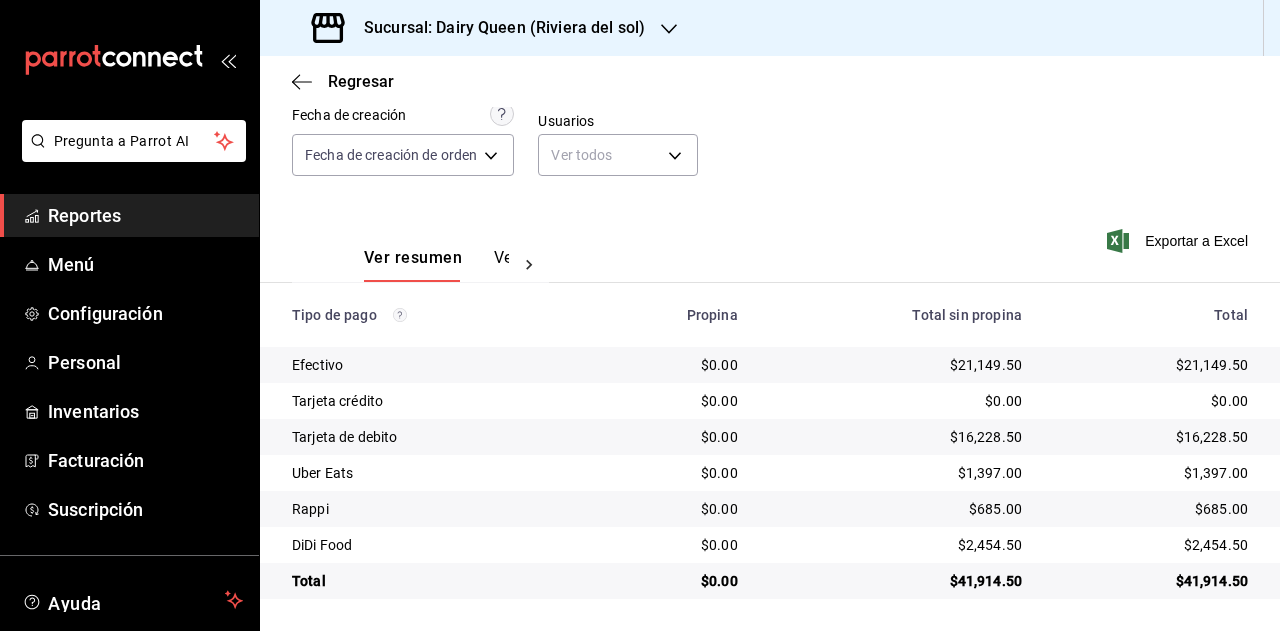 click on "$2,454.50" at bounding box center [1151, 545] 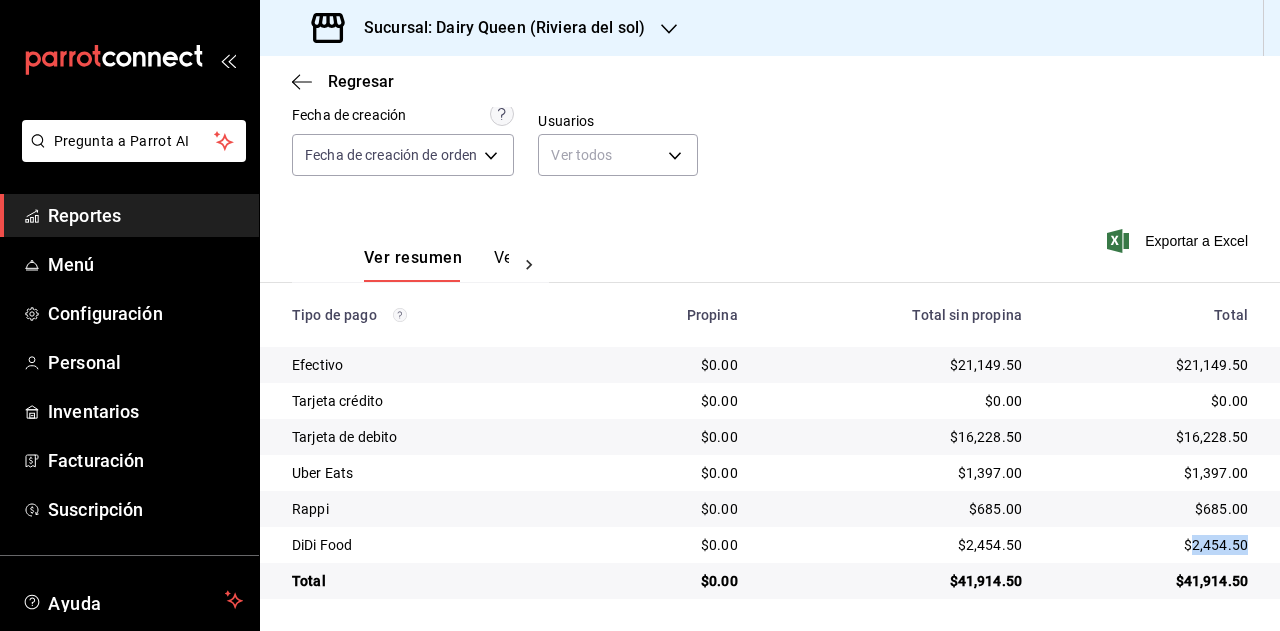 click on "$2,454.50" at bounding box center (1151, 545) 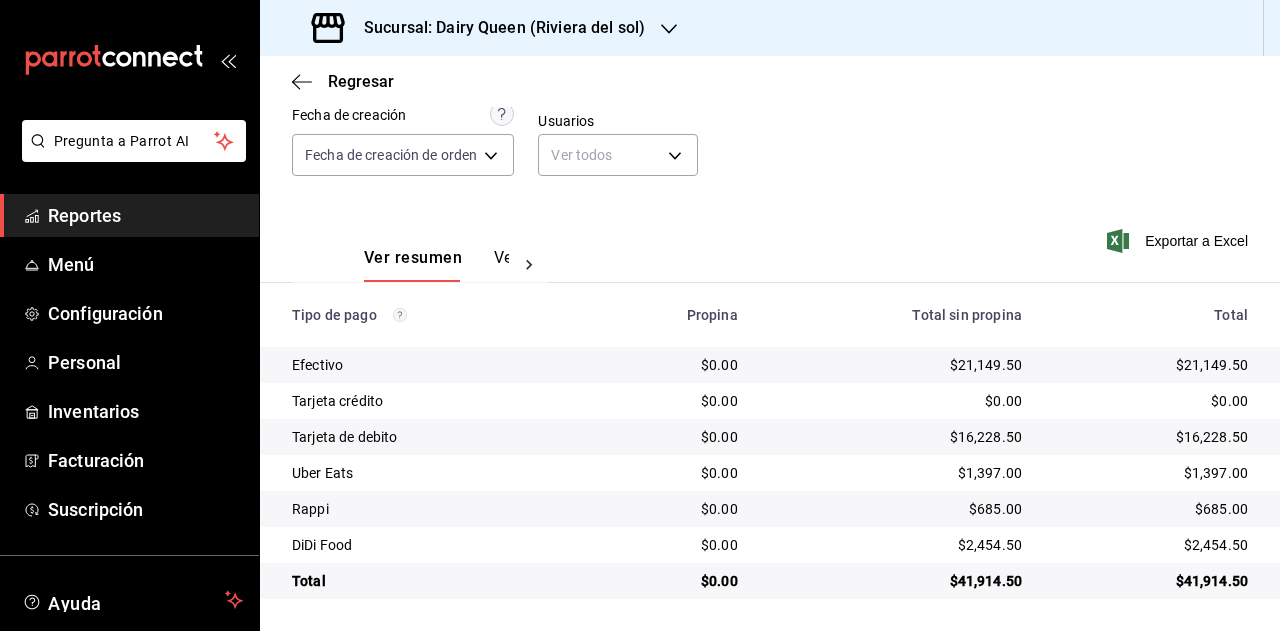 click on "Sucursal: Dairy Queen (Riviera del sol)" at bounding box center [496, 28] 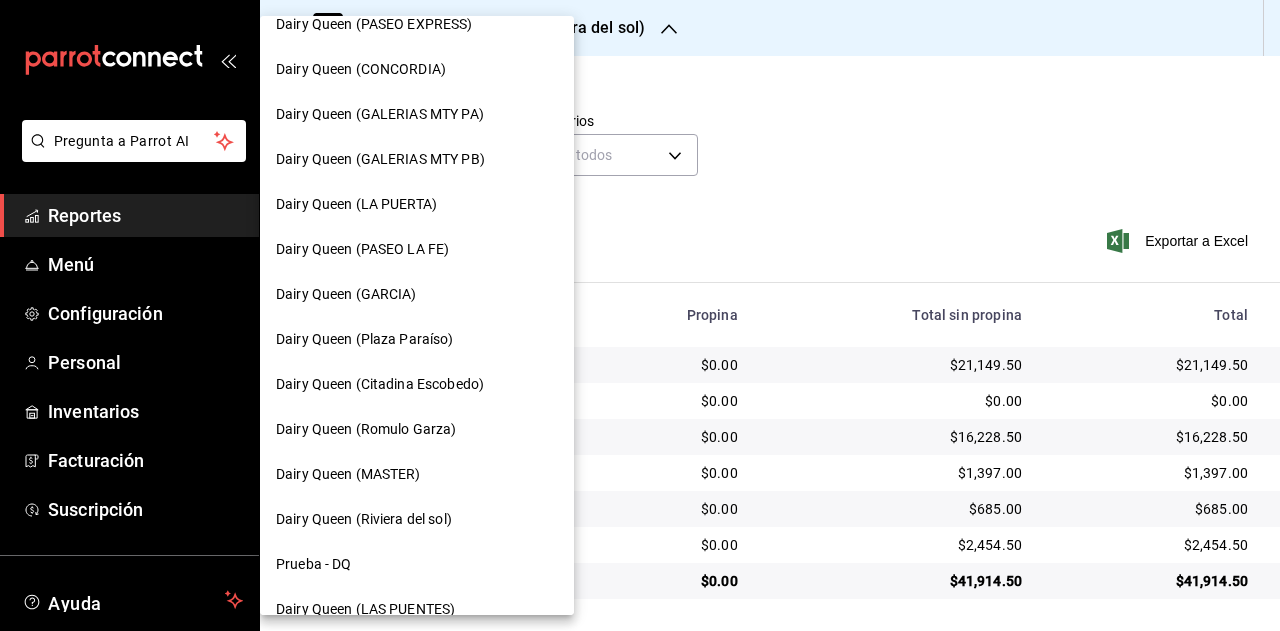 scroll, scrollTop: 800, scrollLeft: 0, axis: vertical 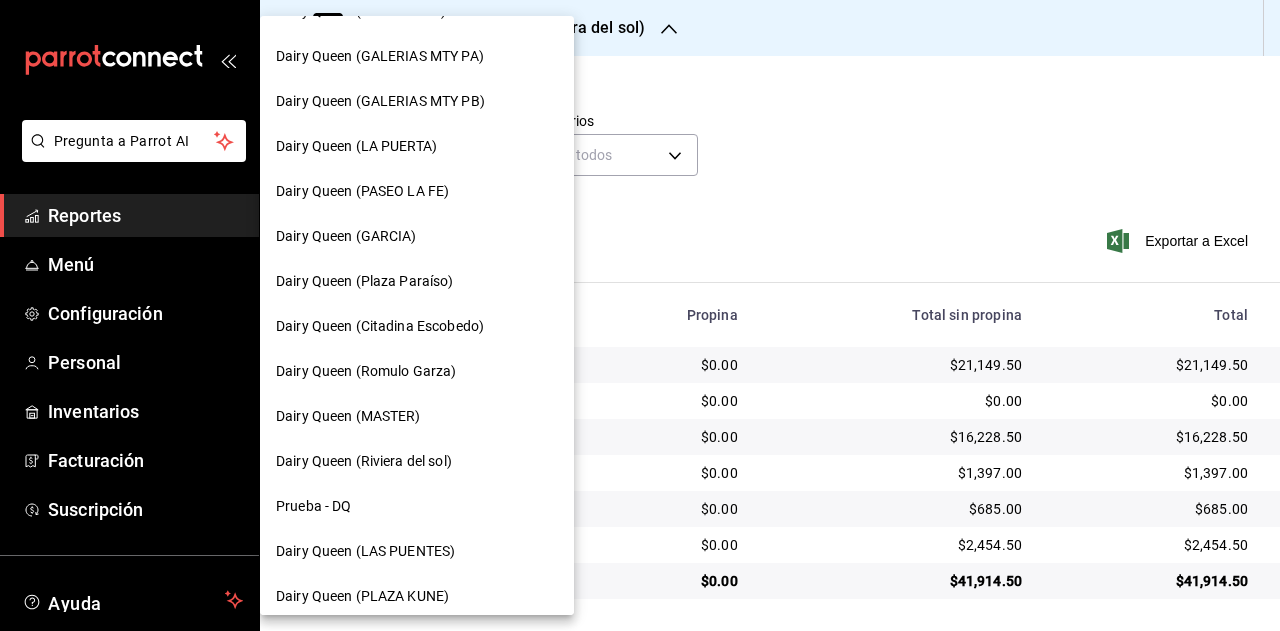 click on "Dairy Queen (LAS PUENTES)" at bounding box center (365, 551) 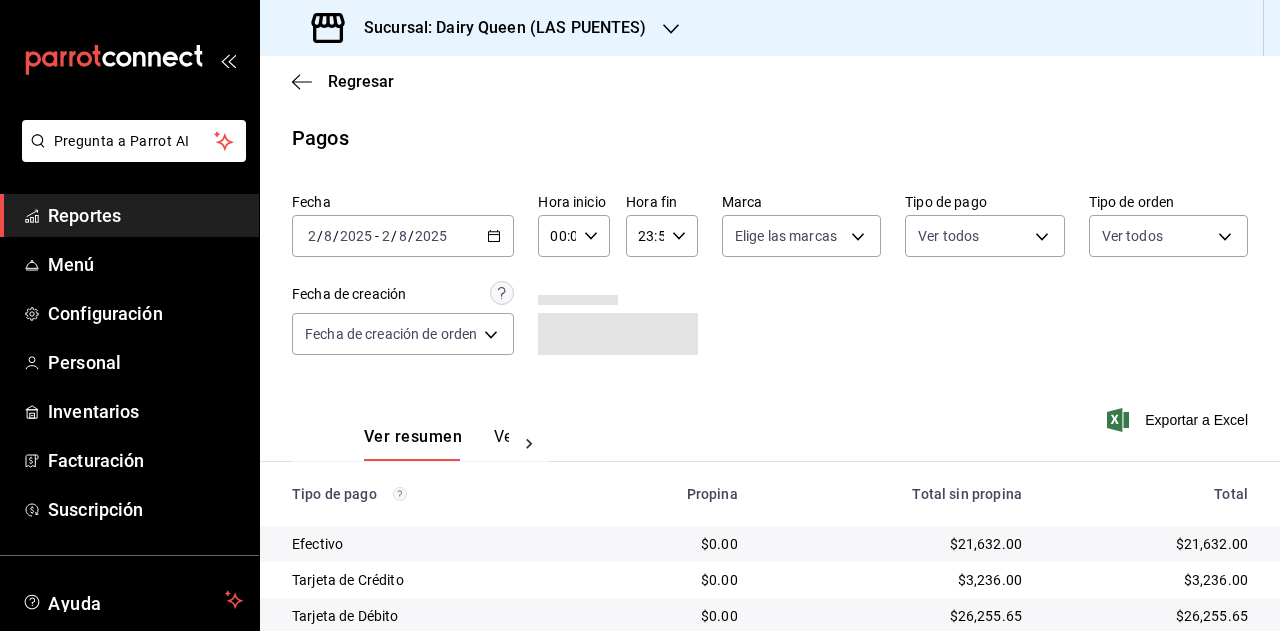 scroll, scrollTop: 179, scrollLeft: 0, axis: vertical 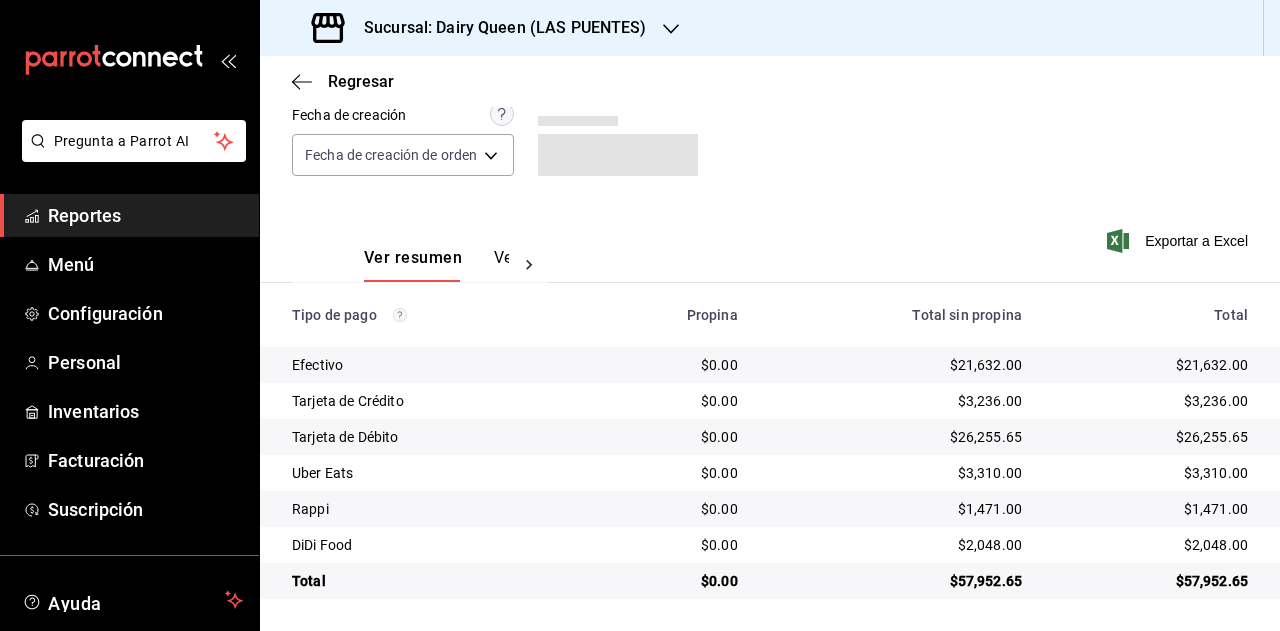 click on "$57,952.65" at bounding box center (1151, 581) 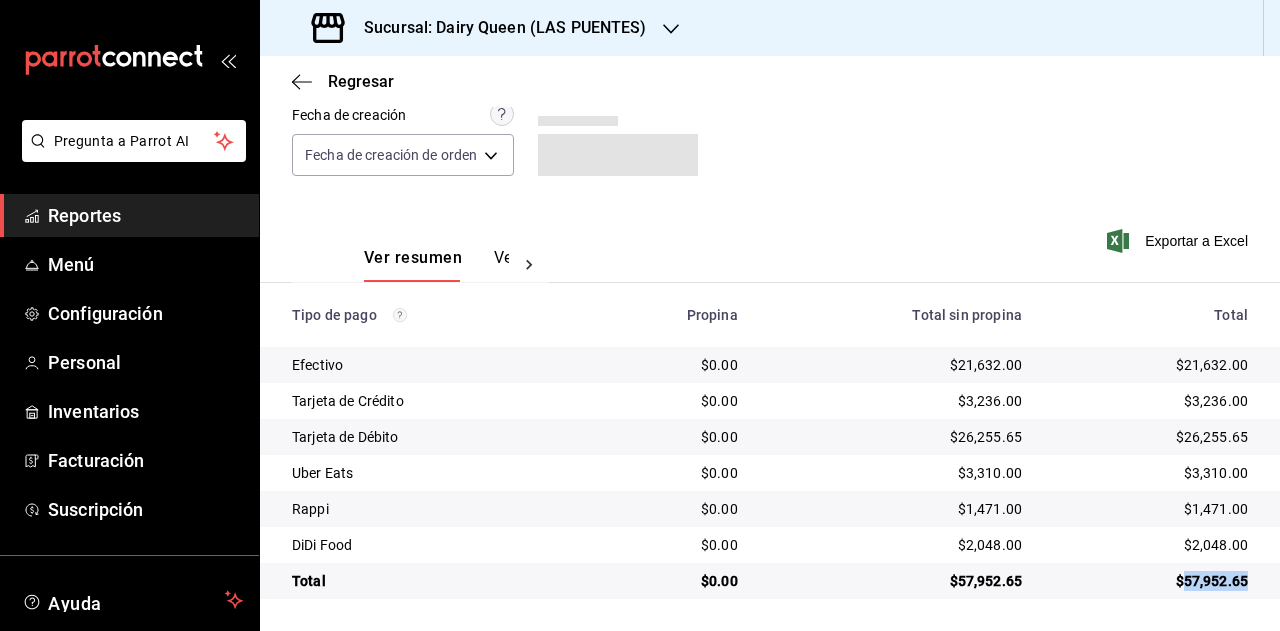 click on "$57,952.65" at bounding box center (1151, 581) 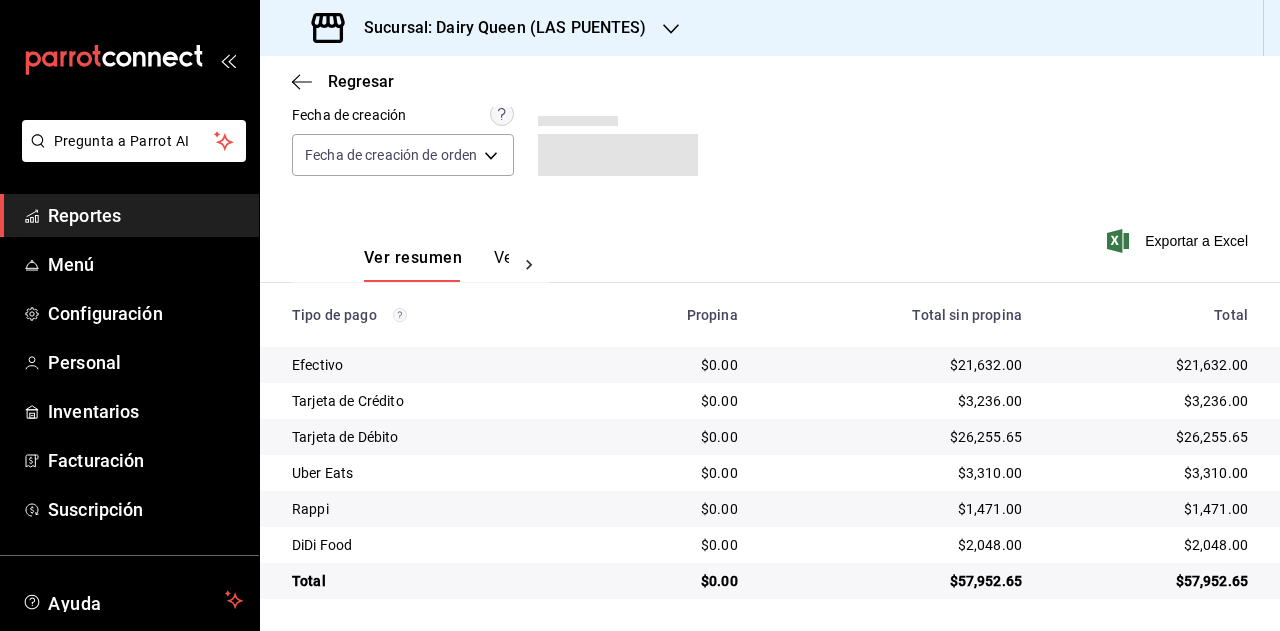 click on "$3,310.00" at bounding box center (1151, 473) 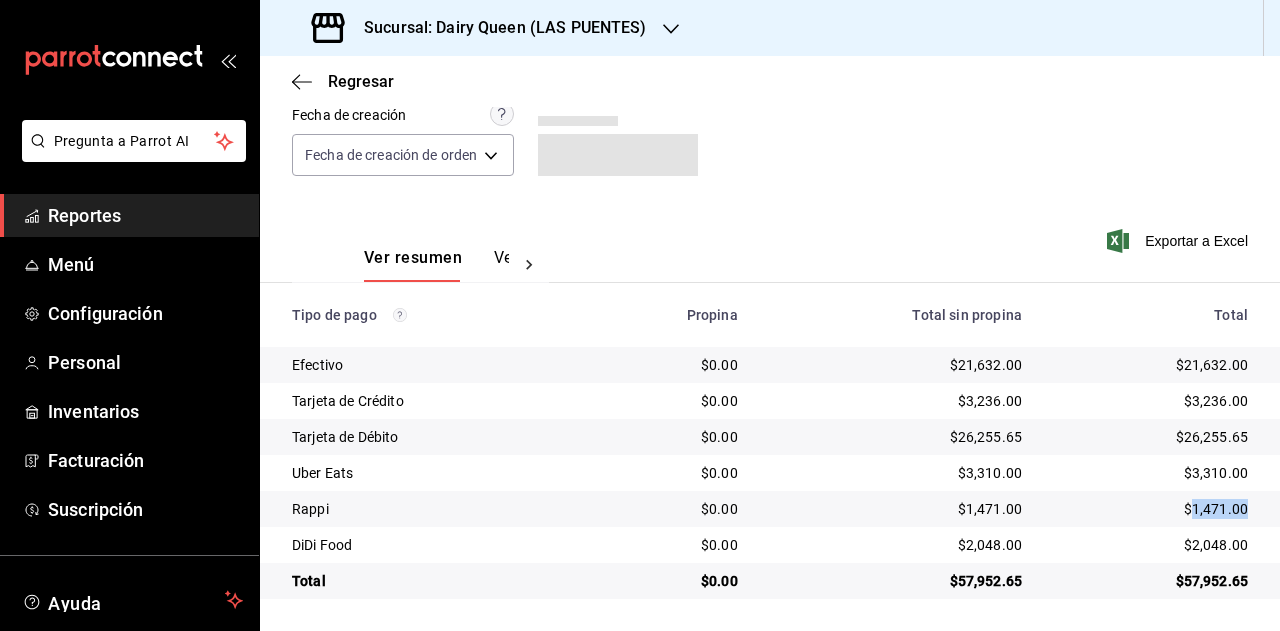 click on "$1,471.00" at bounding box center [1151, 509] 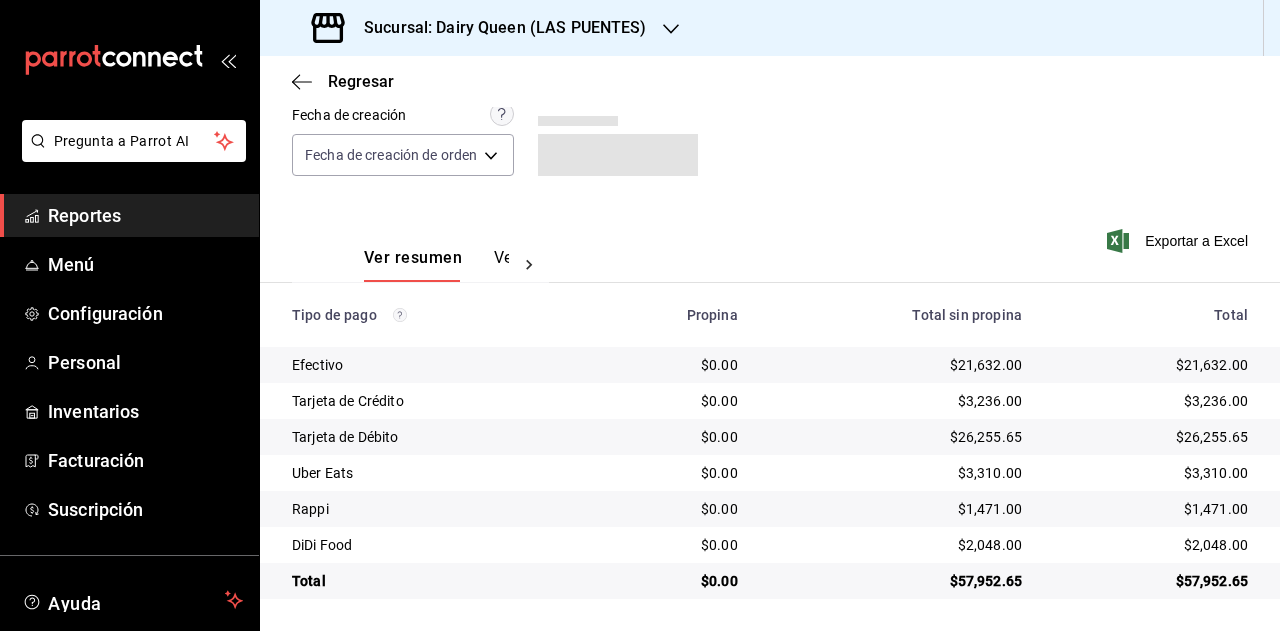 click on "$2,048.00" at bounding box center [1151, 545] 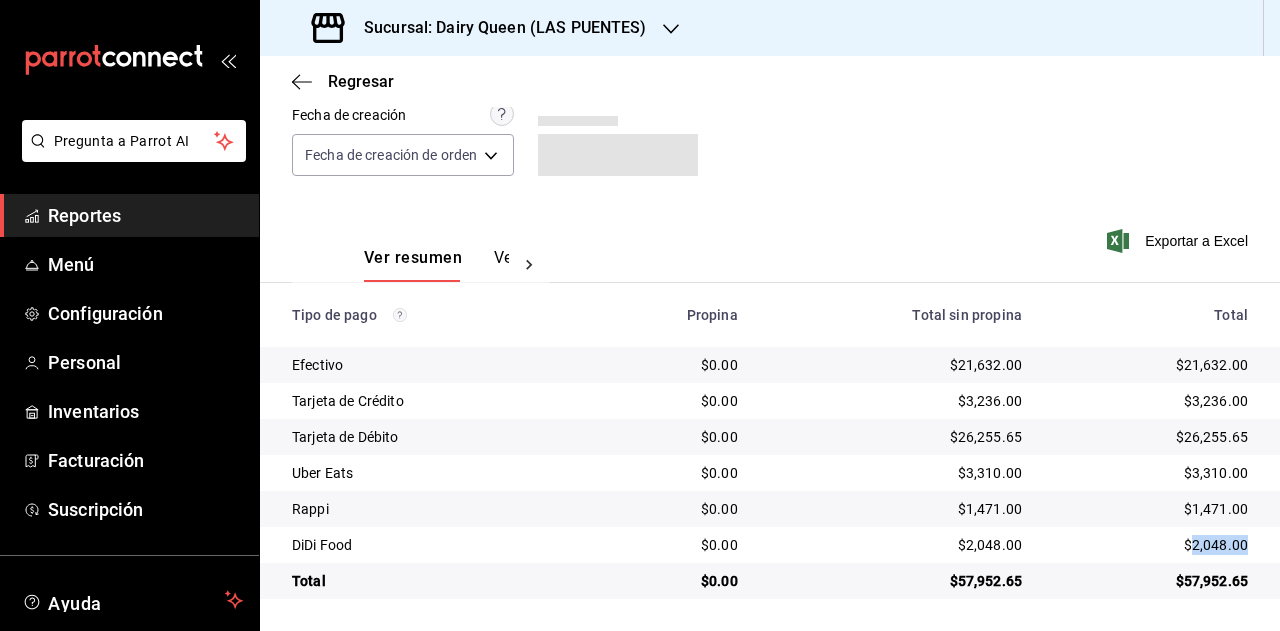 click on "$2,048.00" at bounding box center (1151, 545) 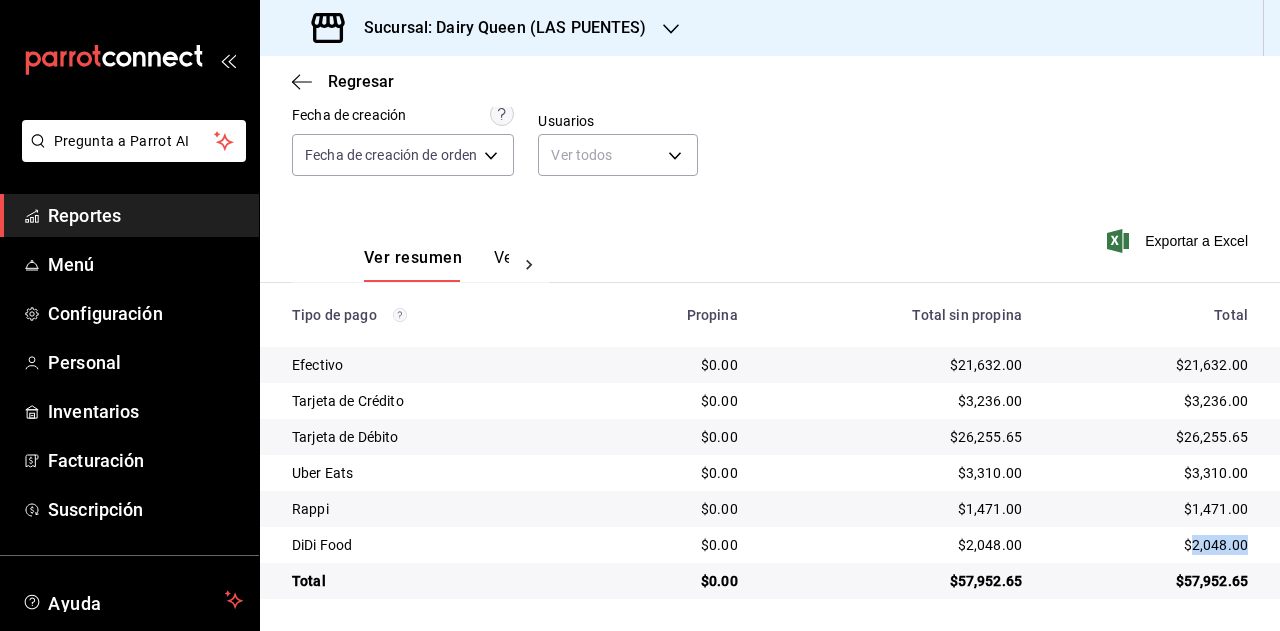 click on "Sucursal: Dairy Queen (LAS PUENTES)" at bounding box center [481, 28] 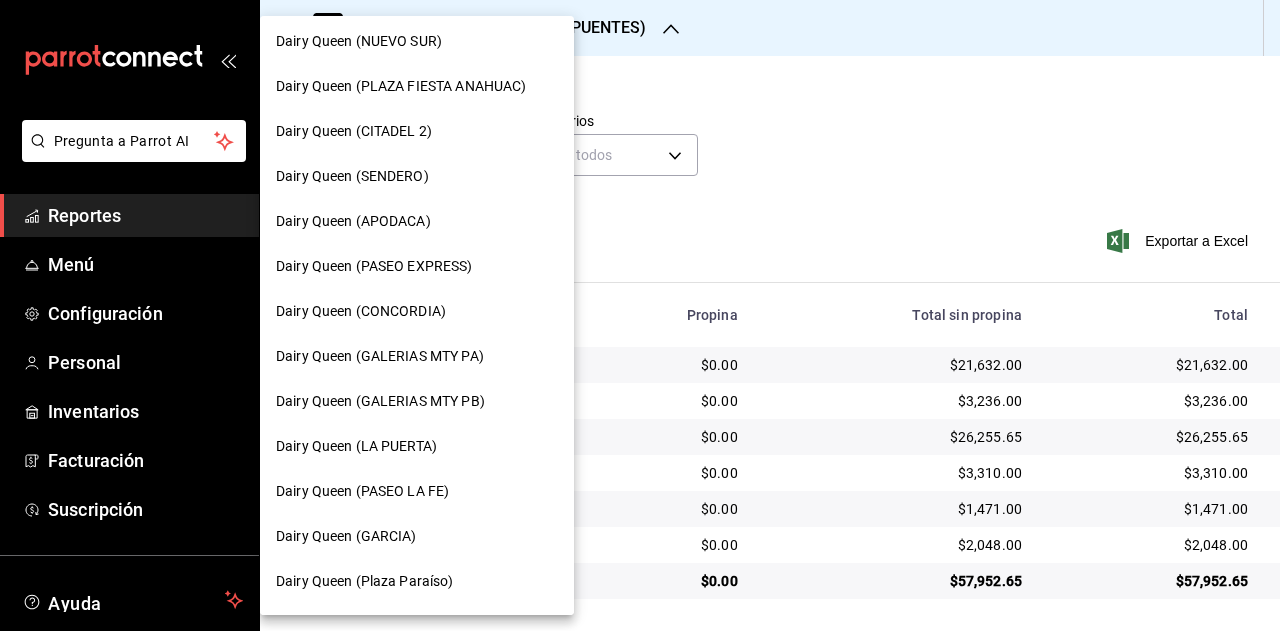 scroll, scrollTop: 902, scrollLeft: 0, axis: vertical 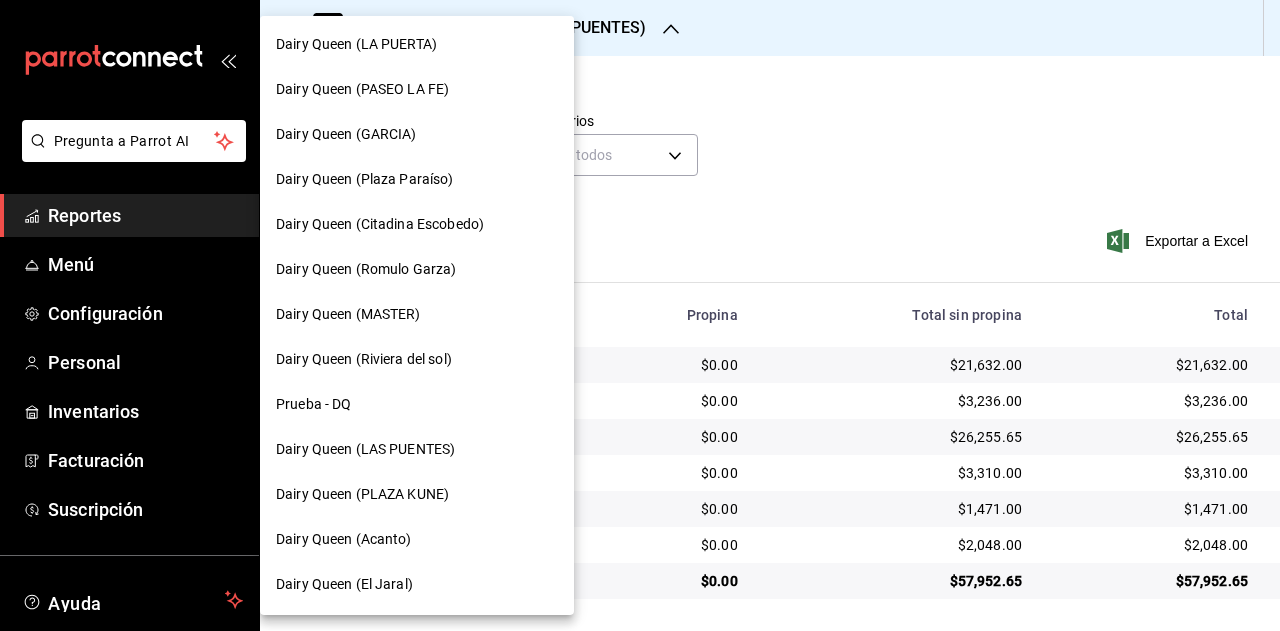 click on "Dairy Queen (PLAZA KUNE)" at bounding box center (417, 494) 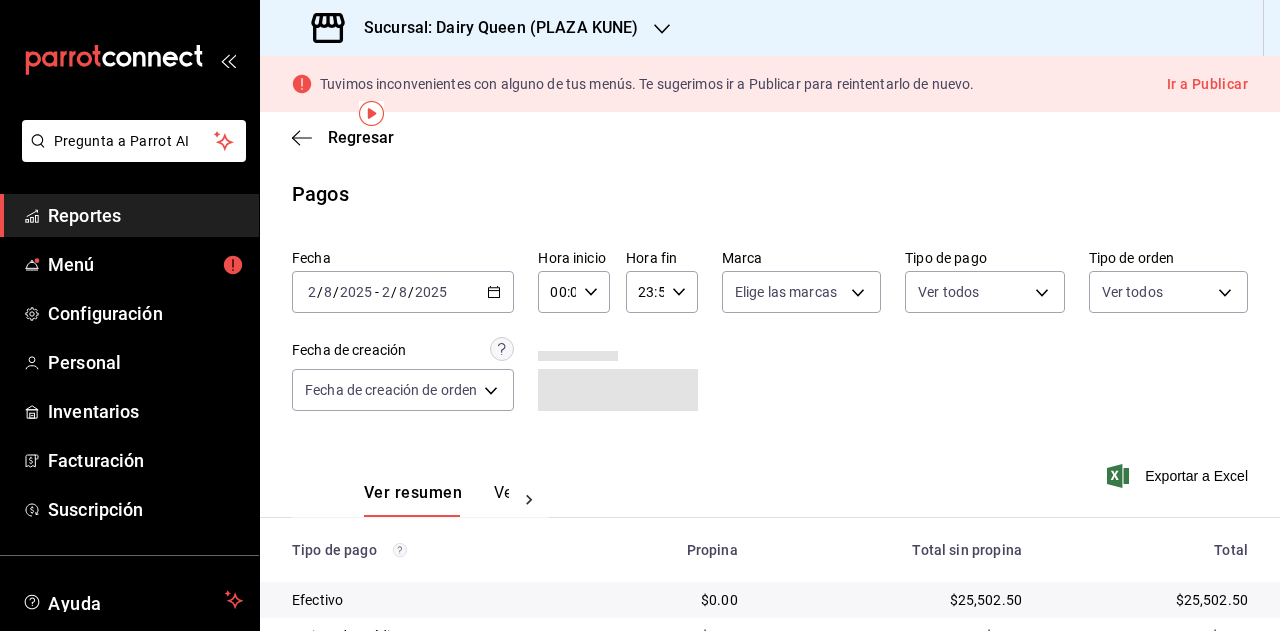 scroll, scrollTop: 235, scrollLeft: 0, axis: vertical 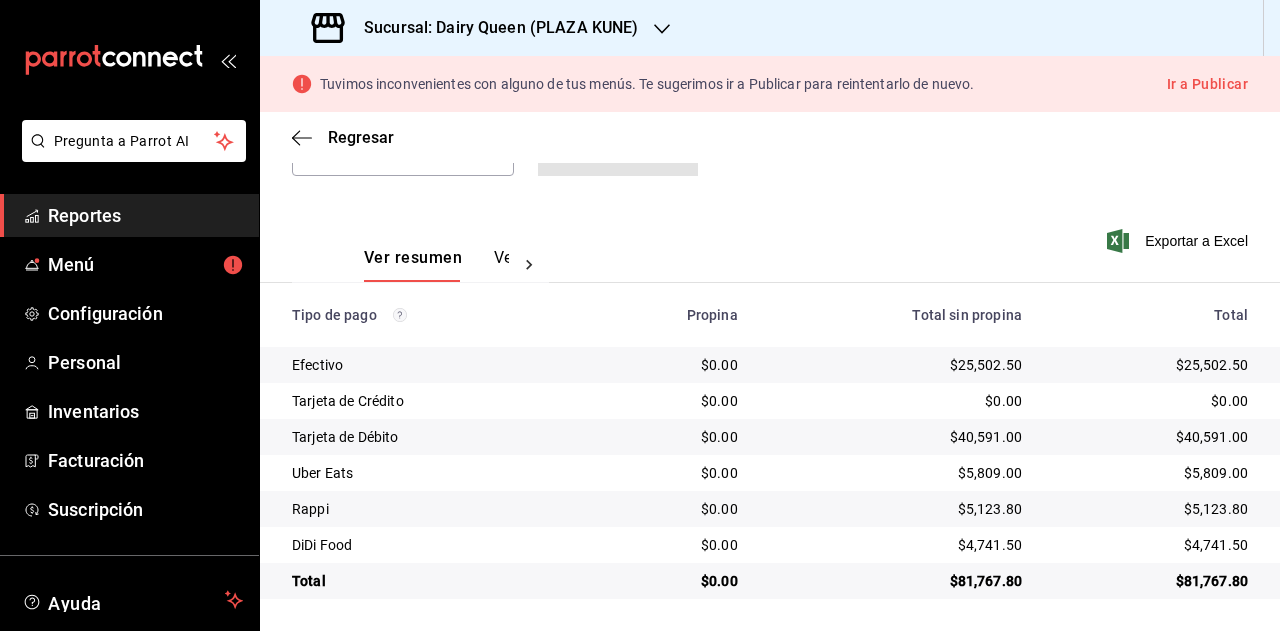 click on "$81,767.80" at bounding box center (1159, 581) 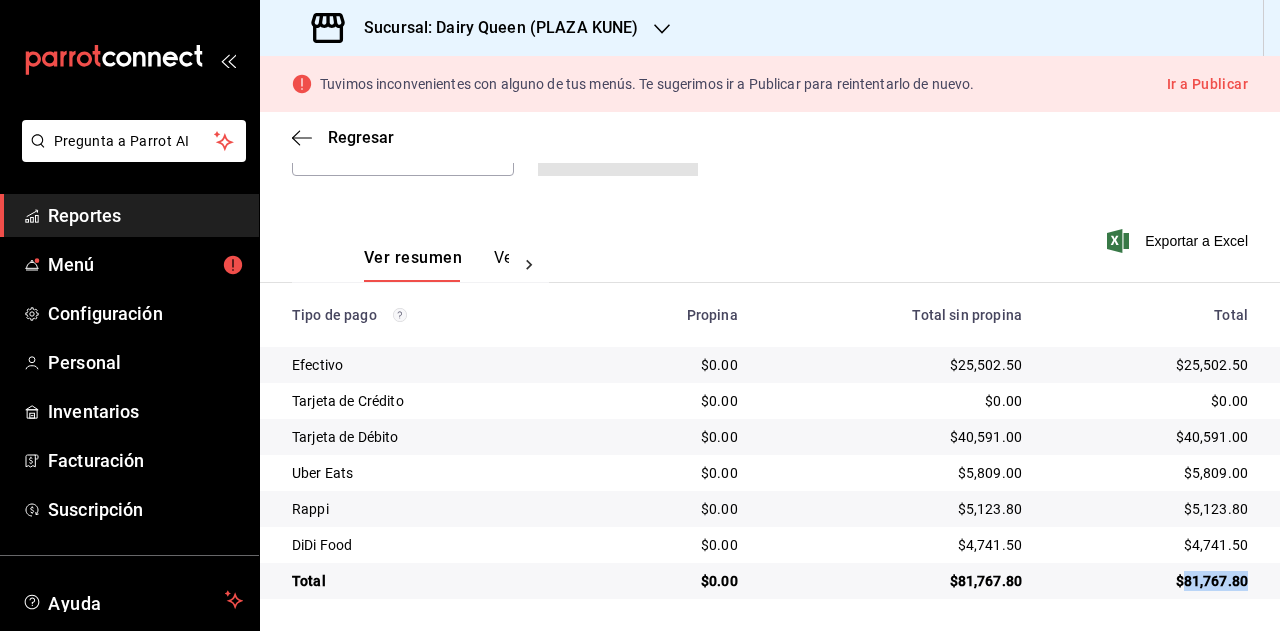 click on "$81,767.80" at bounding box center (1151, 581) 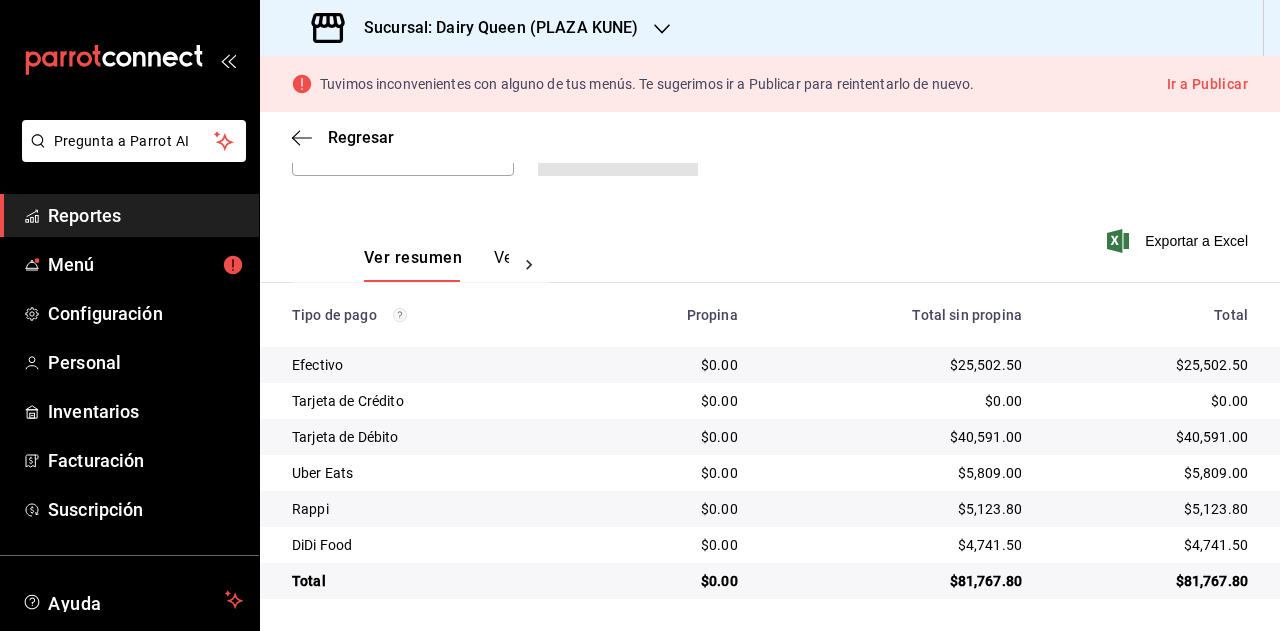 click on "$5,809.00" at bounding box center (1151, 473) 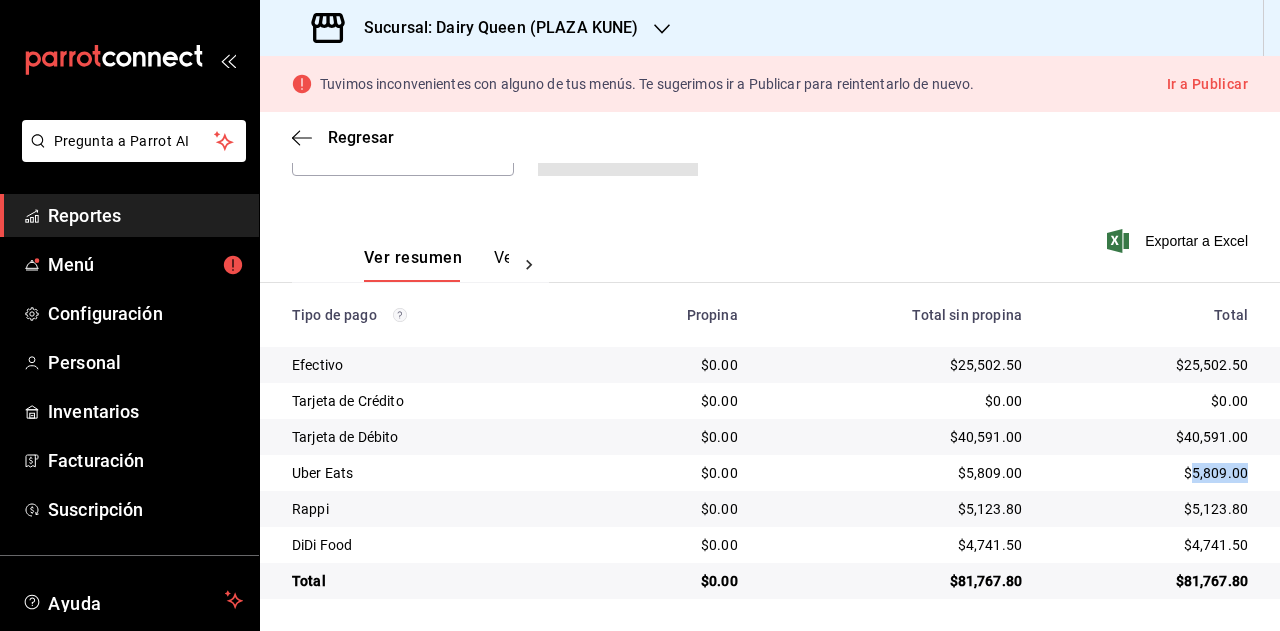 click on "$5,809.00" at bounding box center (1151, 473) 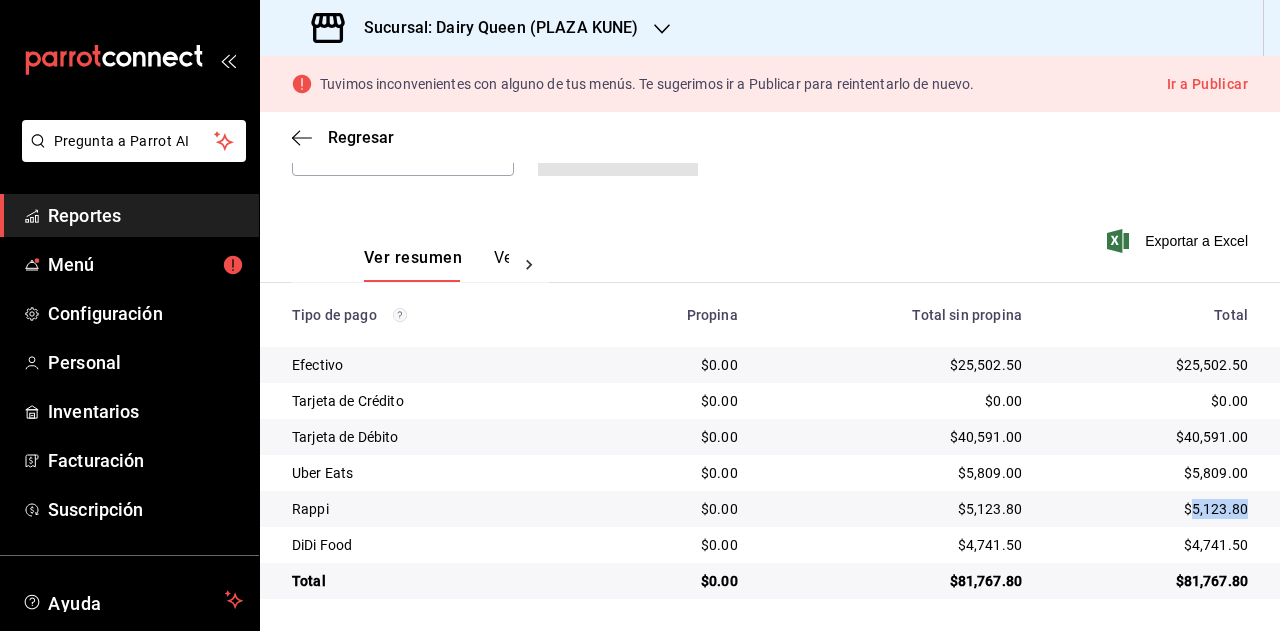 click on "$5,123.80" at bounding box center [1151, 509] 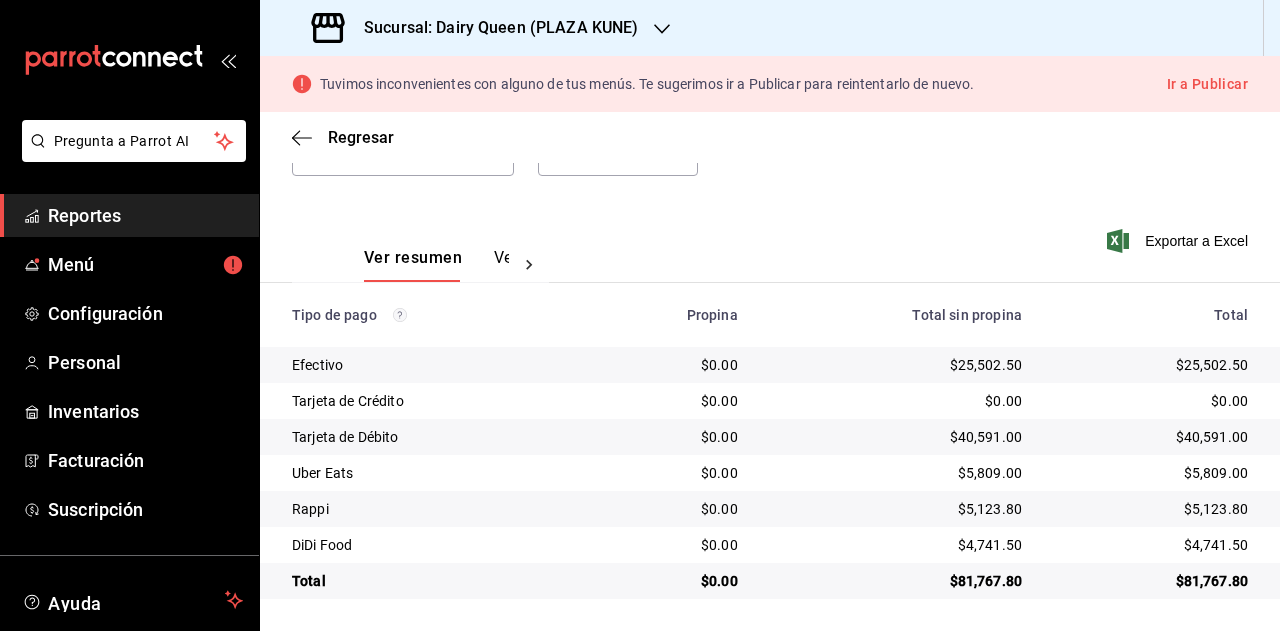 click on "$4,741.50" at bounding box center [1151, 545] 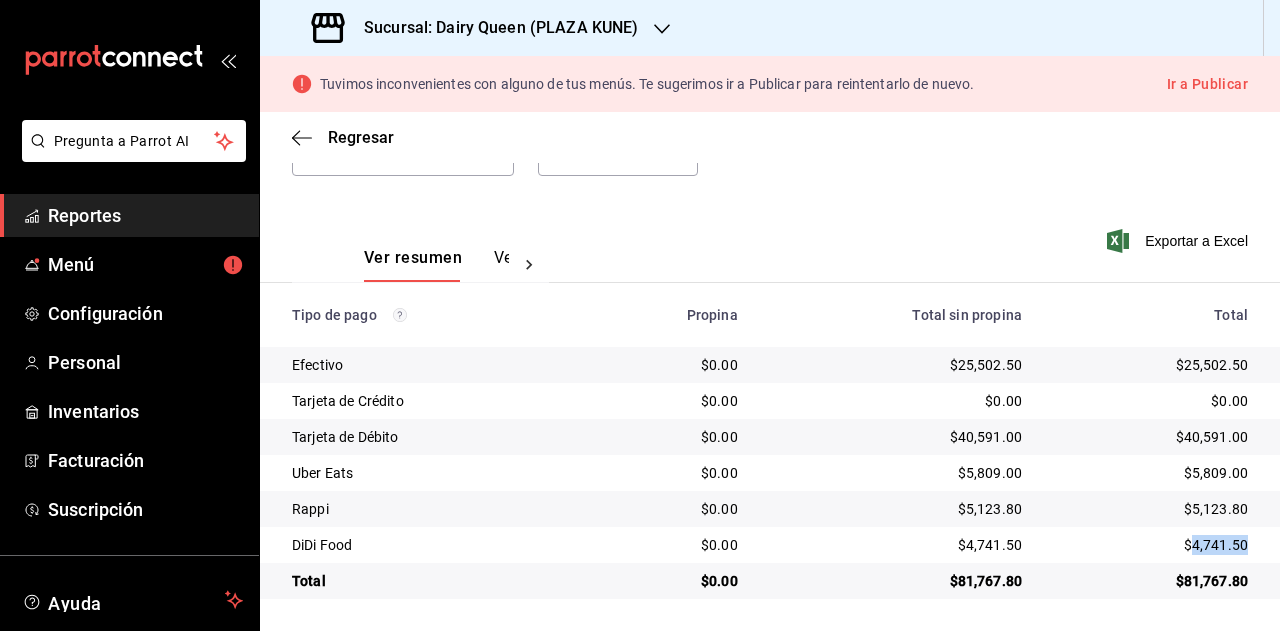 click on "$4,741.50" at bounding box center [1151, 545] 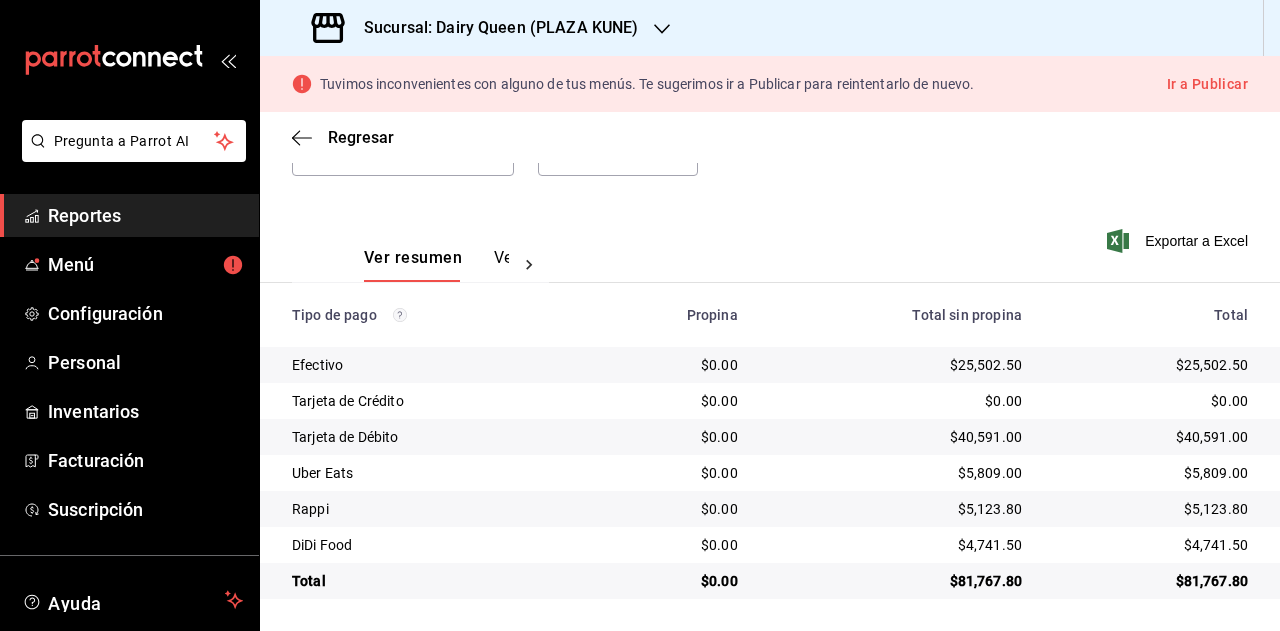 click on "Sucursal: Dairy Queen (PLAZA KUNE)" at bounding box center (477, 28) 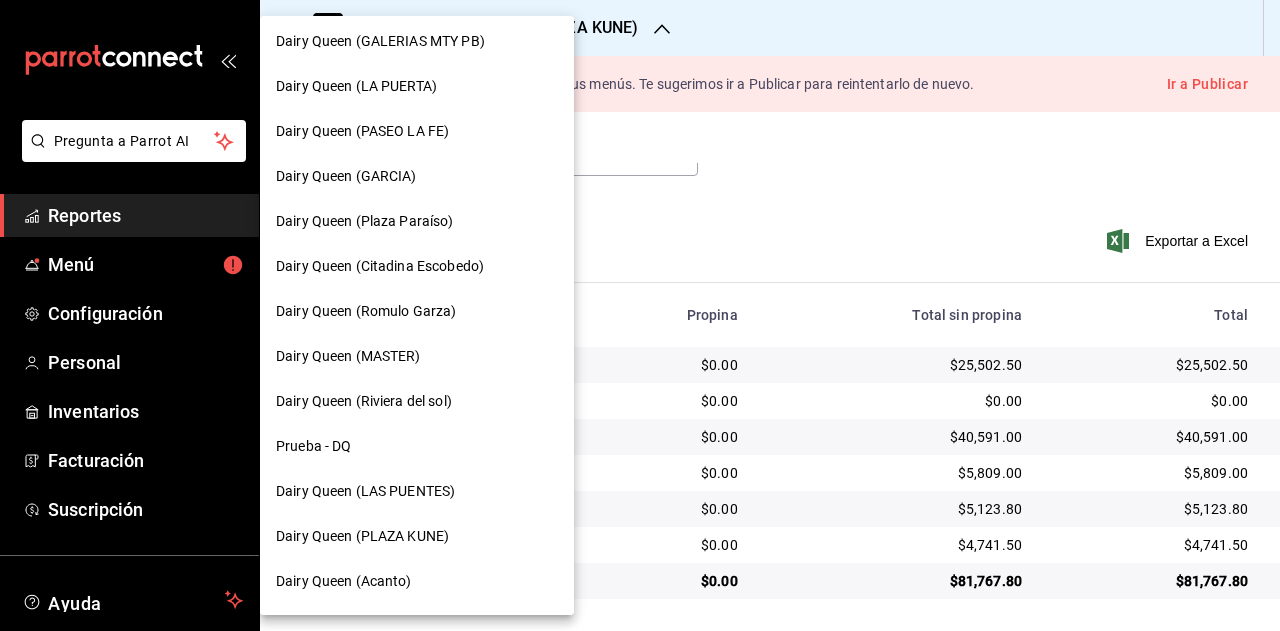 scroll, scrollTop: 902, scrollLeft: 0, axis: vertical 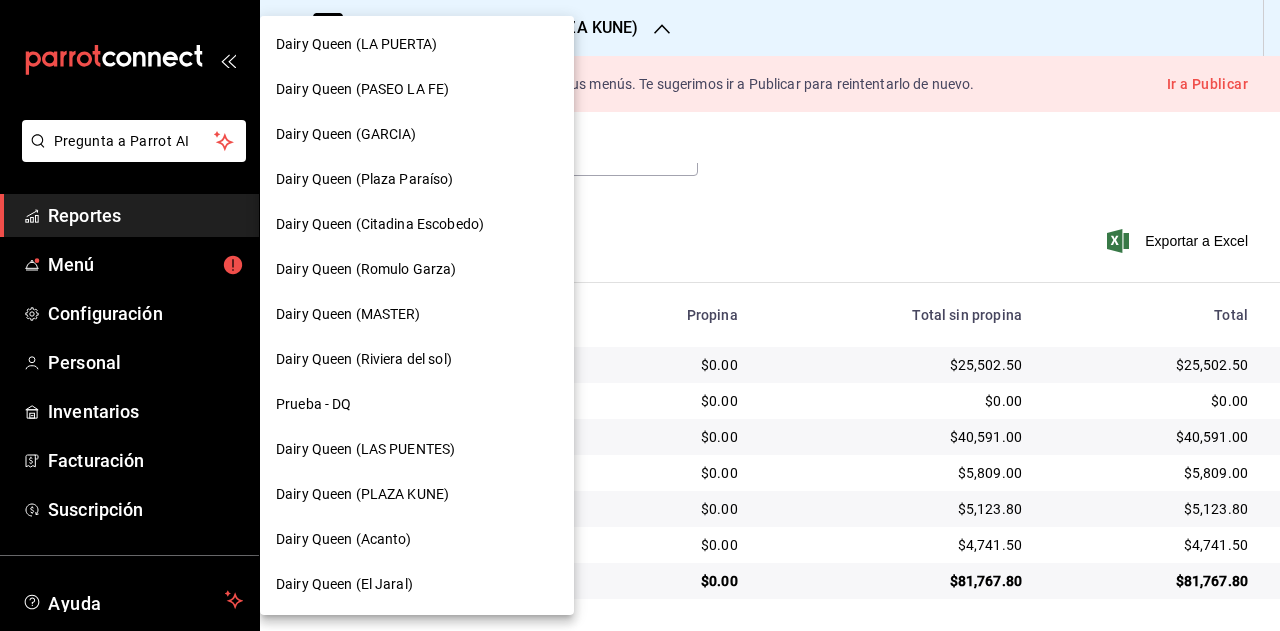 click on "Dairy Queen (Acanto)" at bounding box center (417, 539) 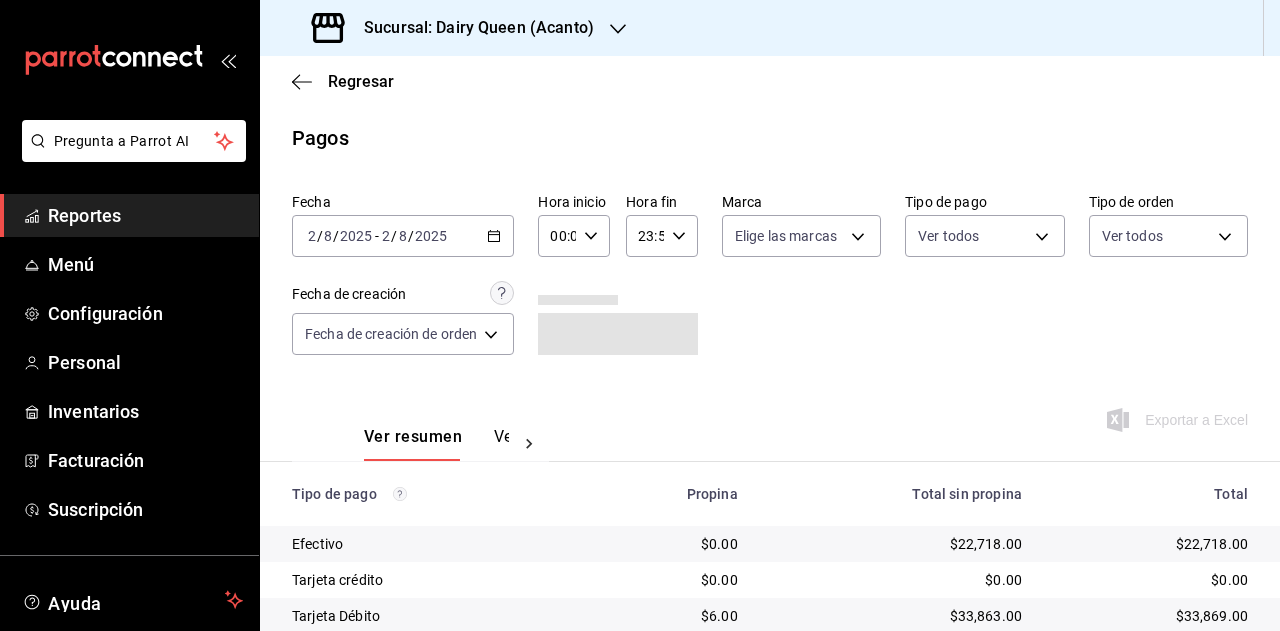 scroll, scrollTop: 179, scrollLeft: 0, axis: vertical 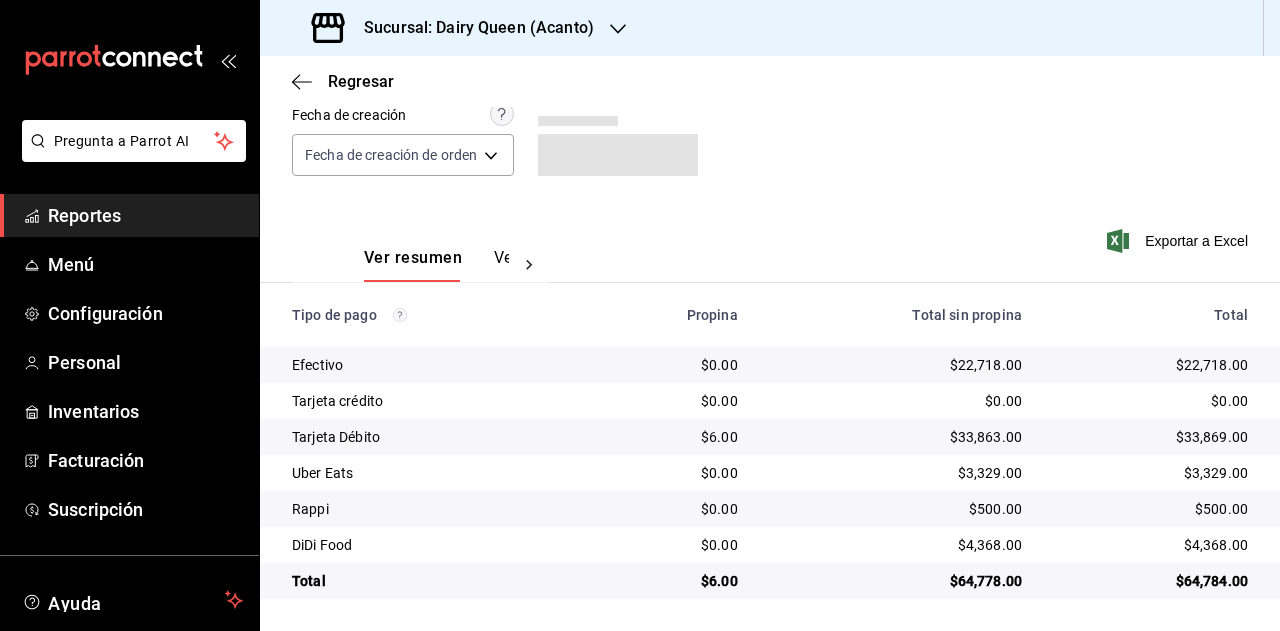 click on "$6.00" at bounding box center (670, 581) 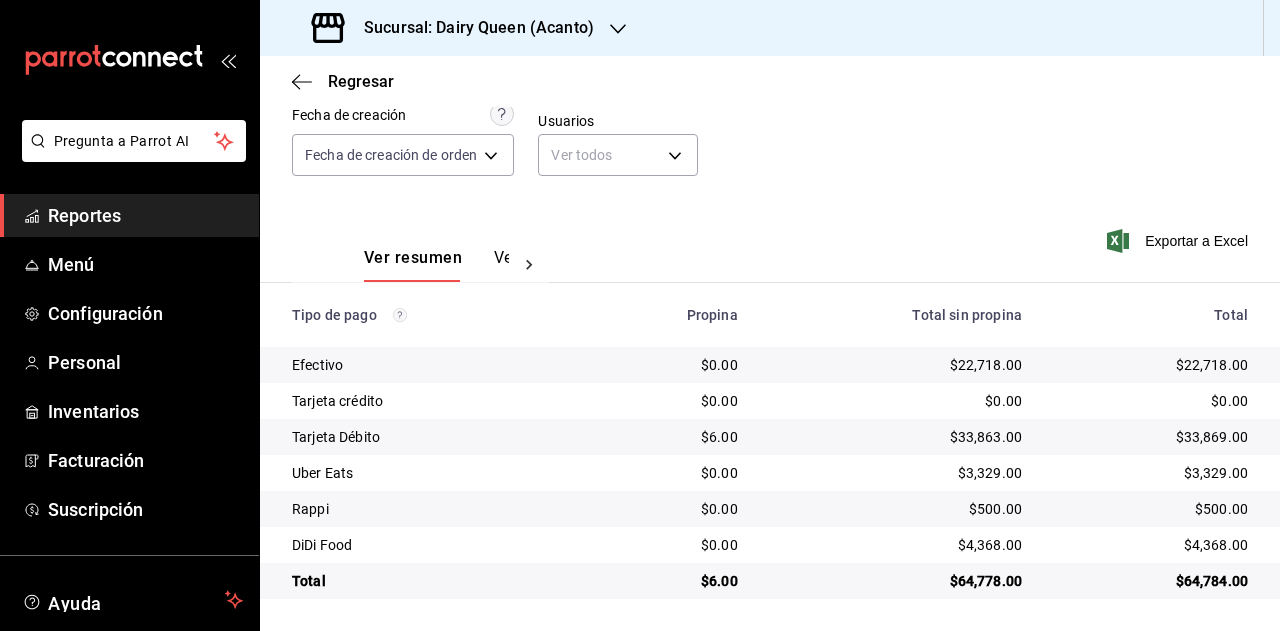 click on "$64,784.00" at bounding box center (1151, 581) 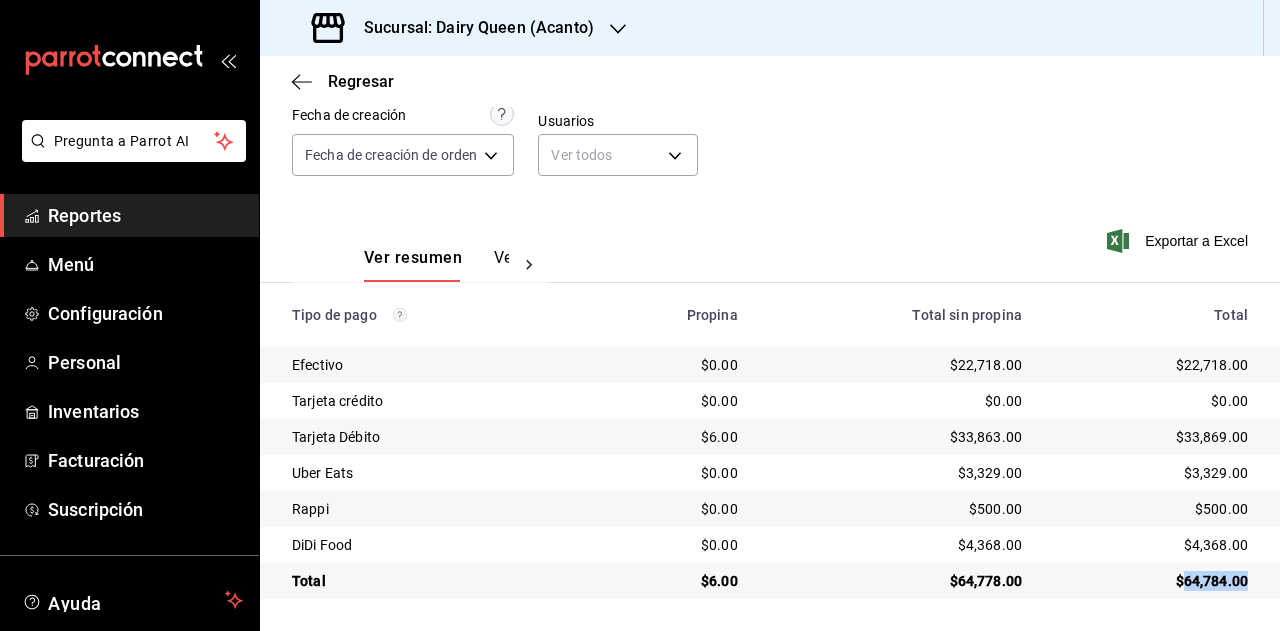 click on "$64,784.00" at bounding box center [1151, 581] 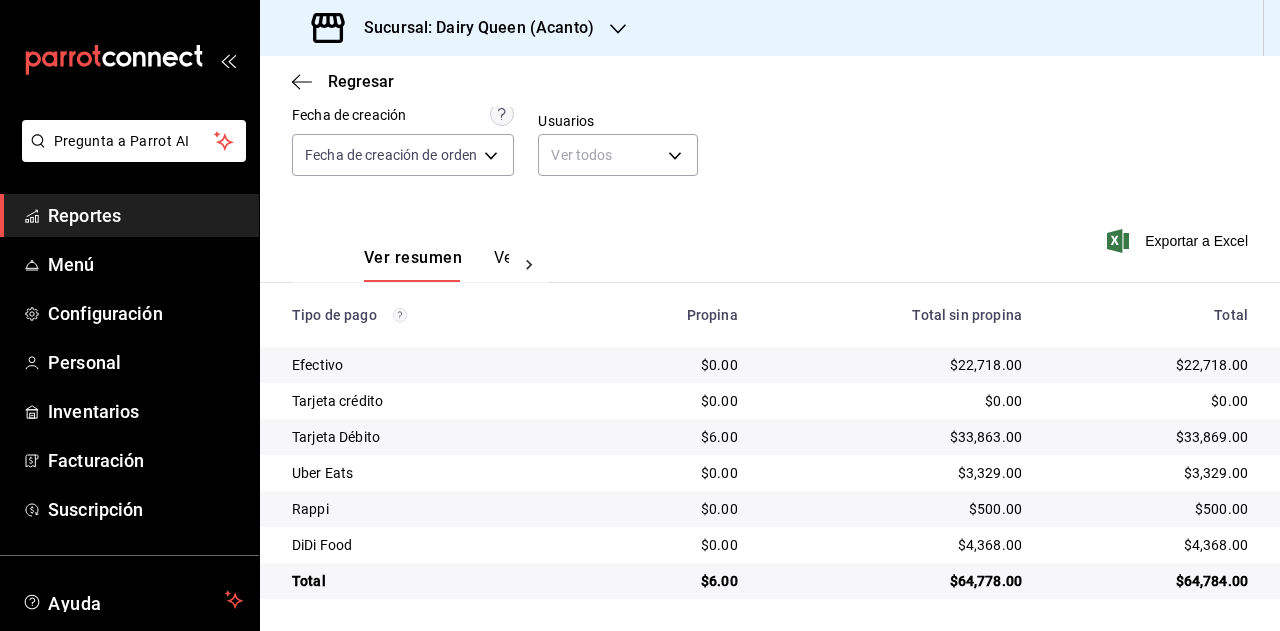 click on "$3,329.00" at bounding box center (1151, 473) 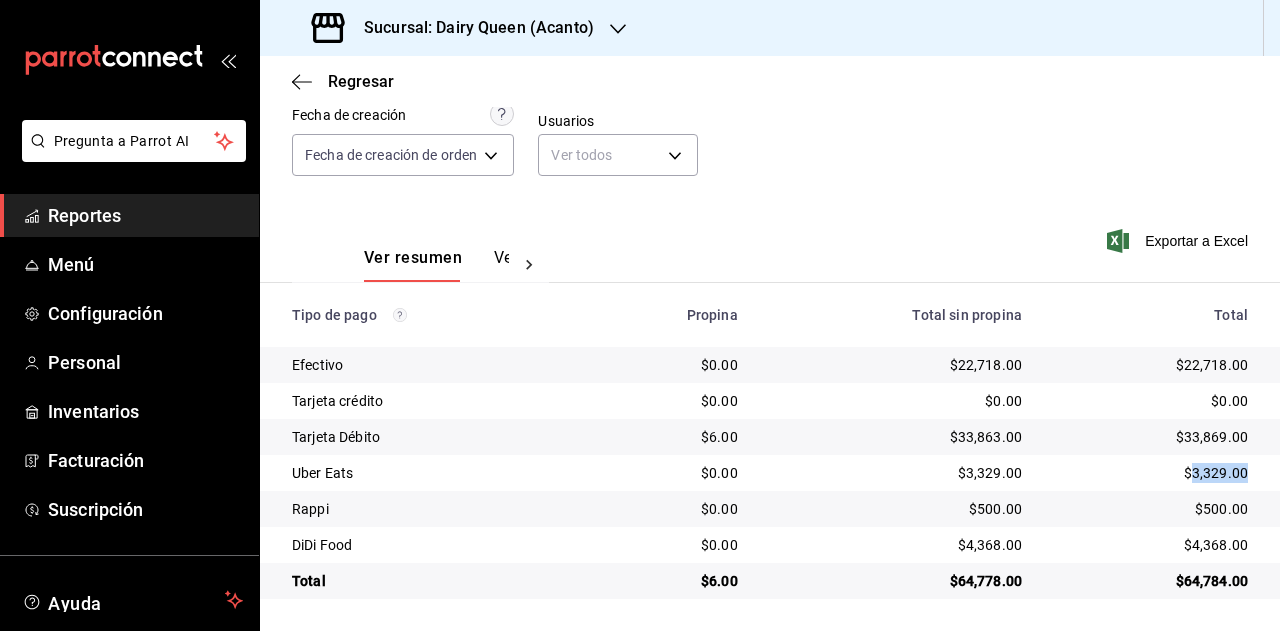 click on "$3,329.00" at bounding box center (1151, 473) 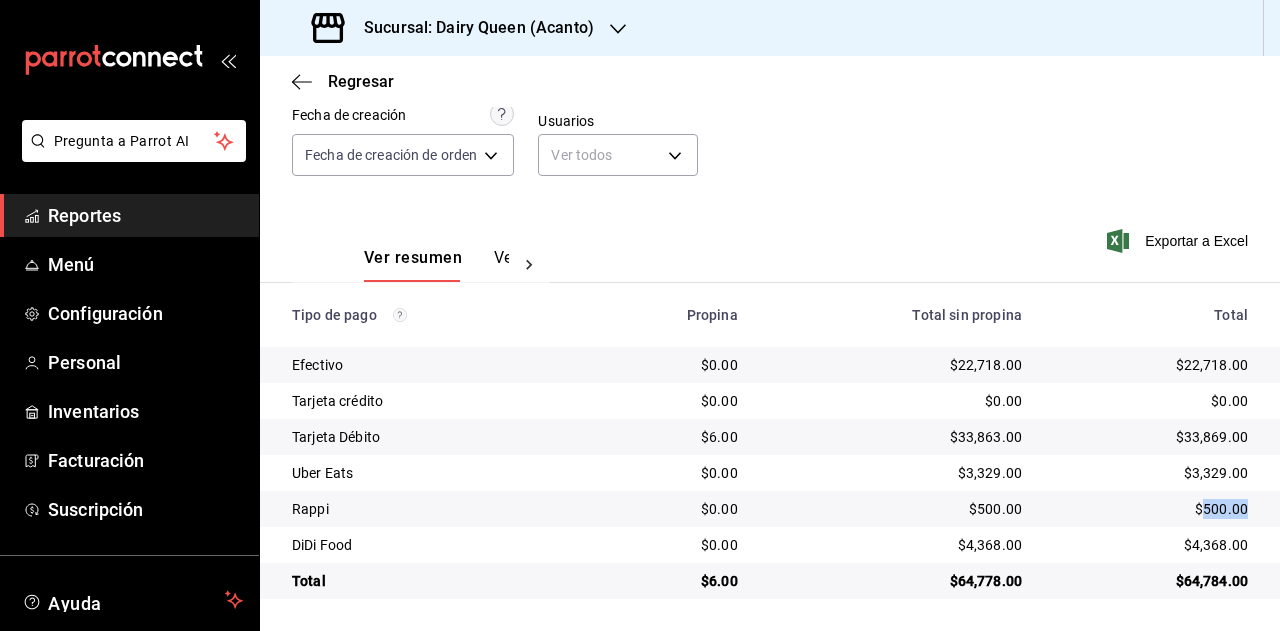 click on "$500.00" at bounding box center (1151, 509) 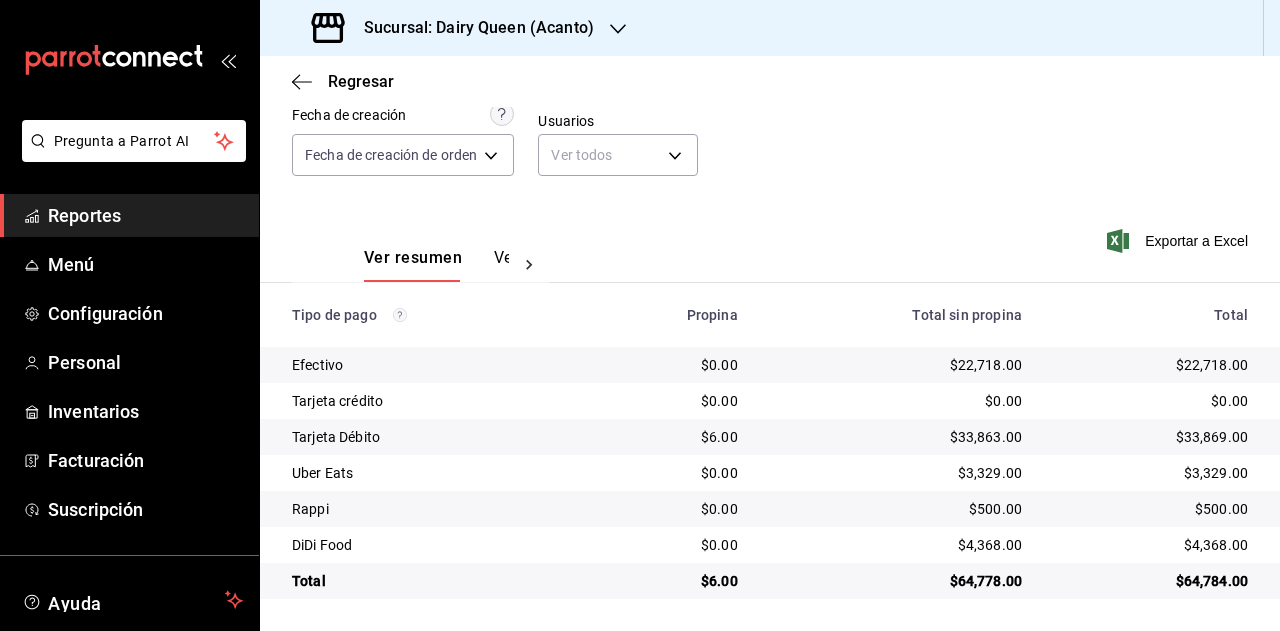 click on "$4,368.00" at bounding box center (1151, 545) 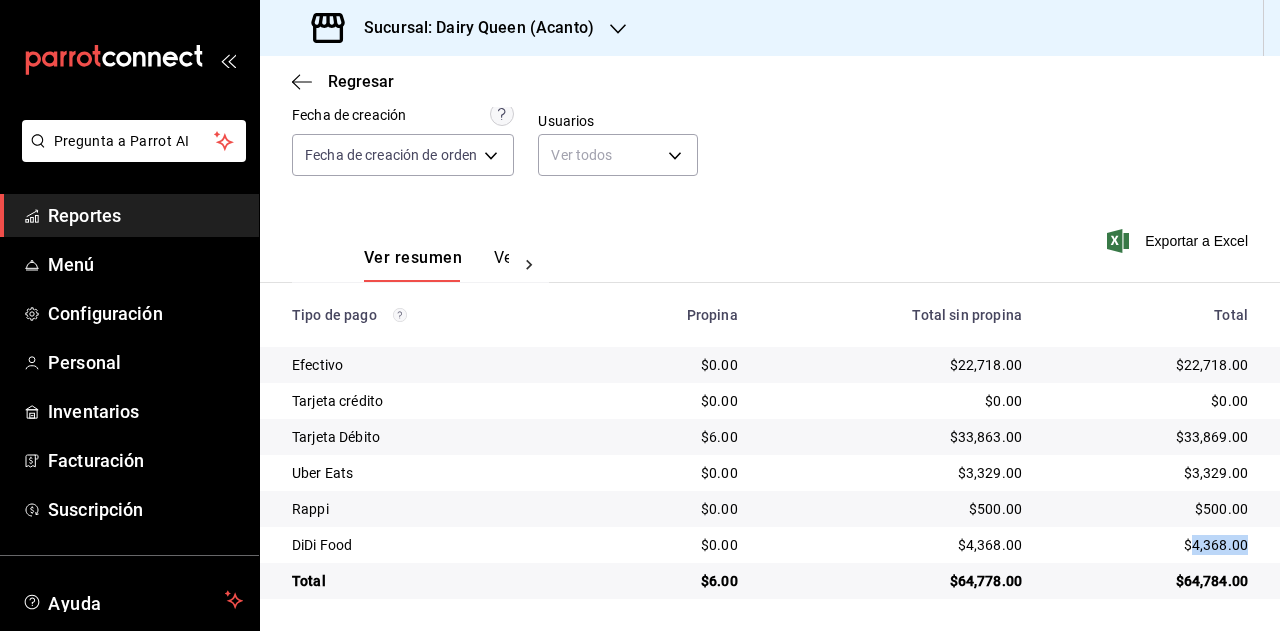 click on "$4,368.00" at bounding box center [1151, 545] 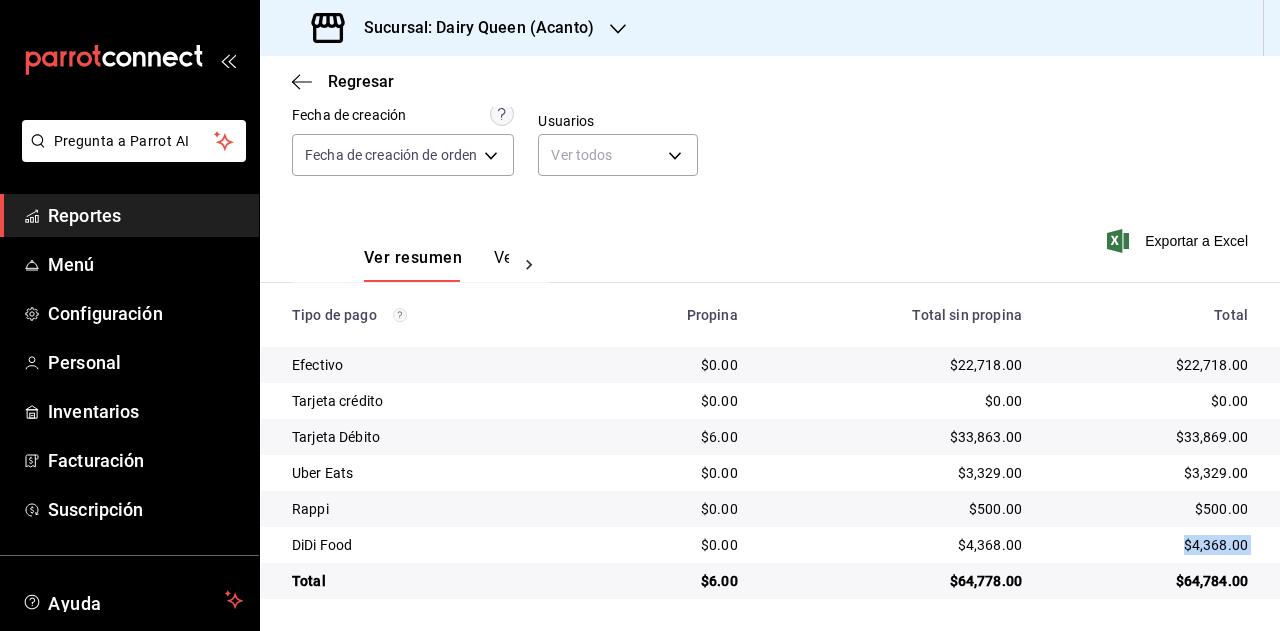 click on "$4,368.00" at bounding box center [1151, 545] 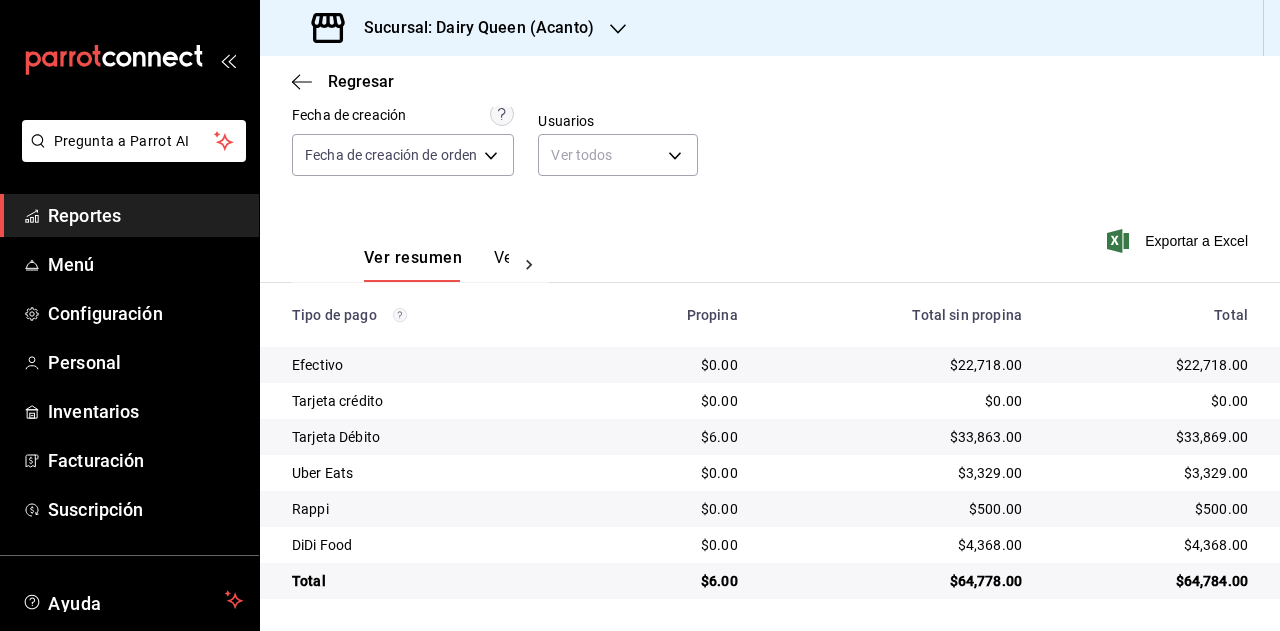 drag, startPoint x: 1210, startPoint y: 493, endPoint x: 1206, endPoint y: 530, distance: 37.215588 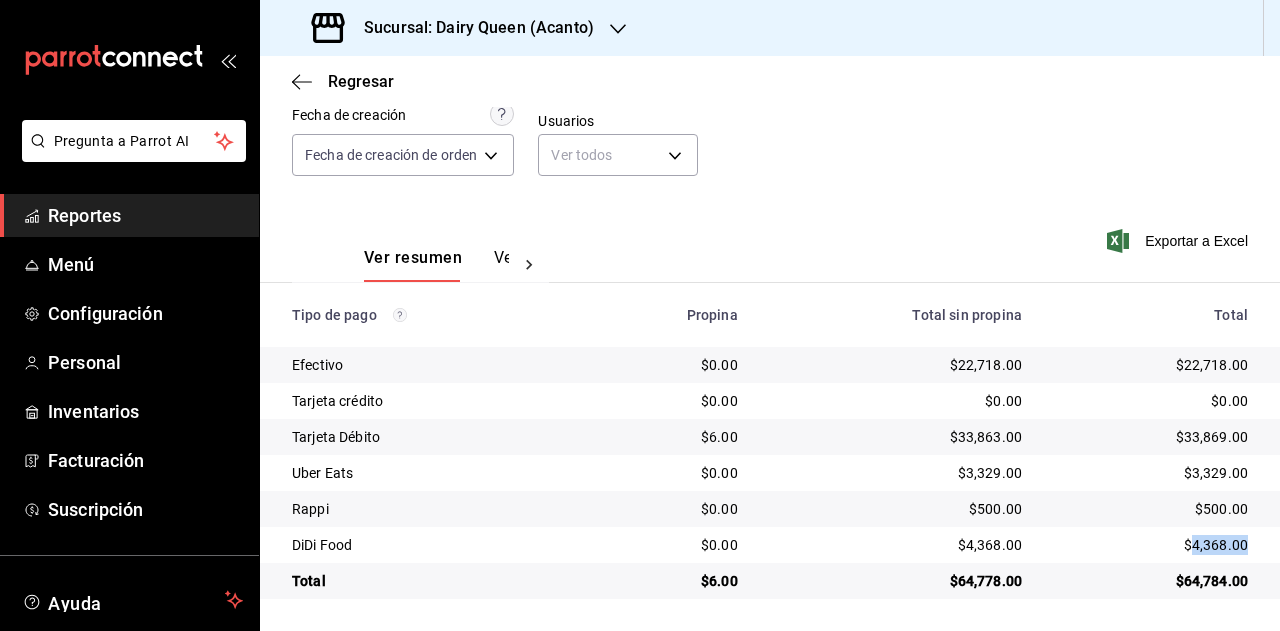 click on "$4,368.00" at bounding box center [1151, 545] 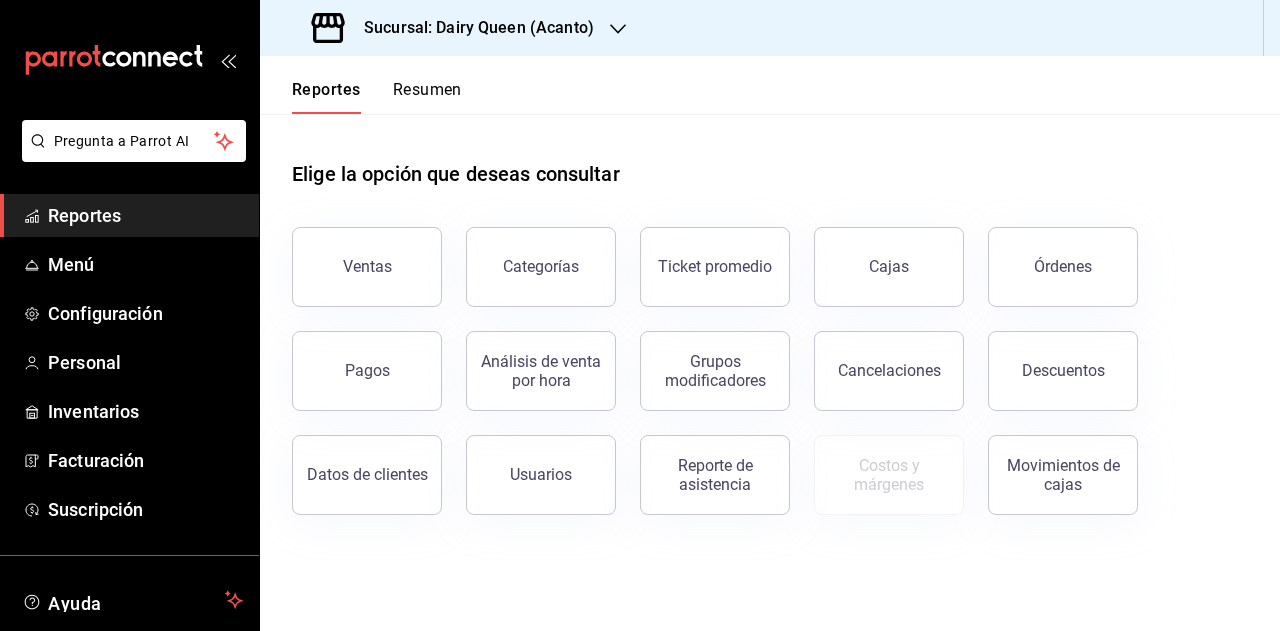 click on "Resumen" at bounding box center [427, 97] 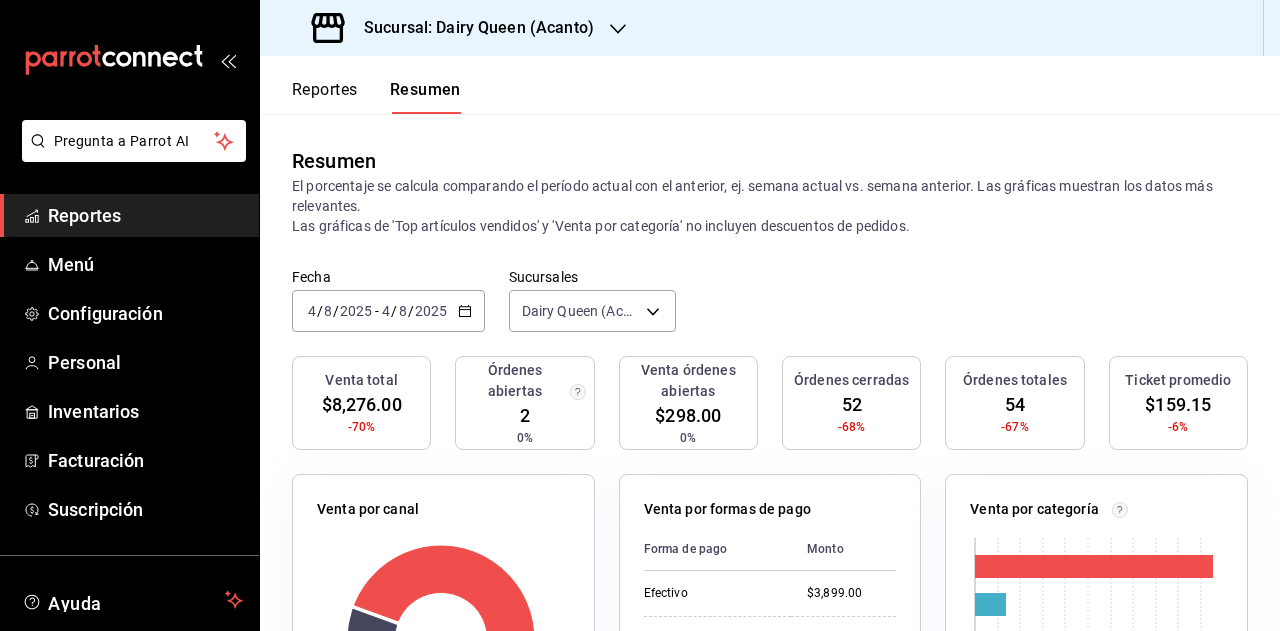 click on "2025-08-04 4 / 8 / 2025 - 2025-08-04 4 / 8 / 2025" at bounding box center (388, 311) 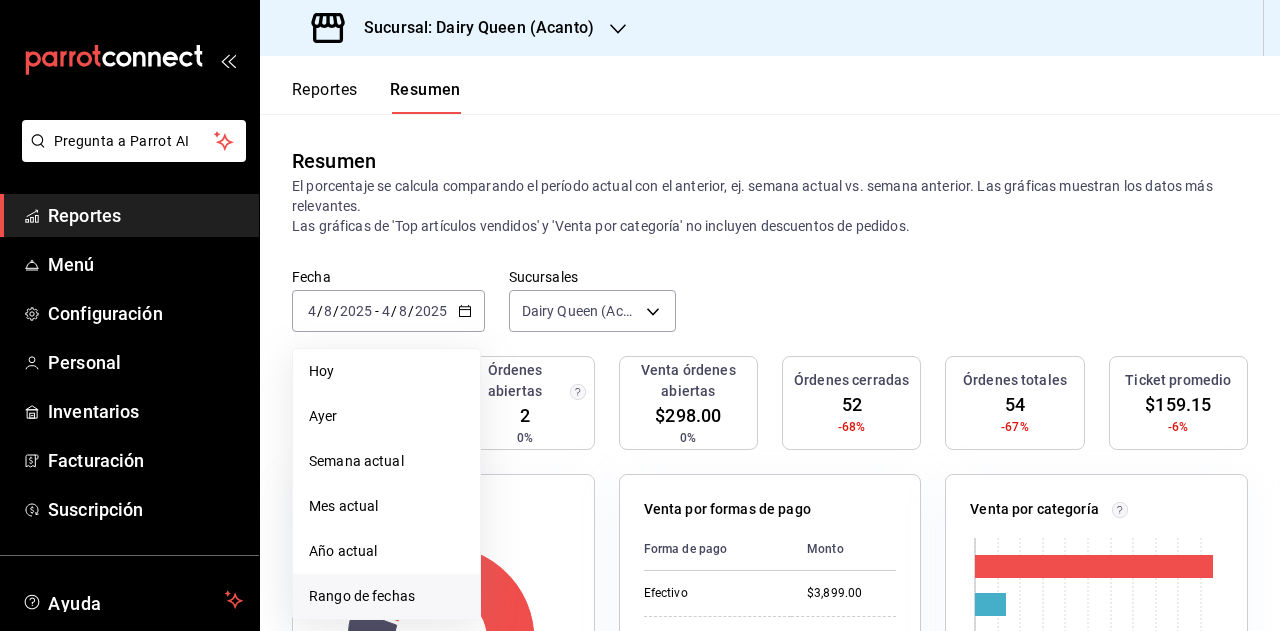 click on "Rango de fechas" at bounding box center (386, 596) 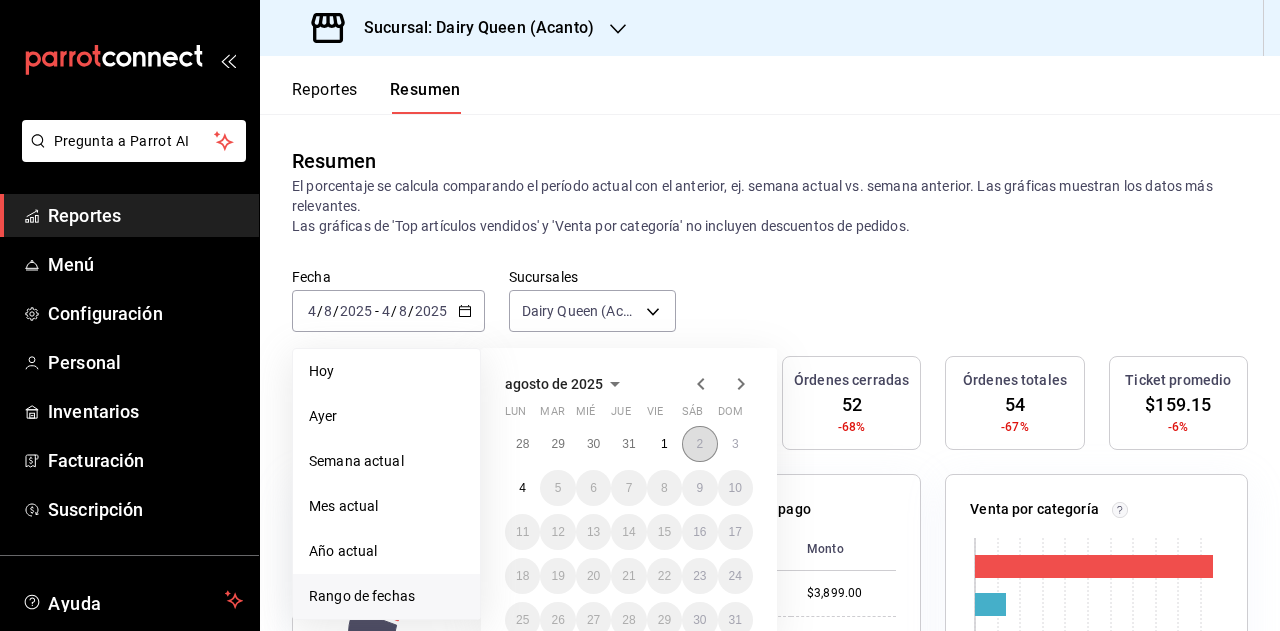 click on "2" at bounding box center [699, 444] 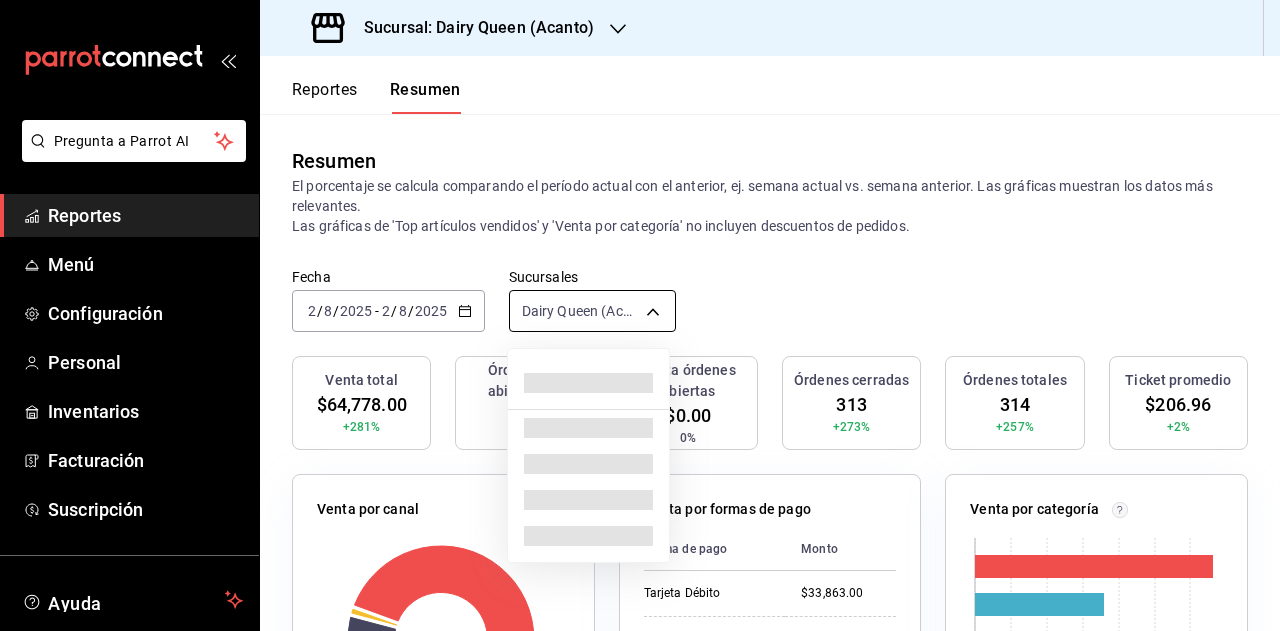 click on "Pregunta a Parrot AI Reportes   Menú   Configuración   Personal   Inventarios   Facturación   Suscripción   Ayuda Recomienda Parrot   Super Admin Parrot   Sugerir nueva función   Sucursal: Dairy Queen (Acanto) Reportes Resumen Resumen El porcentaje se calcula comparando el período actual con el anterior, ej. semana actual vs. semana anterior. Las gráficas muestran los datos más relevantes.  Las gráficas de 'Top artículos vendidos' y 'Venta por categoría' no incluyen descuentos de pedidos. Fecha 2025-08-02 2 / 8 / 2025 - 2025-08-02 2 / 8 / 2025 Sucursales Dairy Queen (Acanto) [object Object] Venta total $64,778.00 +281% Órdenes abiertas 0 0% Venta órdenes abiertas $0.00 0% Órdenes cerradas 313 +273% Órdenes totales 314 +257% Ticket promedio $206.96 +2% Venta por canal Canal Porcentaje Monto Sucursal 87.35% $56,581.00 DiDi Food 6.74% $4,368.00 Uber Eats 5.14% $3,329.00 Rappi 0.77% $500.00 Venta por formas de pago Forma de pago Monto Tarjeta Débito $33,863.00 Efectivo $22,718.00 Didi $4,368.00" at bounding box center [640, 315] 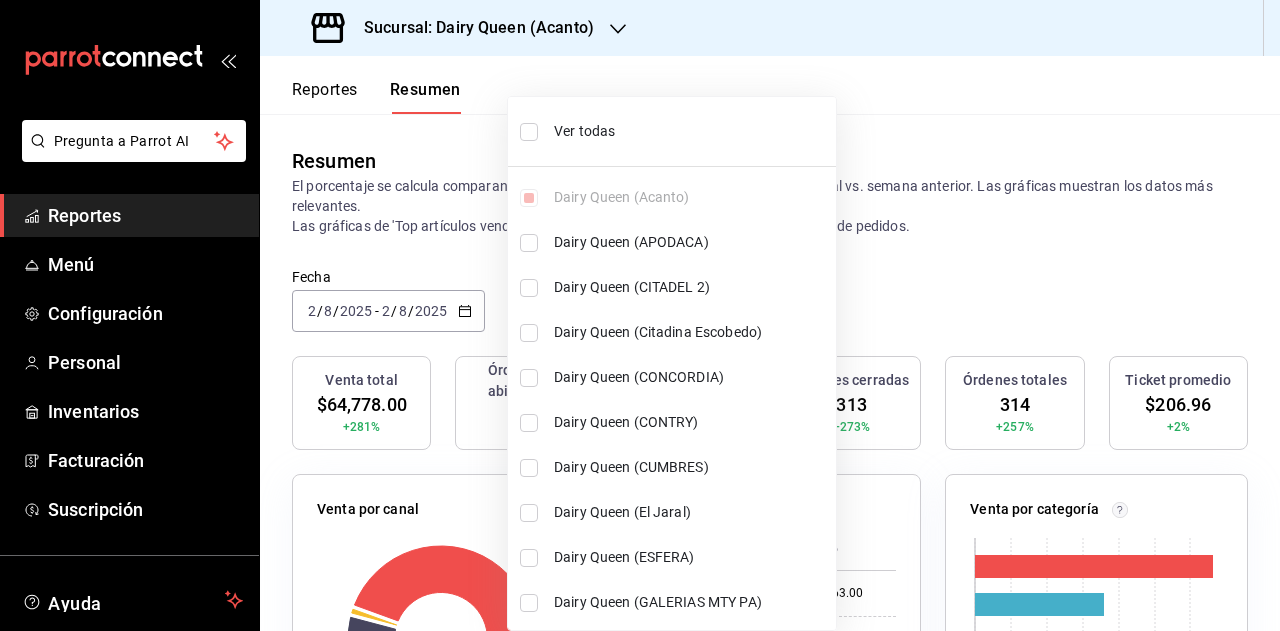click on "Ver todas" at bounding box center (691, 131) 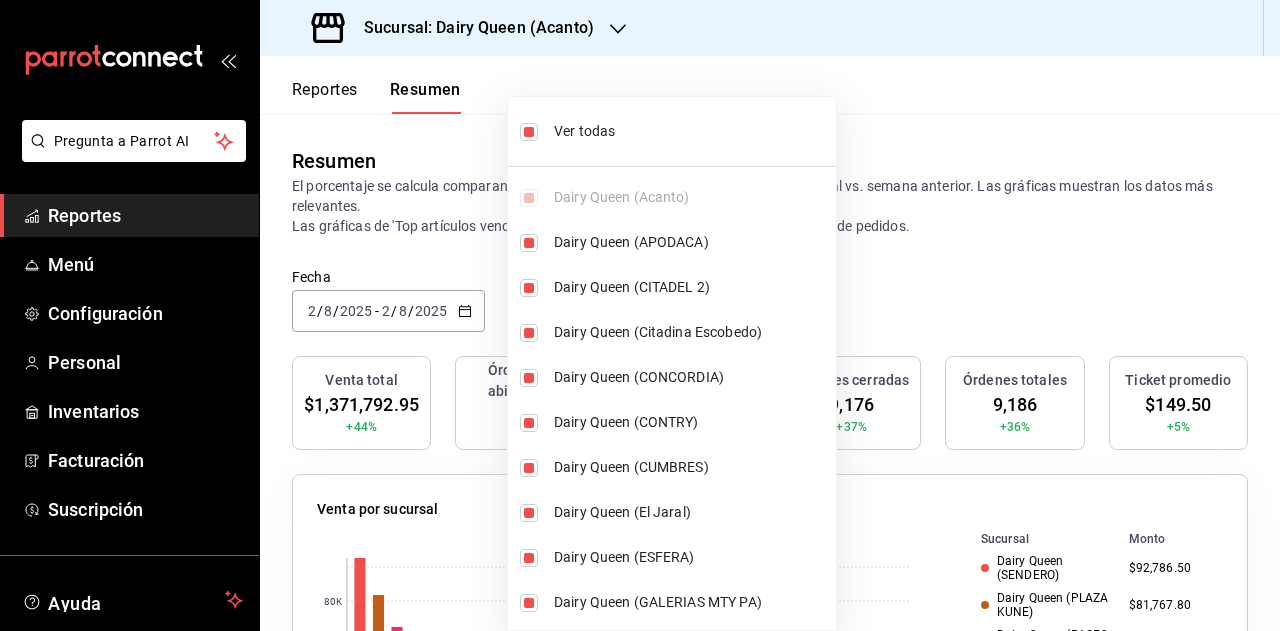 click at bounding box center (640, 315) 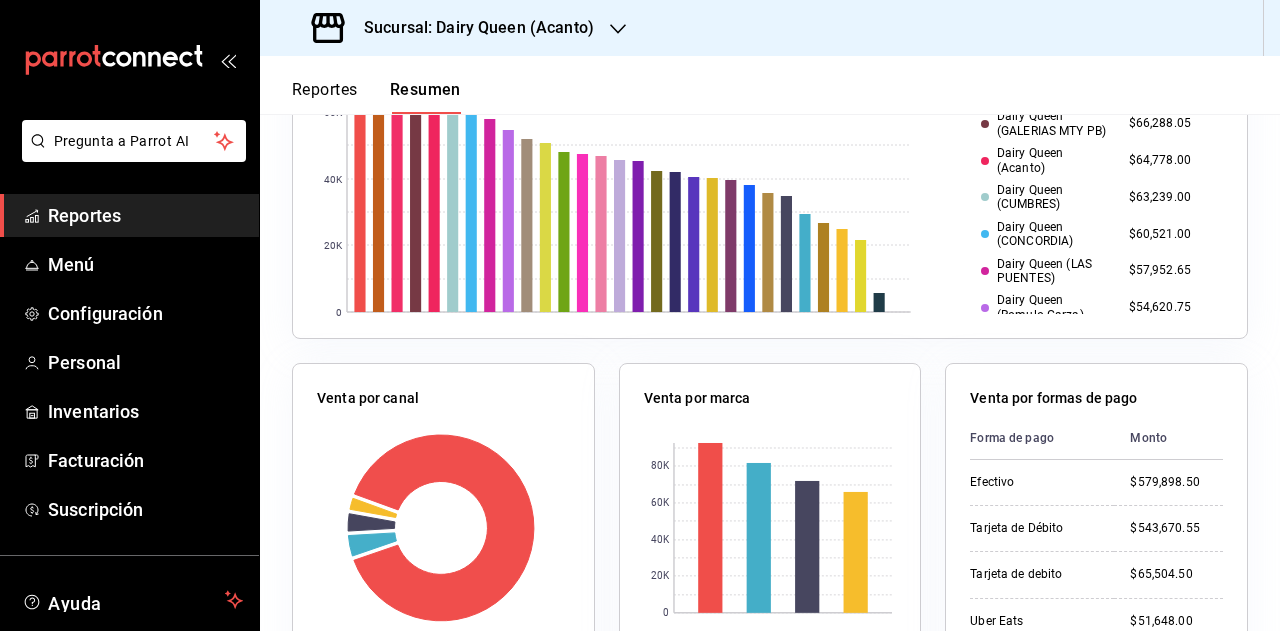 scroll, scrollTop: 700, scrollLeft: 0, axis: vertical 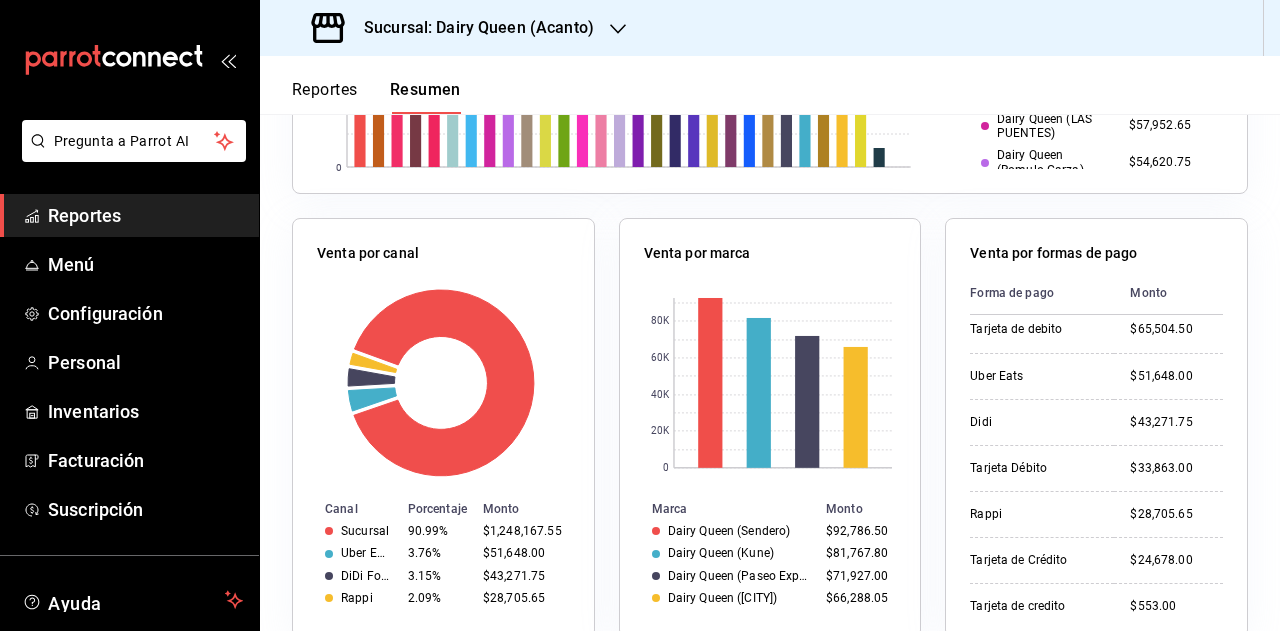 click on "Reportes" at bounding box center [145, 215] 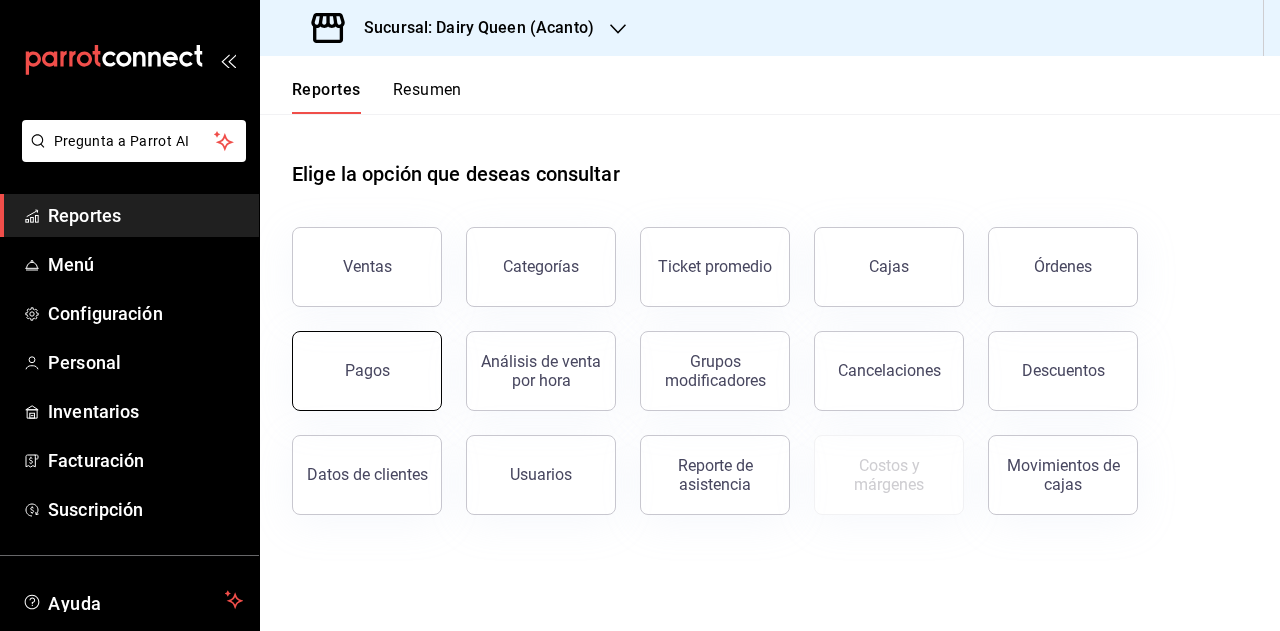click on "Pagos" at bounding box center [367, 371] 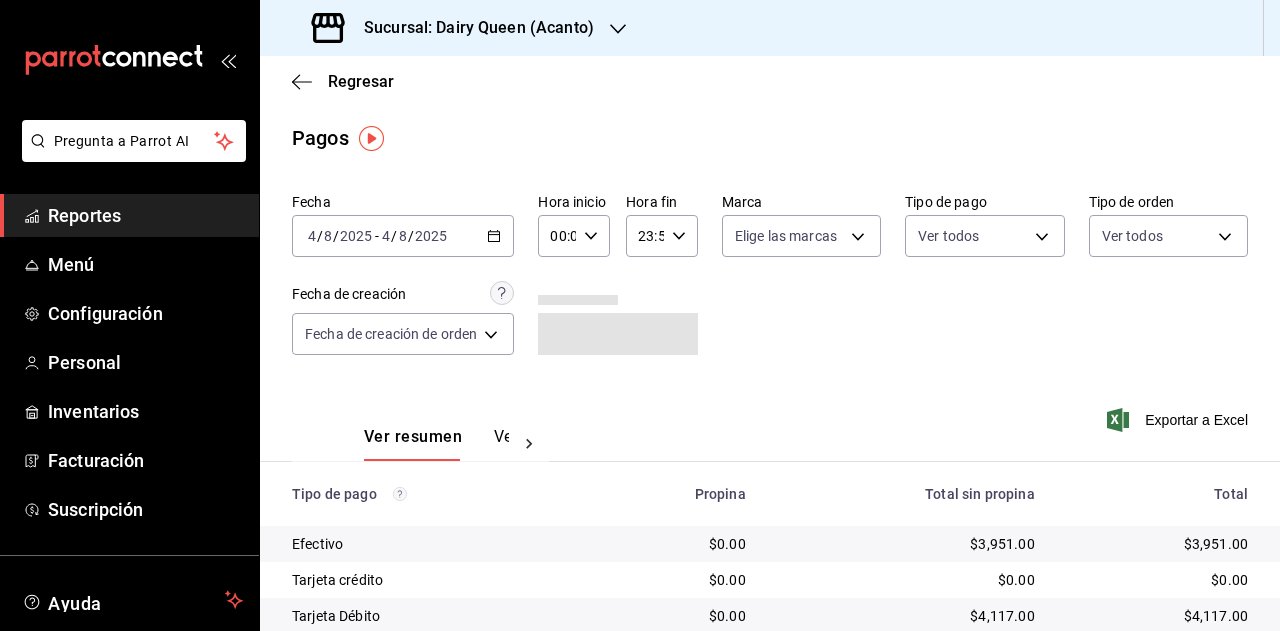 click on "2025-08-04 4 / 8 / 2025 - 2025-08-04 4 / 8 / 2025" at bounding box center [403, 236] 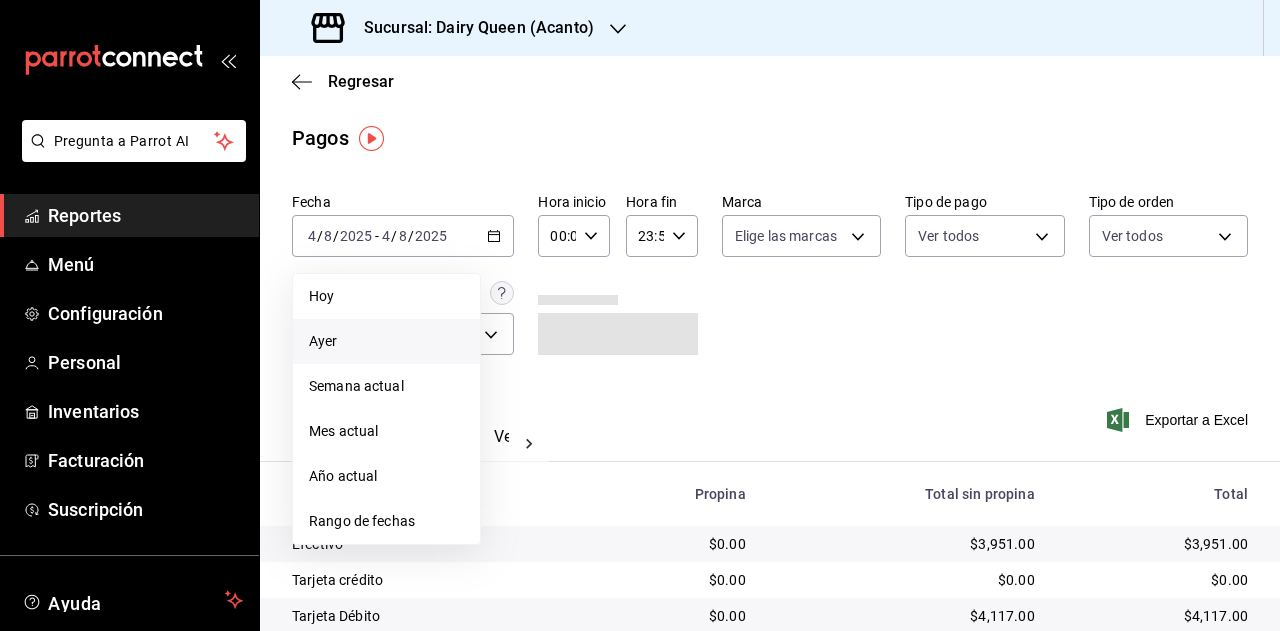 click on "Ayer" at bounding box center (386, 341) 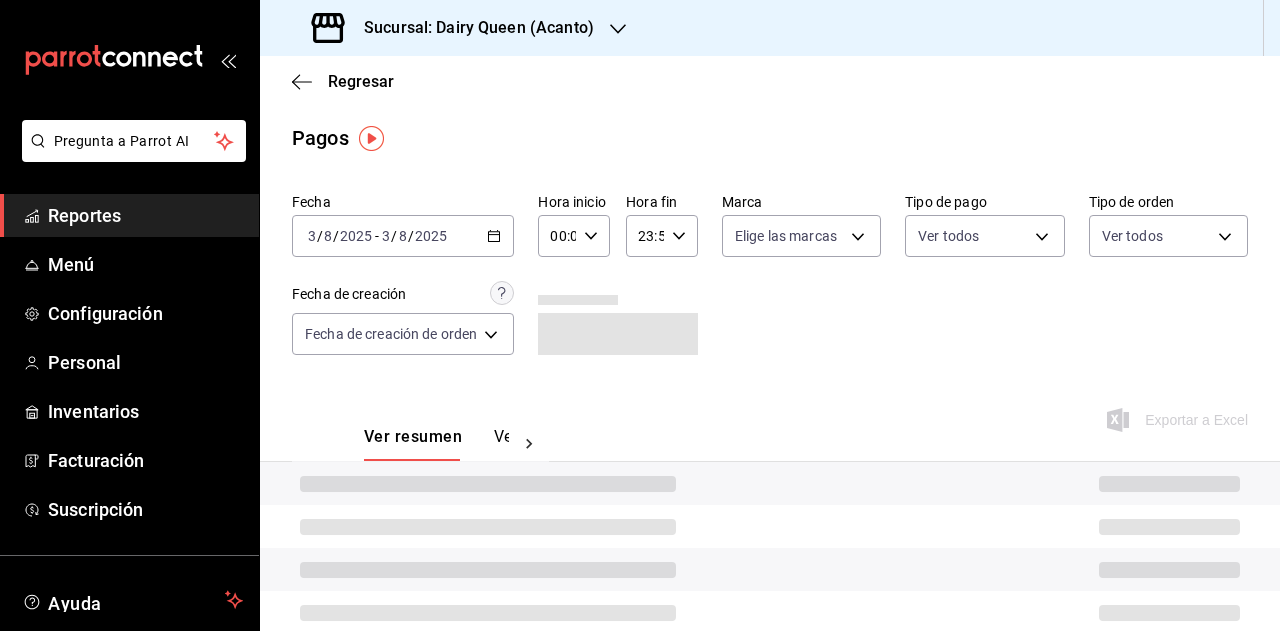 click on "Sucursal: Dairy Queen (Acanto)" at bounding box center [455, 28] 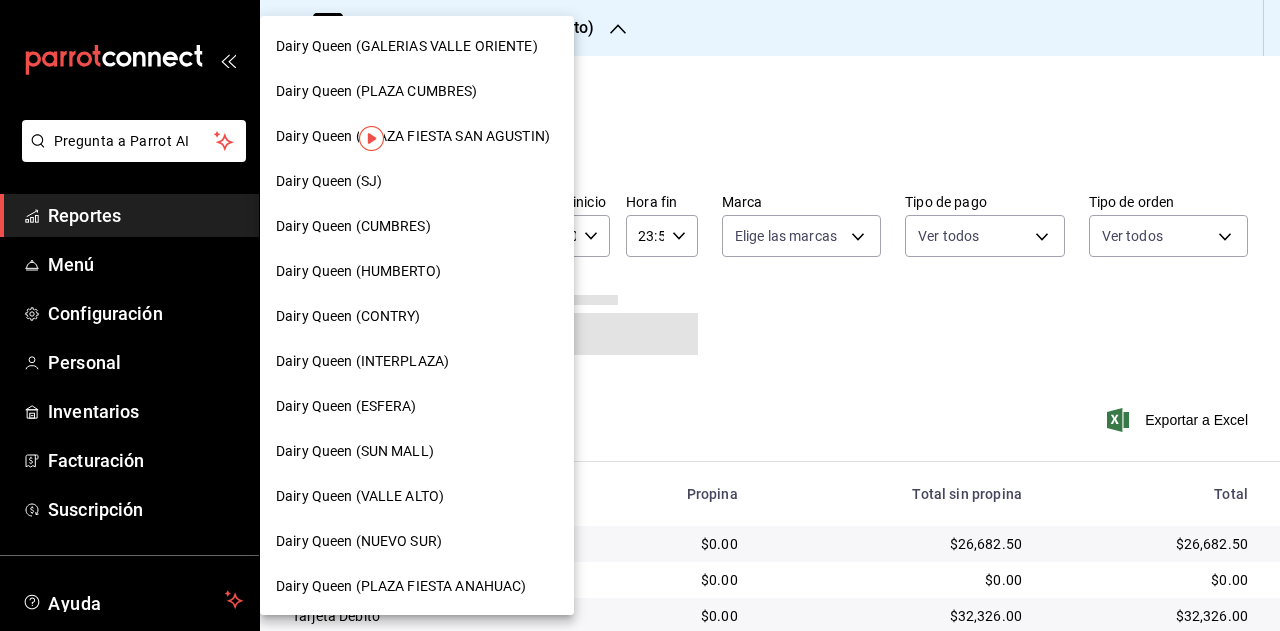 click on "Dairy Queen (GALERIAS VALLE ORIENTE)" at bounding box center (407, 46) 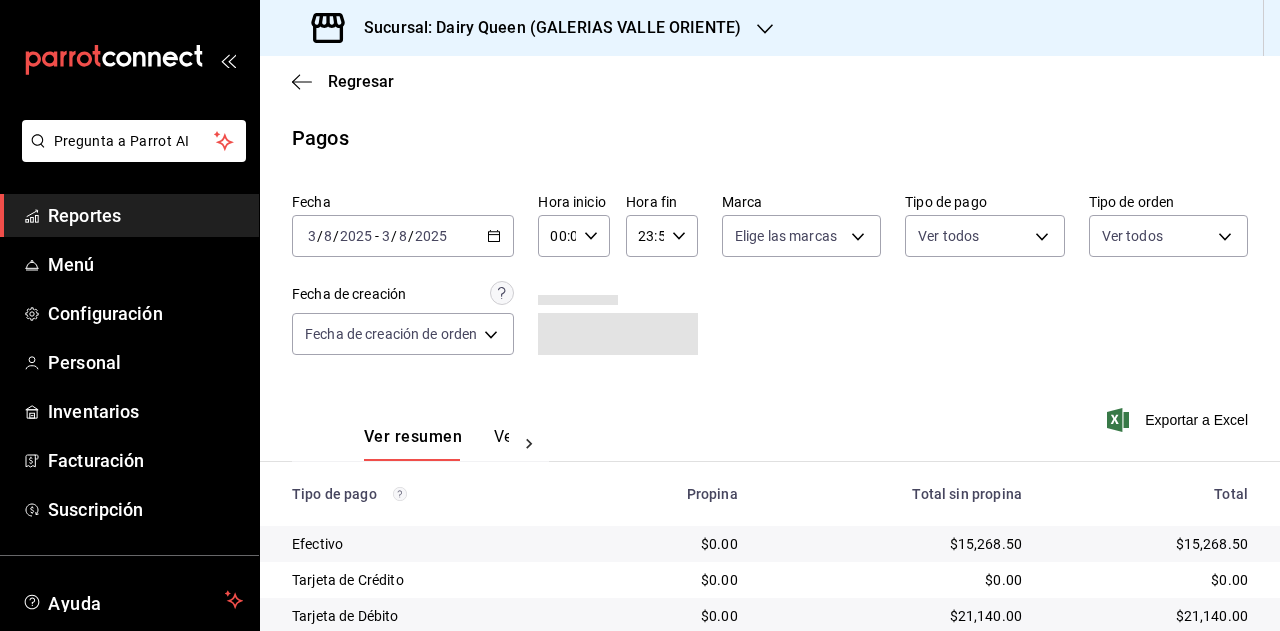 scroll, scrollTop: 179, scrollLeft: 0, axis: vertical 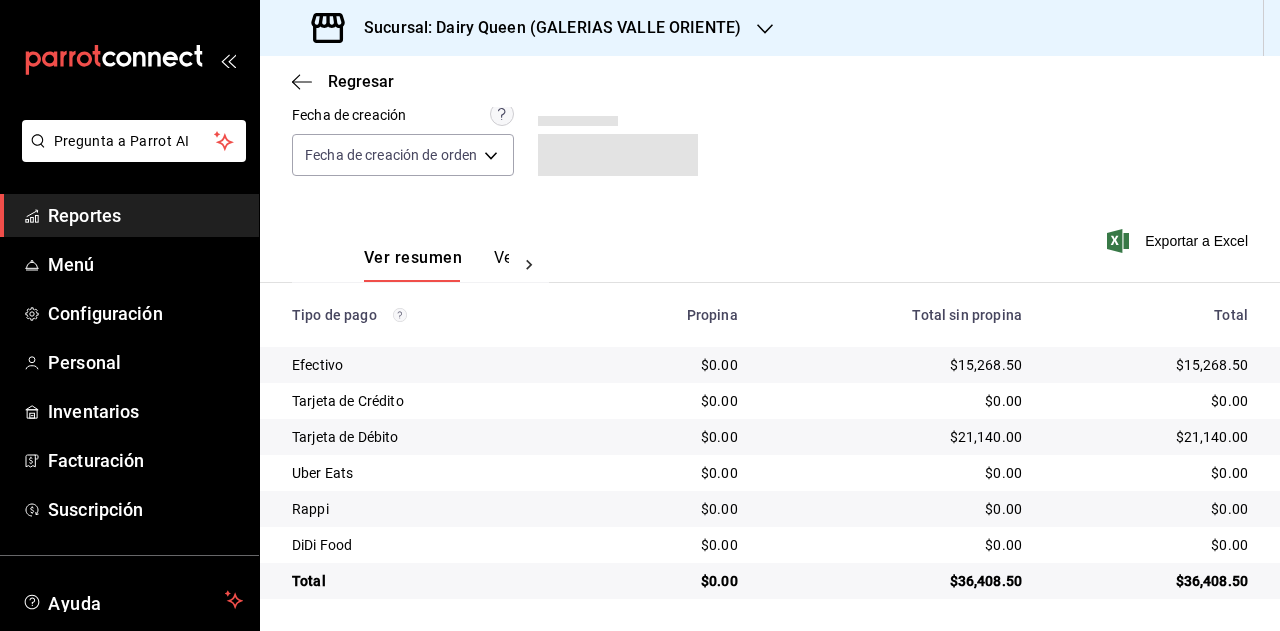 click on "$36,408.50" at bounding box center [1151, 581] 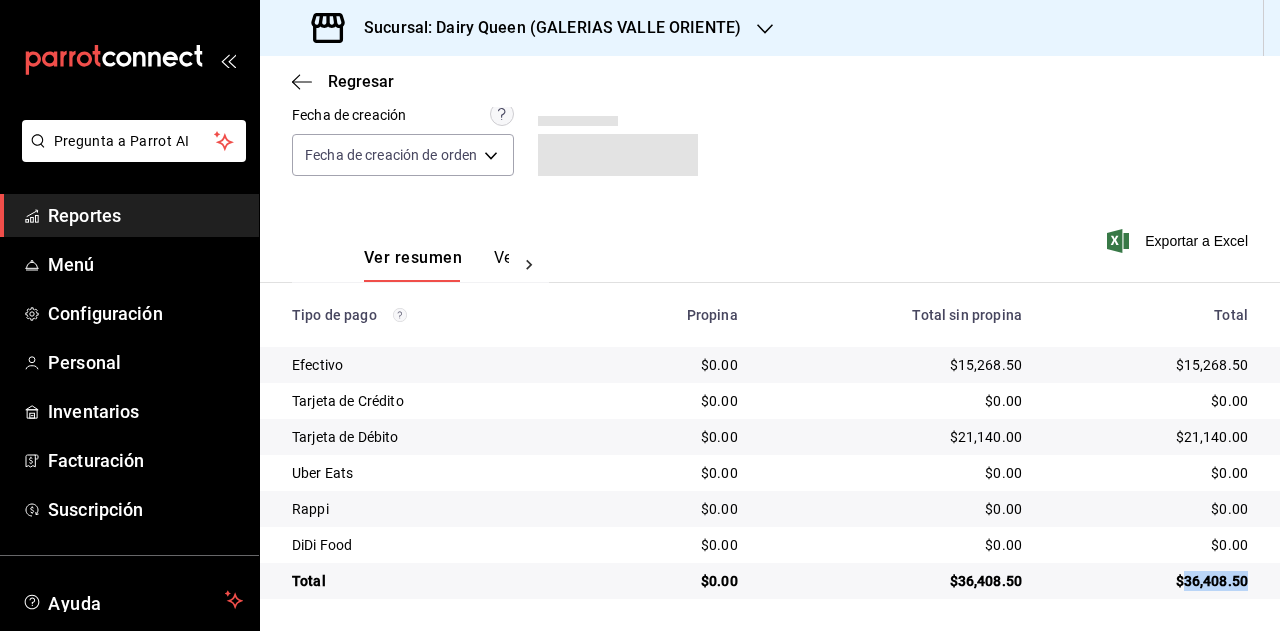 click on "$36,408.50" at bounding box center (1151, 581) 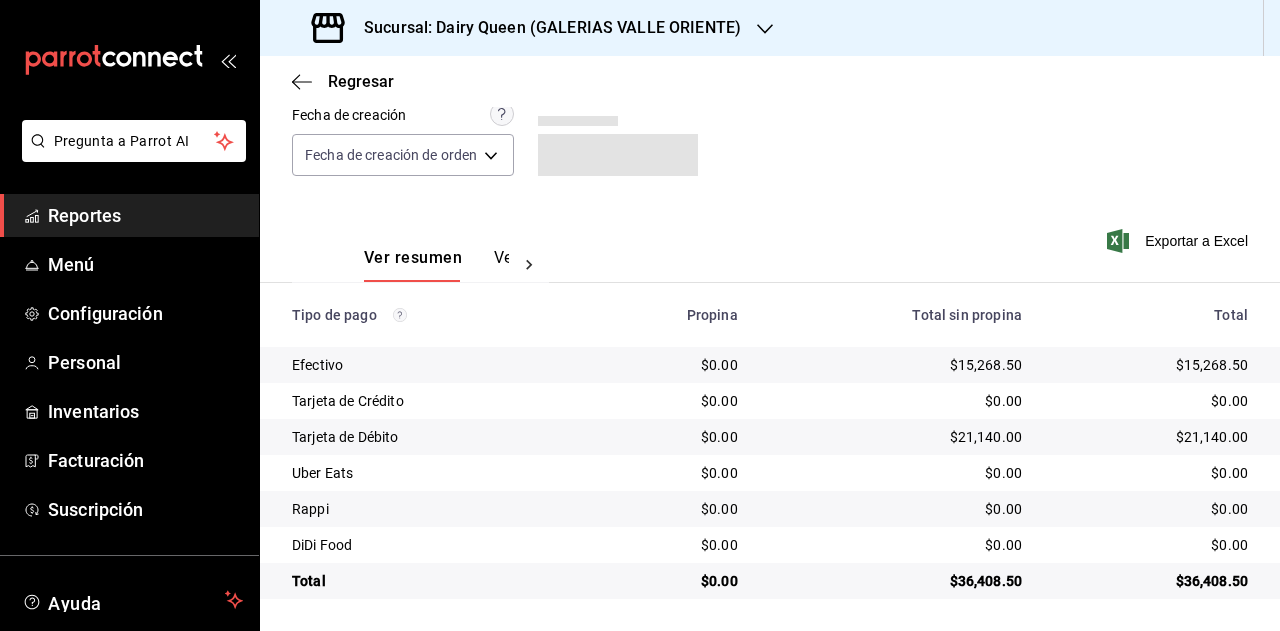 click on "Sucursal: Dairy Queen (GALERIAS VALLE ORIENTE)" at bounding box center [544, 28] 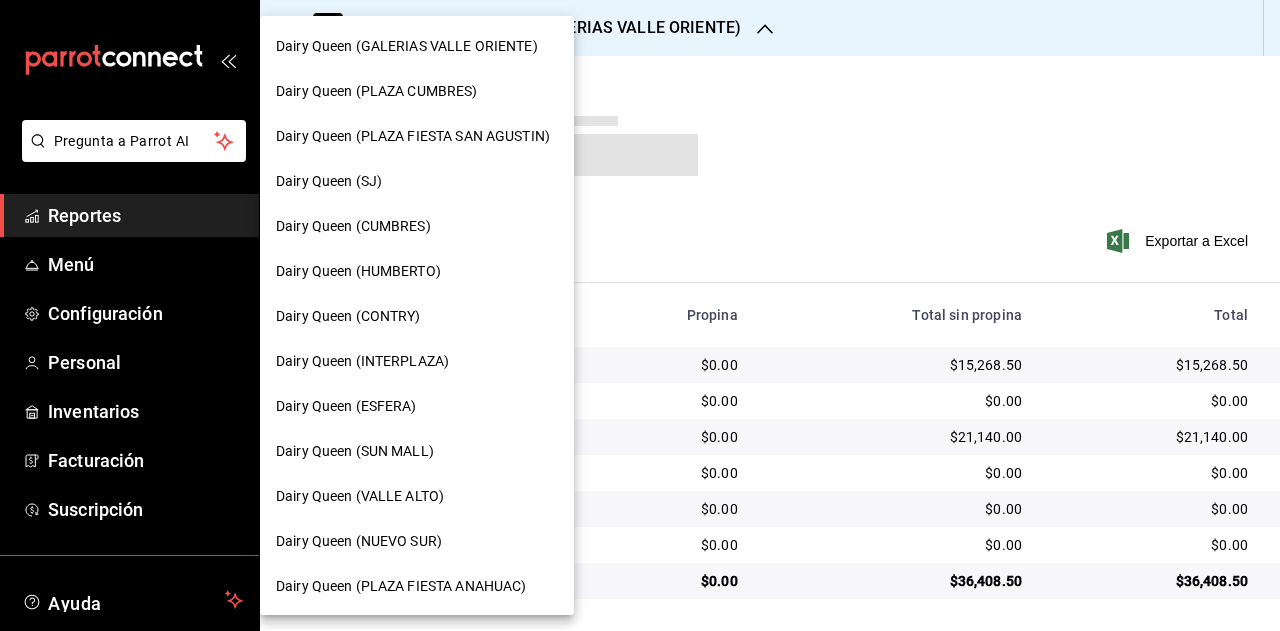click on "Dairy Queen (PLAZA CUMBRES)" at bounding box center [377, 91] 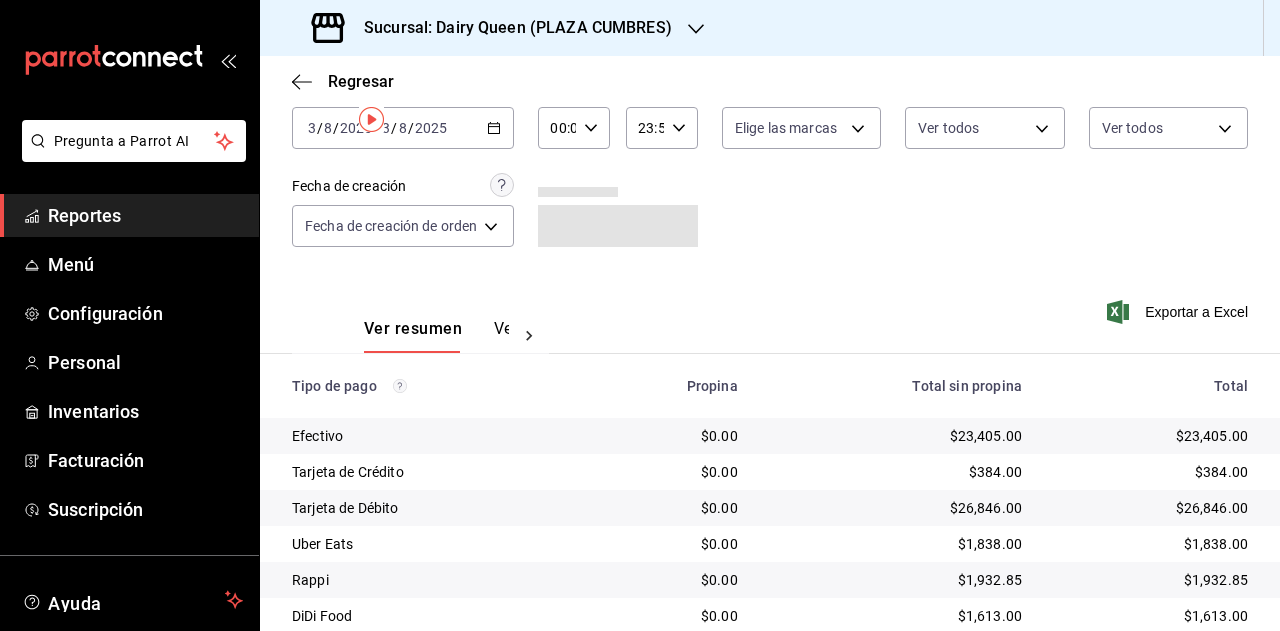 scroll, scrollTop: 179, scrollLeft: 0, axis: vertical 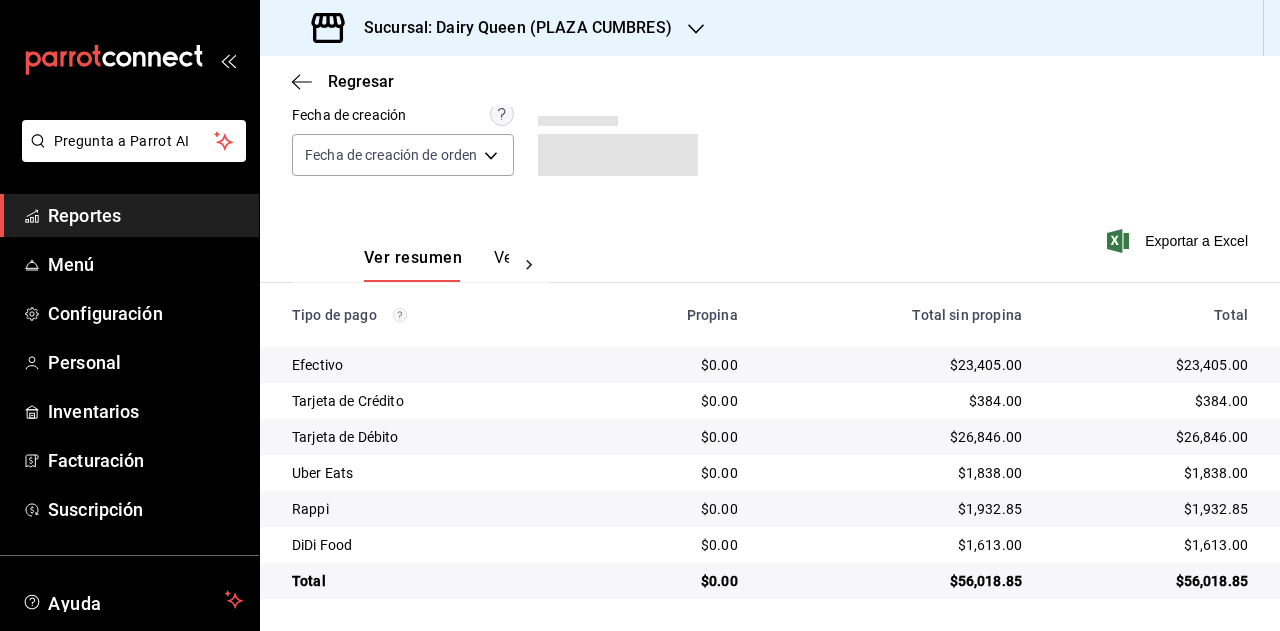 click on "$56,018.85" at bounding box center [1151, 581] 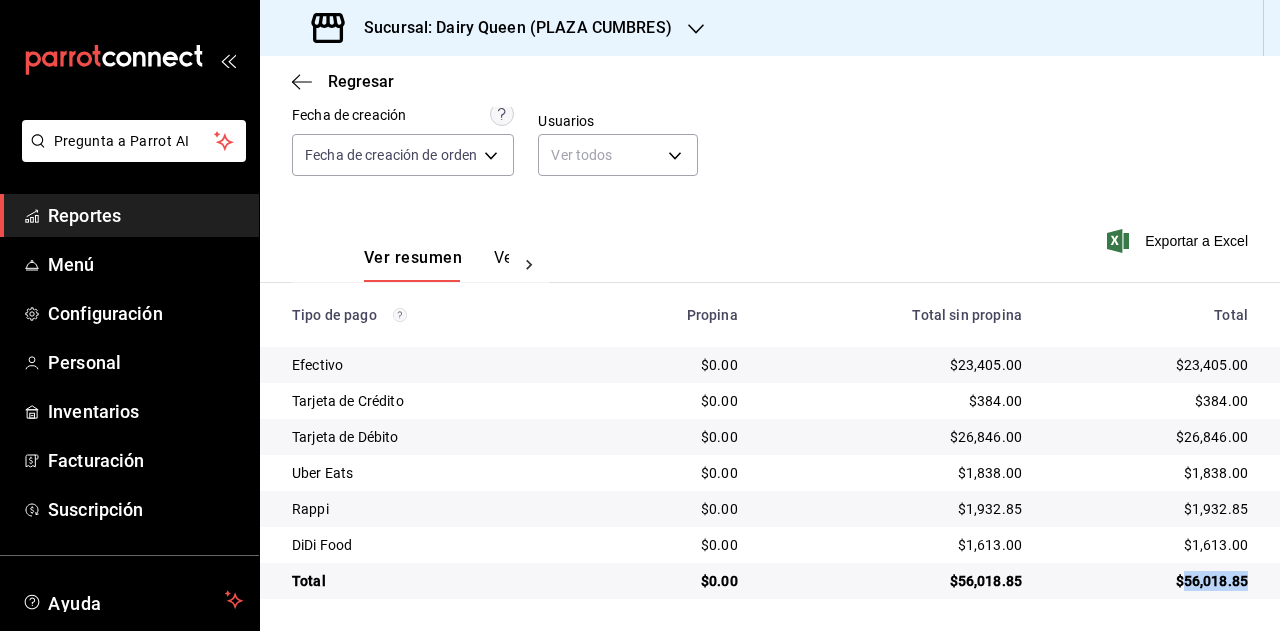 click on "$56,018.85" at bounding box center (1151, 581) 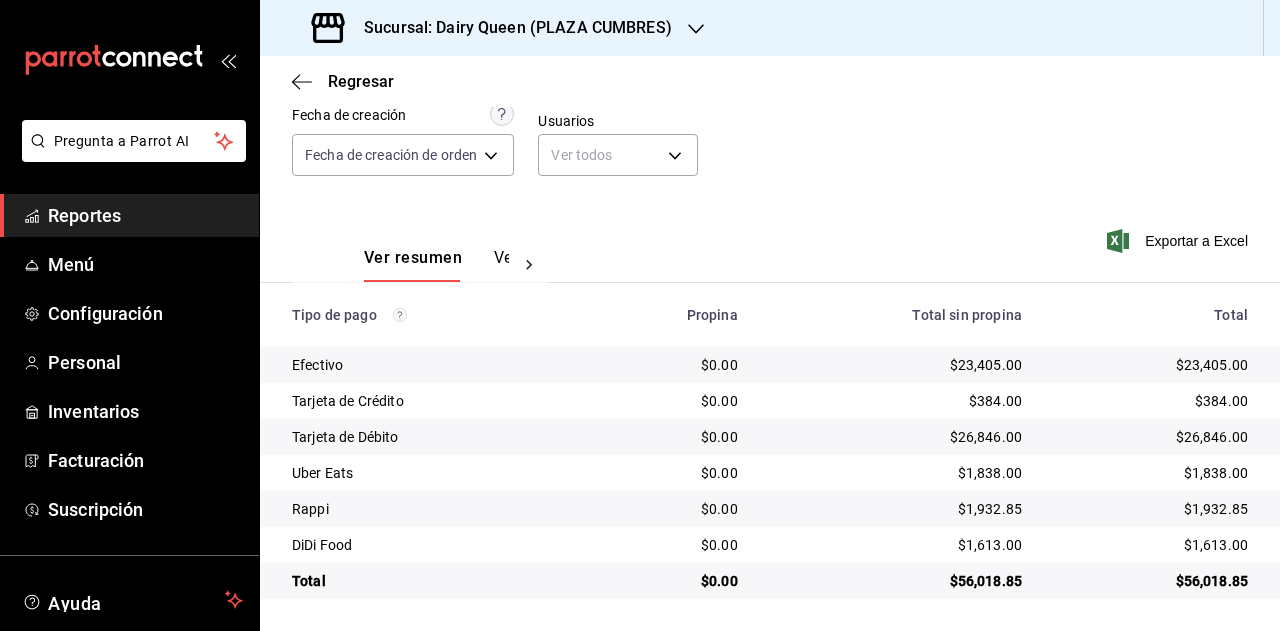 click on "$1,838.00" at bounding box center (1151, 473) 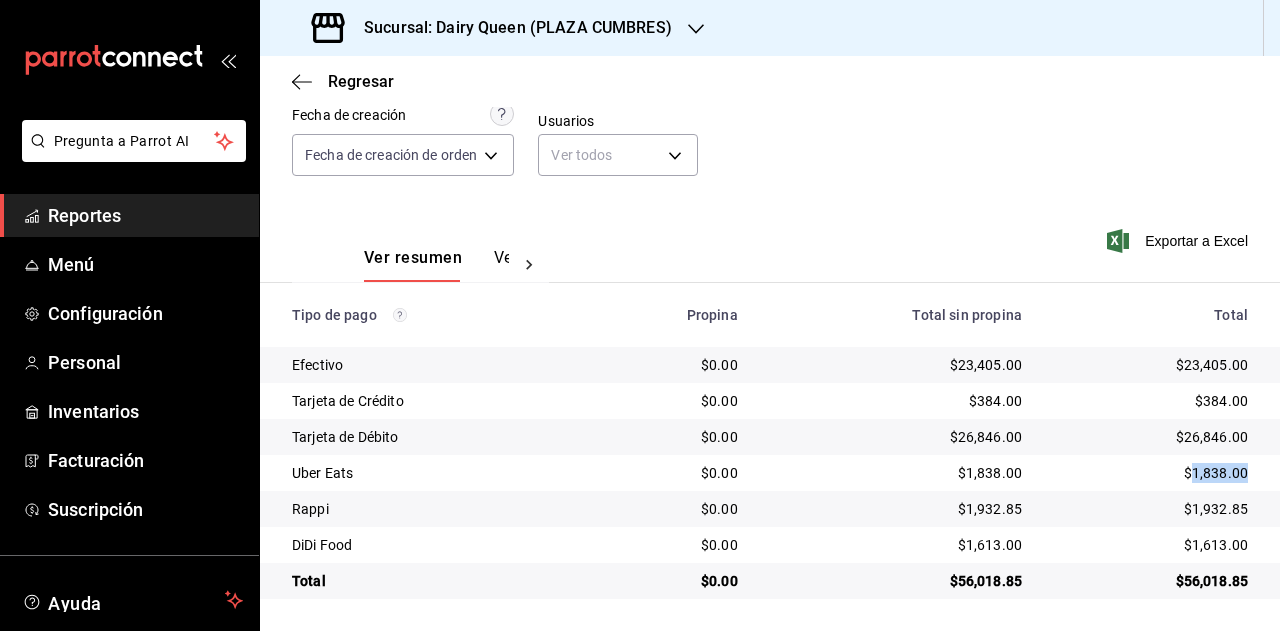 drag, startPoint x: 1209, startPoint y: 478, endPoint x: 1271, endPoint y: 433, distance: 76.6094 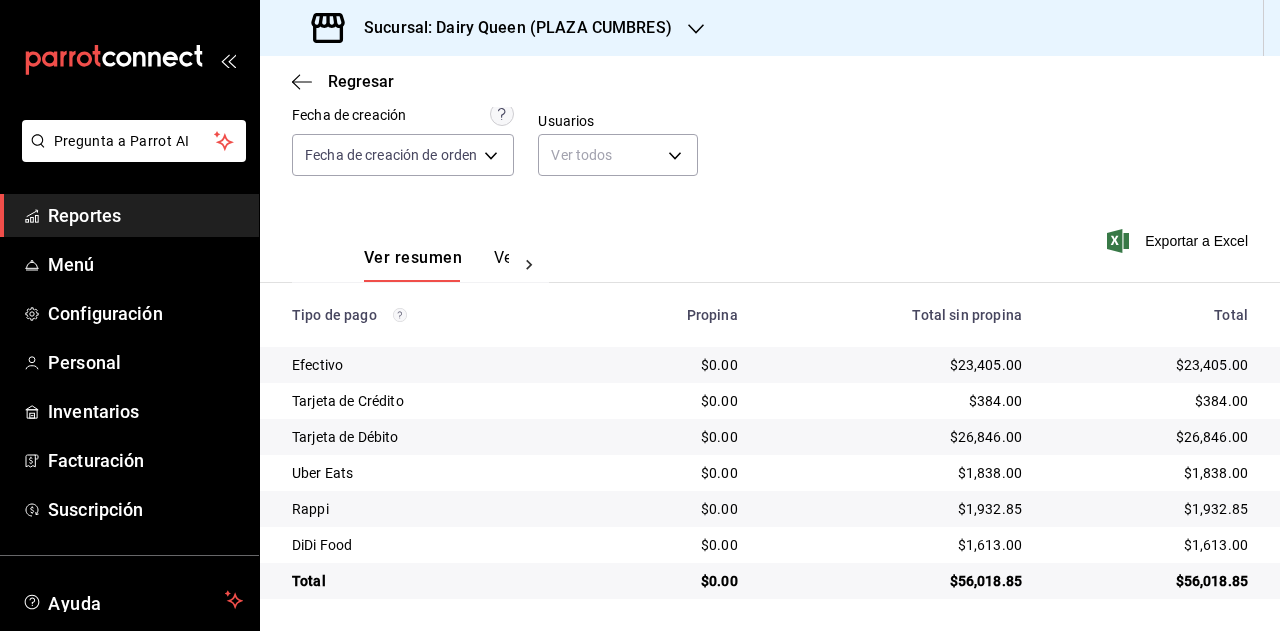 click on "$1,932.85" at bounding box center (1151, 509) 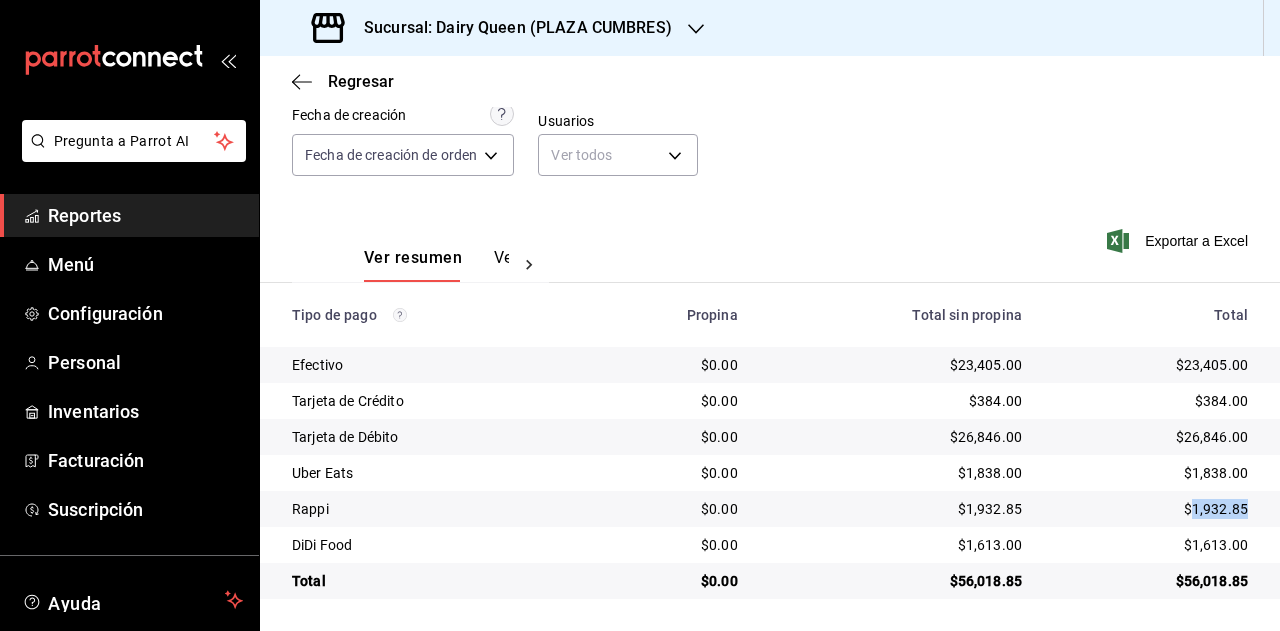 click on "$1,932.85" at bounding box center (1151, 509) 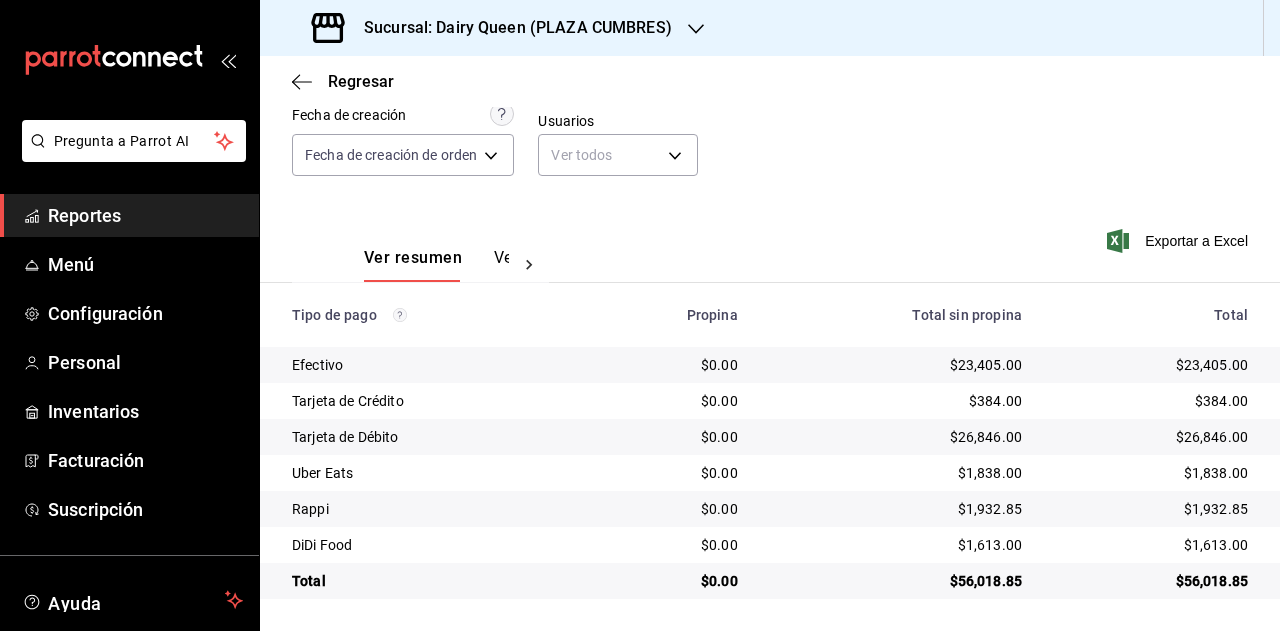 click on "$1,613.00" at bounding box center (1151, 545) 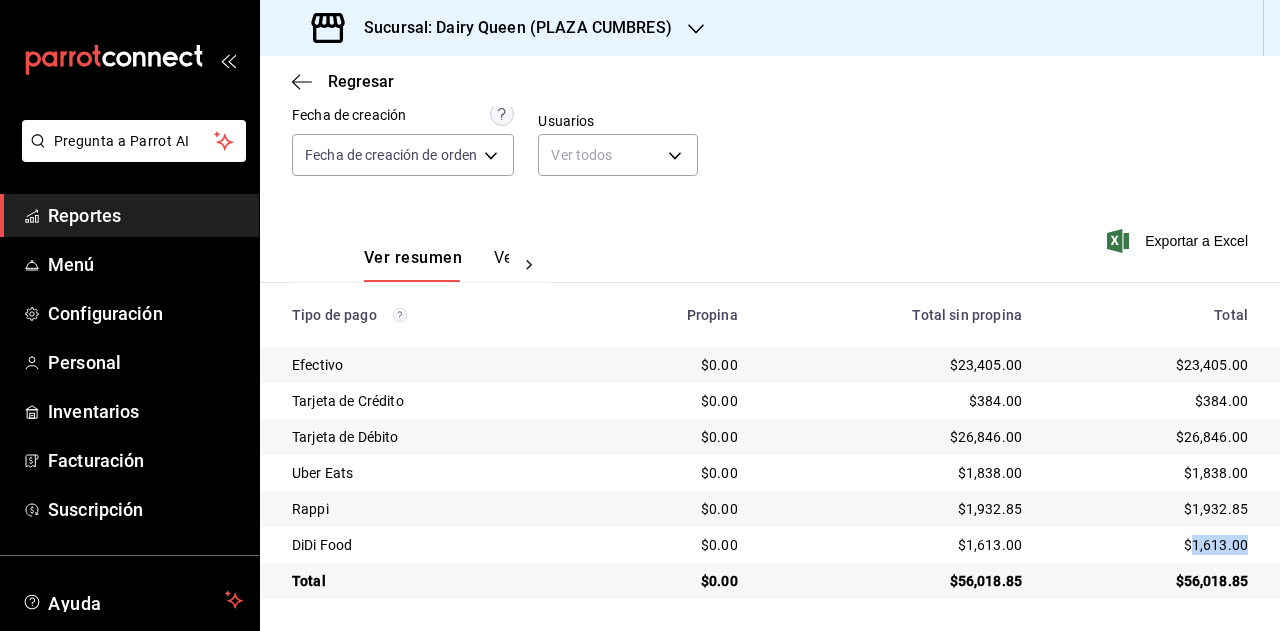drag, startPoint x: 1209, startPoint y: 547, endPoint x: 1272, endPoint y: 516, distance: 70.21396 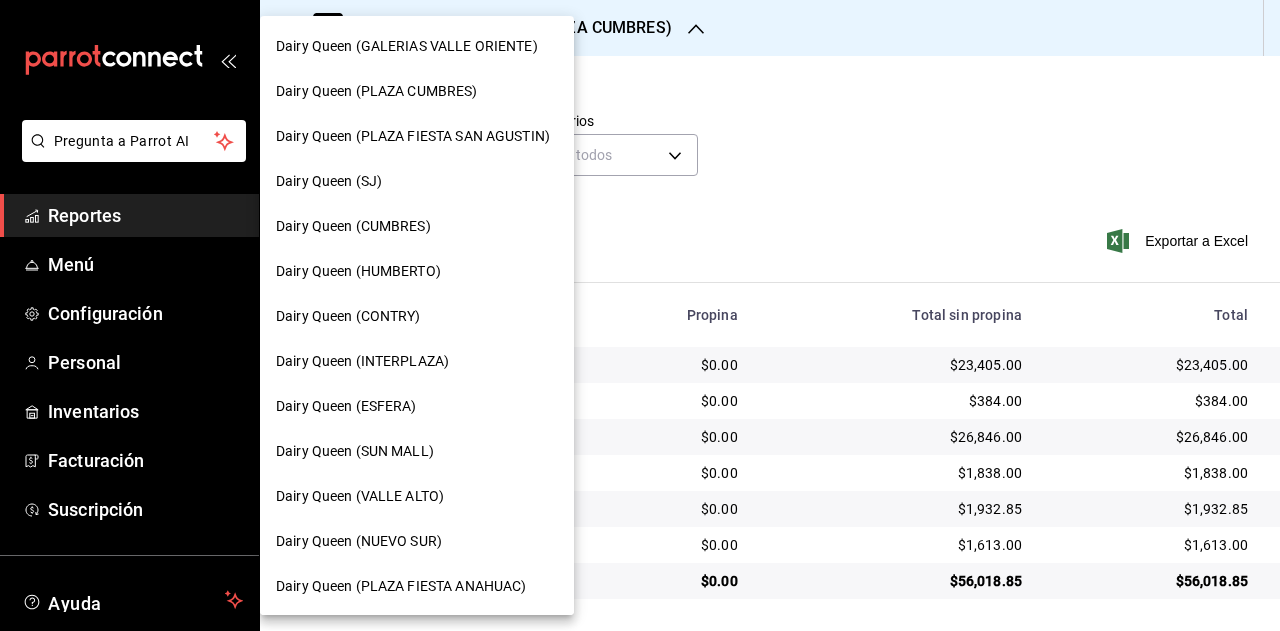 click on "Dairy Queen (PLAZA FIESTA SAN AGUSTIN)" at bounding box center [413, 136] 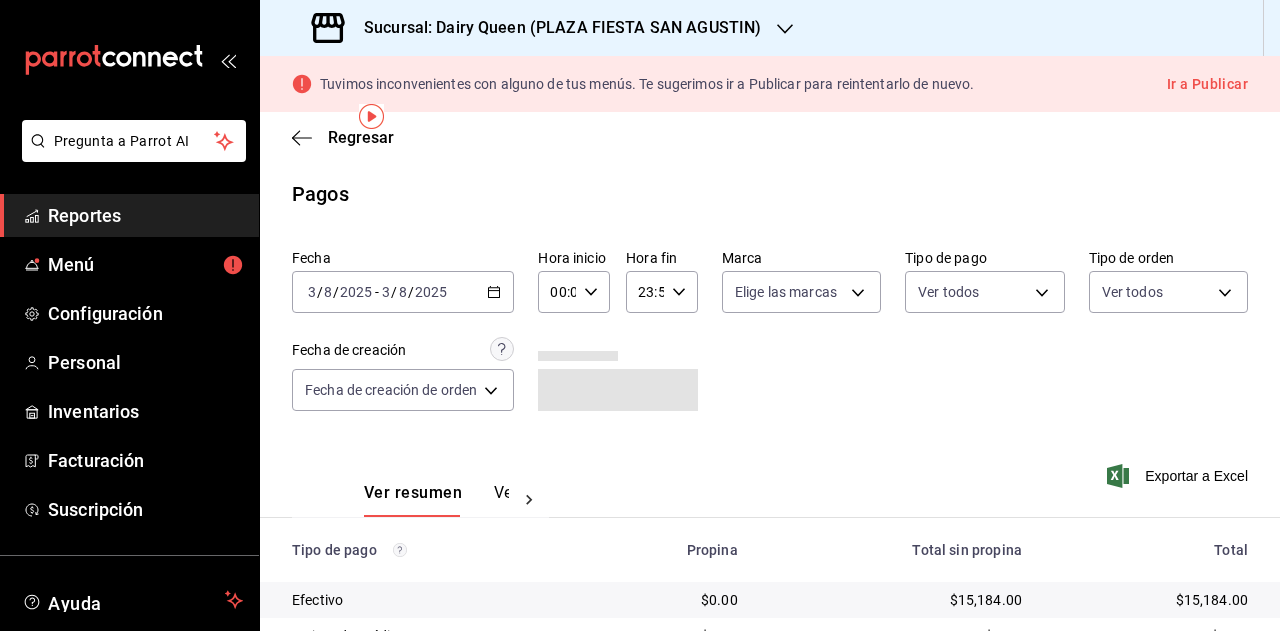 scroll, scrollTop: 235, scrollLeft: 0, axis: vertical 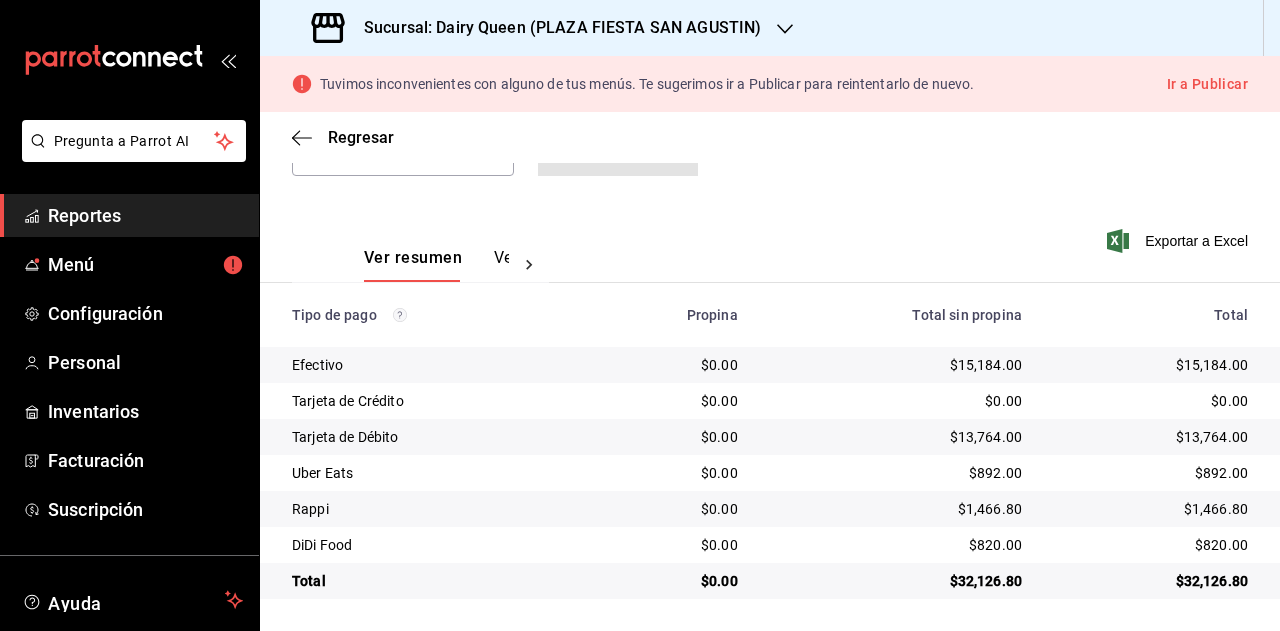 click on "$32,126.80" at bounding box center [1151, 581] 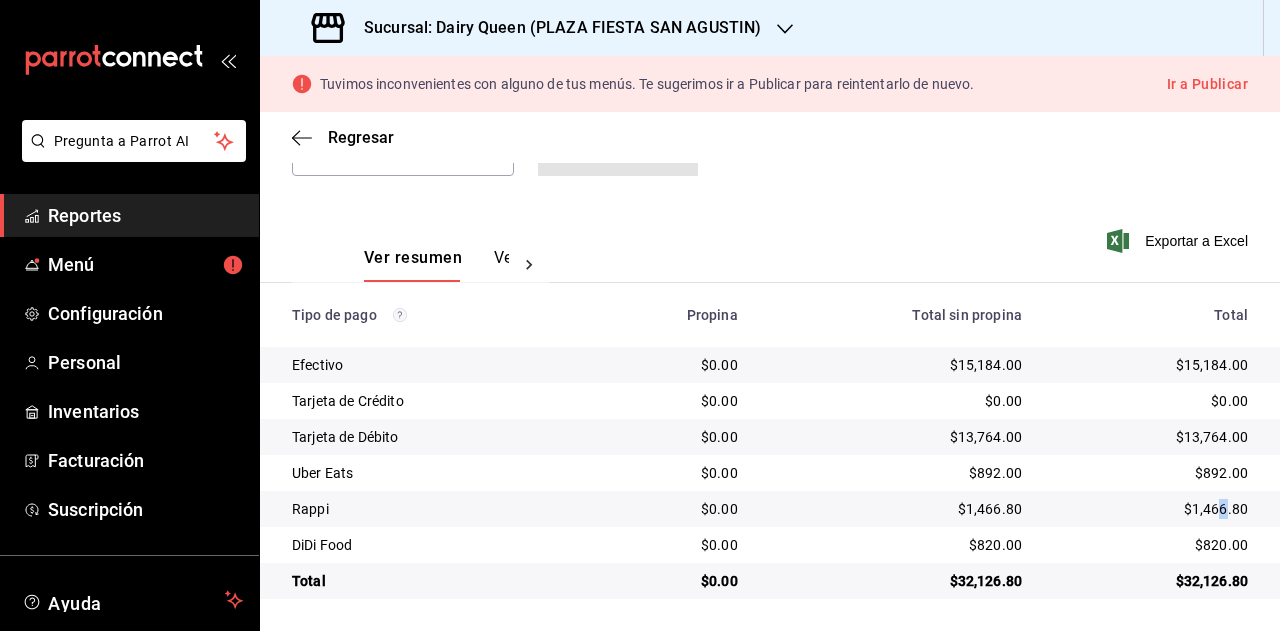 click on "$1,466.80" at bounding box center [1151, 509] 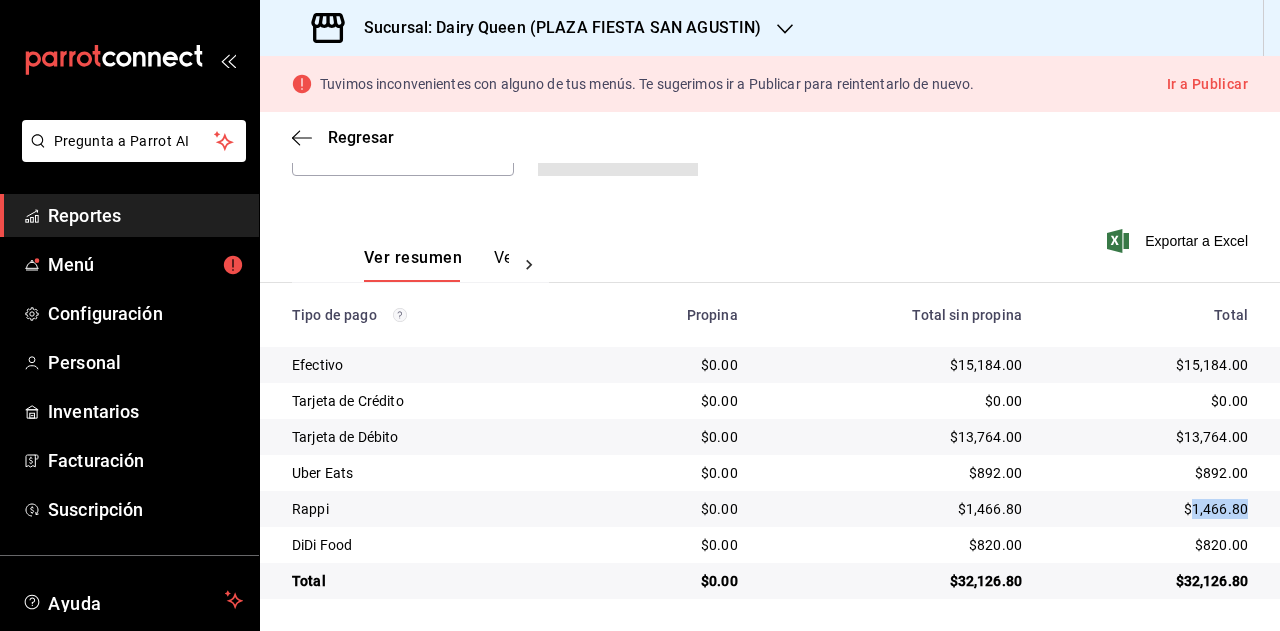 click on "$1,466.80" at bounding box center (1151, 509) 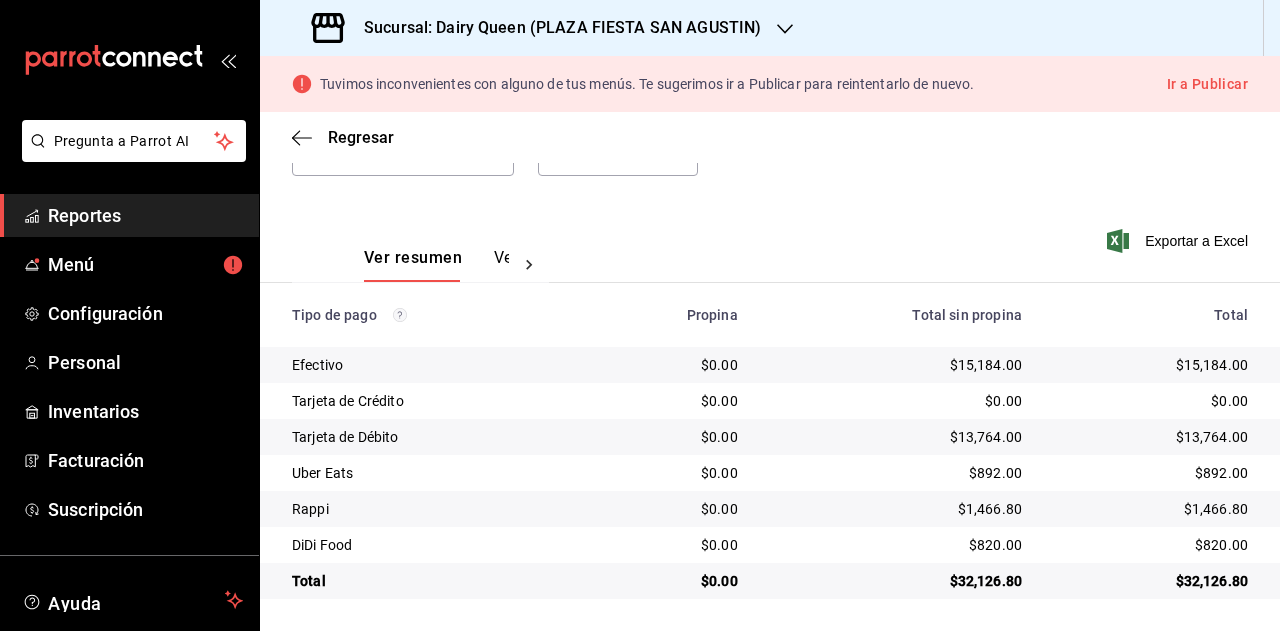 click on "$820.00" at bounding box center (1159, 545) 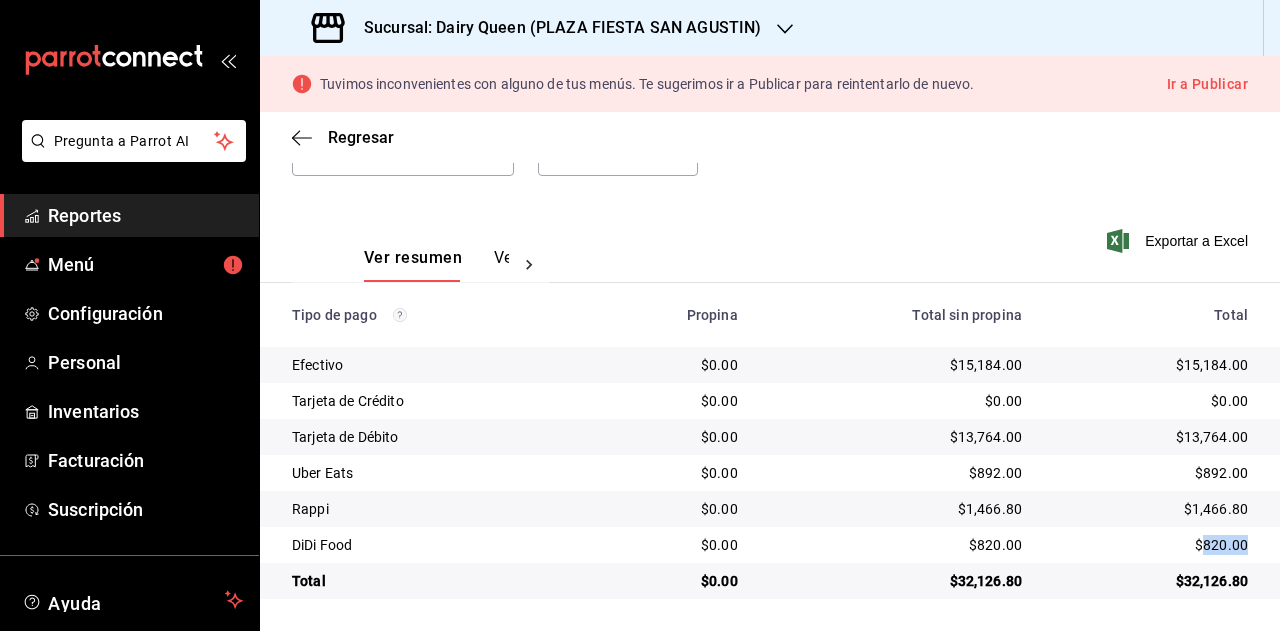 click on "$820.00" at bounding box center [1151, 545] 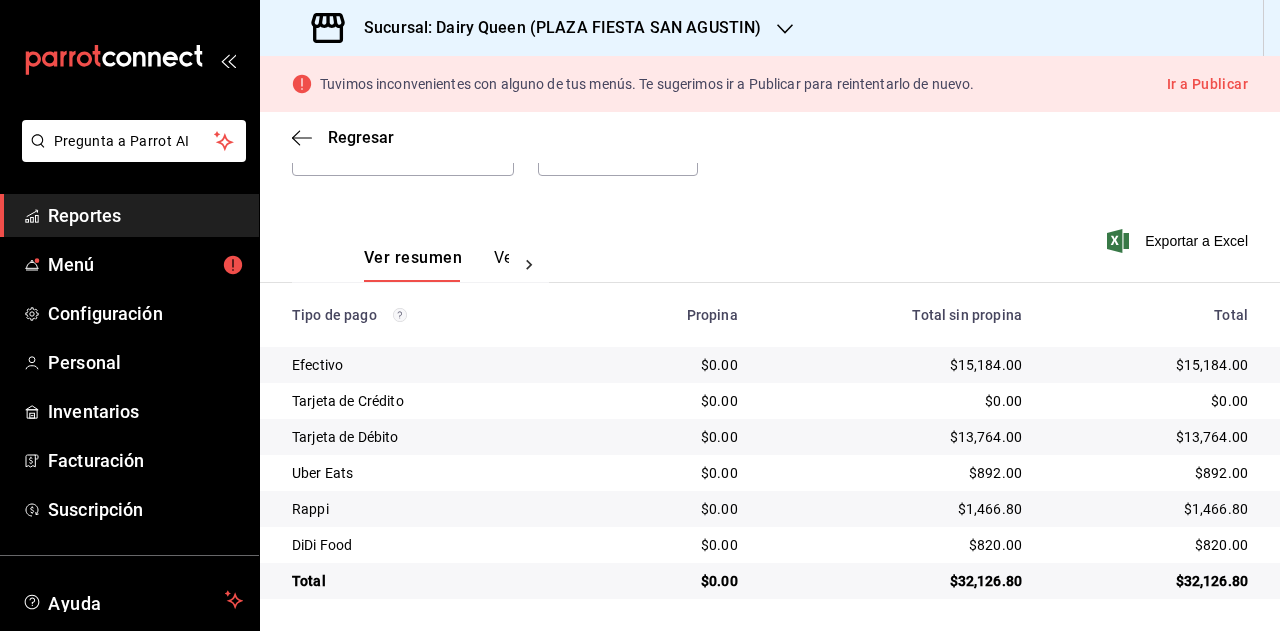 click on "Sucursal: Dairy Queen (PLAZA FIESTA SAN AGUSTIN)" at bounding box center (554, 28) 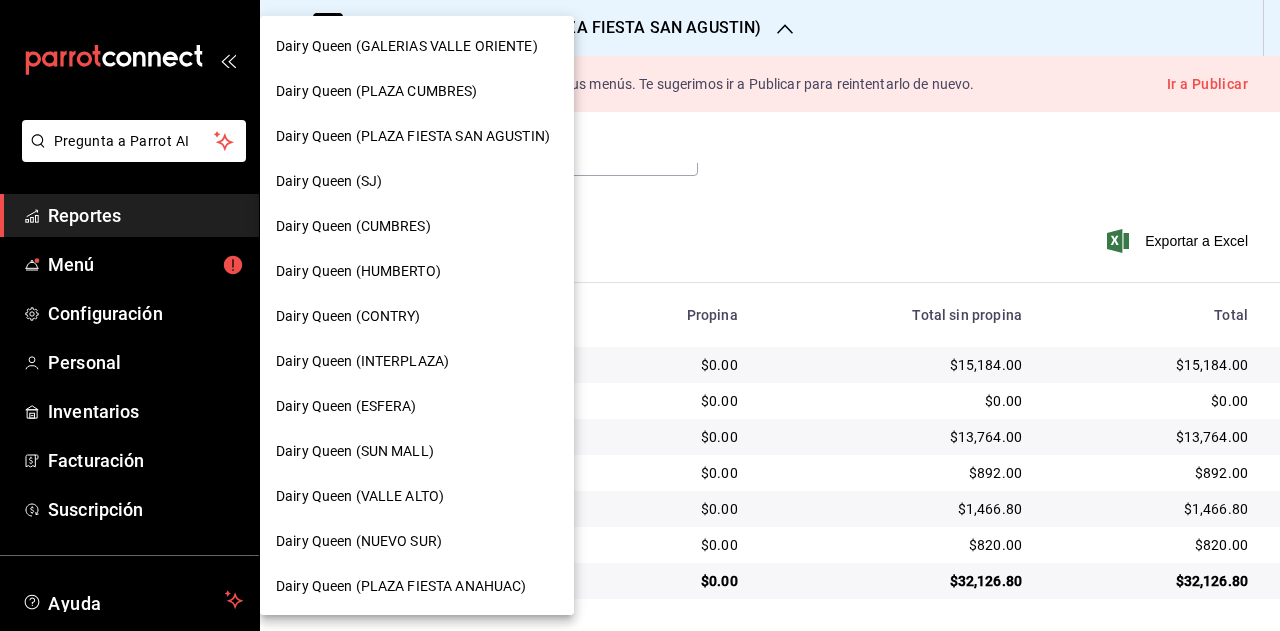 click on "Dairy Queen (SJ)" at bounding box center [417, 181] 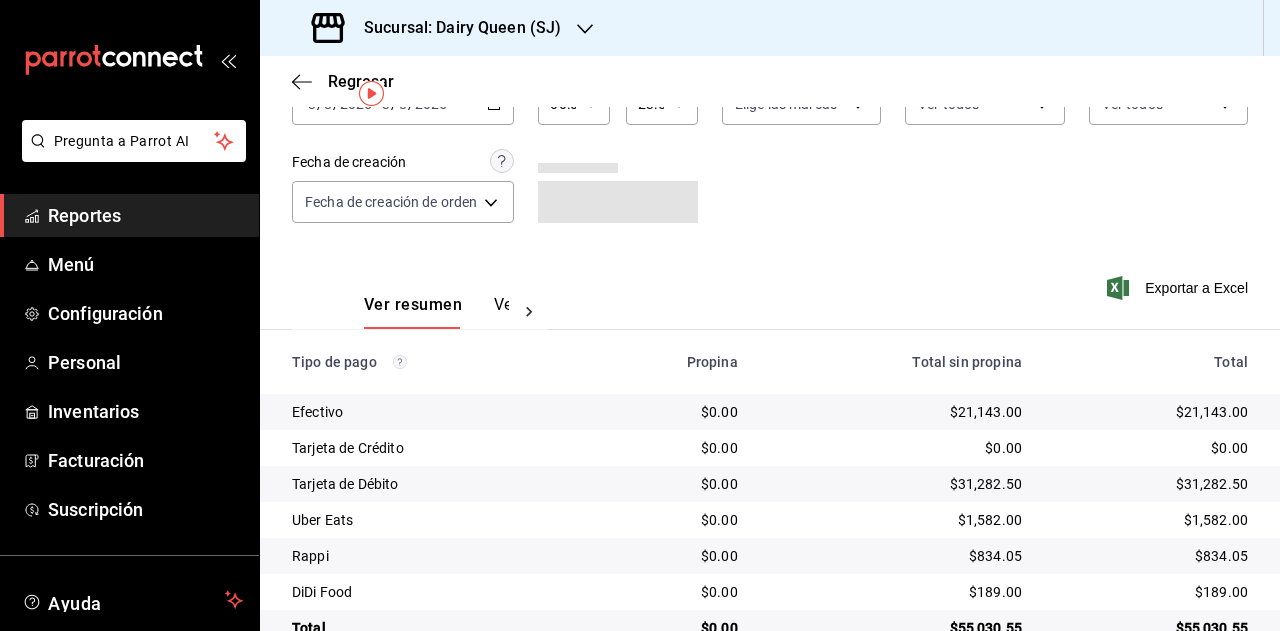 scroll, scrollTop: 179, scrollLeft: 0, axis: vertical 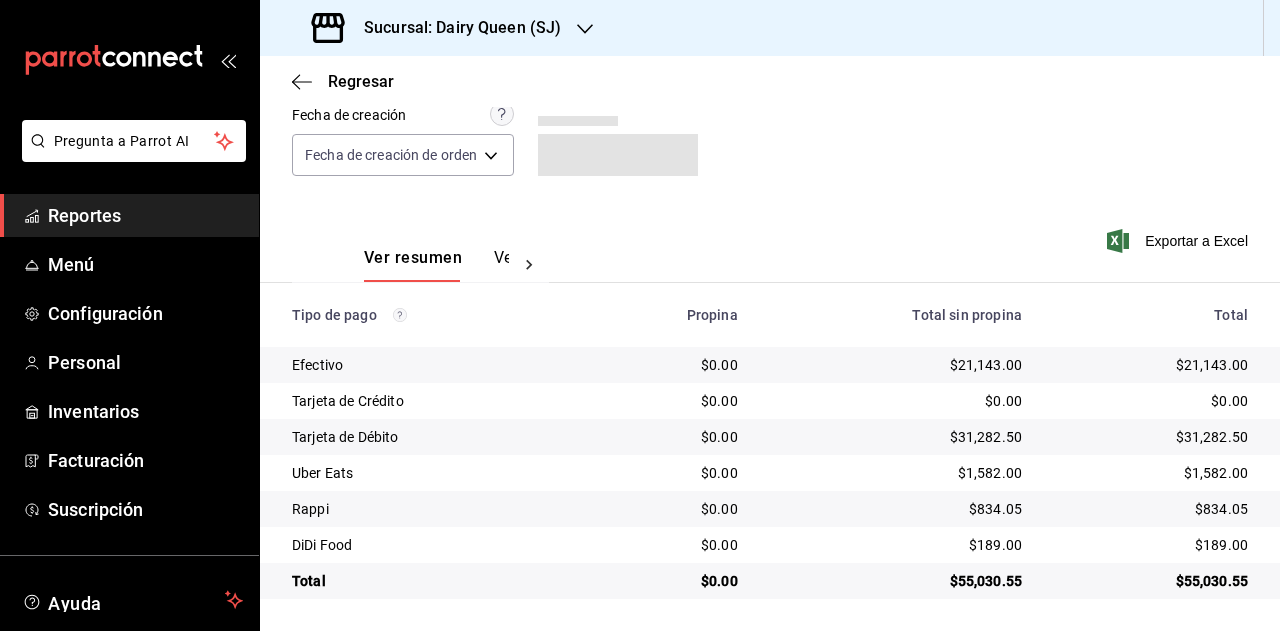 click on "$55,030.55" at bounding box center [1151, 581] 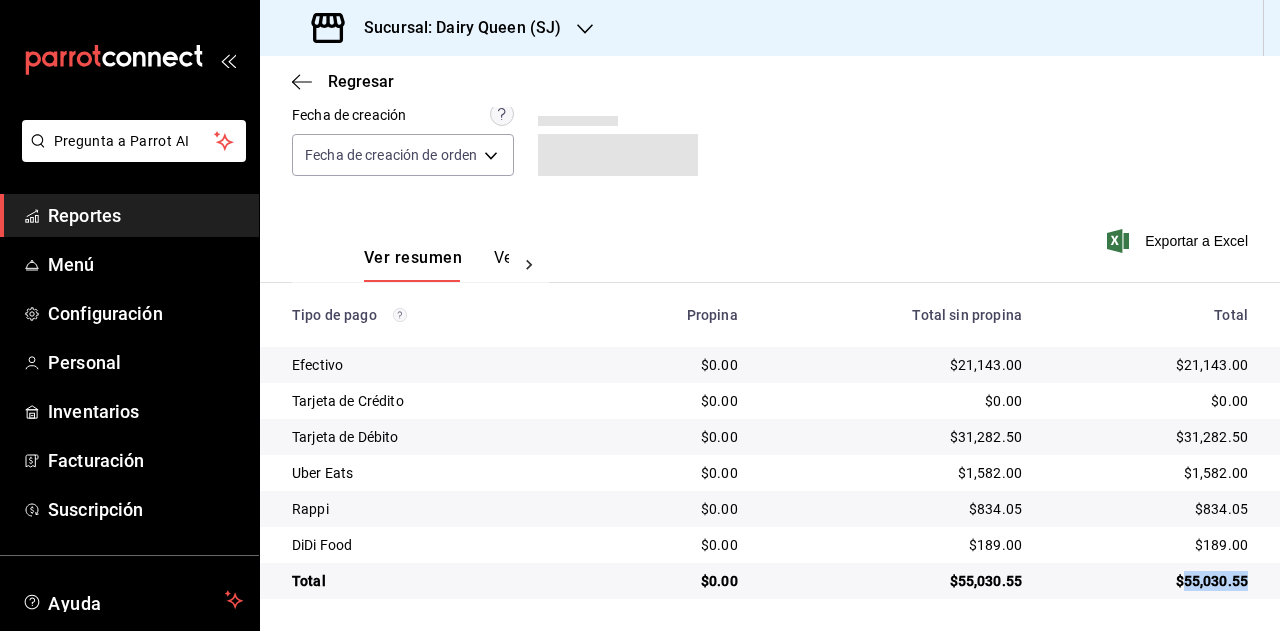 click on "$55,030.55" at bounding box center [1151, 581] 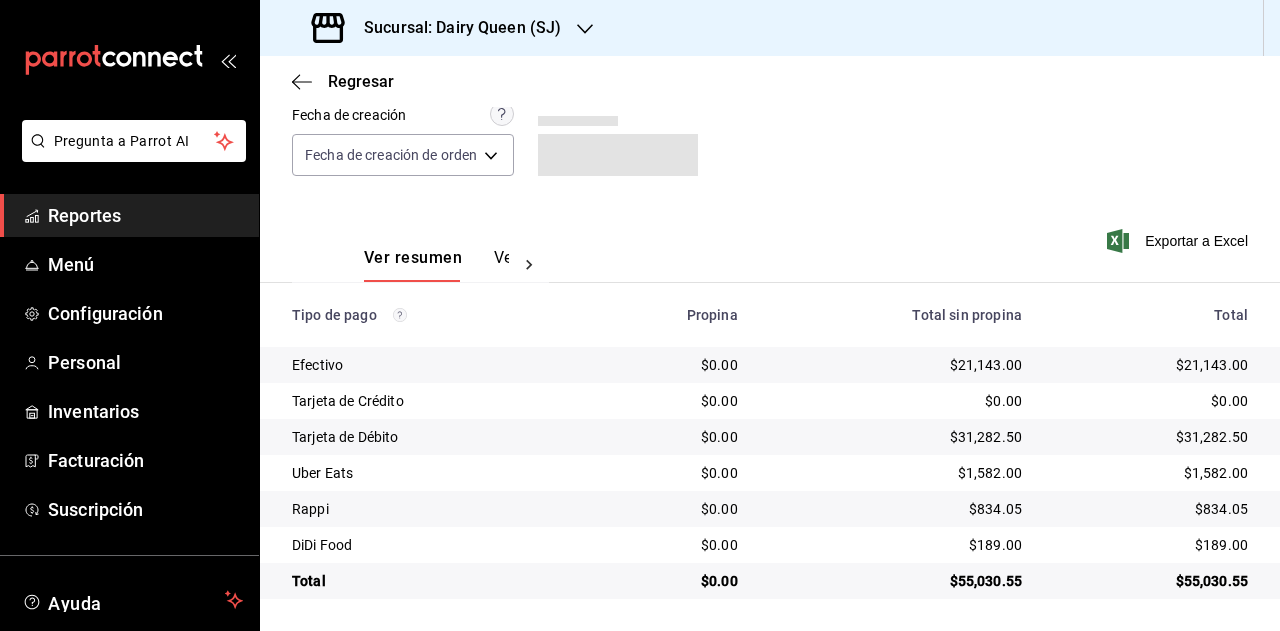 click on "$1,582.00" at bounding box center [1151, 473] 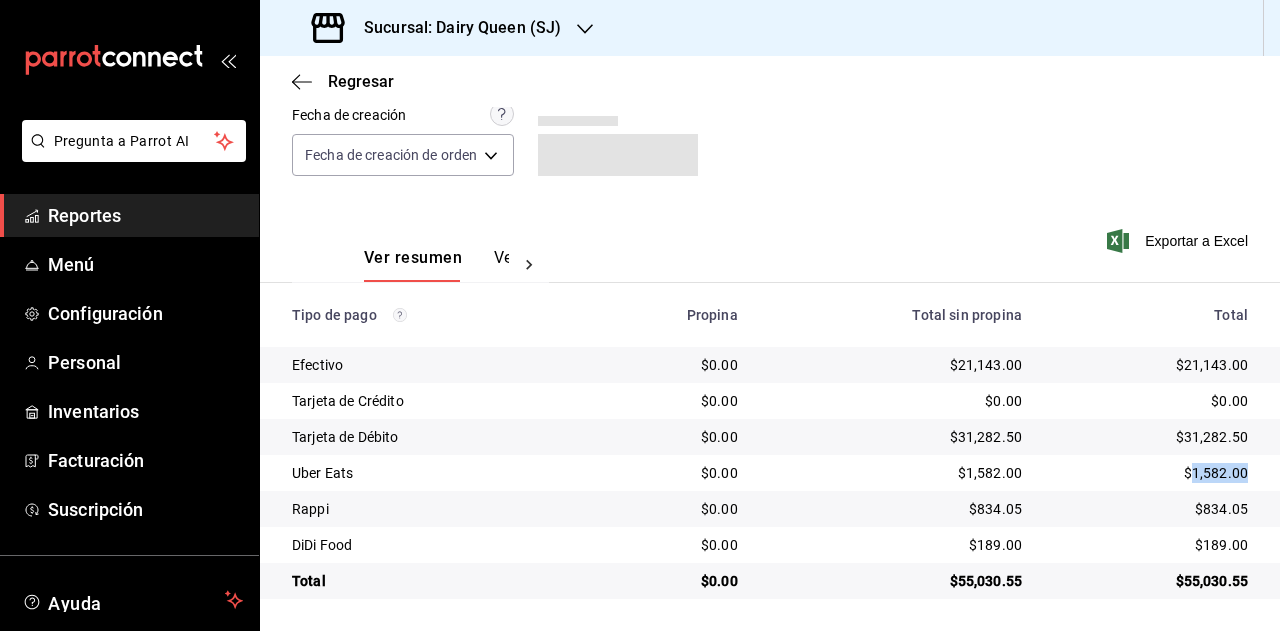 click on "$1,582.00" at bounding box center (1151, 473) 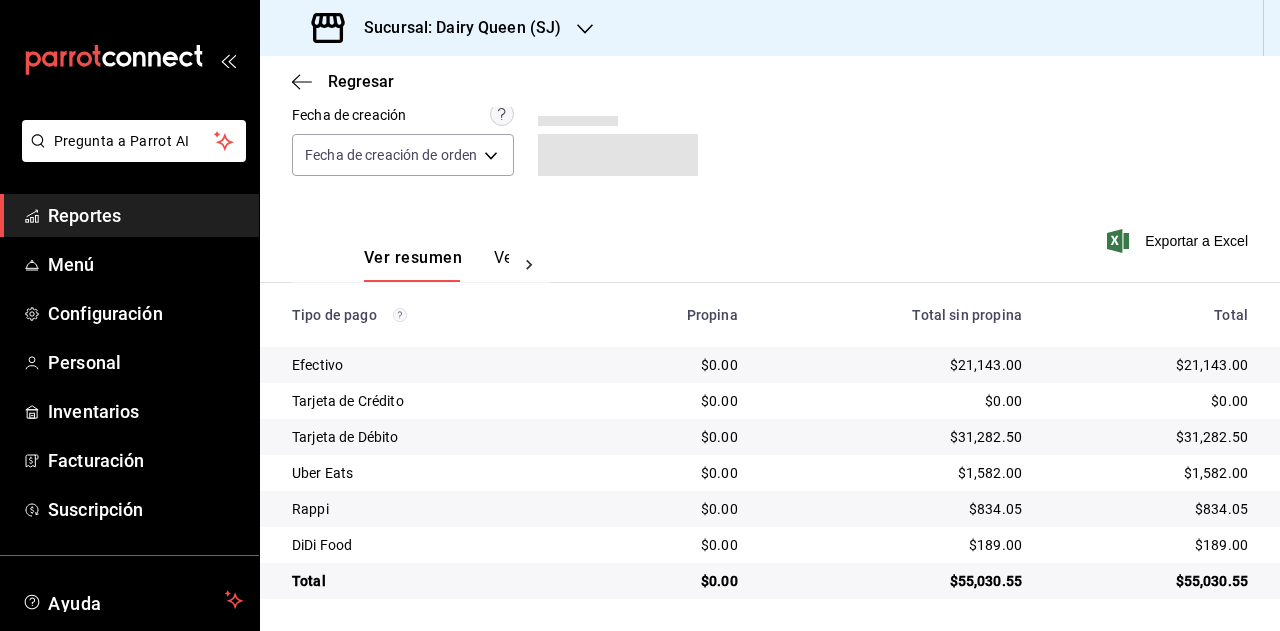 drag, startPoint x: 1210, startPoint y: 507, endPoint x: 1274, endPoint y: 395, distance: 128.99612 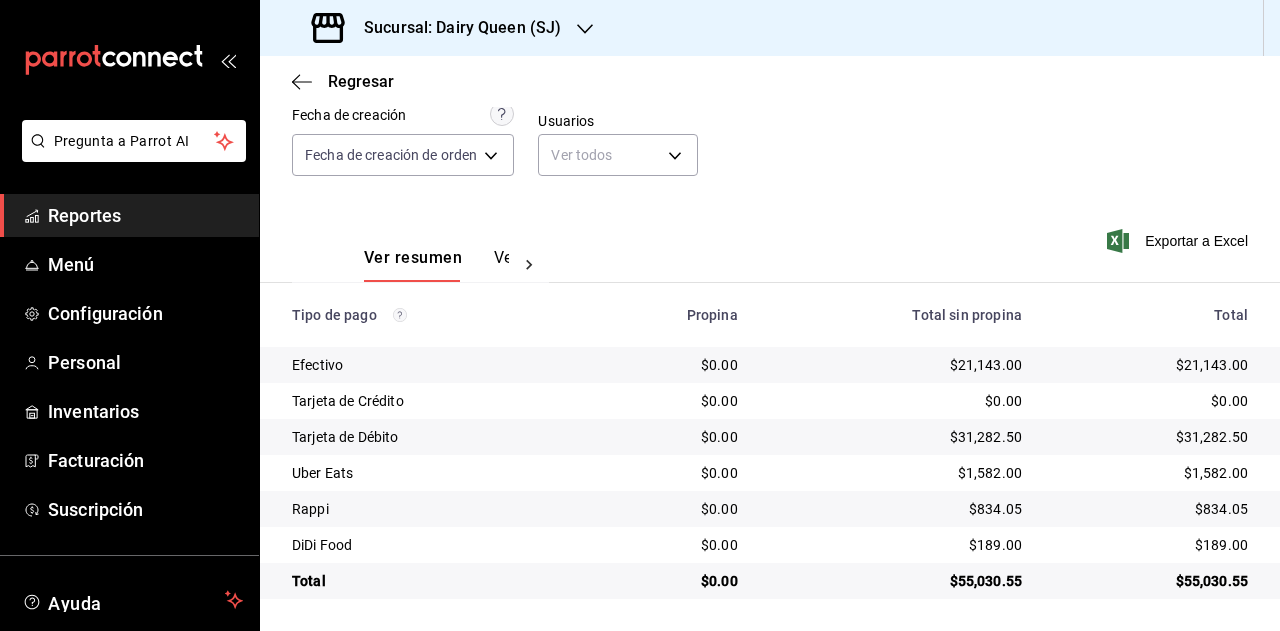 click on "$189.00" at bounding box center [1151, 545] 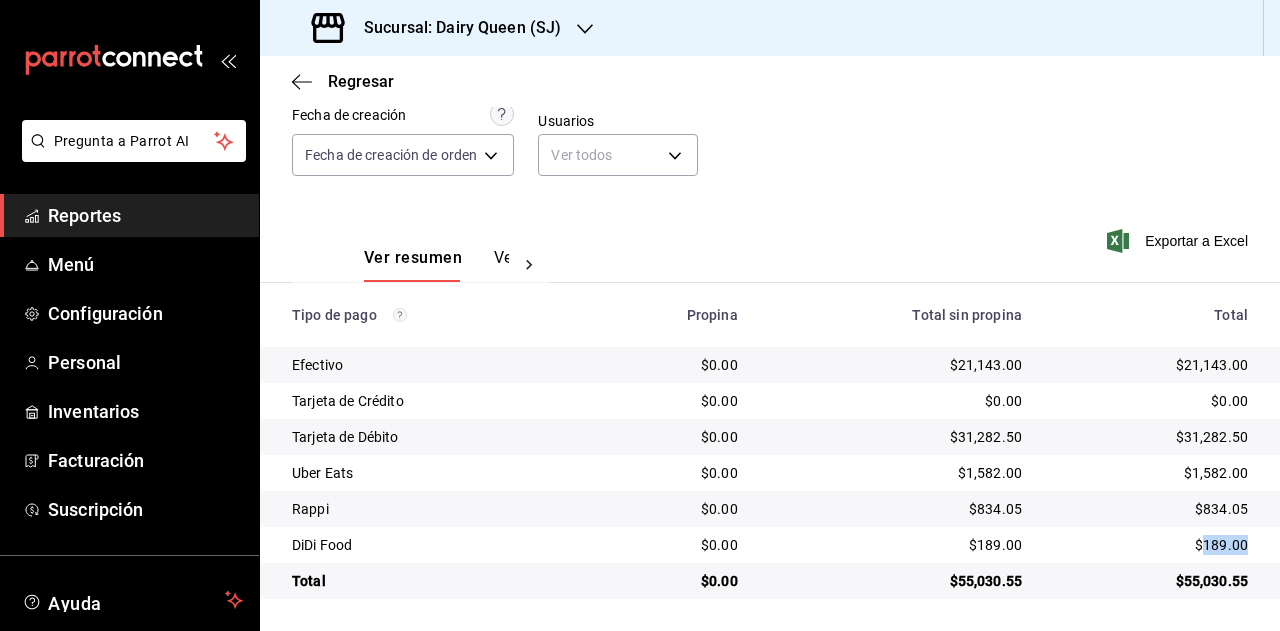 click on "$189.00" at bounding box center (1151, 545) 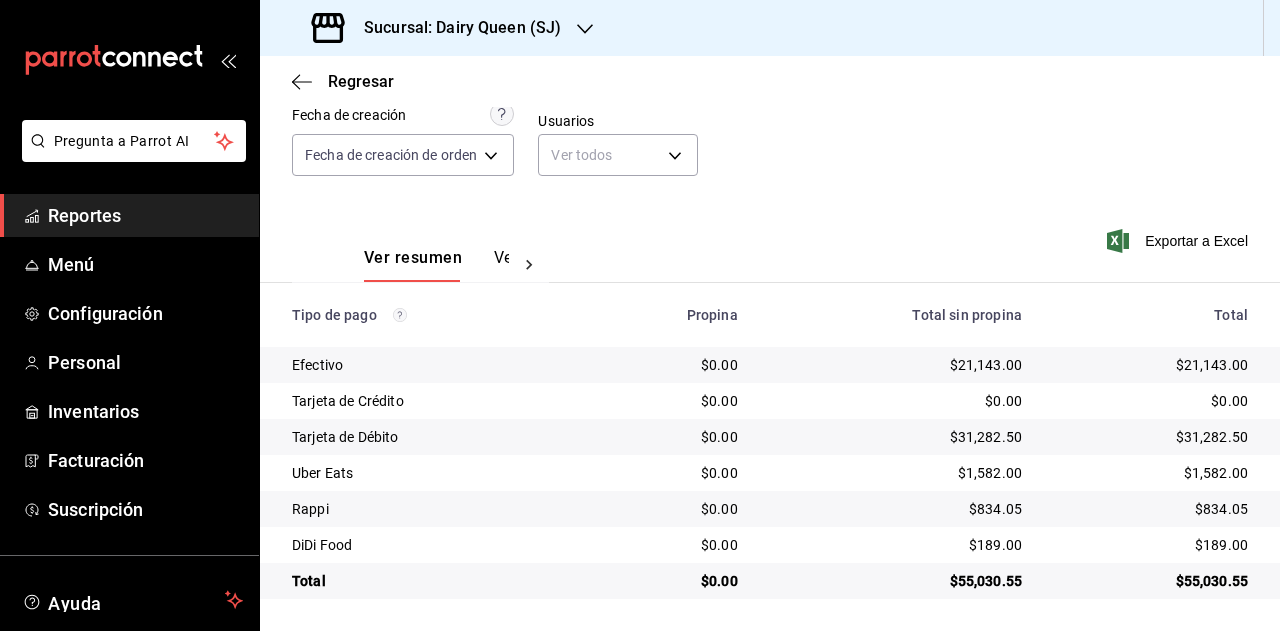 click on "Sucursal: Dairy Queen (SJ)" at bounding box center [438, 28] 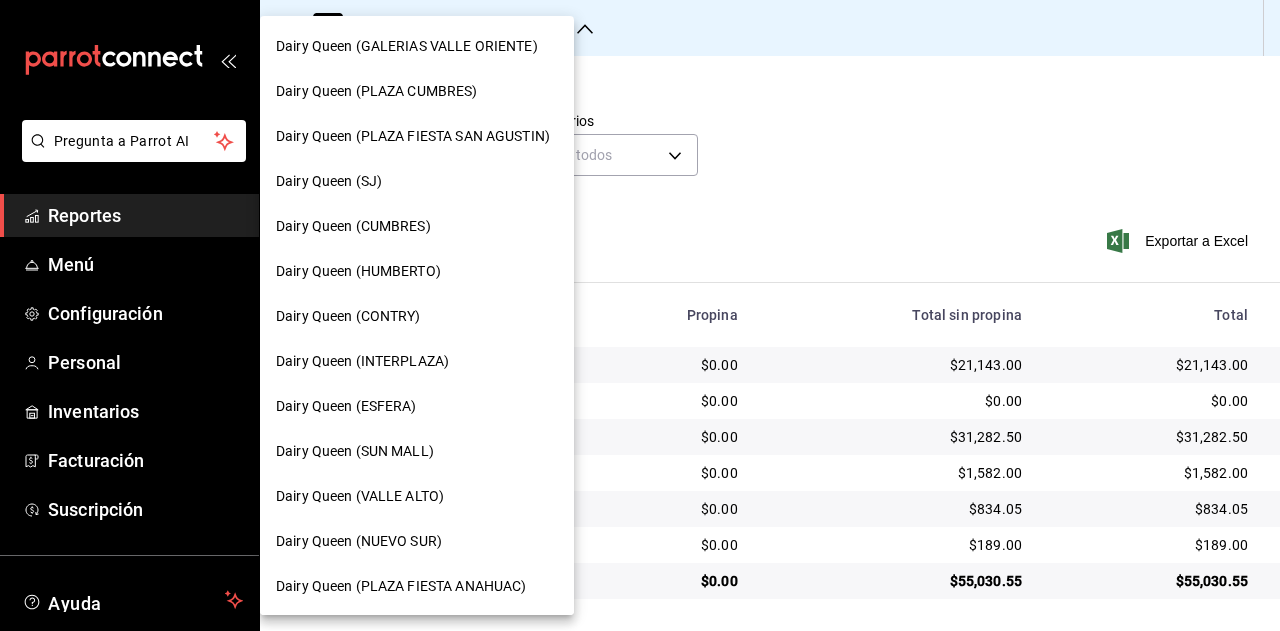 click on "Dairy Queen (CUMBRES)" at bounding box center [417, 226] 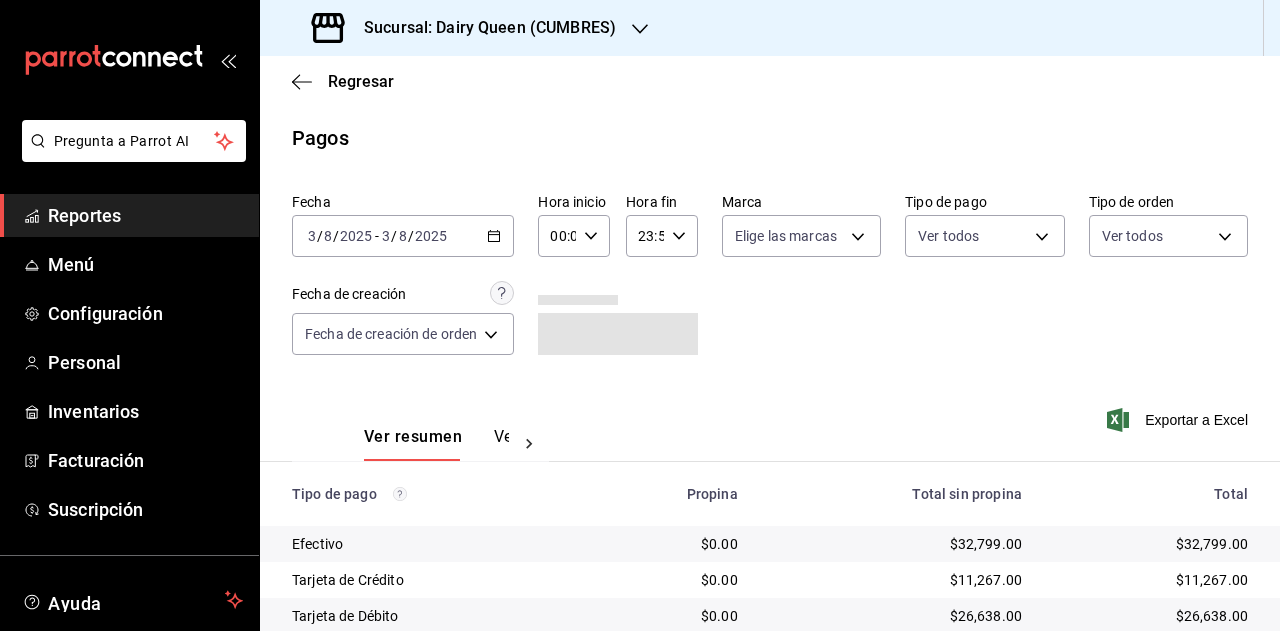 scroll, scrollTop: 179, scrollLeft: 0, axis: vertical 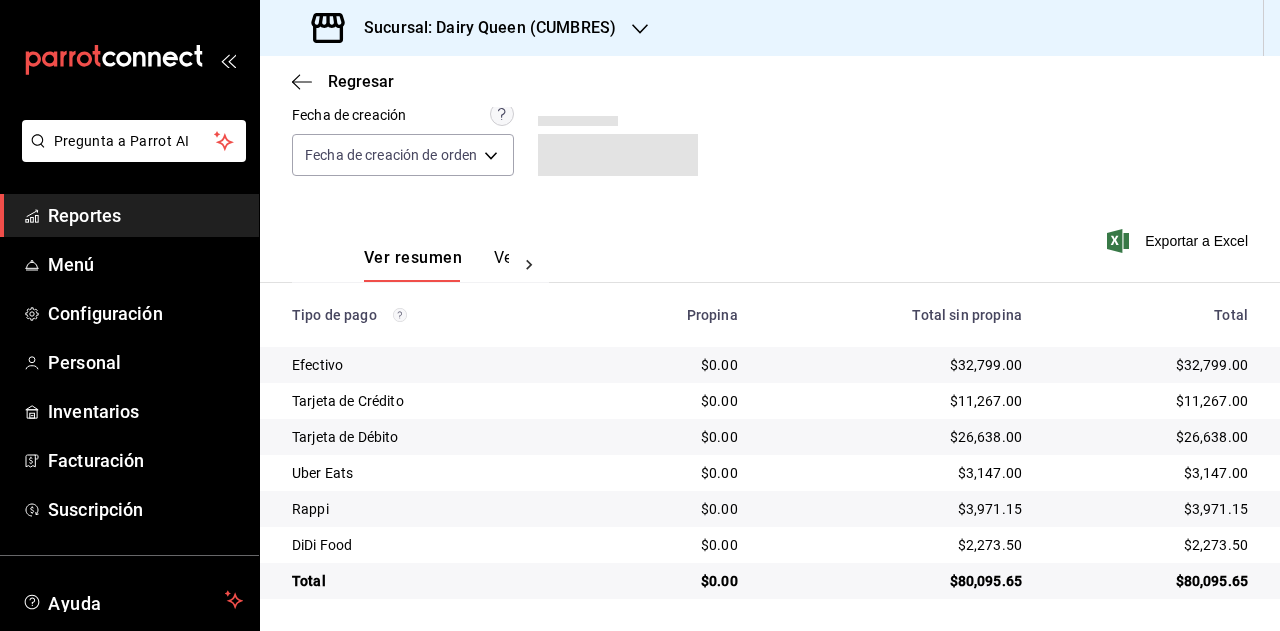 click on "$80,095.65" at bounding box center (1151, 581) 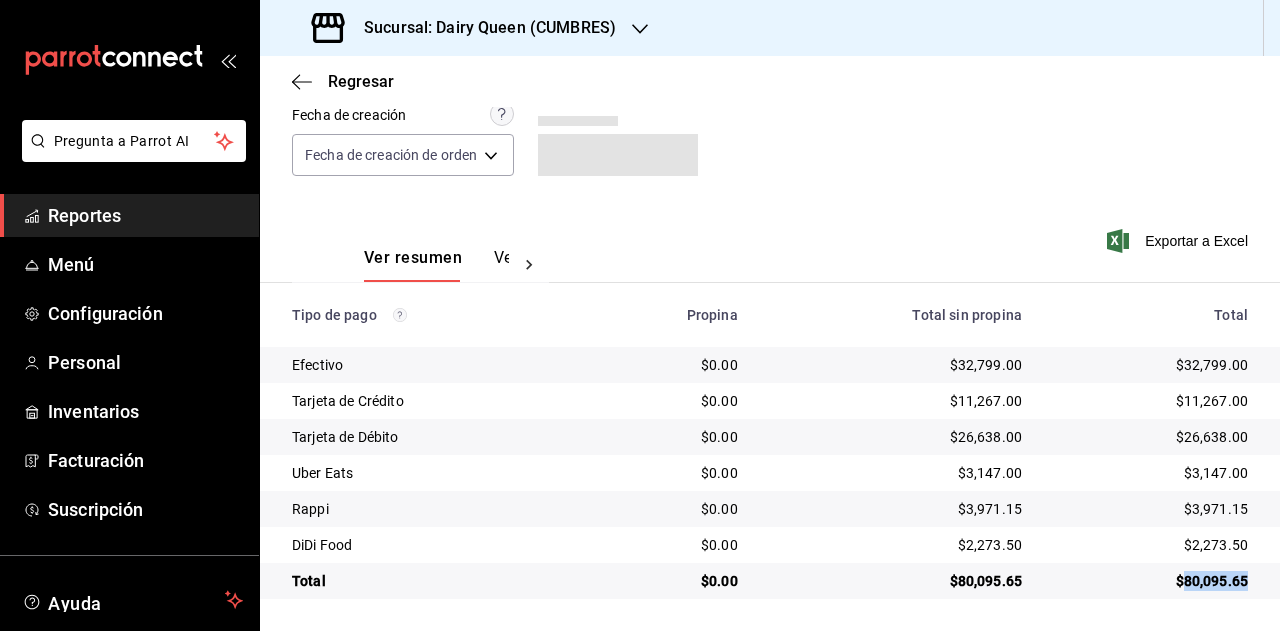 click on "$80,095.65" at bounding box center (1151, 581) 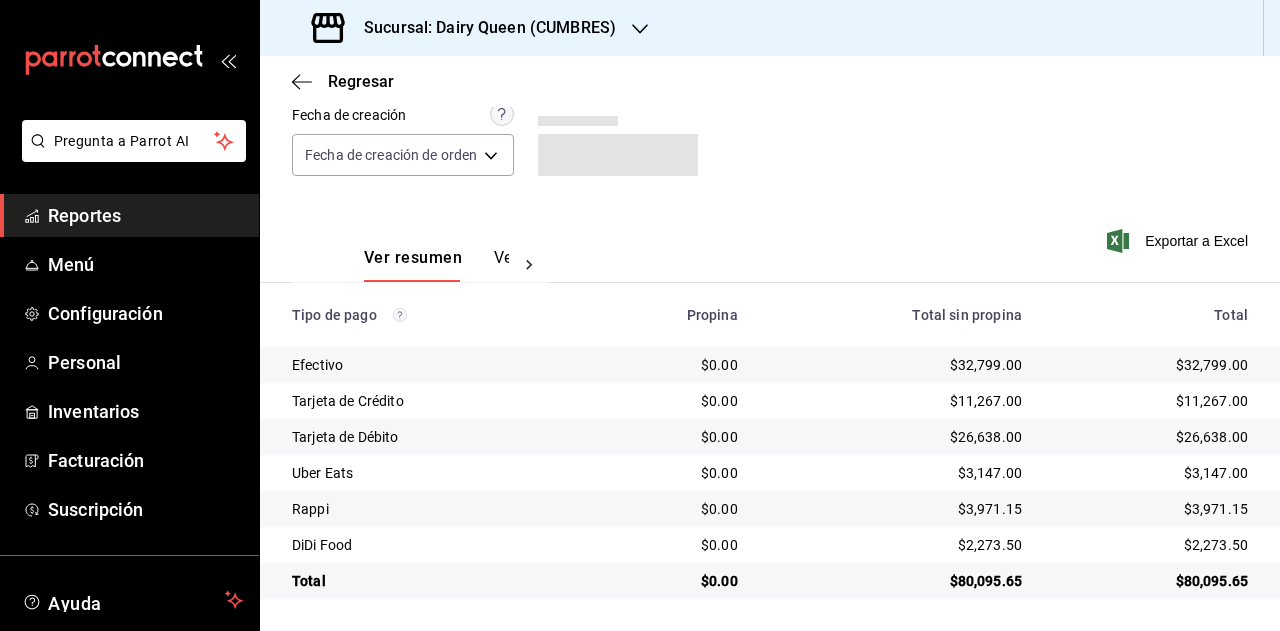 click on "$3,147.00" at bounding box center (1151, 473) 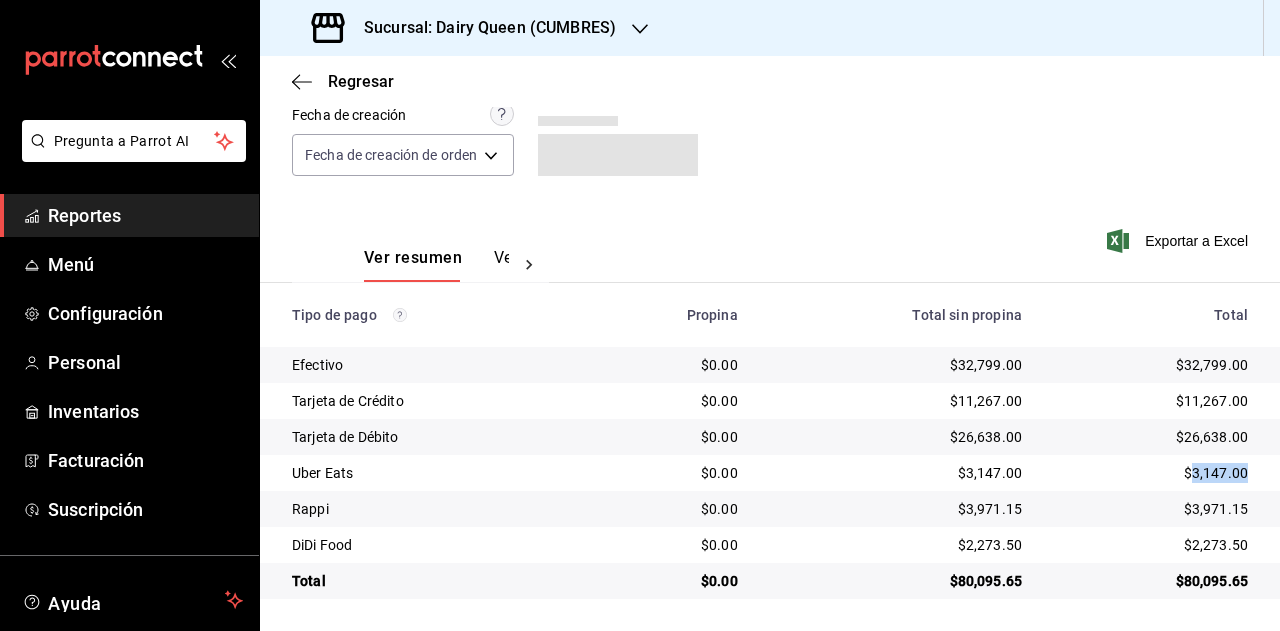 click on "$3,147.00" at bounding box center [1151, 473] 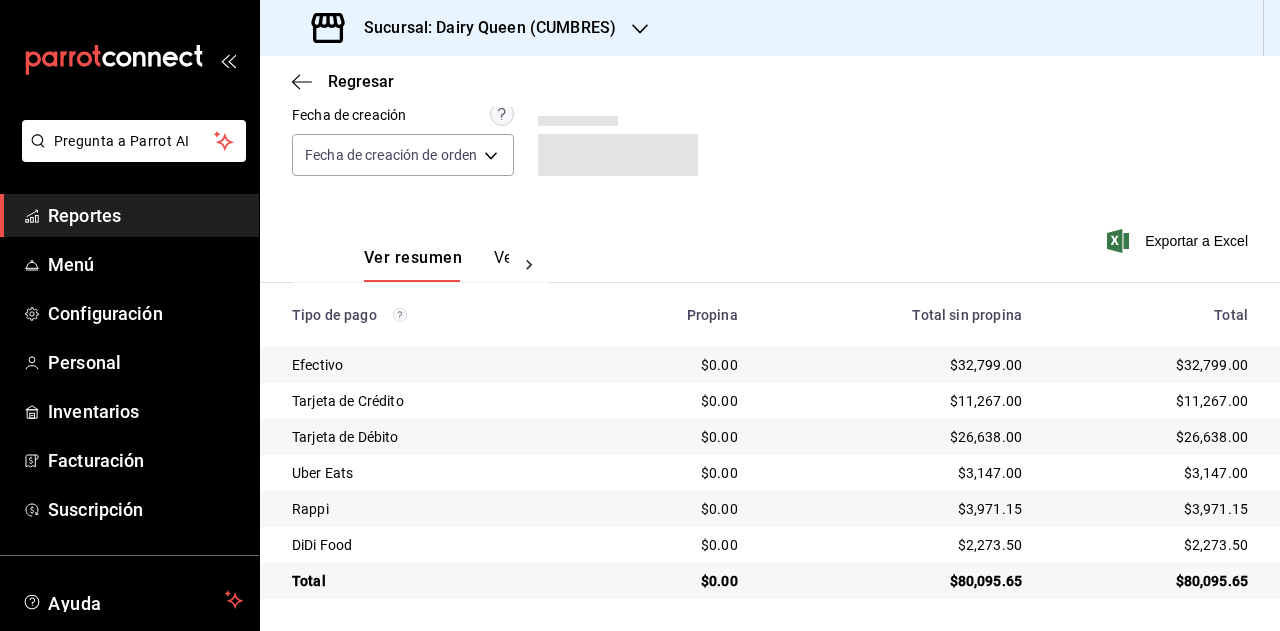 click on "$2,273.50" at bounding box center [1151, 545] 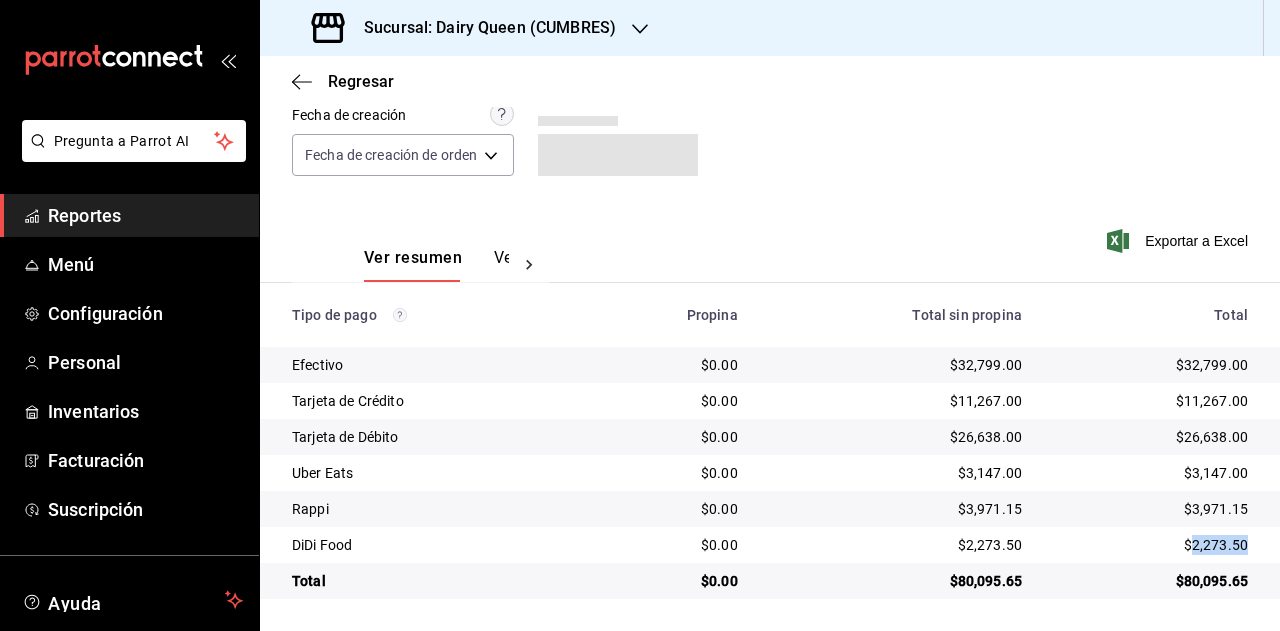 click on "$2,273.50" at bounding box center [1151, 545] 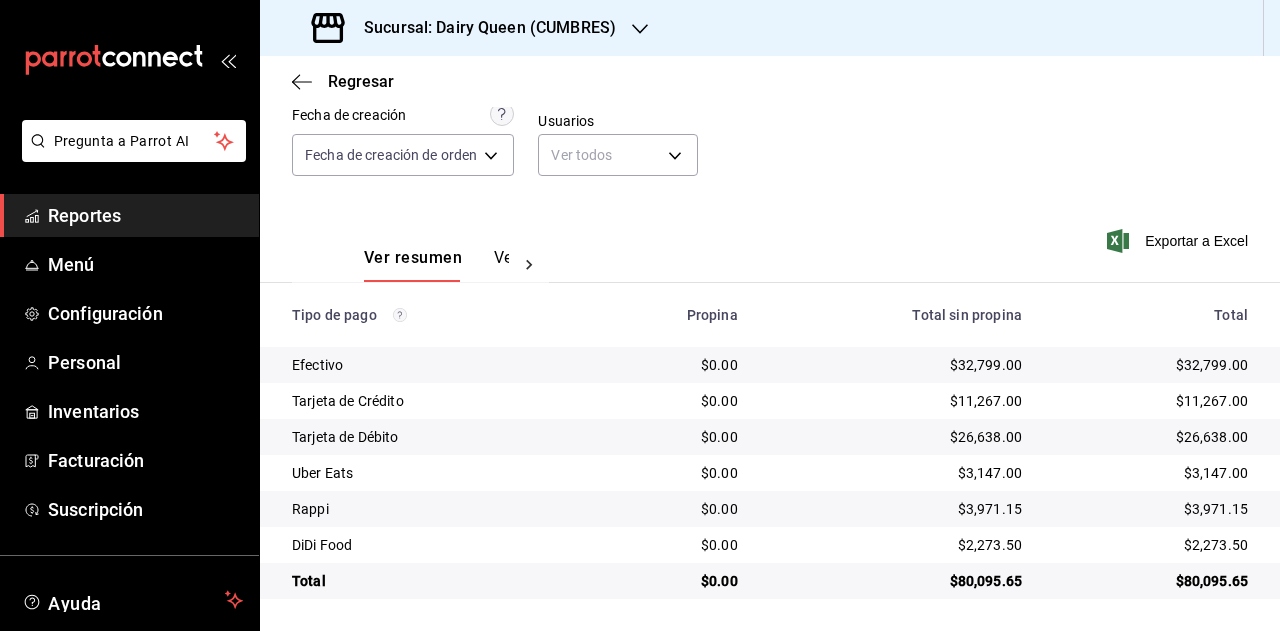 click on "Sucursal: Dairy Queen (CUMBRES)" at bounding box center [466, 28] 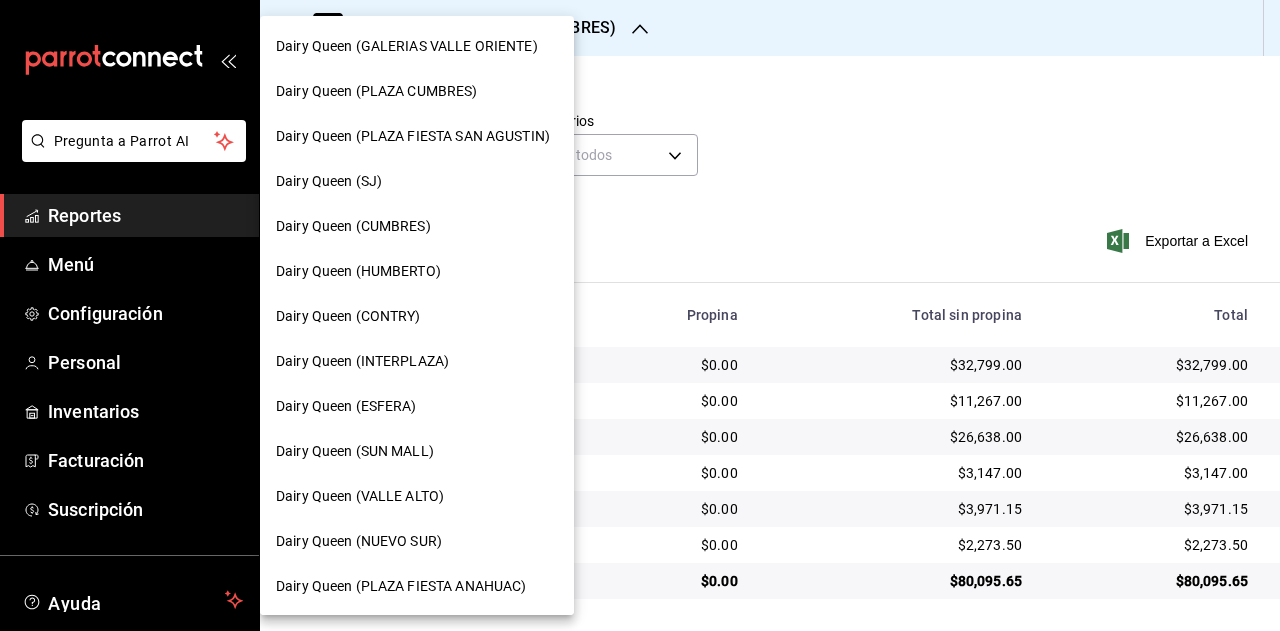 drag, startPoint x: 886, startPoint y: 137, endPoint x: 872, endPoint y: 137, distance: 14 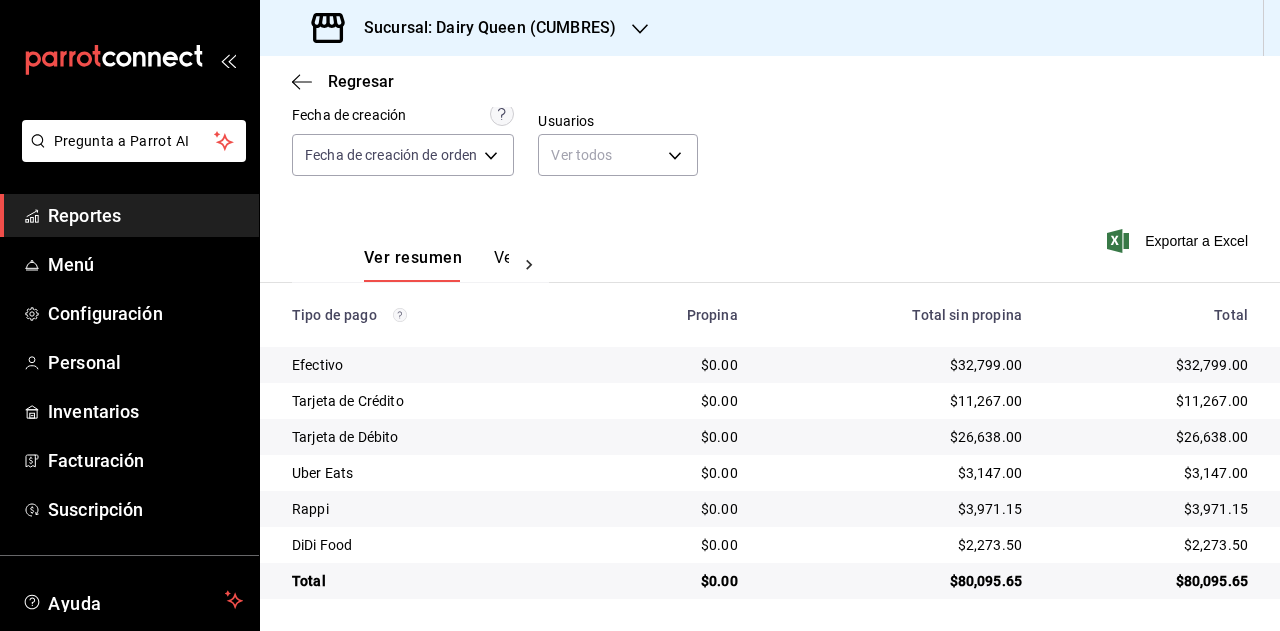 click 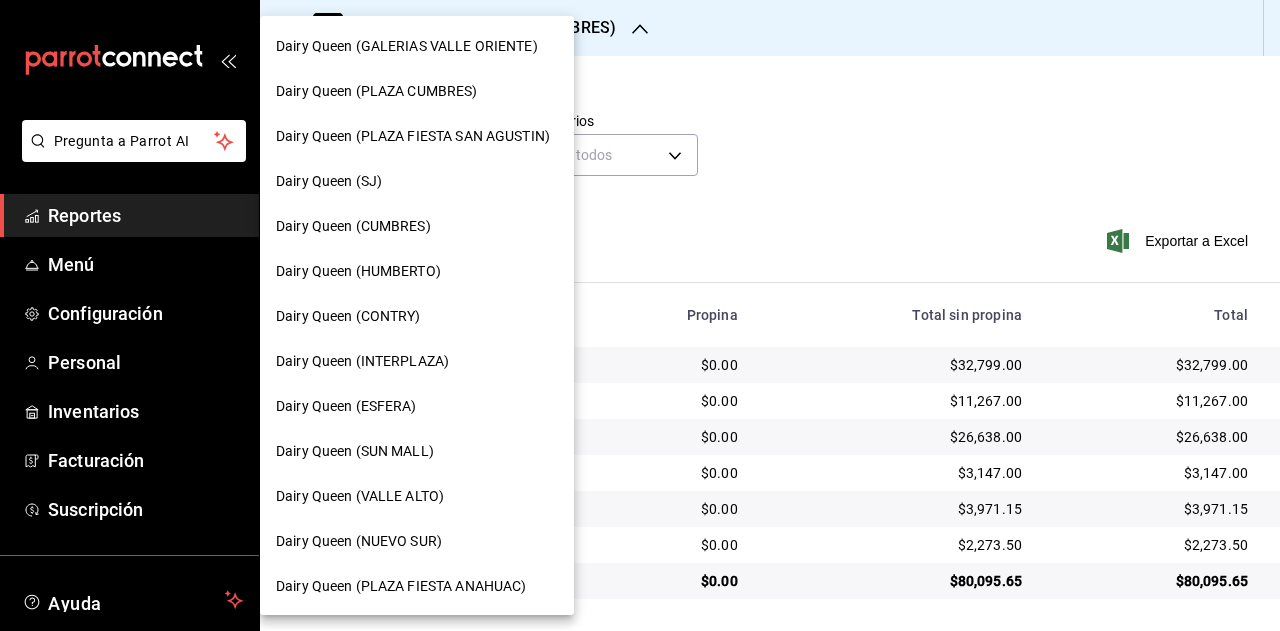 click on "Dairy Queen (HUMBERTO)" at bounding box center [358, 271] 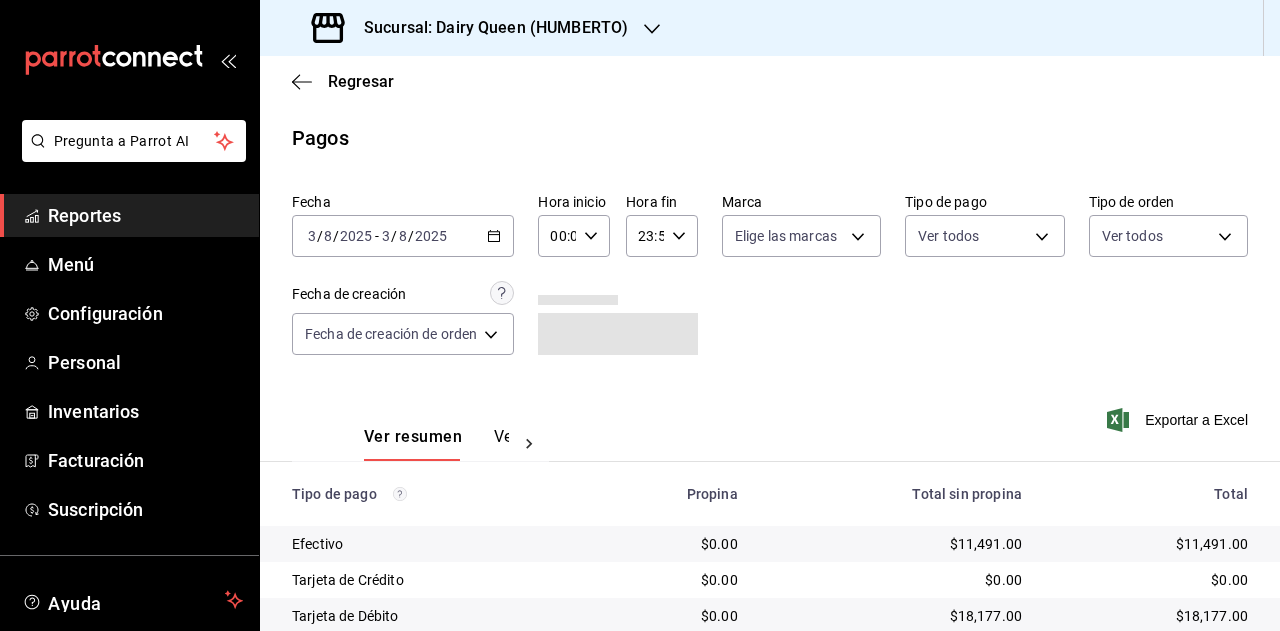 scroll, scrollTop: 215, scrollLeft: 0, axis: vertical 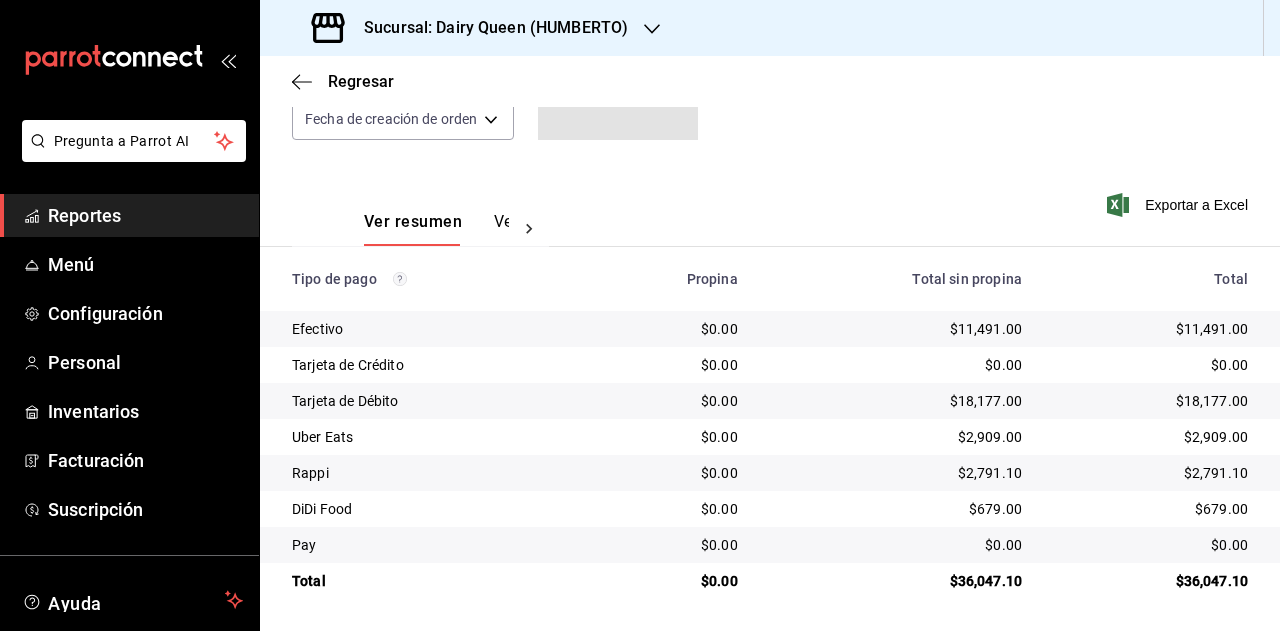 click on "$36,047.10" at bounding box center (896, 581) 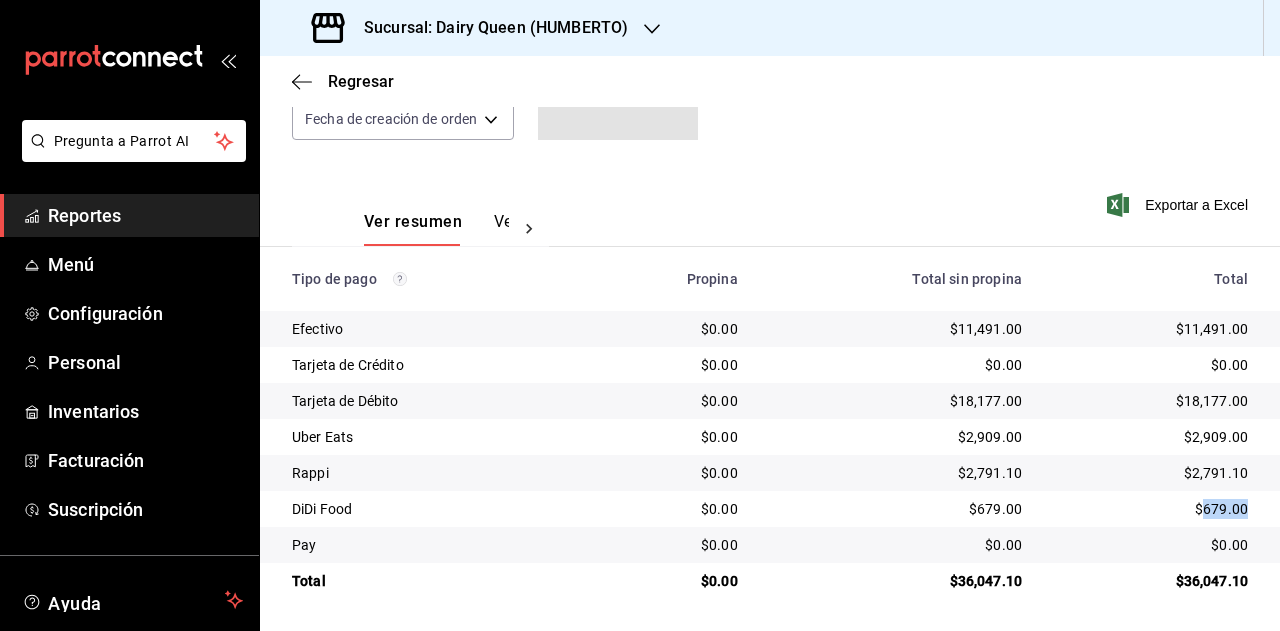 click on "$679.00" at bounding box center (1151, 509) 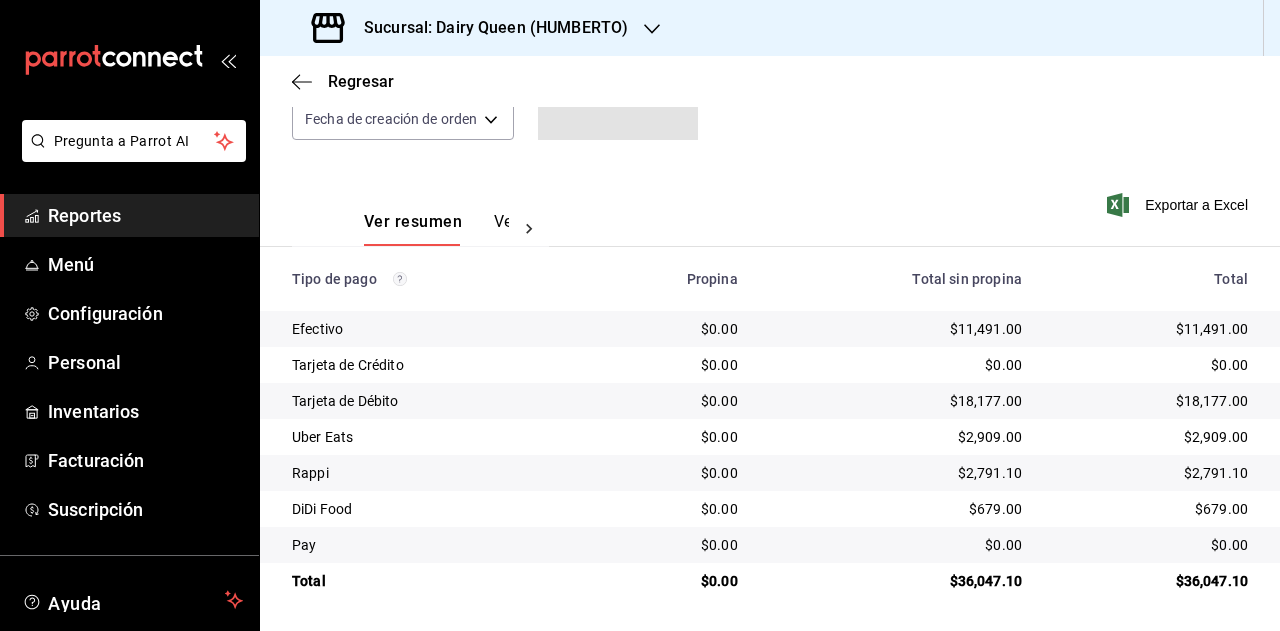 click on "Sucursal: Dairy Queen (HUMBERTO)" at bounding box center (488, 28) 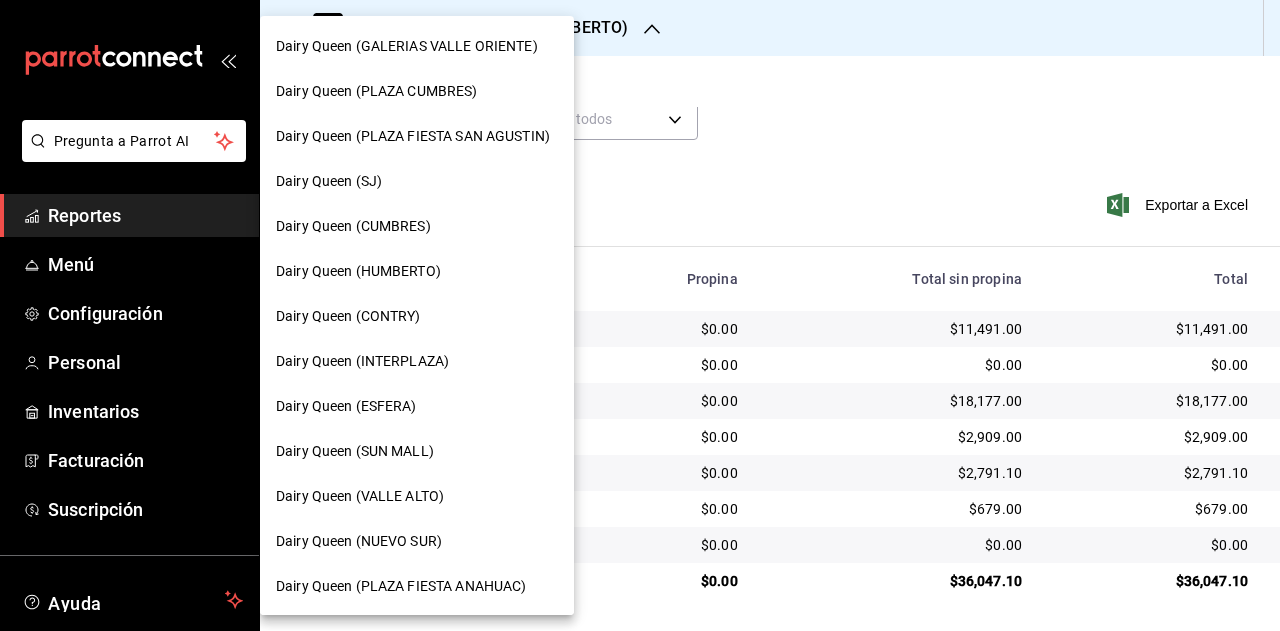 click on "Dairy Queen (CONTRY)" at bounding box center (348, 316) 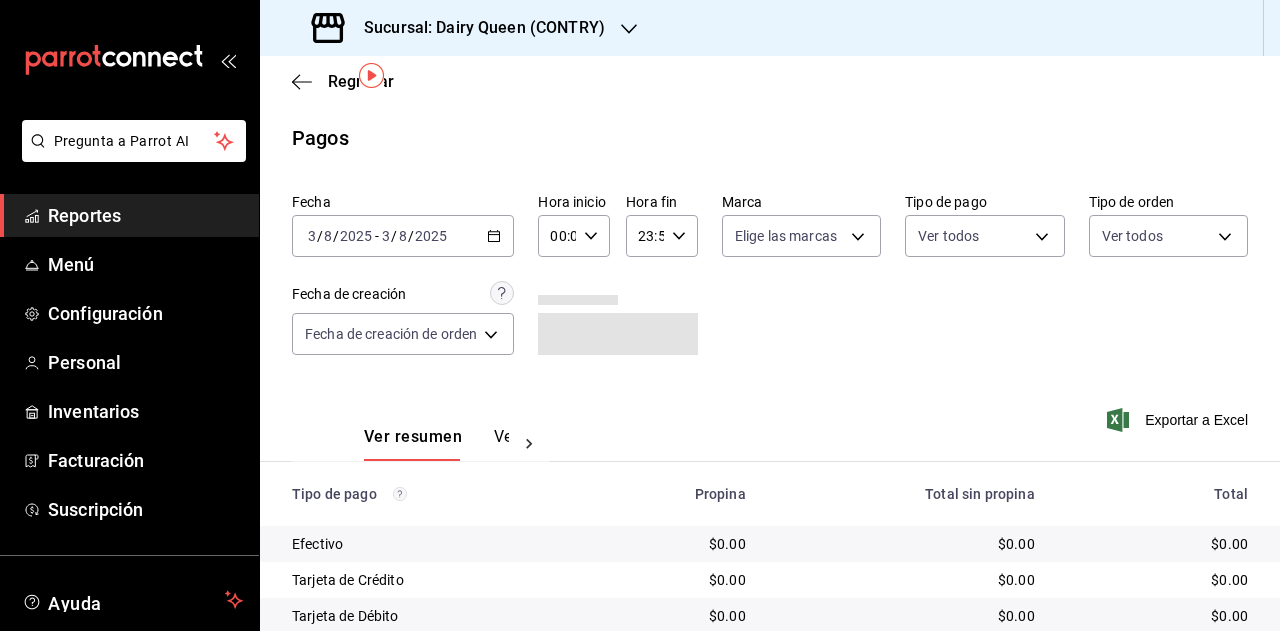 scroll, scrollTop: 215, scrollLeft: 0, axis: vertical 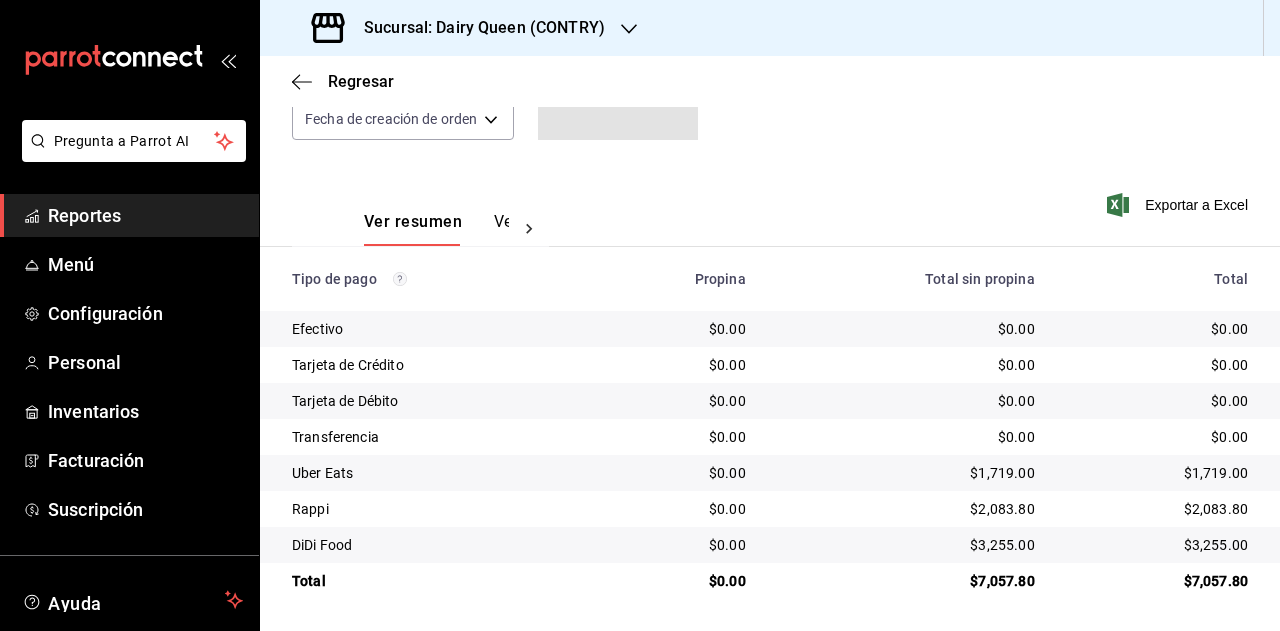 click on "$1,719.00" at bounding box center [1157, 473] 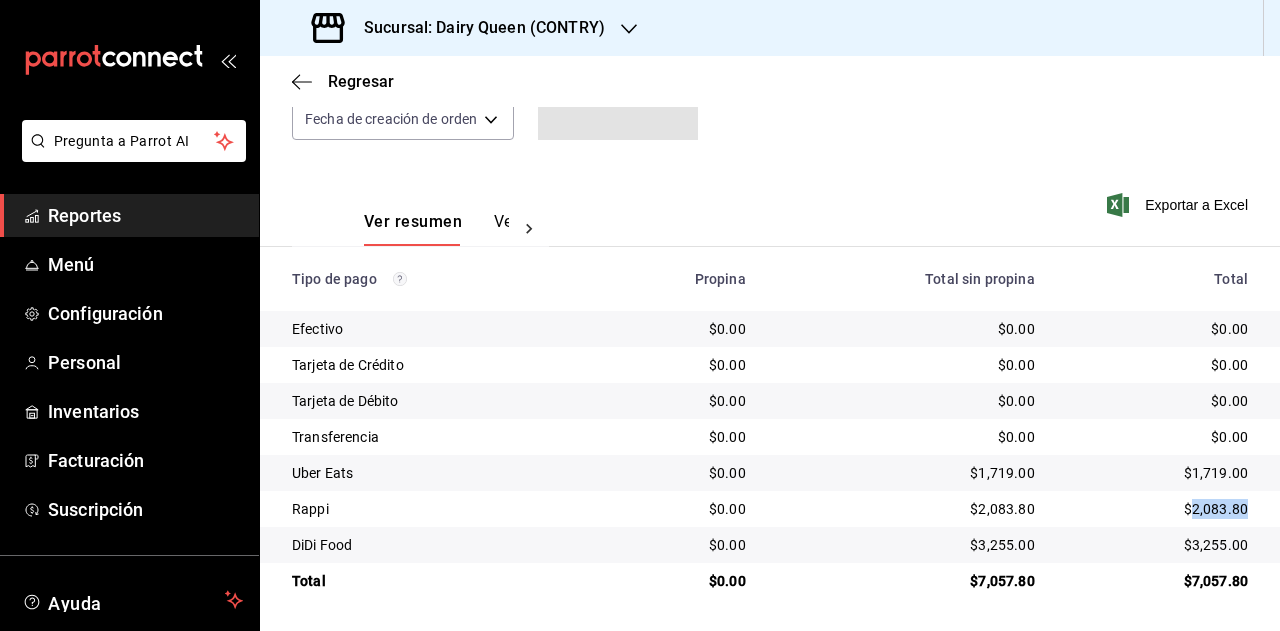 click on "$2,083.80" at bounding box center [1157, 509] 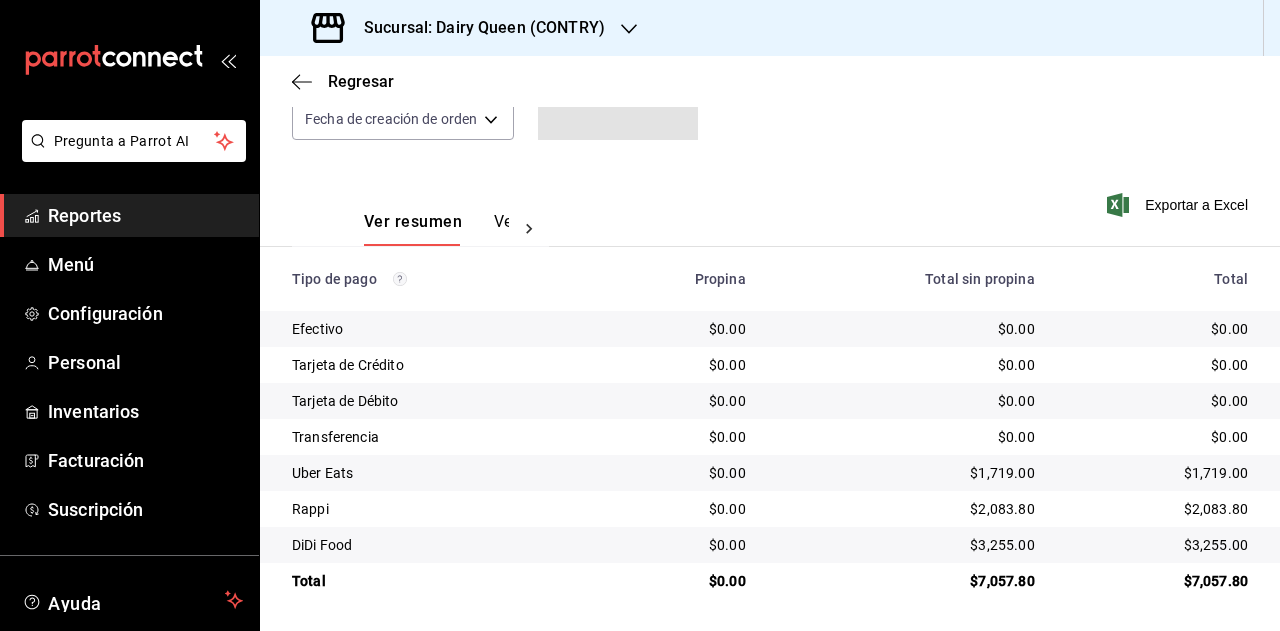 click on "$3,255.00" at bounding box center [1157, 545] 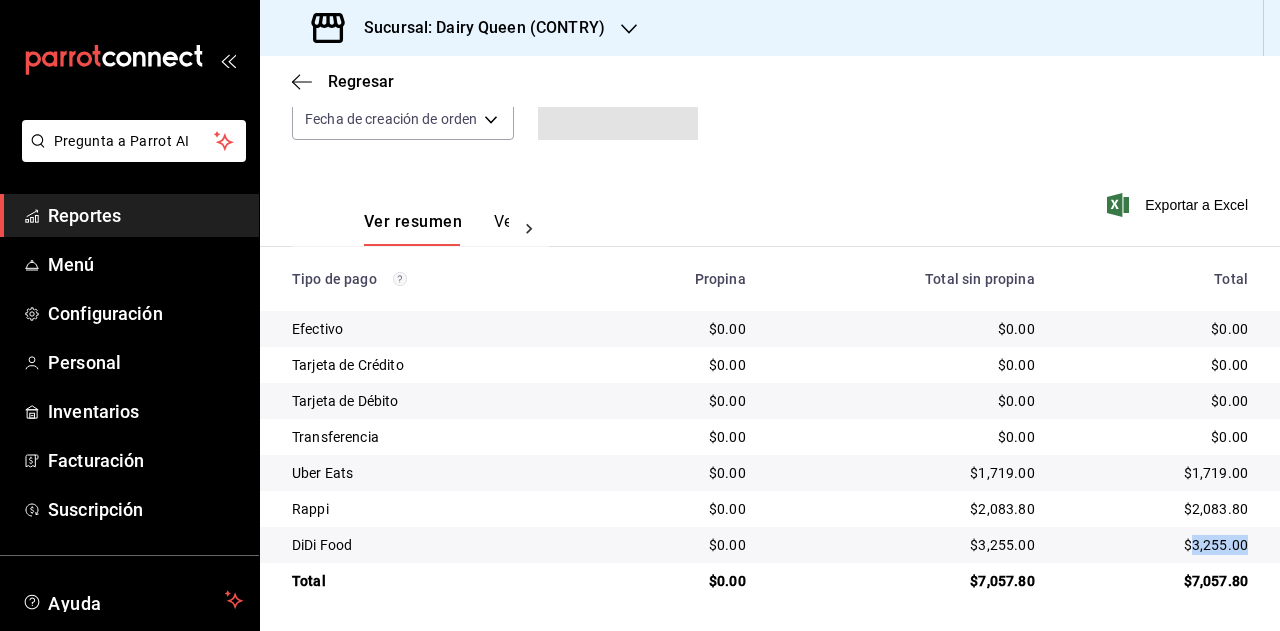 click on "$3,255.00" at bounding box center [1157, 545] 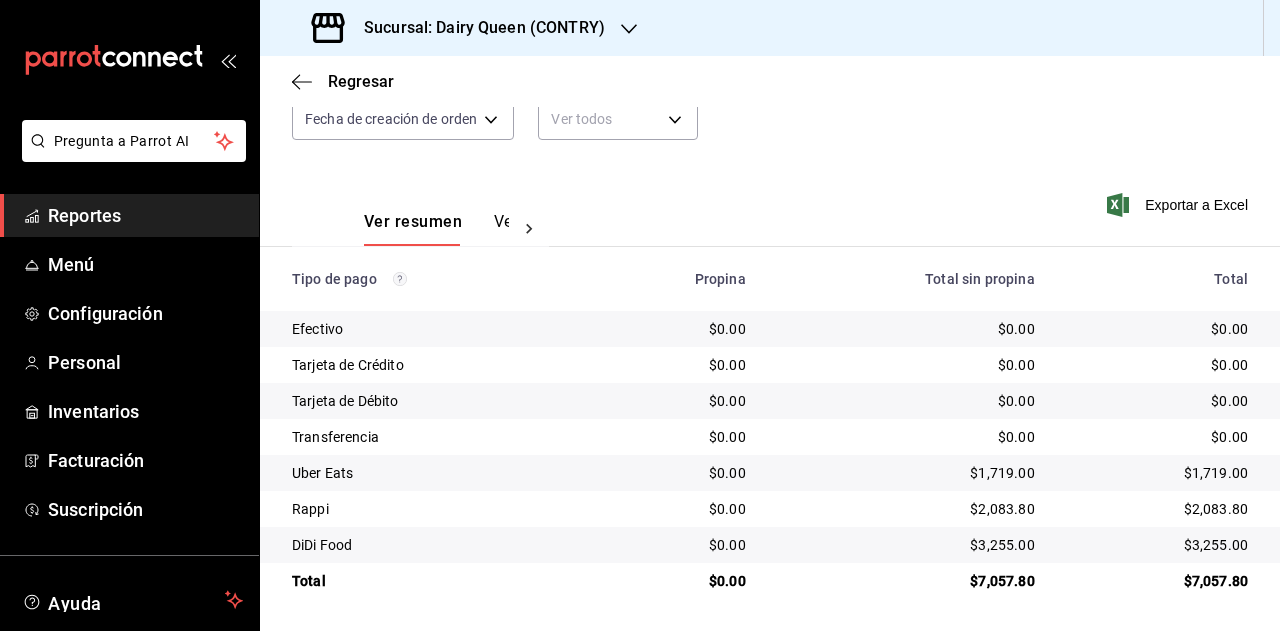 click on "Sucursal: Dairy Queen (CONTRY)" at bounding box center (460, 28) 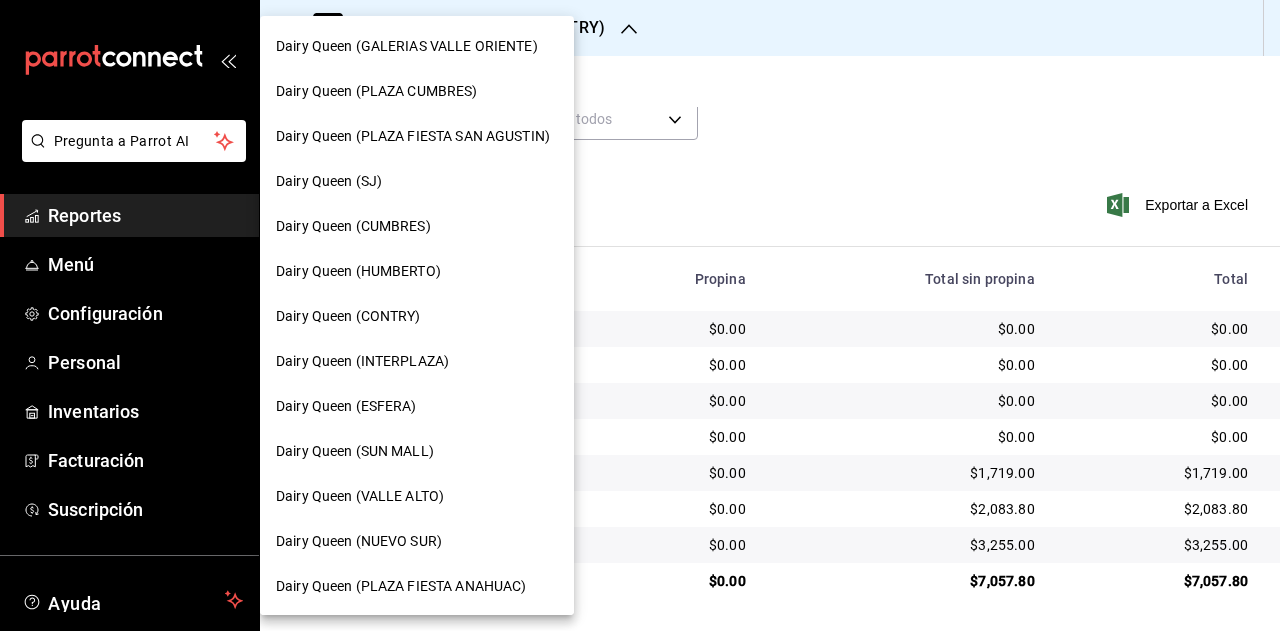 click on "Dairy Queen (INTERPLAZA)" at bounding box center [362, 361] 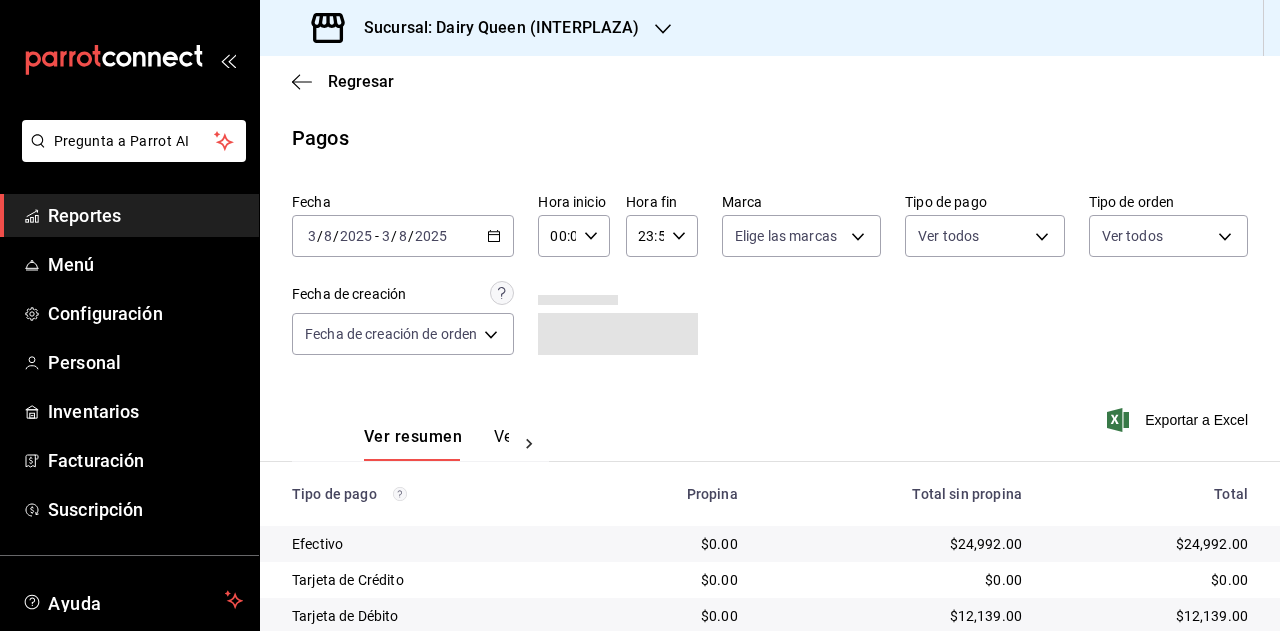 scroll, scrollTop: 179, scrollLeft: 0, axis: vertical 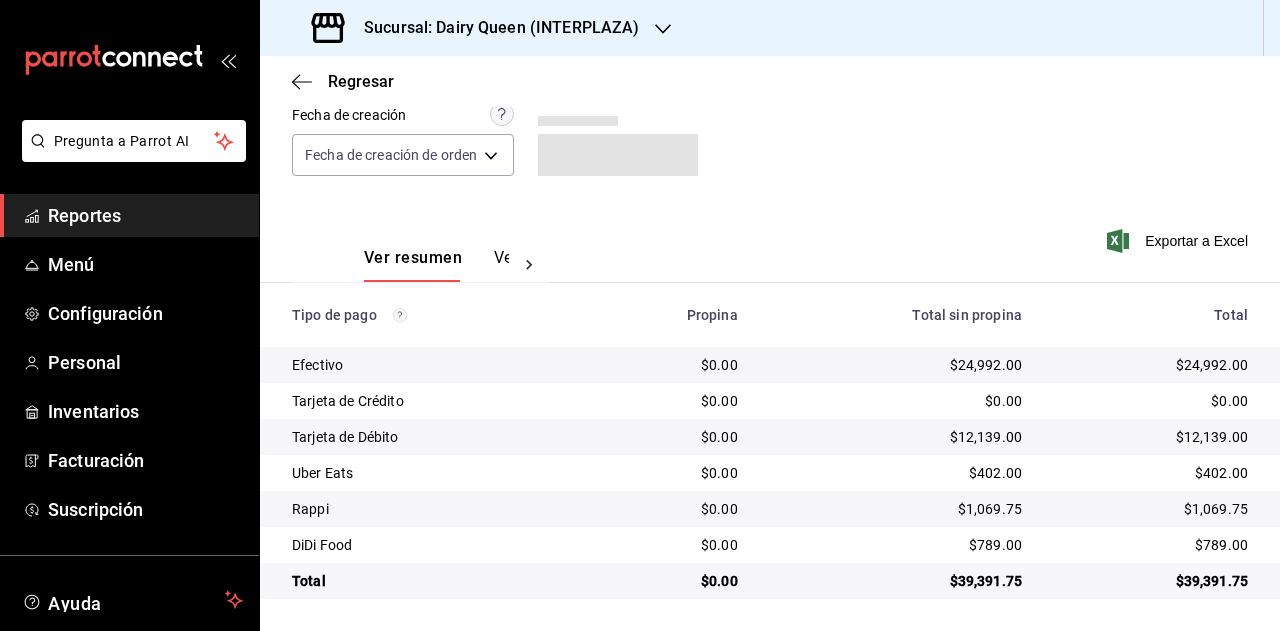 click on "$39,391.75" at bounding box center [1151, 581] 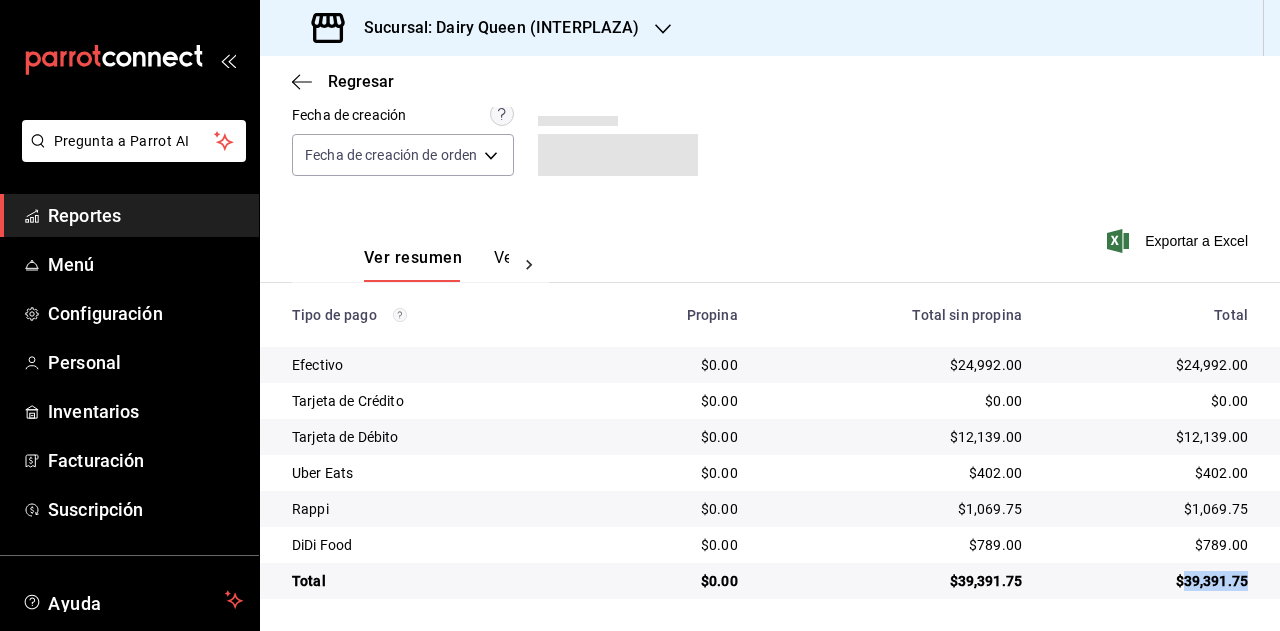 click on "$39,391.75" at bounding box center [1151, 581] 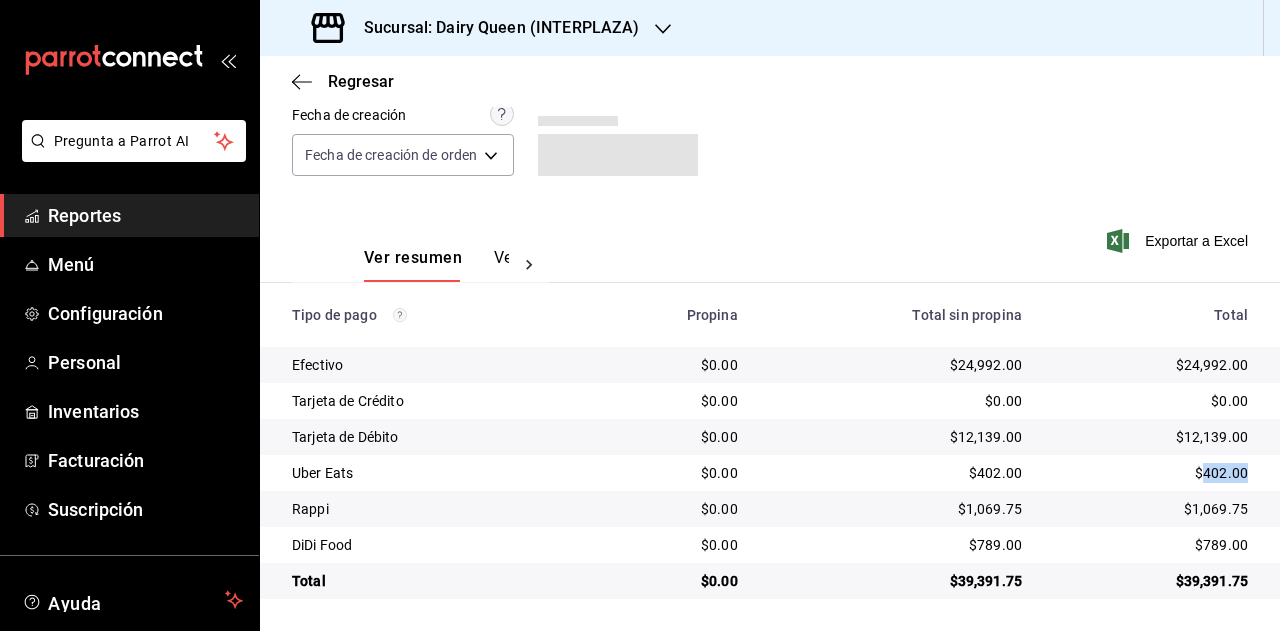 click on "$402.00" at bounding box center (1151, 473) 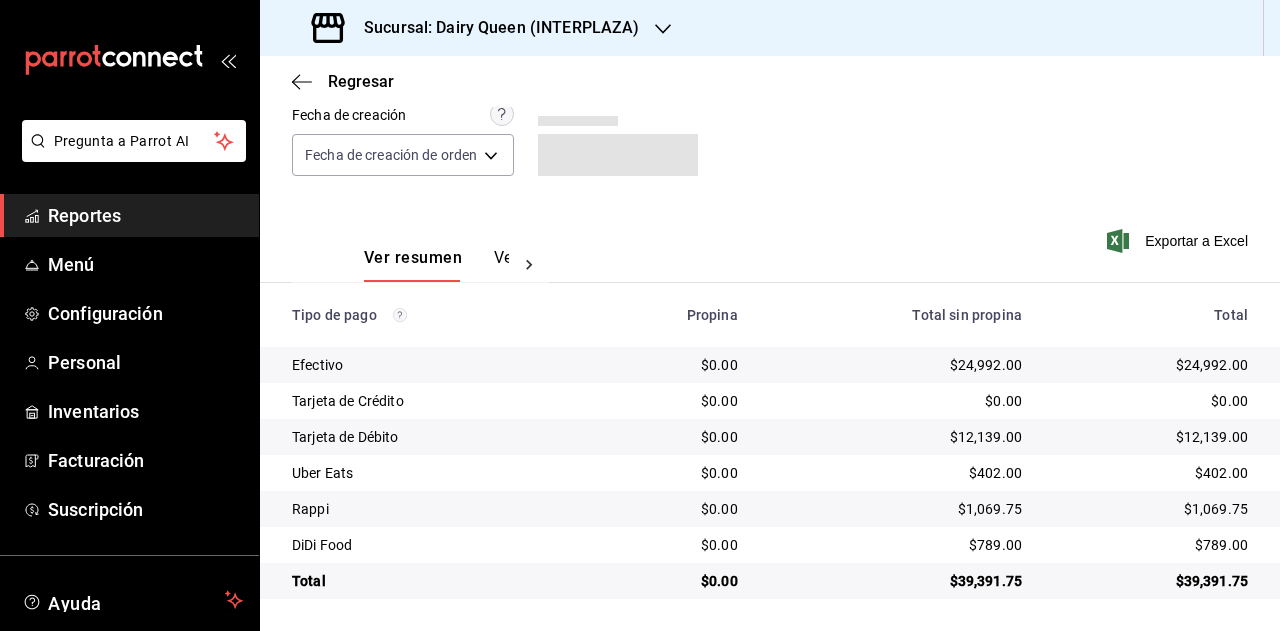 click on "$1,069.75" at bounding box center (1151, 509) 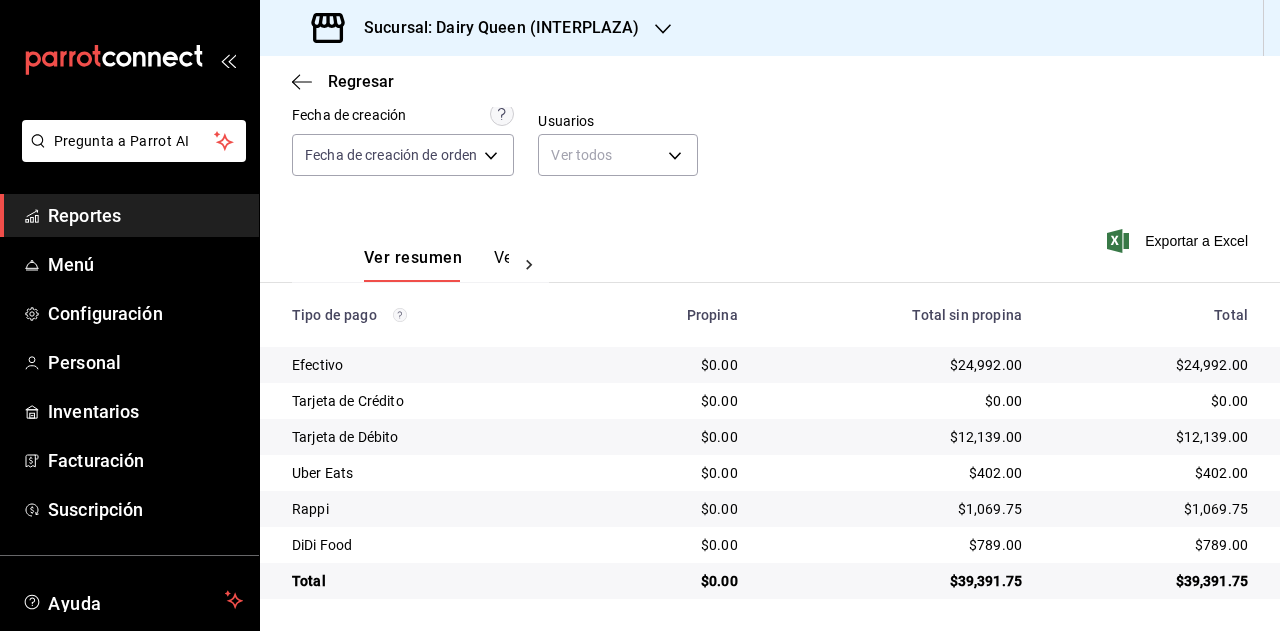drag, startPoint x: 1205, startPoint y: 551, endPoint x: 1268, endPoint y: 519, distance: 70.66116 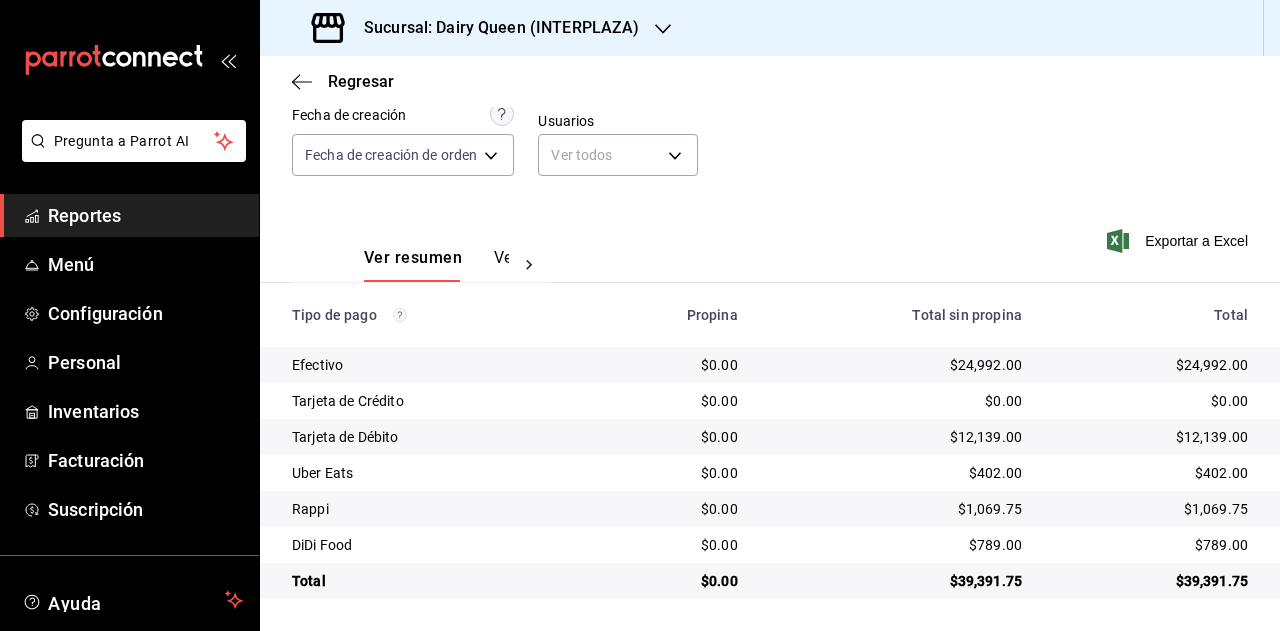 click on "Sucursal: Dairy Queen (INTERPLAZA)" at bounding box center [493, 28] 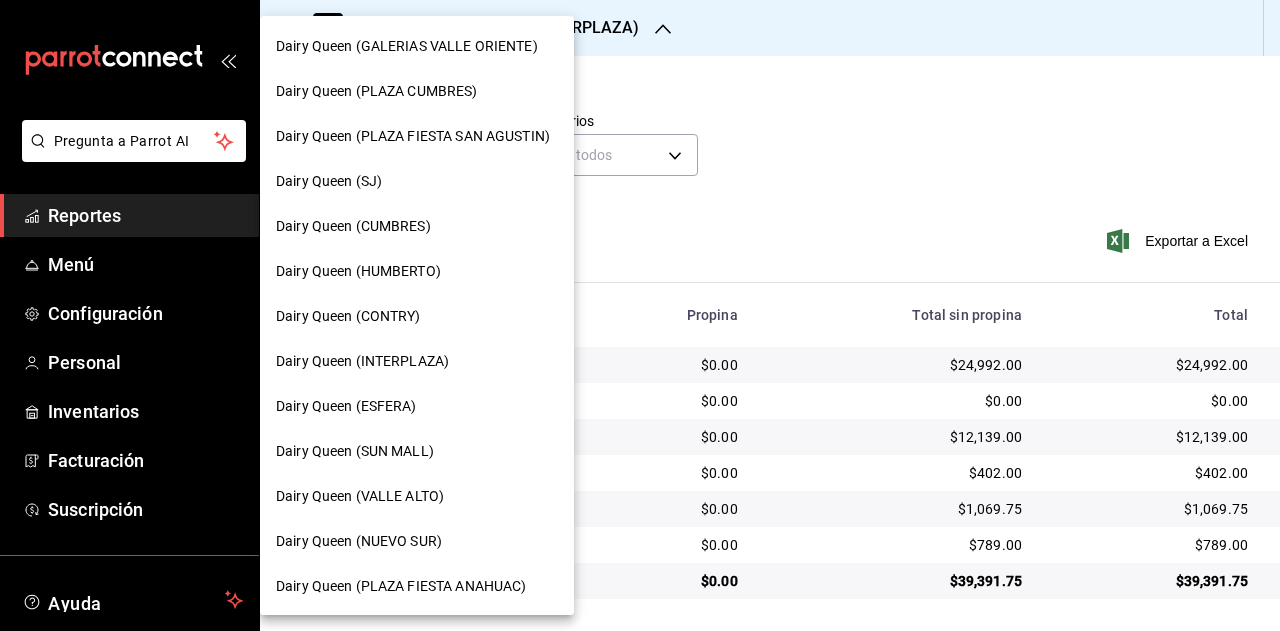 click on "Dairy Queen (ESFERA)" at bounding box center [417, 406] 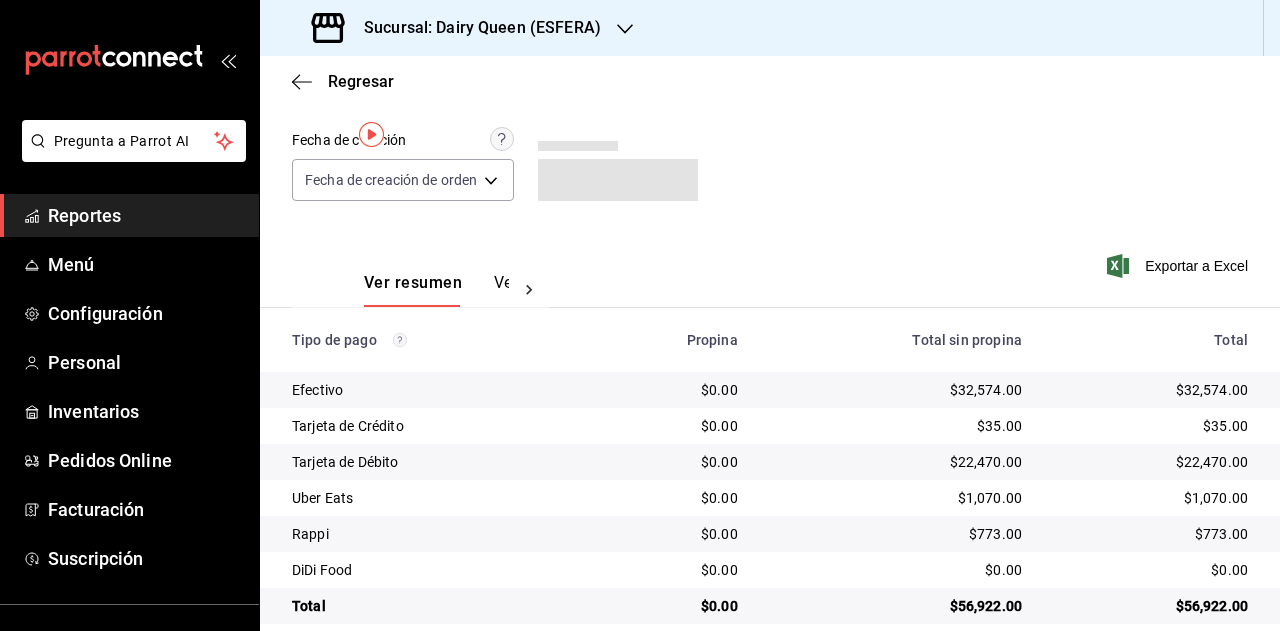 scroll, scrollTop: 179, scrollLeft: 0, axis: vertical 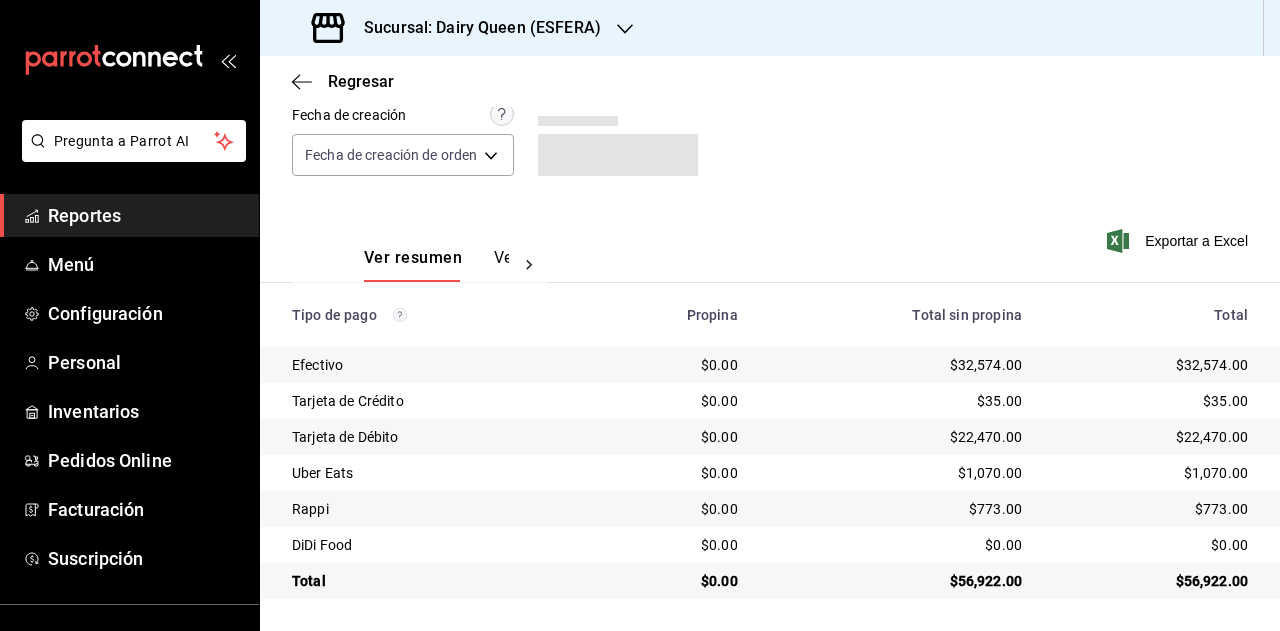 click on "$56,922.00" at bounding box center (1151, 581) 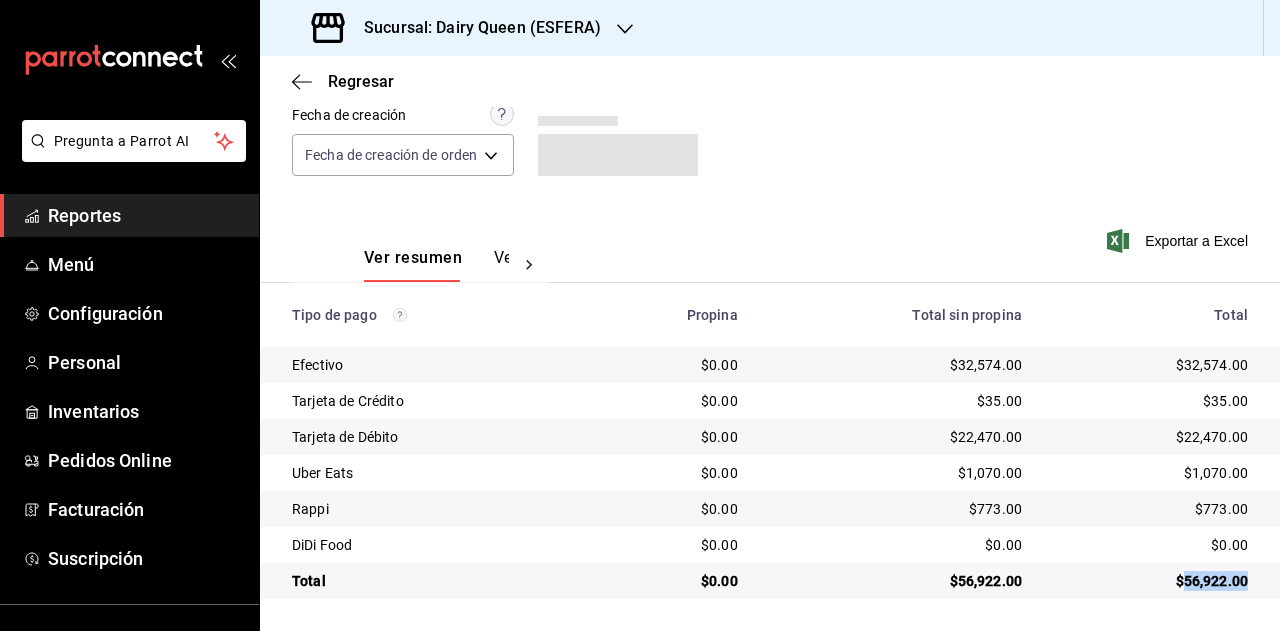click on "$56,922.00" at bounding box center [1151, 581] 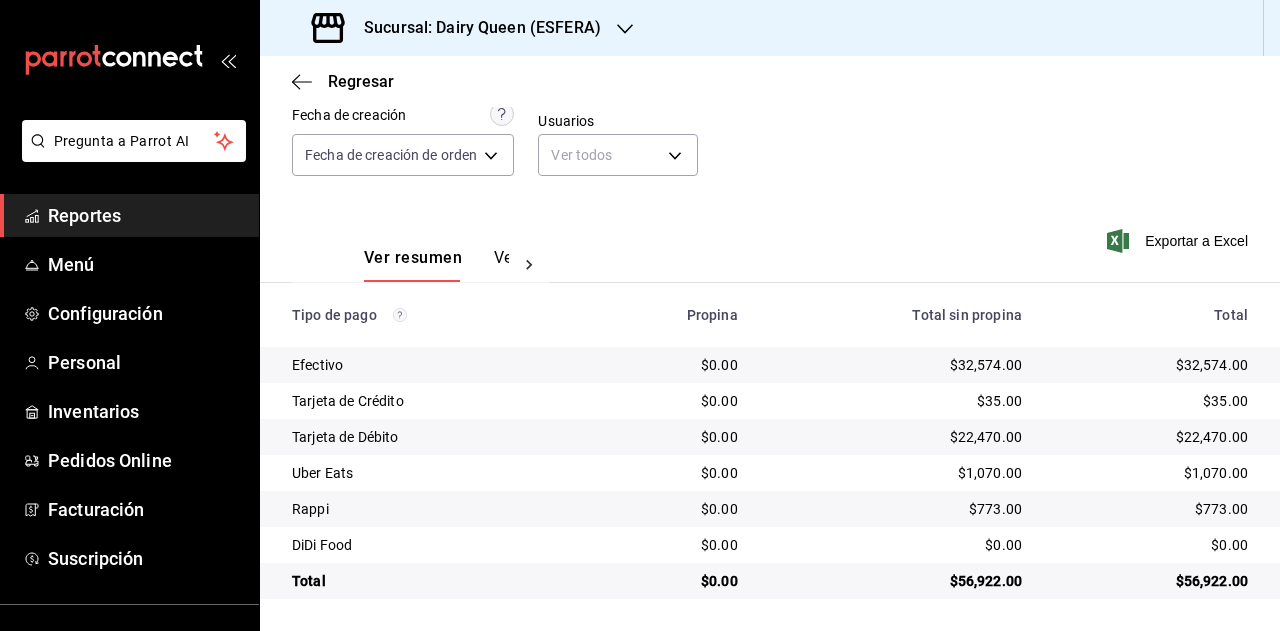 click on "$1,070.00" at bounding box center (1151, 473) 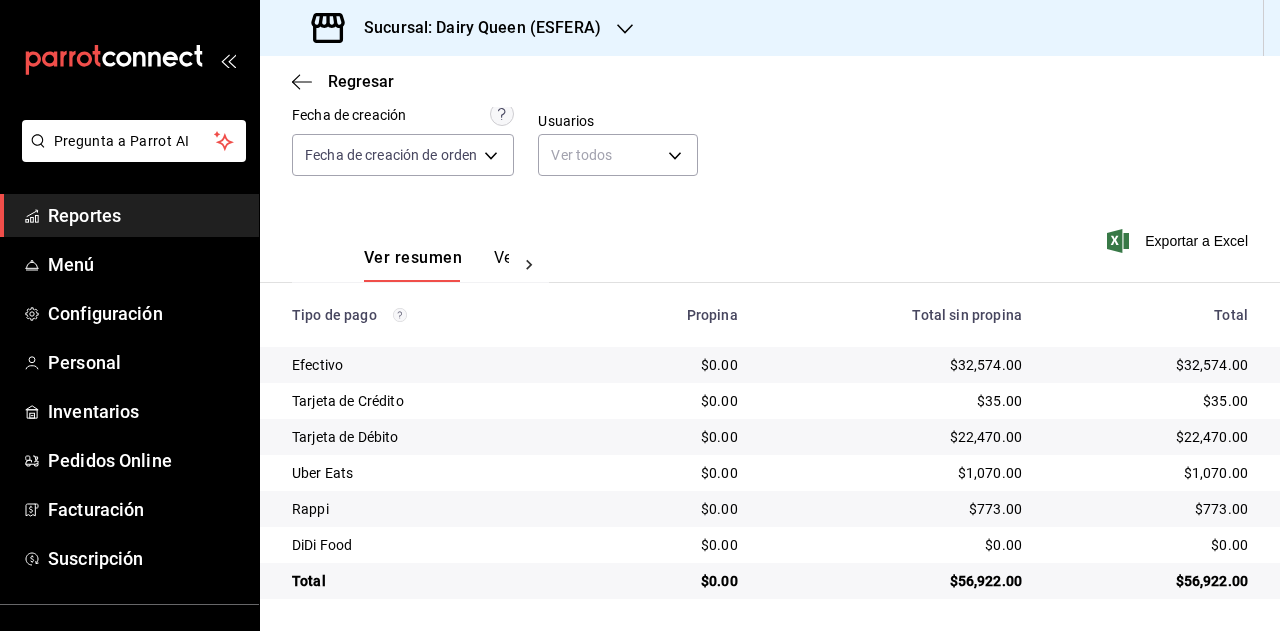 click on "$773.00" at bounding box center (1151, 509) 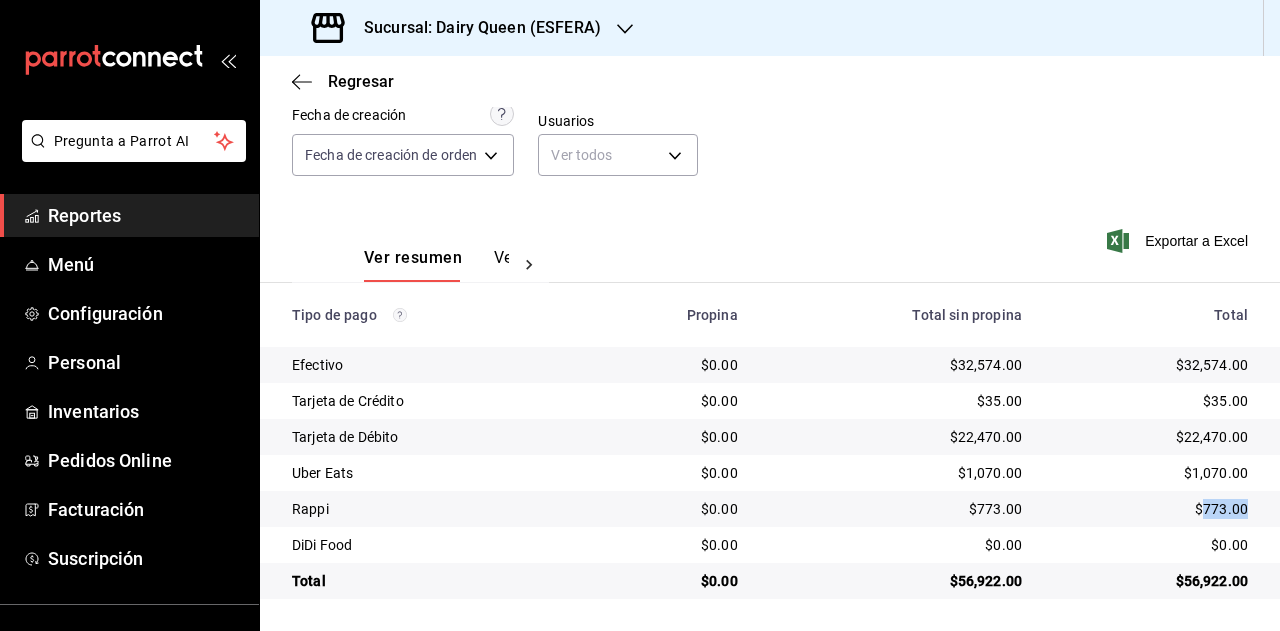 click on "$773.00" at bounding box center [1151, 509] 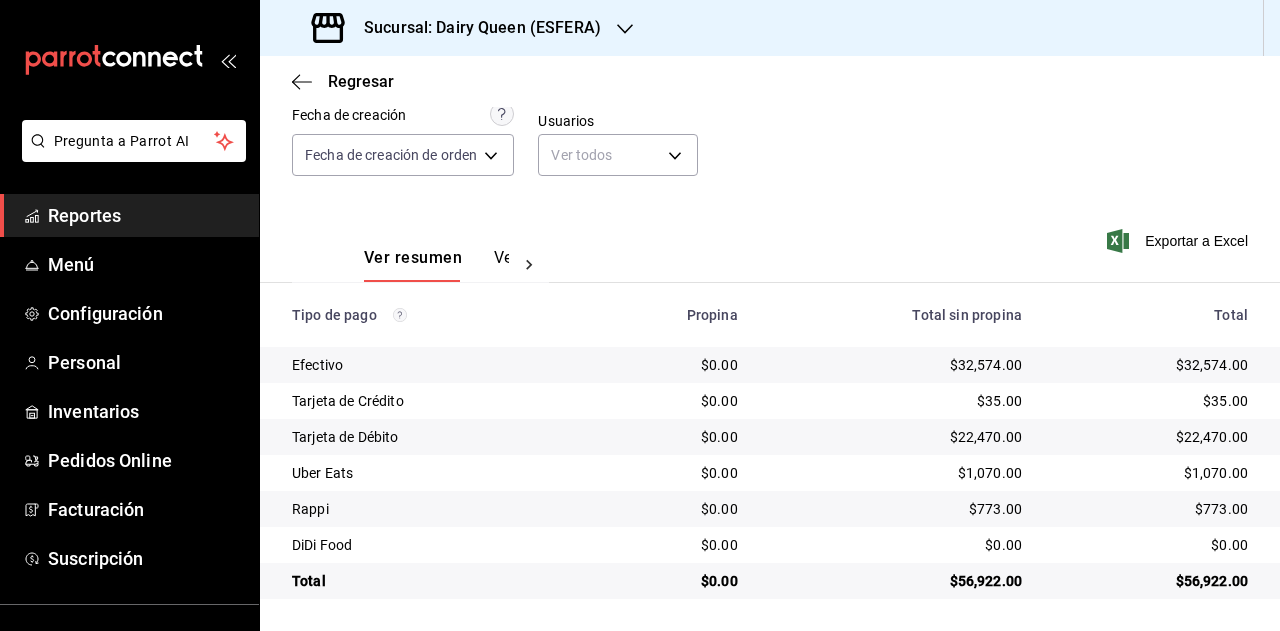 click on "Sucursal: Dairy Queen (ESFERA)" at bounding box center (474, 28) 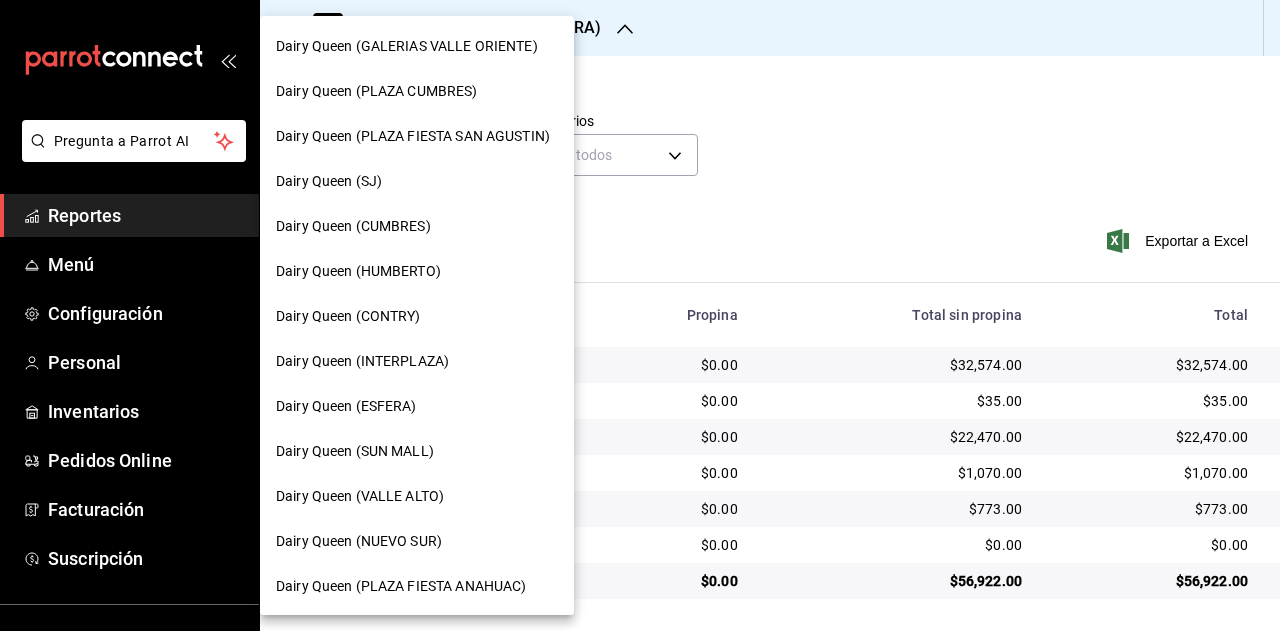 click on "Dairy Queen (SUN MALL)" at bounding box center (417, 451) 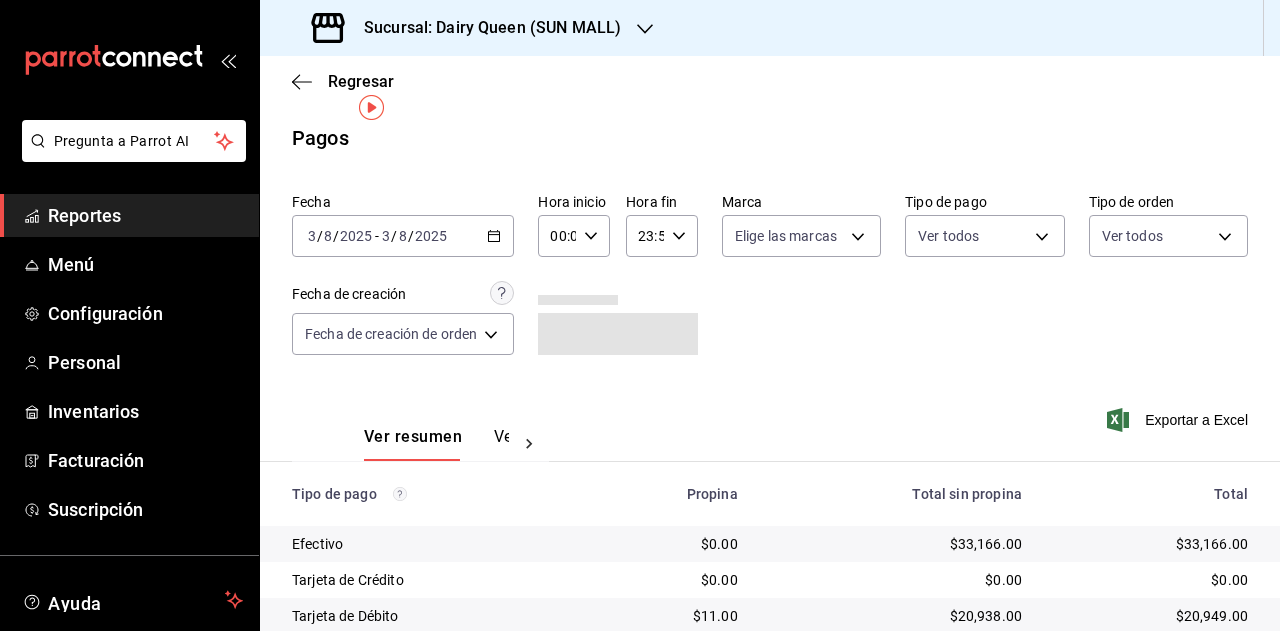 scroll, scrollTop: 179, scrollLeft: 0, axis: vertical 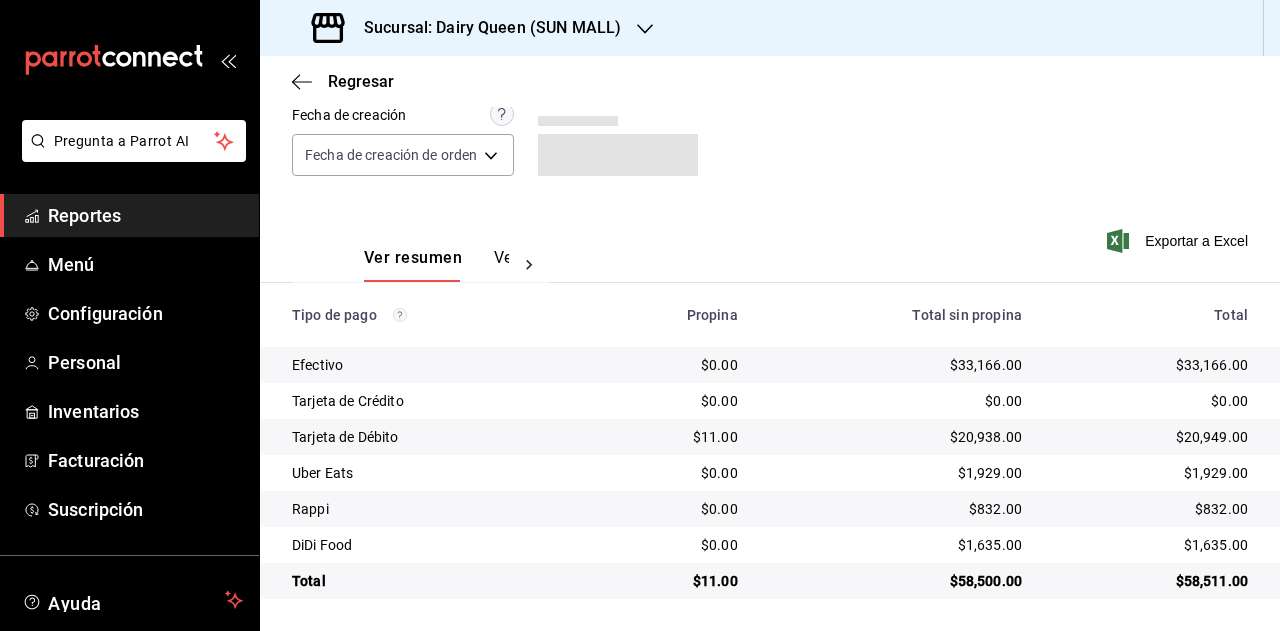 click on "$58,511.00" at bounding box center [1151, 581] 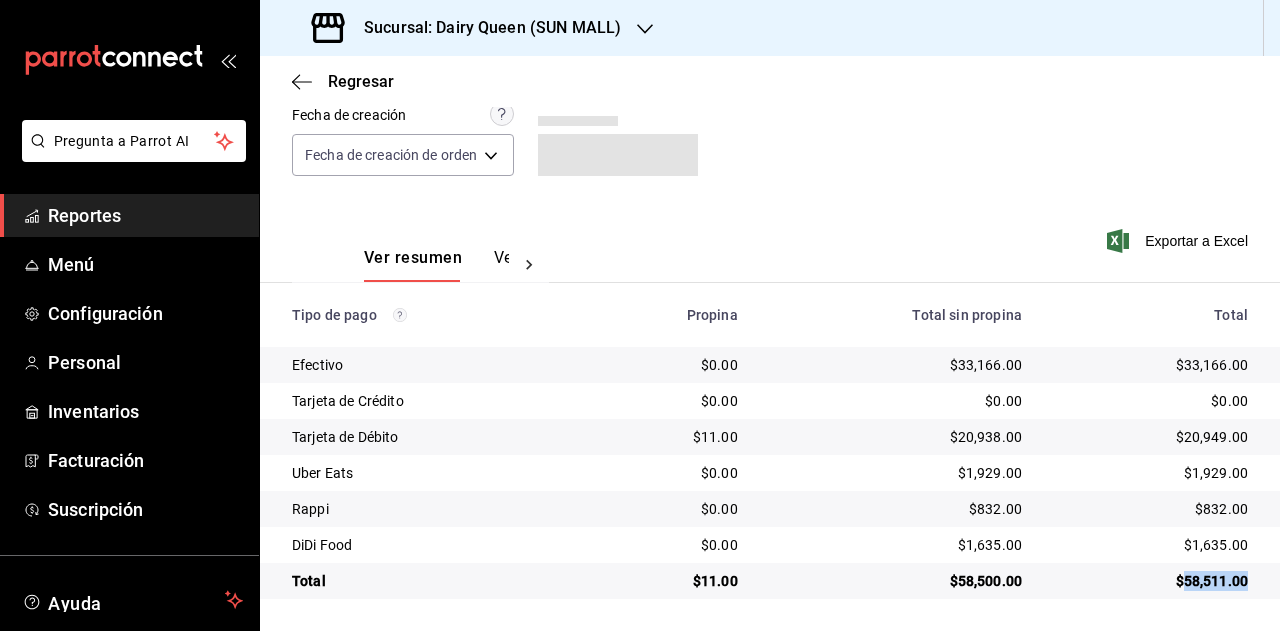 click on "$58,511.00" at bounding box center [1151, 581] 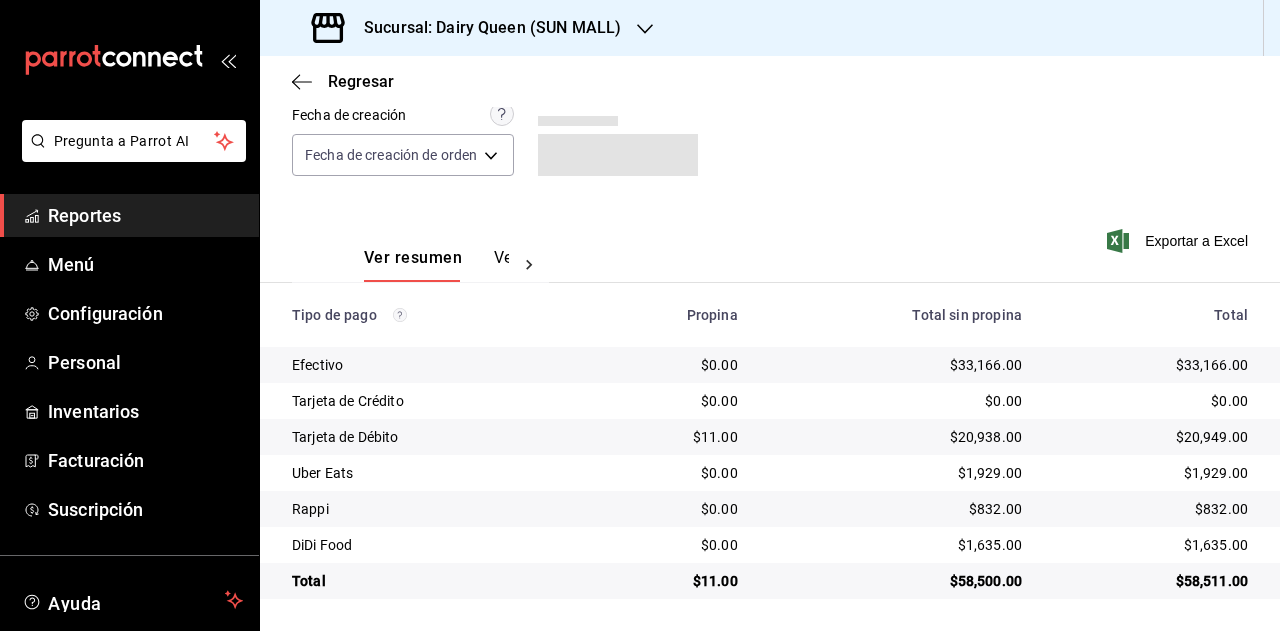 click on "$1,929.00" at bounding box center [1151, 473] 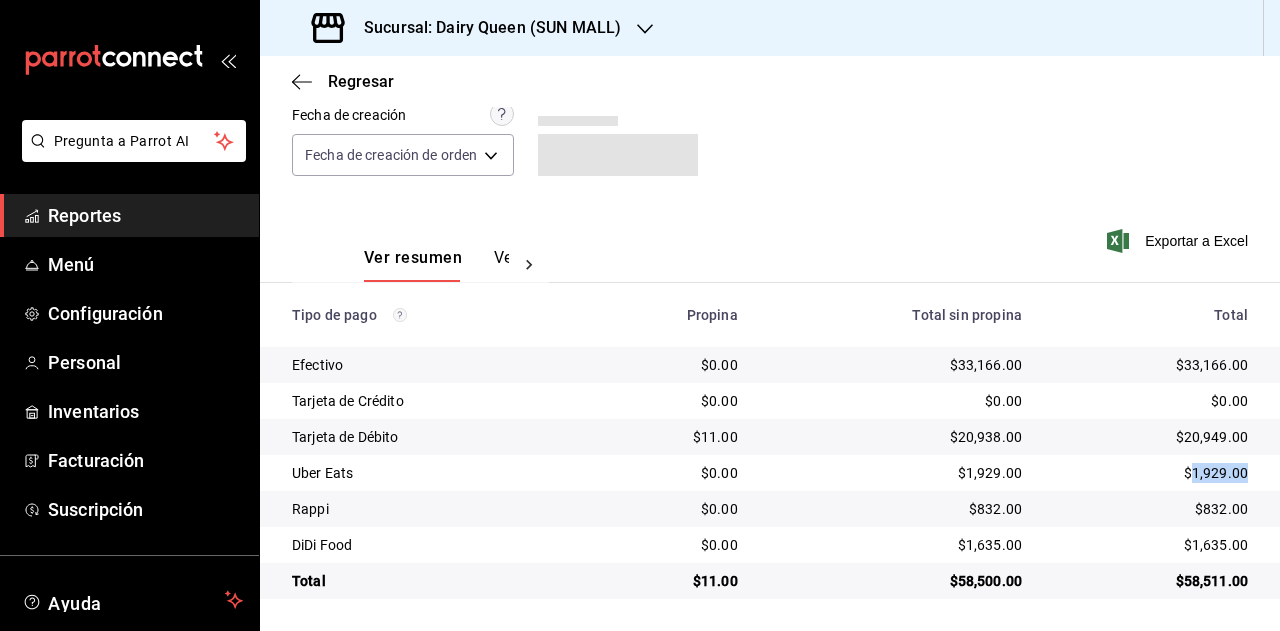 click on "$1,929.00" at bounding box center (1151, 473) 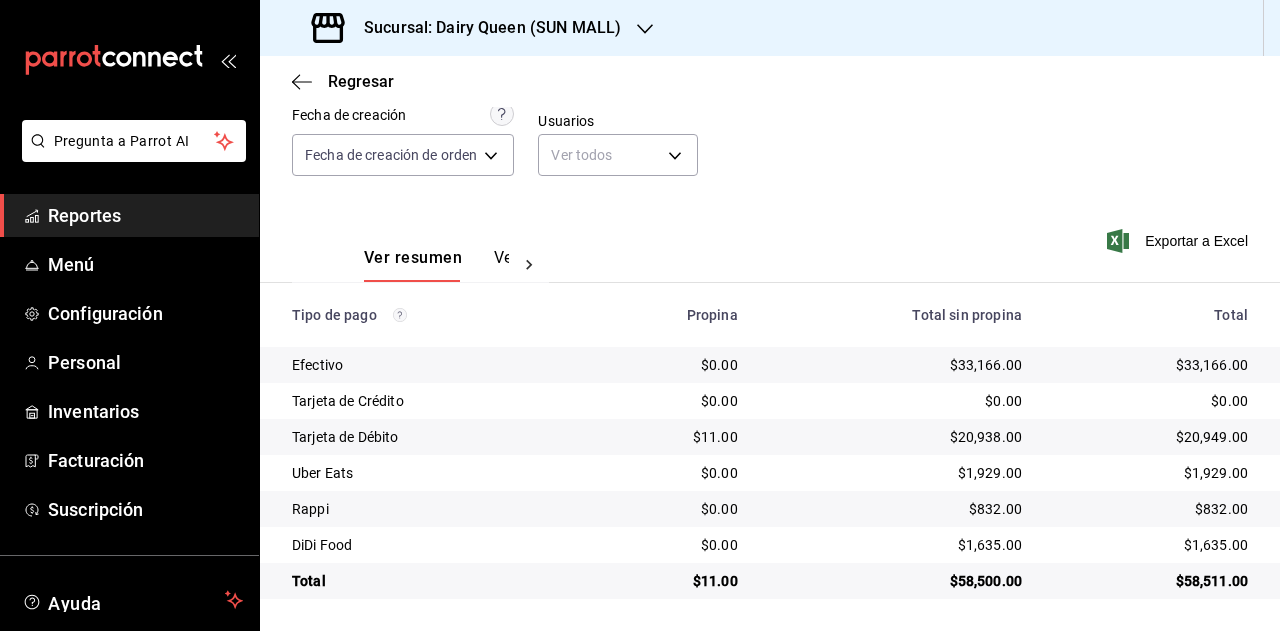 click on "$832.00" at bounding box center (1151, 509) 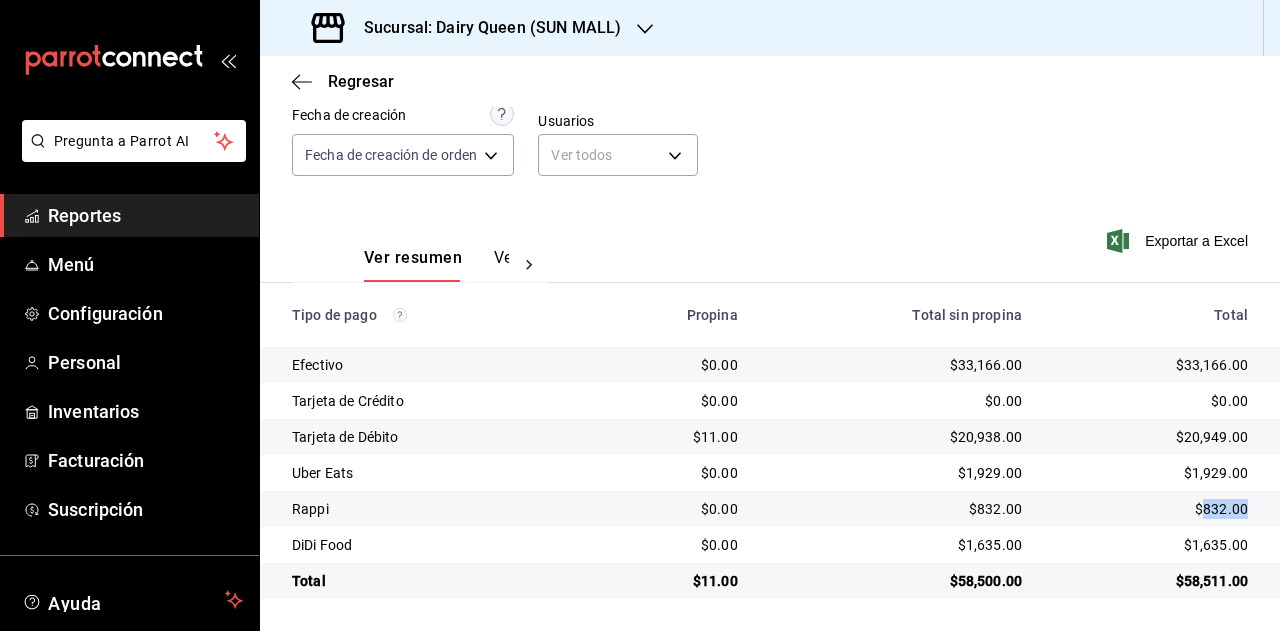 click on "$832.00" at bounding box center (1151, 509) 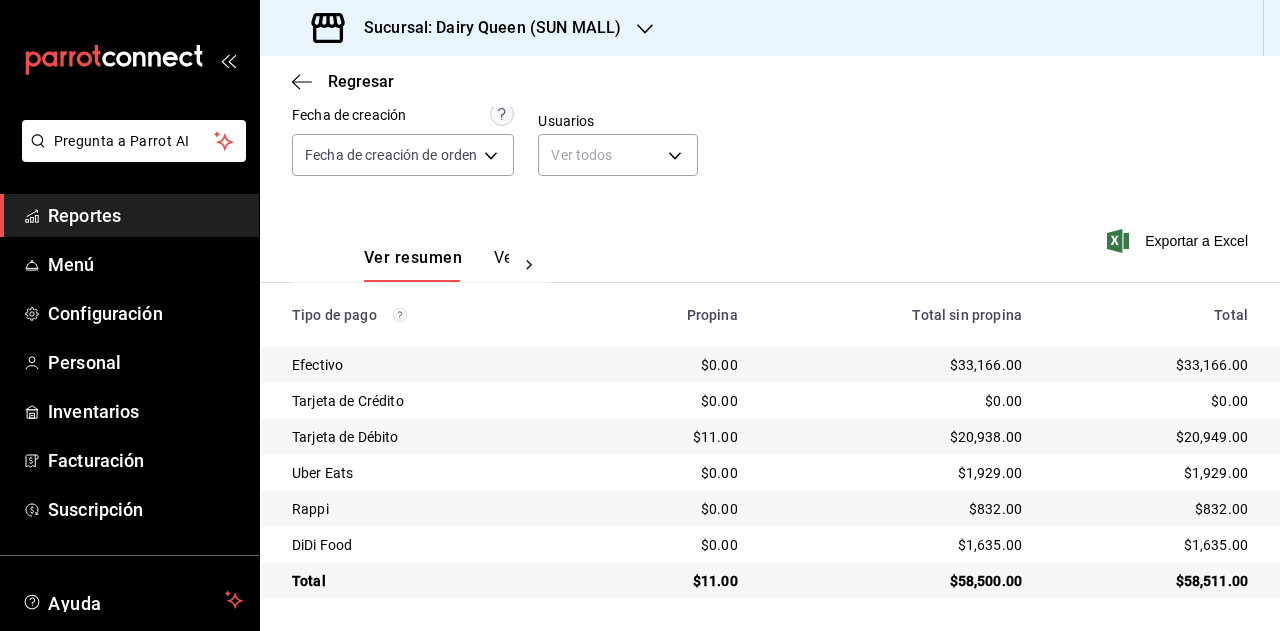 click on "$1,635.00" at bounding box center (1151, 545) 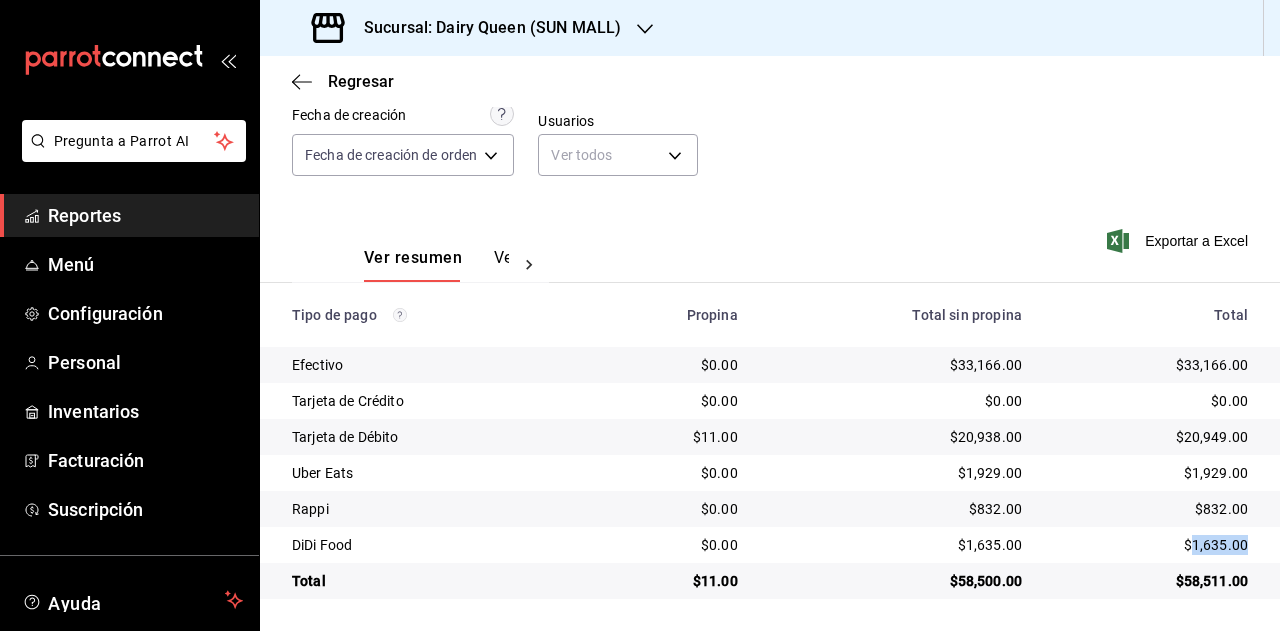 click on "$1,635.00" at bounding box center [1151, 545] 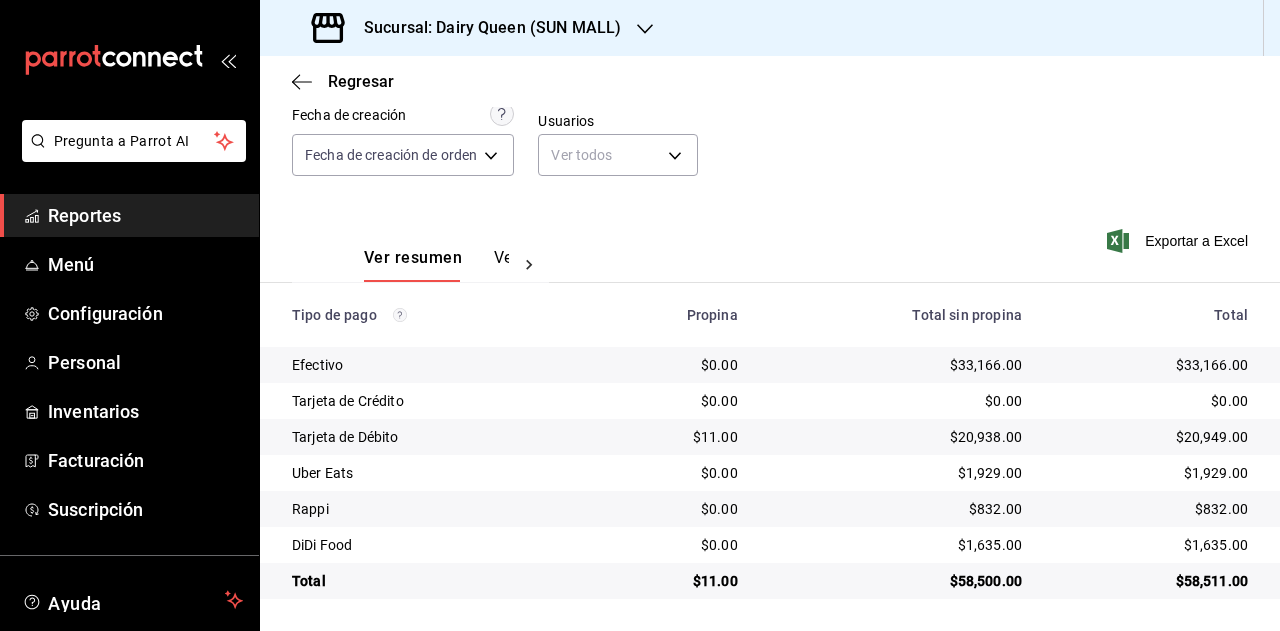 click on "$11.00" at bounding box center [670, 581] 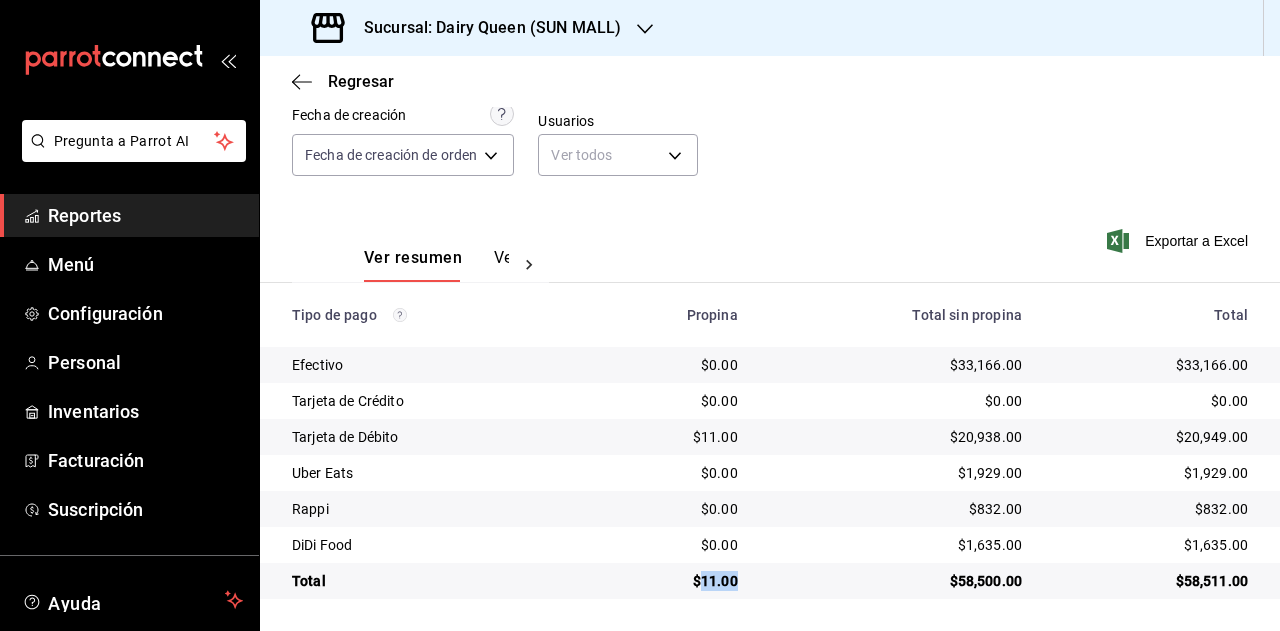 click on "$11.00" at bounding box center (670, 581) 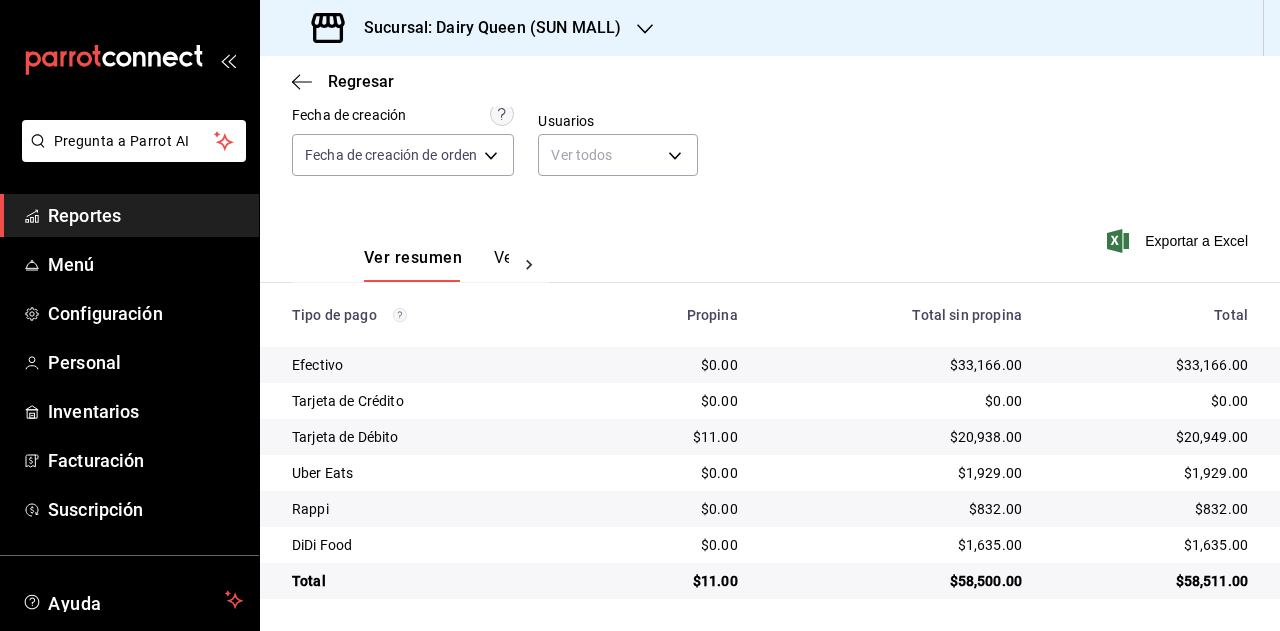 click on "Sucursal: Dairy Queen (SUN MALL)" at bounding box center (484, 28) 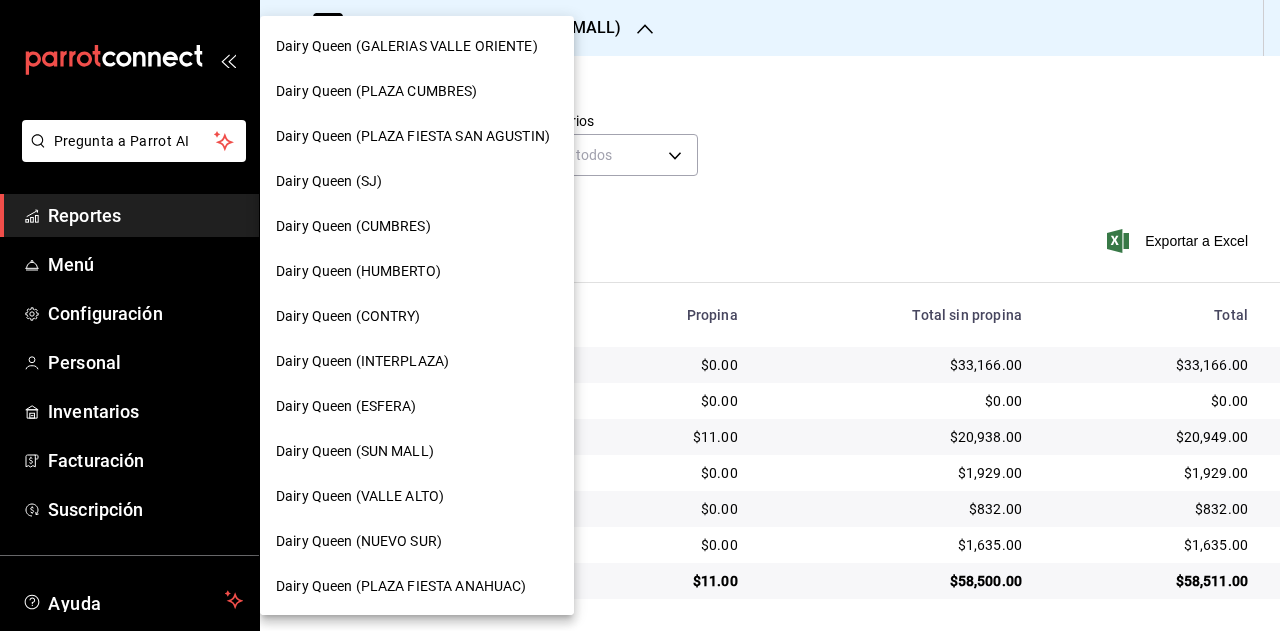 click on "Dairy Queen (VALLE ALTO)" at bounding box center [417, 496] 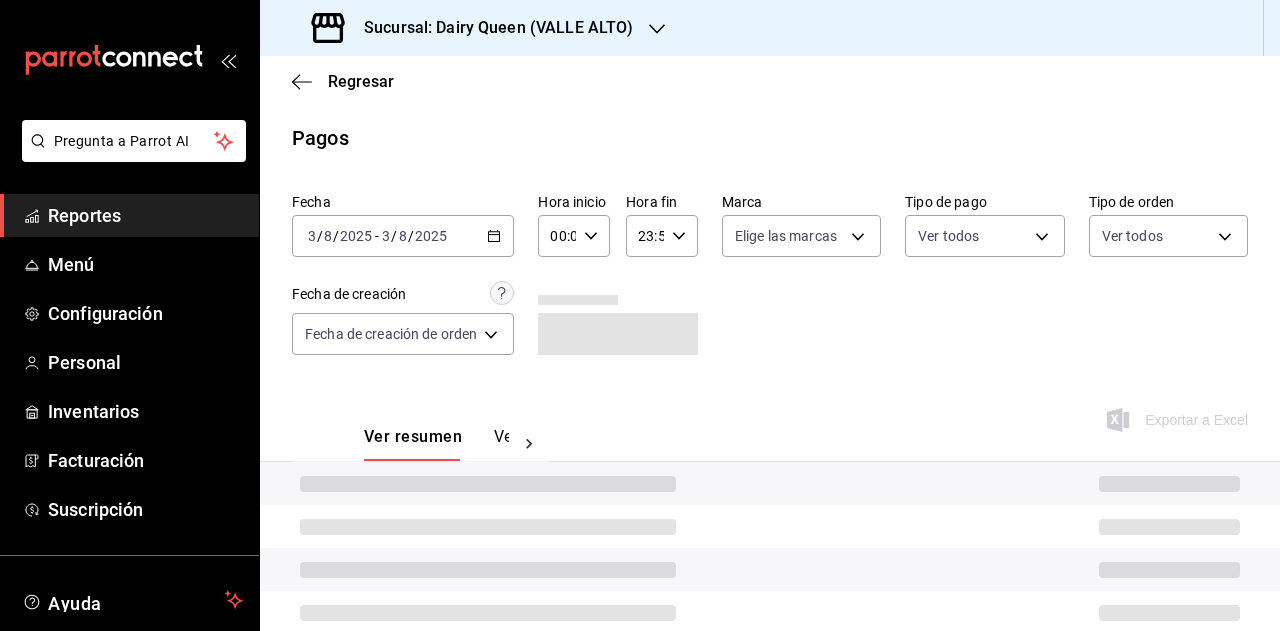 scroll, scrollTop: 179, scrollLeft: 0, axis: vertical 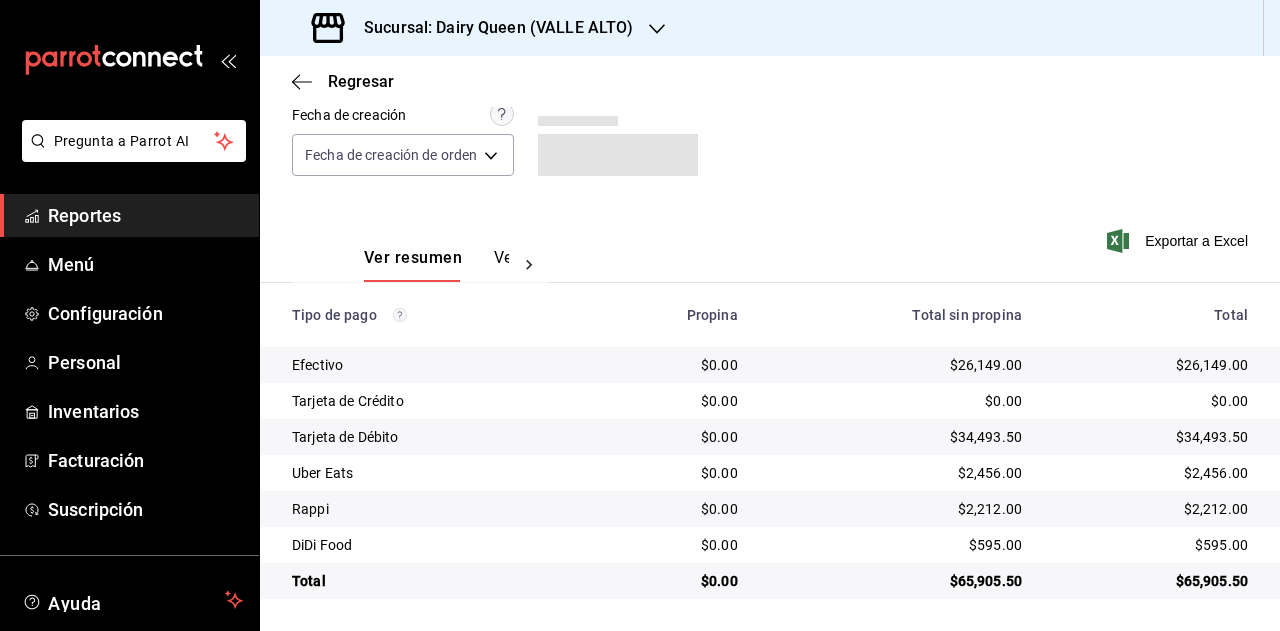 click on "$65,905.50" at bounding box center (1151, 581) 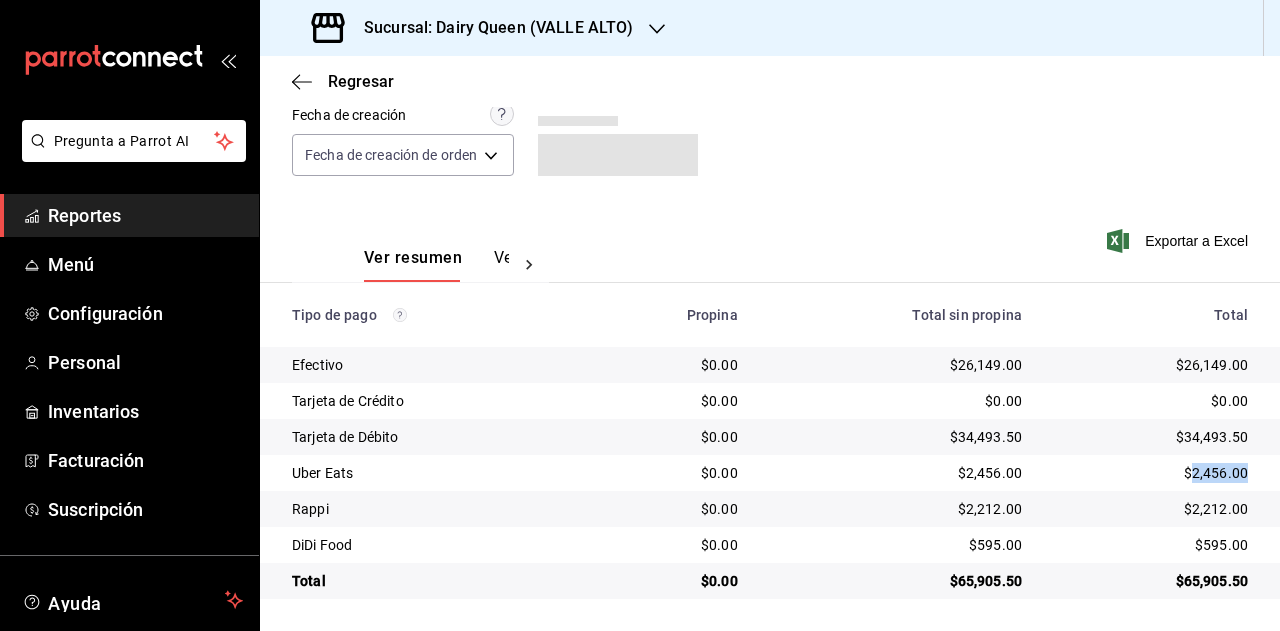 click on "$2,456.00" at bounding box center (1151, 473) 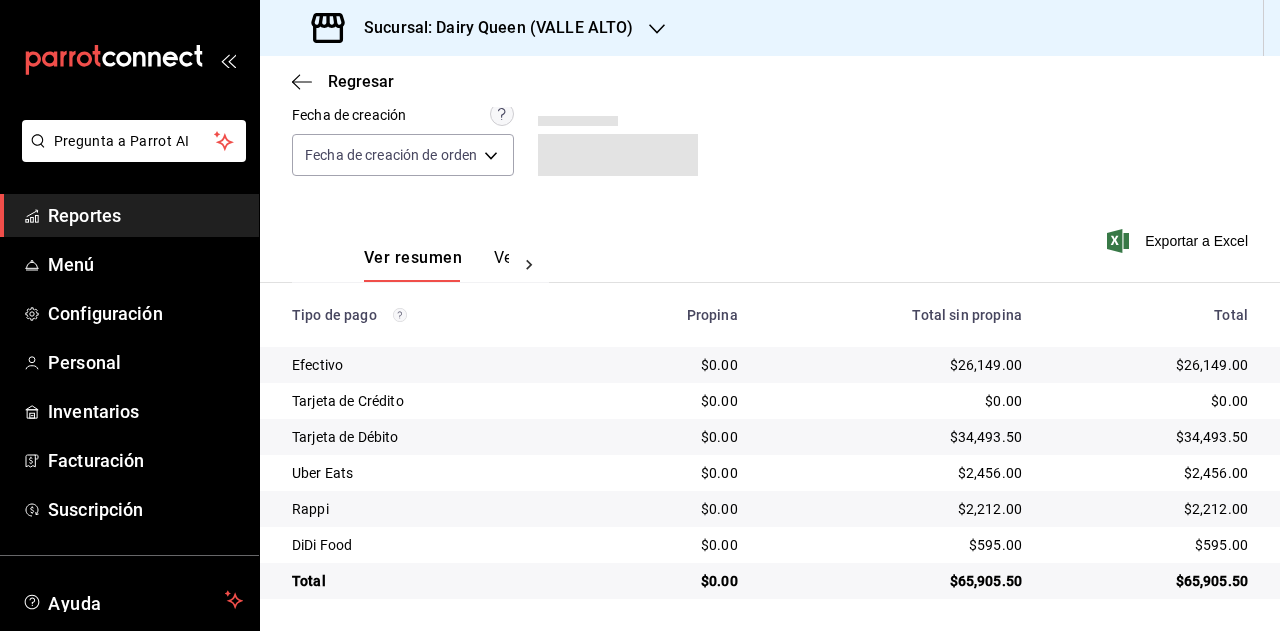 click on "$2,212.00" at bounding box center (1151, 509) 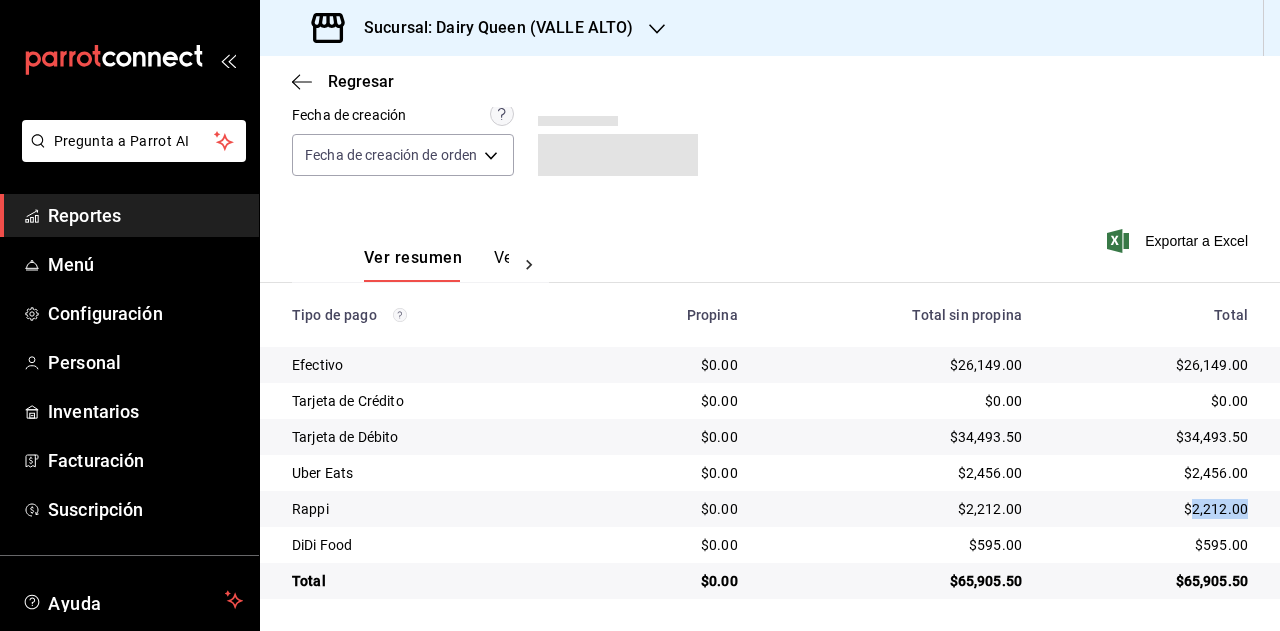 click on "$2,212.00" at bounding box center [1151, 509] 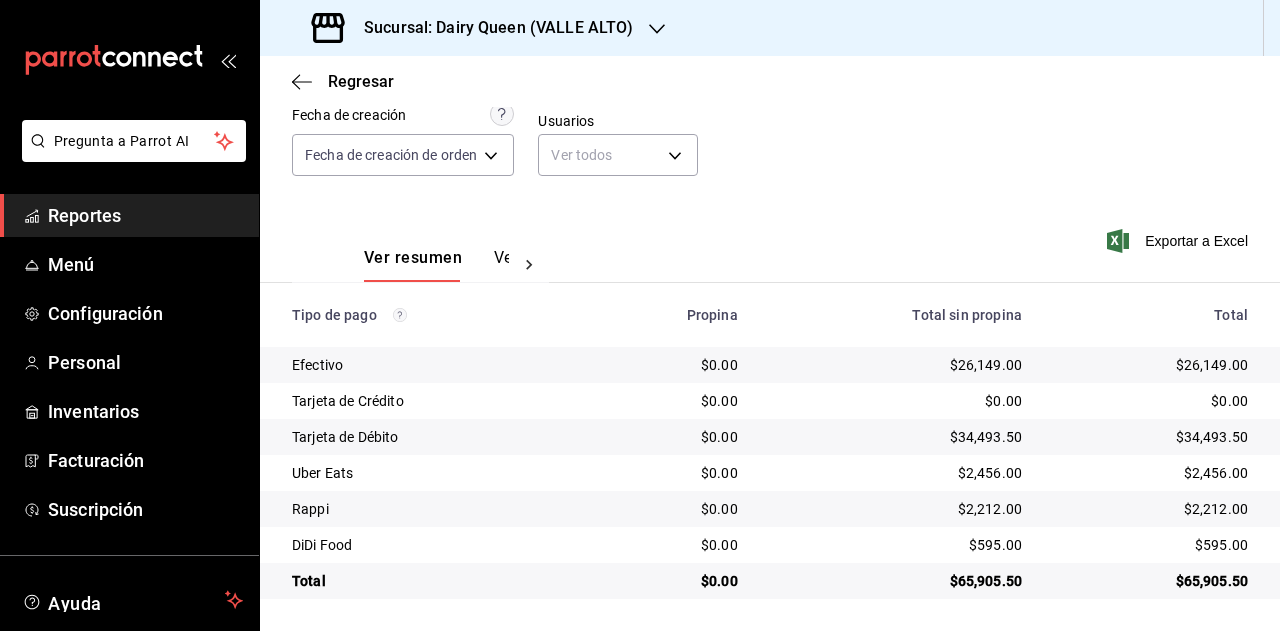 click on "$595.00" at bounding box center (1151, 545) 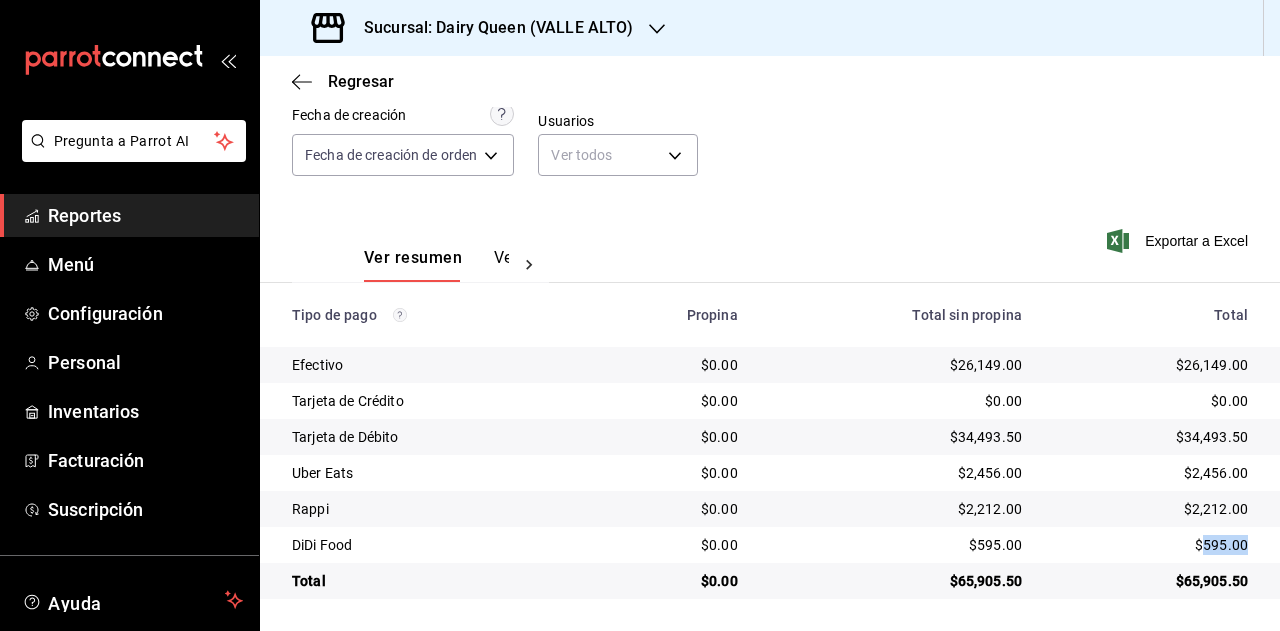 click on "$595.00" at bounding box center (1151, 545) 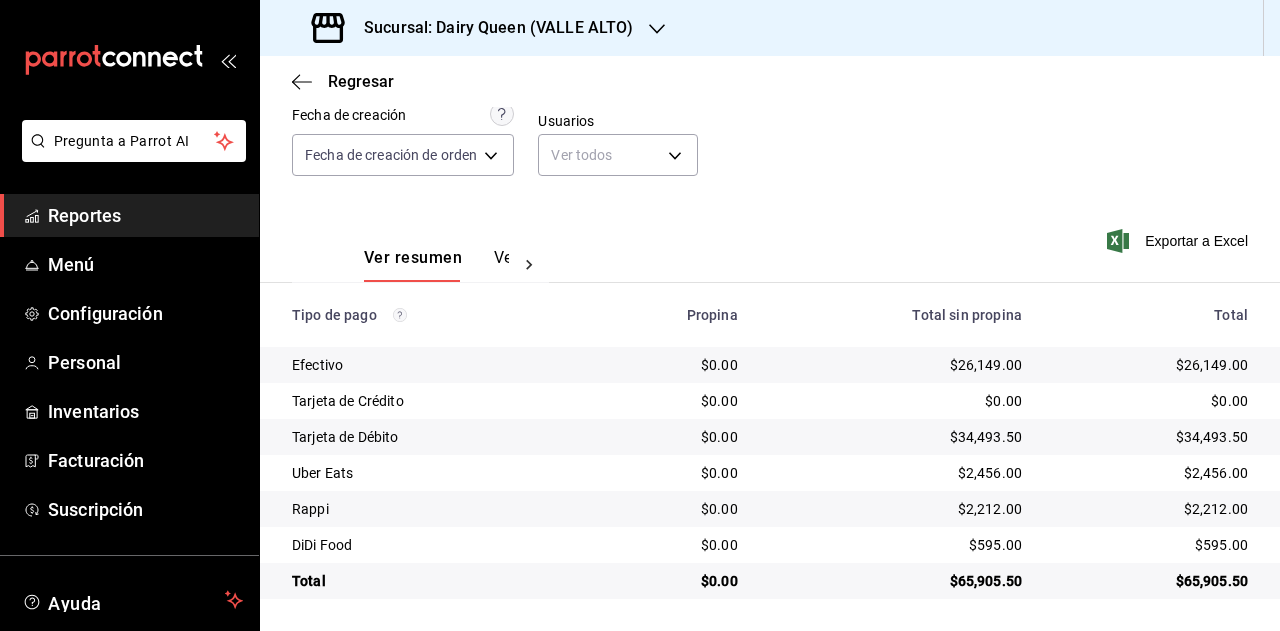 click on "Sucursal: Dairy Queen (VALLE ALTO)" at bounding box center (474, 28) 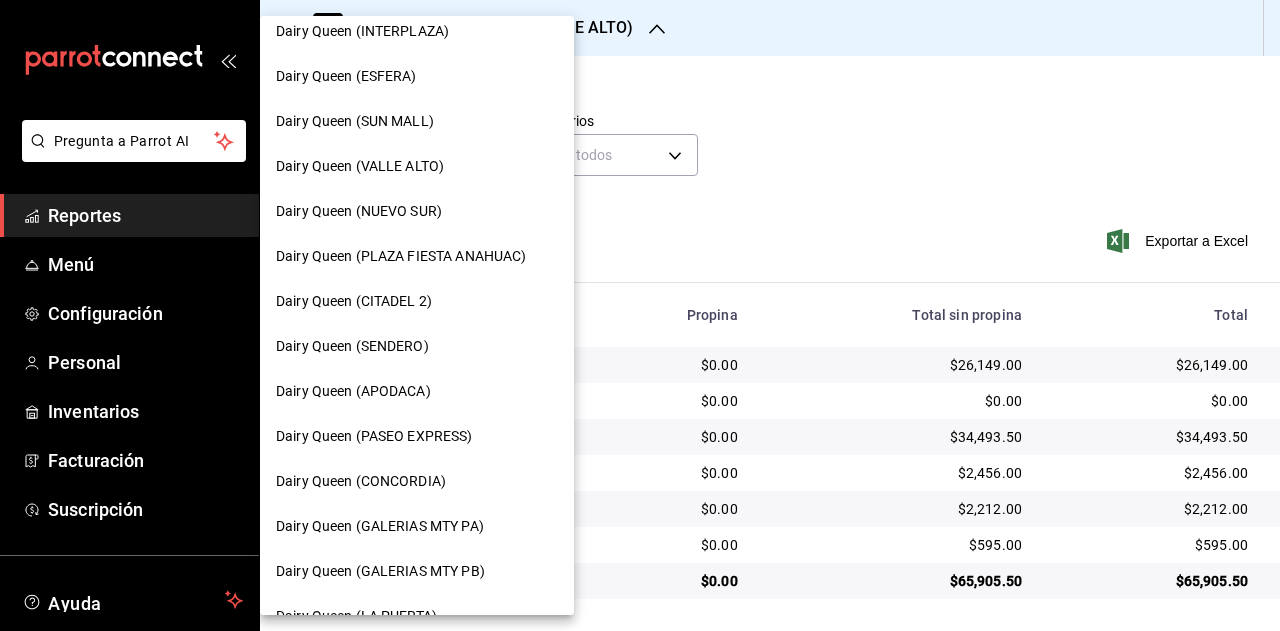 scroll, scrollTop: 300, scrollLeft: 0, axis: vertical 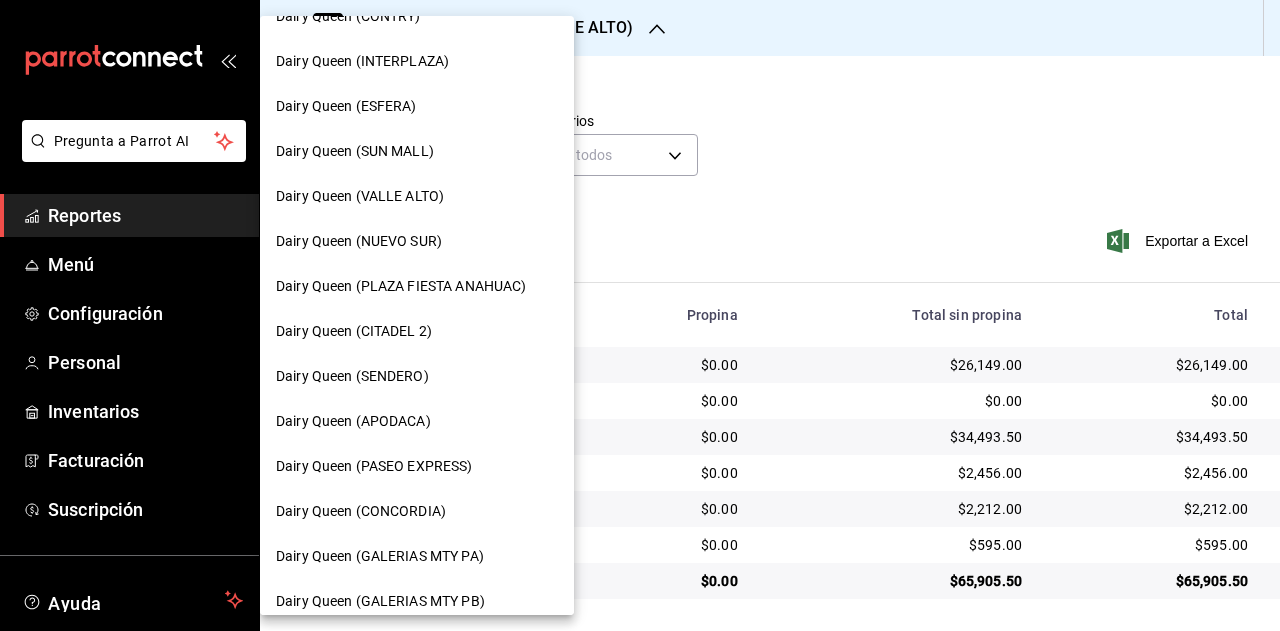 click on "Dairy Queen (NUEVO SUR)" at bounding box center (359, 241) 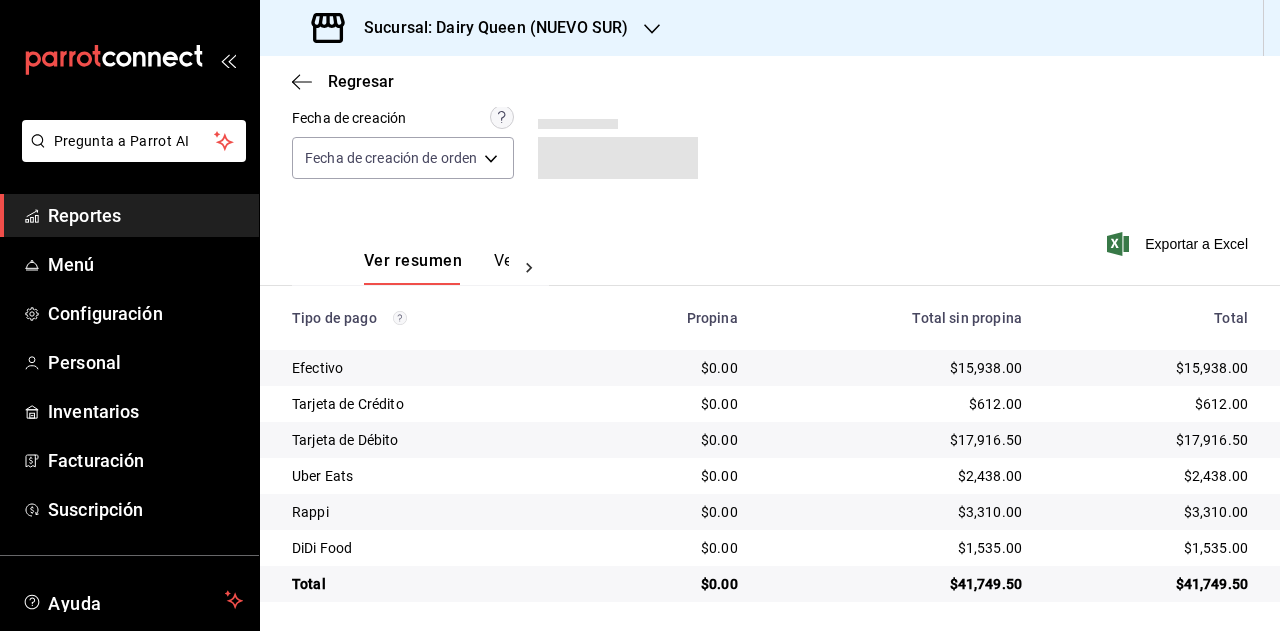 scroll, scrollTop: 179, scrollLeft: 0, axis: vertical 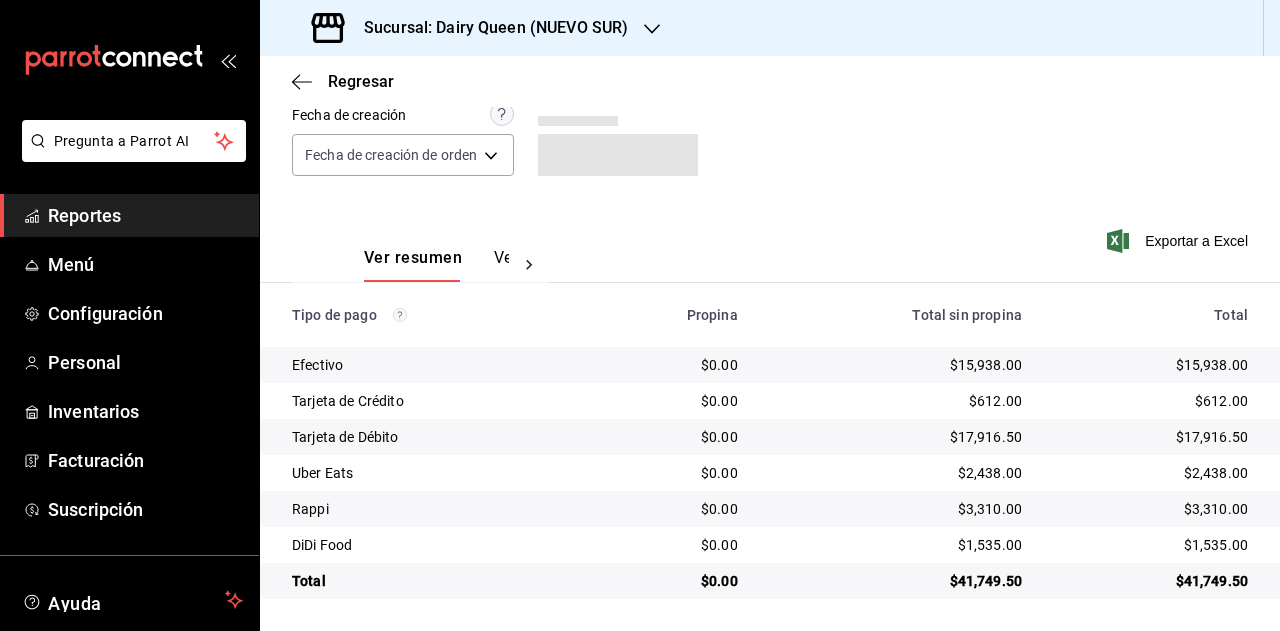 click on "$41,749.50" at bounding box center [1151, 581] 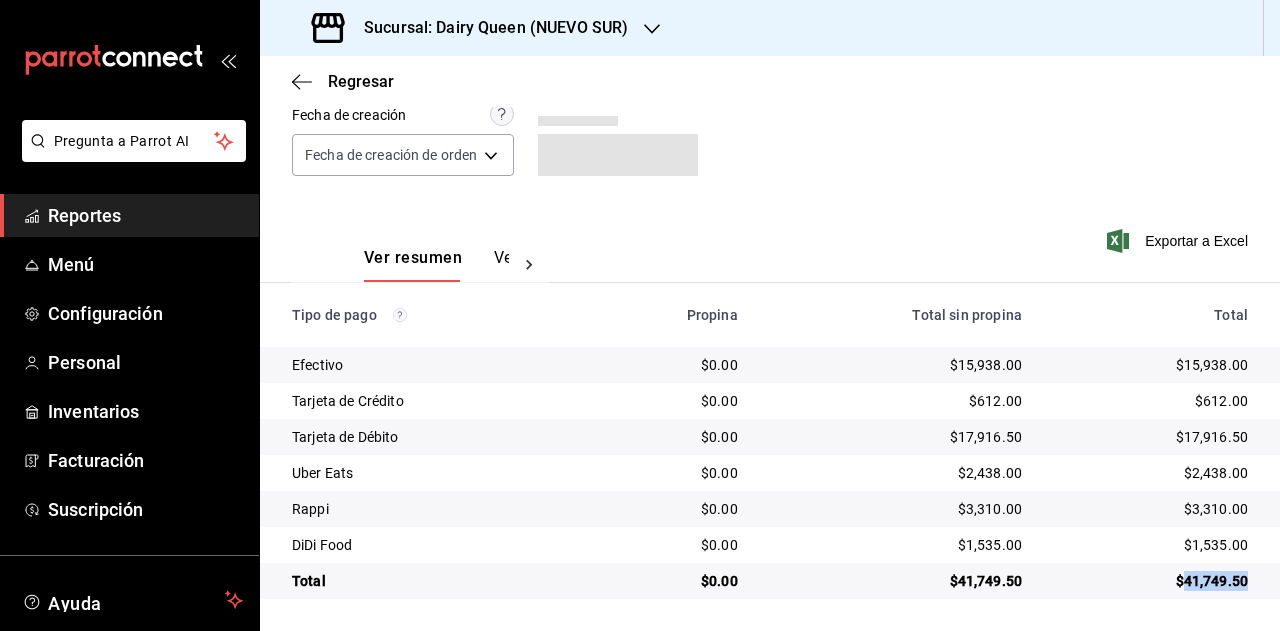 click on "$41,749.50" at bounding box center (1151, 581) 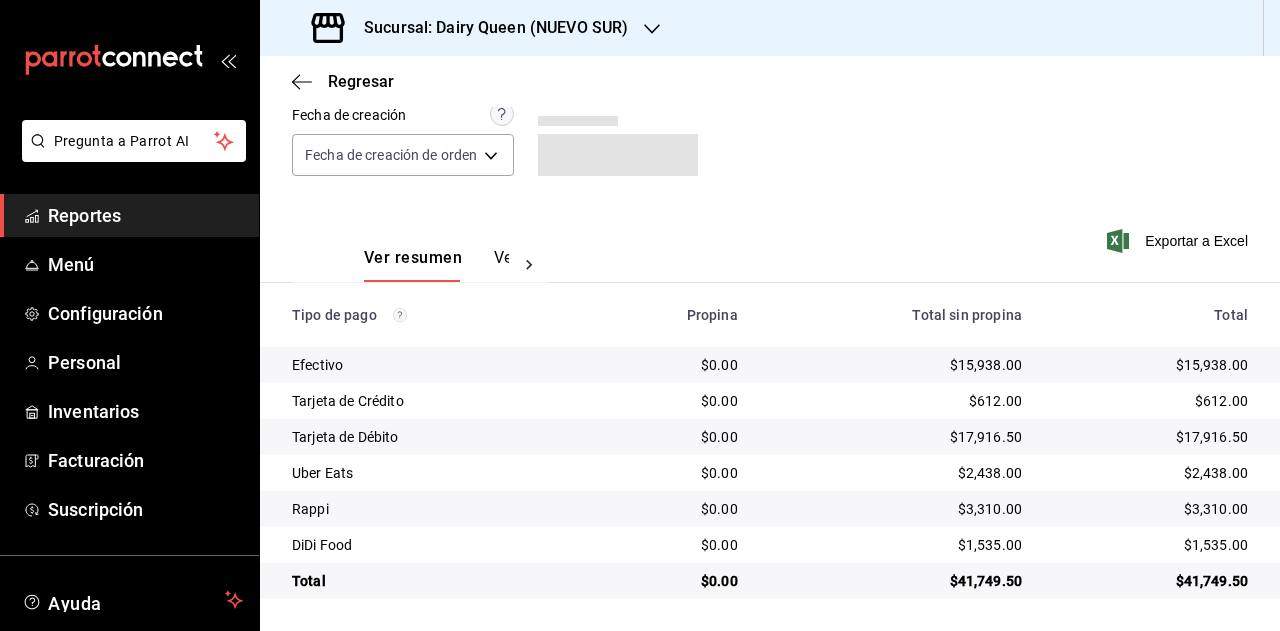 click on "$2,438.00" at bounding box center [1159, 473] 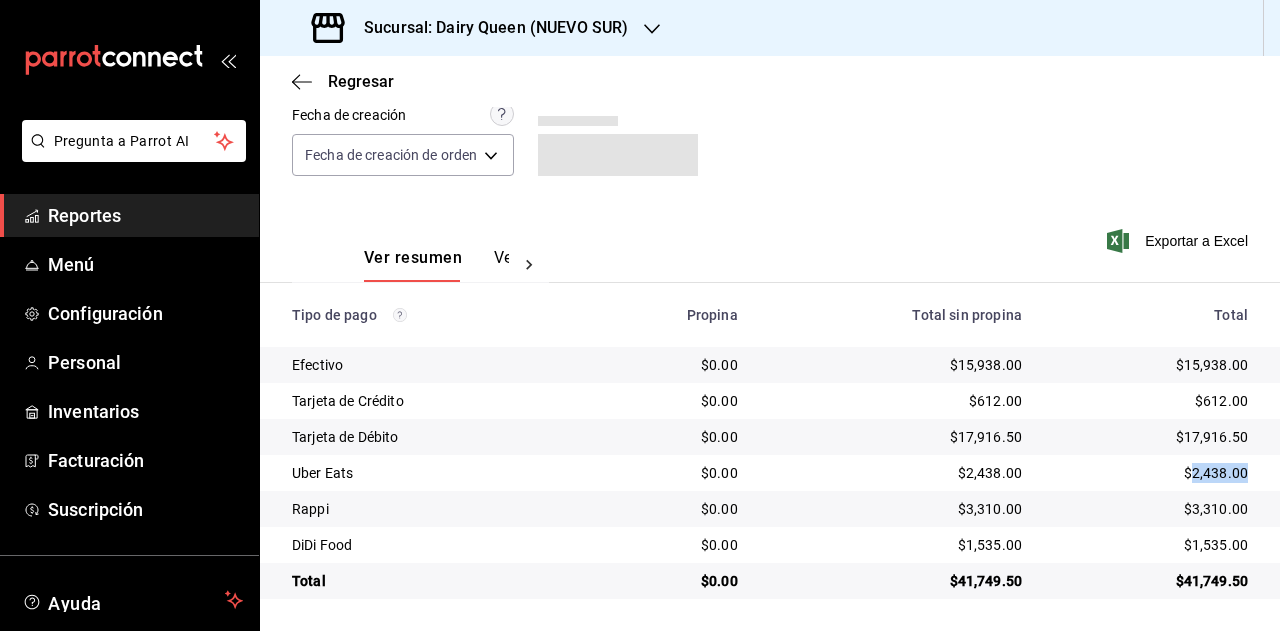 click on "$2,438.00" at bounding box center (1159, 473) 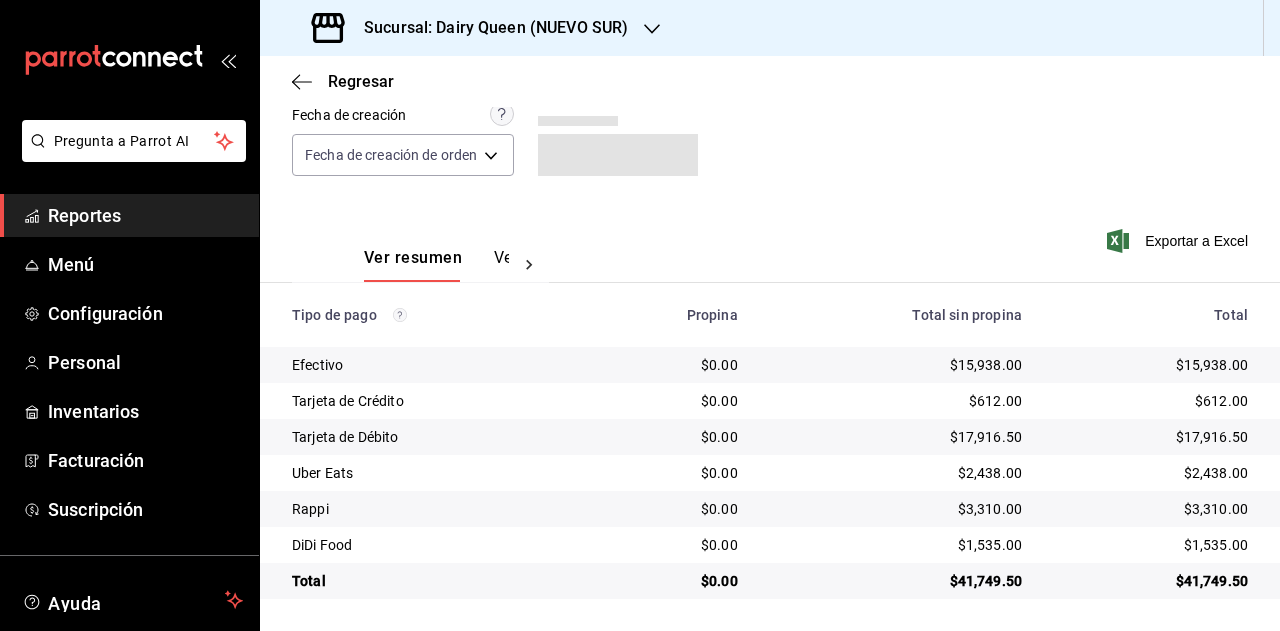click on "$3,310.00" at bounding box center (1151, 509) 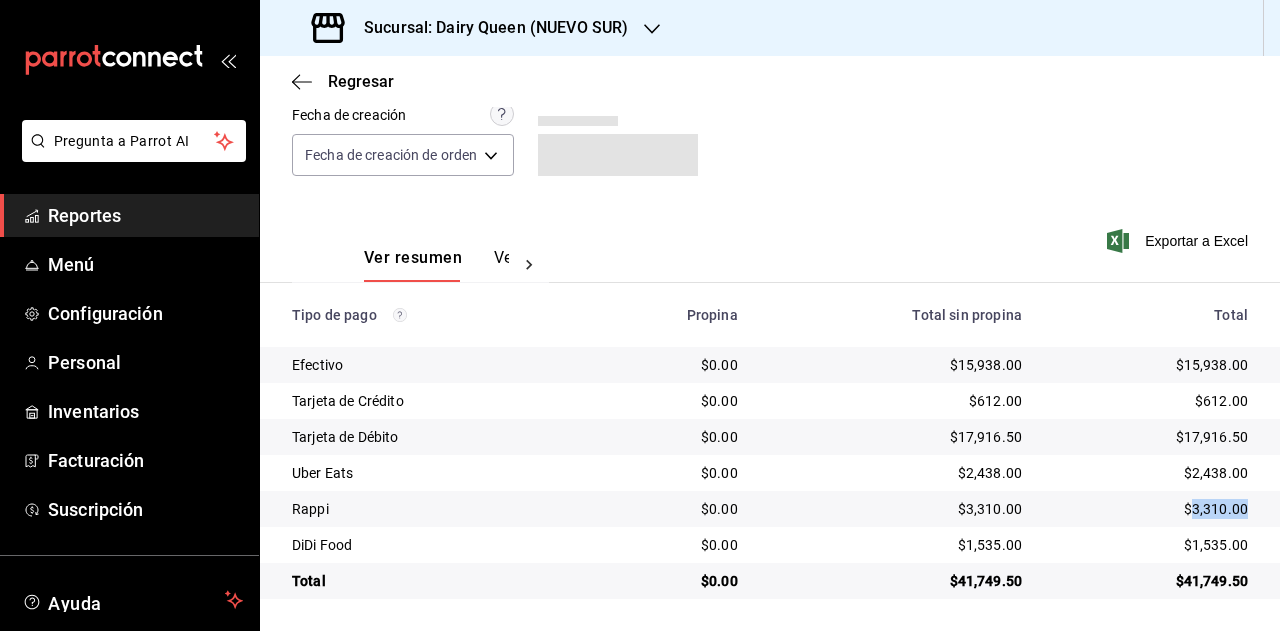 click on "$3,310.00" at bounding box center [1151, 509] 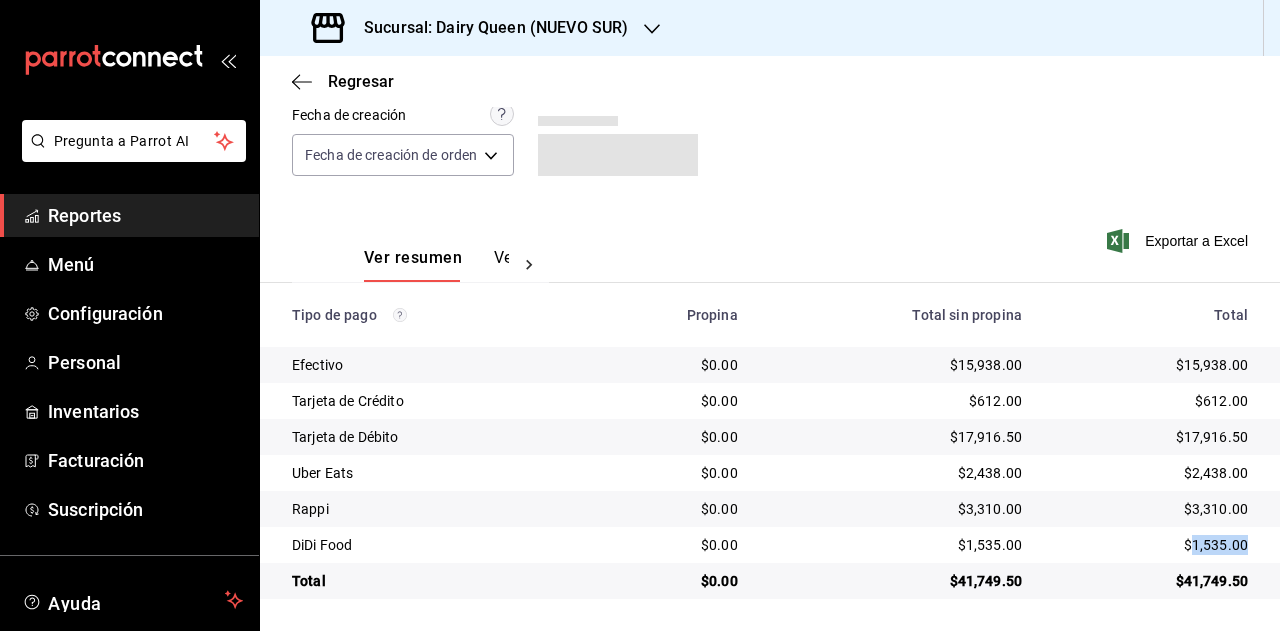 click on "$1,535.00" at bounding box center [1151, 545] 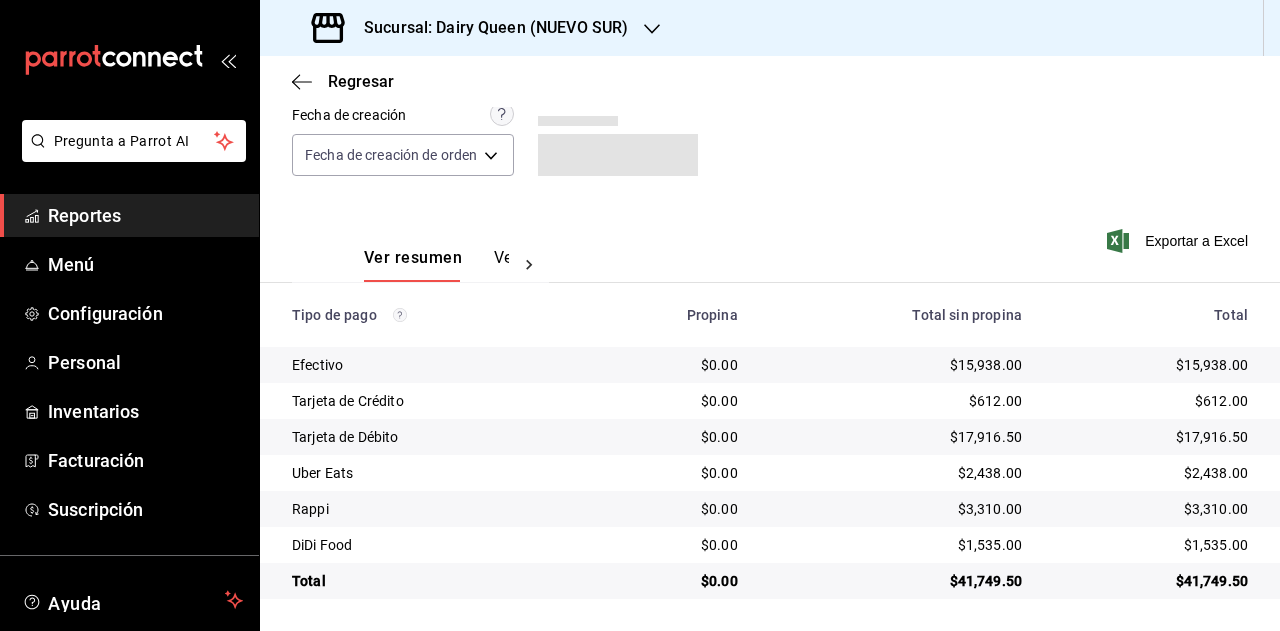 click on "Sucursal: Dairy Queen (NUEVO SUR)" at bounding box center (488, 28) 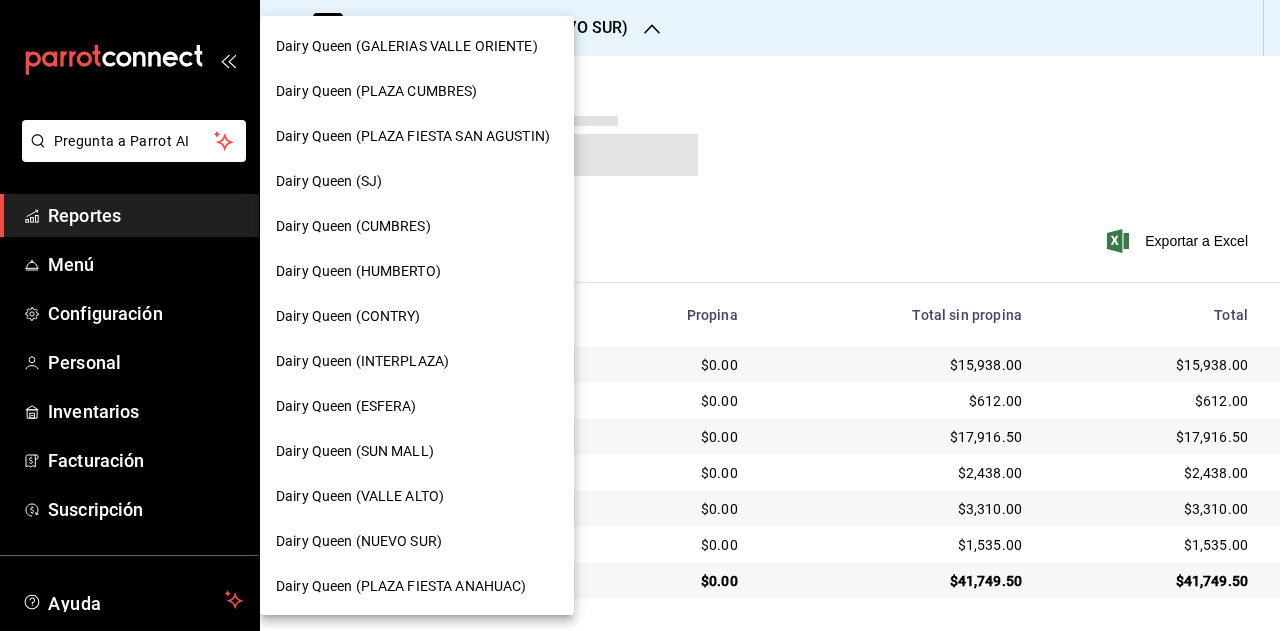 click on "Dairy Queen (PLAZA FIESTA ANAHUAC)" at bounding box center (401, 586) 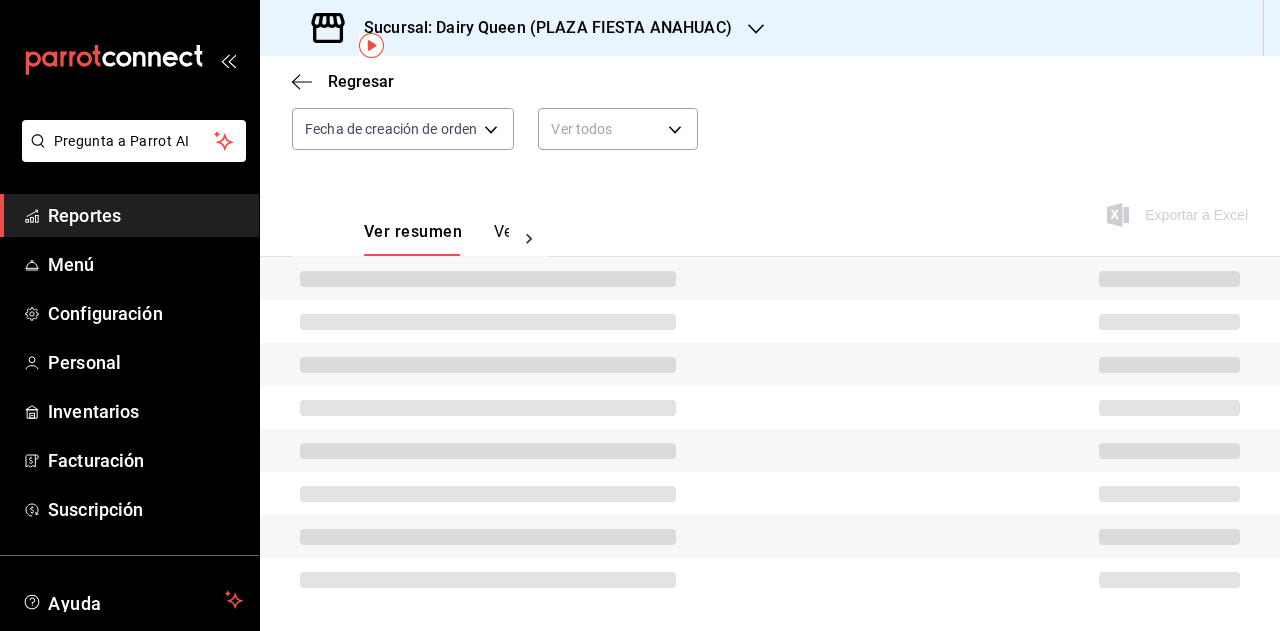 scroll, scrollTop: 179, scrollLeft: 0, axis: vertical 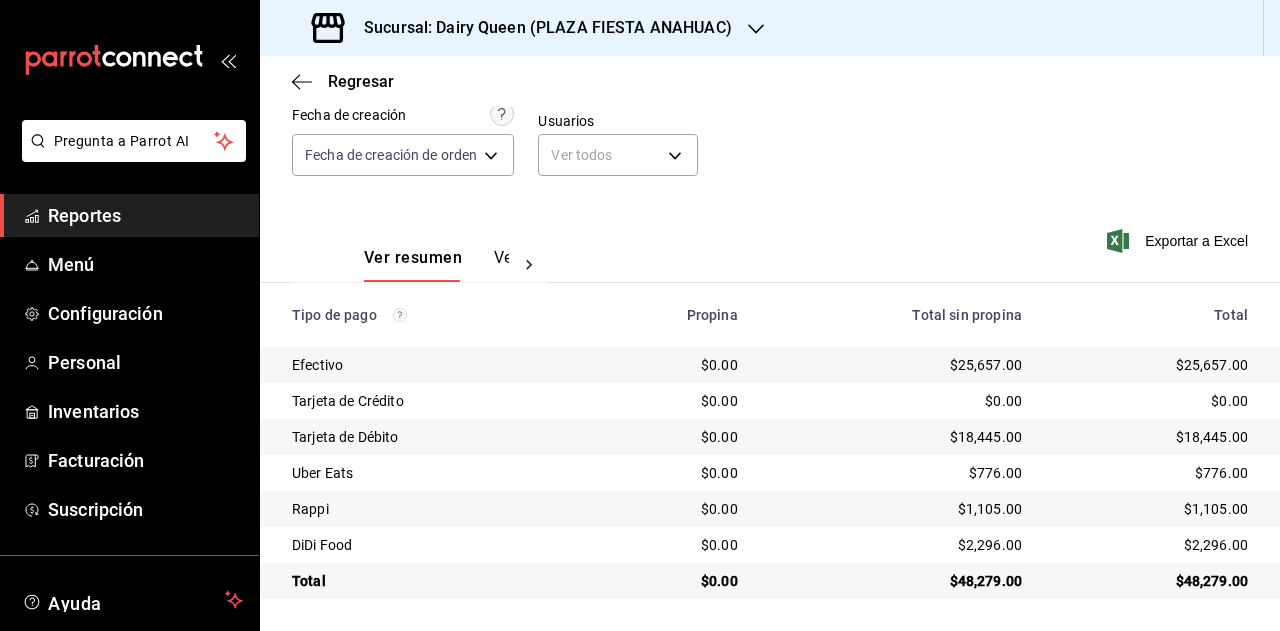click on "$48,279.00" at bounding box center (1151, 581) 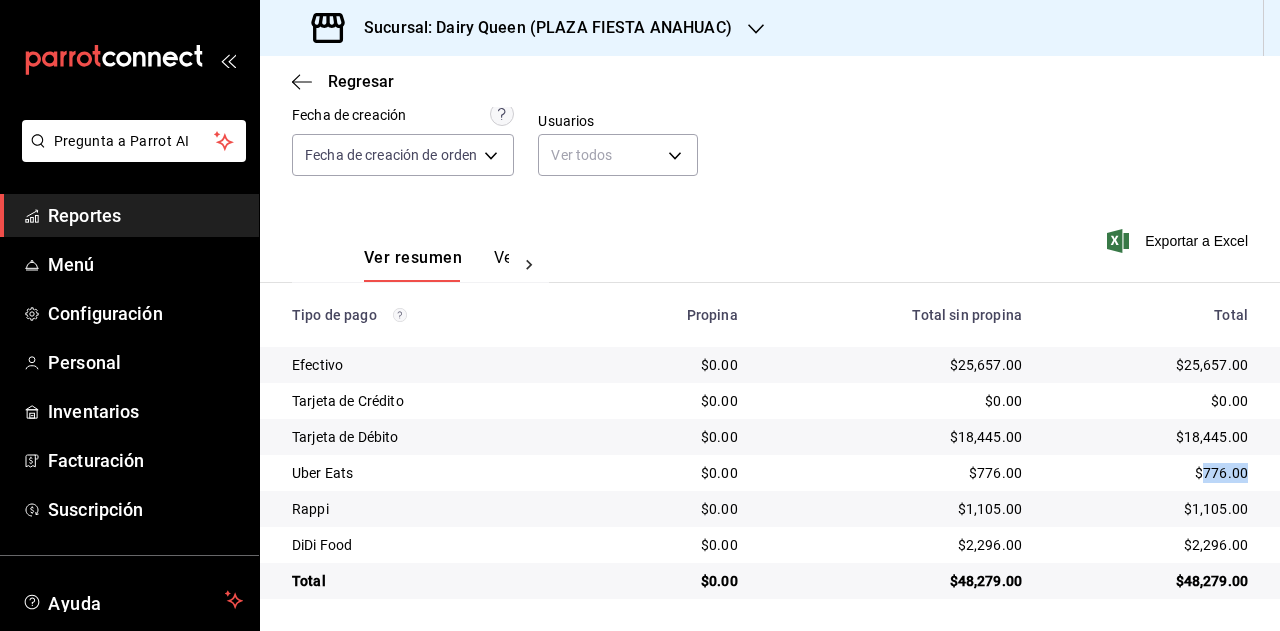 click on "$776.00" at bounding box center [1151, 473] 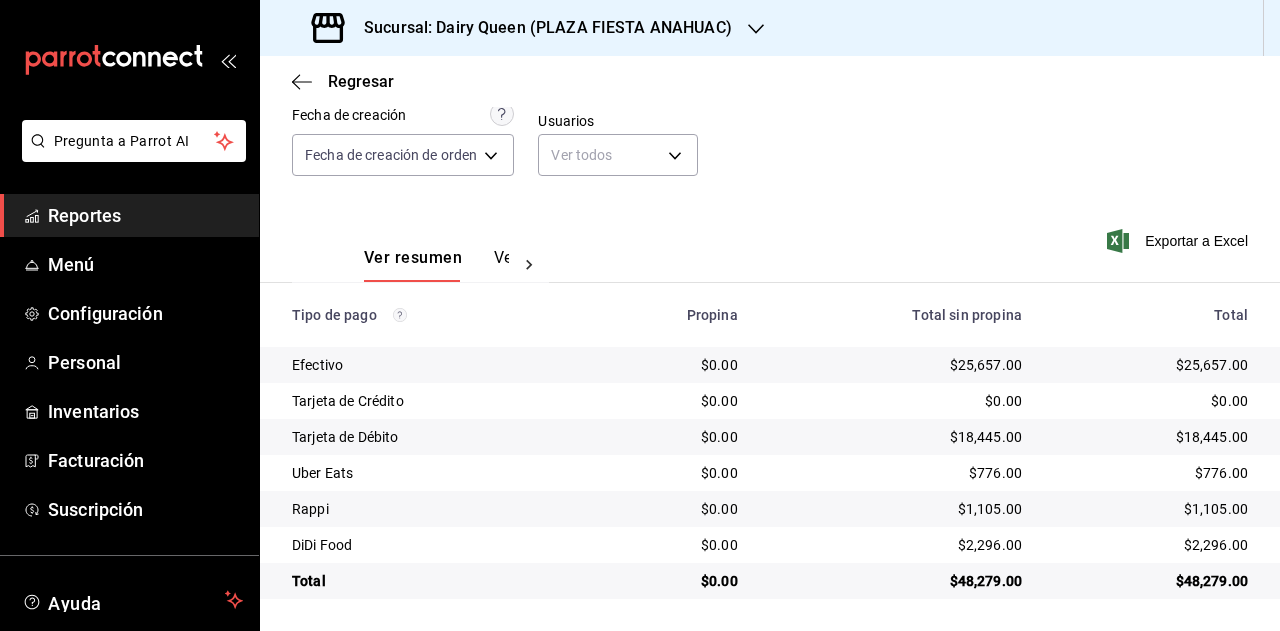 click on "$1,105.00" at bounding box center [1151, 509] 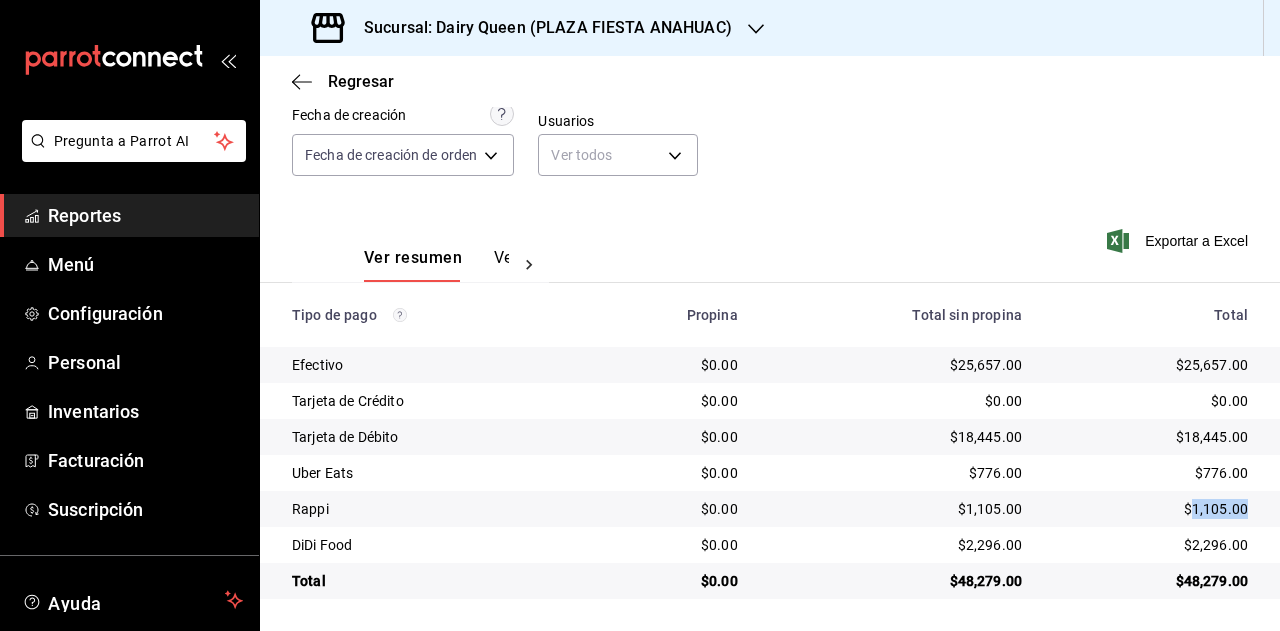 click on "$1,105.00" at bounding box center (1151, 509) 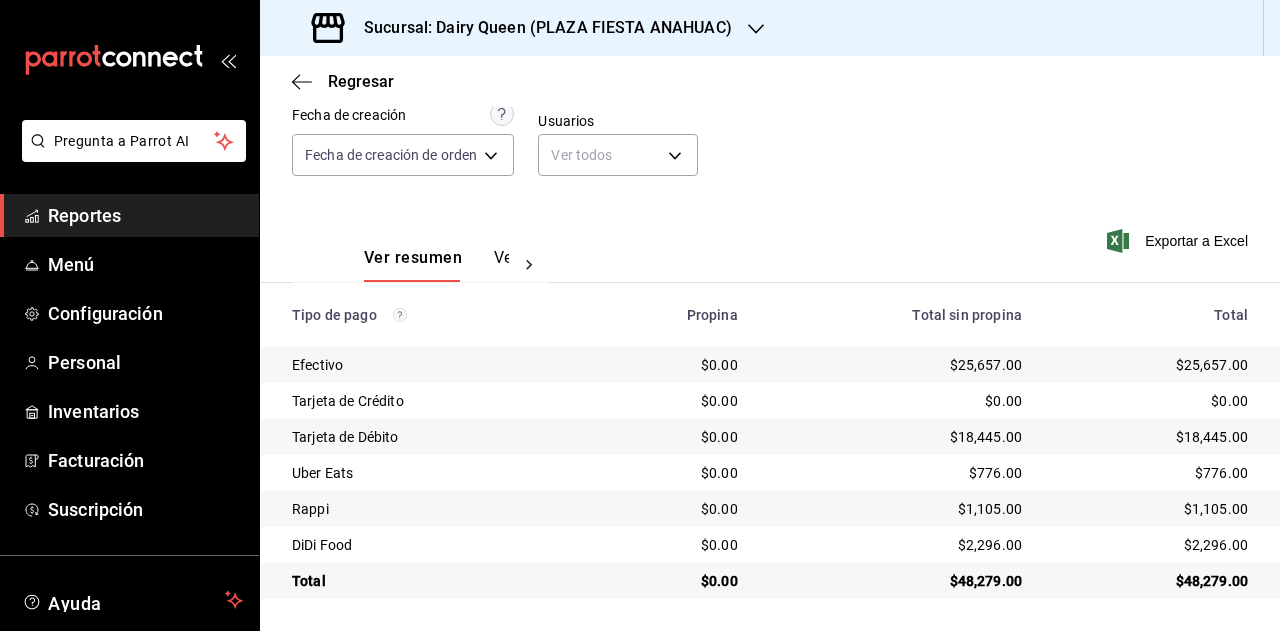 click on "$2,296.00" at bounding box center (1151, 545) 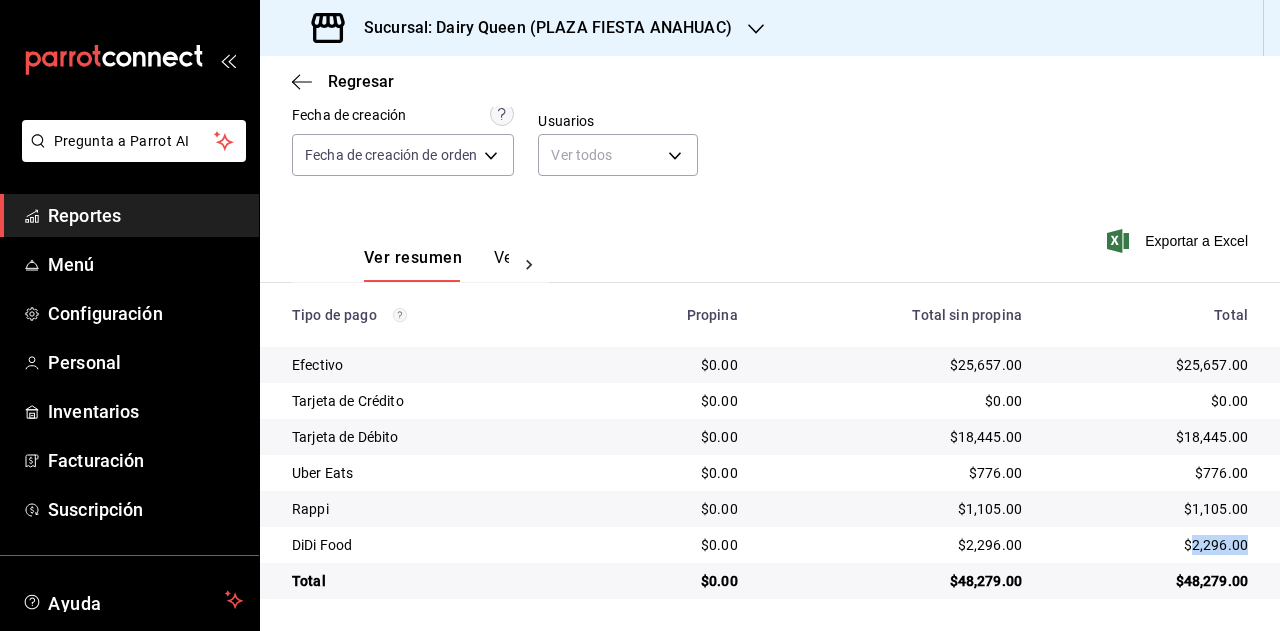 click on "$2,296.00" at bounding box center (1151, 545) 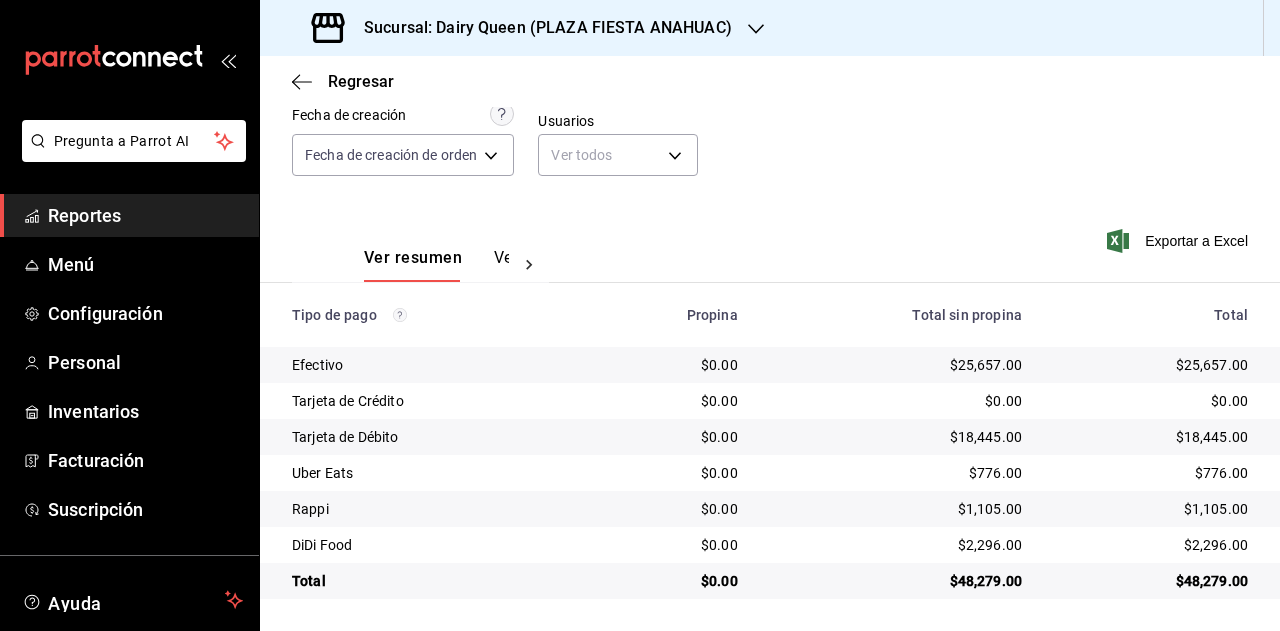 click on "Sucursal: Dairy Queen (PLAZA FIESTA ANAHUAC)" at bounding box center (524, 28) 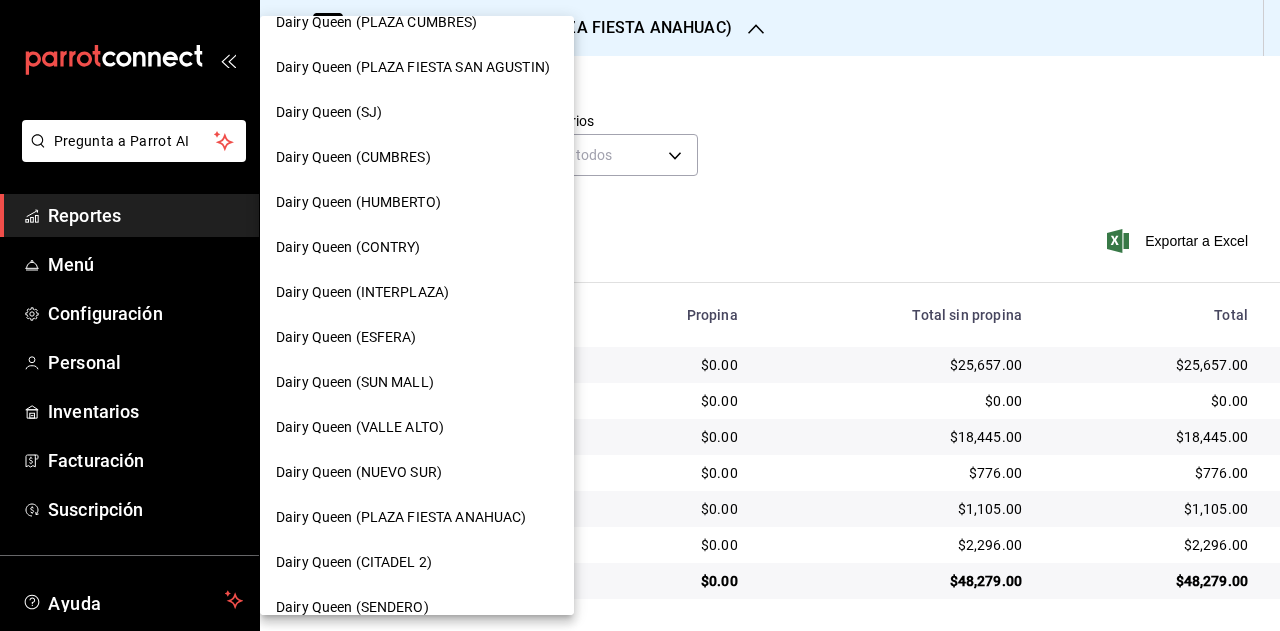 scroll, scrollTop: 100, scrollLeft: 0, axis: vertical 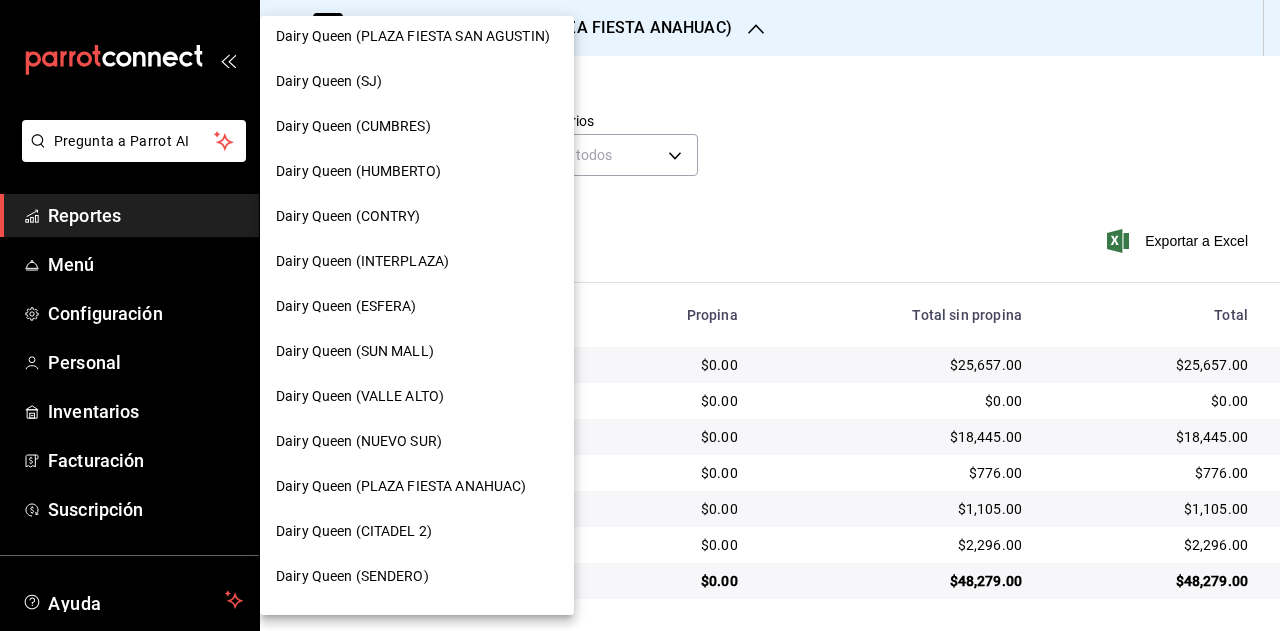 click on "Dairy Queen (CITADEL 2)" at bounding box center [417, 531] 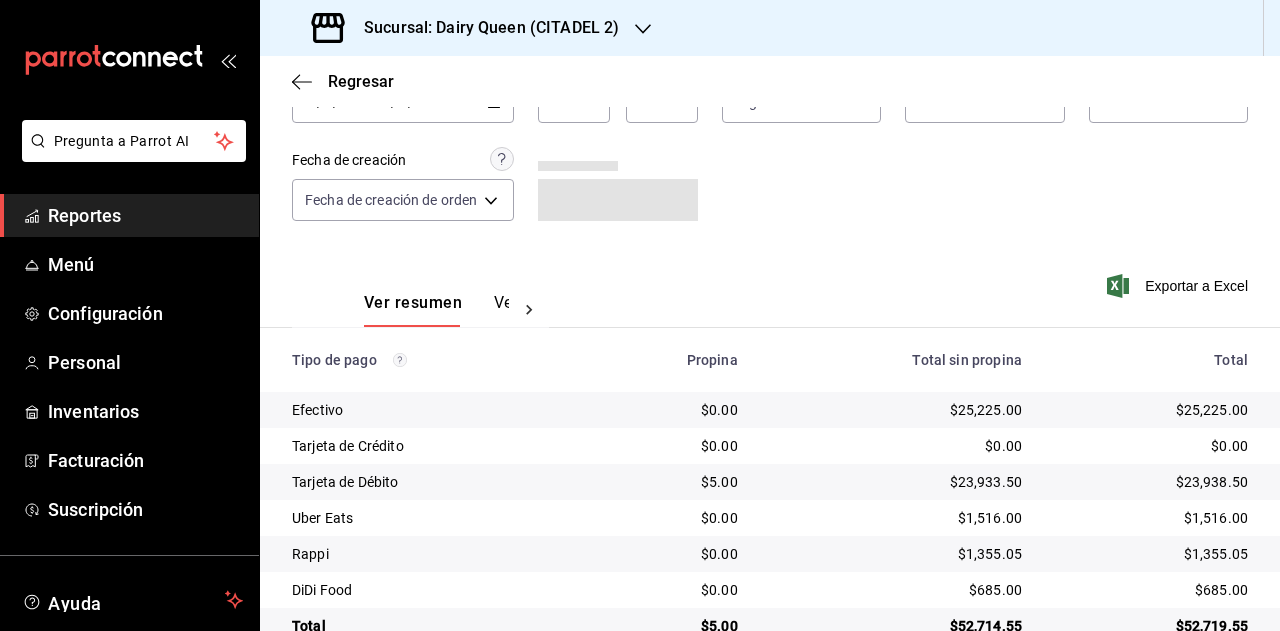 scroll, scrollTop: 179, scrollLeft: 0, axis: vertical 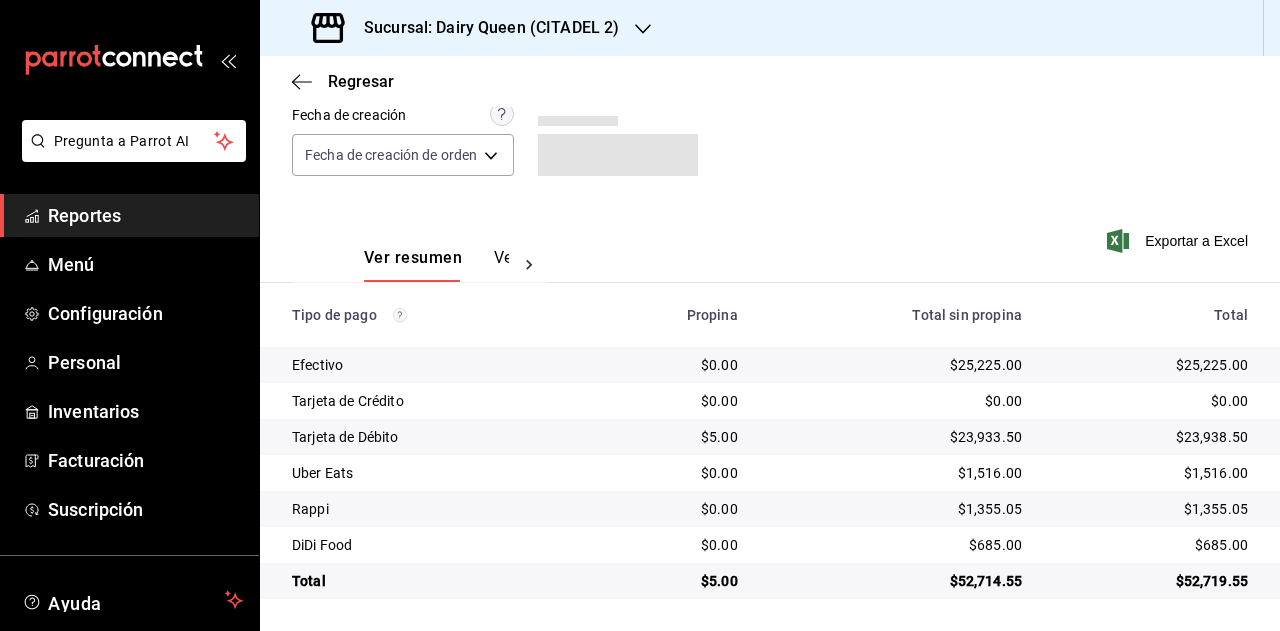click on "$52,719.55" at bounding box center [1151, 581] 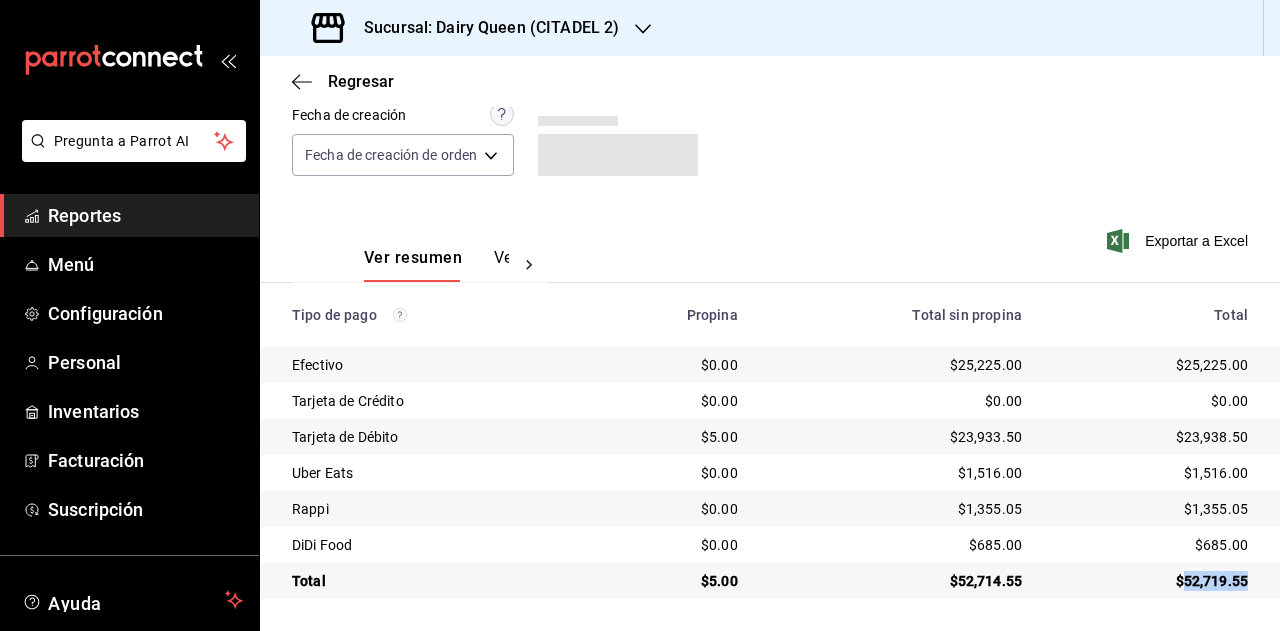 click on "$52,719.55" at bounding box center (1151, 581) 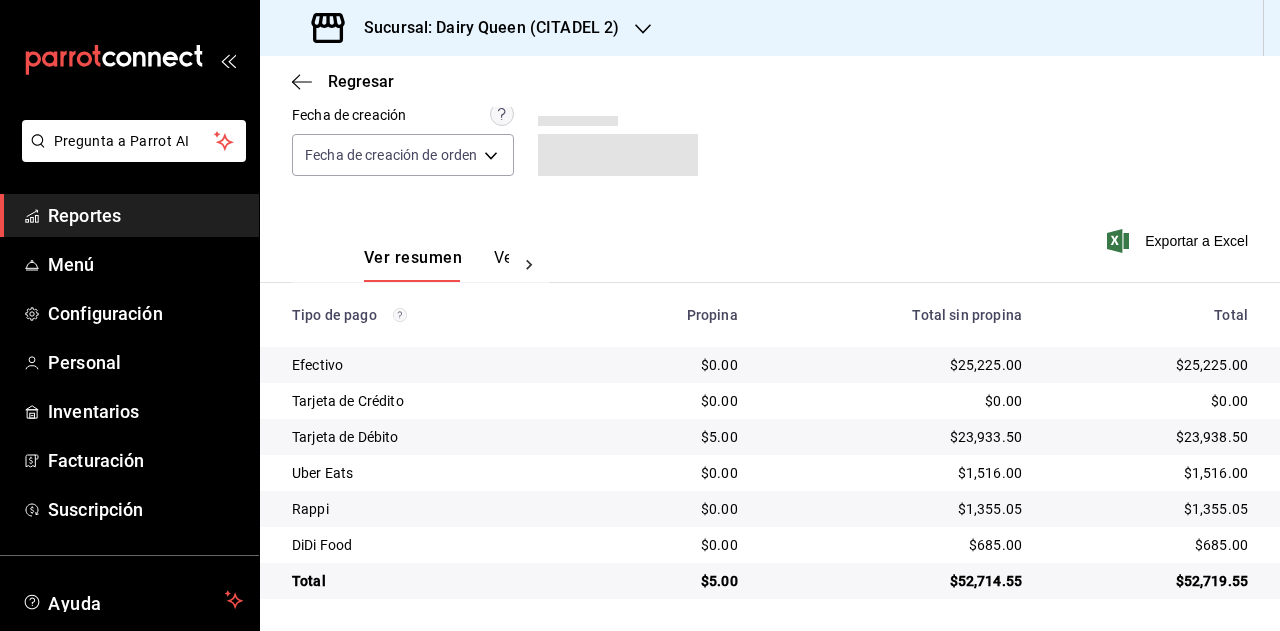 click on "$1,516.00" at bounding box center [1151, 473] 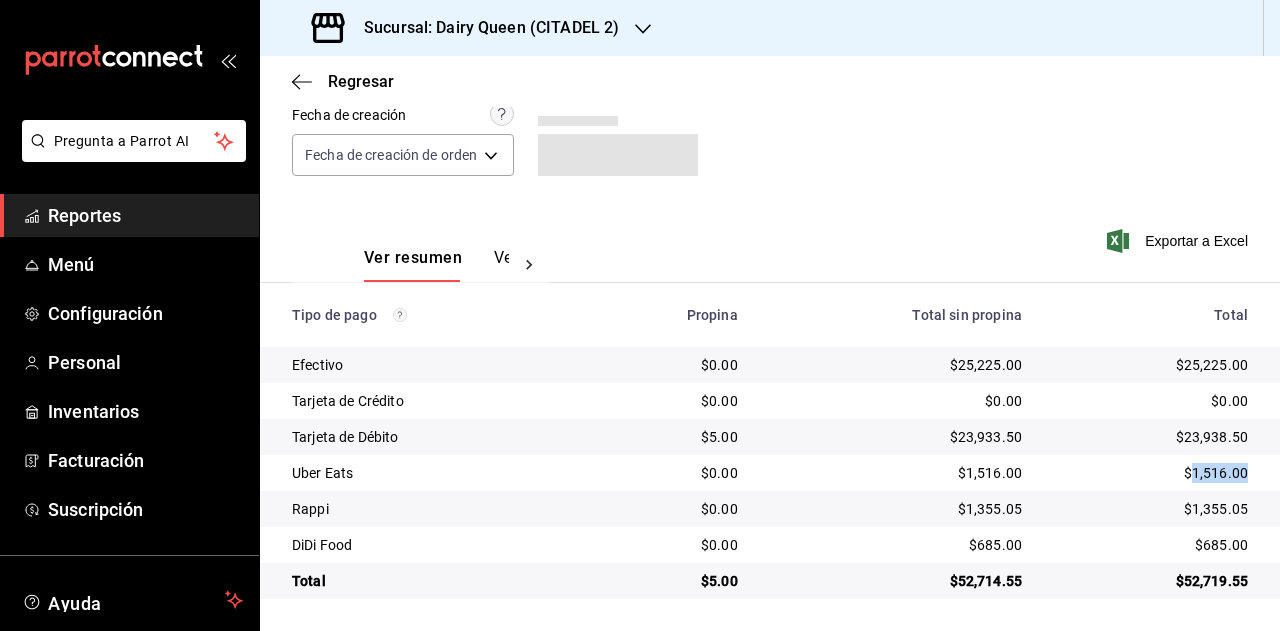 click on "$1,516.00" at bounding box center [1151, 473] 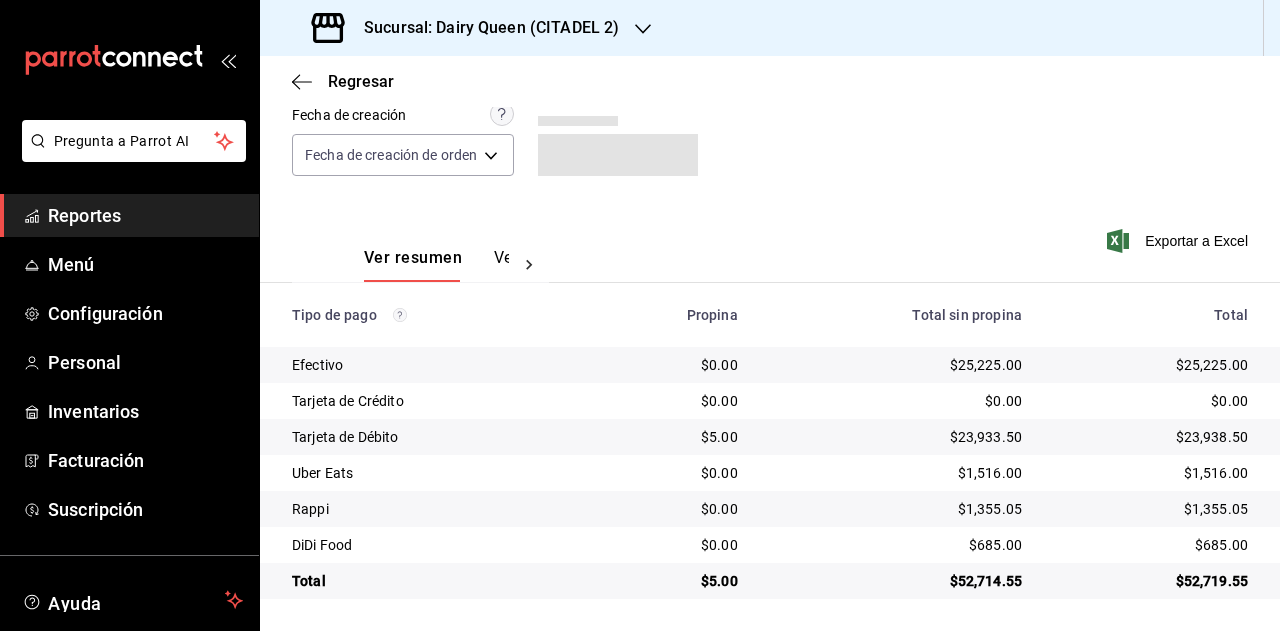 click on "$1,355.05" at bounding box center (1151, 509) 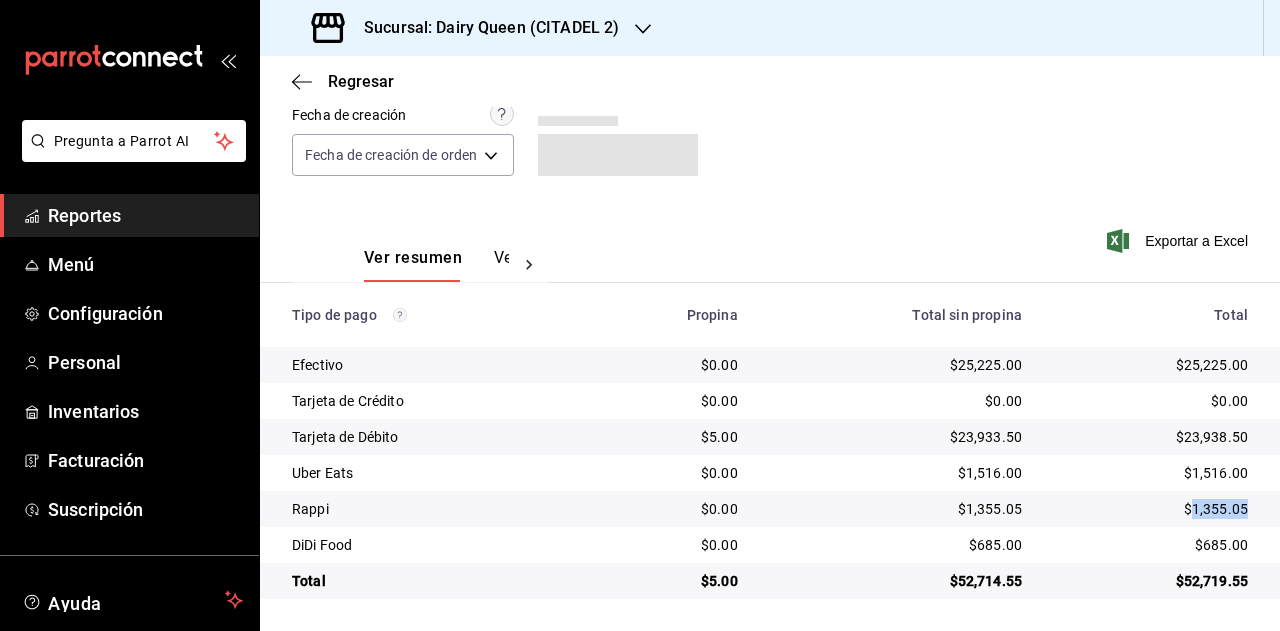 click on "$1,355.05" at bounding box center [1151, 509] 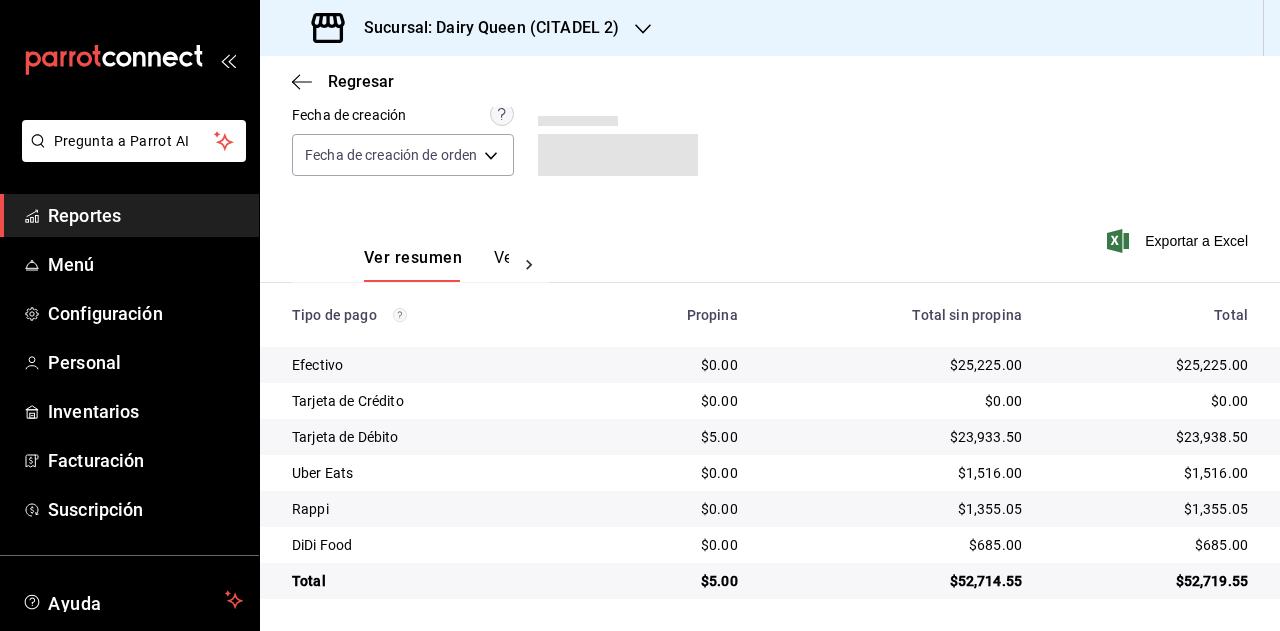 click on "$685.00" at bounding box center (1151, 545) 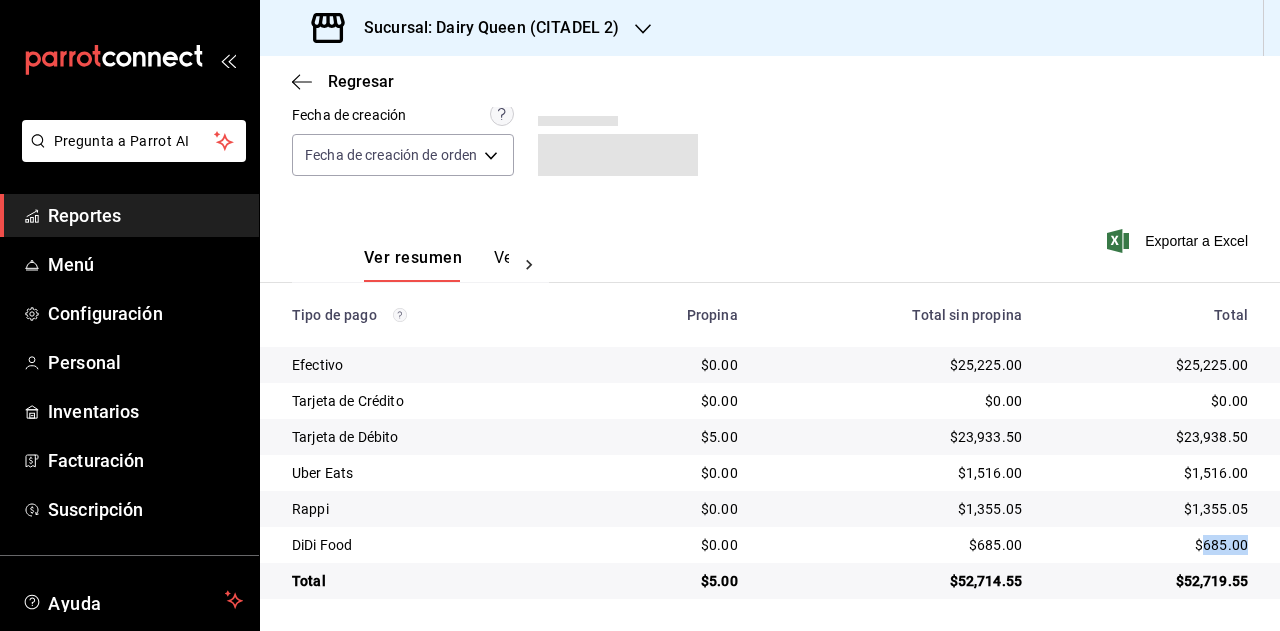 click on "$685.00" at bounding box center (1151, 545) 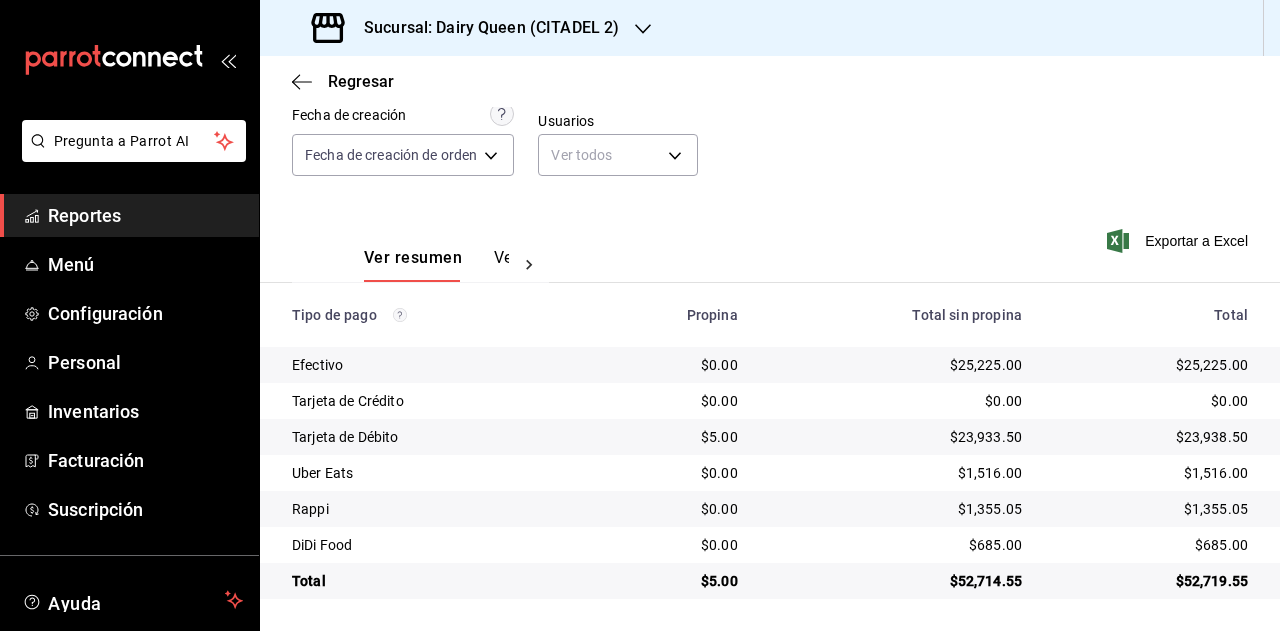 click on "$5.00" at bounding box center (670, 581) 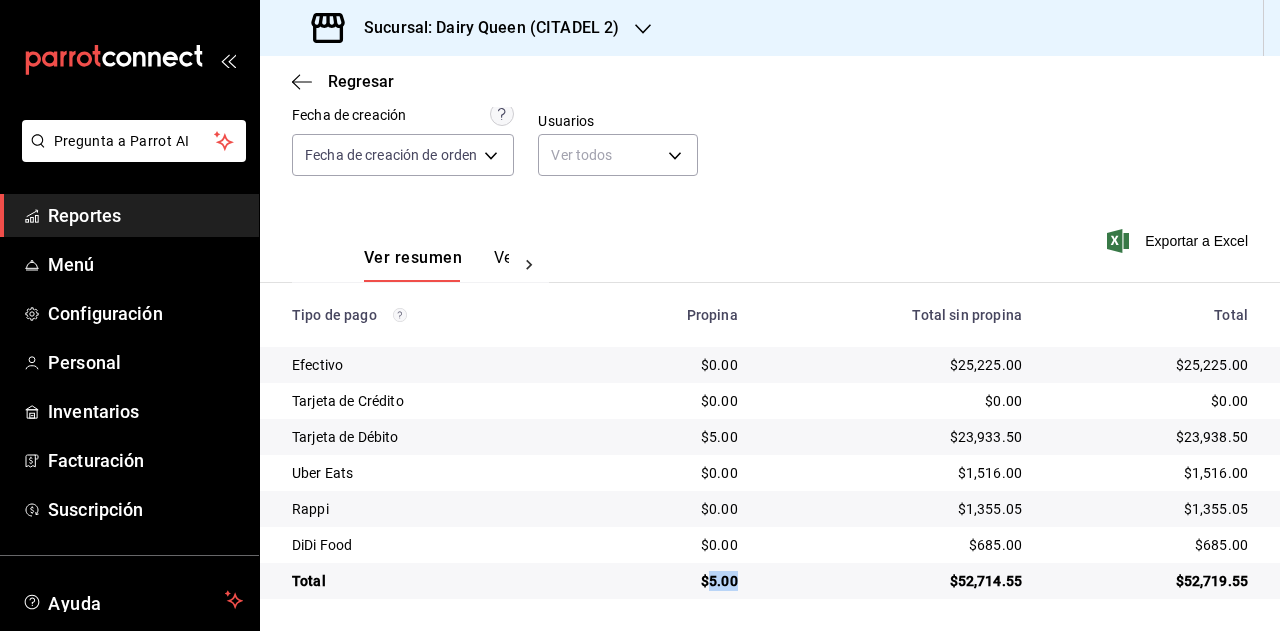 click on "$5.00" at bounding box center [670, 581] 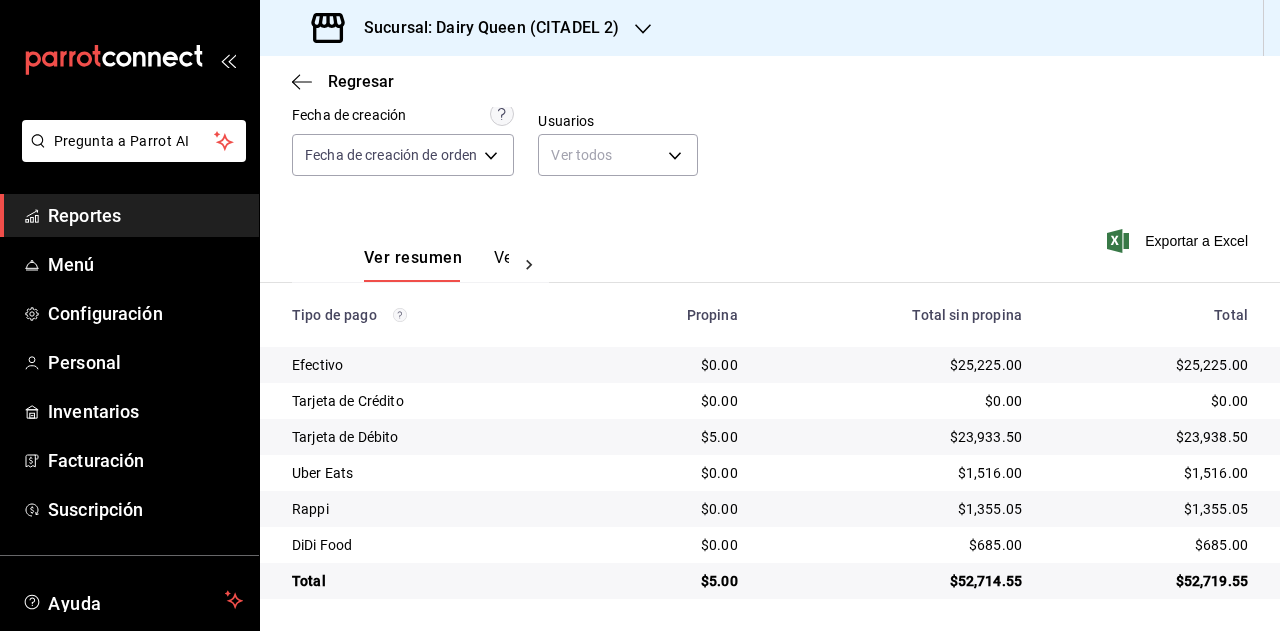 click on "Sucursal: Dairy Queen (CITADEL 2)" at bounding box center (467, 28) 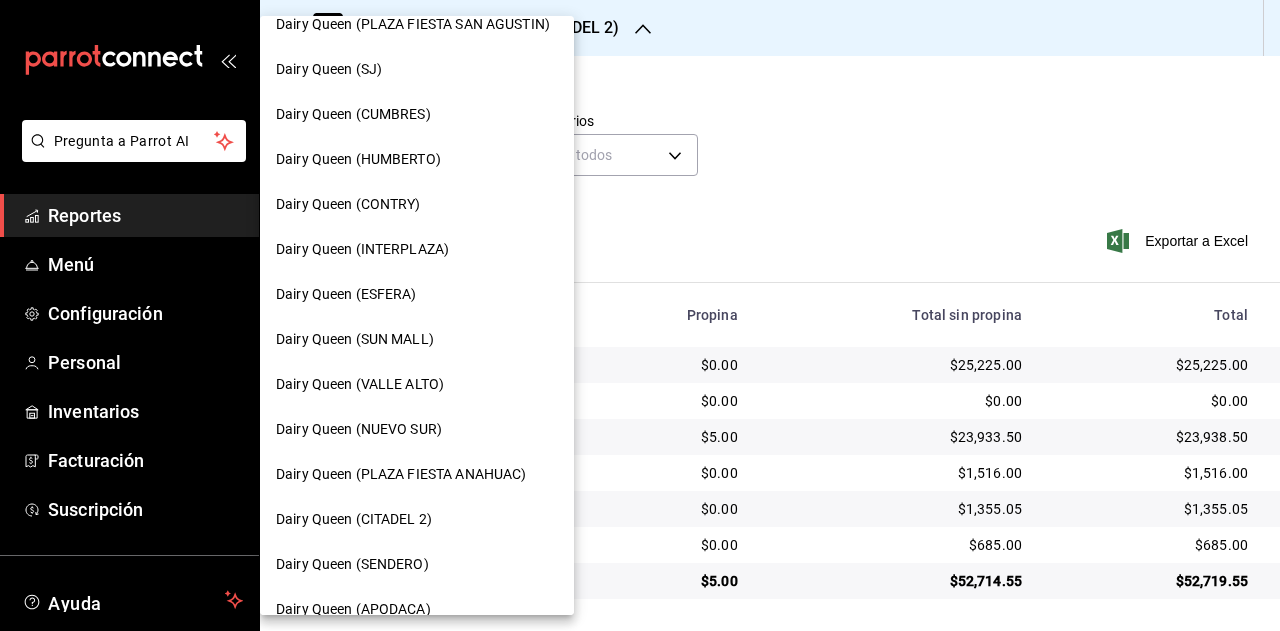 scroll, scrollTop: 200, scrollLeft: 0, axis: vertical 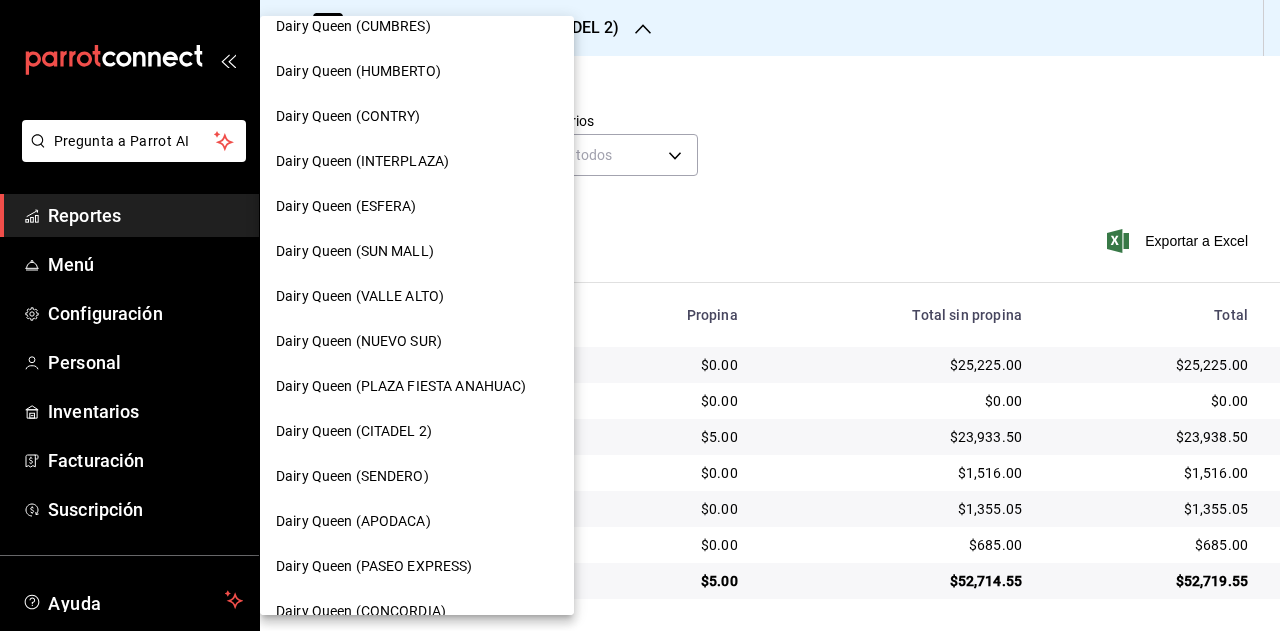 click on "Dairy Queen (SENDERO)" at bounding box center [352, 476] 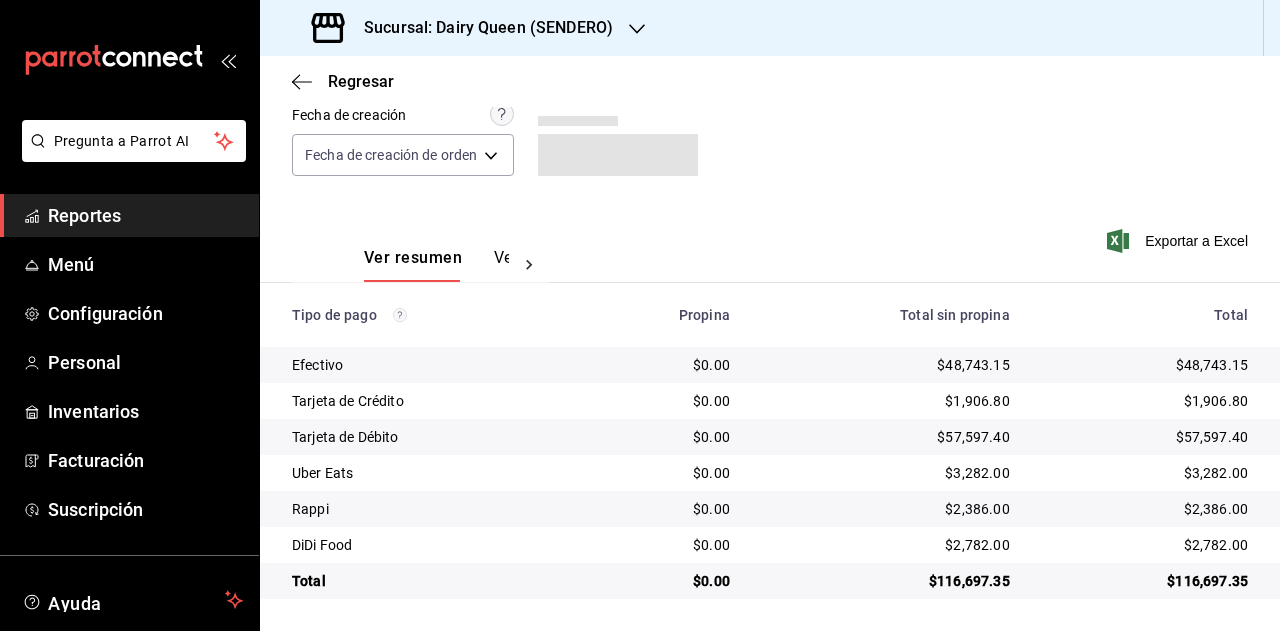 scroll, scrollTop: 179, scrollLeft: 0, axis: vertical 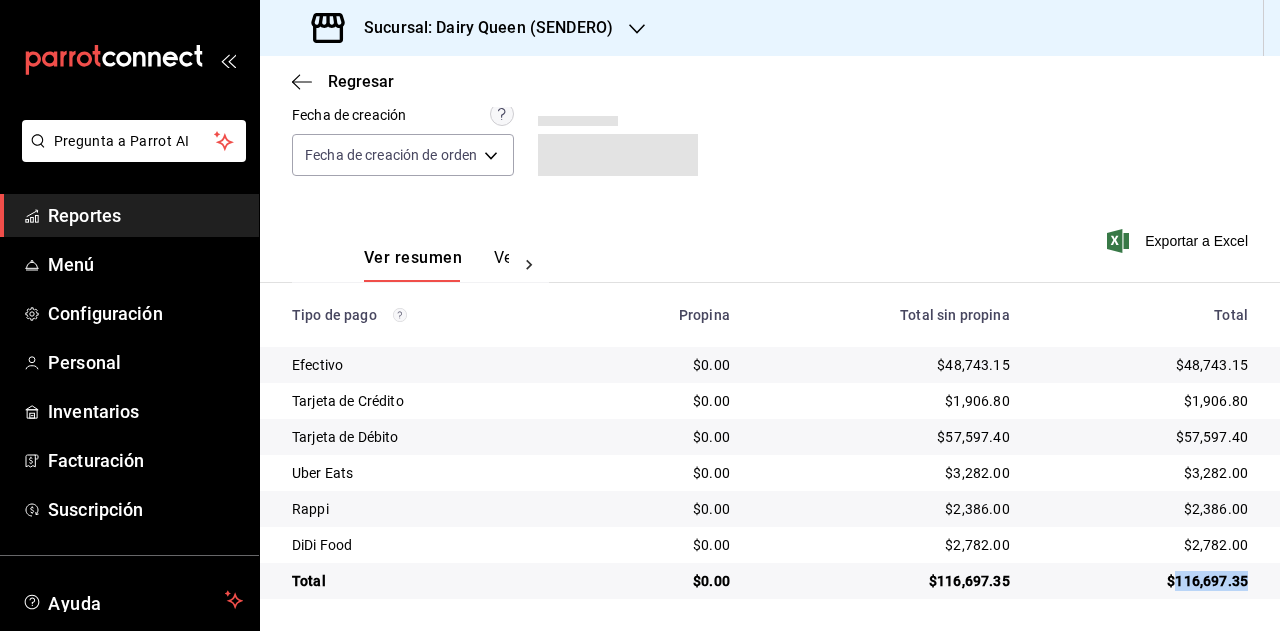 click on "$116,697.35" at bounding box center (1145, 581) 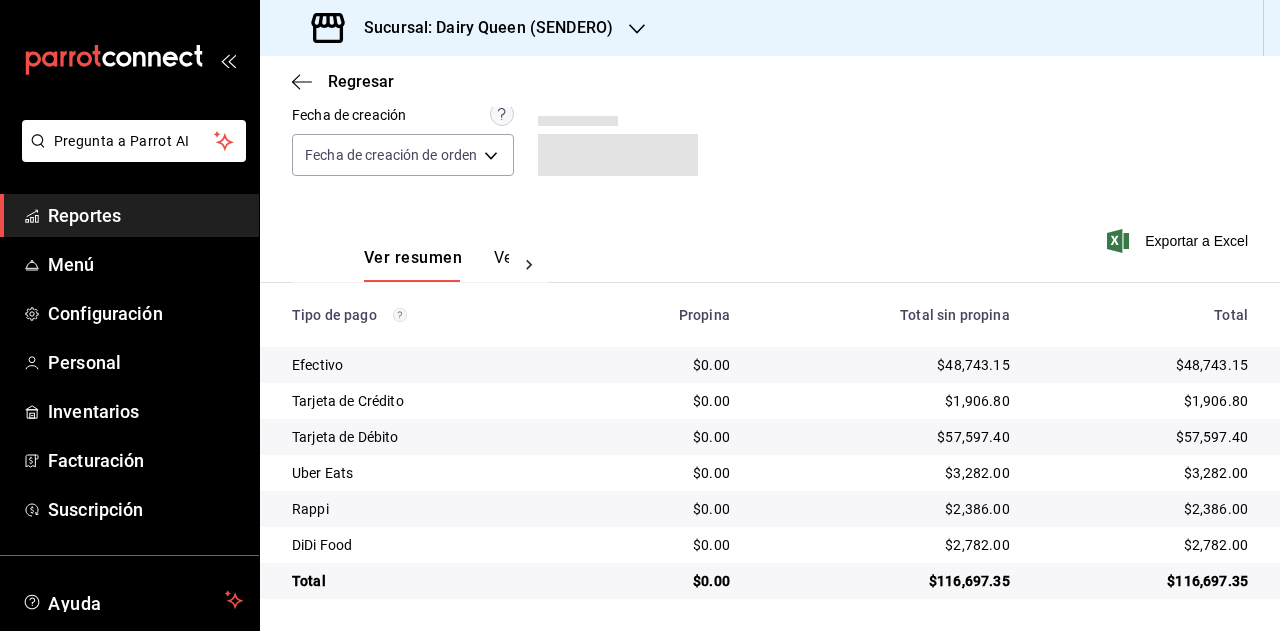click on "$3,282.00" at bounding box center [1145, 473] 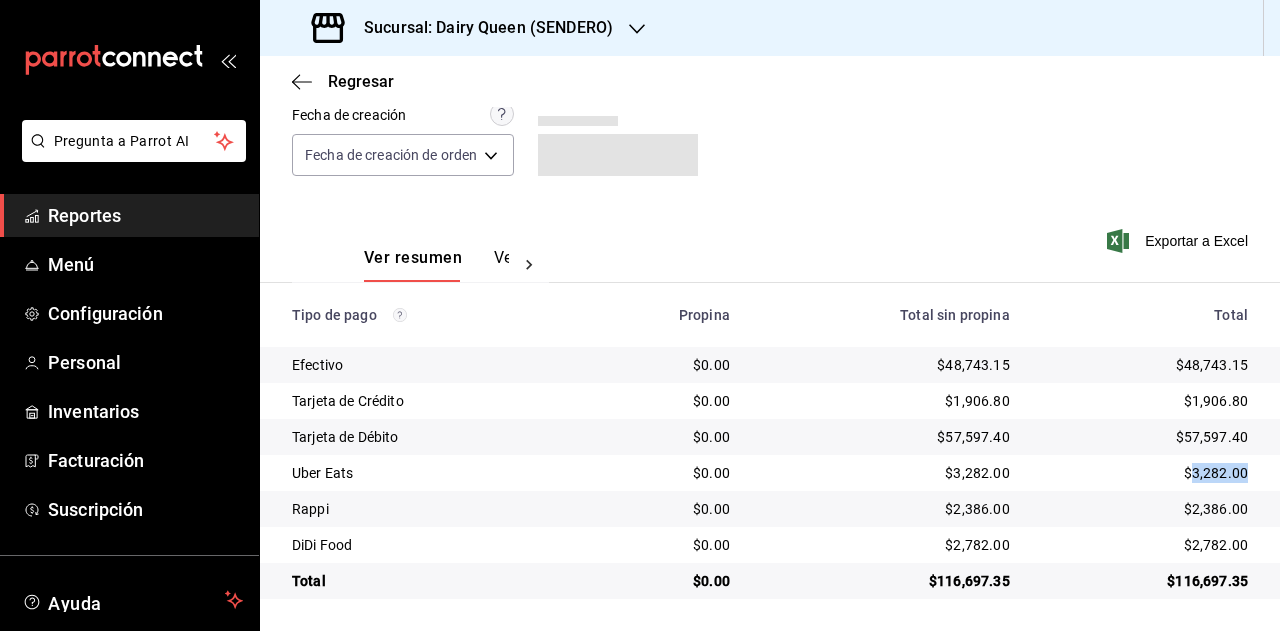 click on "$3,282.00" at bounding box center (1145, 473) 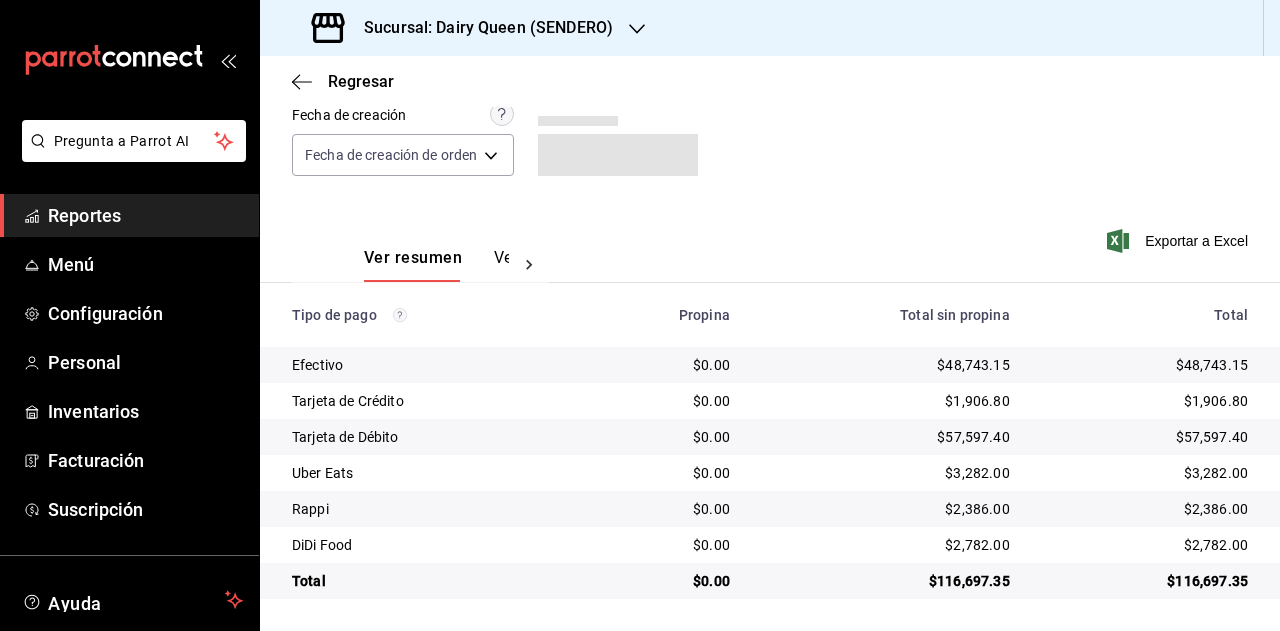 click on "$2,386.00" at bounding box center (1145, 509) 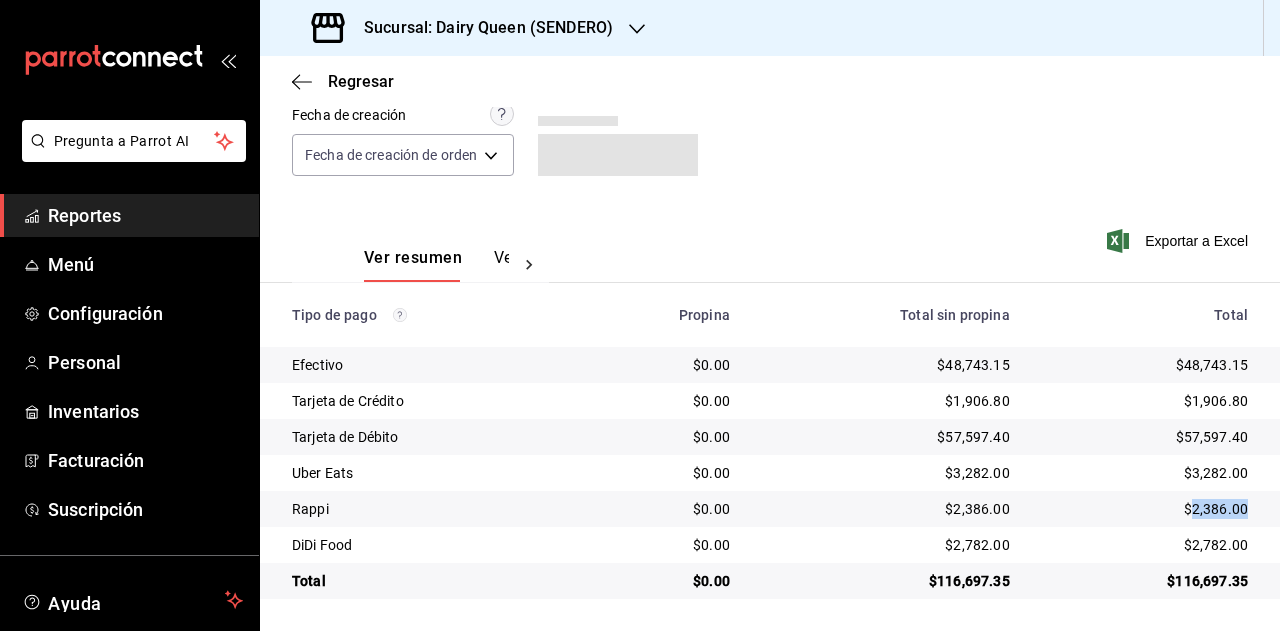 click on "$2,386.00" at bounding box center [1145, 509] 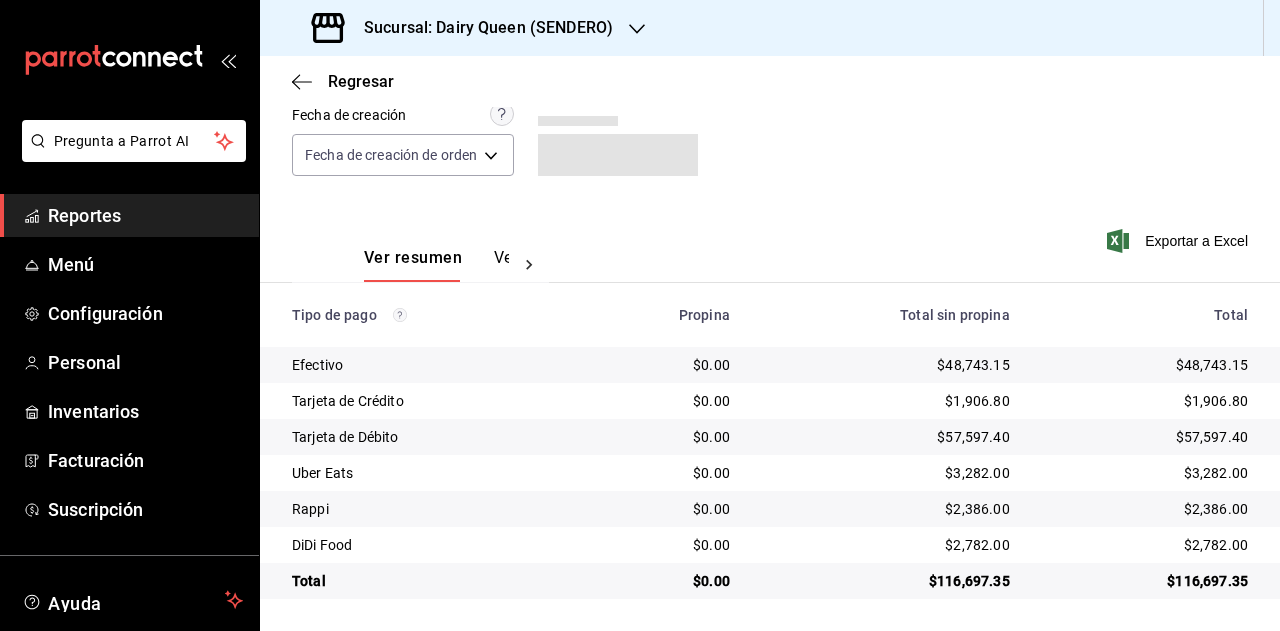 click on "$2,782.00" at bounding box center [1145, 545] 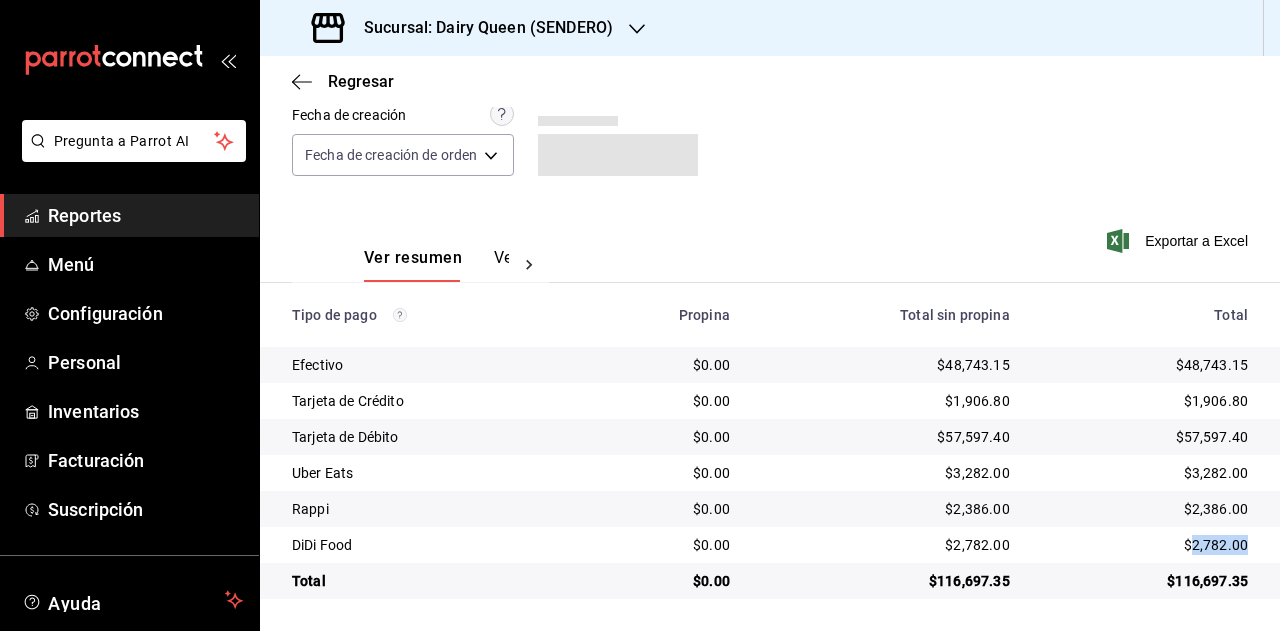 click on "$2,782.00" at bounding box center [1145, 545] 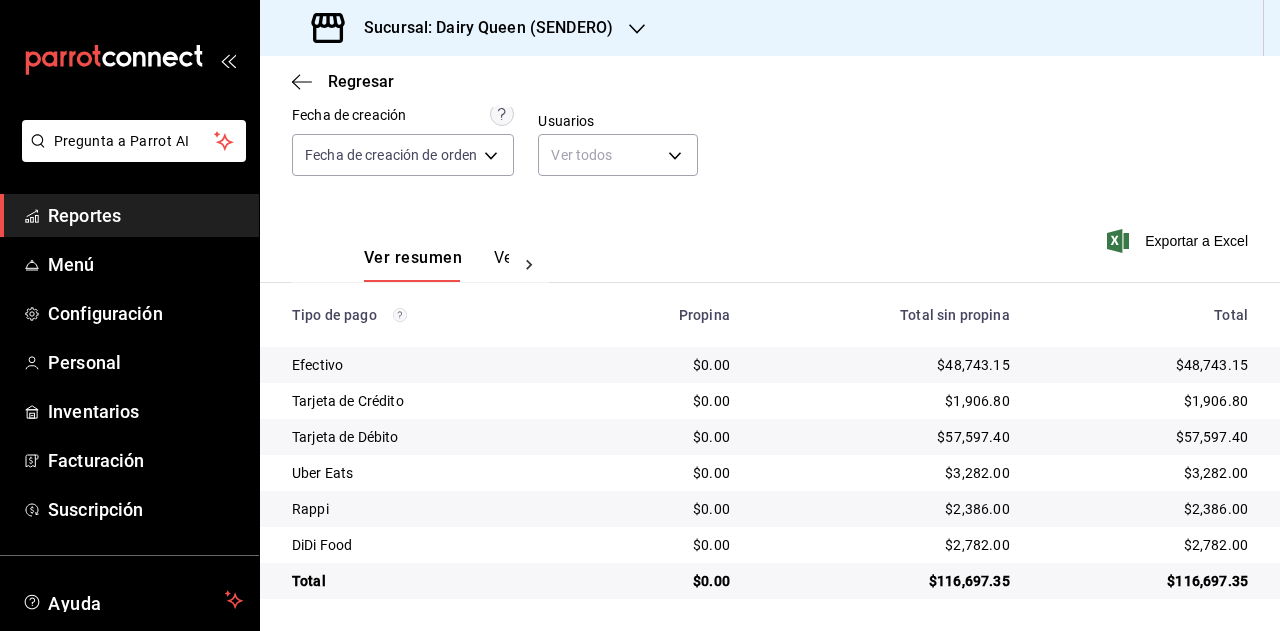 click on "Sucursal: Dairy Queen (SENDERO)" at bounding box center (464, 28) 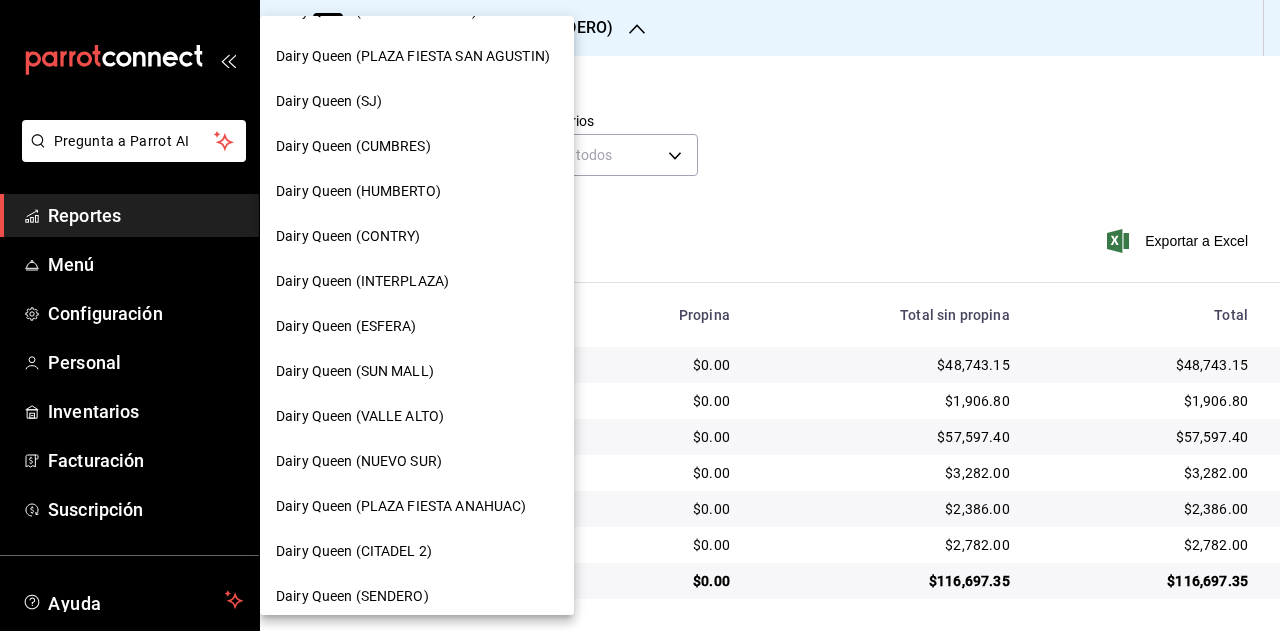 scroll, scrollTop: 200, scrollLeft: 0, axis: vertical 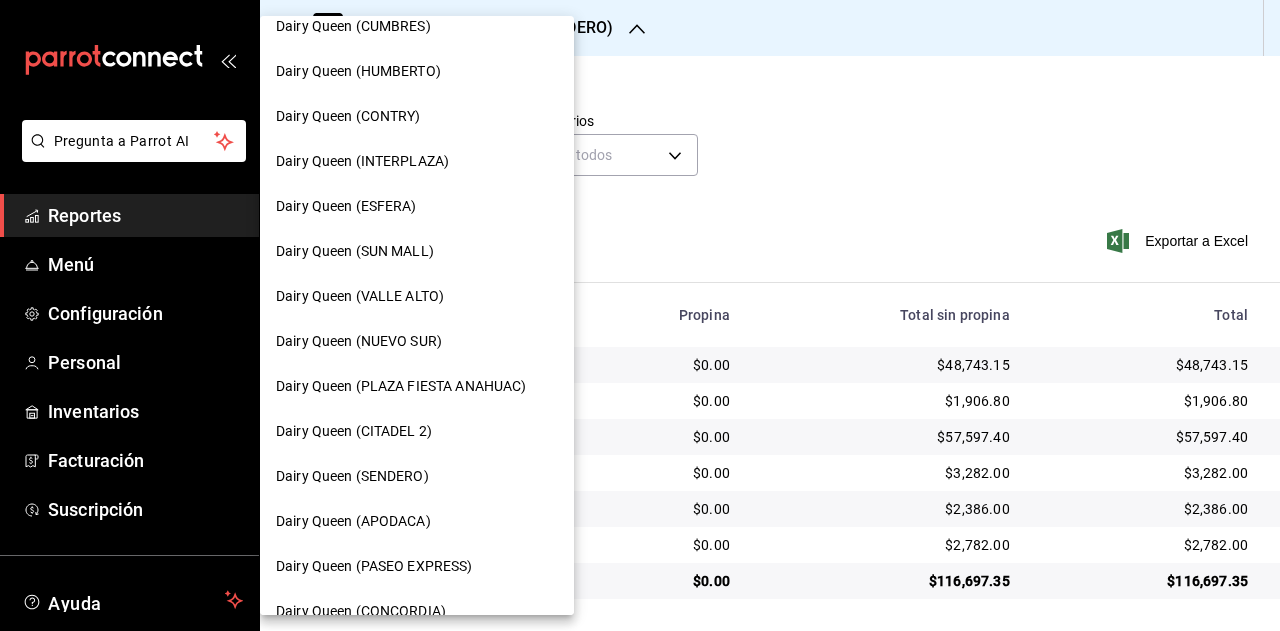 click on "Dairy Queen (APODACA)" at bounding box center [417, 521] 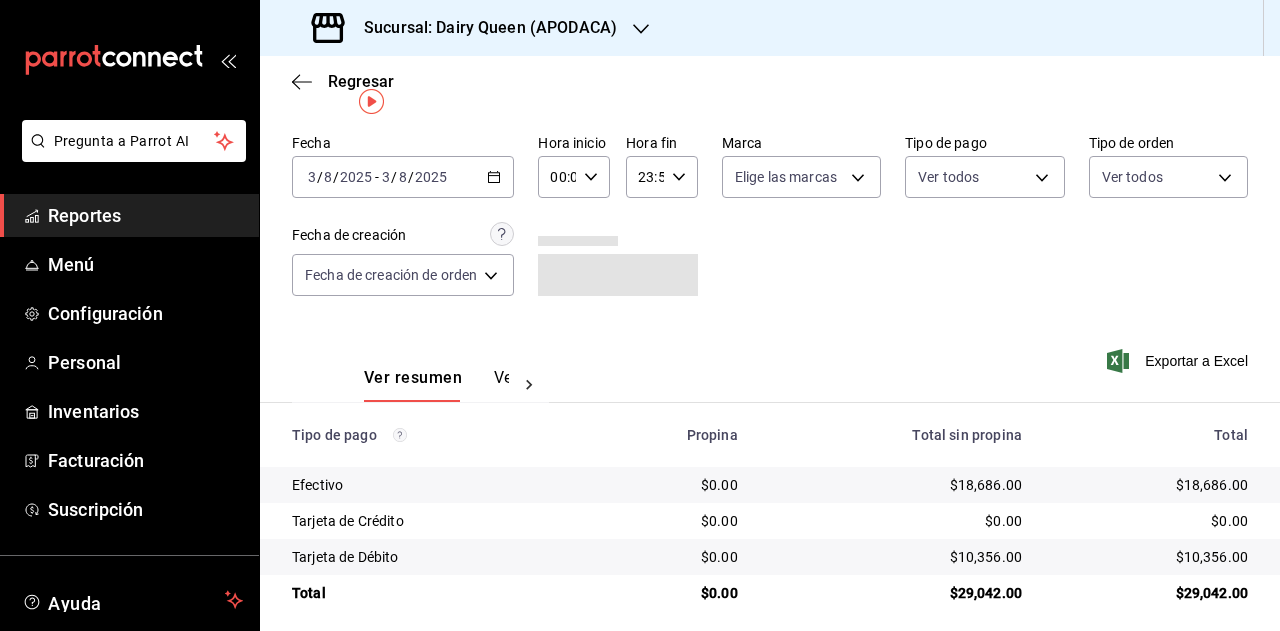 scroll, scrollTop: 71, scrollLeft: 0, axis: vertical 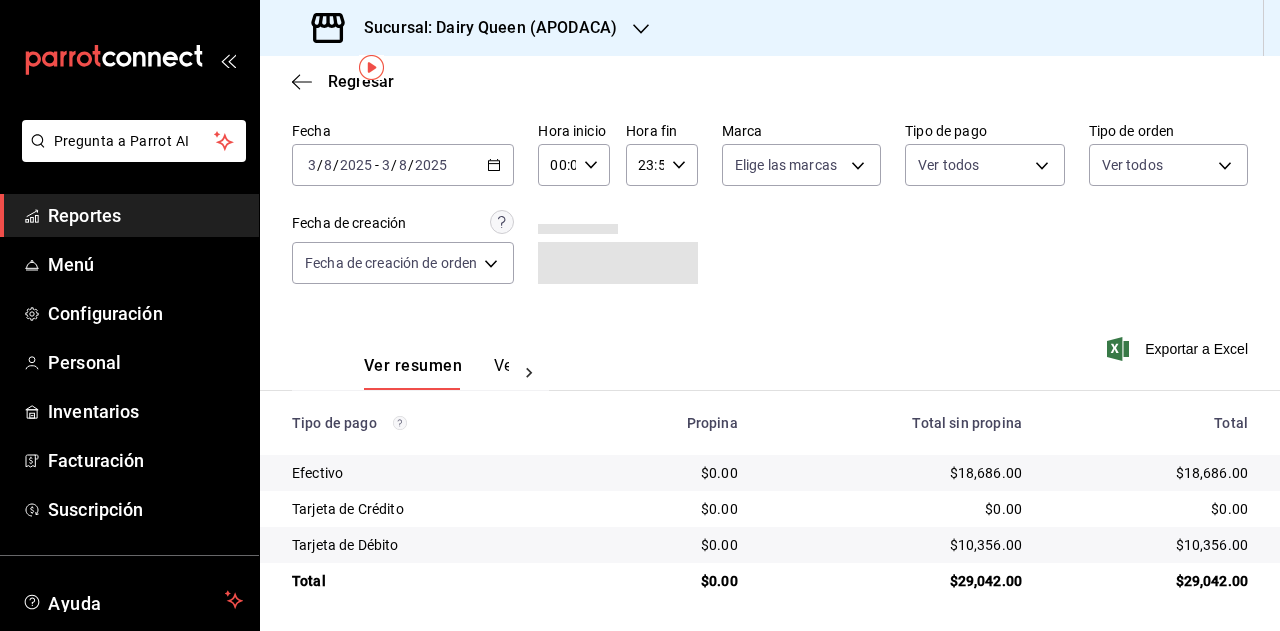 click on "$29,042.00" at bounding box center [1151, 581] 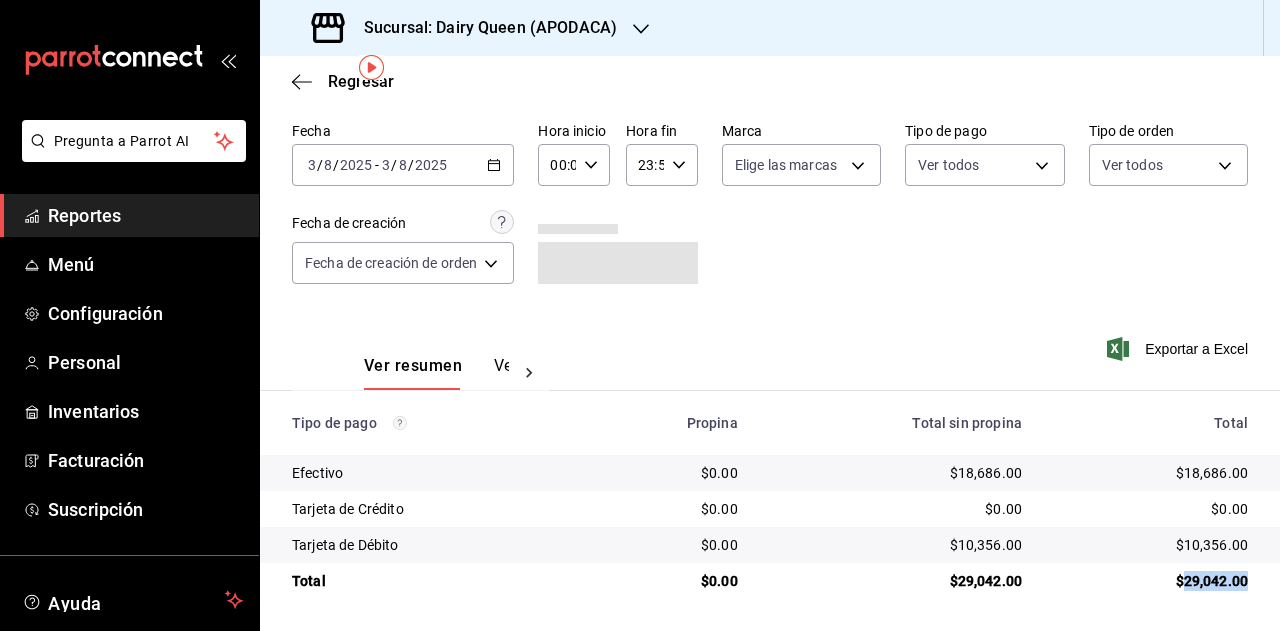 click on "$29,042.00" at bounding box center [1151, 581] 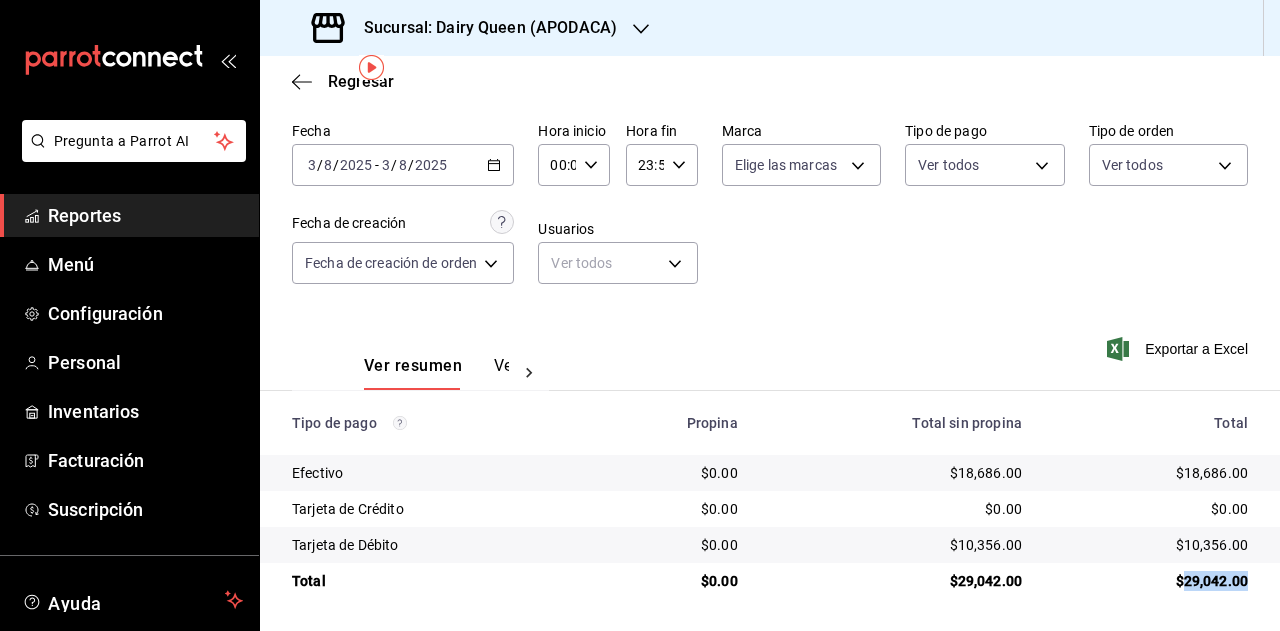 click on "$29,042.00" at bounding box center (1151, 581) 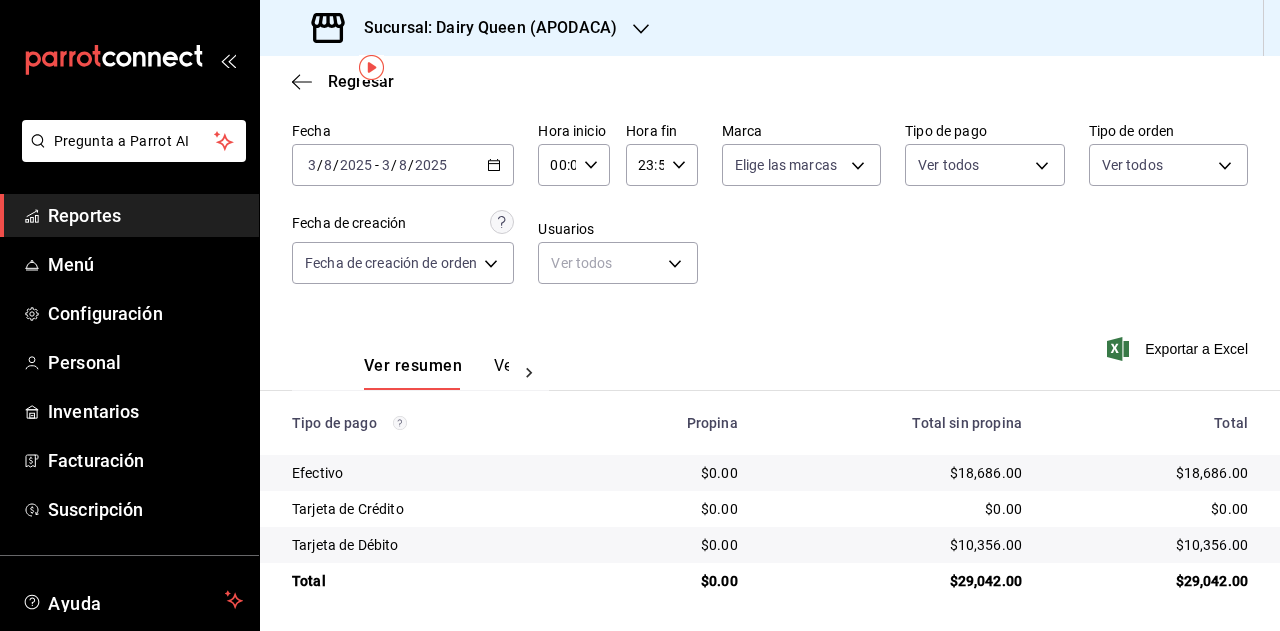 click on "Sucursal: Dairy Queen (APODACA)" at bounding box center (466, 28) 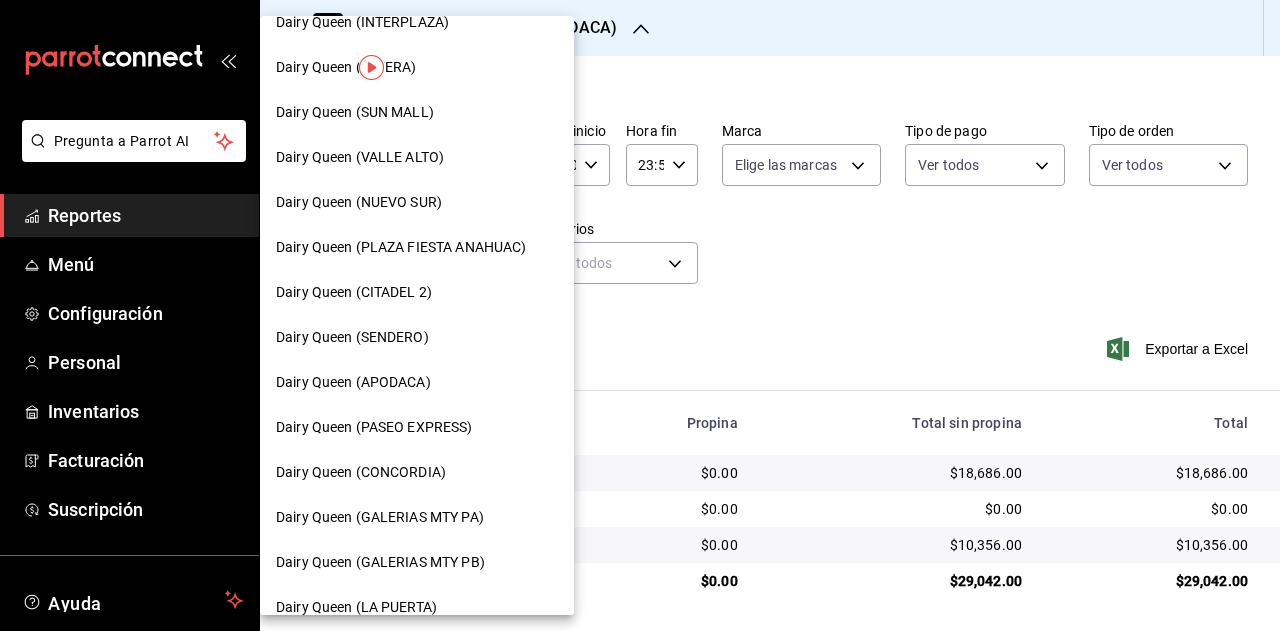 scroll, scrollTop: 400, scrollLeft: 0, axis: vertical 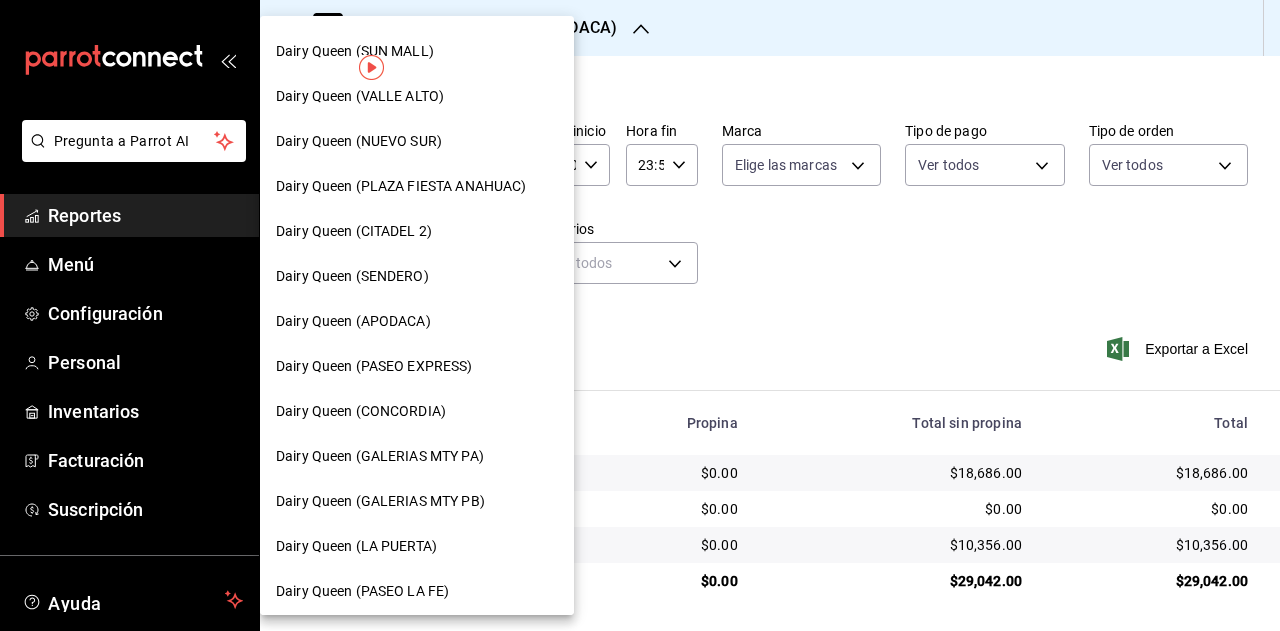 click on "Dairy Queen (PASEO EXPRESS)" at bounding box center (417, 366) 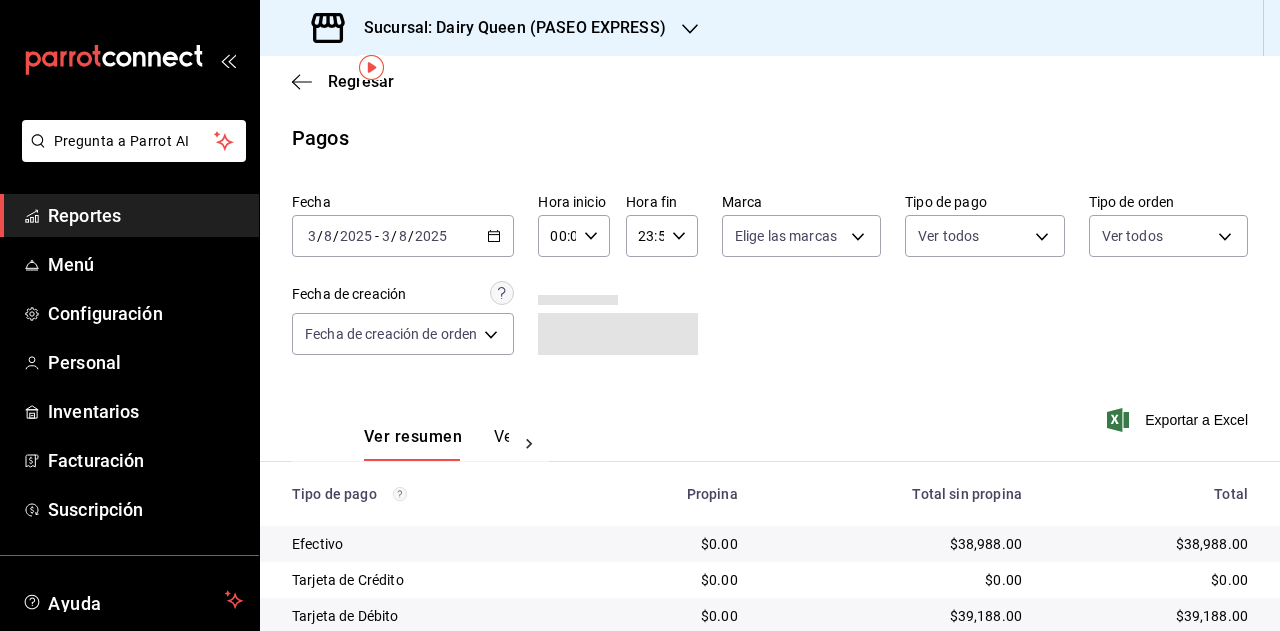 scroll, scrollTop: 71, scrollLeft: 0, axis: vertical 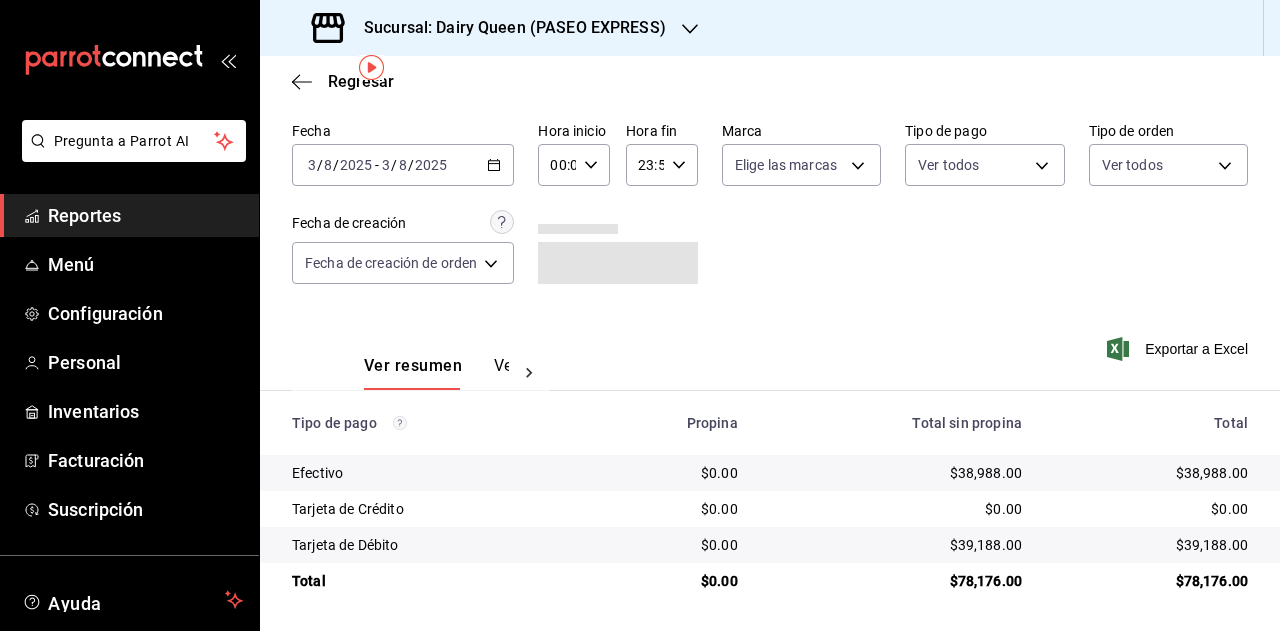 click on "$78,176.00" at bounding box center [1151, 581] 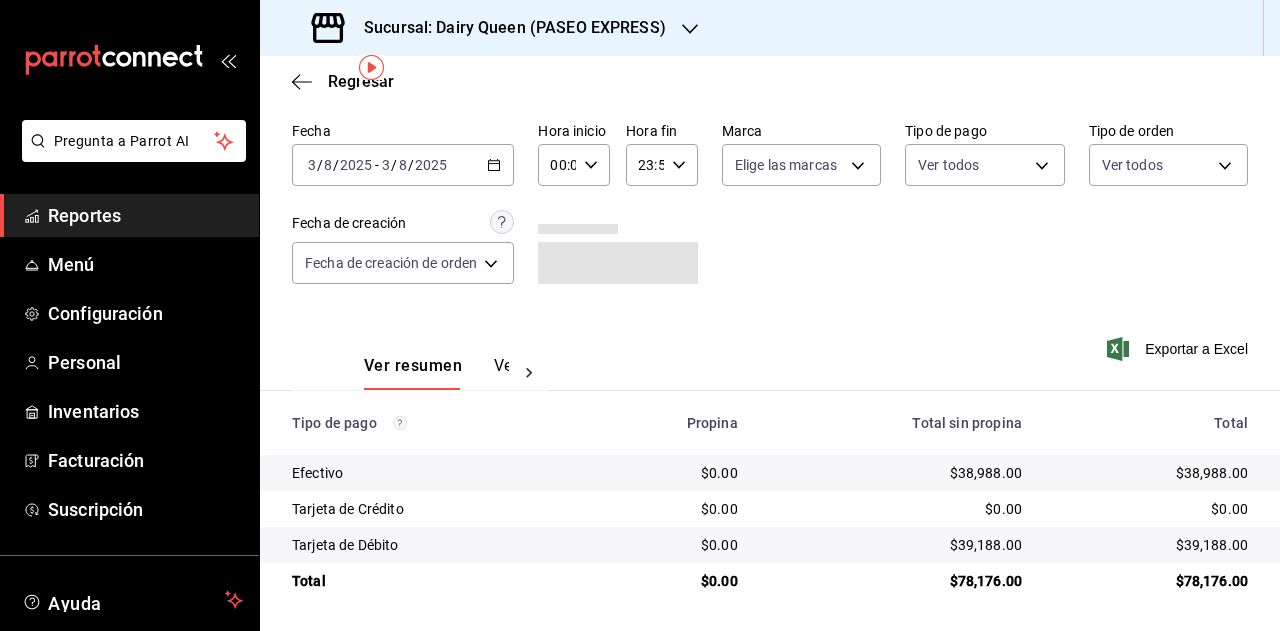 click on "$78,176.00" at bounding box center [1151, 581] 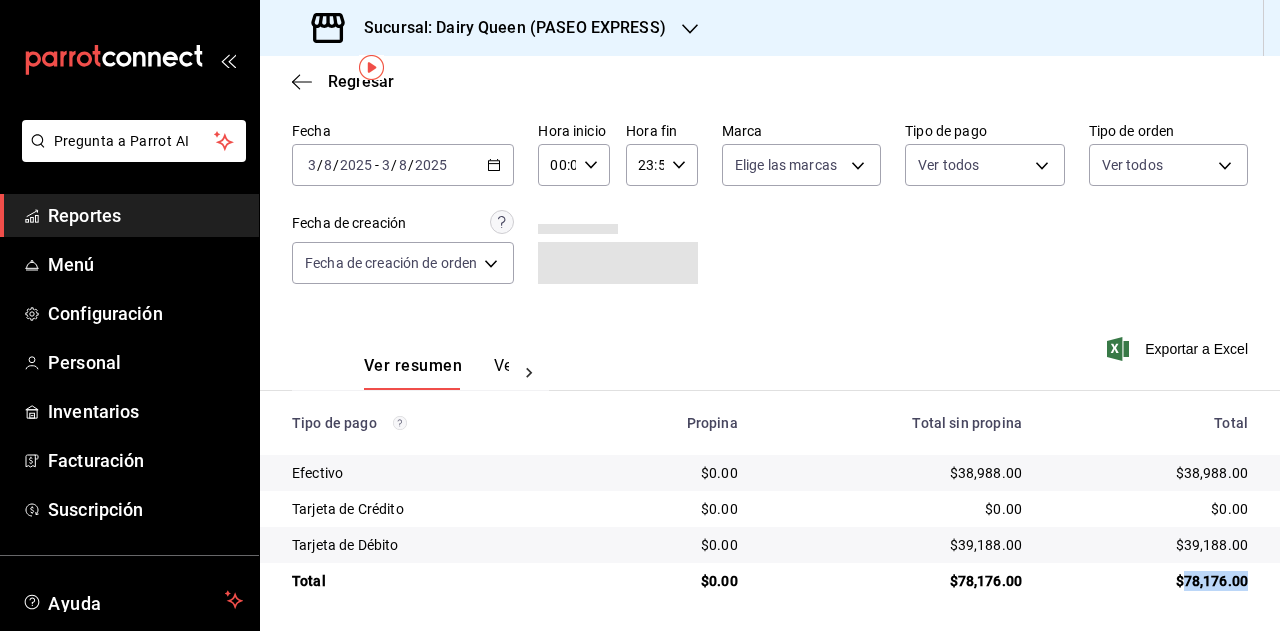 click on "$78,176.00" at bounding box center (1151, 581) 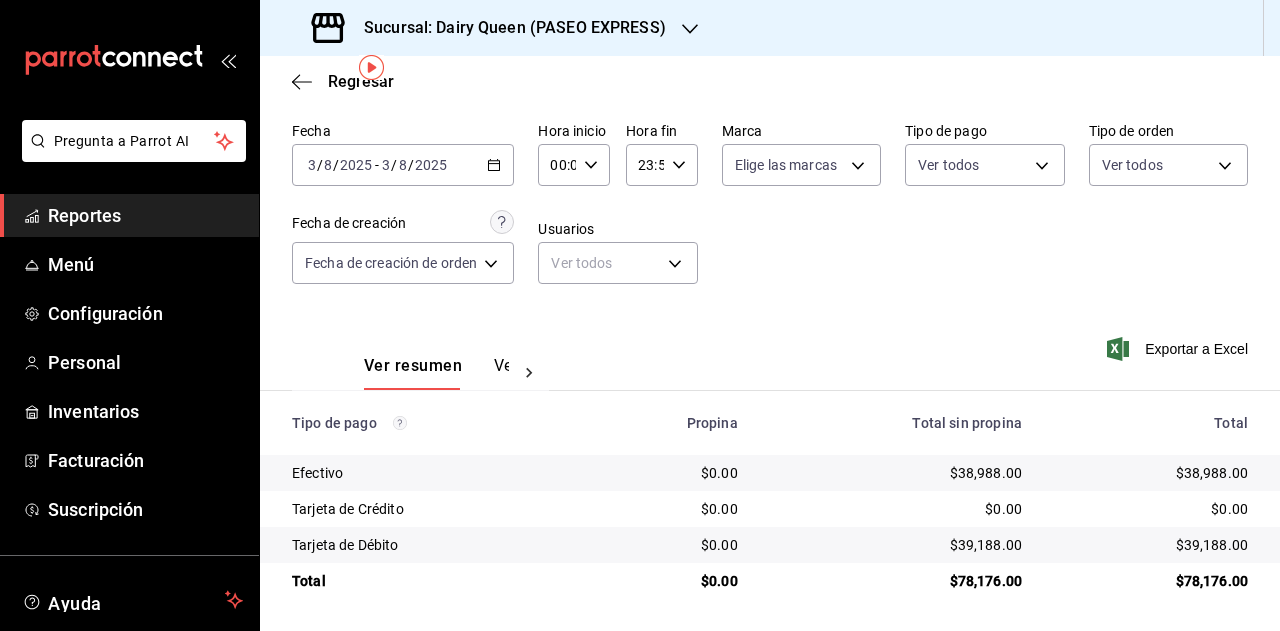click on "Sucursal: Dairy Queen (PASEO EXPRESS)" at bounding box center (507, 28) 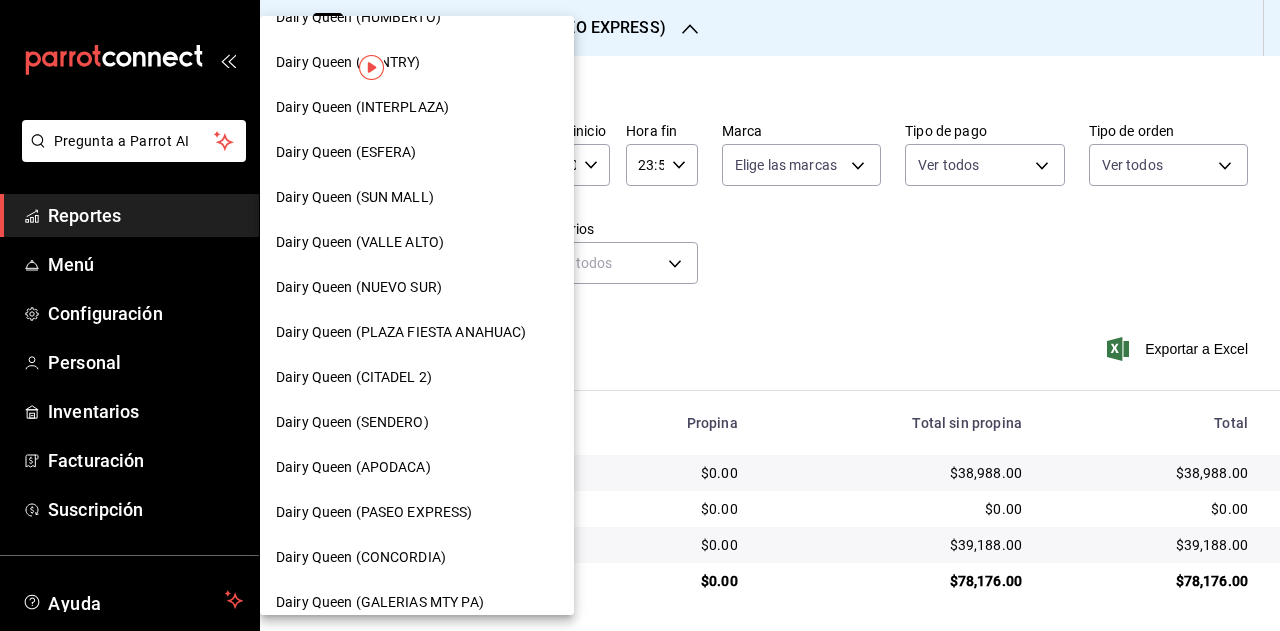 scroll, scrollTop: 300, scrollLeft: 0, axis: vertical 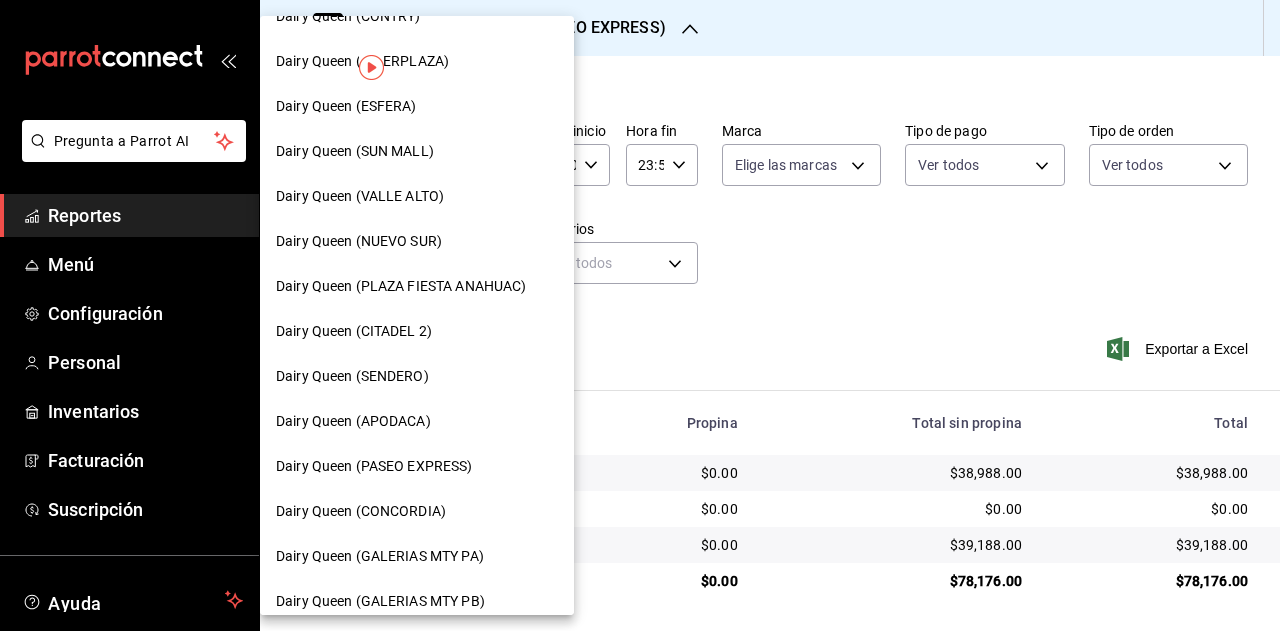 click on "Dairy Queen (CONCORDIA)" at bounding box center [417, 511] 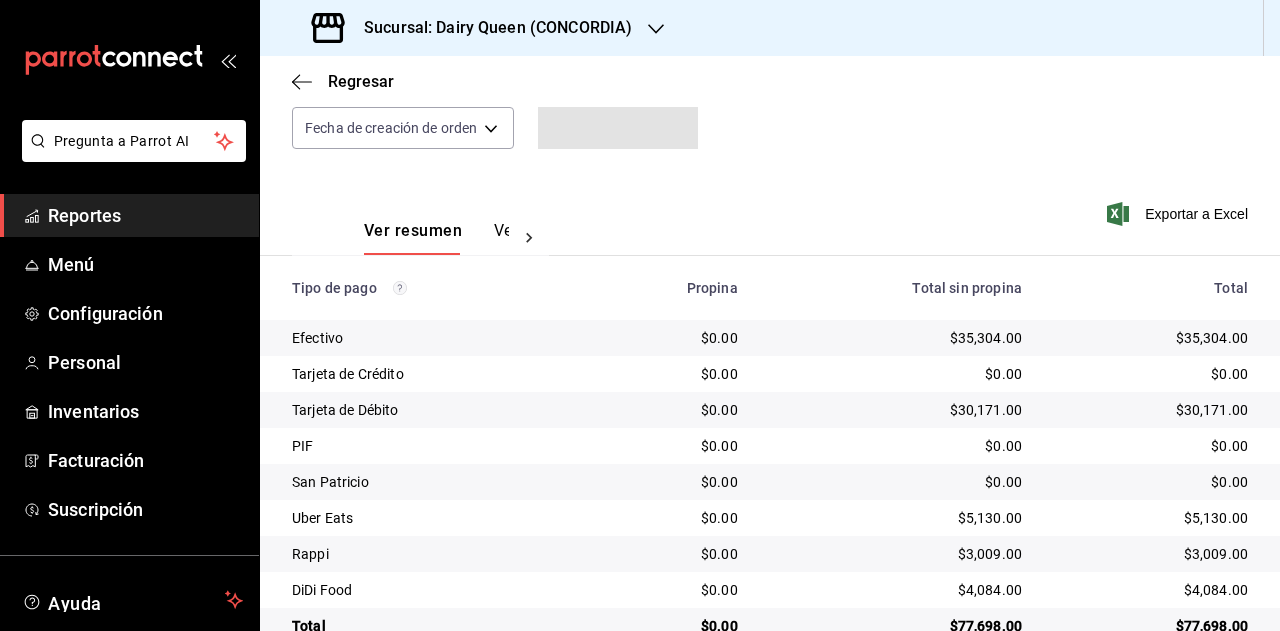 scroll, scrollTop: 251, scrollLeft: 0, axis: vertical 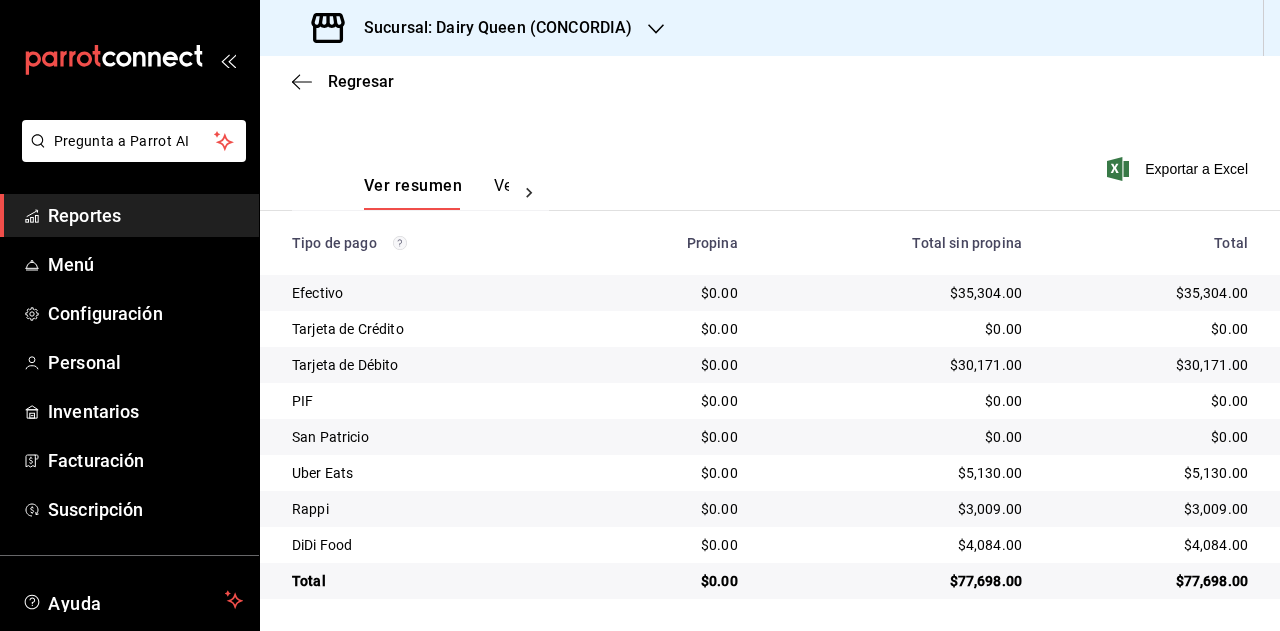 click on "$77,698.00" at bounding box center [1151, 581] 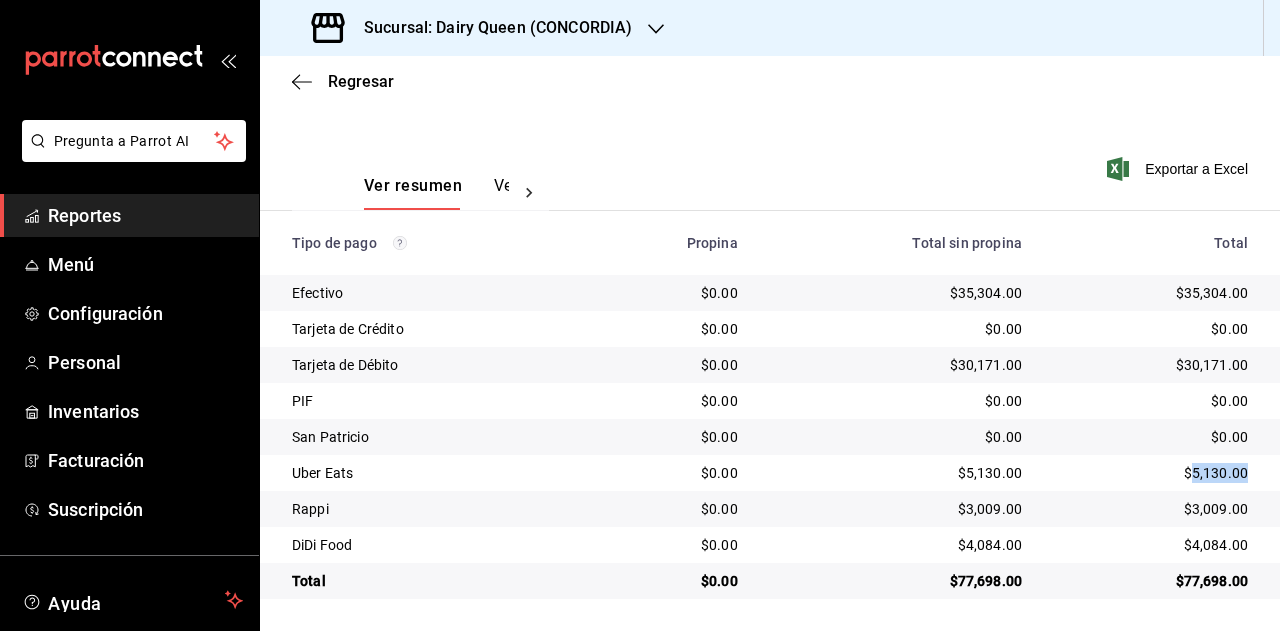 click on "$5,130.00" at bounding box center [1151, 473] 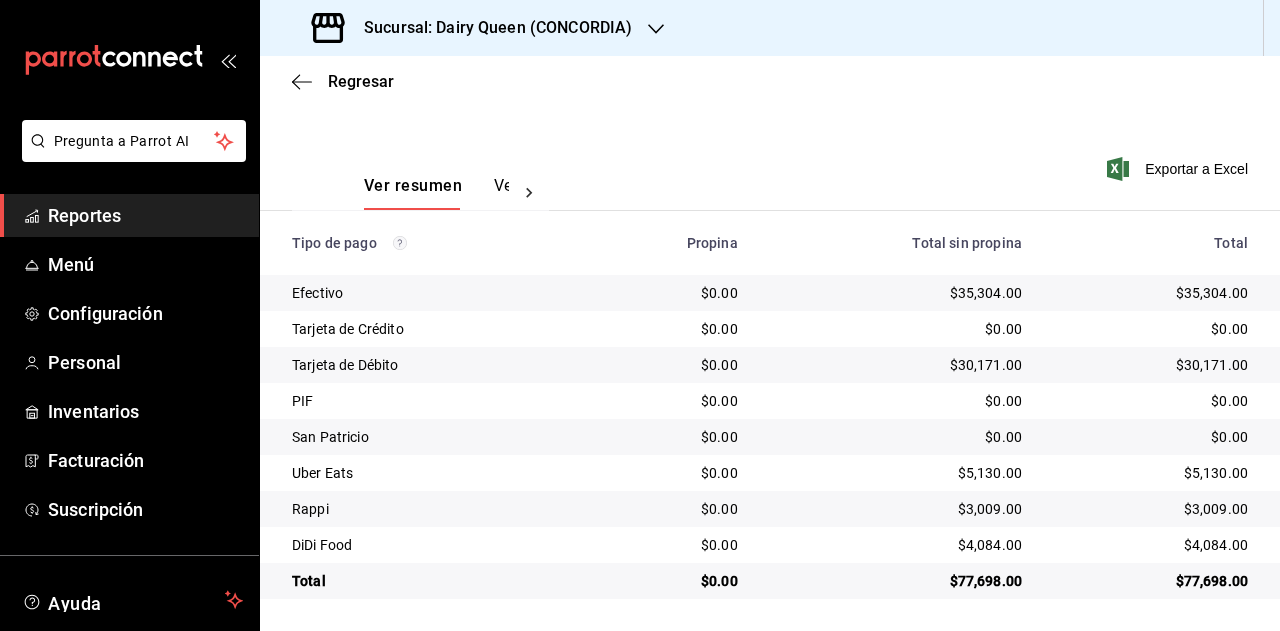 click on "$3,009.00" at bounding box center [1151, 509] 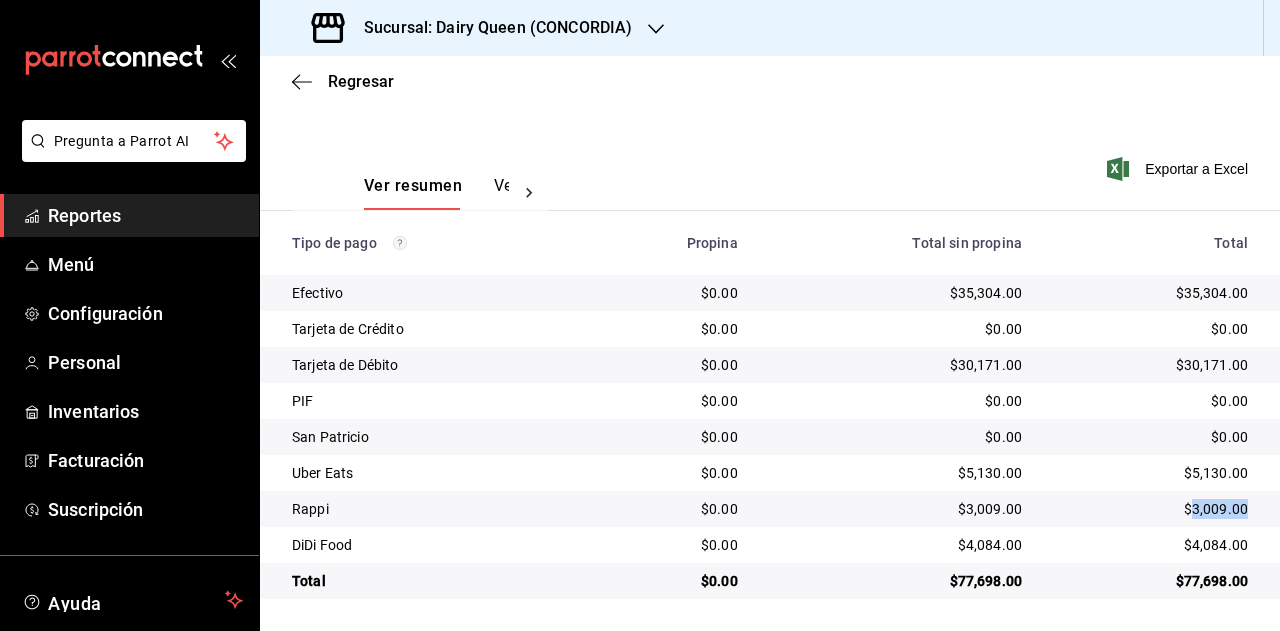 click on "$3,009.00" at bounding box center [1151, 509] 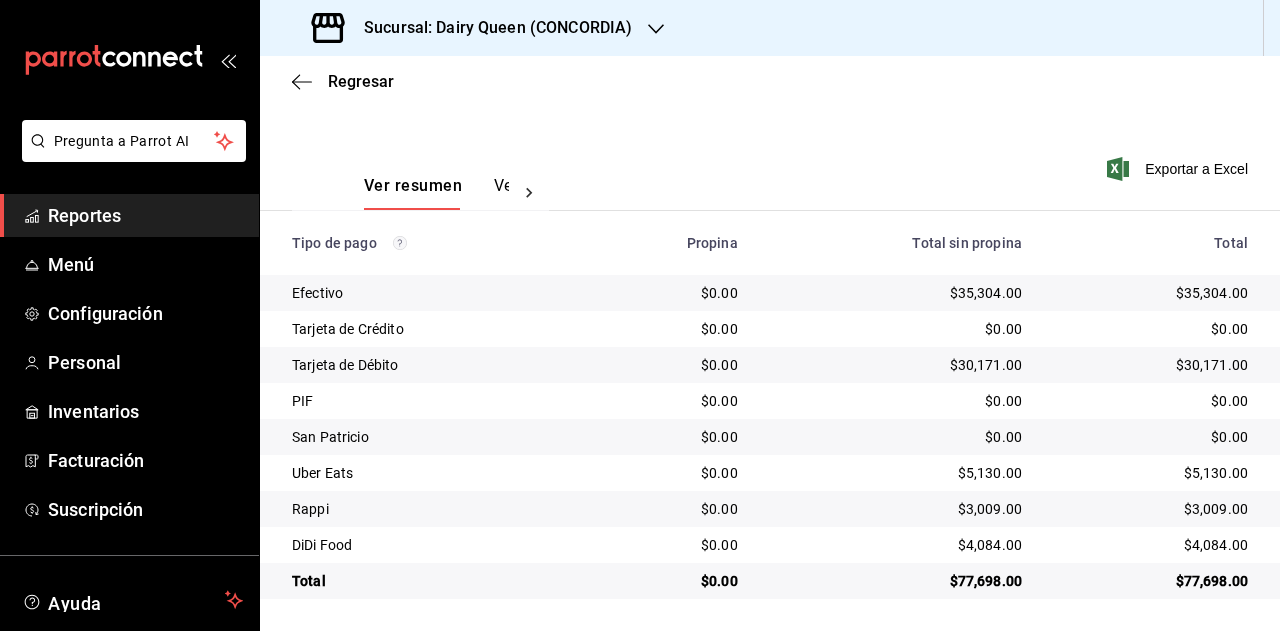 drag, startPoint x: 1212, startPoint y: 557, endPoint x: 1201, endPoint y: 547, distance: 14.866069 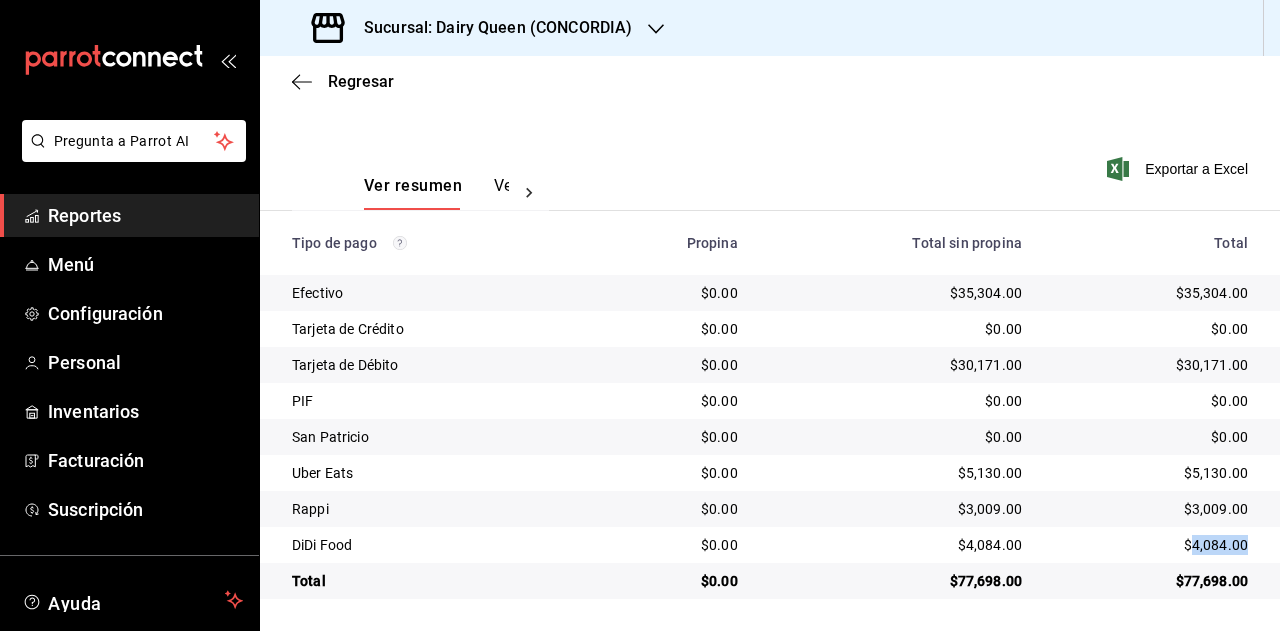 click on "$4,084.00" at bounding box center (1151, 545) 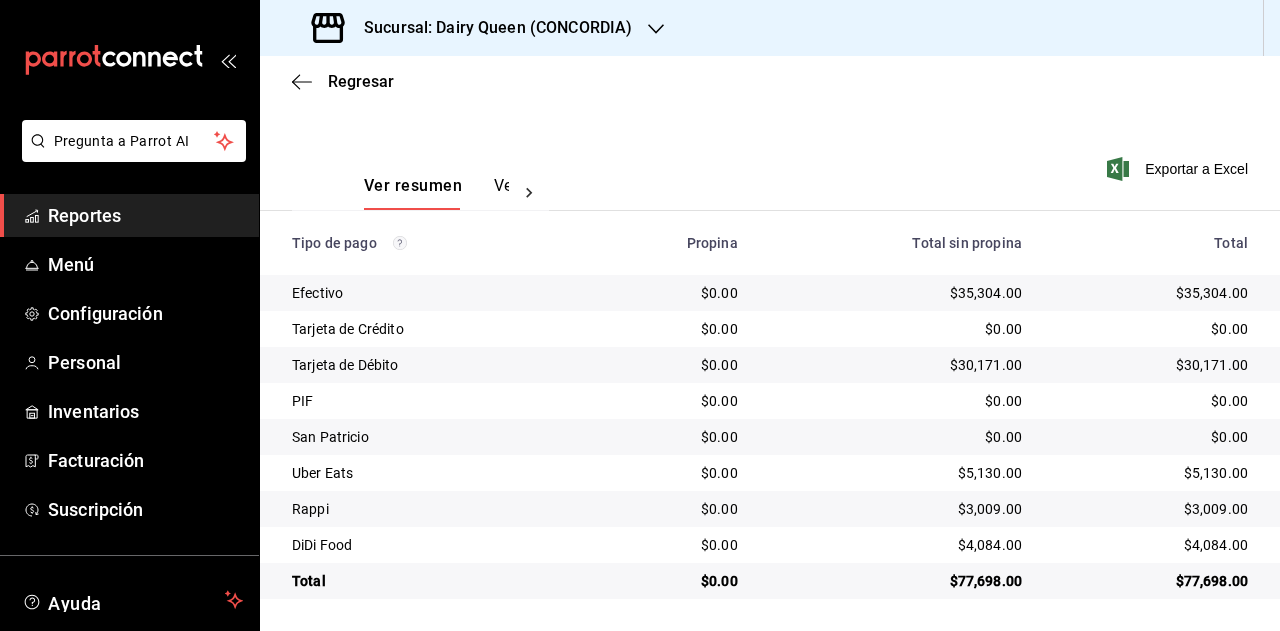 click on "Sucursal: Dairy Queen (CONCORDIA)" at bounding box center [474, 28] 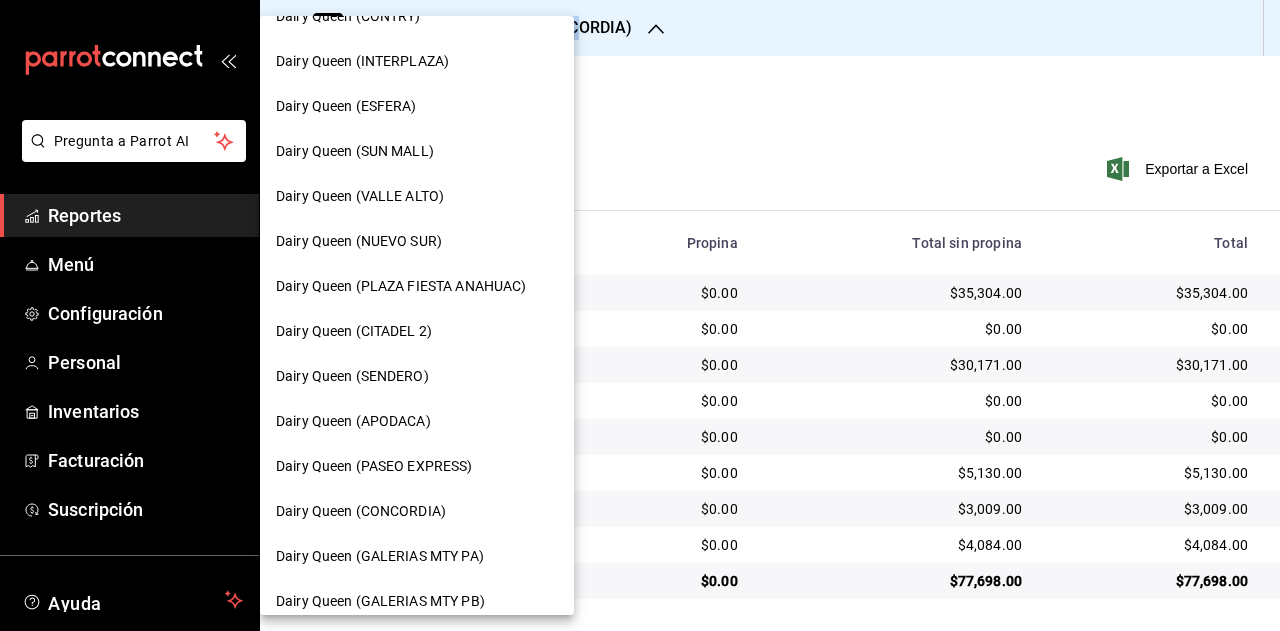 scroll, scrollTop: 400, scrollLeft: 0, axis: vertical 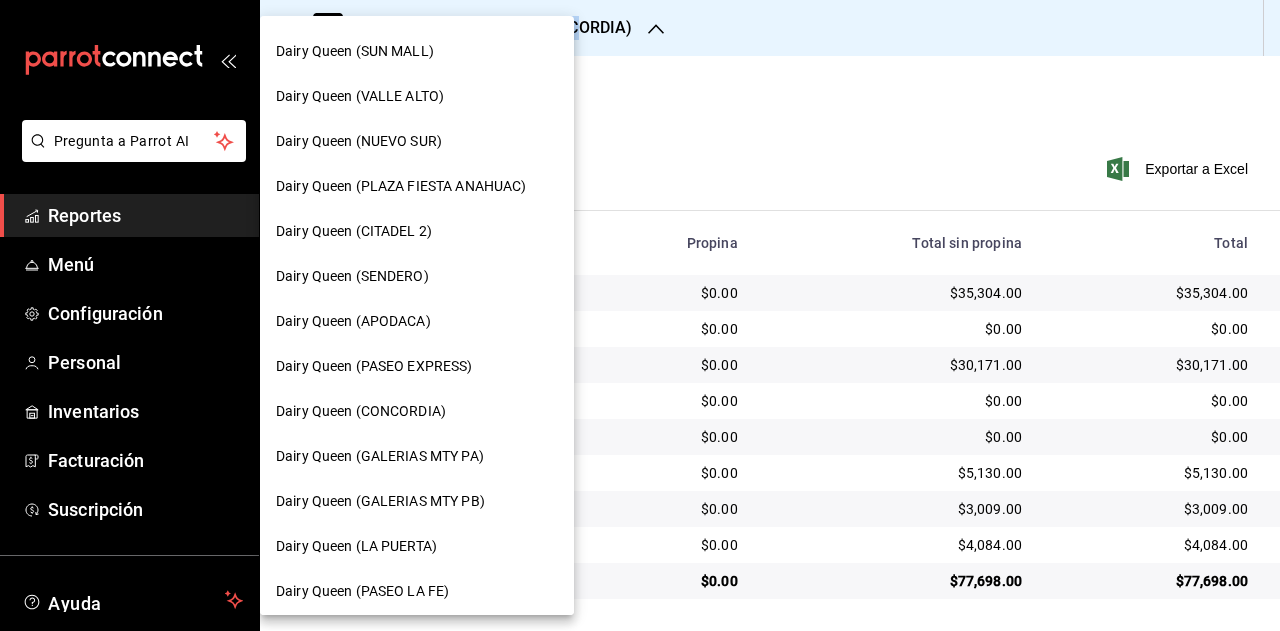click on "Dairy Queen (GALERIAS MTY PA)" at bounding box center (417, 456) 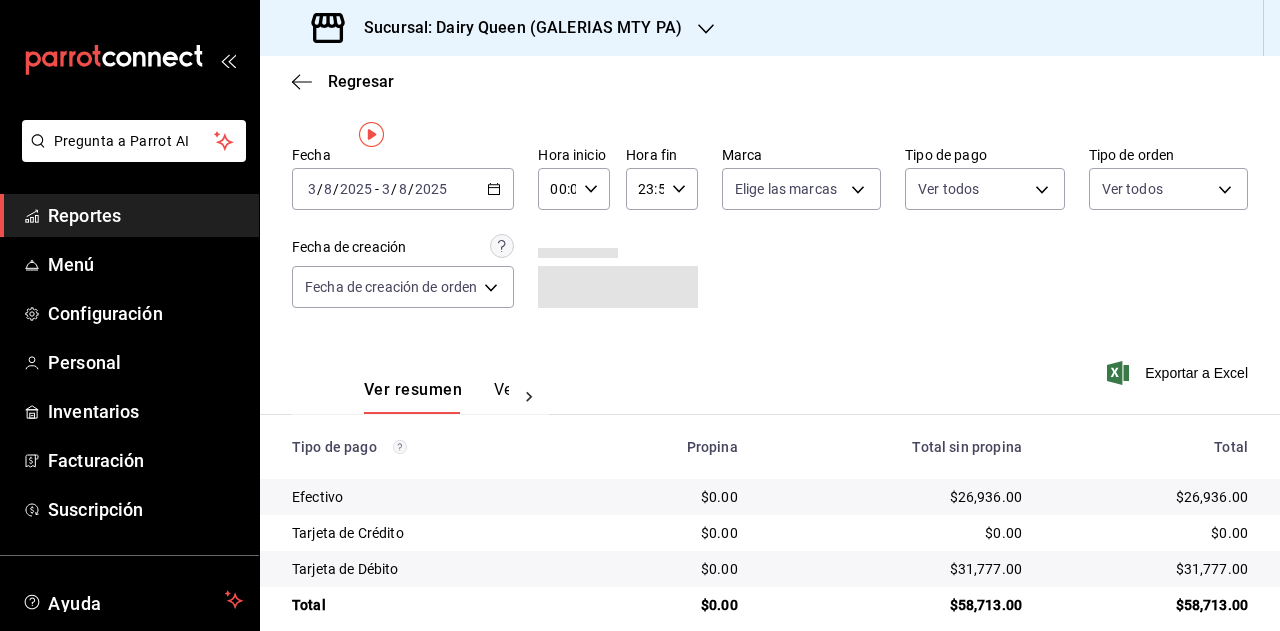 scroll, scrollTop: 71, scrollLeft: 0, axis: vertical 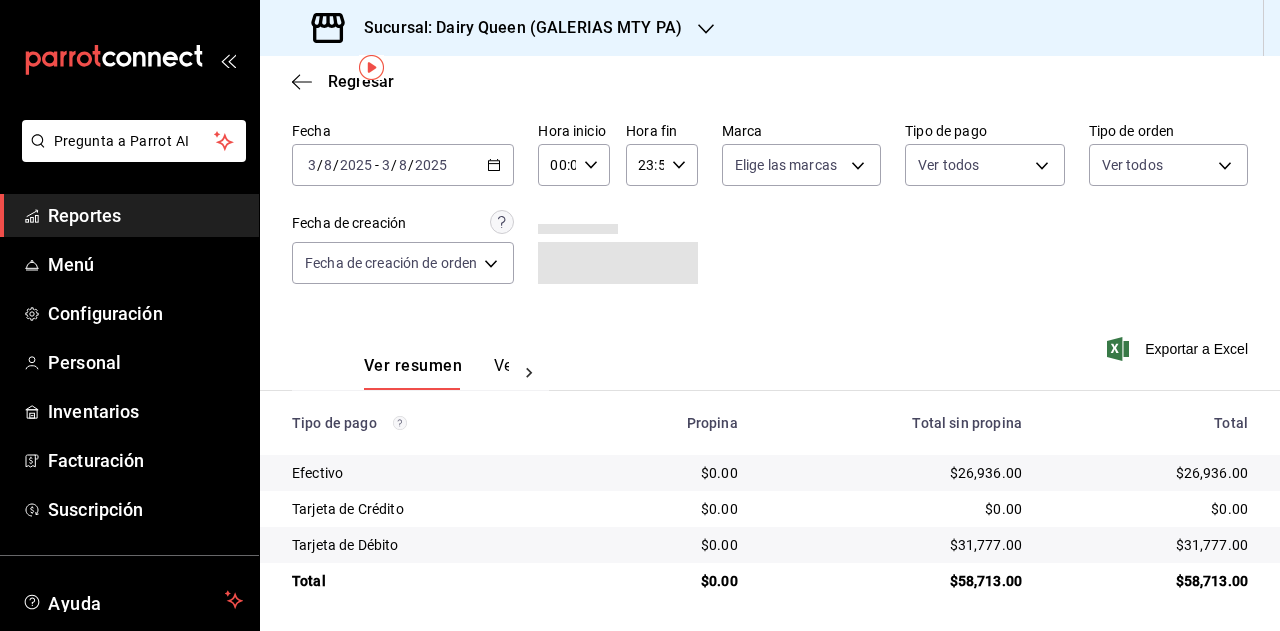 click on "$58,713.00" at bounding box center (1151, 581) 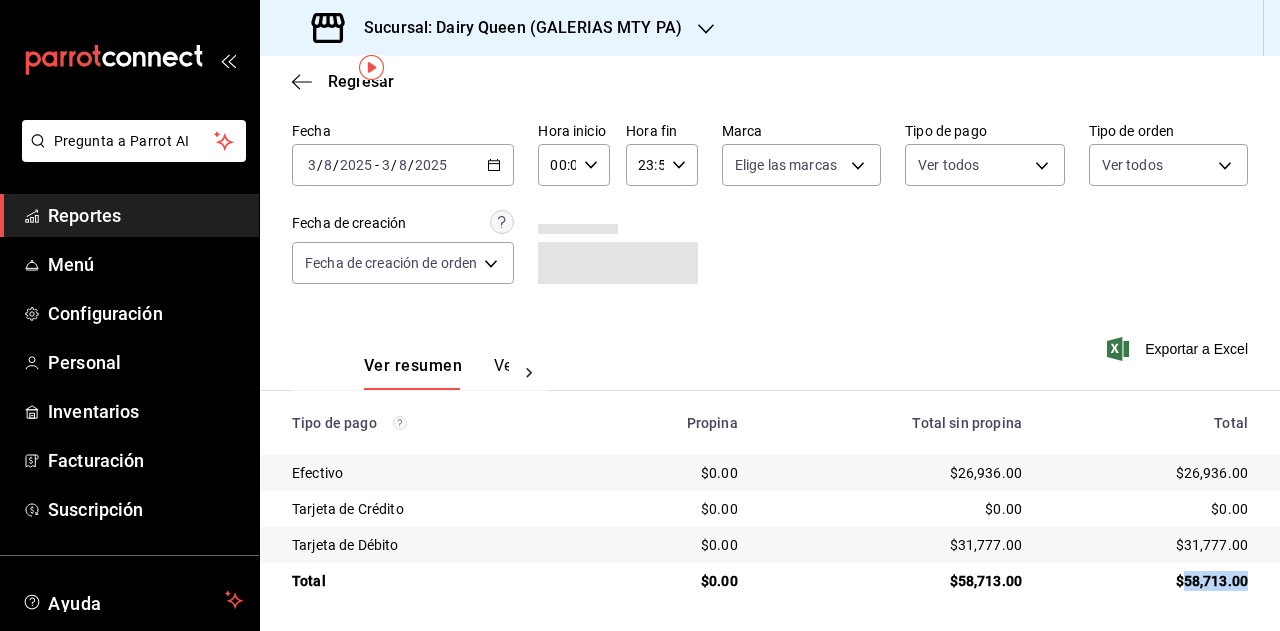 click on "$58,713.00" at bounding box center [1151, 581] 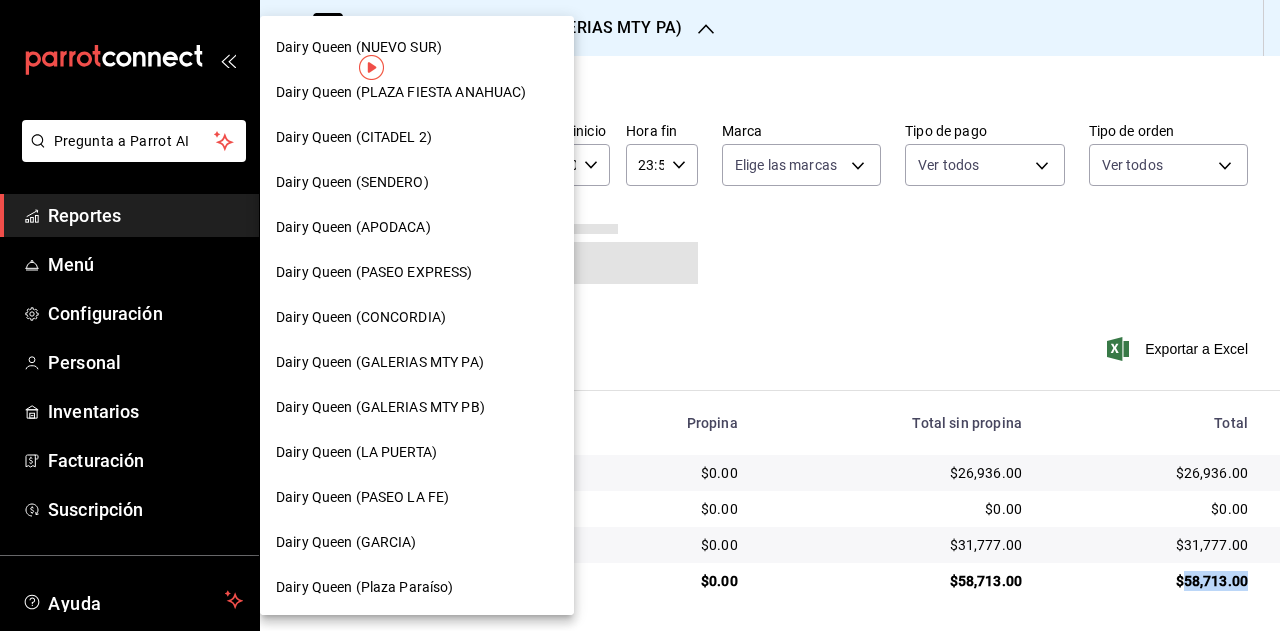 scroll, scrollTop: 500, scrollLeft: 0, axis: vertical 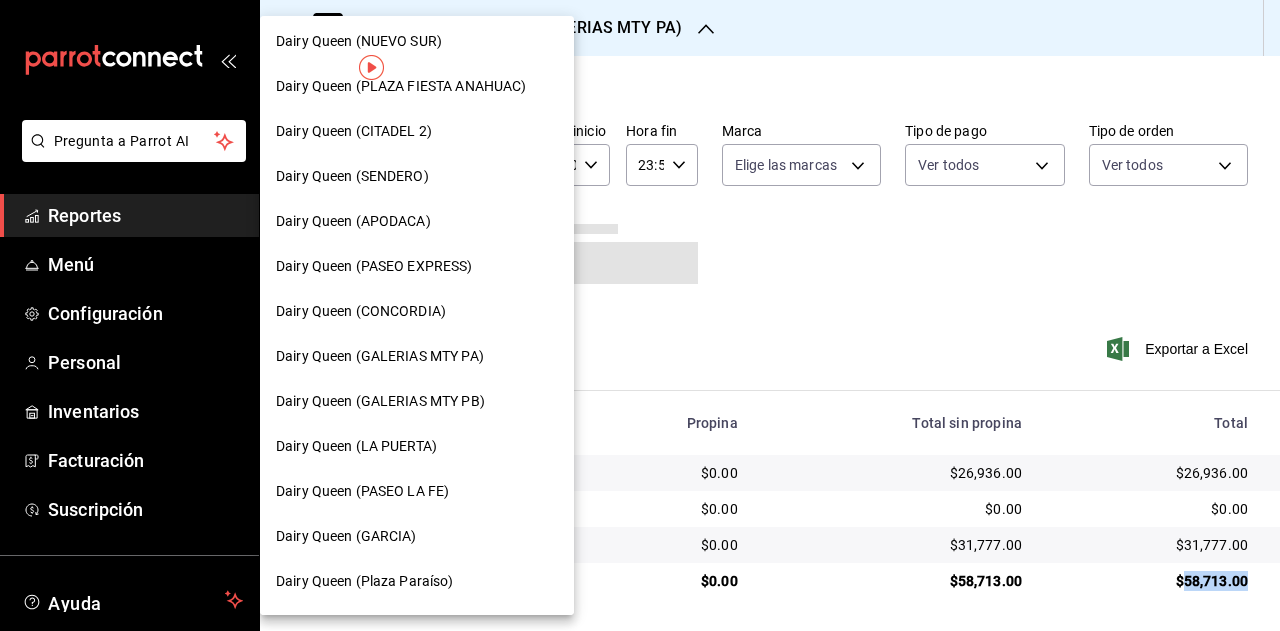 click on "Dairy Queen (GALERIAS MTY PB)" at bounding box center (380, 401) 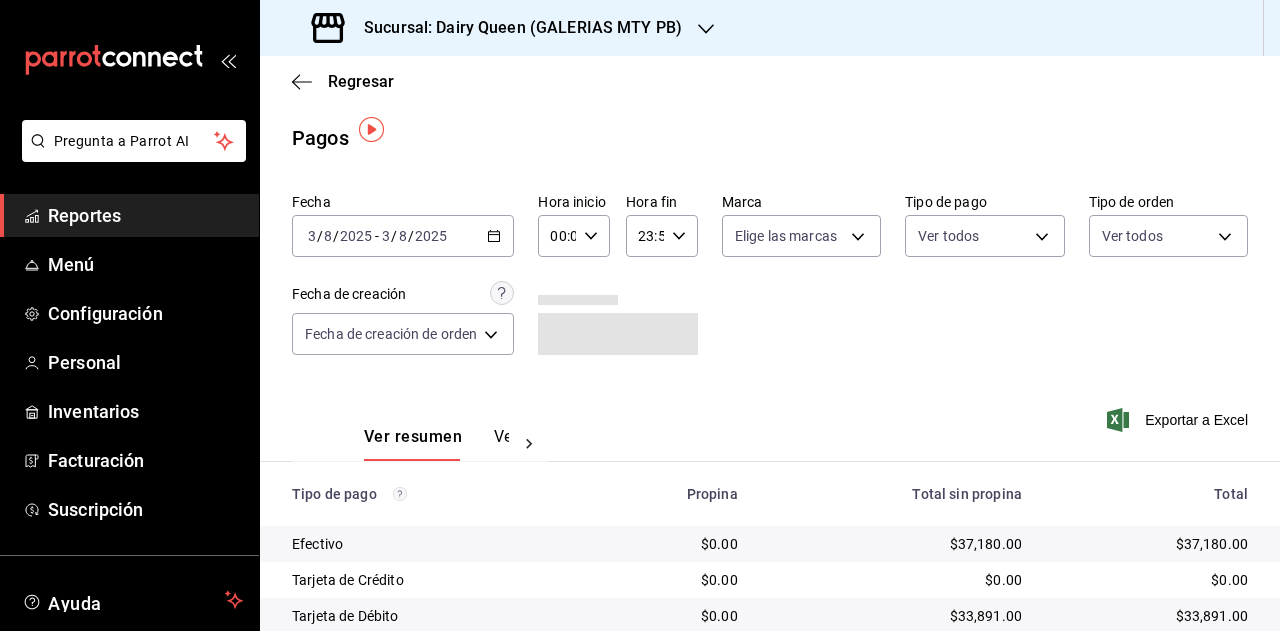 scroll, scrollTop: 251, scrollLeft: 0, axis: vertical 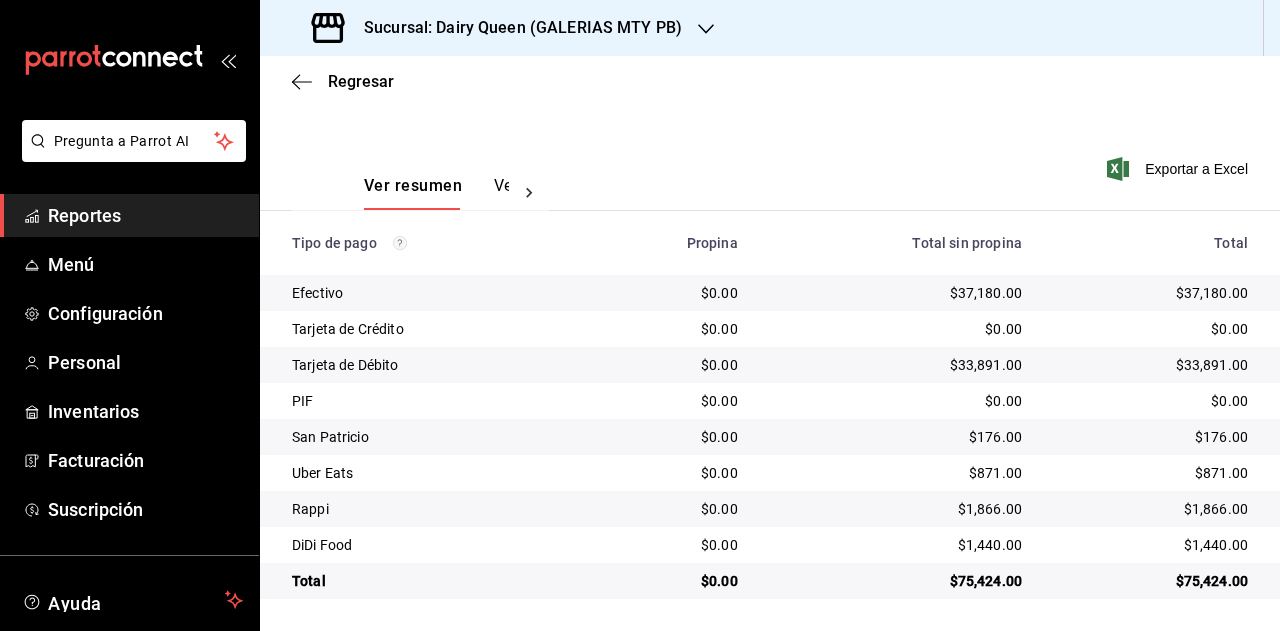 click on "$75,424.00" at bounding box center [1151, 581] 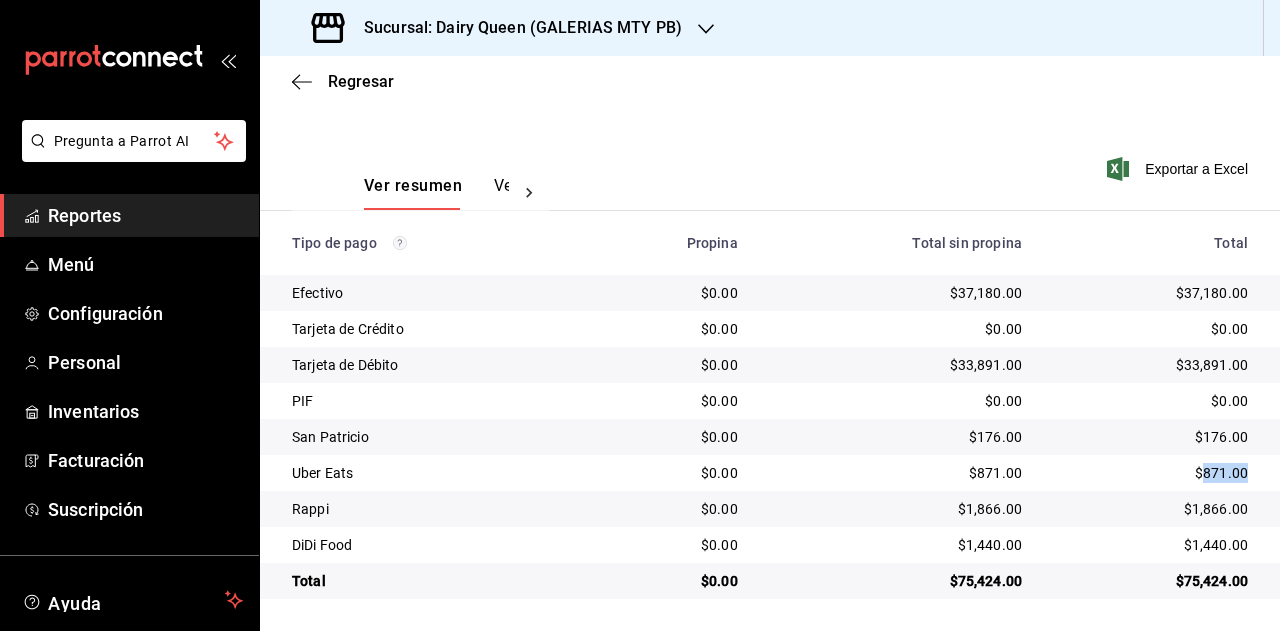 click on "$871.00" at bounding box center [1151, 473] 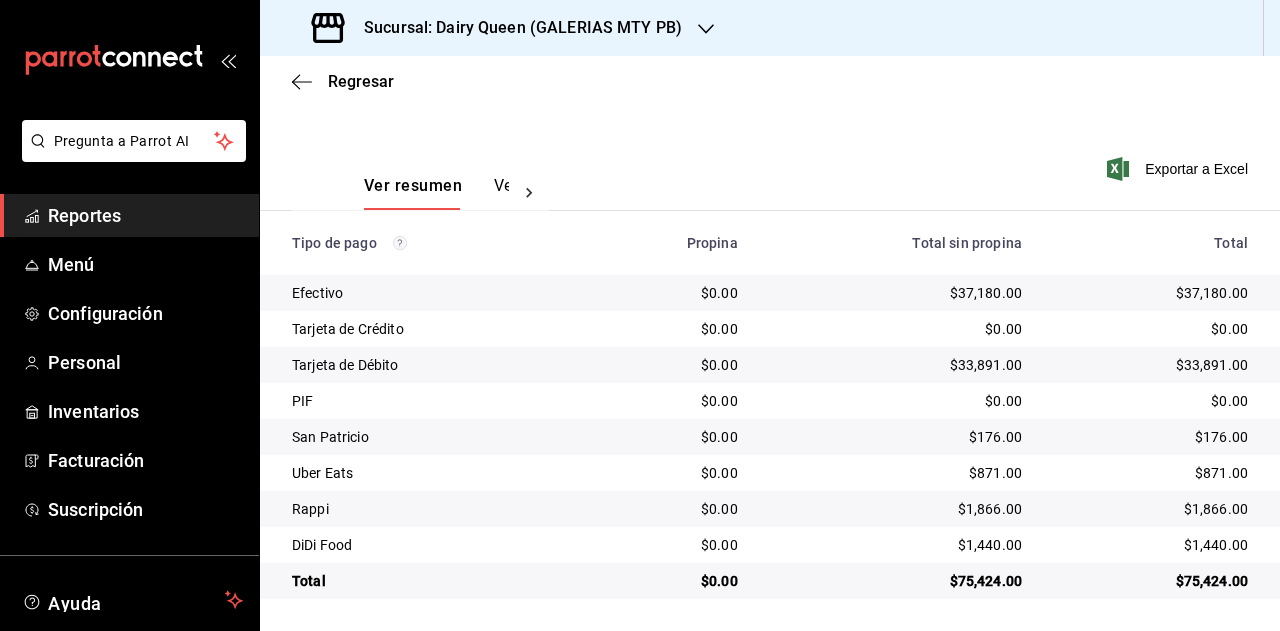 click on "$1,866.00" at bounding box center (1159, 509) 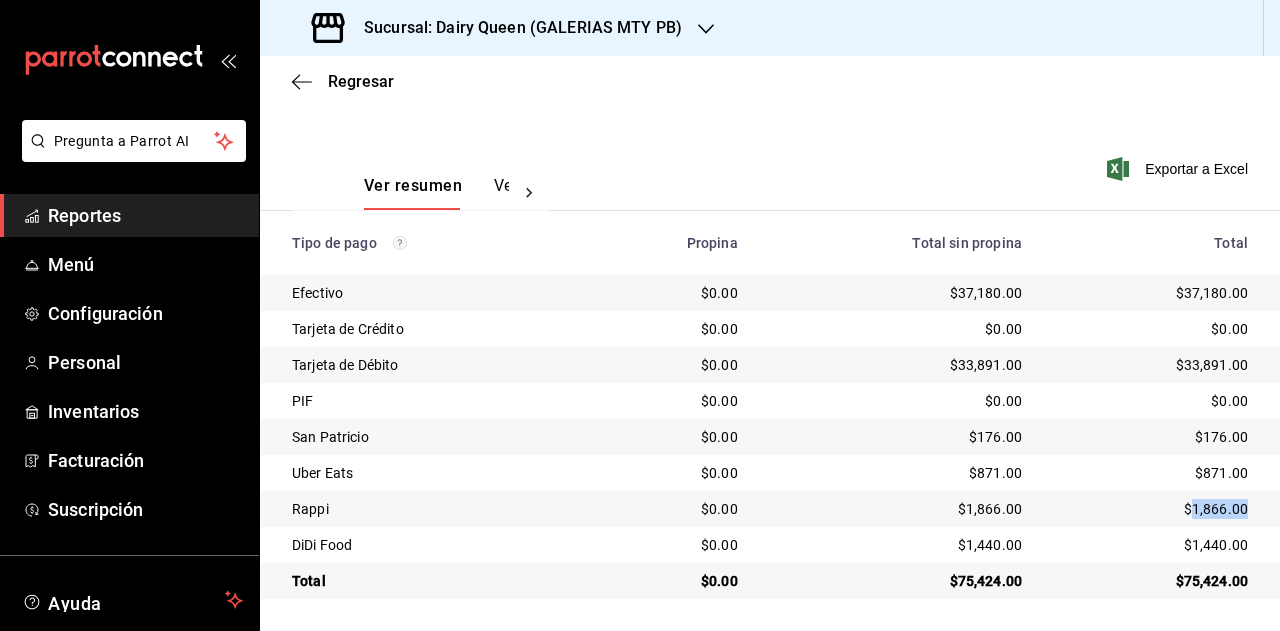 click on "$1,866.00" at bounding box center (1151, 509) 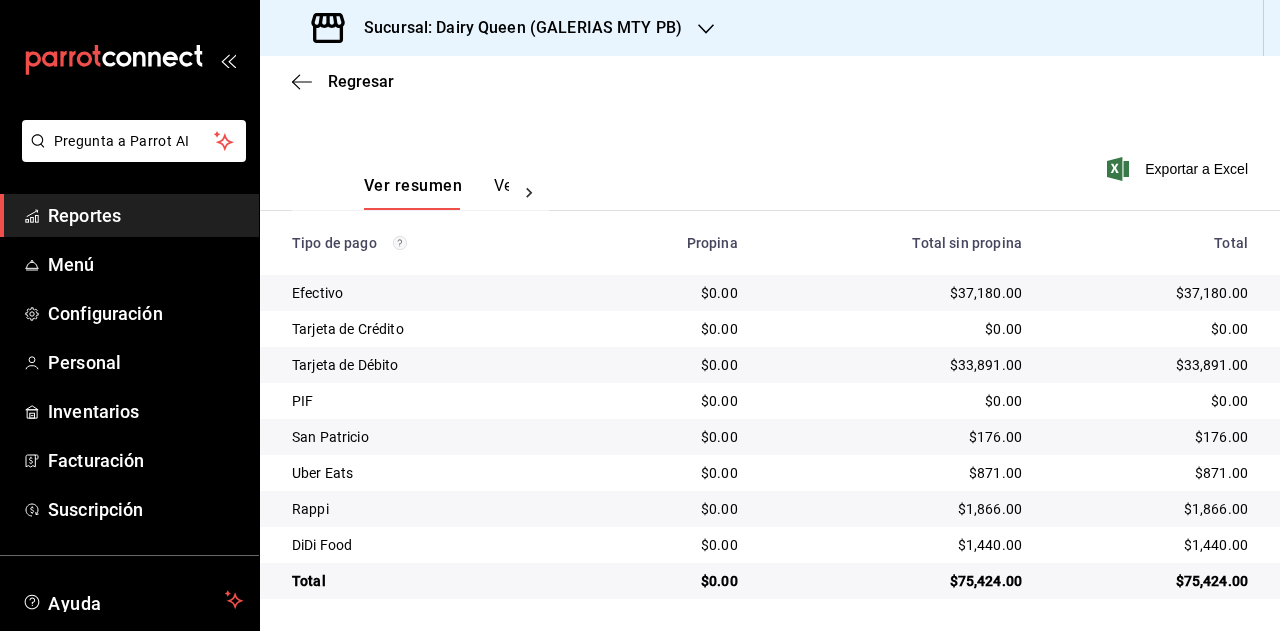 click on "$1,440.00" at bounding box center (1151, 545) 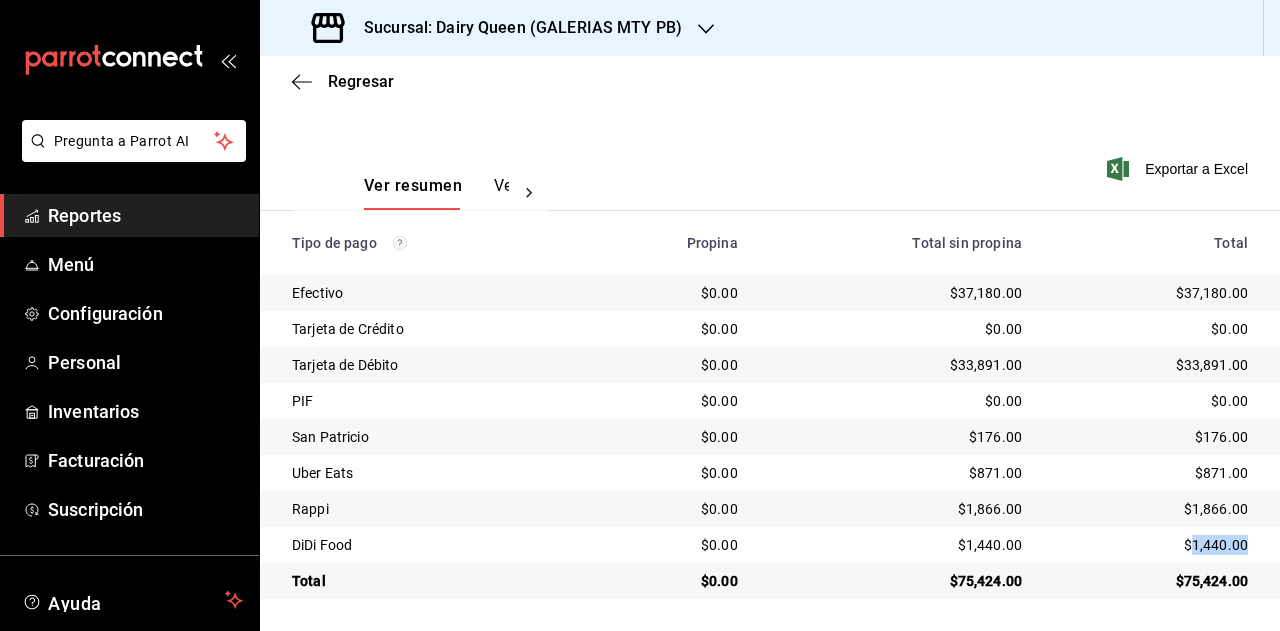 click on "$1,440.00" at bounding box center (1151, 545) 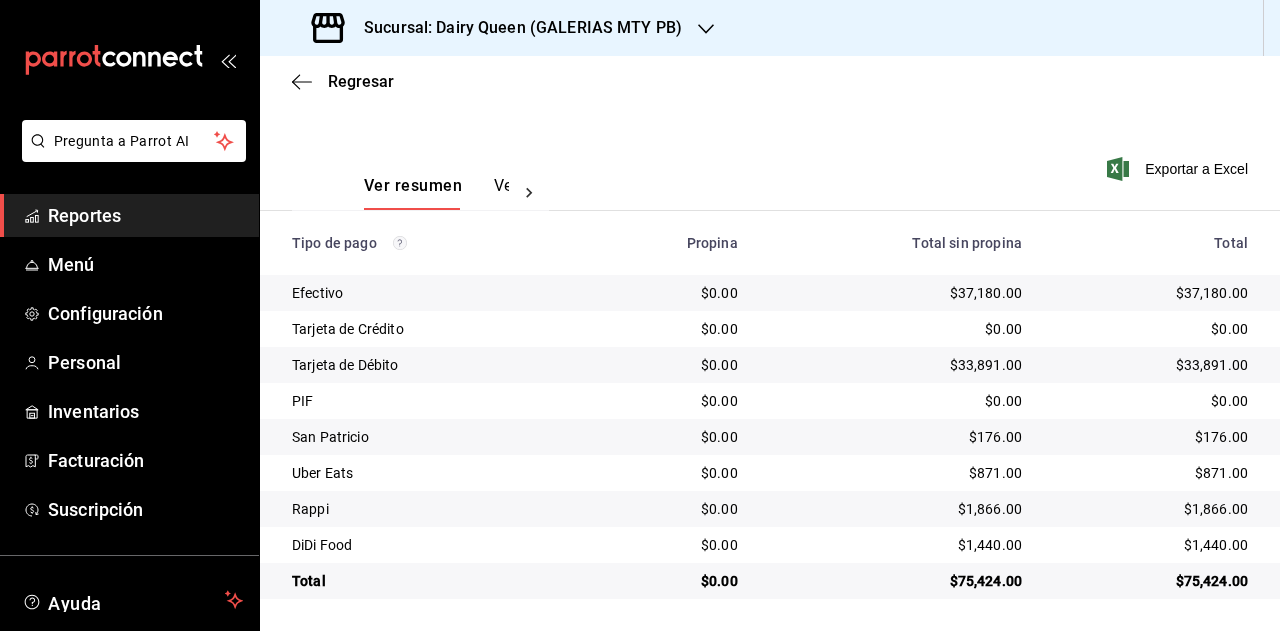 click on "Sucursal: Dairy Queen (GALERIAS MTY PB)" at bounding box center (515, 28) 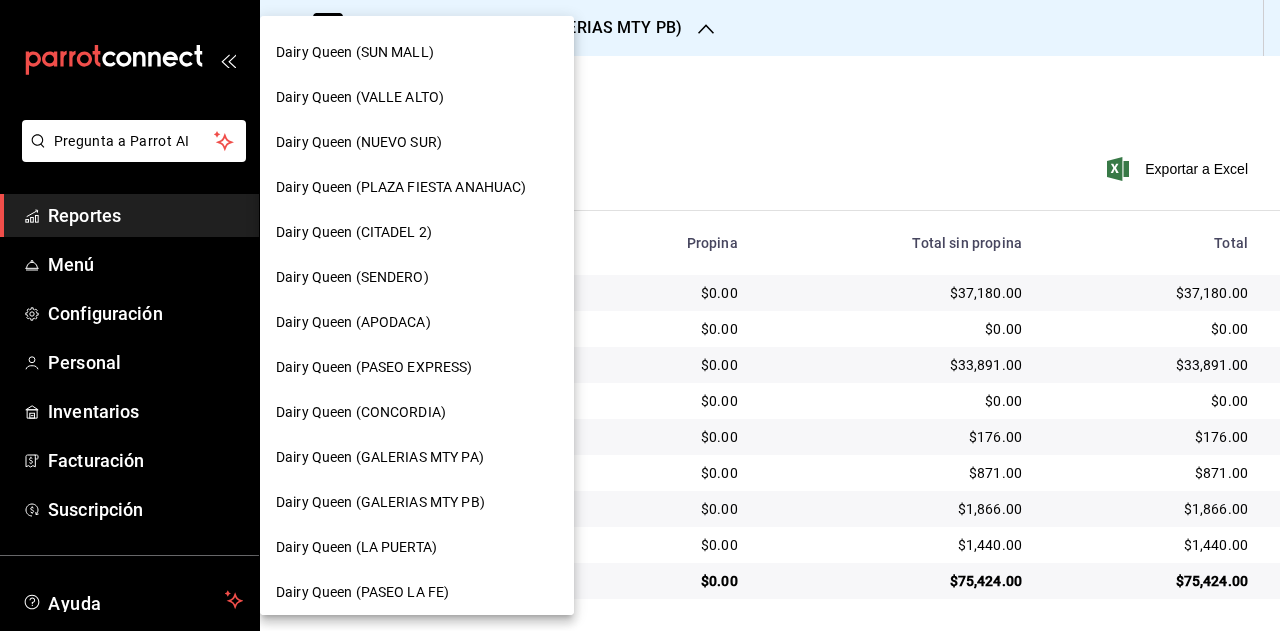 scroll, scrollTop: 400, scrollLeft: 0, axis: vertical 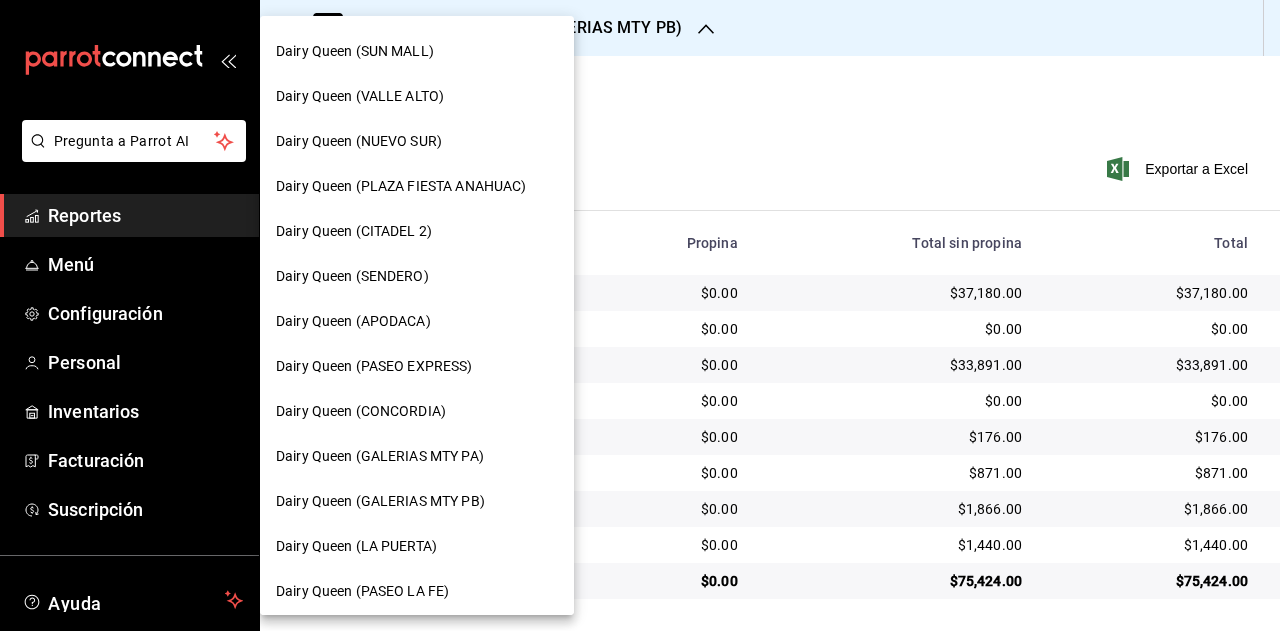 click on "Dairy Queen (LA PUERTA)" at bounding box center (417, 546) 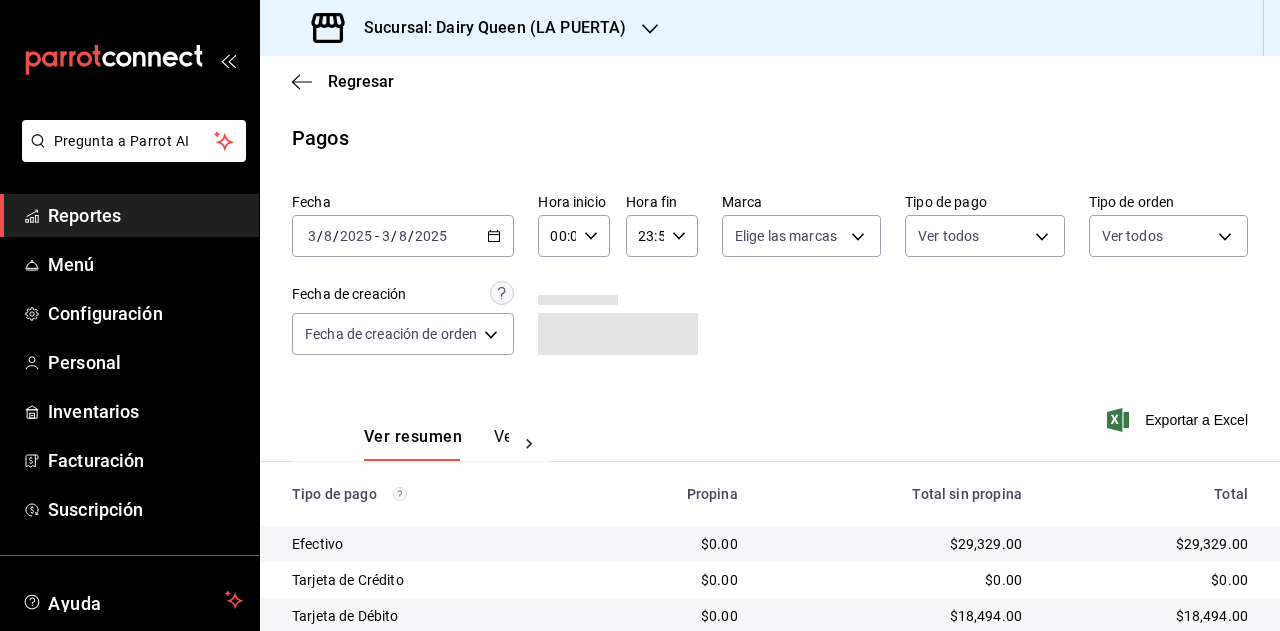 scroll, scrollTop: 179, scrollLeft: 0, axis: vertical 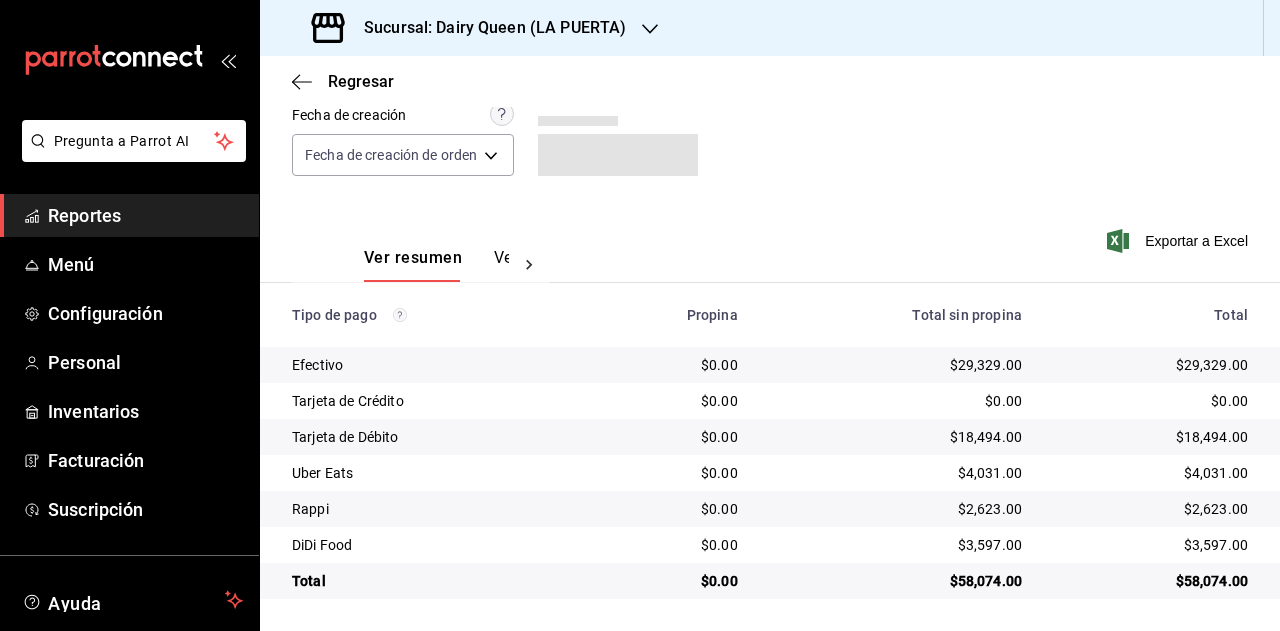 click on "$58,074.00" at bounding box center [1151, 581] 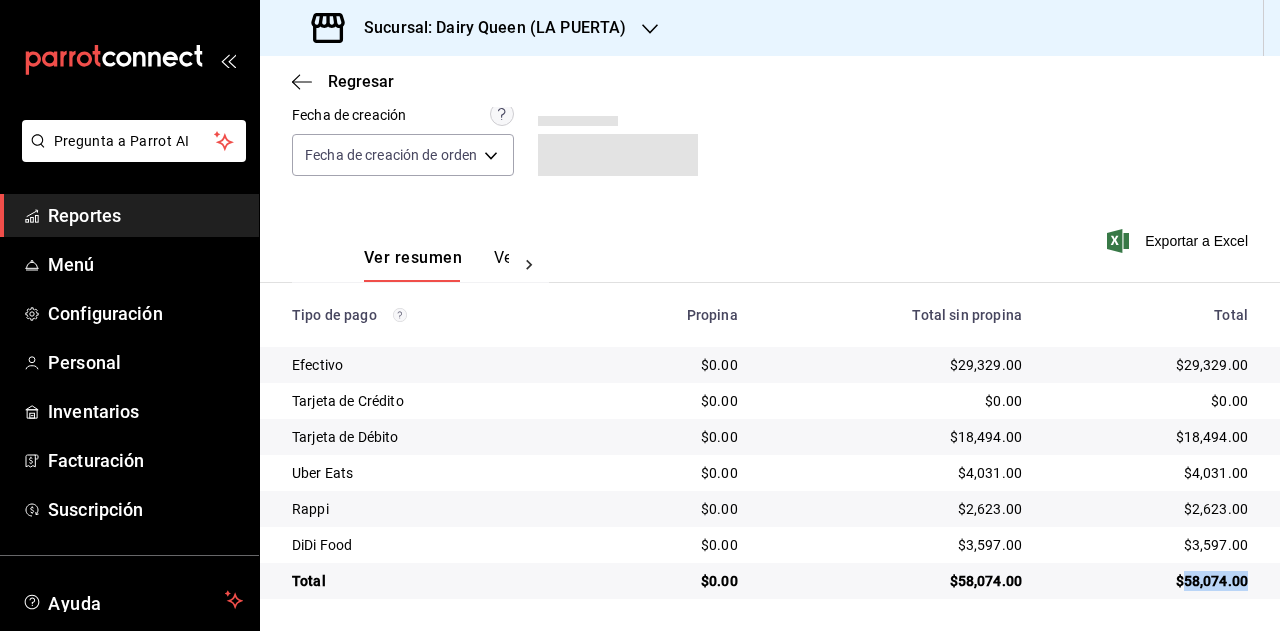 click on "$58,074.00" at bounding box center (1151, 581) 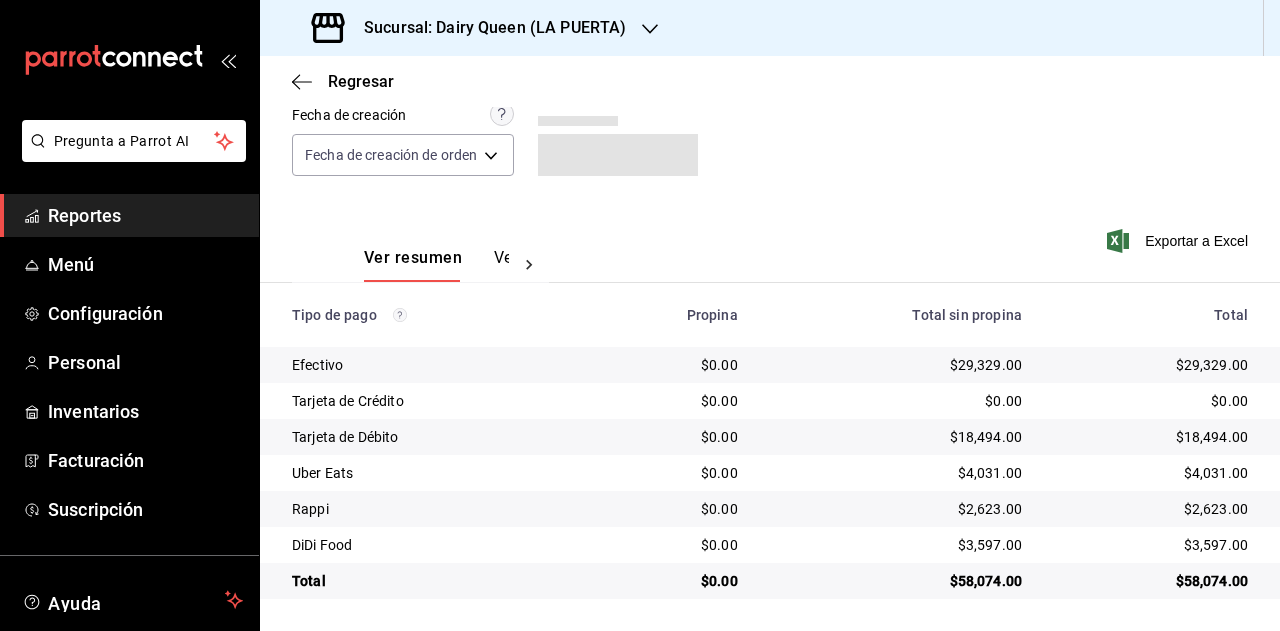 click on "$4,031.00" at bounding box center (1151, 473) 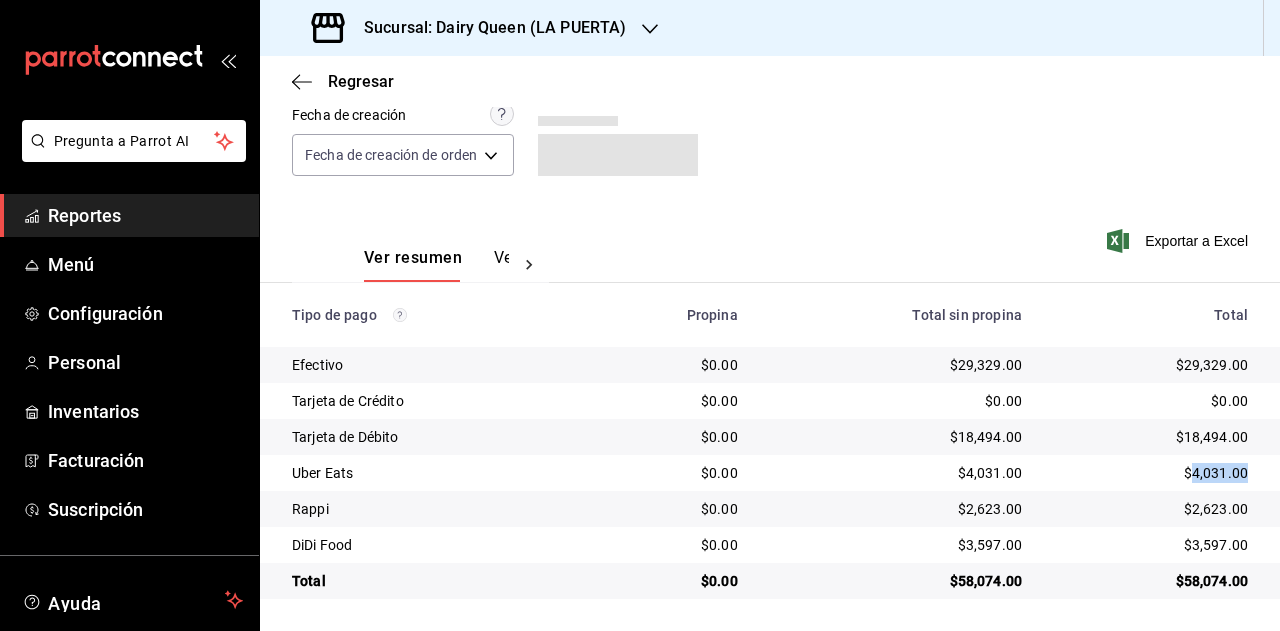 click on "$4,031.00" at bounding box center [1151, 473] 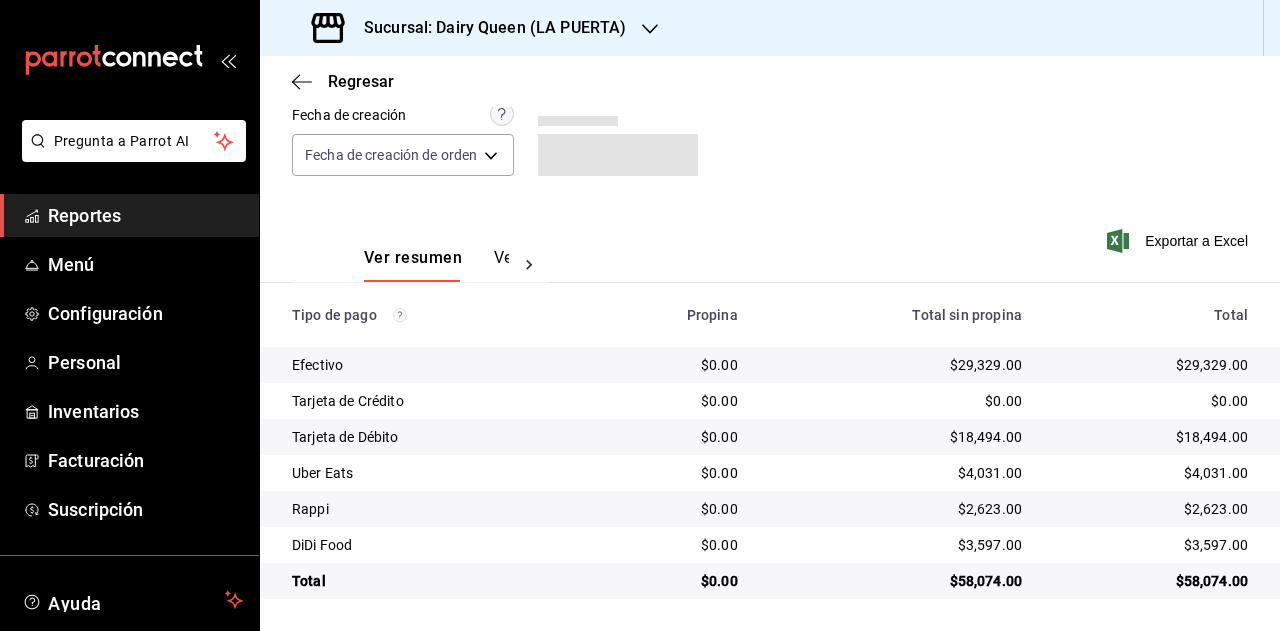 click on "$2,623.00" at bounding box center [1151, 509] 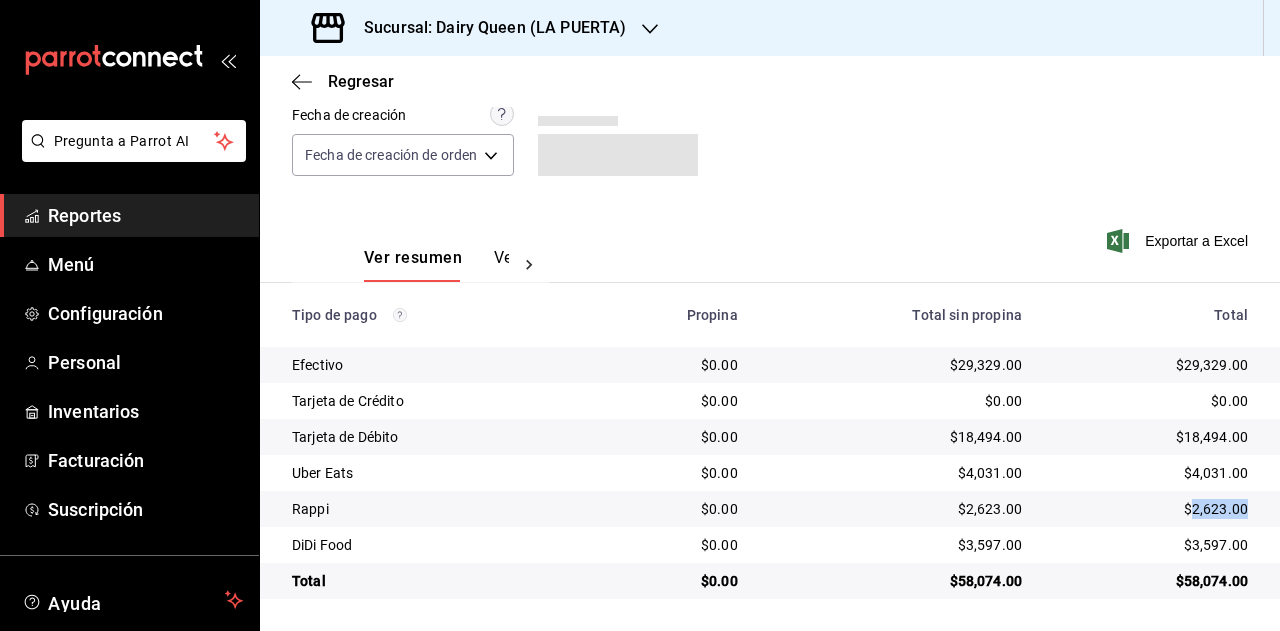 click on "$2,623.00" at bounding box center (1151, 509) 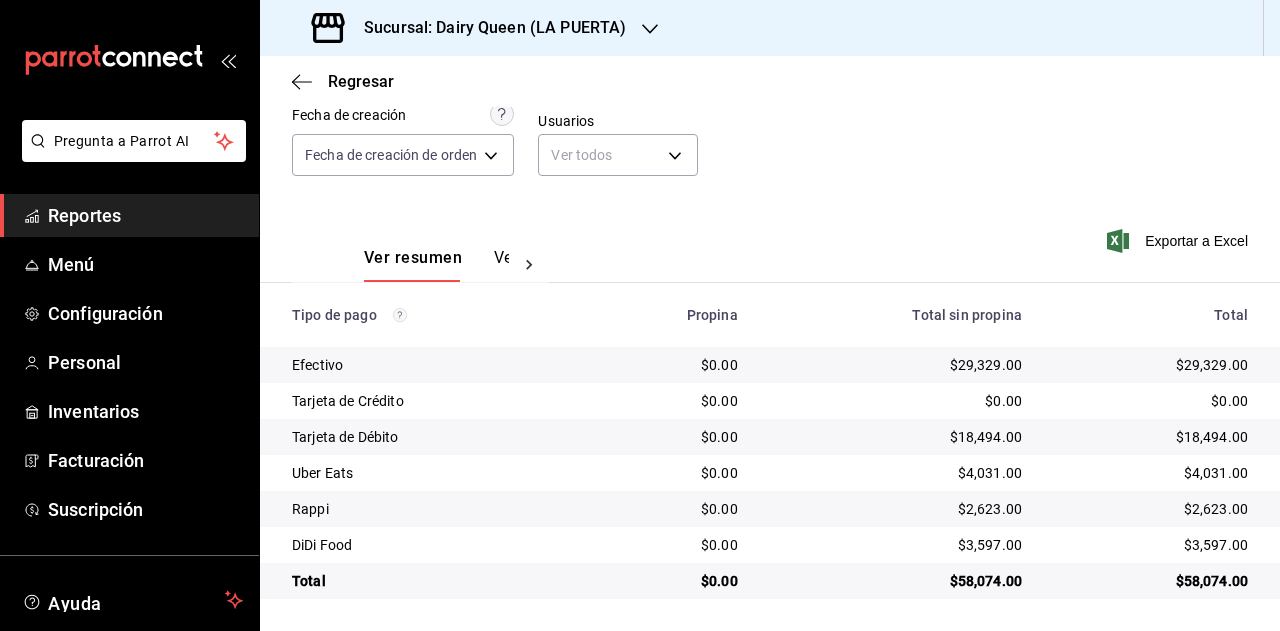 click on "$3,597.00" at bounding box center [1151, 545] 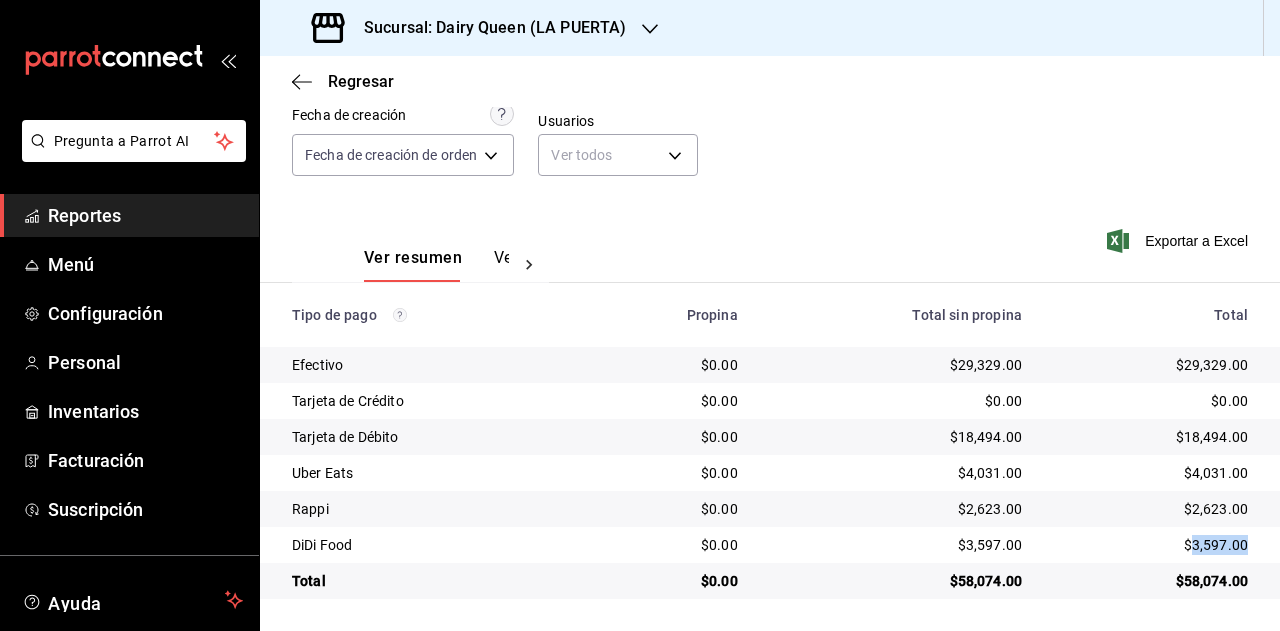 click on "$3,597.00" at bounding box center (1151, 545) 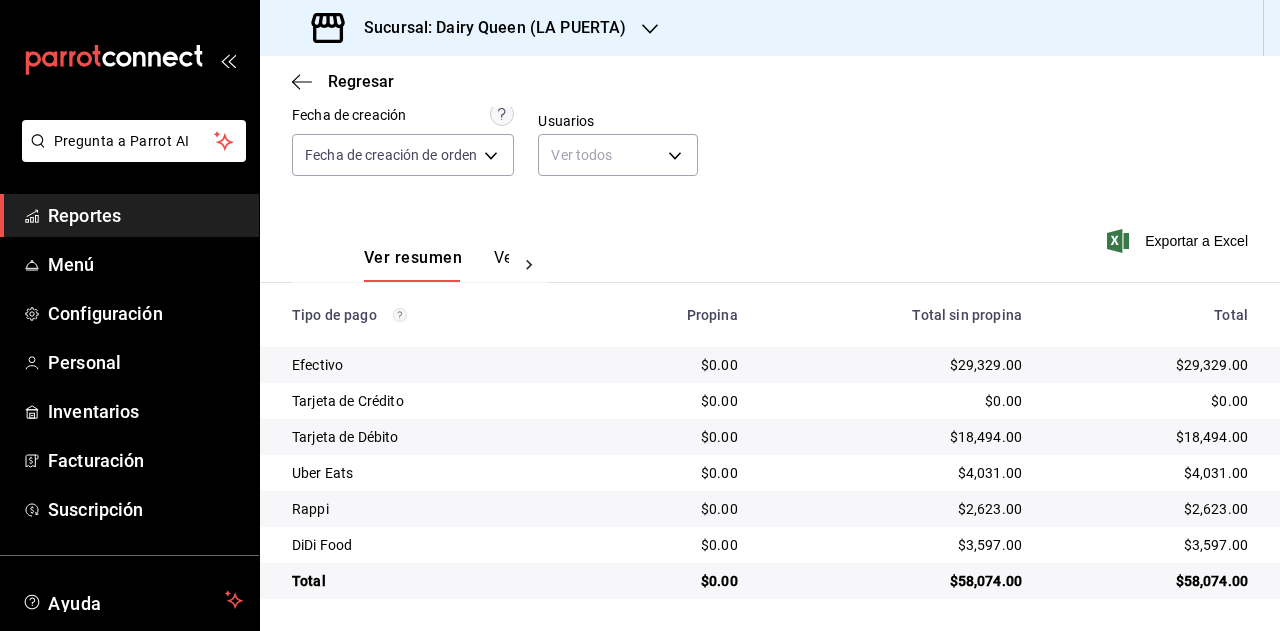 click on "Sucursal: Dairy Queen (LA PUERTA)" at bounding box center (471, 28) 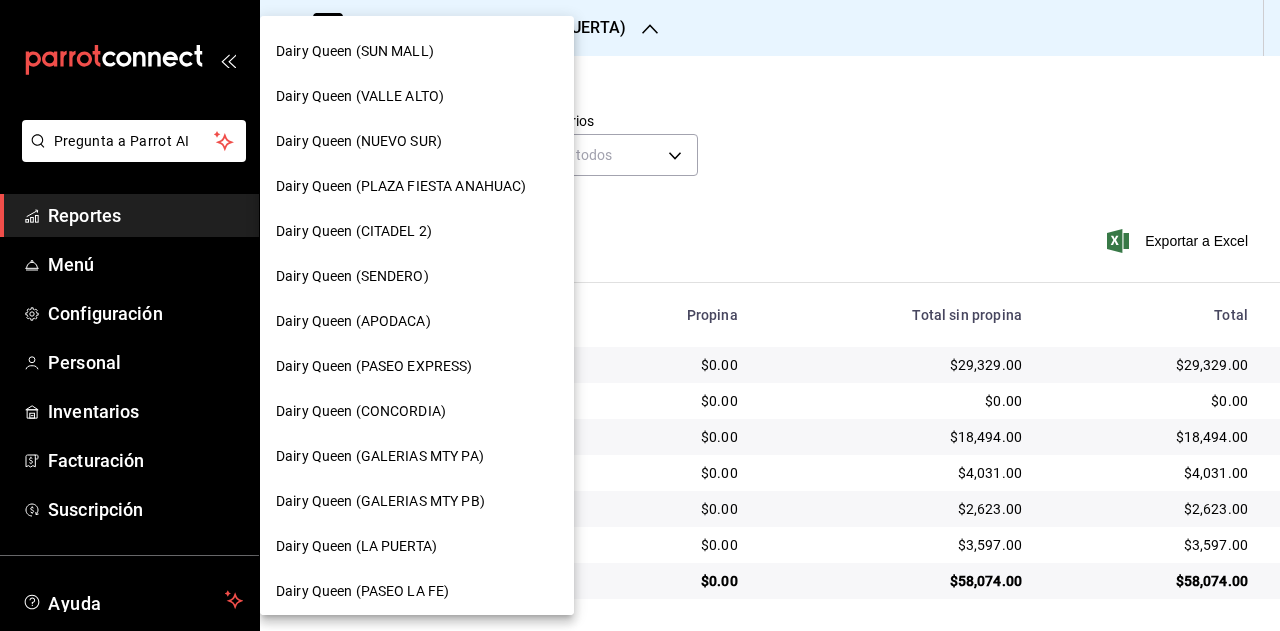scroll, scrollTop: 500, scrollLeft: 0, axis: vertical 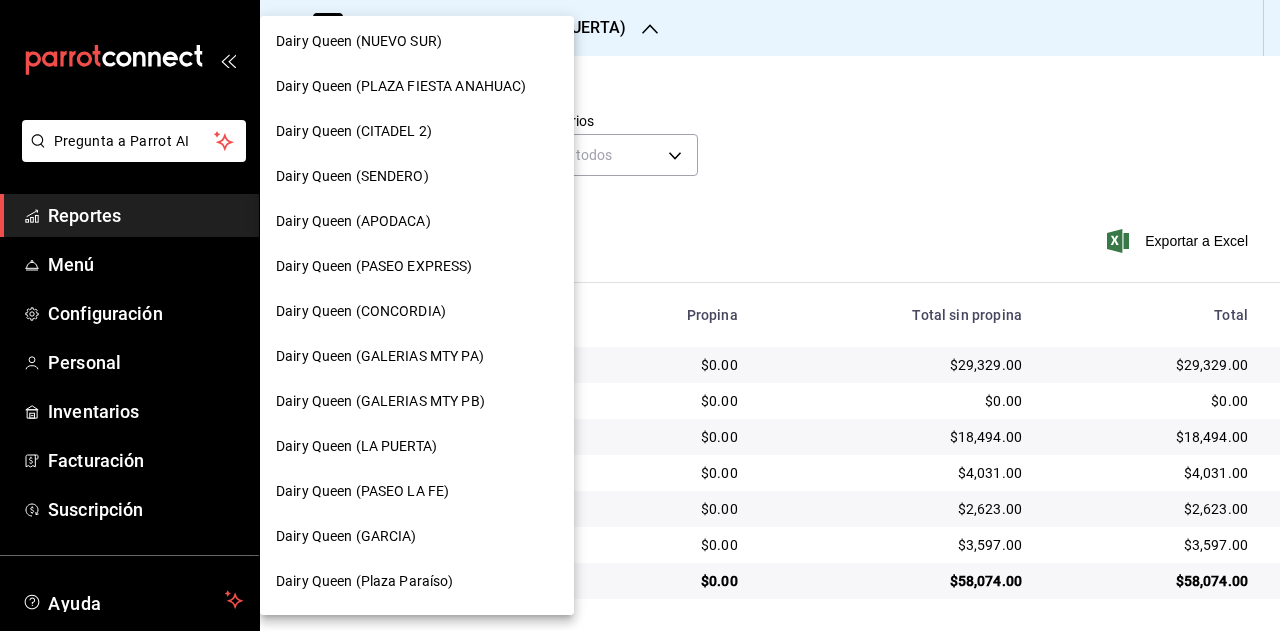 click on "Dairy Queen (GARCIA)" at bounding box center (417, 536) 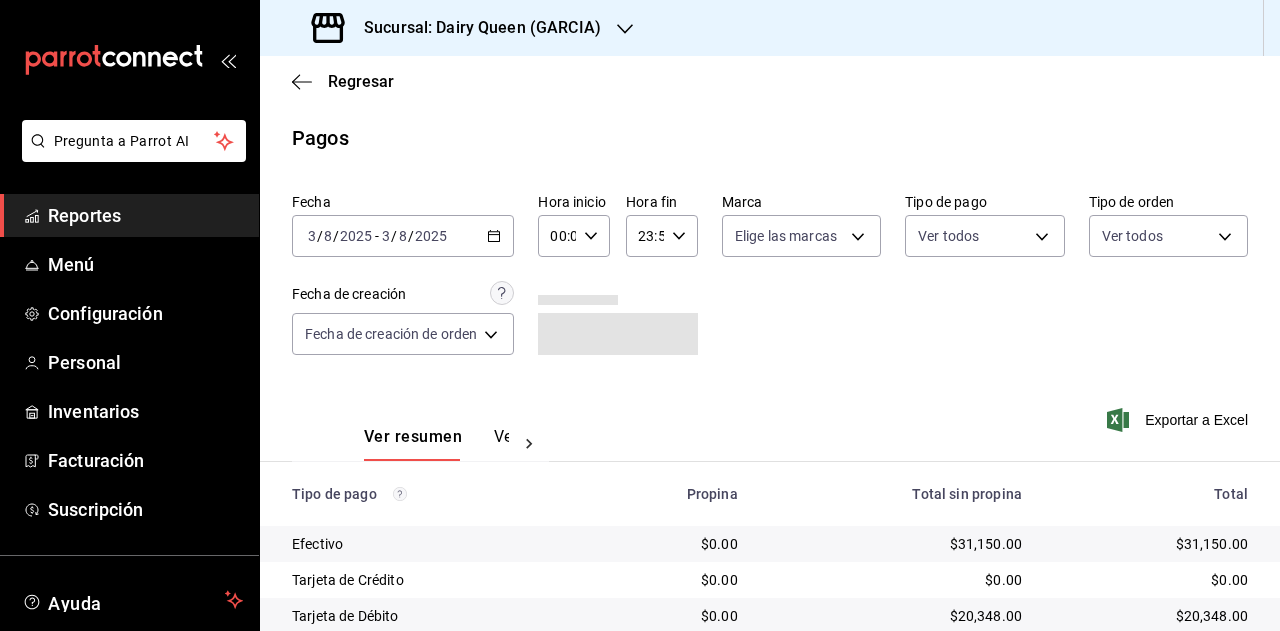 scroll, scrollTop: 179, scrollLeft: 0, axis: vertical 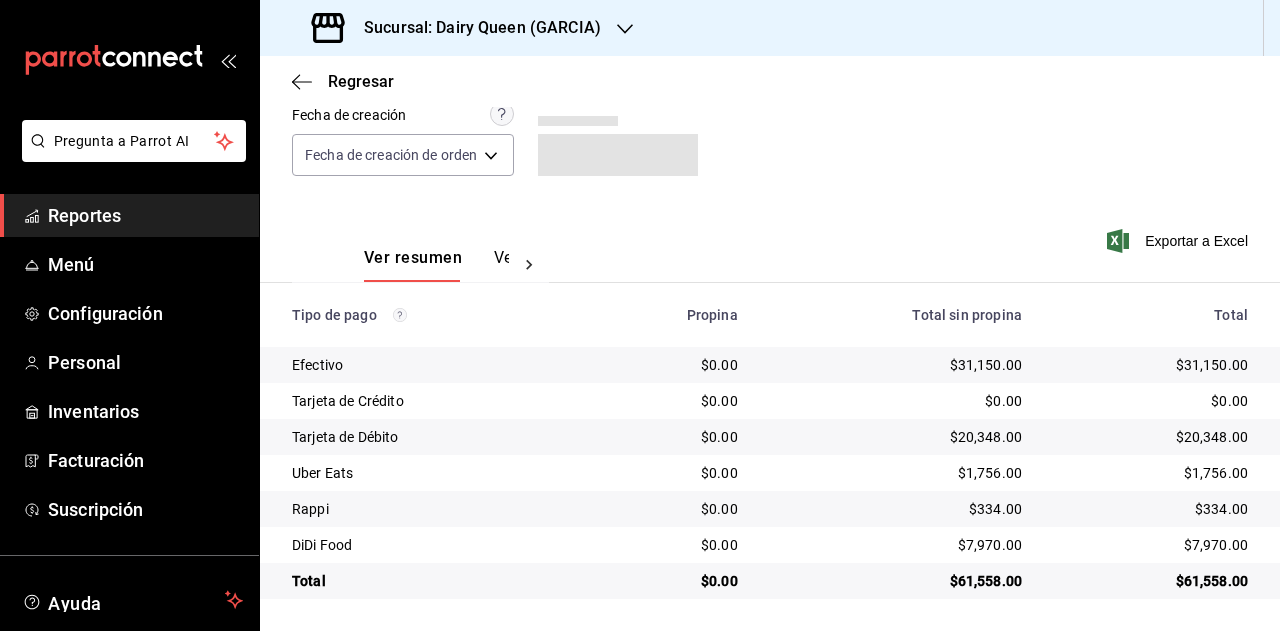 click on "$61,558.00" at bounding box center (1151, 581) 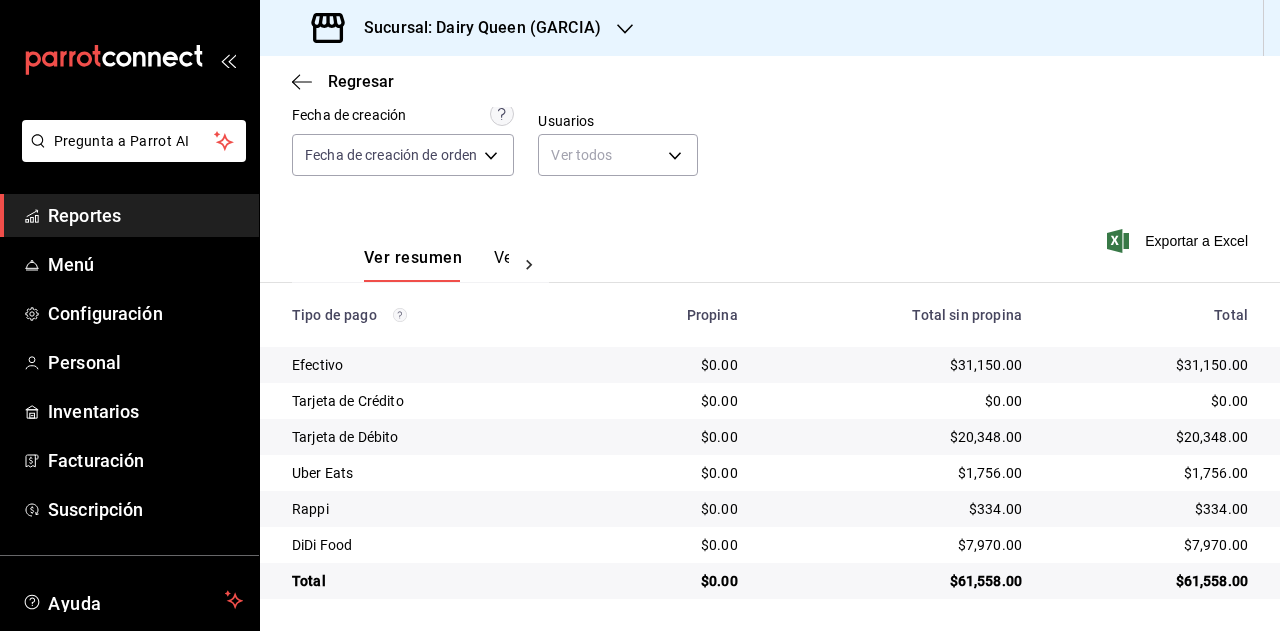click on "$61,558.00" at bounding box center [1159, 581] 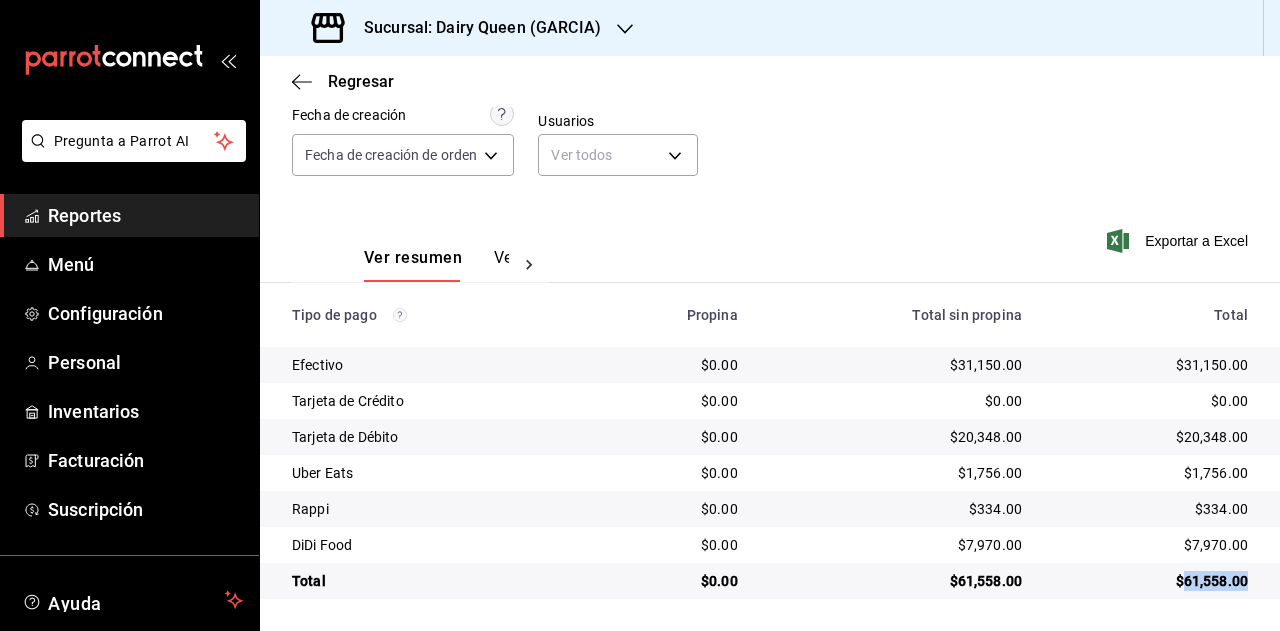 click on "$61,558.00" at bounding box center (1159, 581) 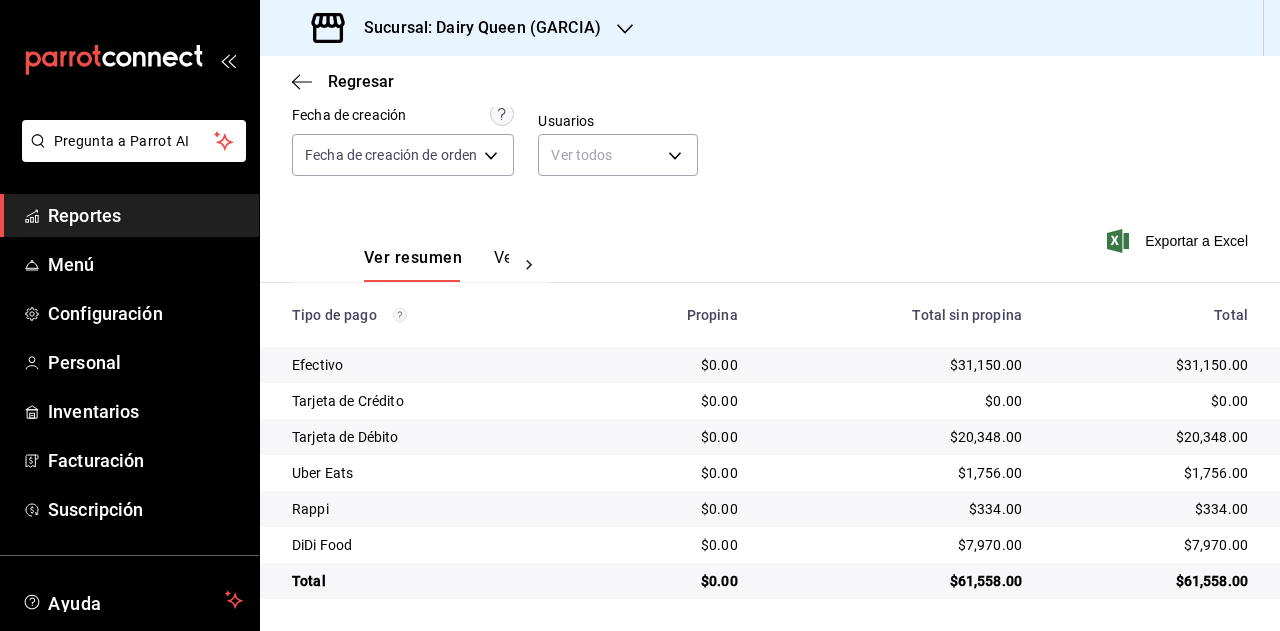 click on "$1,756.00" at bounding box center [1151, 473] 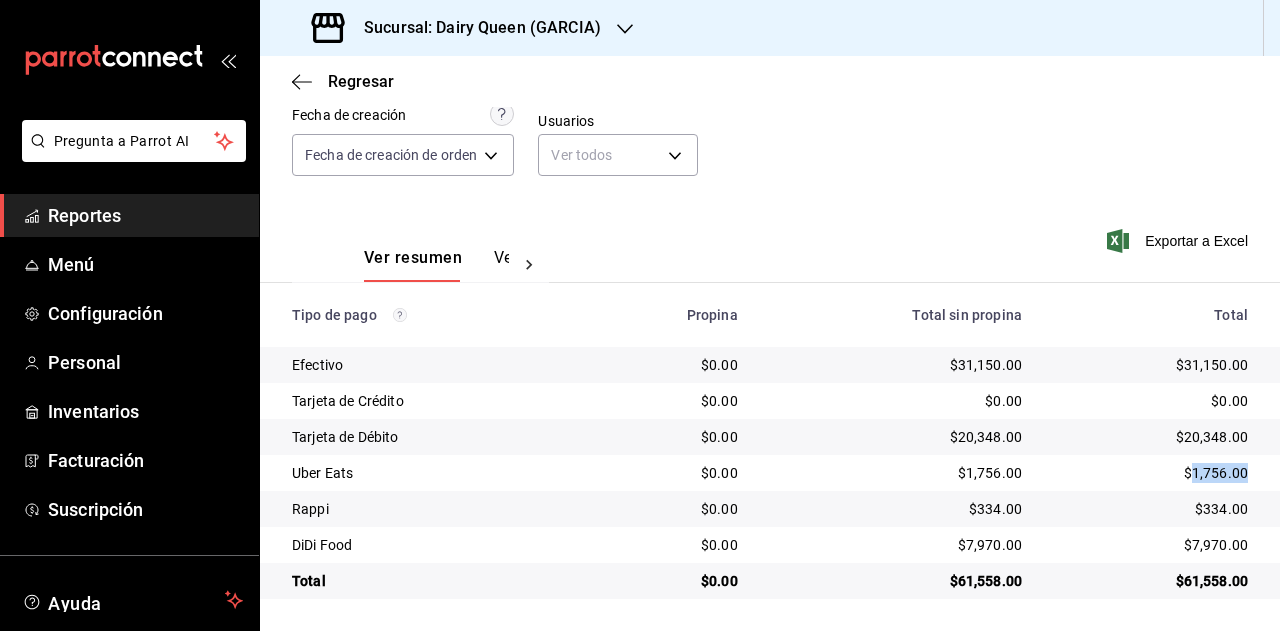 click on "$1,756.00" at bounding box center [1151, 473] 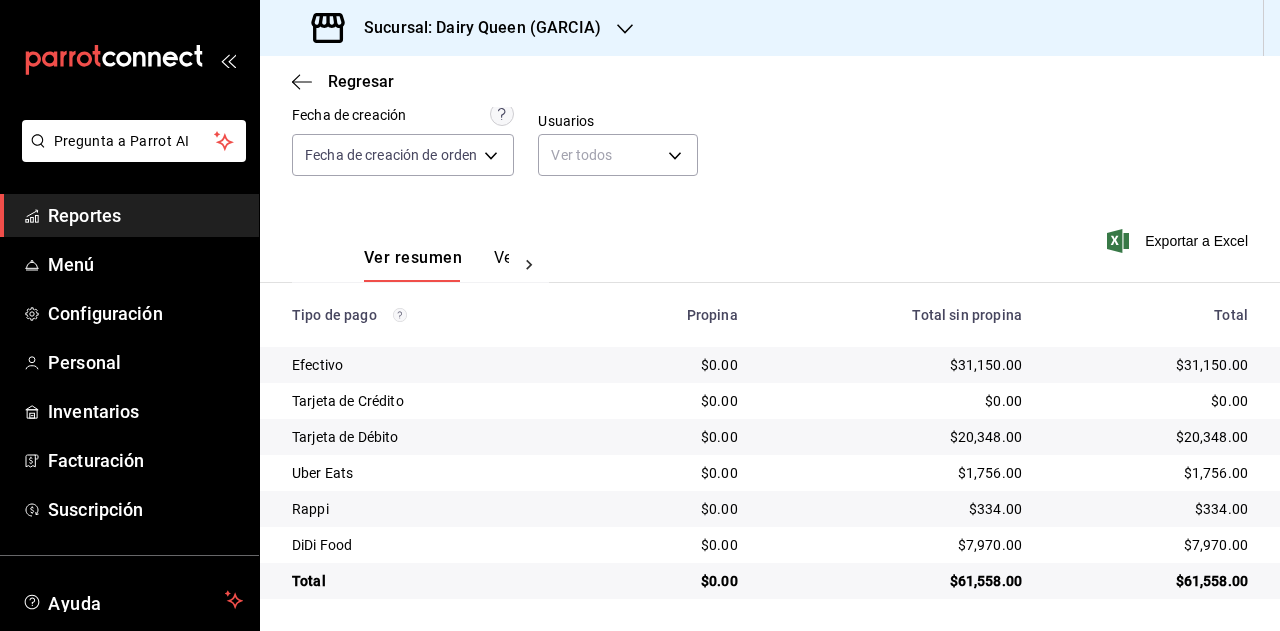 click on "$334.00" at bounding box center (1151, 509) 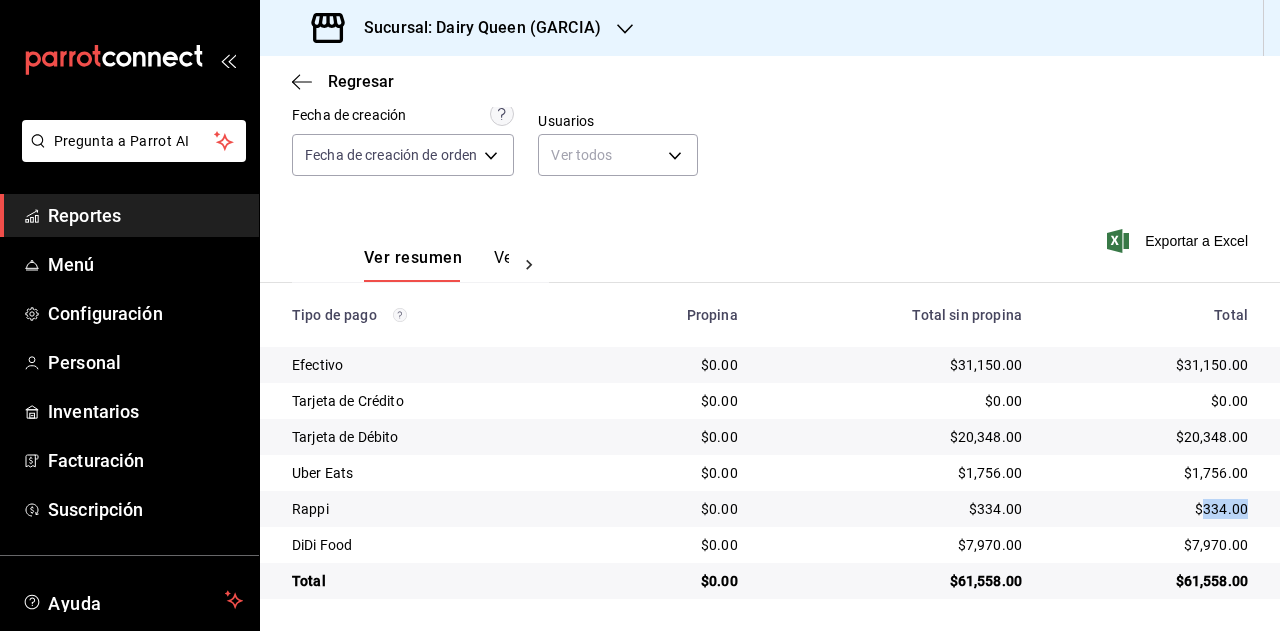 click on "$334.00" at bounding box center (1151, 509) 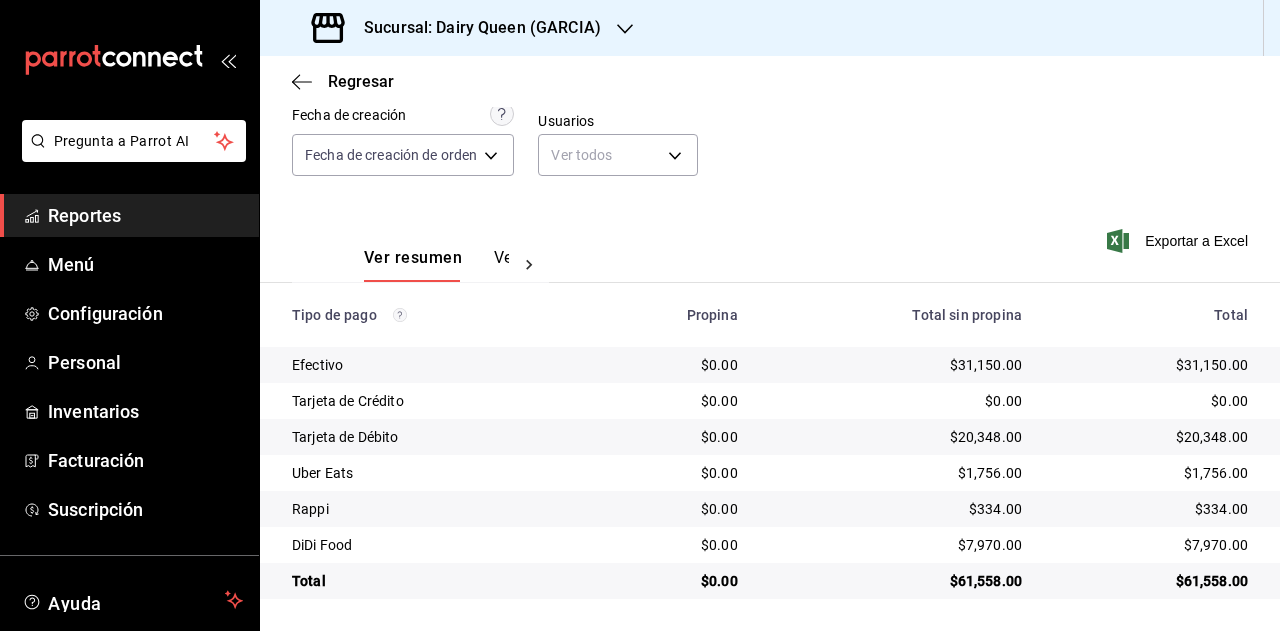 click on "$7,970.00" at bounding box center (1151, 545) 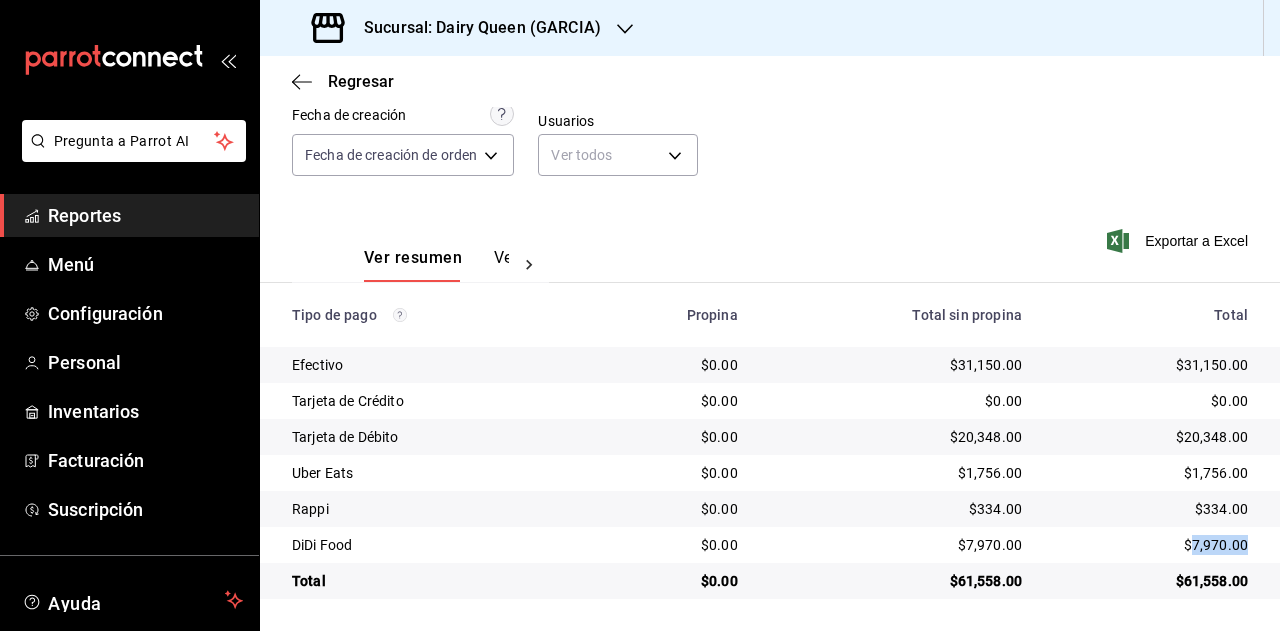 click on "$7,970.00" at bounding box center (1151, 545) 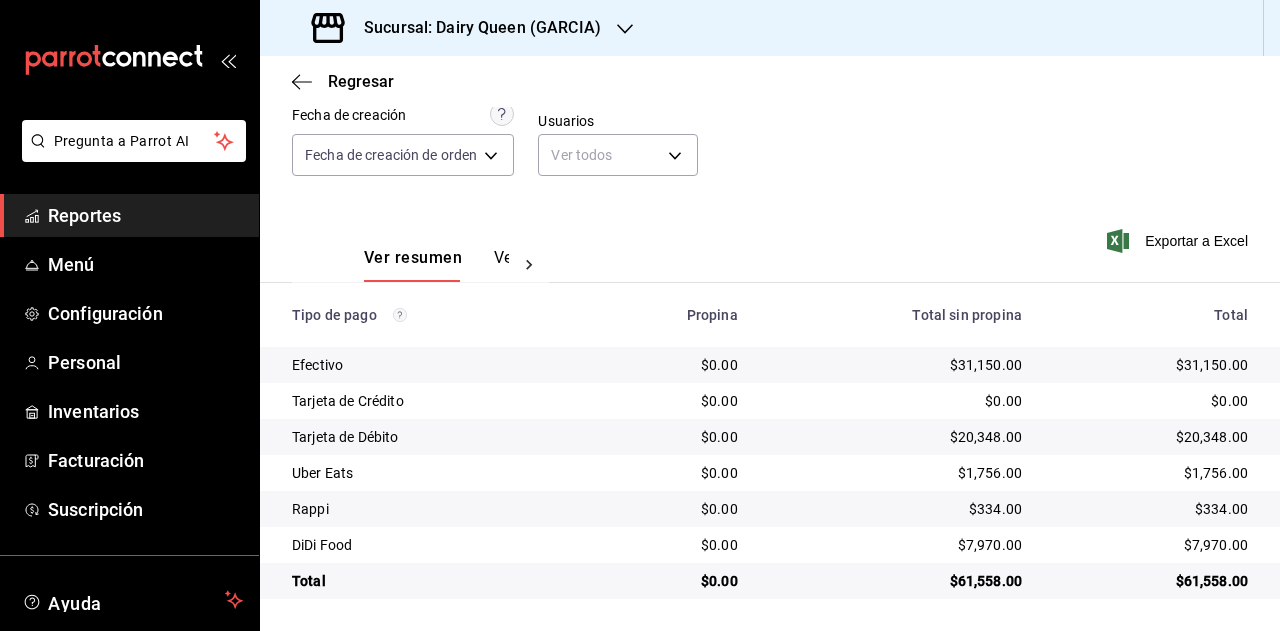 click on "Sucursal: Dairy Queen (GARCIA)" at bounding box center (458, 28) 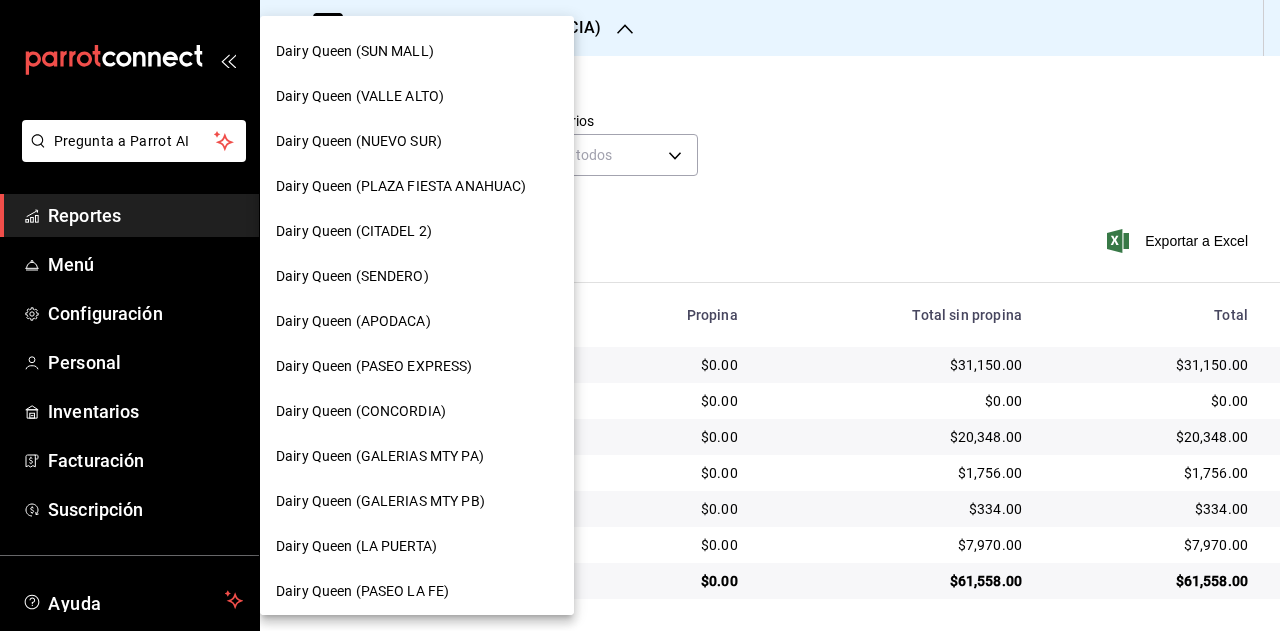 scroll, scrollTop: 500, scrollLeft: 0, axis: vertical 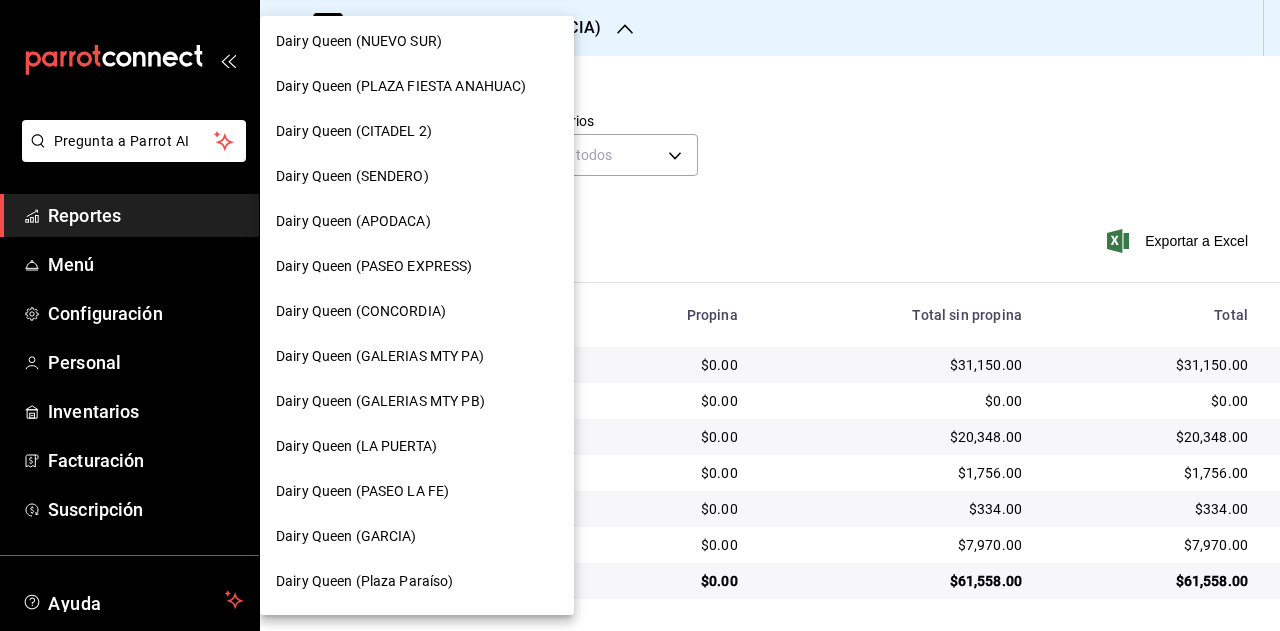 click on "Dairy Queen (Plaza Paraíso)" at bounding box center (417, 581) 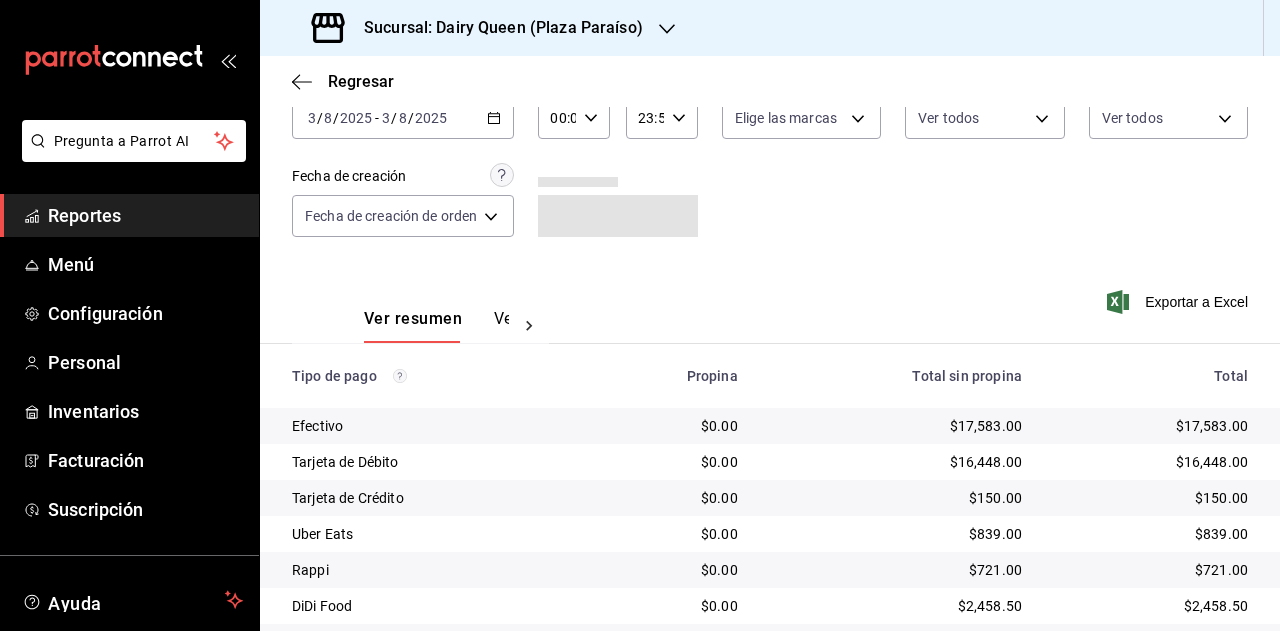 scroll, scrollTop: 179, scrollLeft: 0, axis: vertical 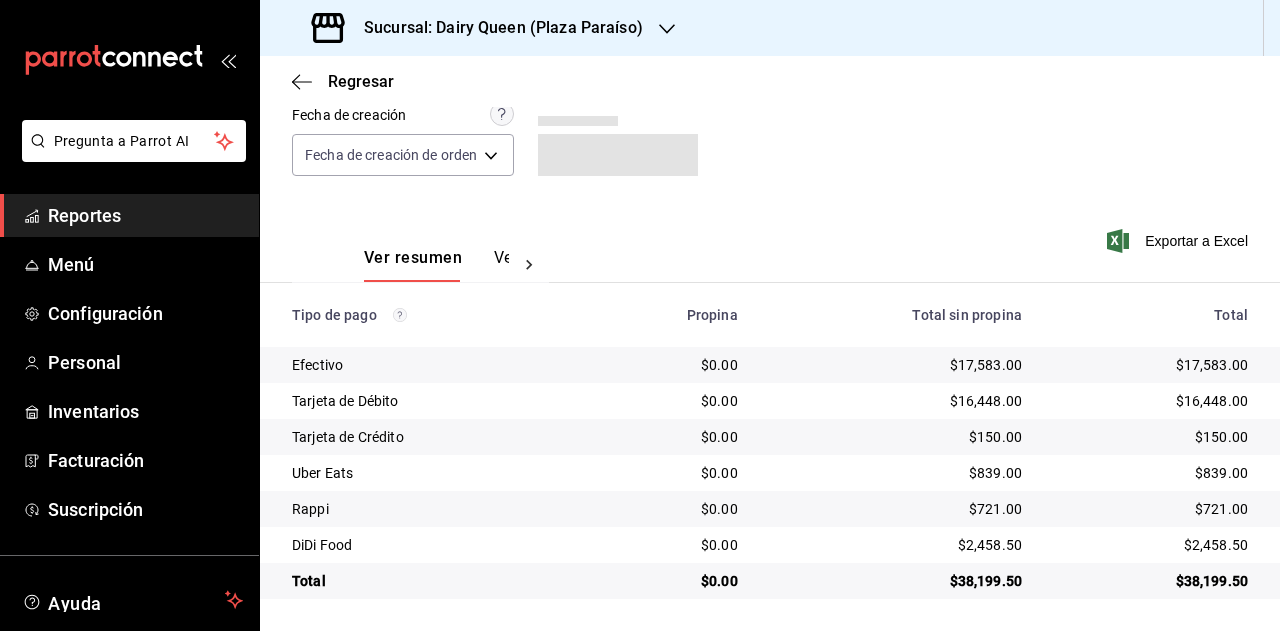 click on "$38,199.50" at bounding box center [1151, 581] 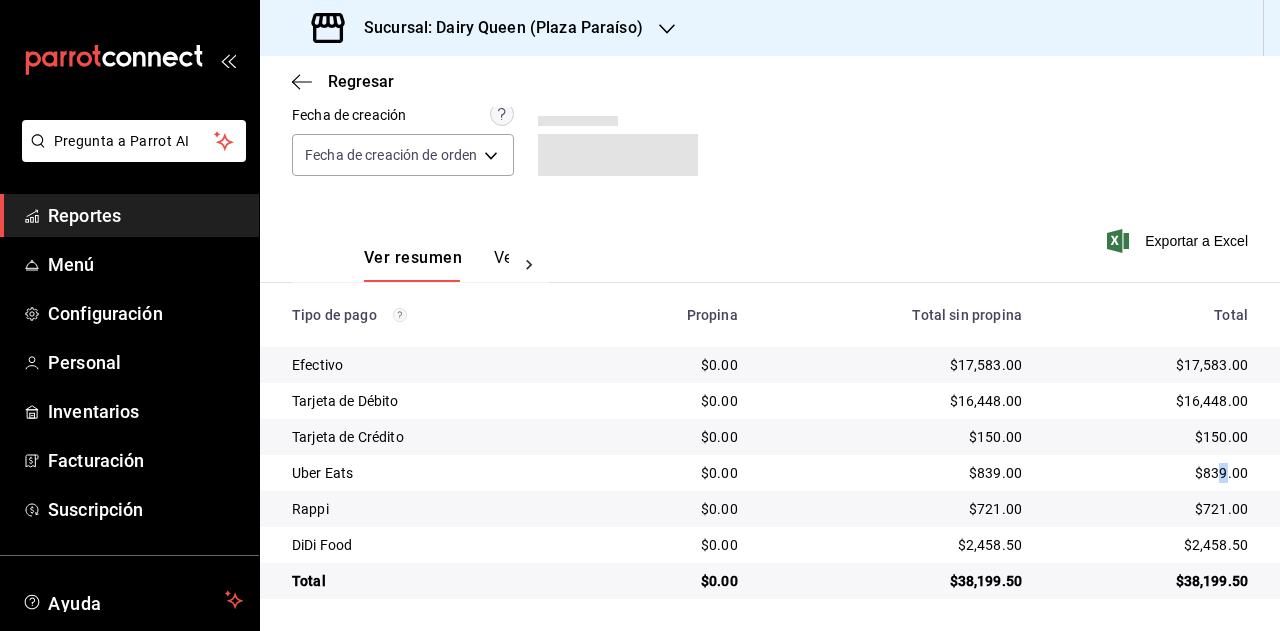 click on "$839.00" at bounding box center (1151, 473) 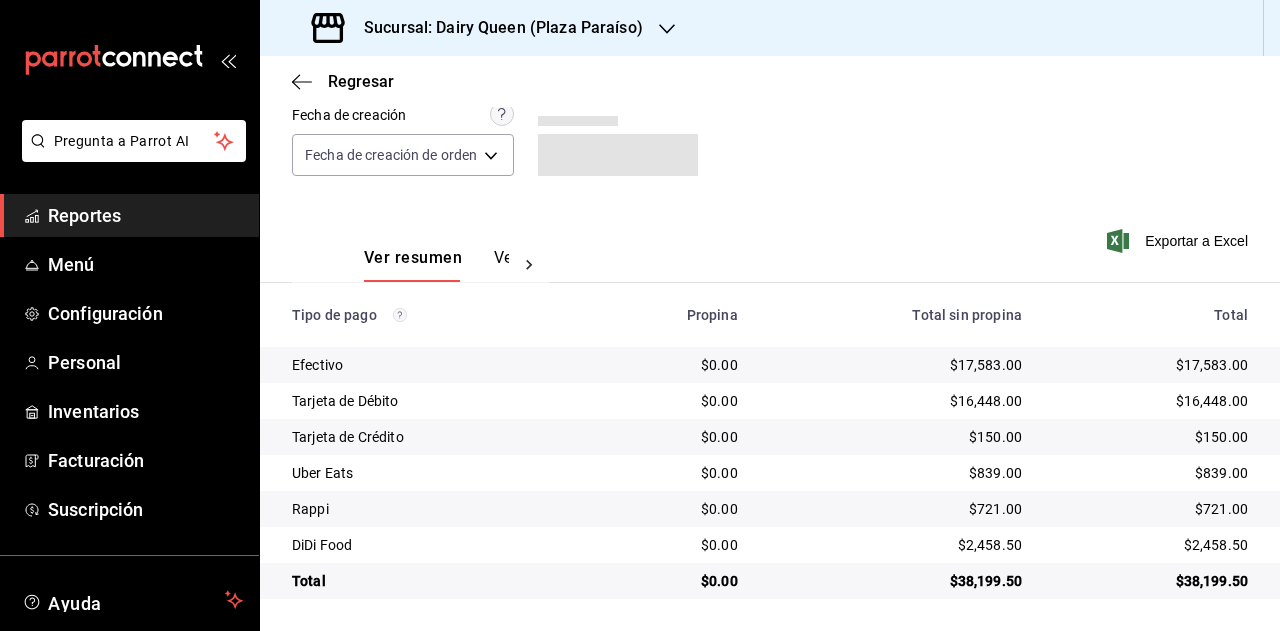 click on "$839.00" at bounding box center (1151, 473) 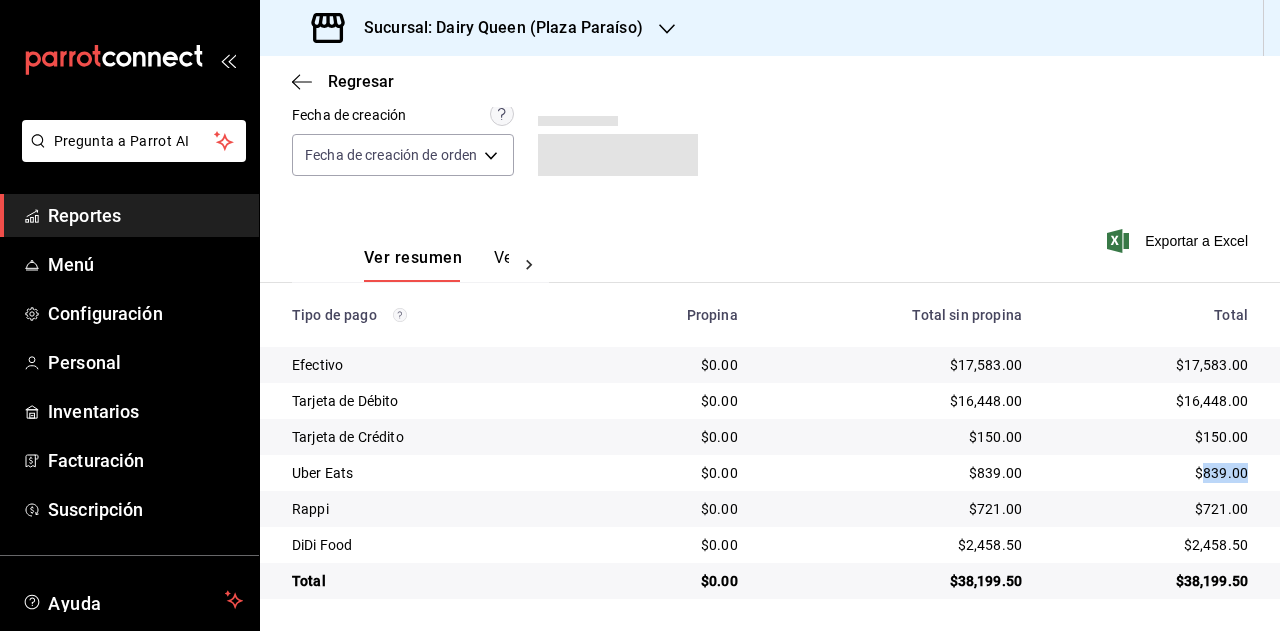 click on "$839.00" at bounding box center (1151, 473) 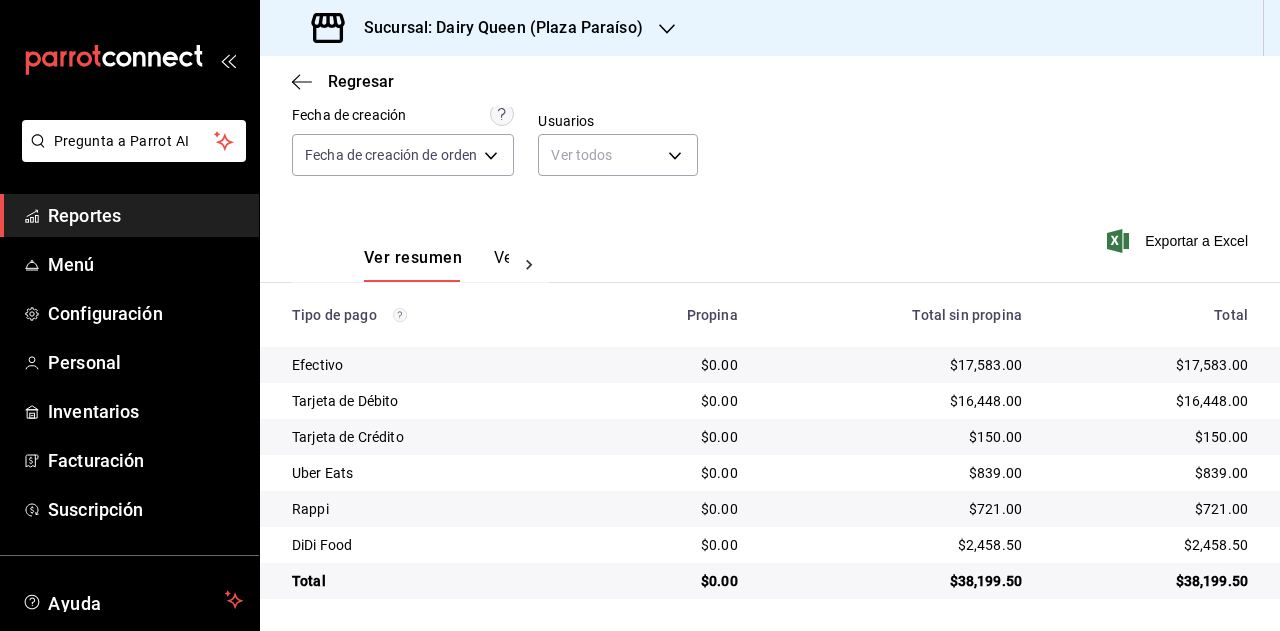 click on "$721.00" at bounding box center (1159, 509) 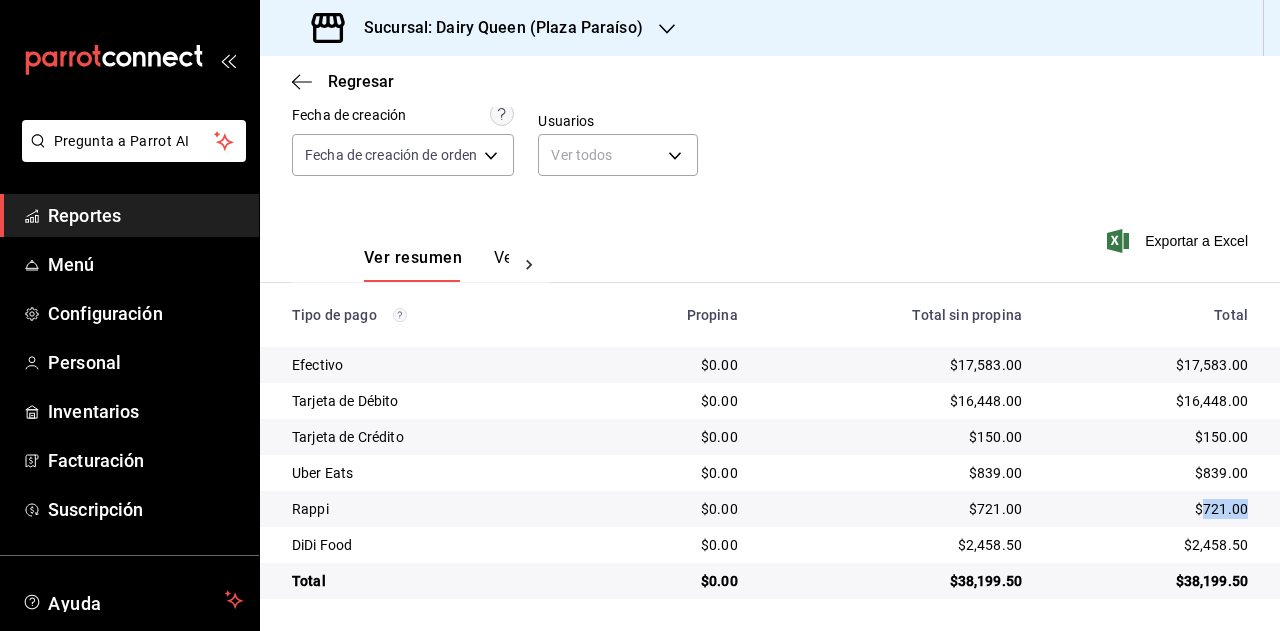 click on "$721.00" at bounding box center (1159, 509) 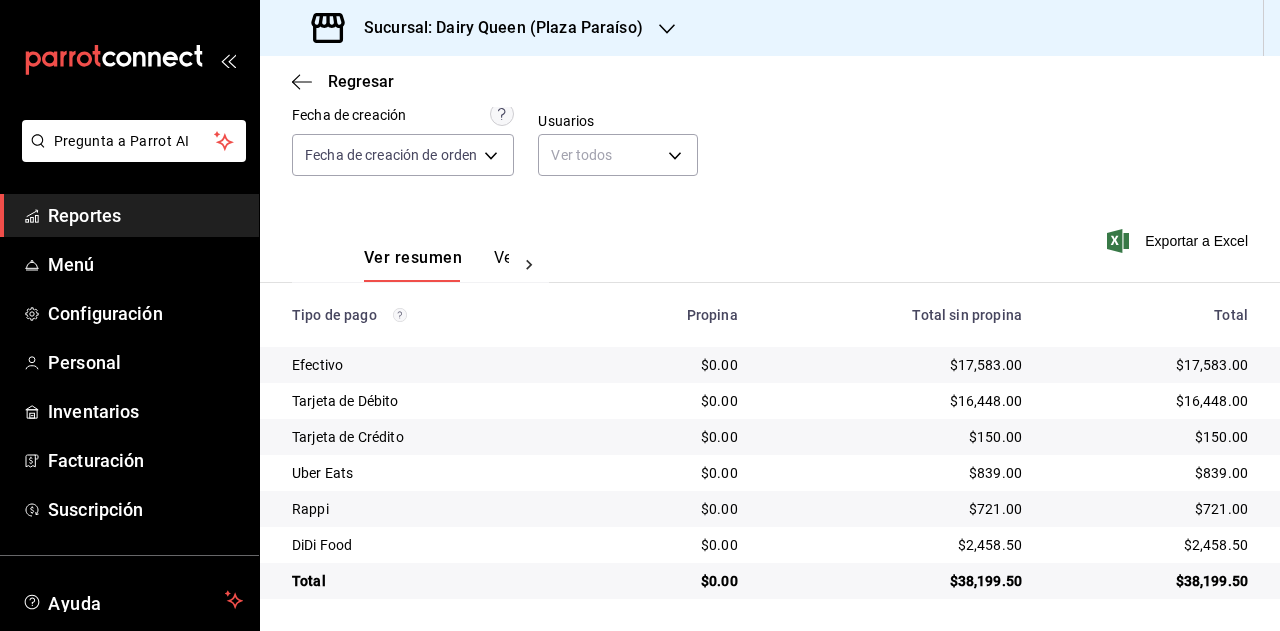 click on "$2,458.50" at bounding box center (1151, 545) 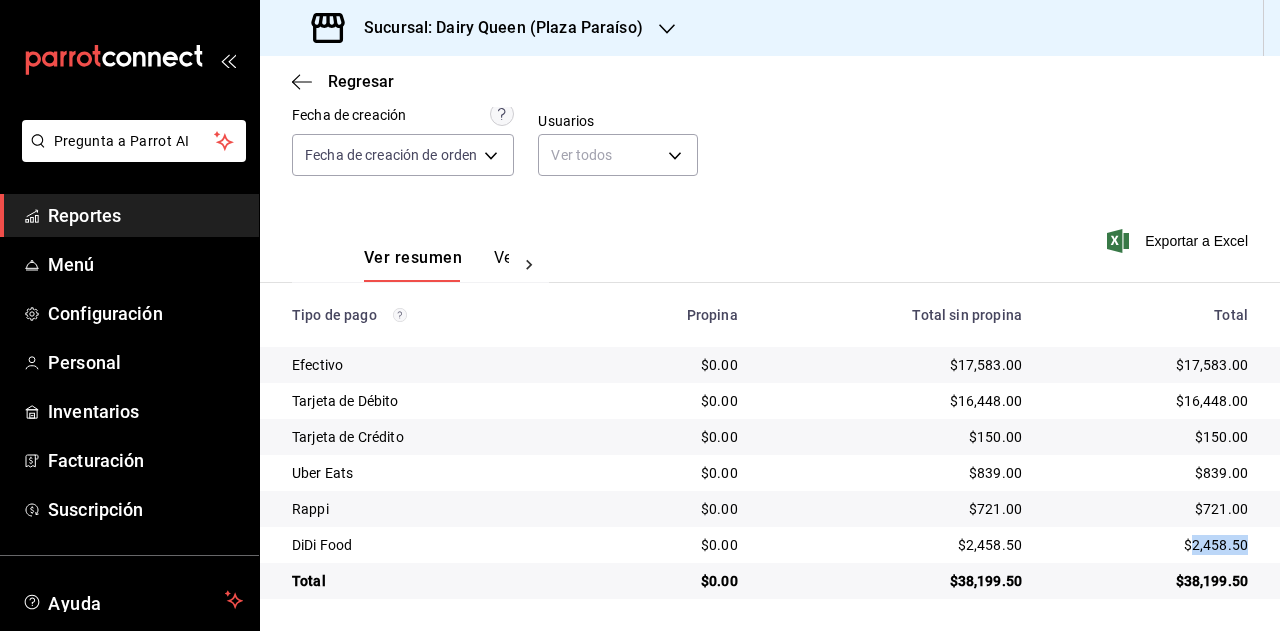 click on "$2,458.50" at bounding box center [1151, 545] 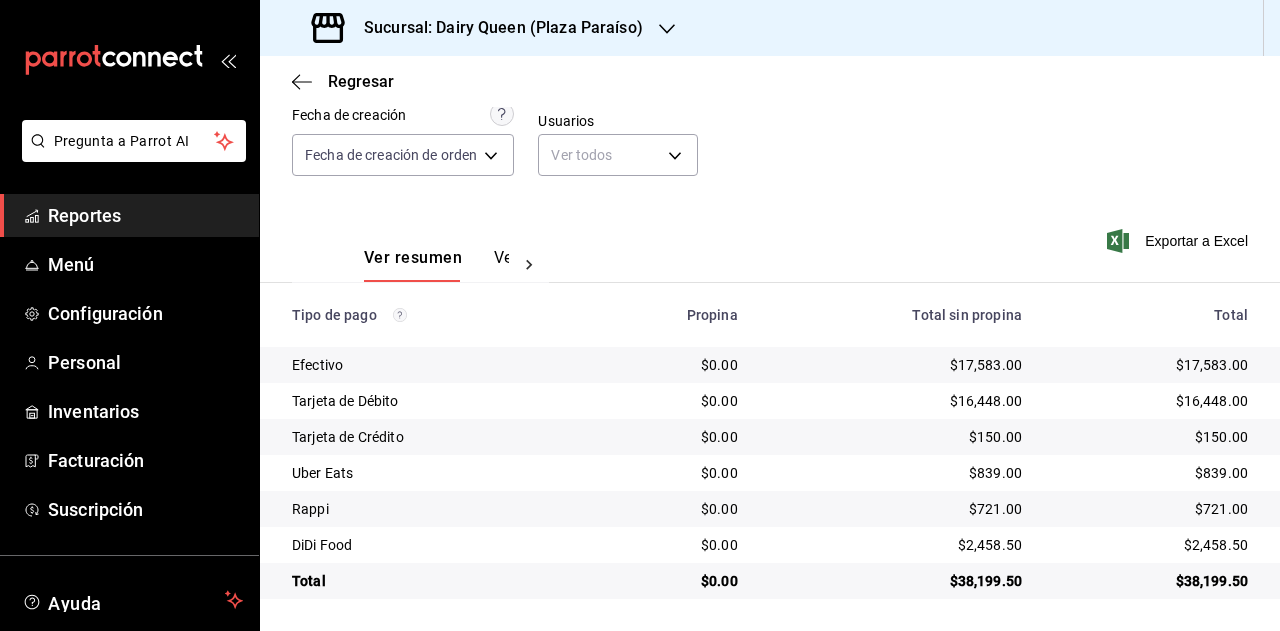 click on "Sucursal: Dairy Queen (Plaza Paraíso)" at bounding box center [479, 28] 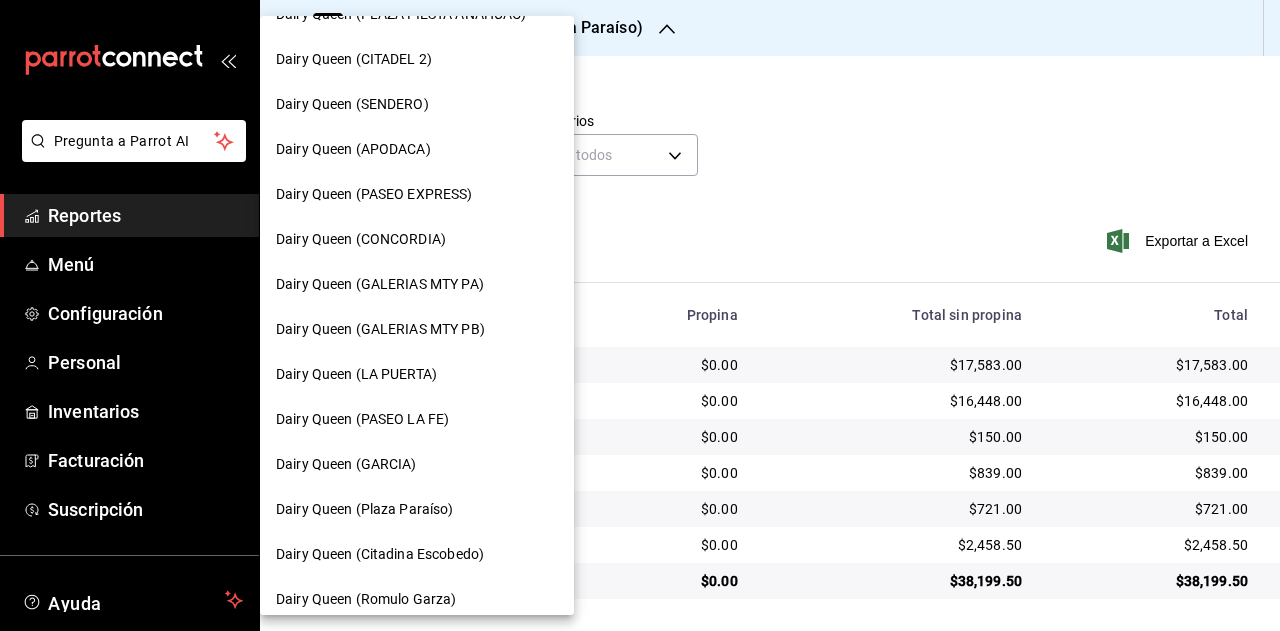 scroll, scrollTop: 600, scrollLeft: 0, axis: vertical 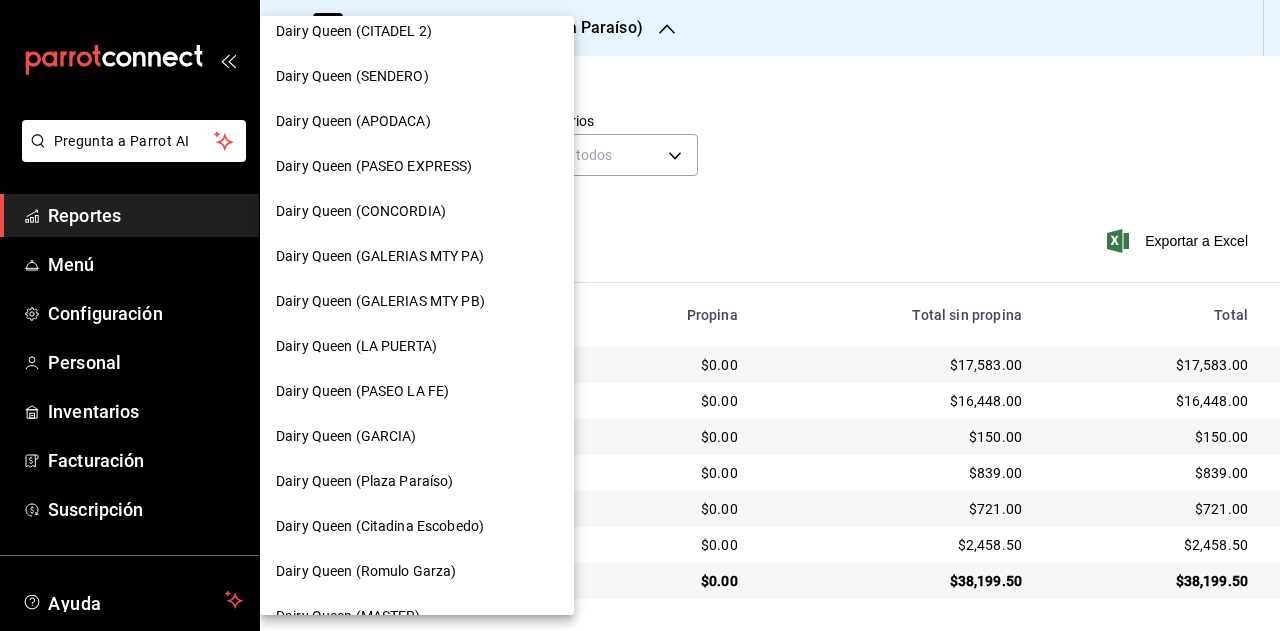 click on "Dairy Queen (Citadina Escobedo)" at bounding box center [380, 526] 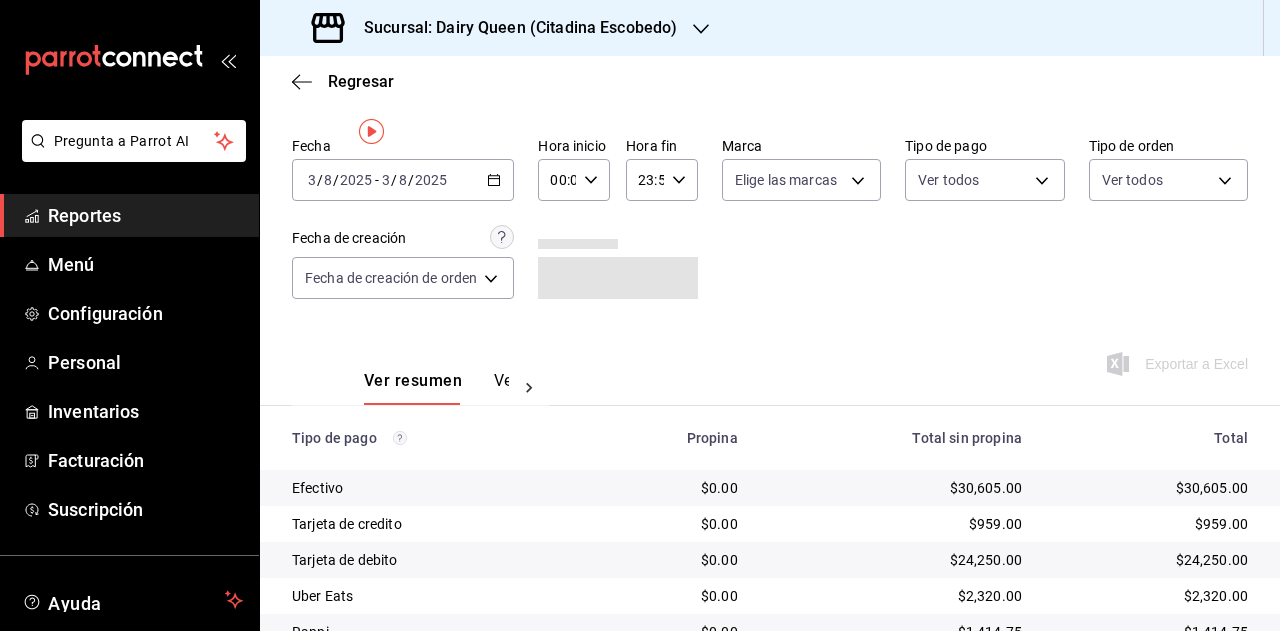 scroll, scrollTop: 179, scrollLeft: 0, axis: vertical 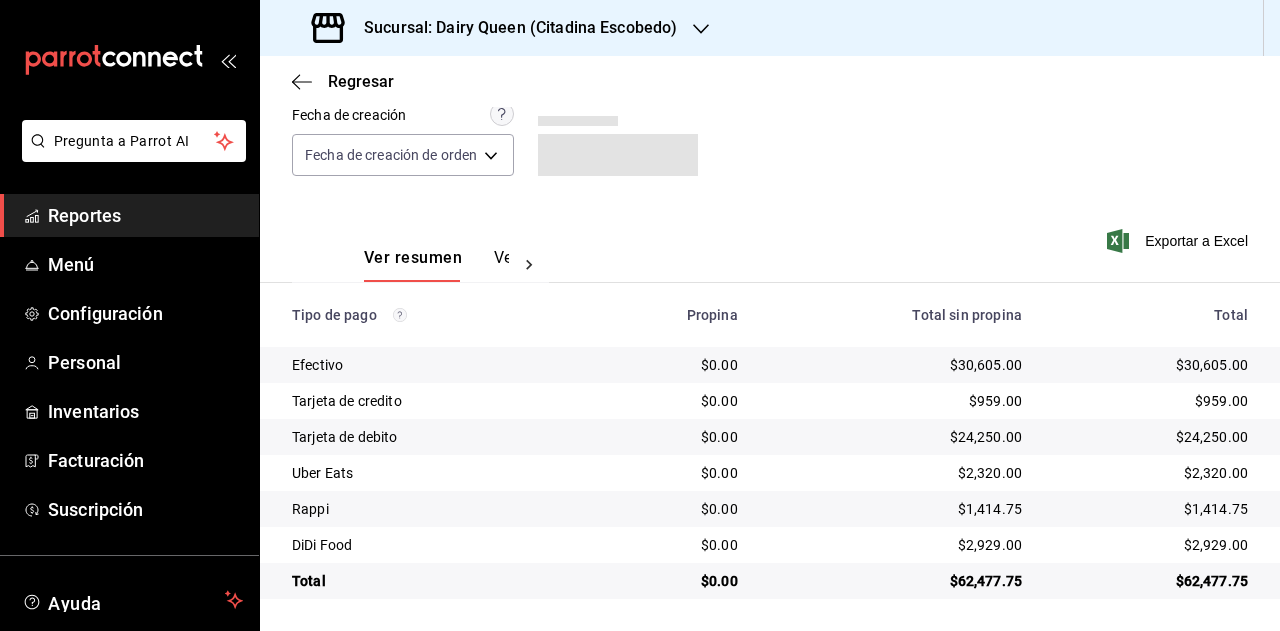 click on "$62,477.75" at bounding box center [1151, 581] 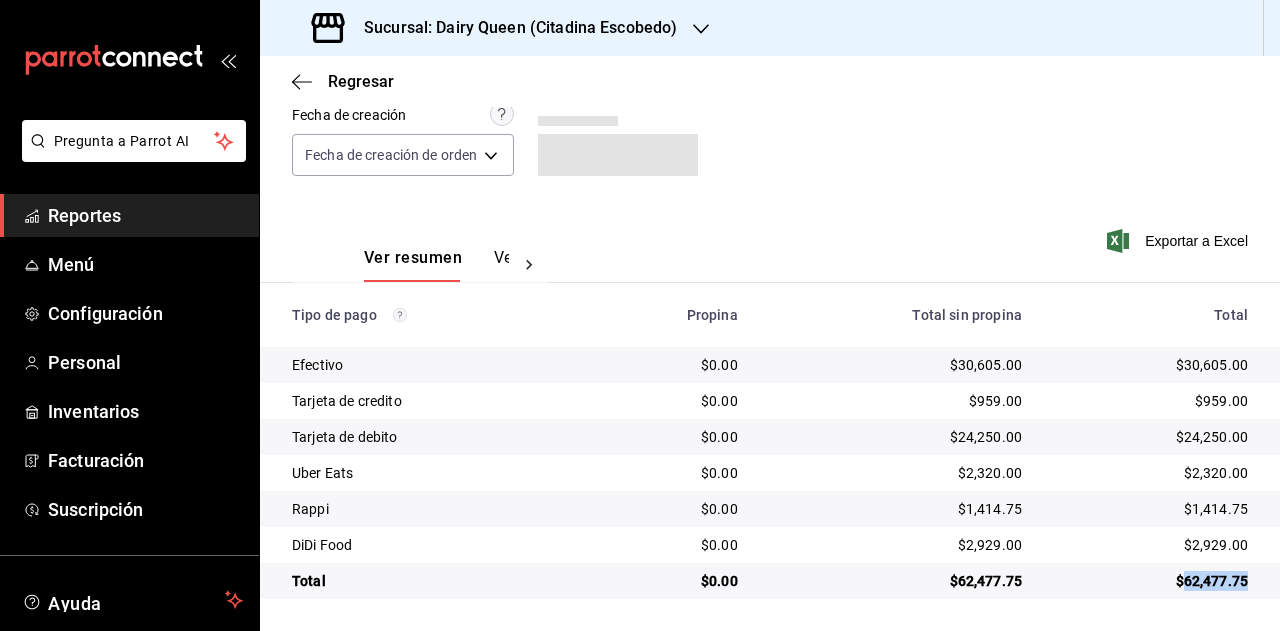 click on "$62,477.75" at bounding box center (1151, 581) 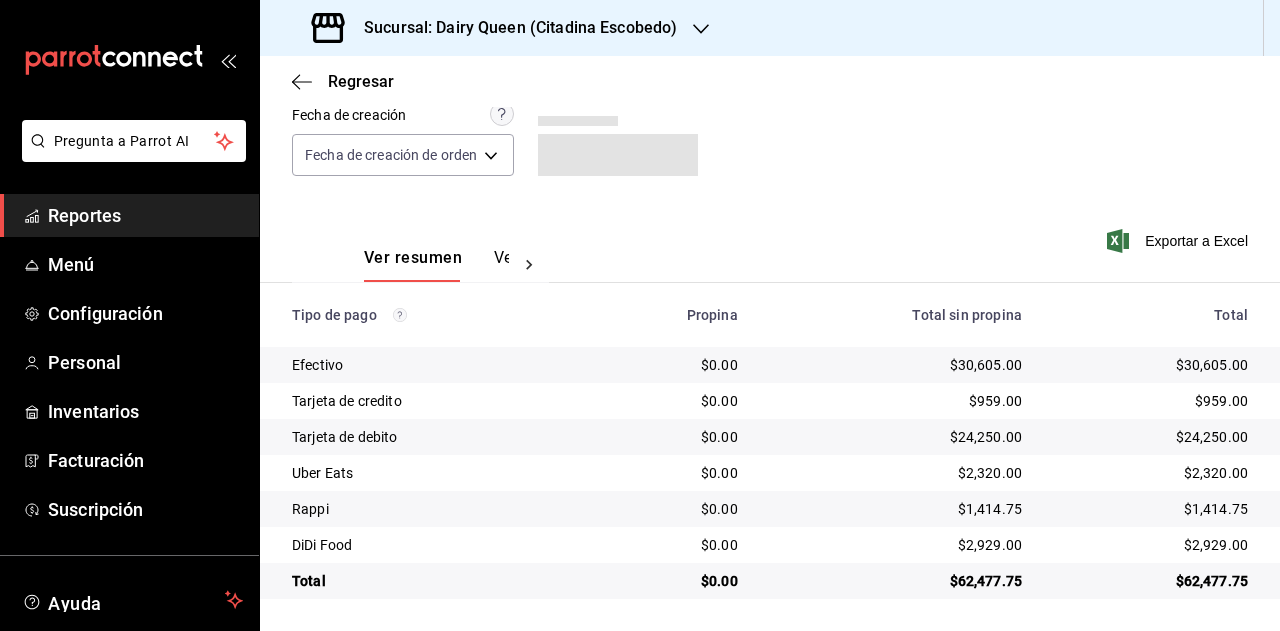 click on "$2,320.00" at bounding box center (1151, 473) 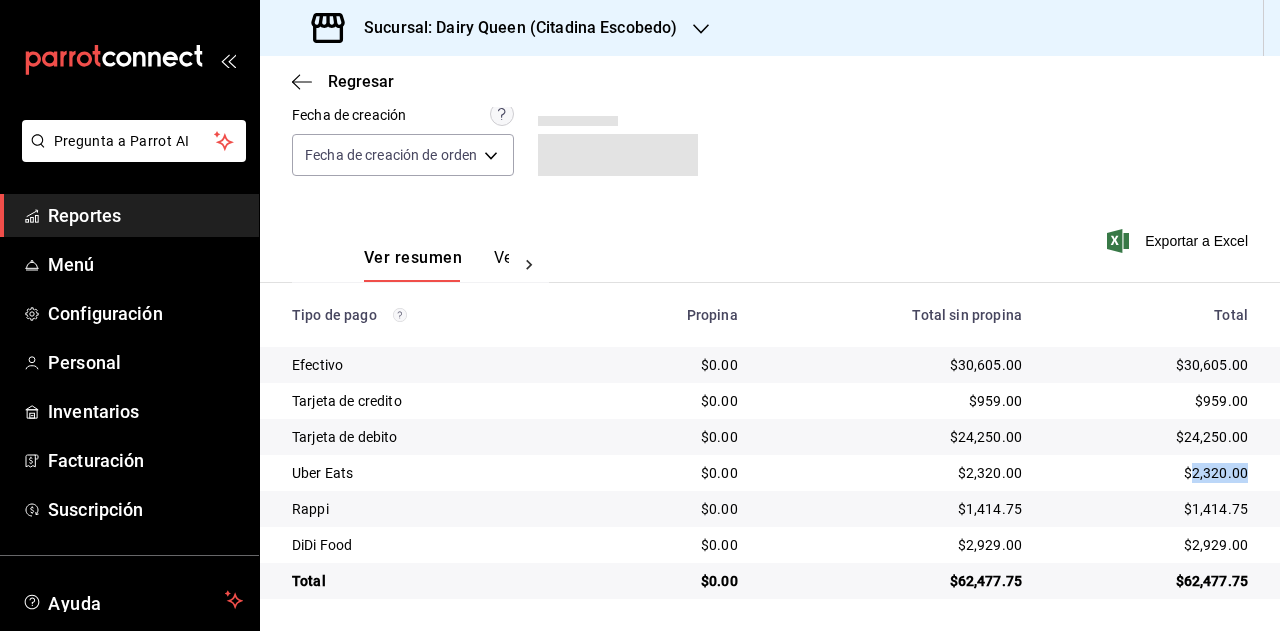 click on "$2,320.00" at bounding box center [1151, 473] 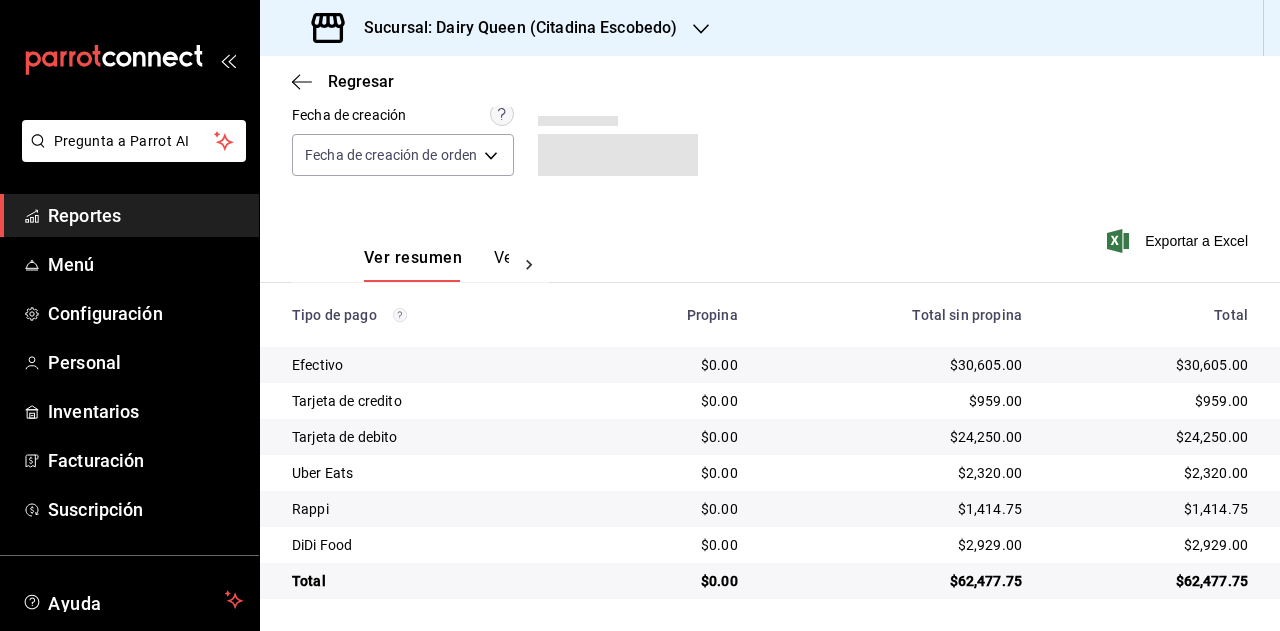 click on "$1,414.75" at bounding box center (1151, 509) 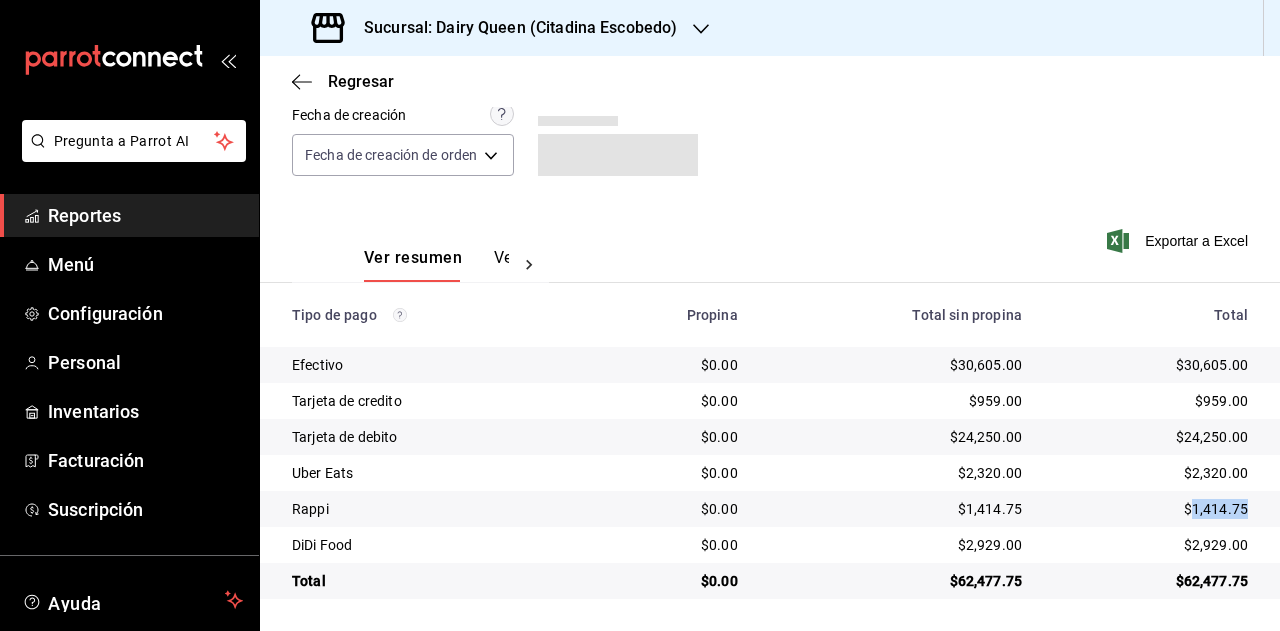 click on "$1,414.75" at bounding box center (1151, 509) 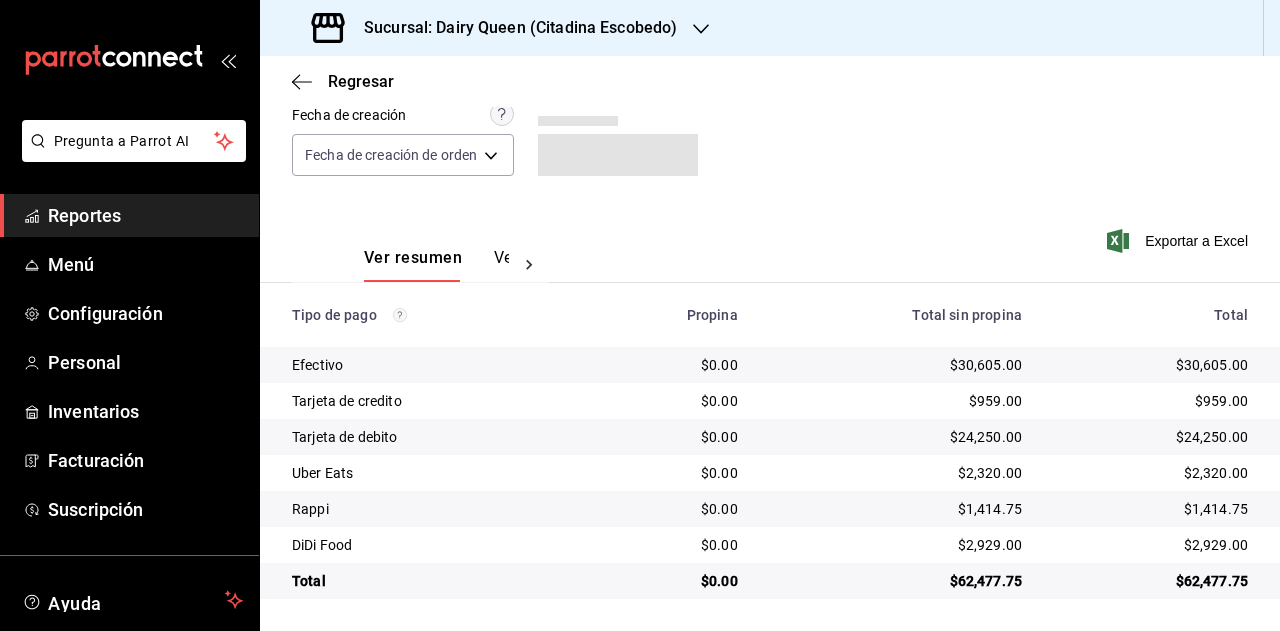 click on "$2,929.00" at bounding box center [1151, 545] 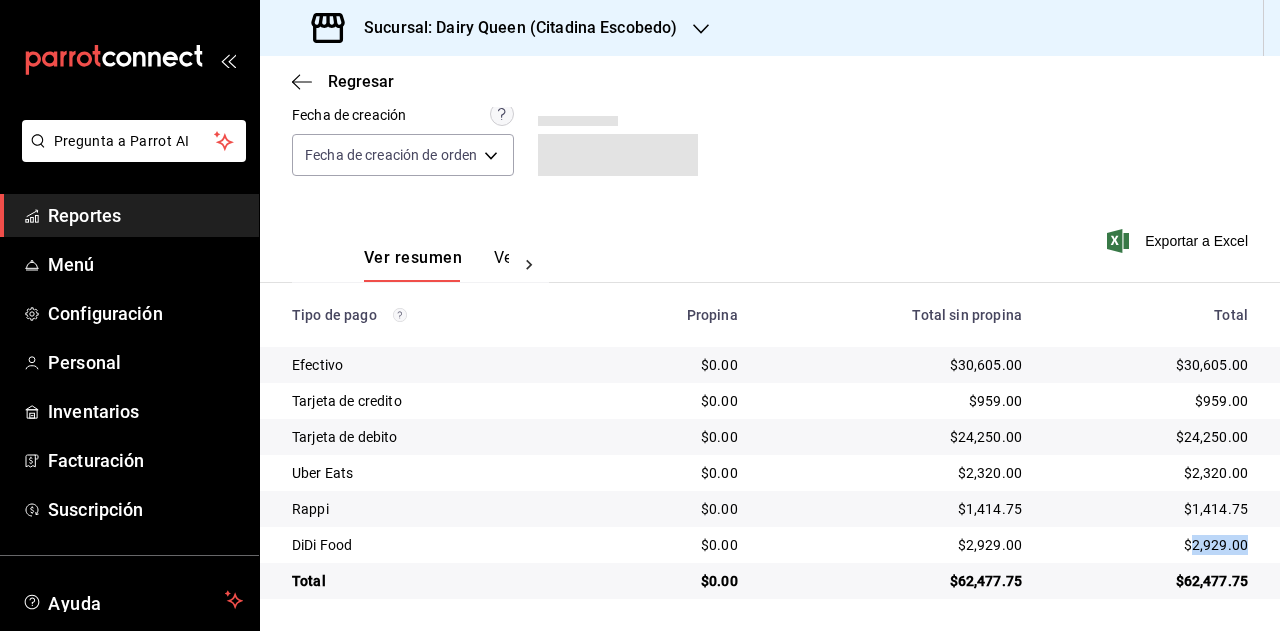 drag, startPoint x: 1194, startPoint y: 543, endPoint x: 1274, endPoint y: 507, distance: 87.72685 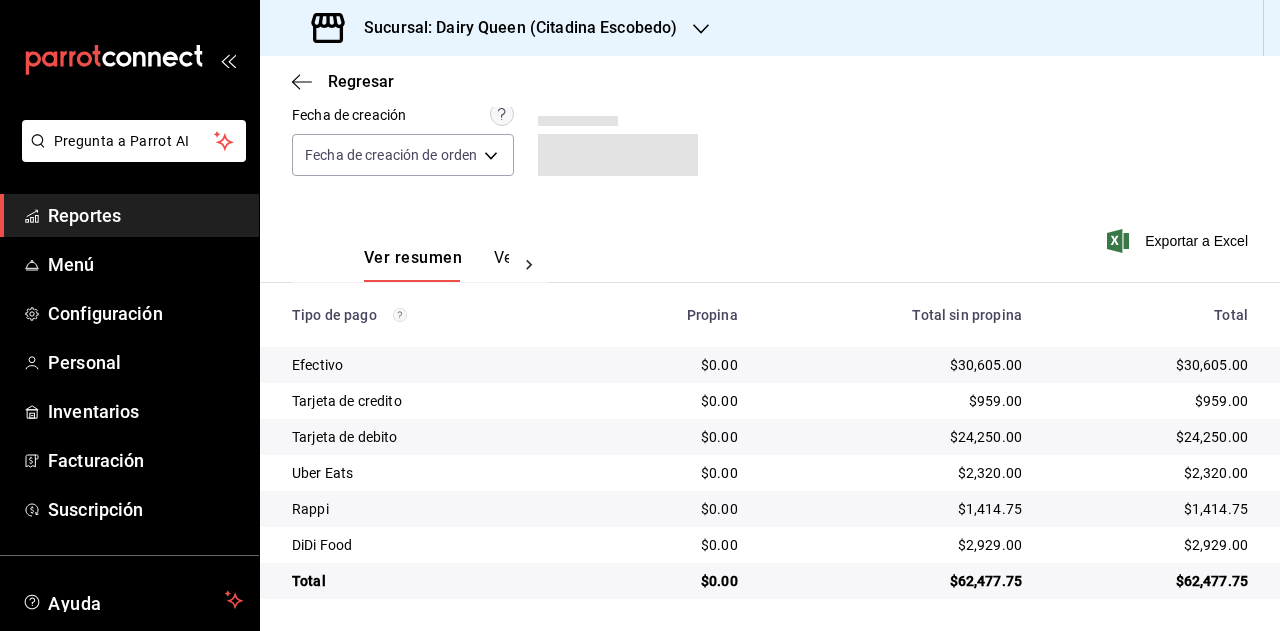 click on "Sucursal: Dairy Queen (Citadina Escobedo)" at bounding box center [496, 28] 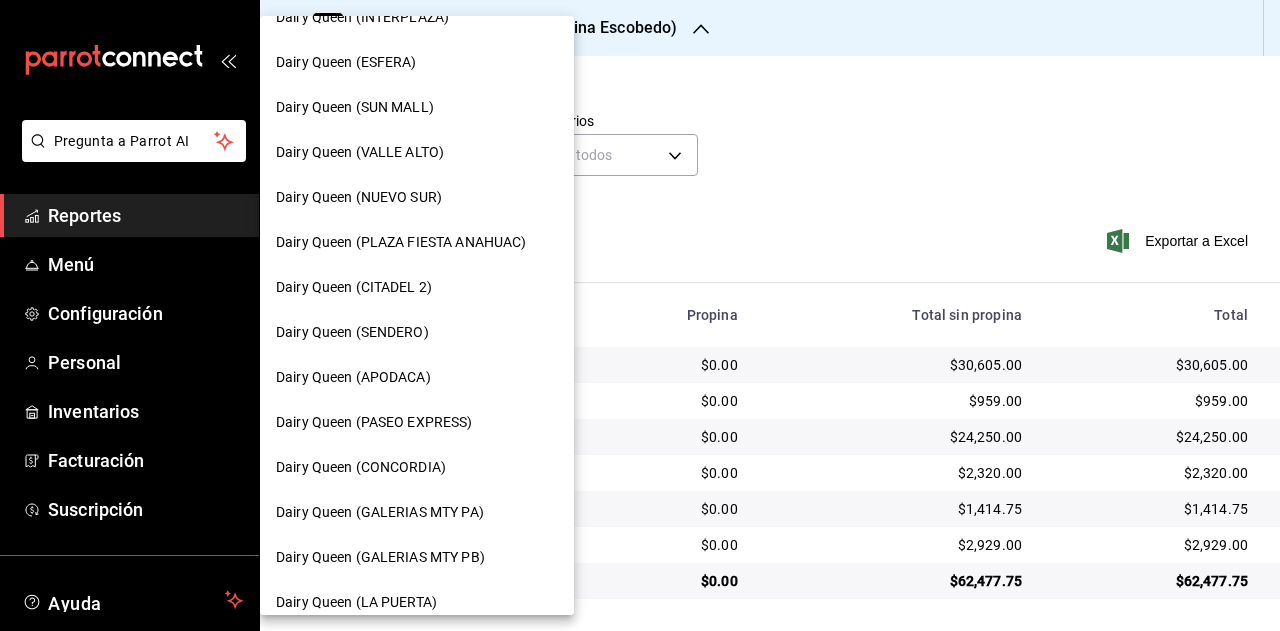 scroll, scrollTop: 600, scrollLeft: 0, axis: vertical 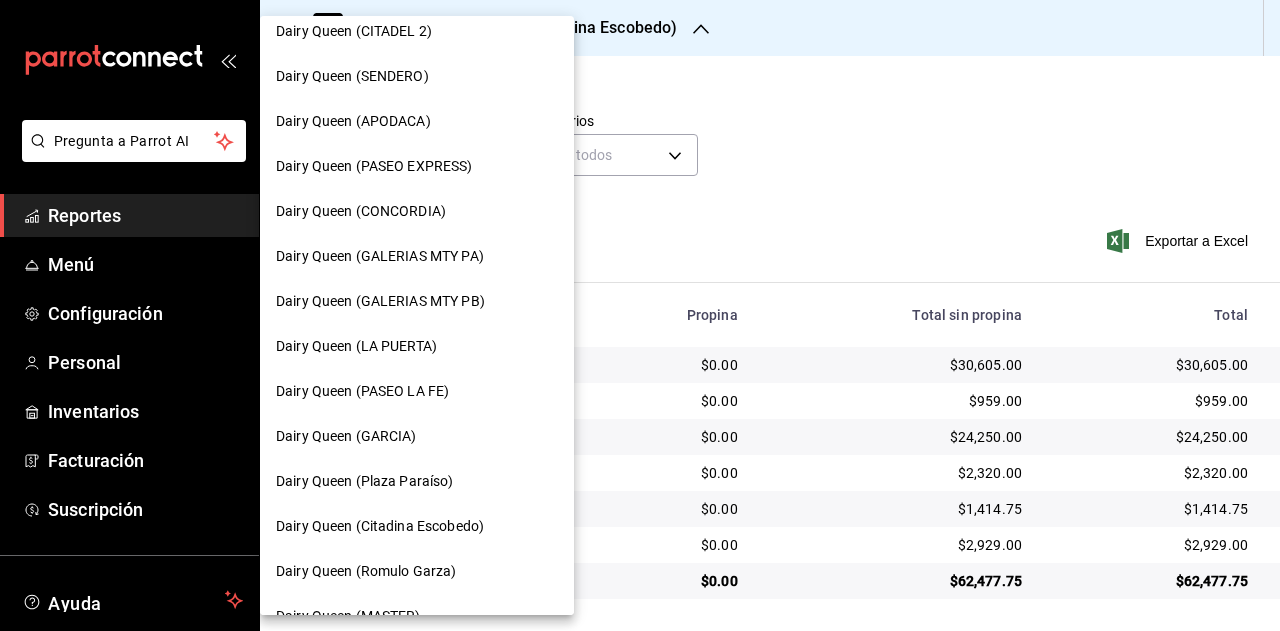 click on "Dairy Queen (Romulo Garza)" at bounding box center (417, 571) 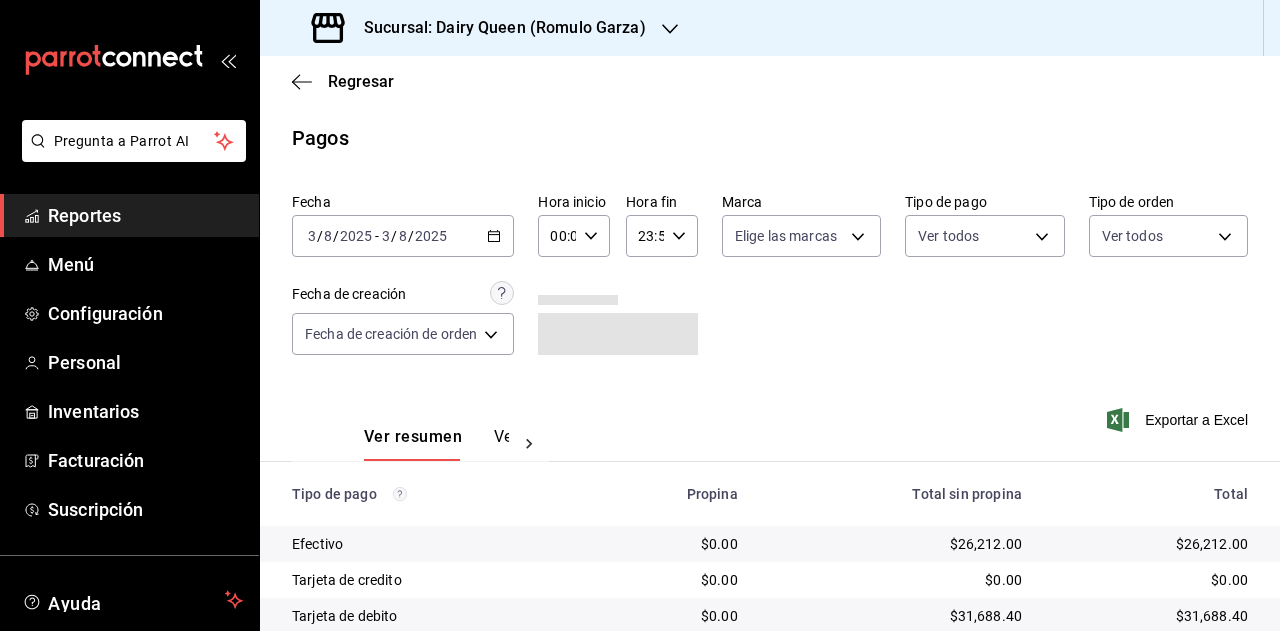 scroll, scrollTop: 179, scrollLeft: 0, axis: vertical 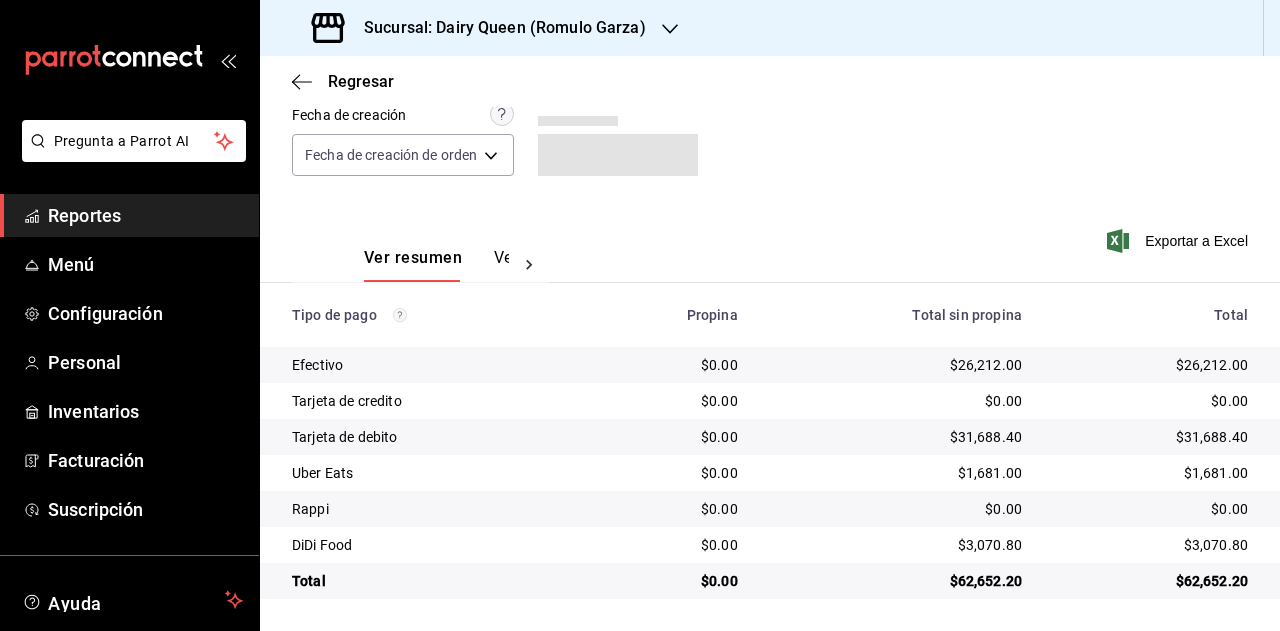 click on "$62,652.20" at bounding box center (1151, 581) 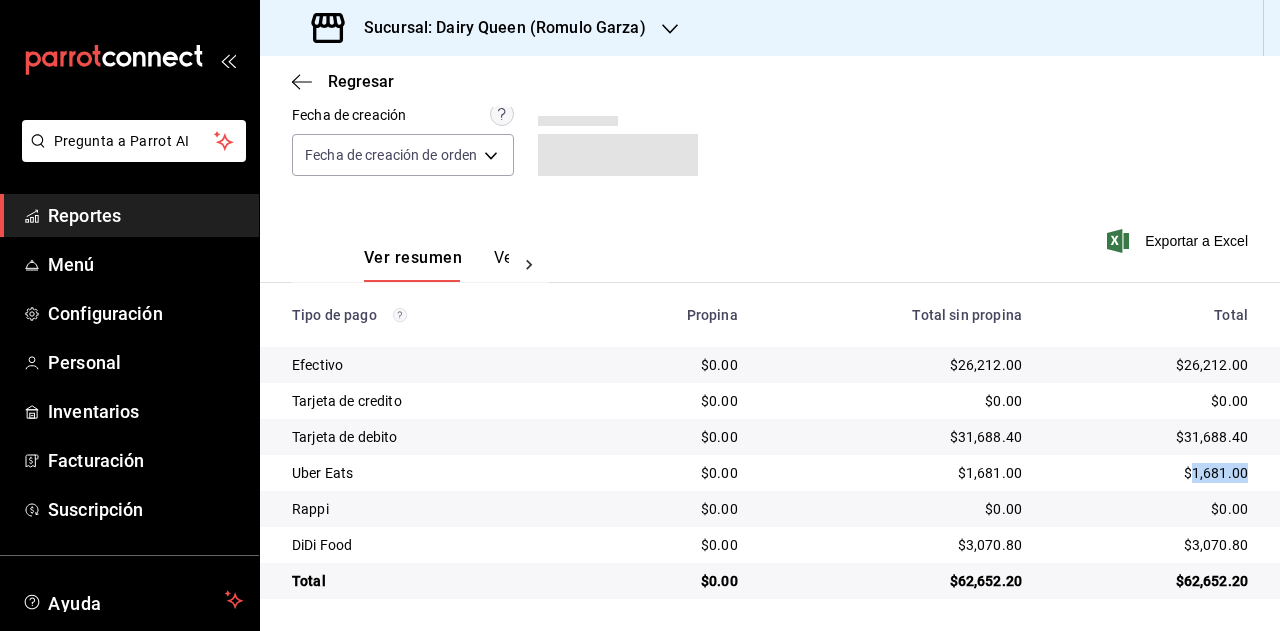 click on "$1,681.00" at bounding box center [1151, 473] 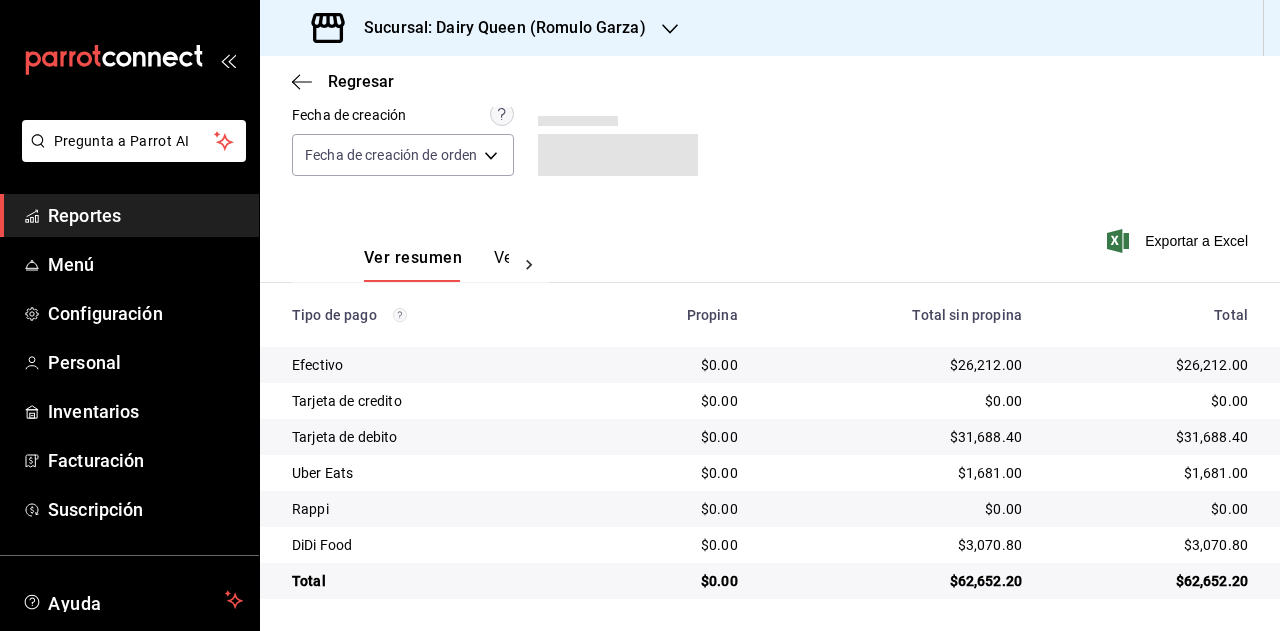 click on "$3,070.80" at bounding box center [1151, 545] 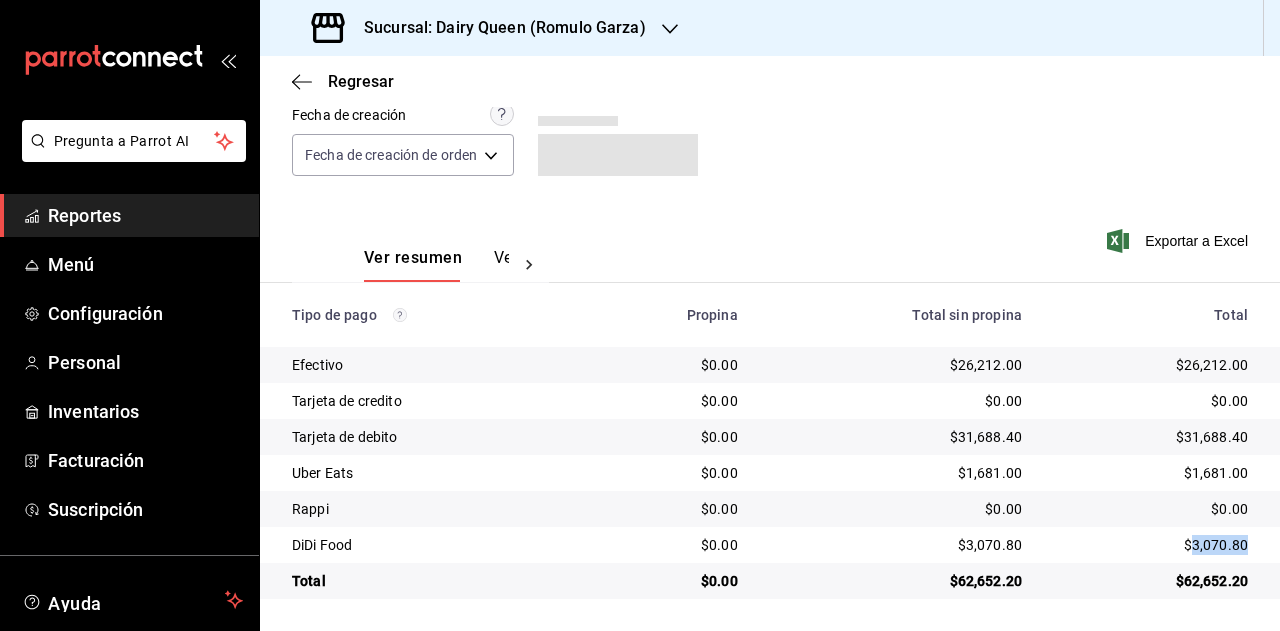 click on "$3,070.80" at bounding box center [1151, 545] 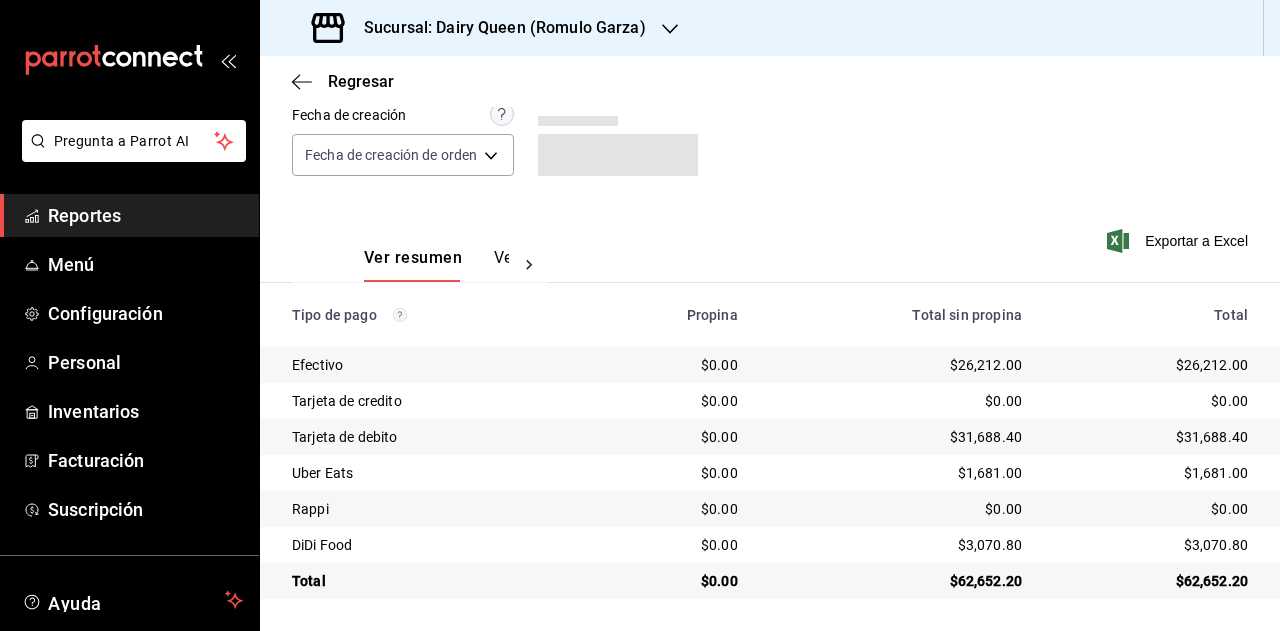 click on "Sucursal: Dairy Queen (Romulo Garza)" at bounding box center [497, 28] 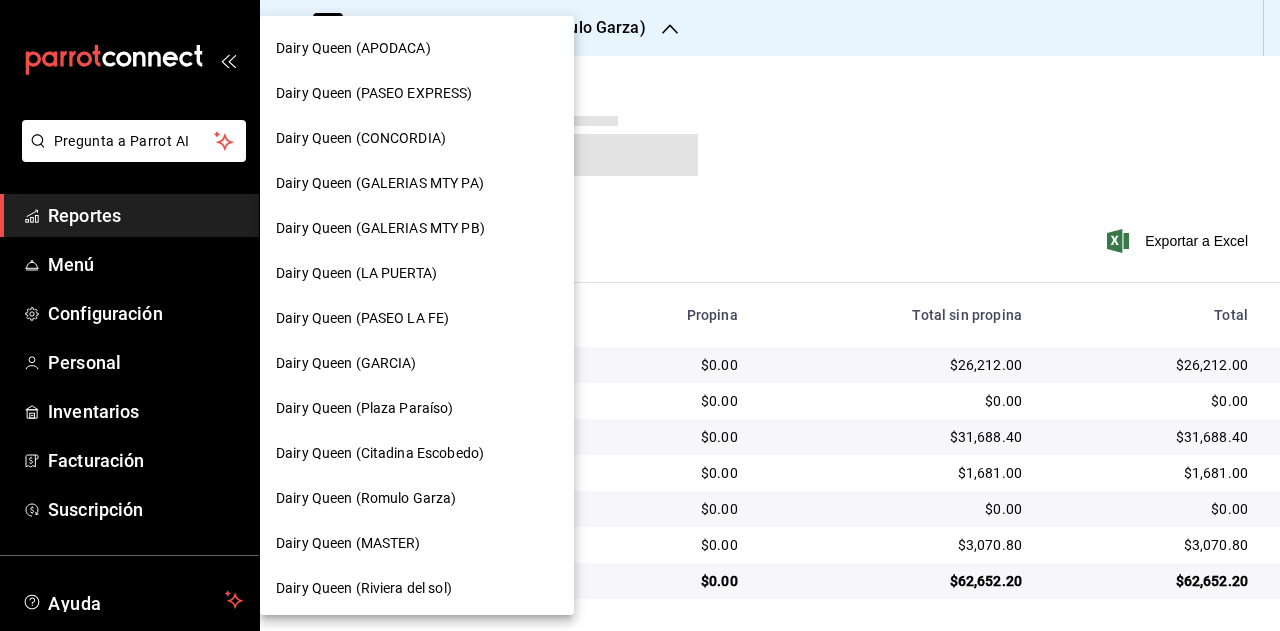 scroll, scrollTop: 700, scrollLeft: 0, axis: vertical 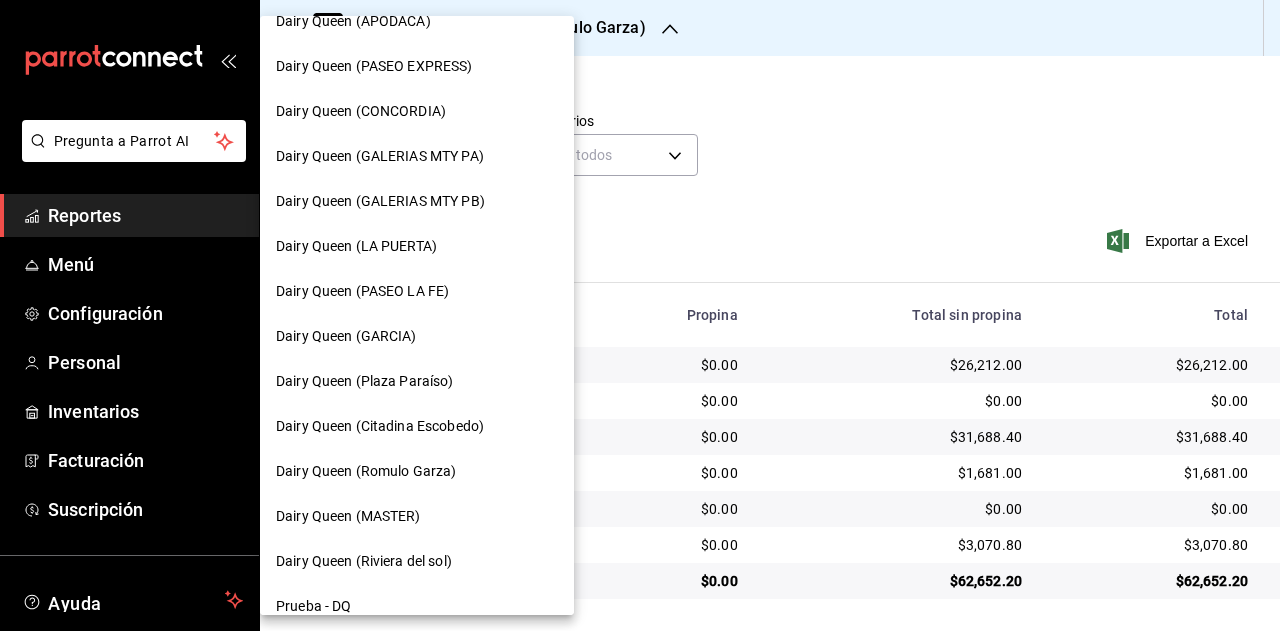 click on "Dairy Queen (Riviera del sol)" at bounding box center [364, 561] 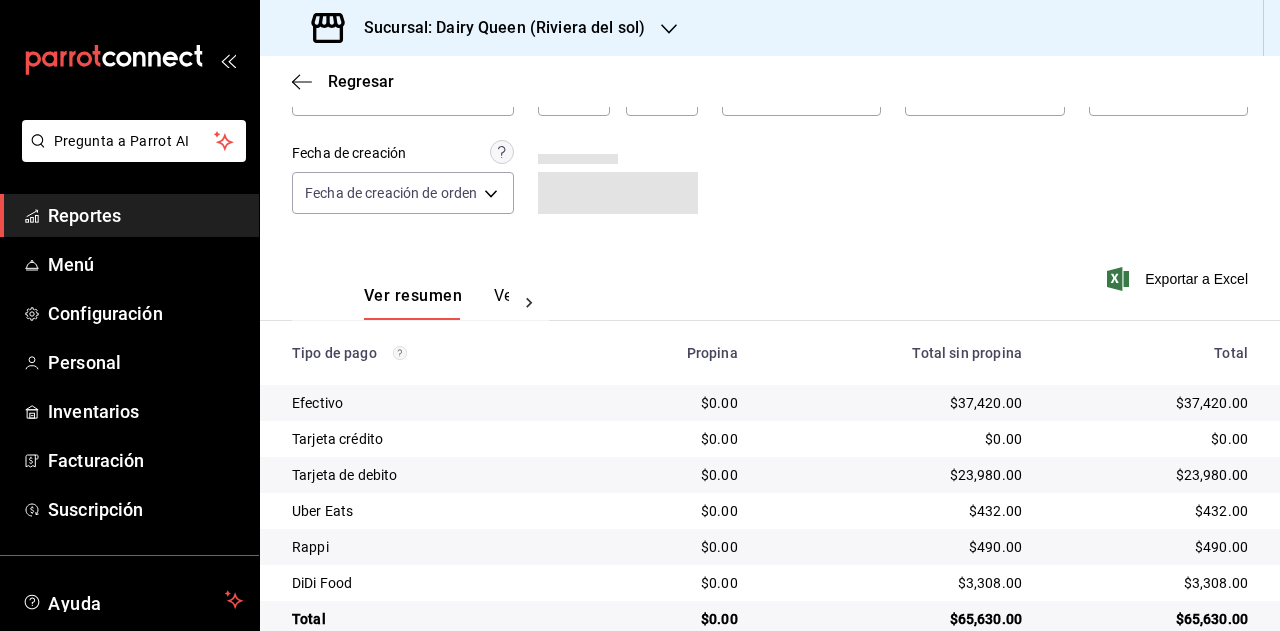 scroll, scrollTop: 179, scrollLeft: 0, axis: vertical 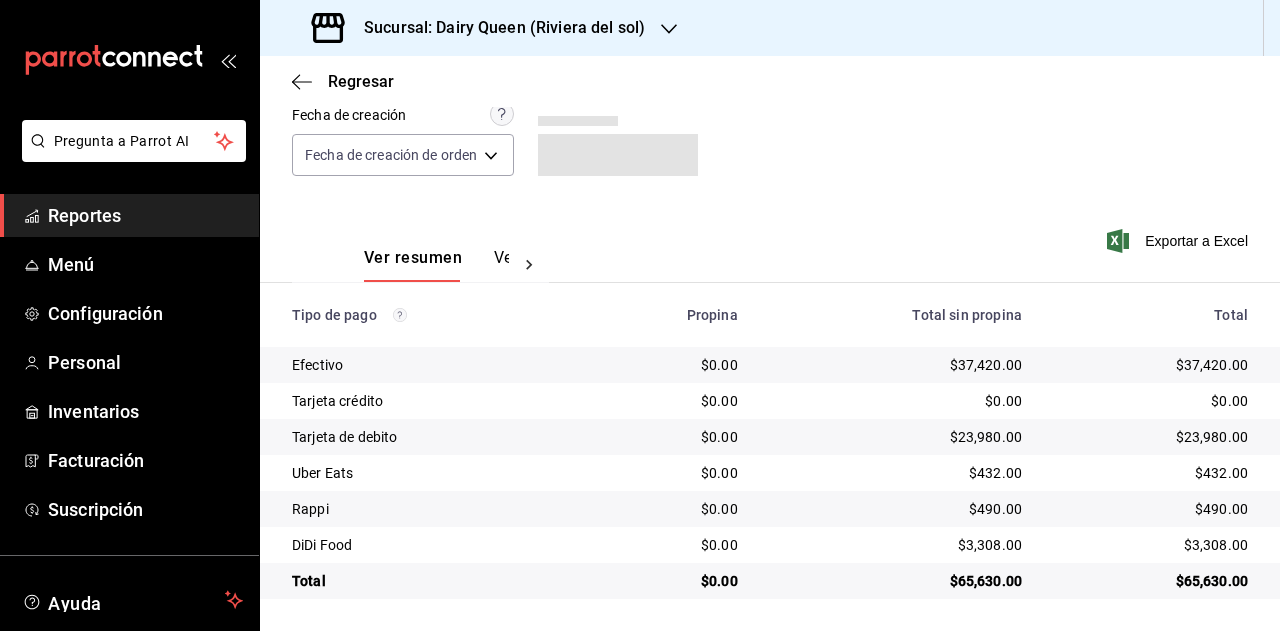 click on "$65,630.00" at bounding box center (1151, 581) 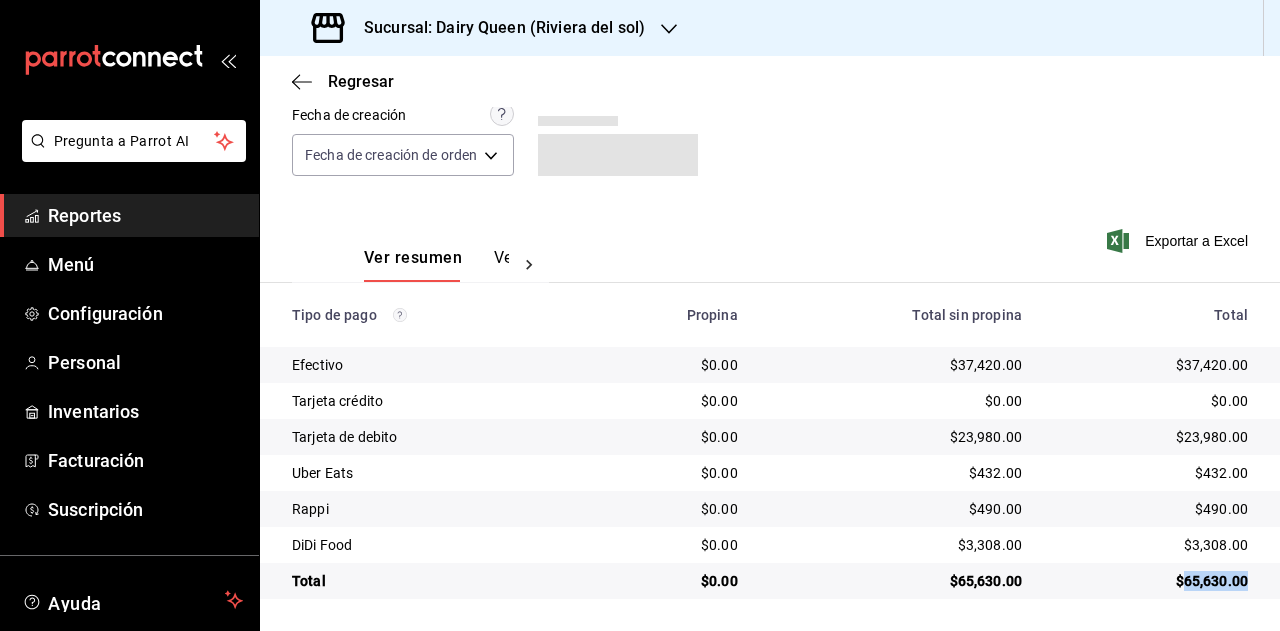 click on "$65,630.00" at bounding box center [1151, 581] 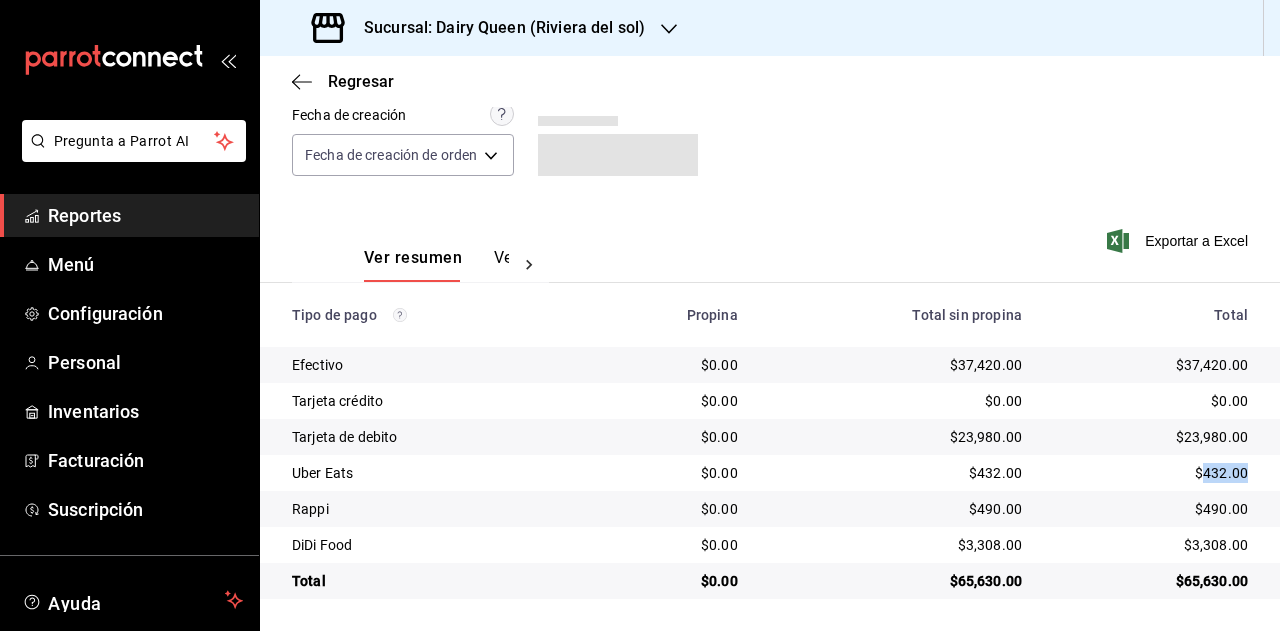 click on "$432.00" at bounding box center [1151, 473] 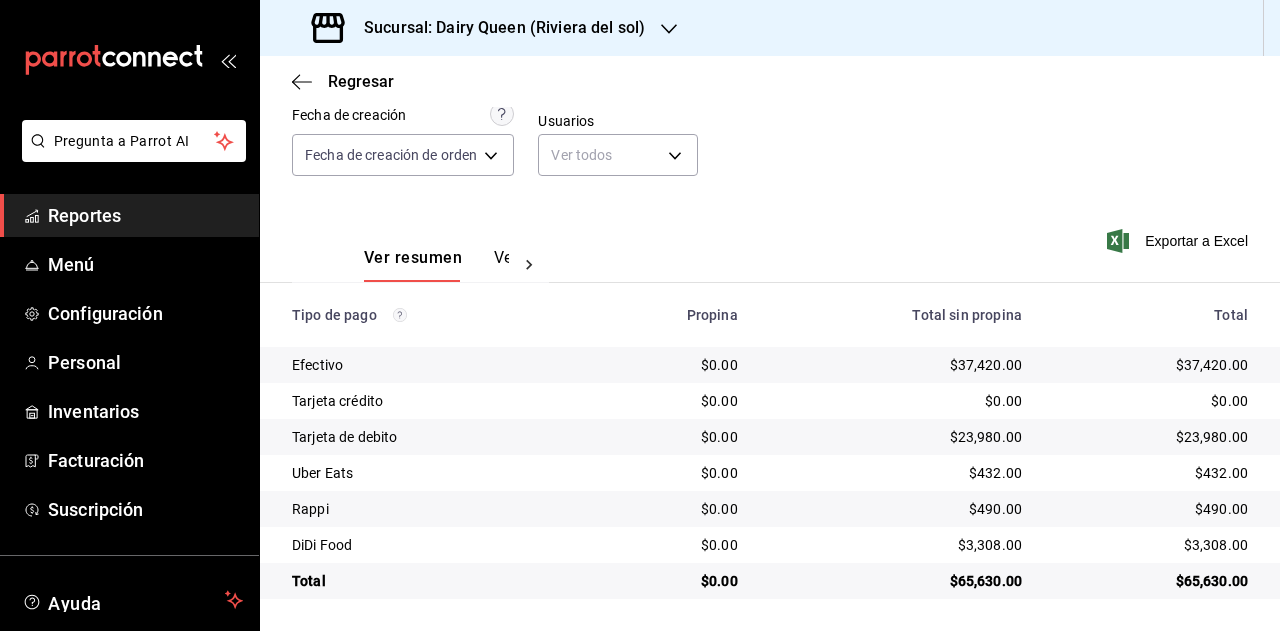 click on "$490.00" at bounding box center [1151, 509] 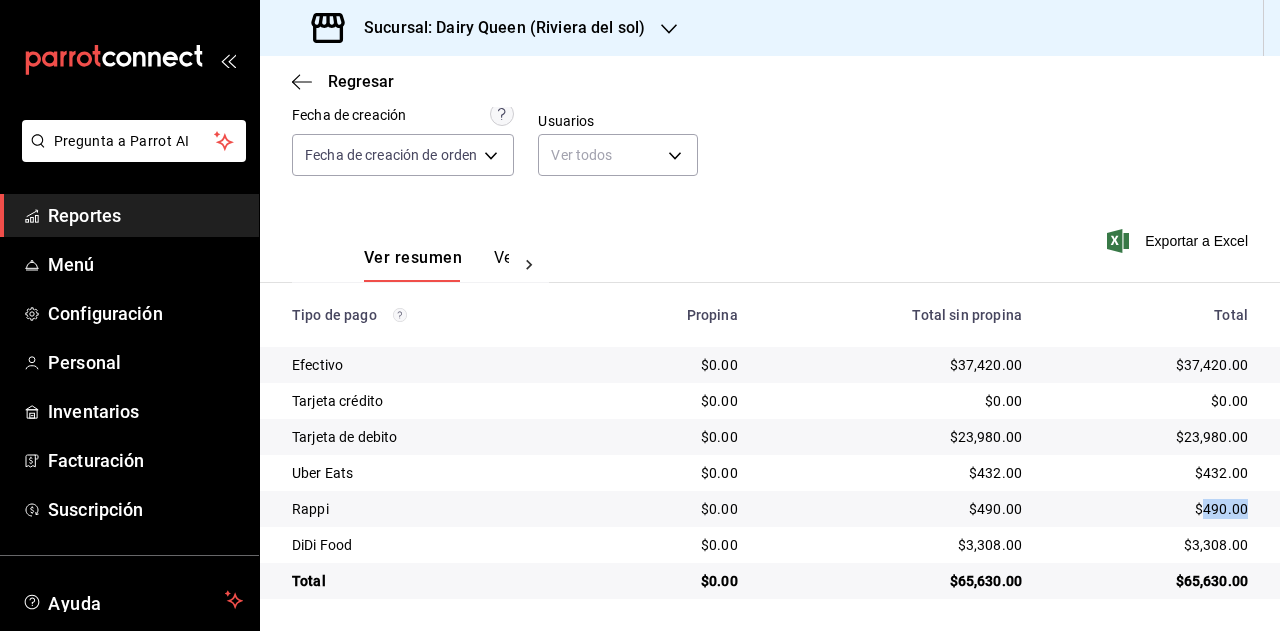 click on "$490.00" at bounding box center [1151, 509] 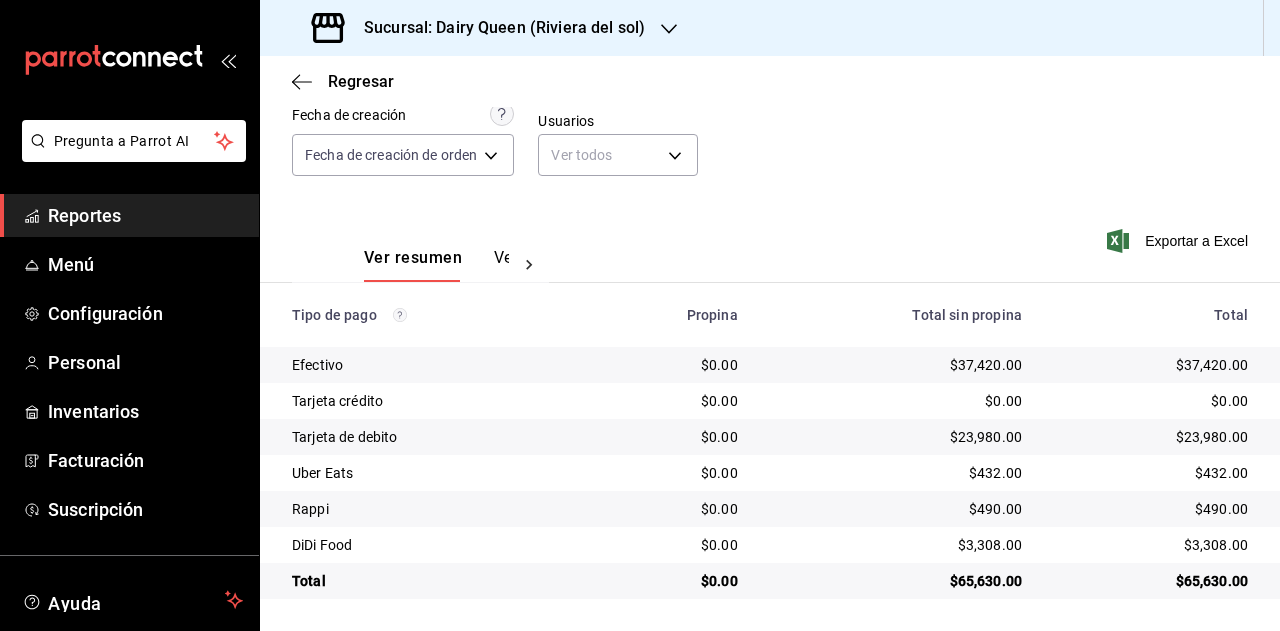 click on "$3,308.00" at bounding box center [1151, 545] 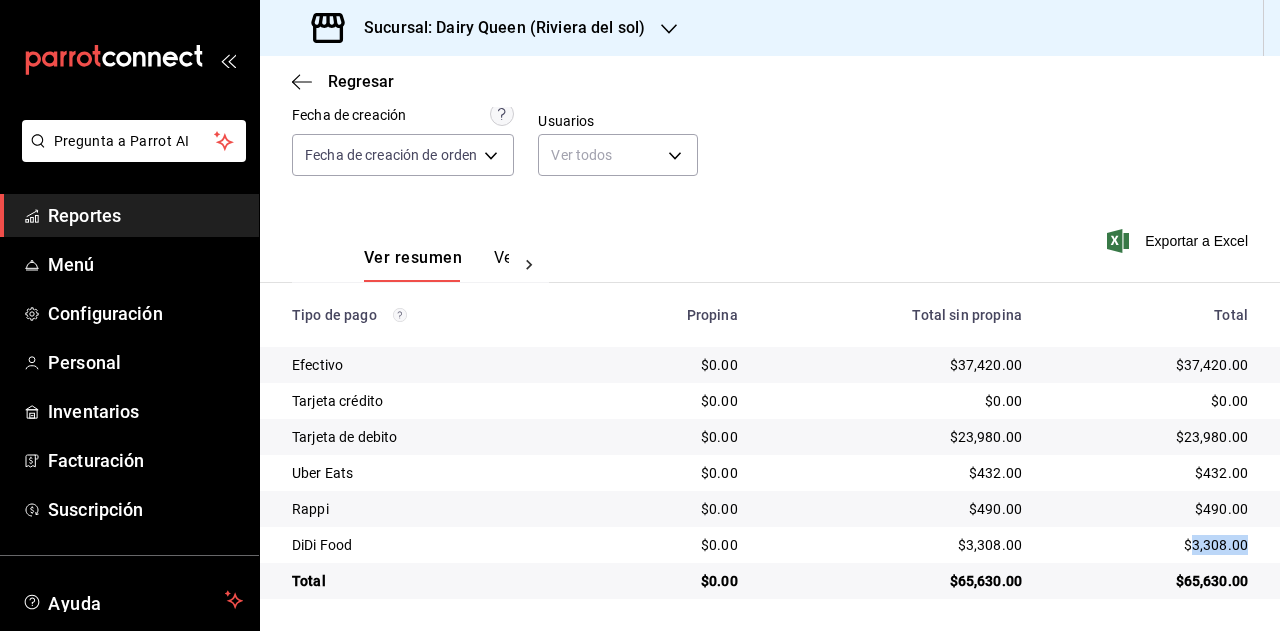 click on "$3,308.00" at bounding box center (1151, 545) 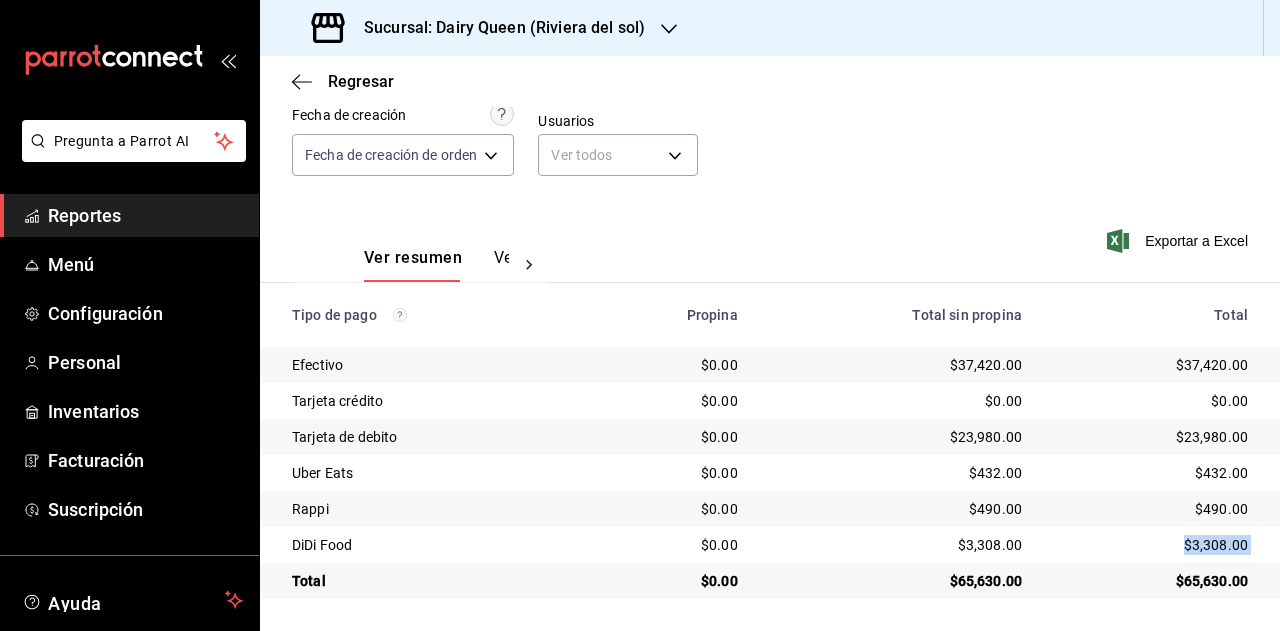 click on "$3,308.00" at bounding box center (1151, 545) 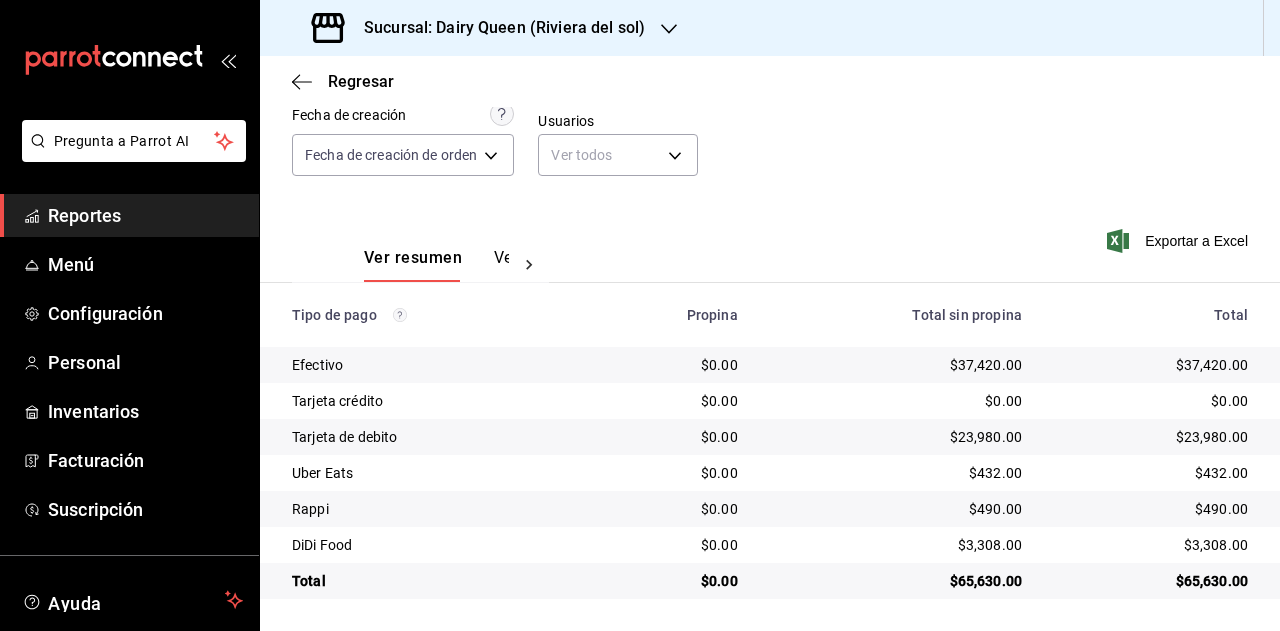 click on "$490.00" at bounding box center [1159, 509] 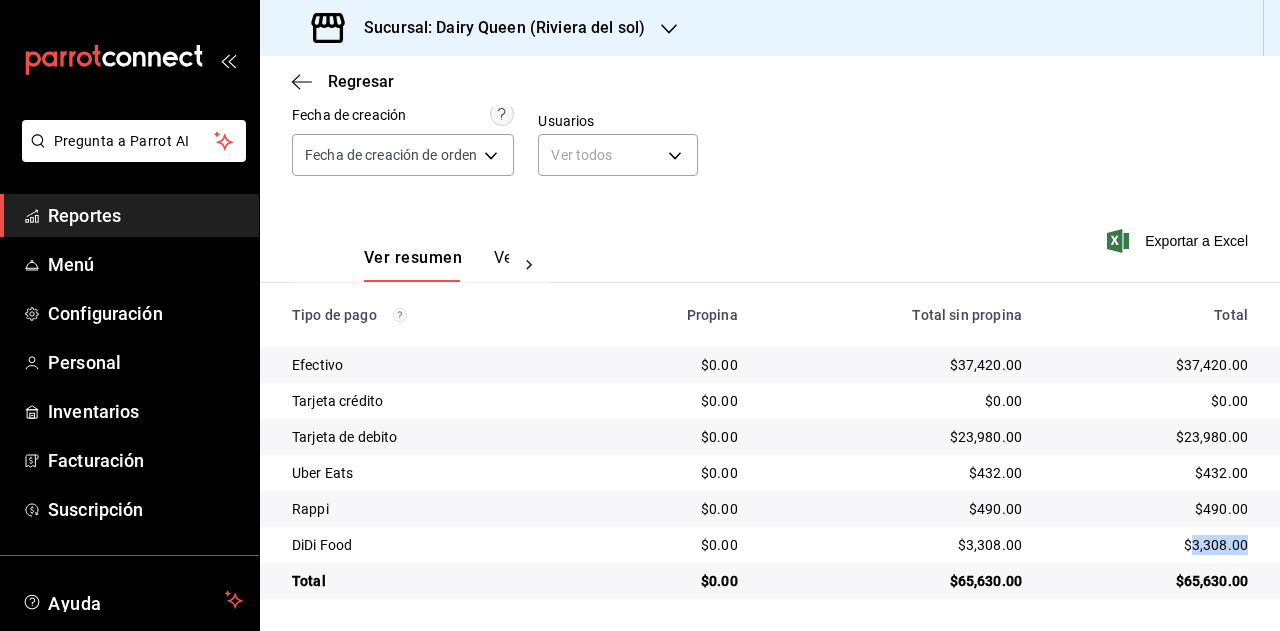 click on "$3,308.00" at bounding box center [1151, 545] 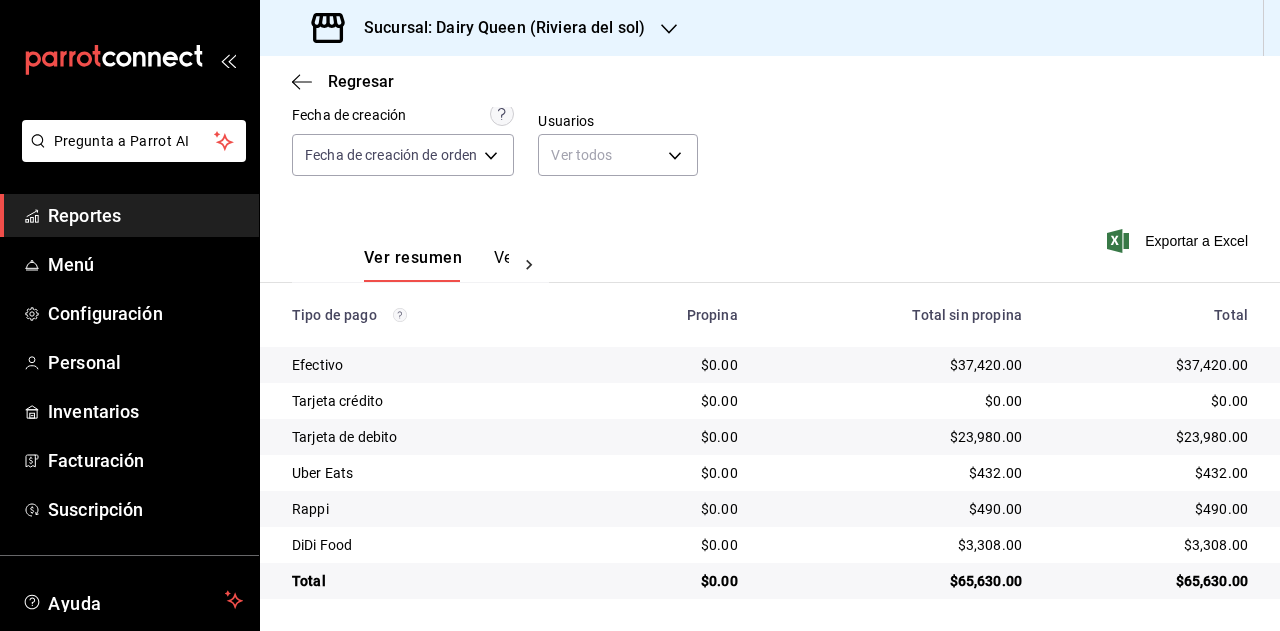 click on "Sucursal: Dairy Queen (Riviera del sol)" at bounding box center (480, 28) 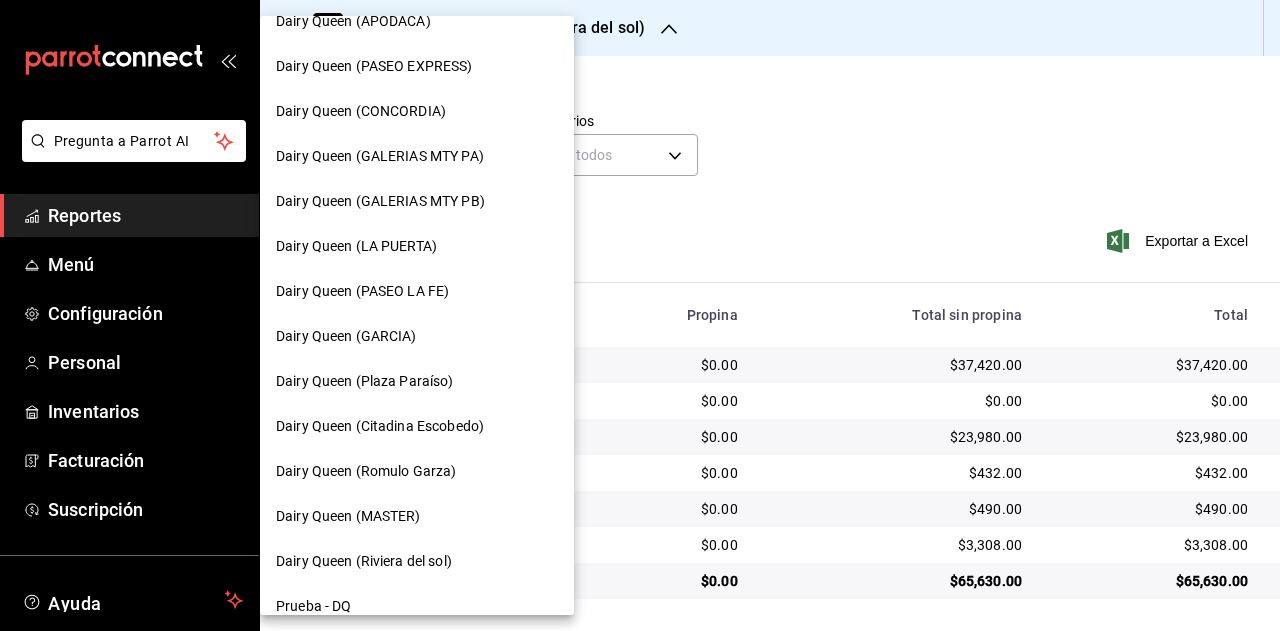 scroll, scrollTop: 902, scrollLeft: 0, axis: vertical 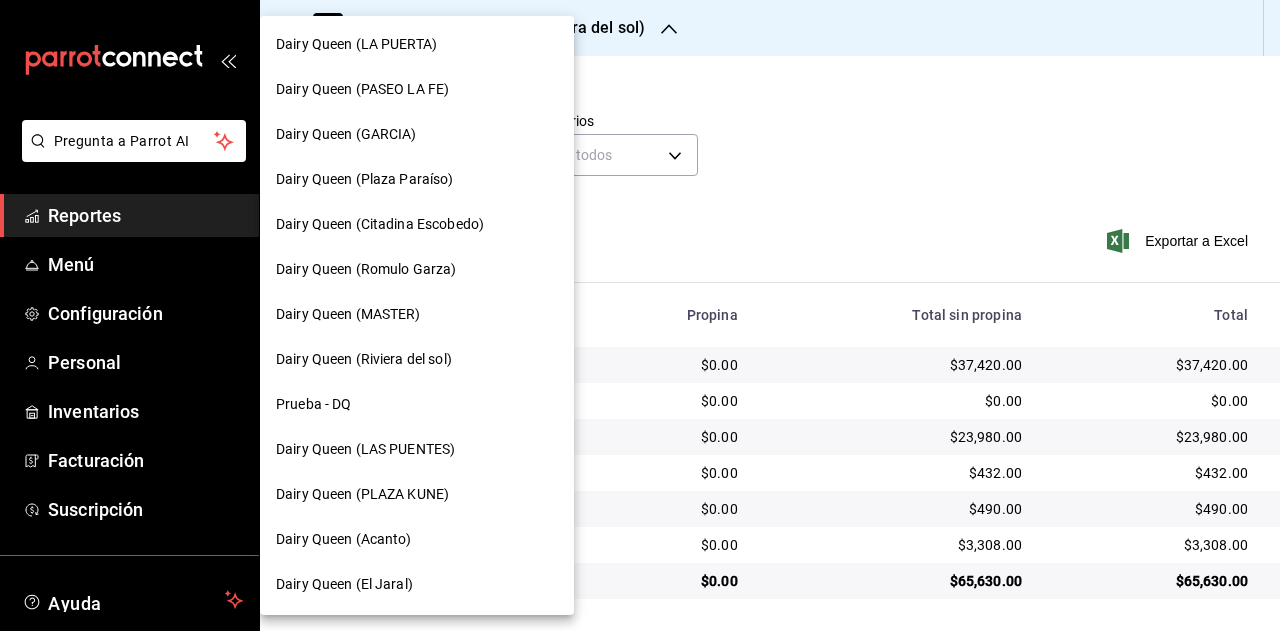 click on "Dairy Queen (LAS PUENTES)" at bounding box center (365, 449) 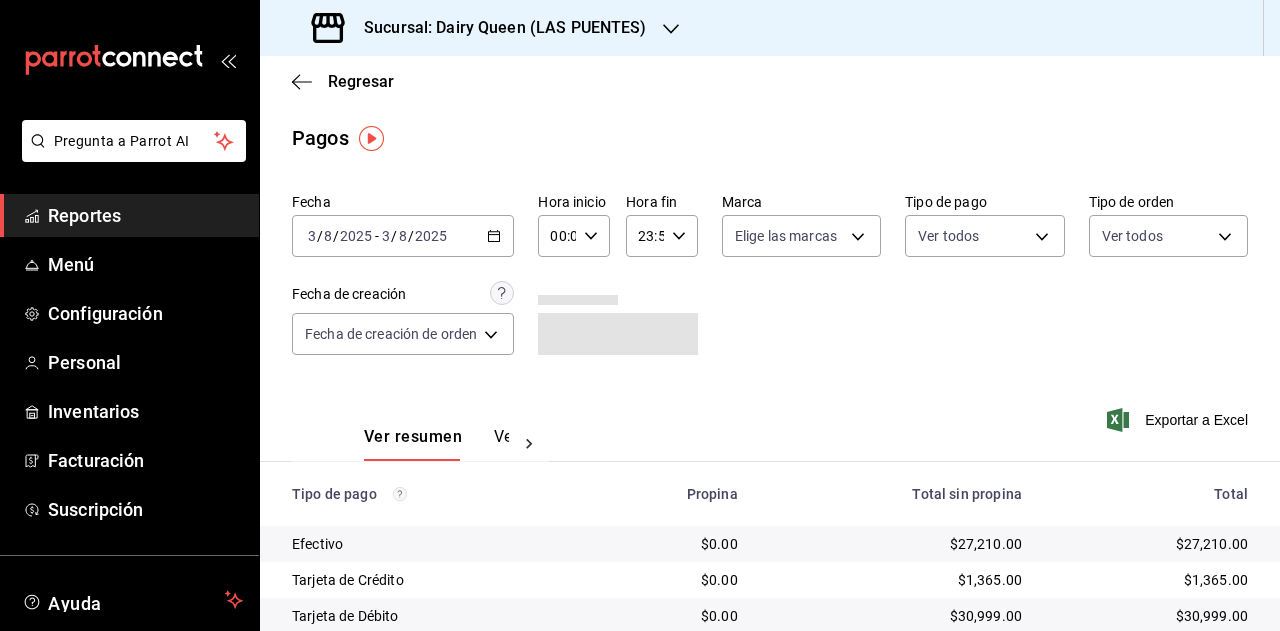 scroll, scrollTop: 0, scrollLeft: 0, axis: both 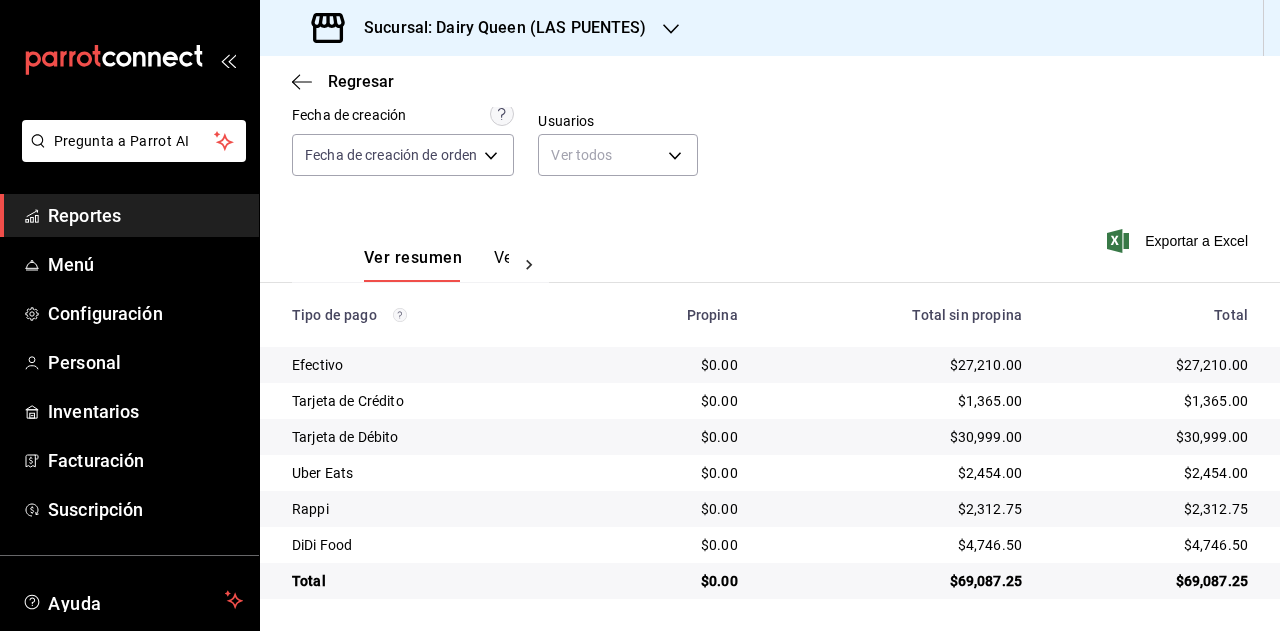 click on "$69,087.25" at bounding box center (1151, 581) 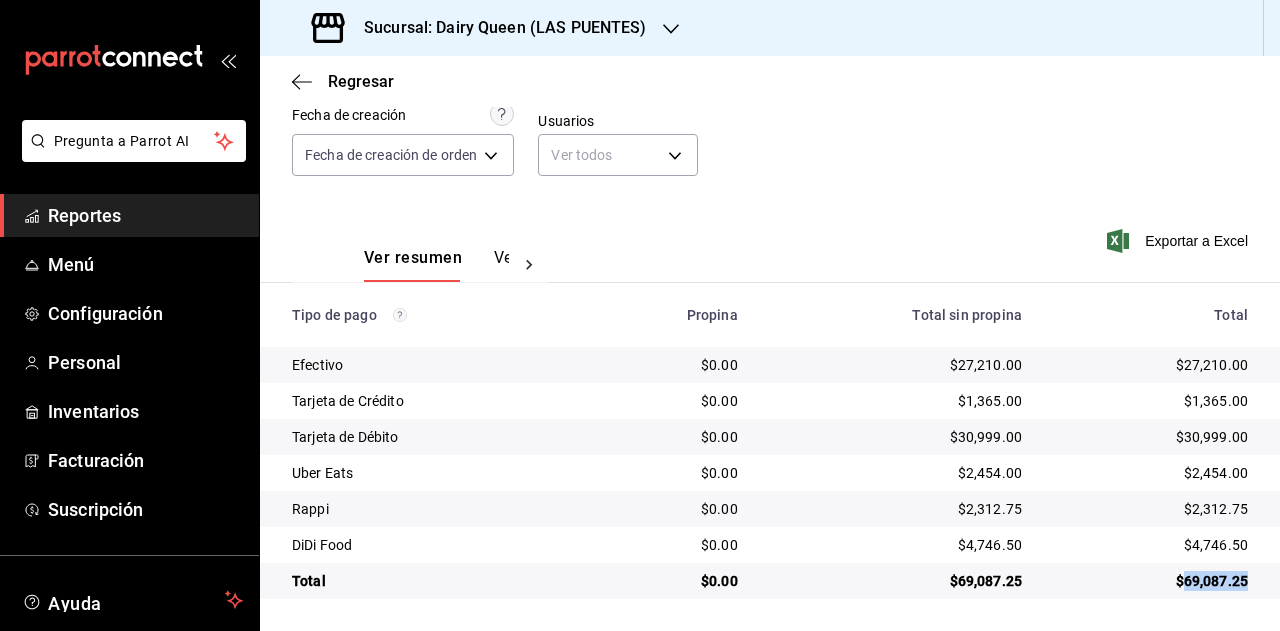 click on "$69,087.25" at bounding box center [1151, 581] 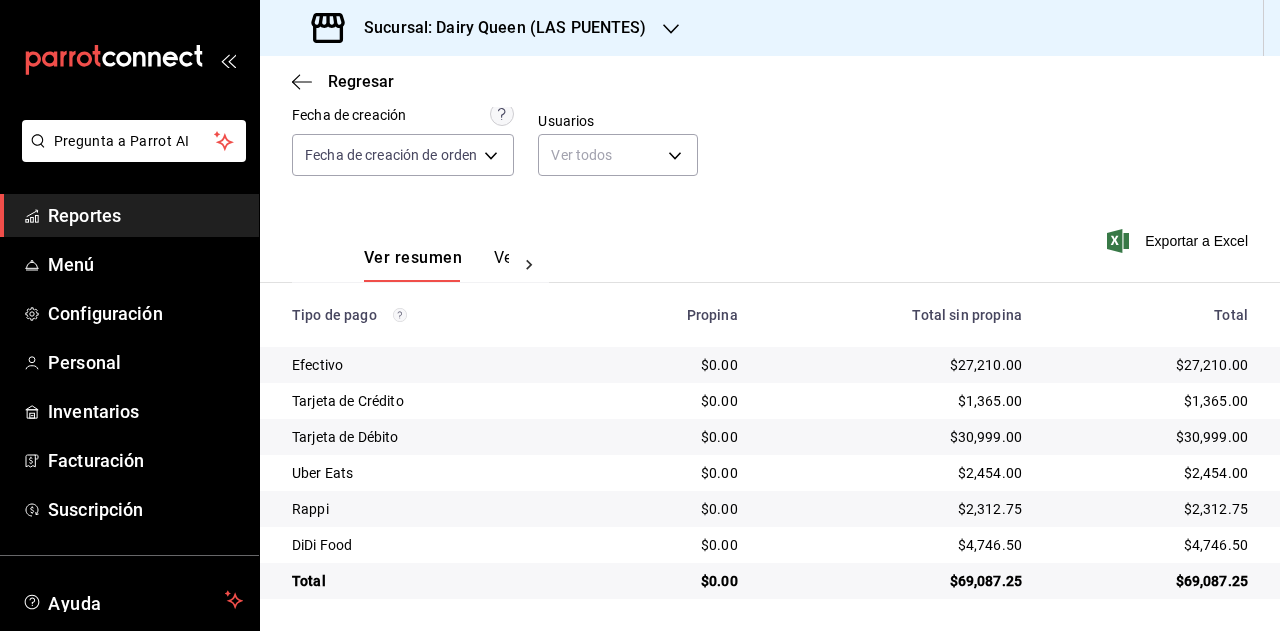 click on "$2,454.00" at bounding box center (1151, 473) 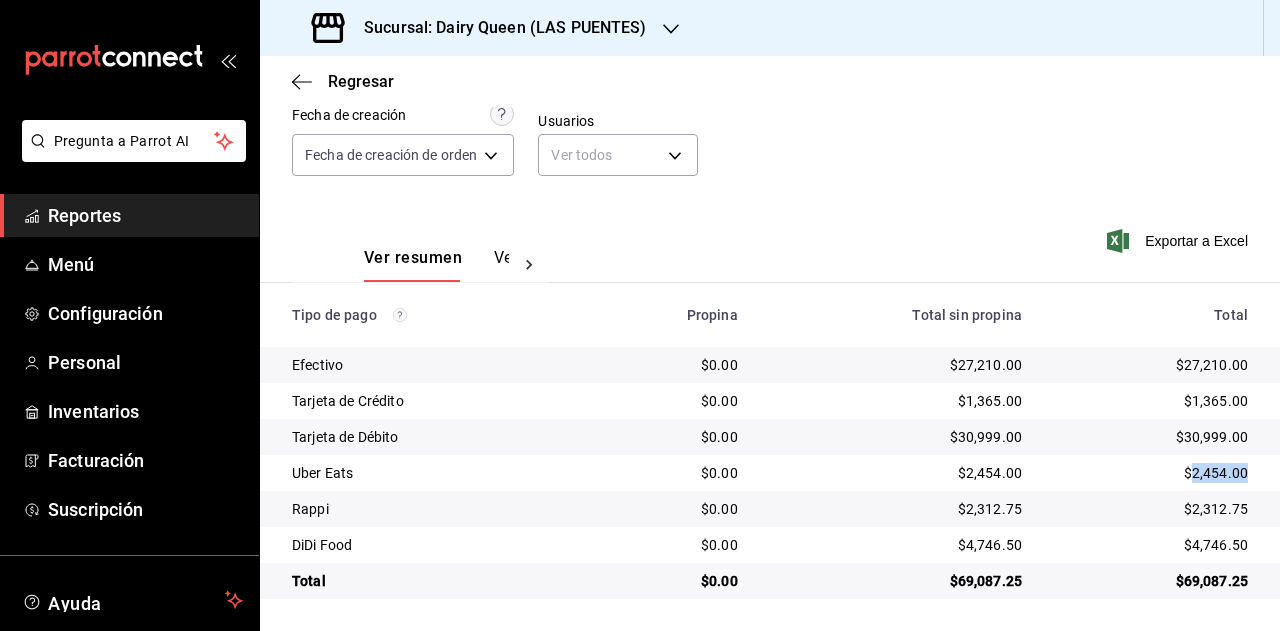 click on "$2,454.00" at bounding box center [1151, 473] 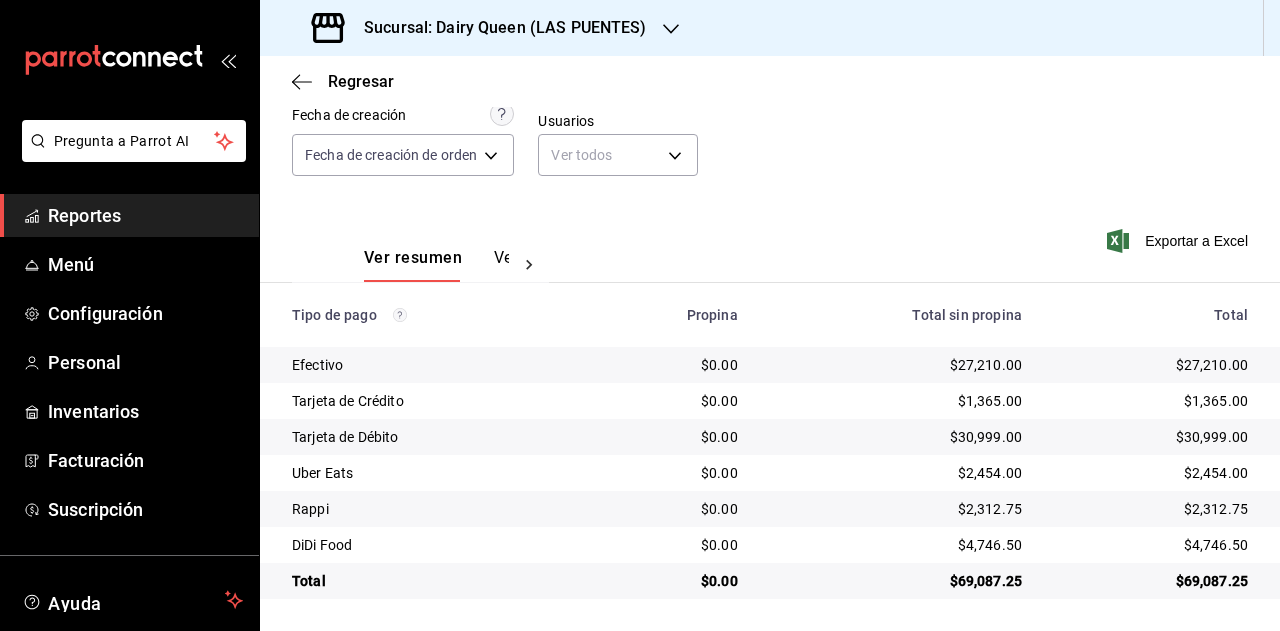 click on "$2,312.75" at bounding box center [1151, 509] 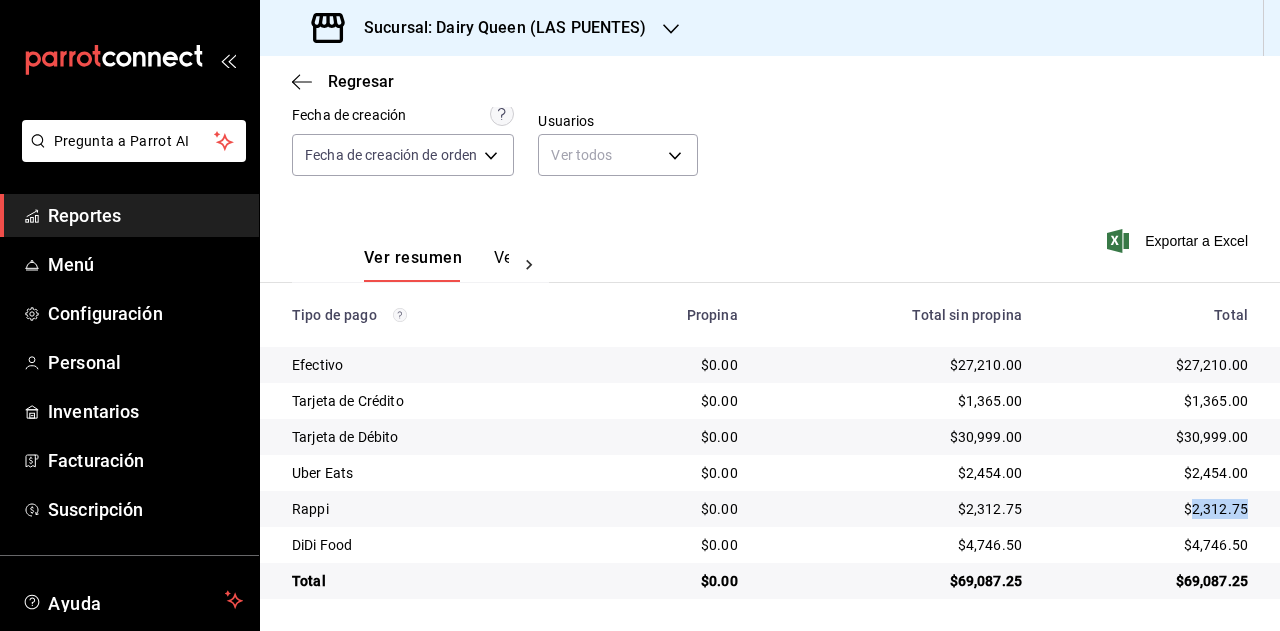click on "$2,312.75" at bounding box center [1151, 509] 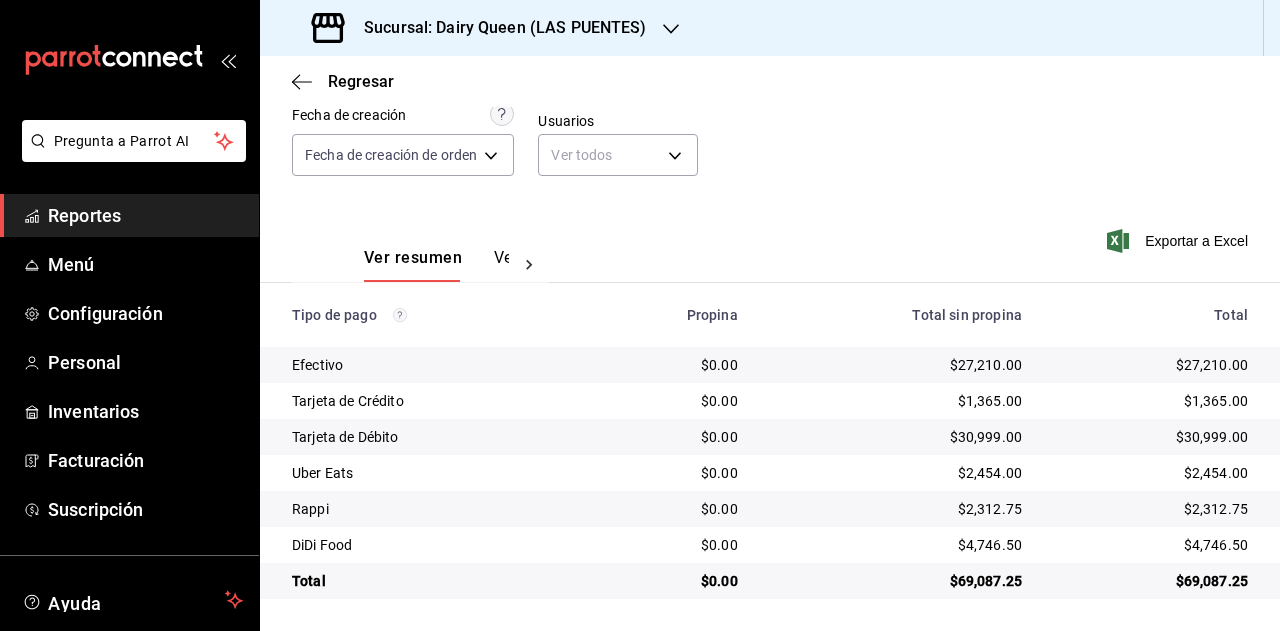 click on "$4,746.50" at bounding box center [1151, 545] 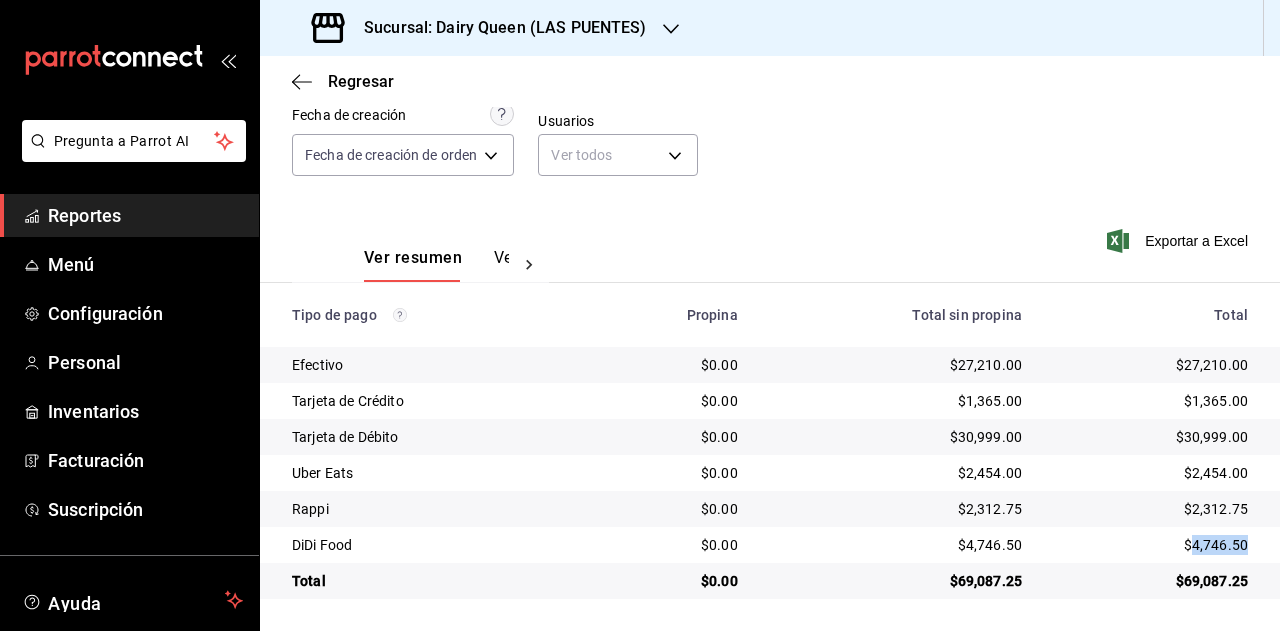 click on "$4,746.50" at bounding box center [1151, 545] 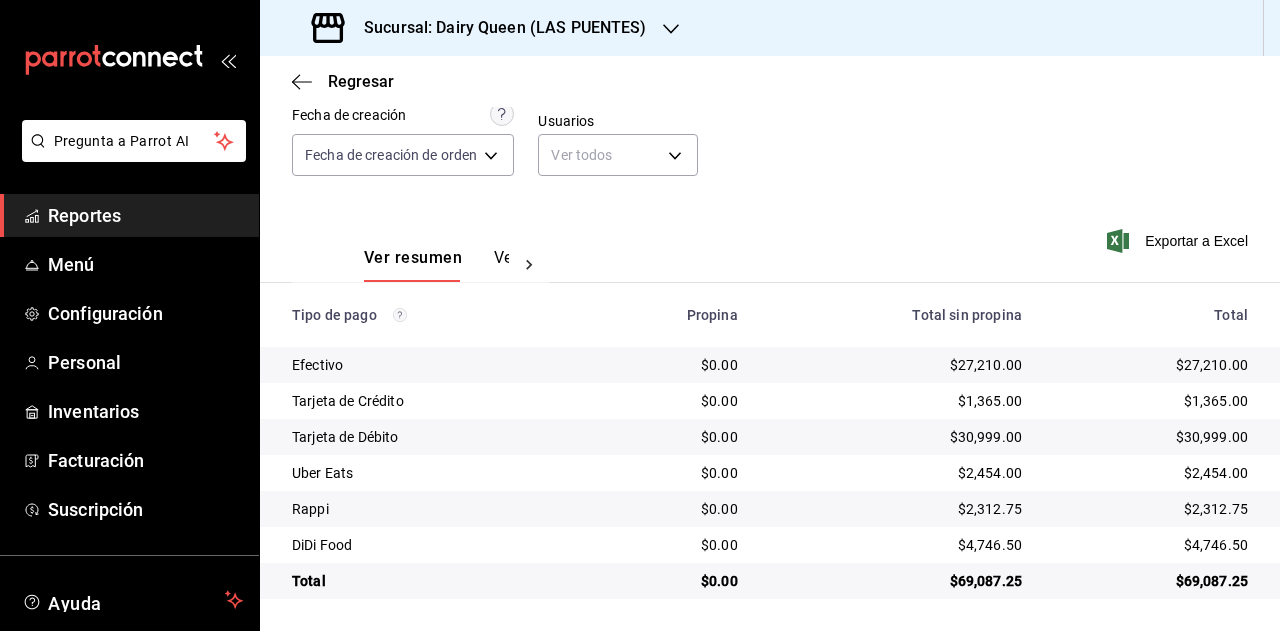 click on "Sucursal: Dairy Queen (LAS PUENTES)" at bounding box center [481, 28] 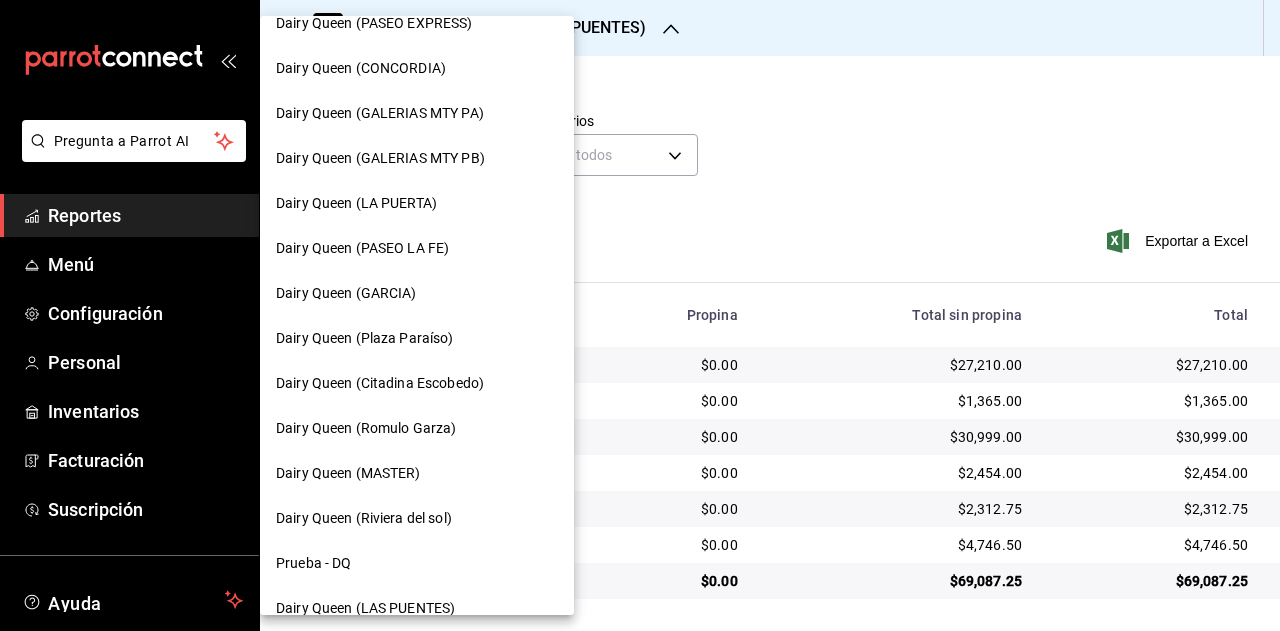 scroll, scrollTop: 800, scrollLeft: 0, axis: vertical 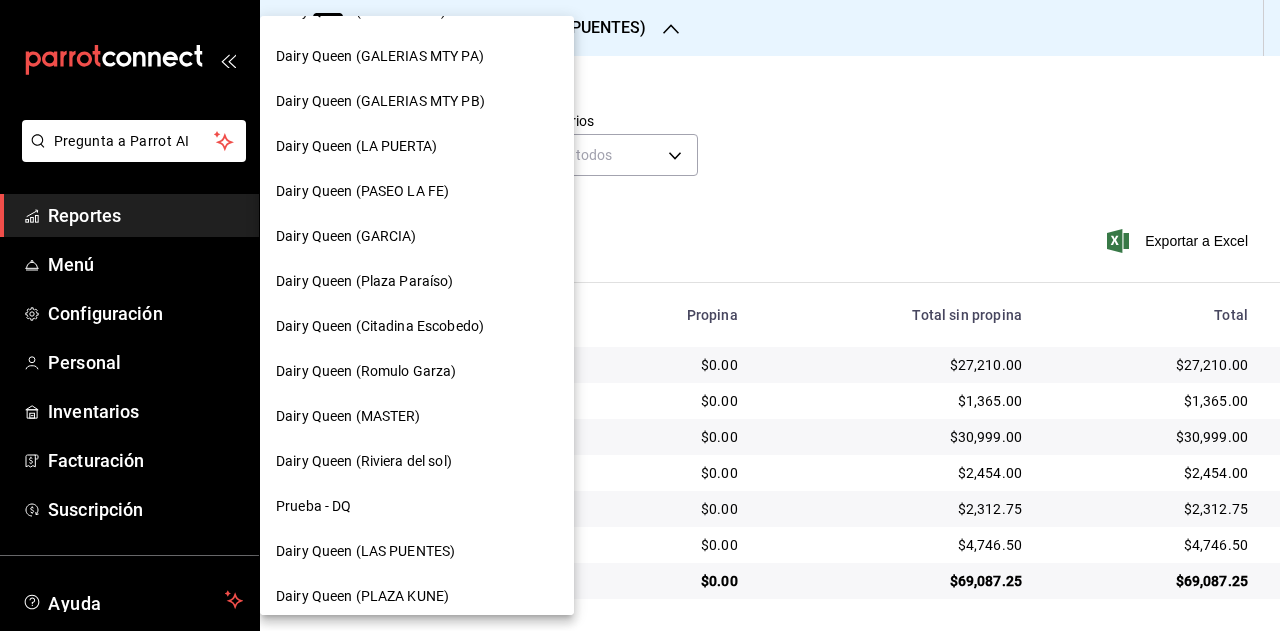 click on "Dairy Queen (PLAZA KUNE)" at bounding box center [417, 596] 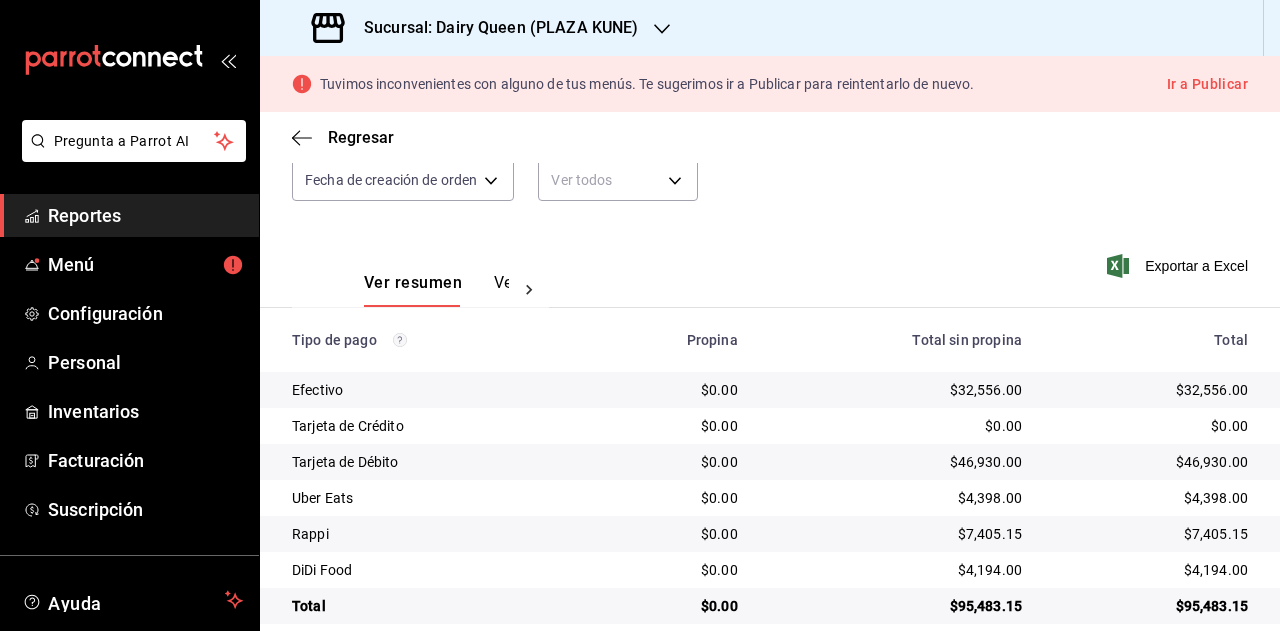 scroll, scrollTop: 235, scrollLeft: 0, axis: vertical 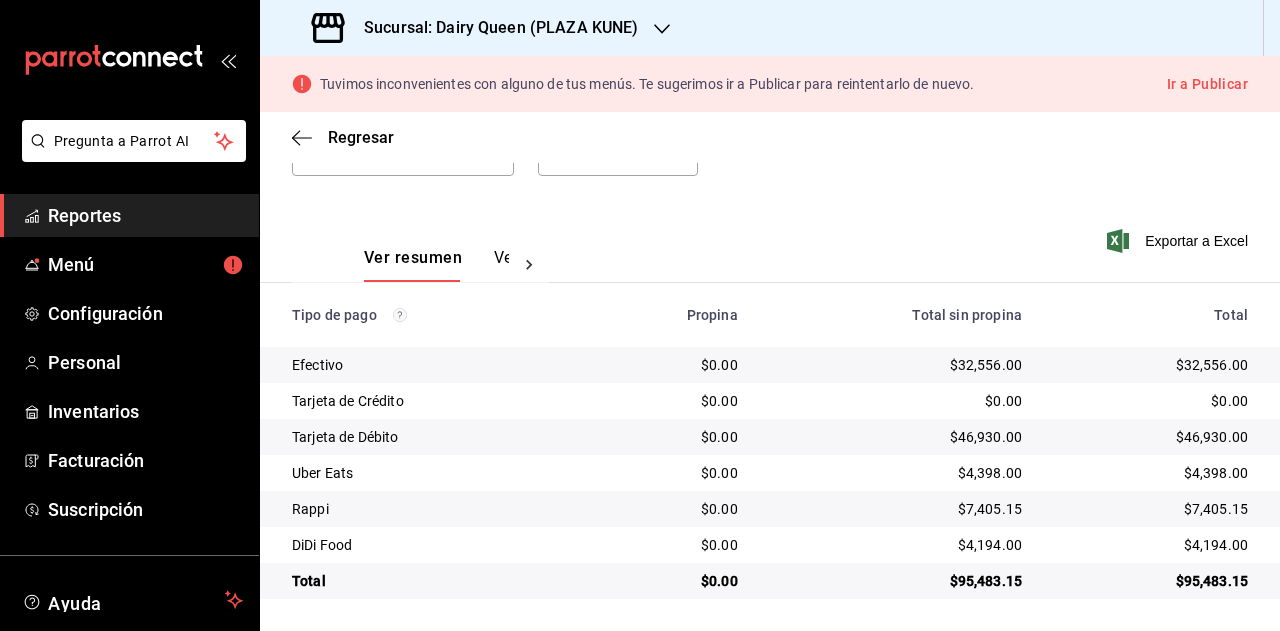click on "$95,483.15" at bounding box center (1151, 581) 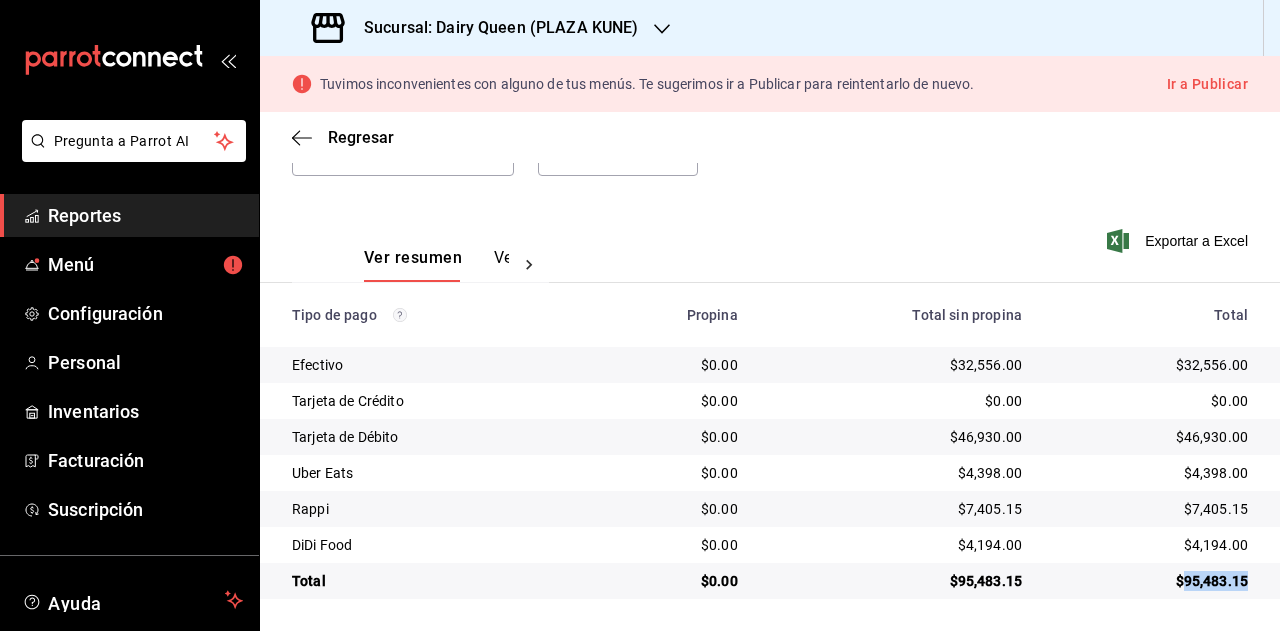 click on "$95,483.15" at bounding box center (1151, 581) 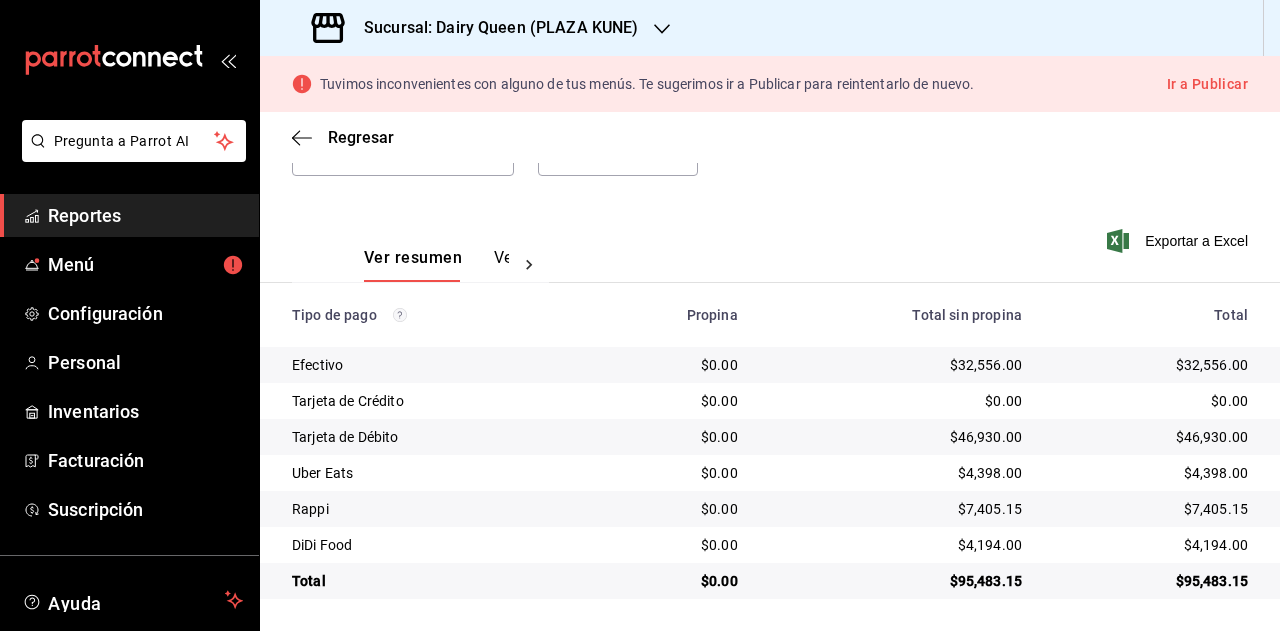 click on "$4,398.00" at bounding box center (1151, 473) 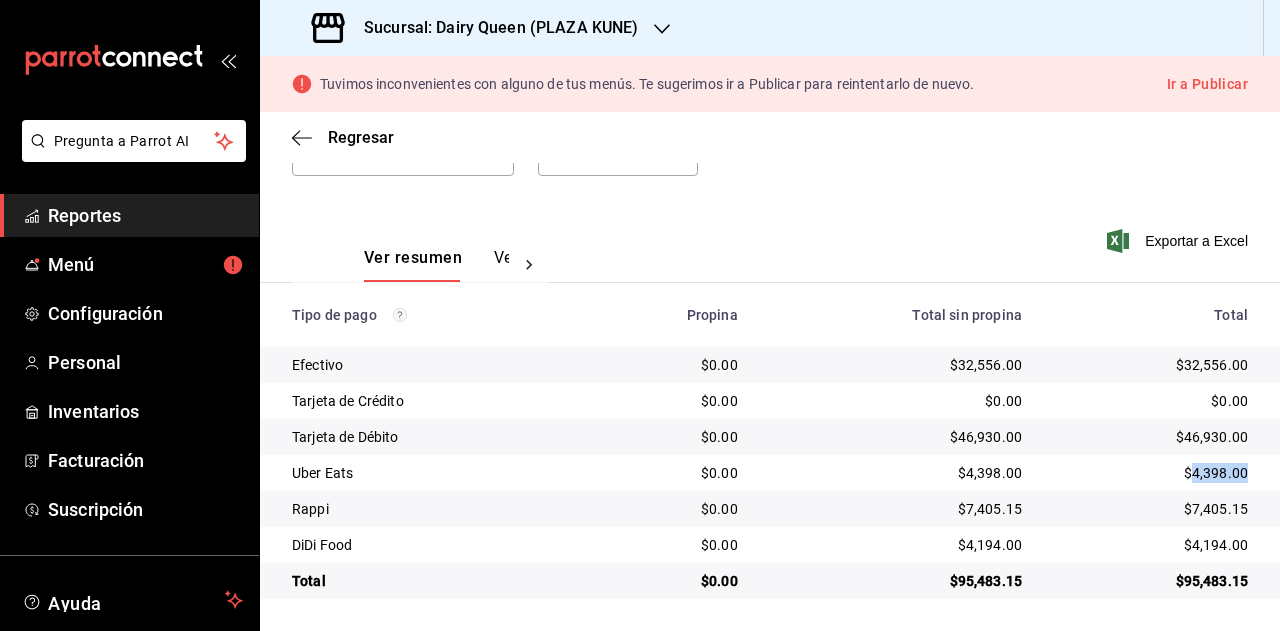 click on "$4,398.00" at bounding box center [1151, 473] 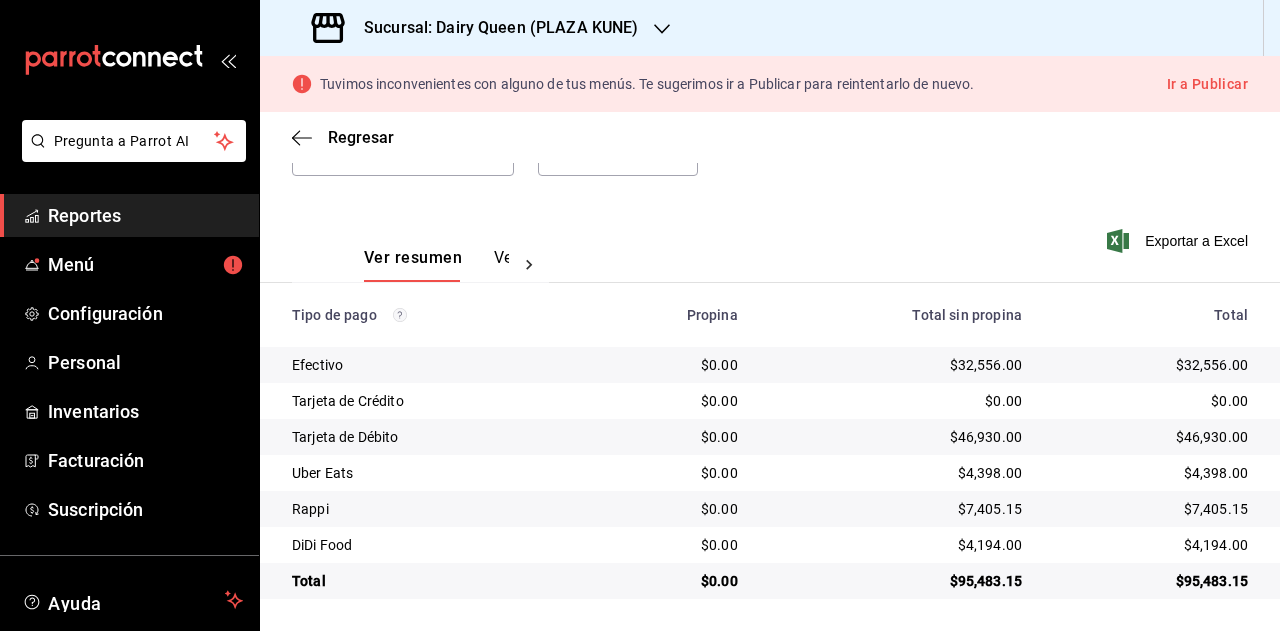 click on "$7,405.15" at bounding box center (1151, 509) 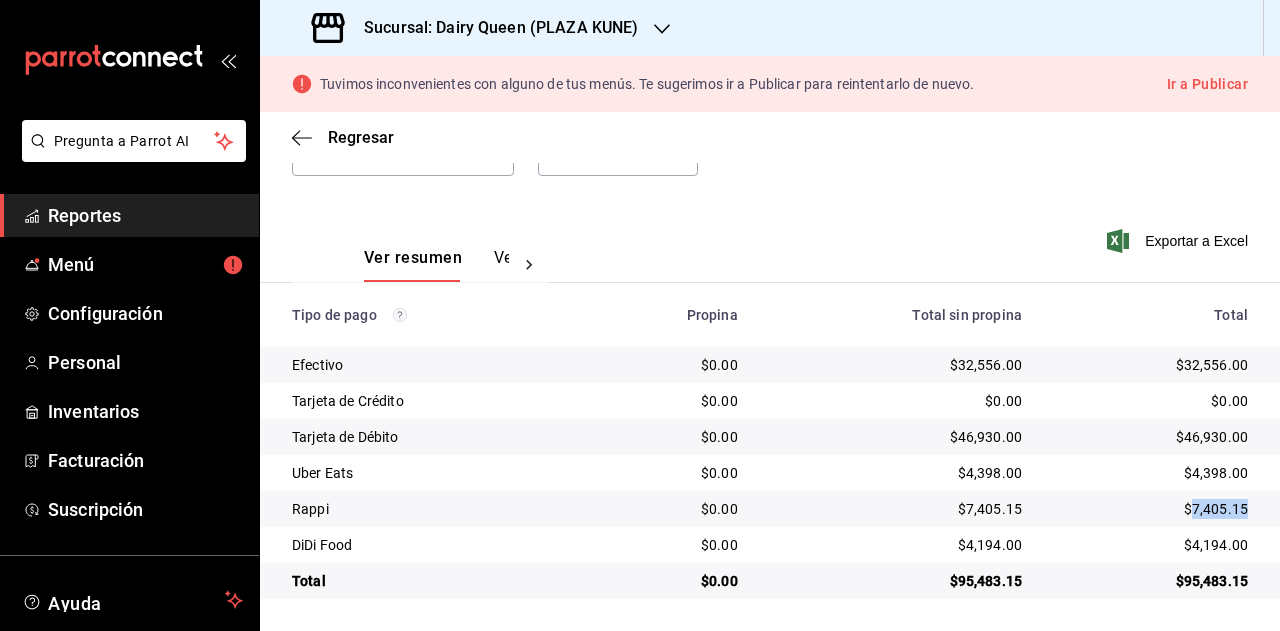 click on "$7,405.15" at bounding box center (1151, 509) 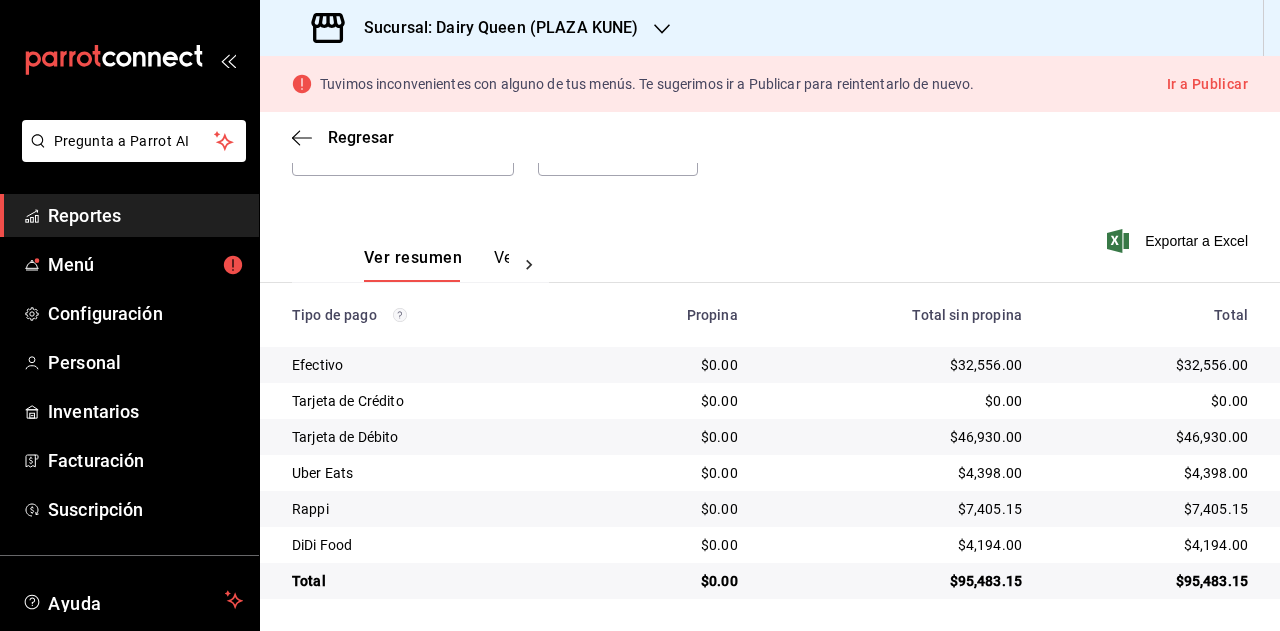 click on "$4,194.00" at bounding box center (1151, 545) 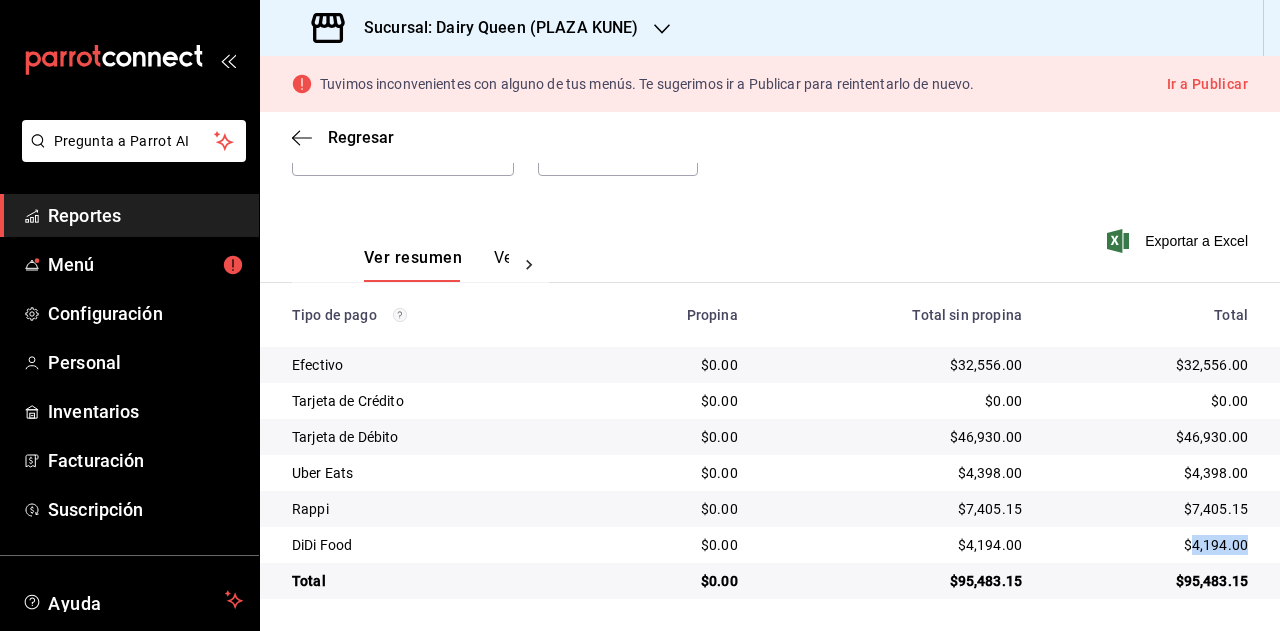 click on "$4,194.00" at bounding box center (1151, 545) 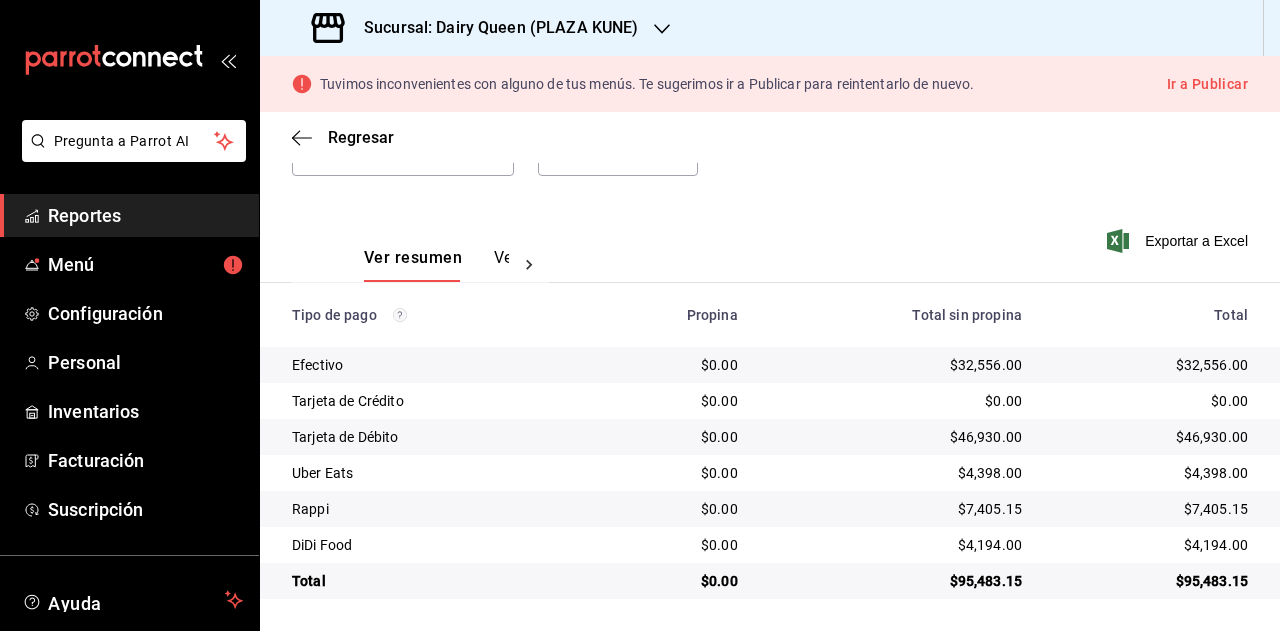 click on "Sucursal: Dairy Queen (PLAZA KUNE)" at bounding box center [477, 28] 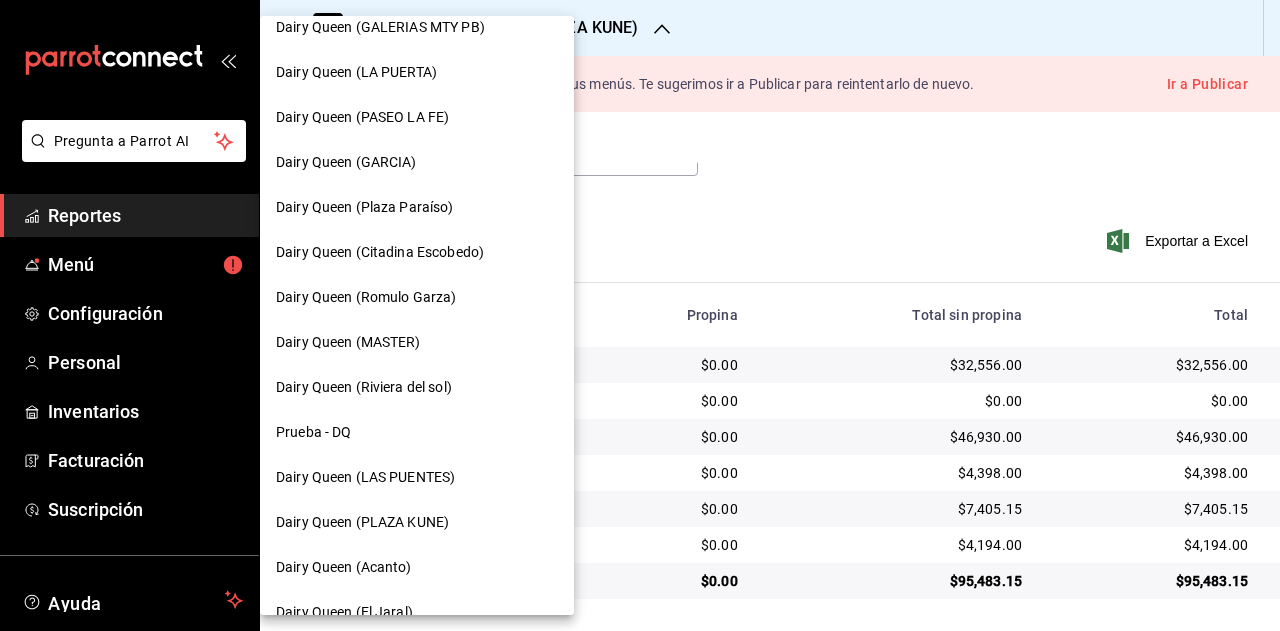 scroll, scrollTop: 902, scrollLeft: 0, axis: vertical 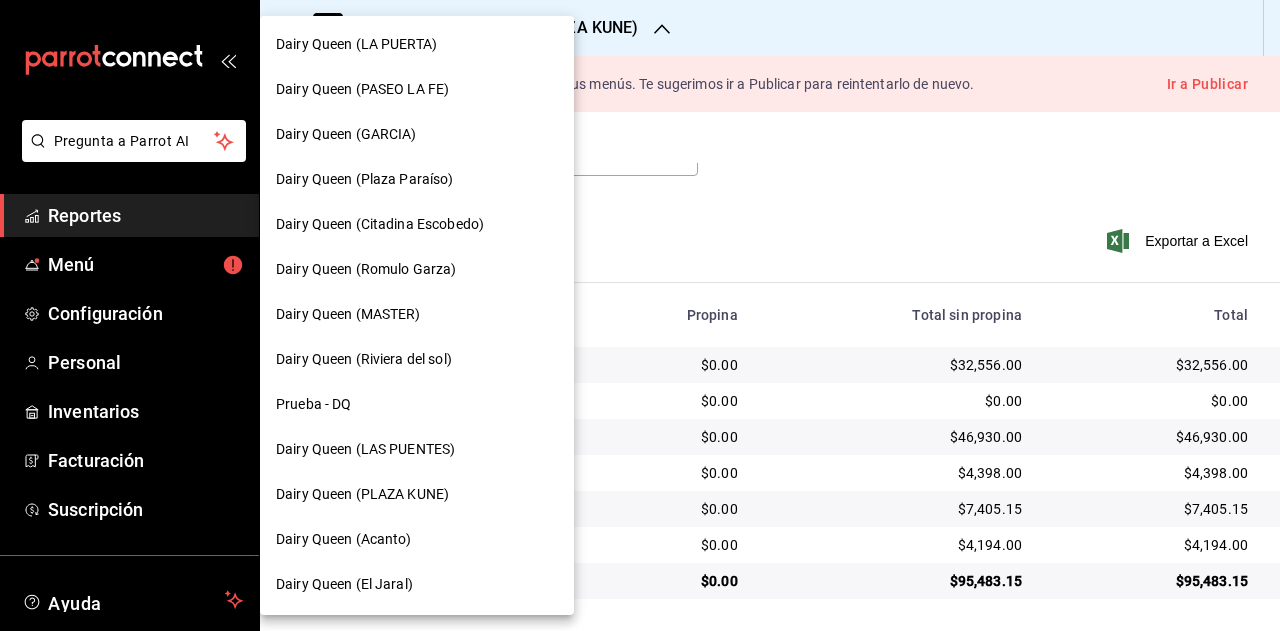 click on "Dairy Queen (Acanto)" at bounding box center (417, 539) 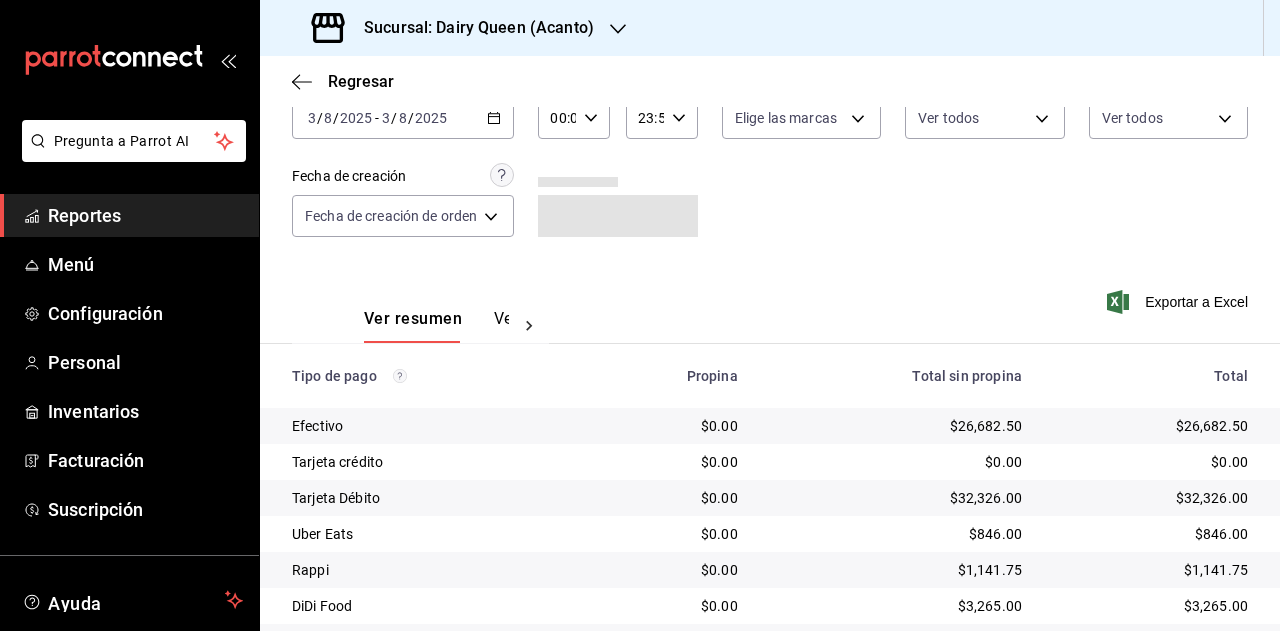 scroll, scrollTop: 179, scrollLeft: 0, axis: vertical 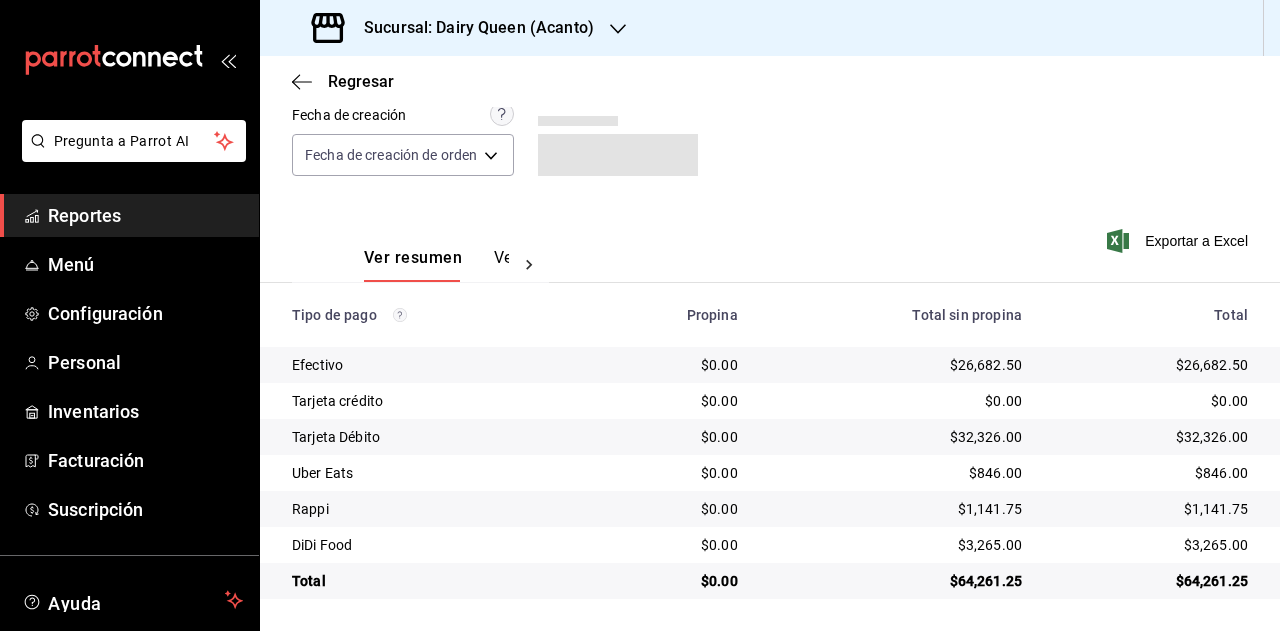 click on "$64,261.25" at bounding box center (1151, 581) 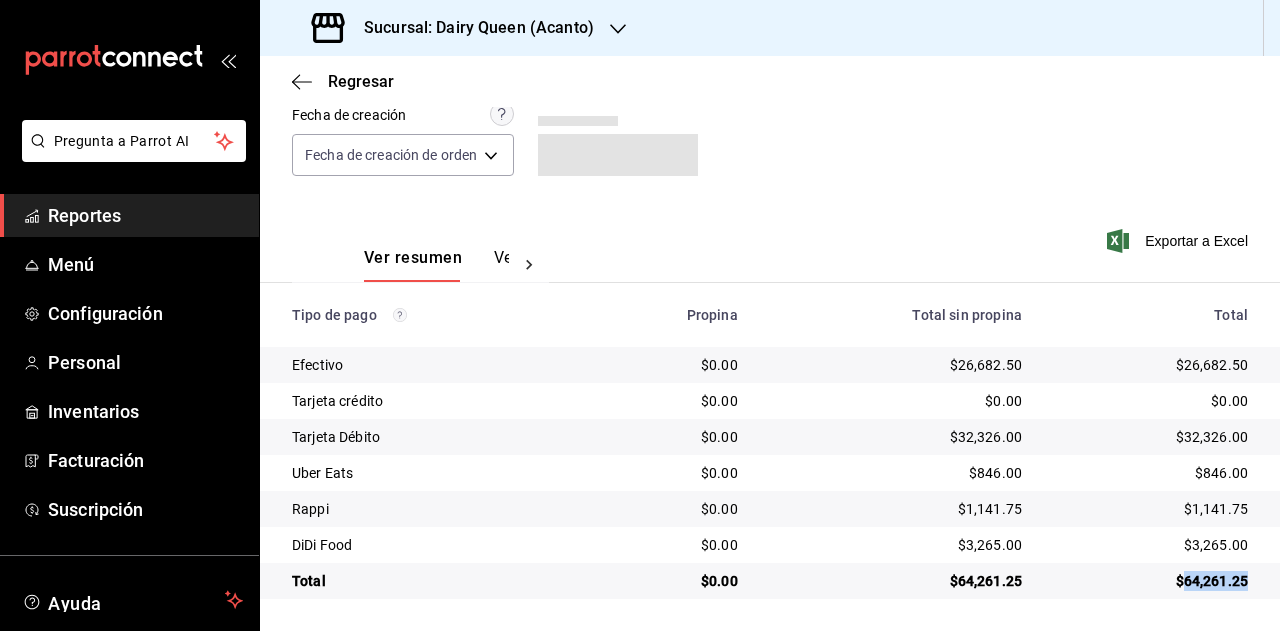 click on "$64,261.25" at bounding box center [1151, 581] 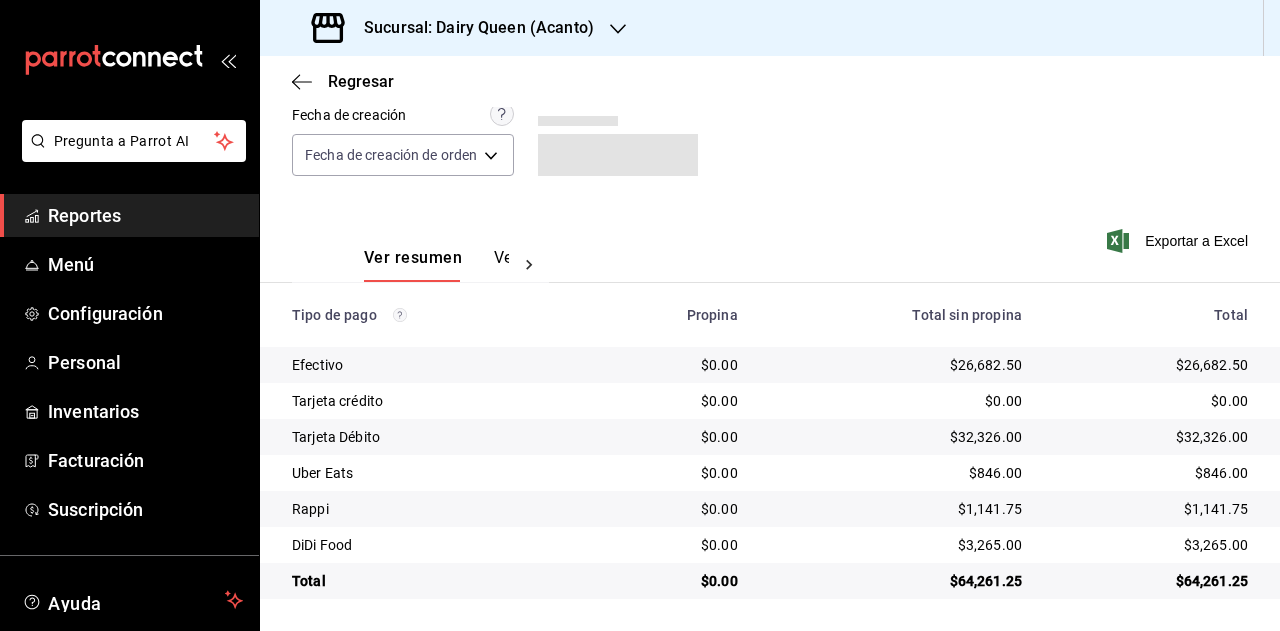 click on "$846.00" at bounding box center [1151, 473] 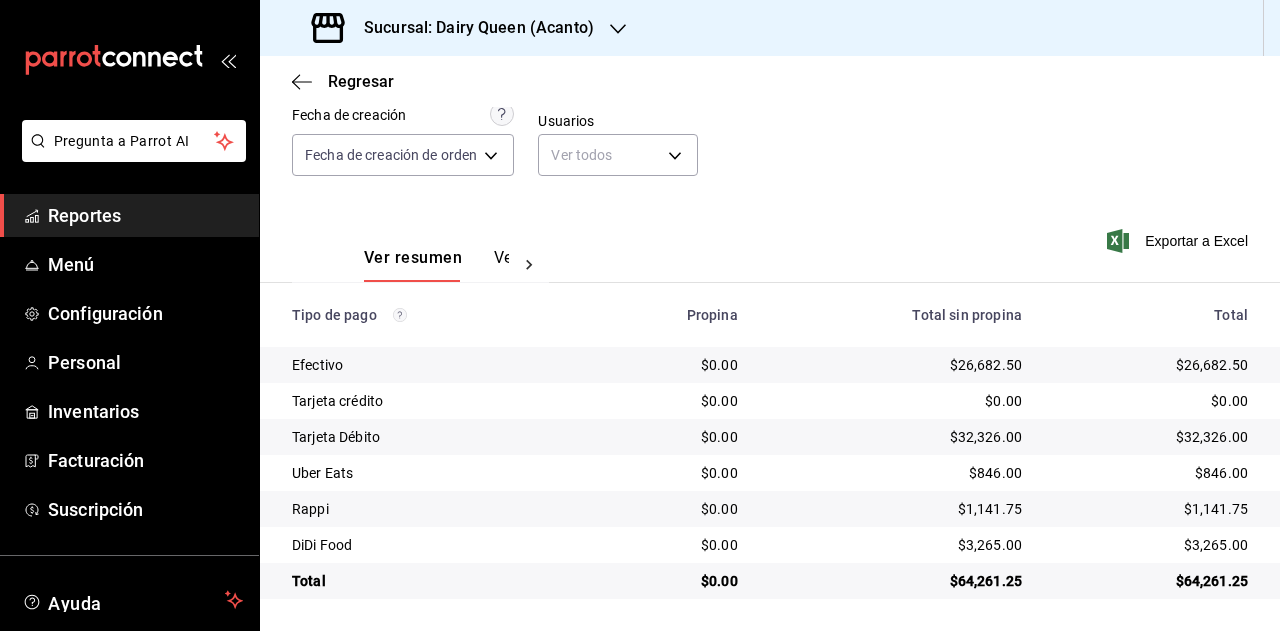 click on "$1,141.75" at bounding box center (1151, 509) 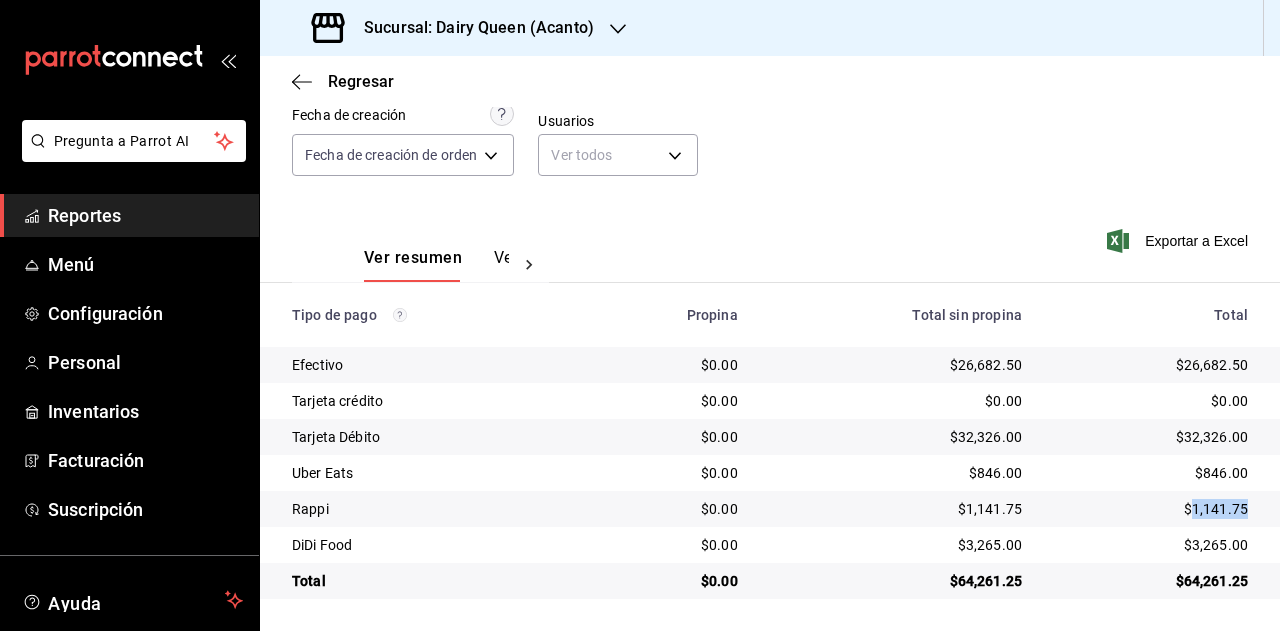 click on "$1,141.75" at bounding box center [1151, 509] 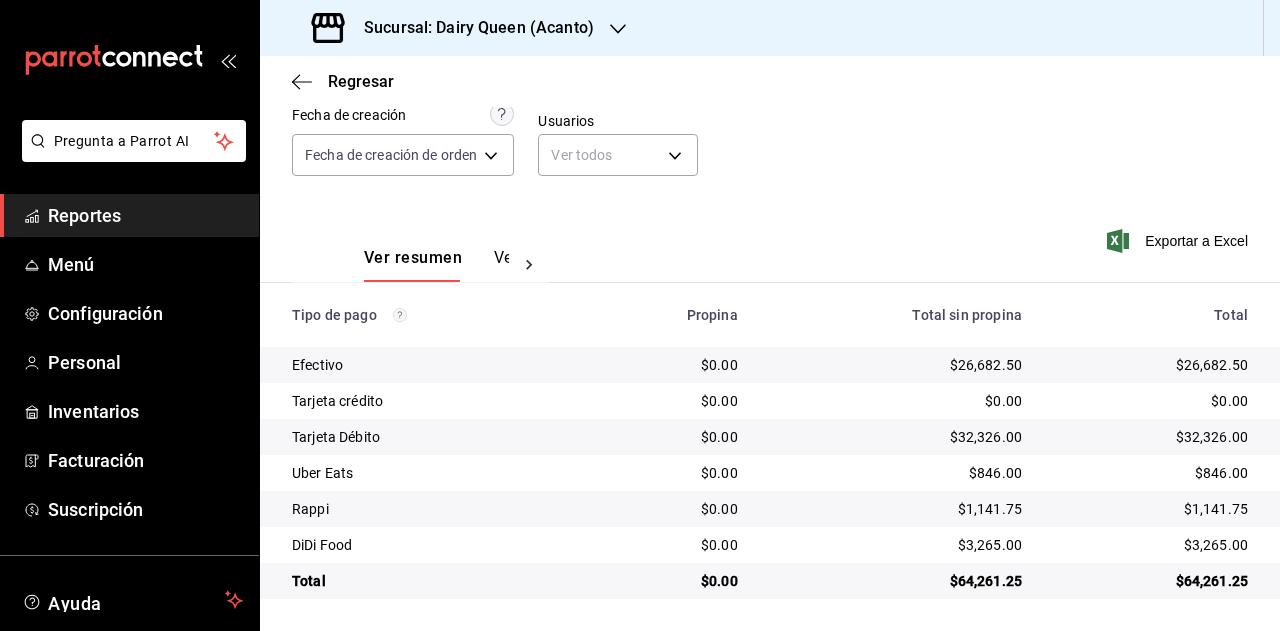 click on "$846.00" at bounding box center [1151, 473] 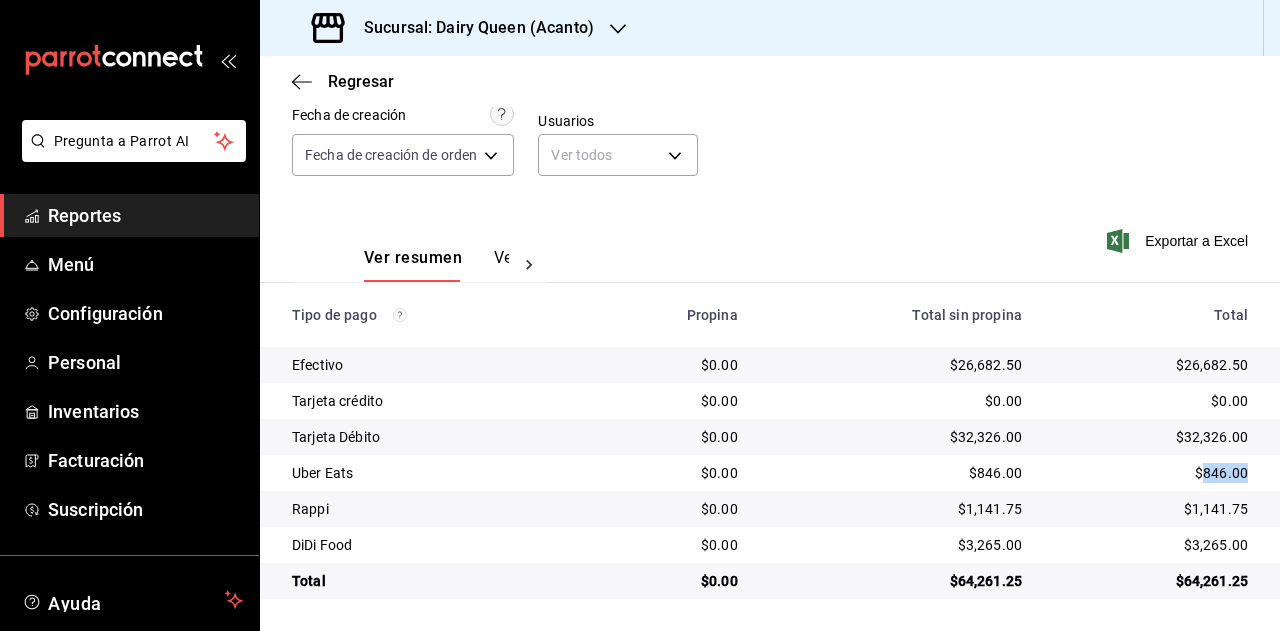 click on "$846.00" at bounding box center [1151, 473] 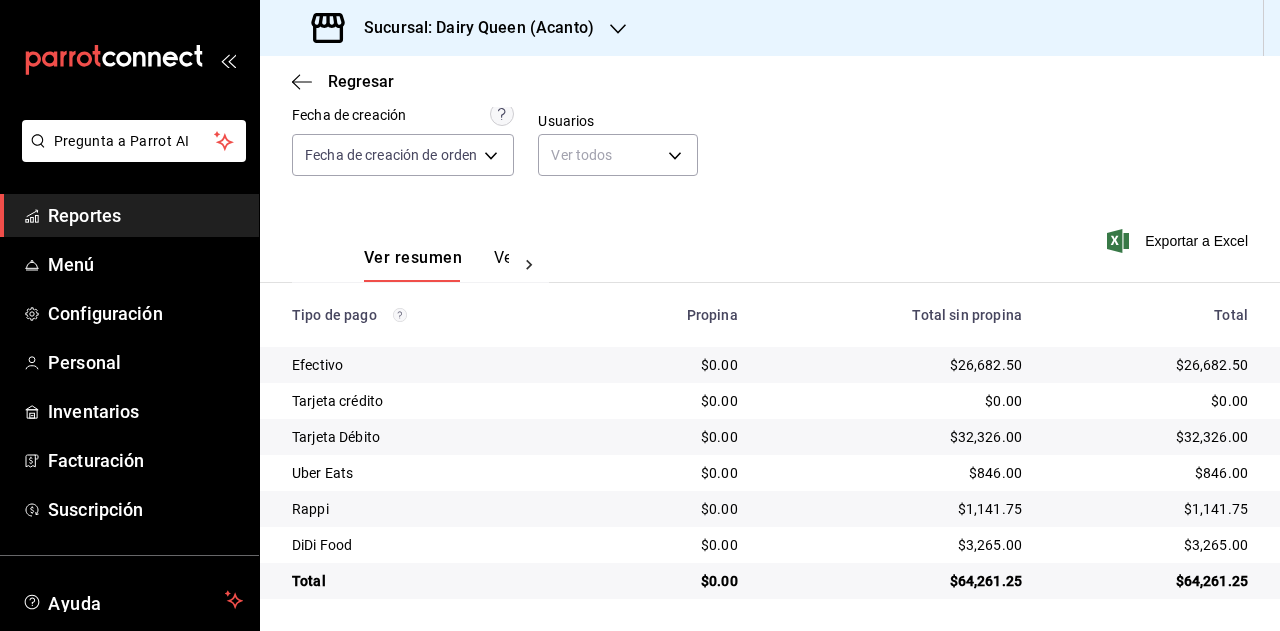 click on "$3,265.00" at bounding box center [1151, 545] 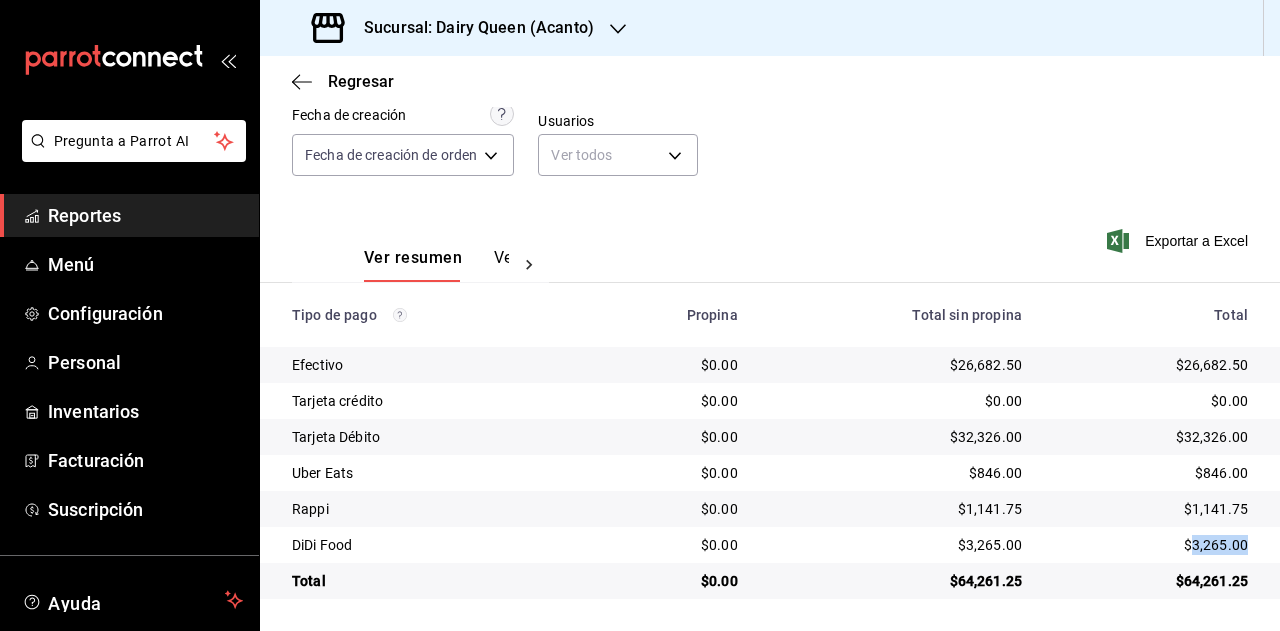 click on "$3,265.00" at bounding box center (1151, 545) 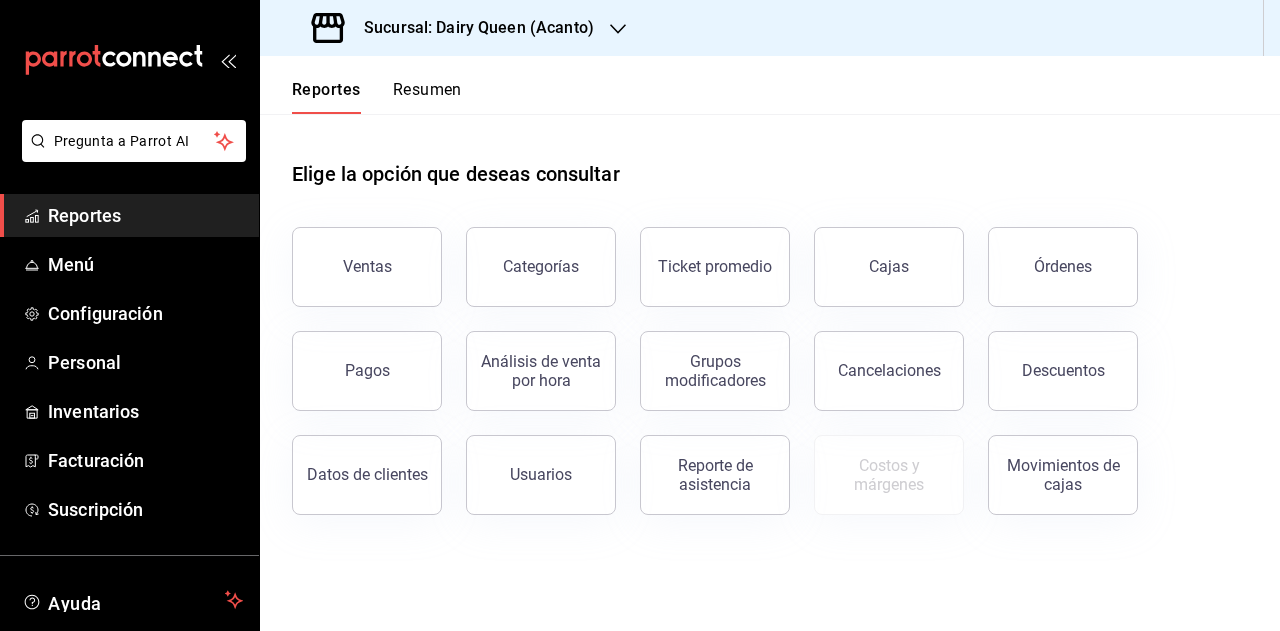 click on "Resumen" at bounding box center (427, 97) 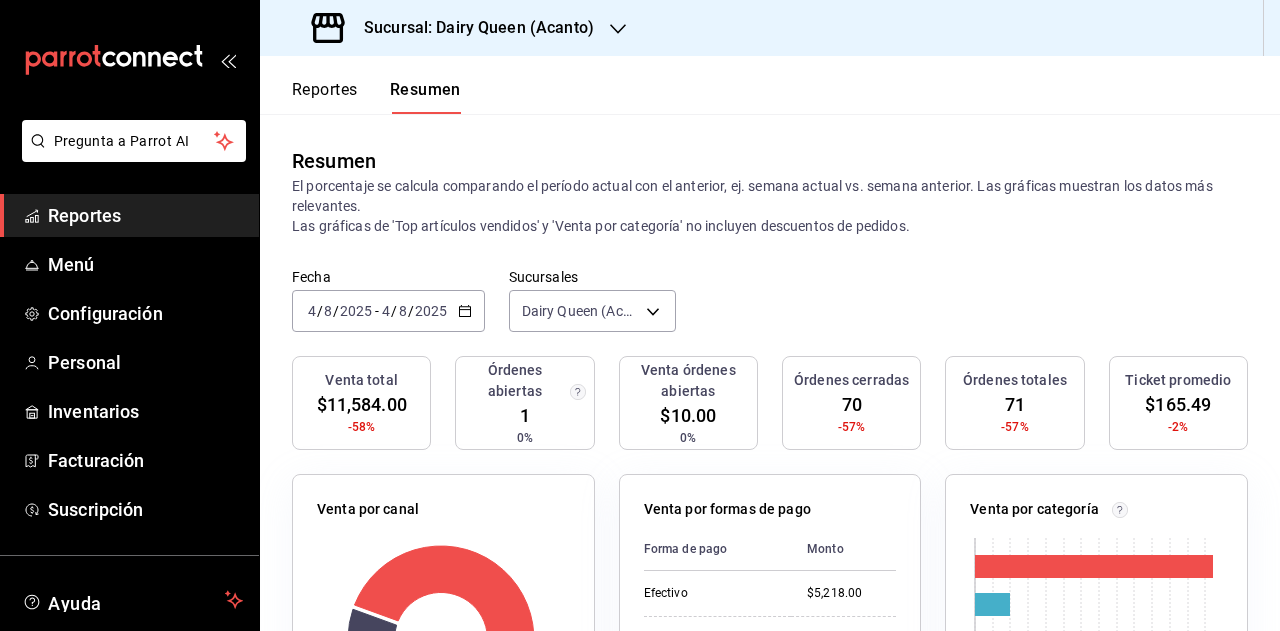 click on "2025-08-04 4 / 8 / 2025 - 2025-08-04 4 / 8 / 2025" at bounding box center (388, 311) 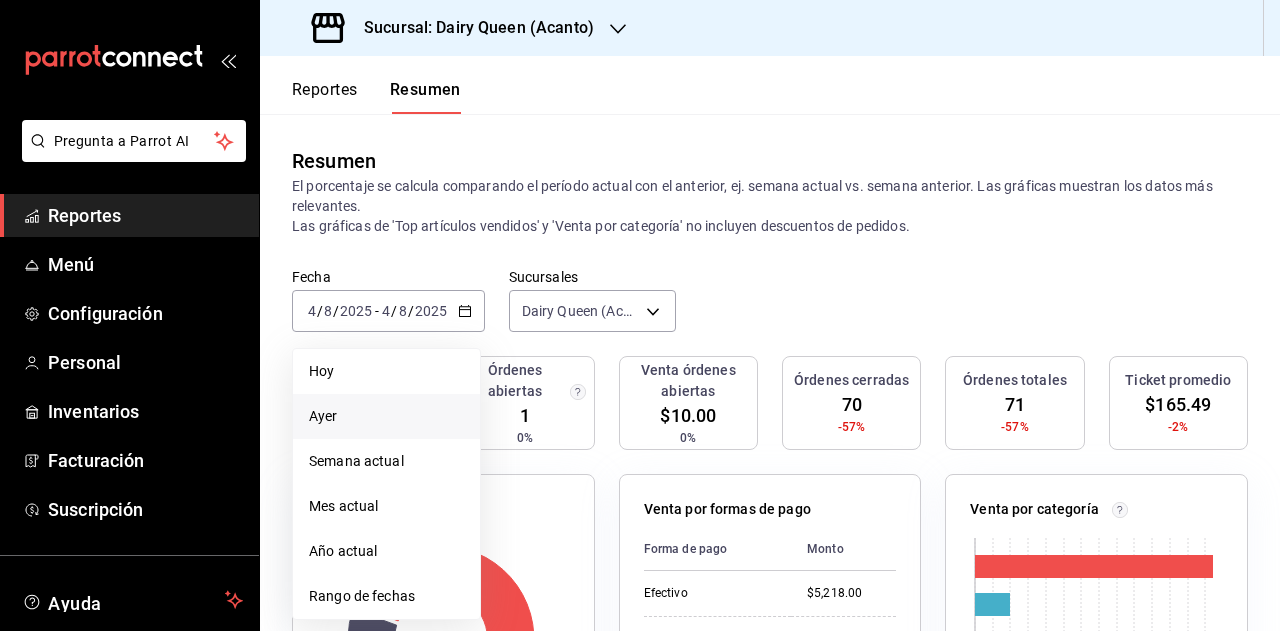 click on "Ayer" at bounding box center [386, 416] 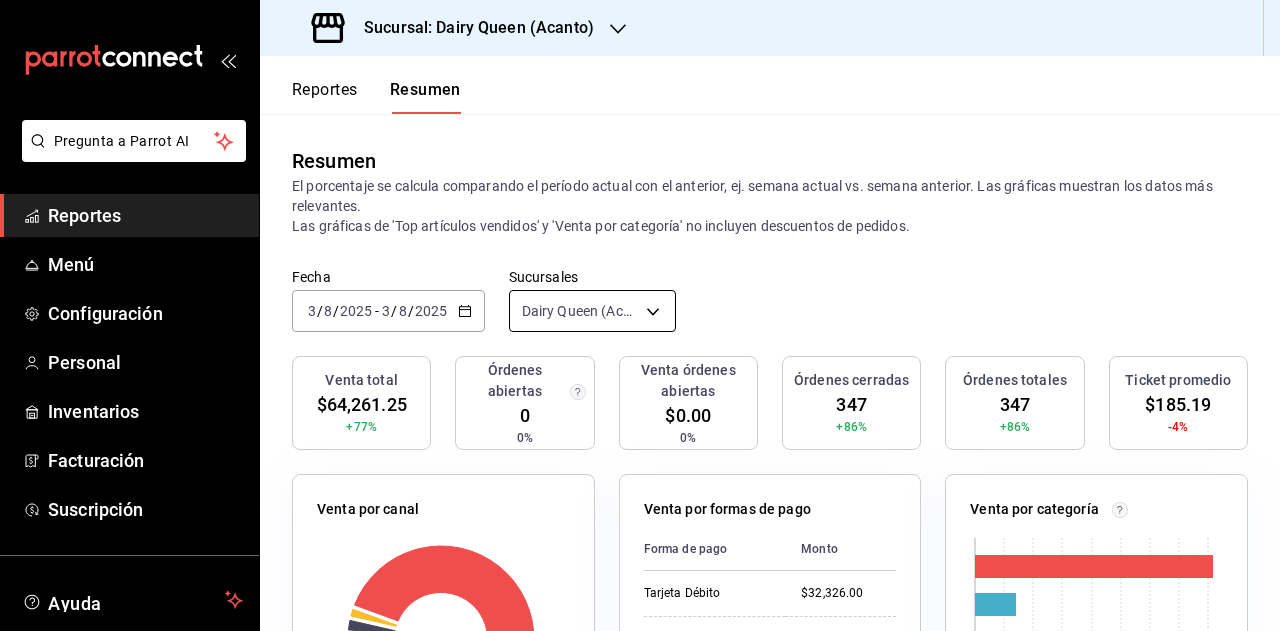 click on "Pregunta a Parrot AI Reportes   Menú   Configuración   Personal   Inventarios   Facturación   Suscripción   Ayuda Recomienda Parrot   Super Admin Parrot   Sugerir nueva función   Sucursal: Dairy Queen (Acanto) Reportes Resumen Resumen El porcentaje se calcula comparando el período actual con el anterior, ej. semana actual vs. semana anterior. Las gráficas muestran los datos más relevantes.  Las gráficas de 'Top artículos vendidos' y 'Venta por categoría' no incluyen descuentos de pedidos. Fecha 2025-08-03 3 / 8 / 2025 - 2025-08-03 3 / 8 / 2025 Sucursales Dairy Queen (Acanto) [object Object] Venta total $64,261.25 +77% Órdenes abiertas 0 0% Venta órdenes abiertas $0.00 0% Órdenes cerradas 347 +86% Órdenes totales 347 +86% Ticket promedio $185.19 -4% Venta por canal Canal Porcentaje Monto Sucursal 91.83% $59,008.50 DiDi Food 5.08% $3,265.00 Rappi 1.78% $1,141.75 Uber Eats 1.32% $846.00 Venta por formas de pago Forma de pago Monto Tarjeta Débito $32,326.00 Efectivo $26,682.50 Didi $3,265.00 Rappi" at bounding box center (640, 315) 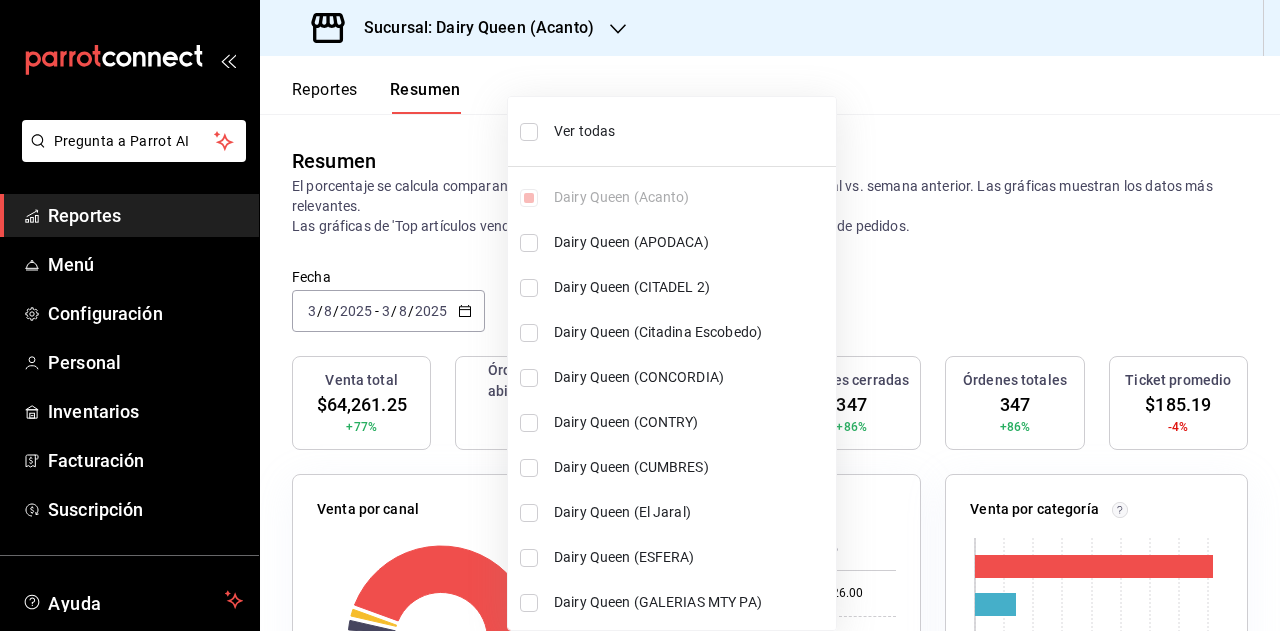 click on "Ver todas" at bounding box center (691, 131) 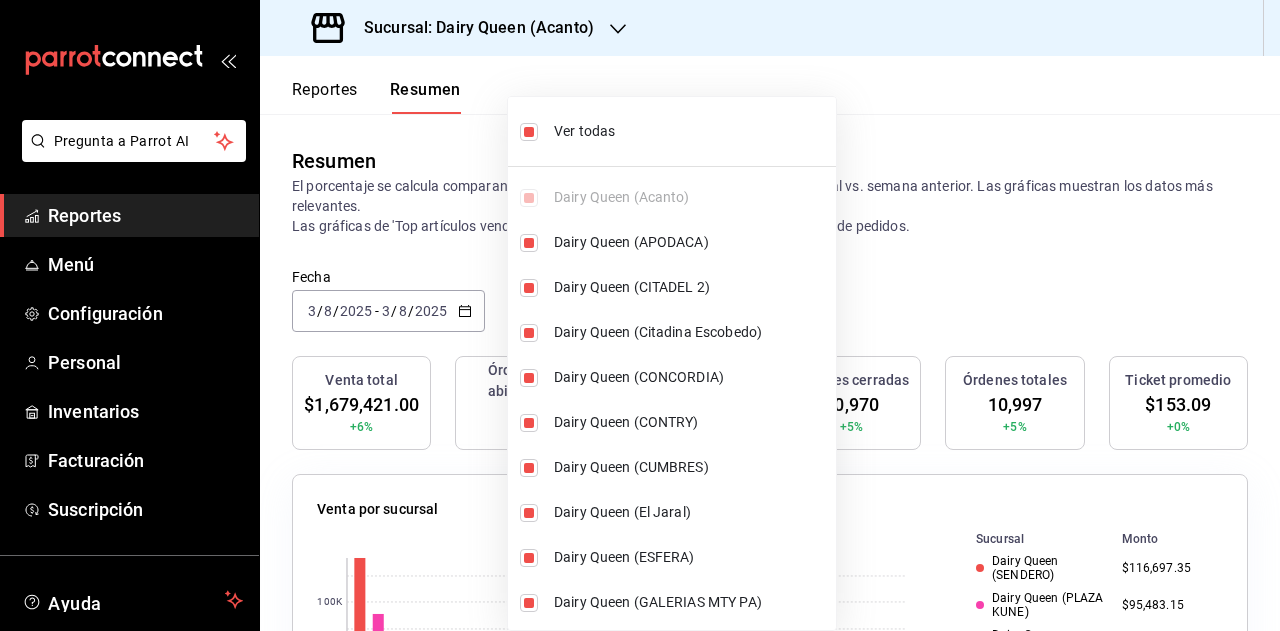 click at bounding box center [640, 315] 